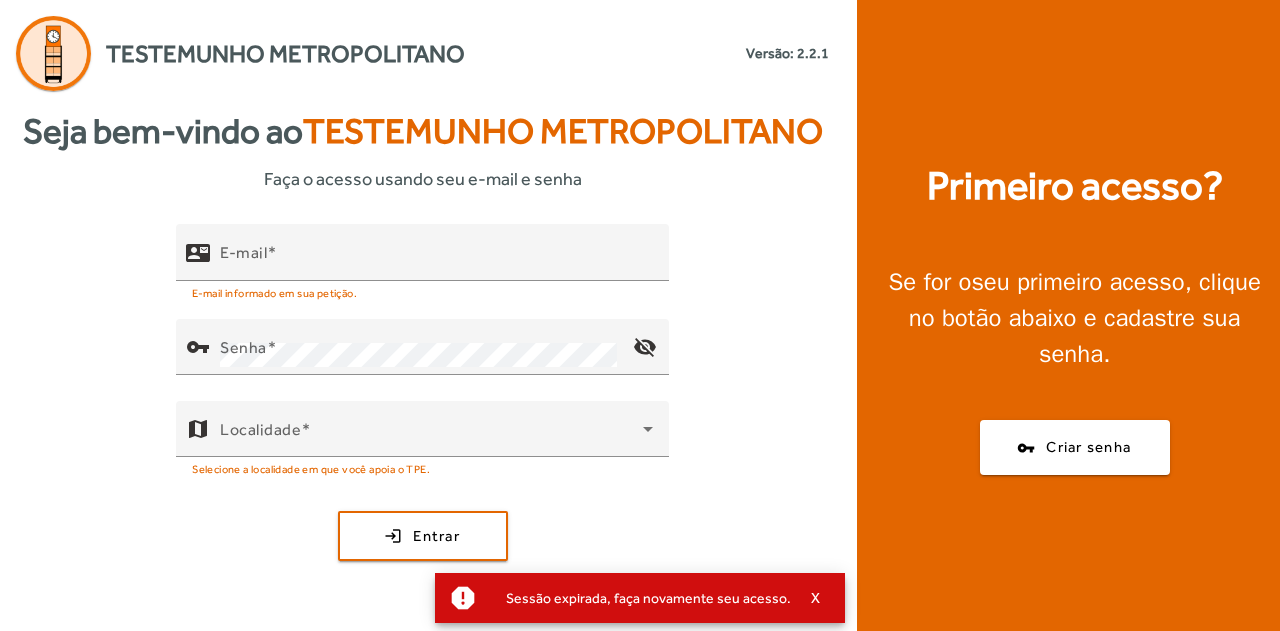 scroll, scrollTop: 0, scrollLeft: 0, axis: both 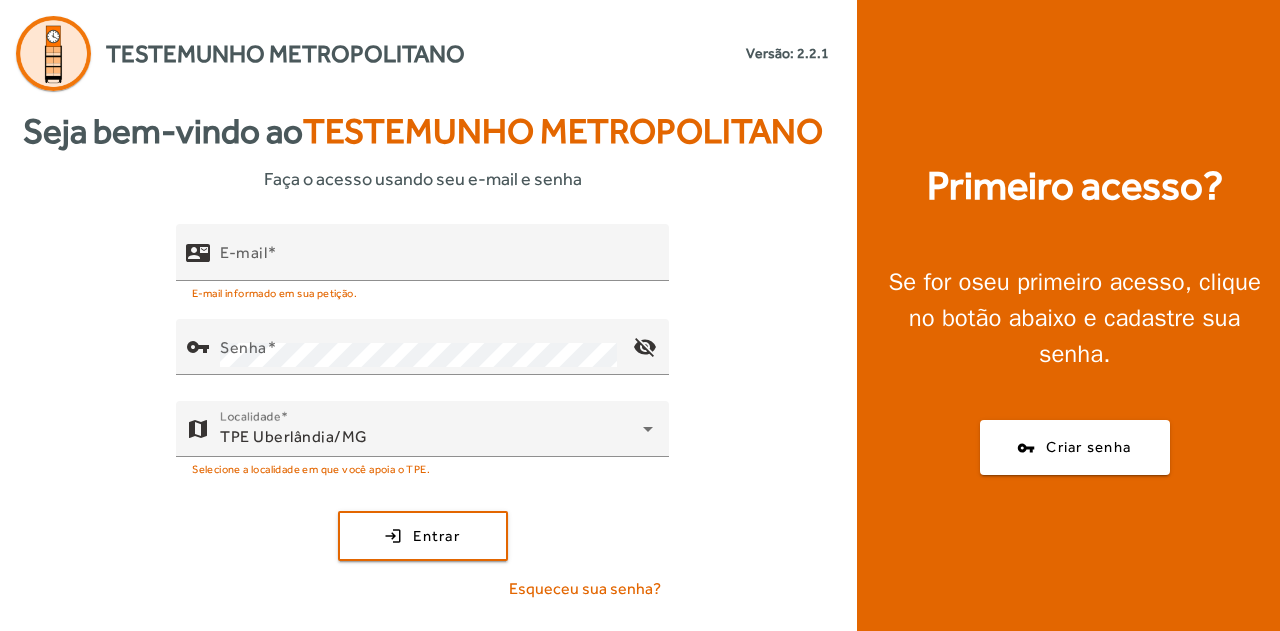 click on "Testemunho Metropolitano   Versão: 2.2.1" 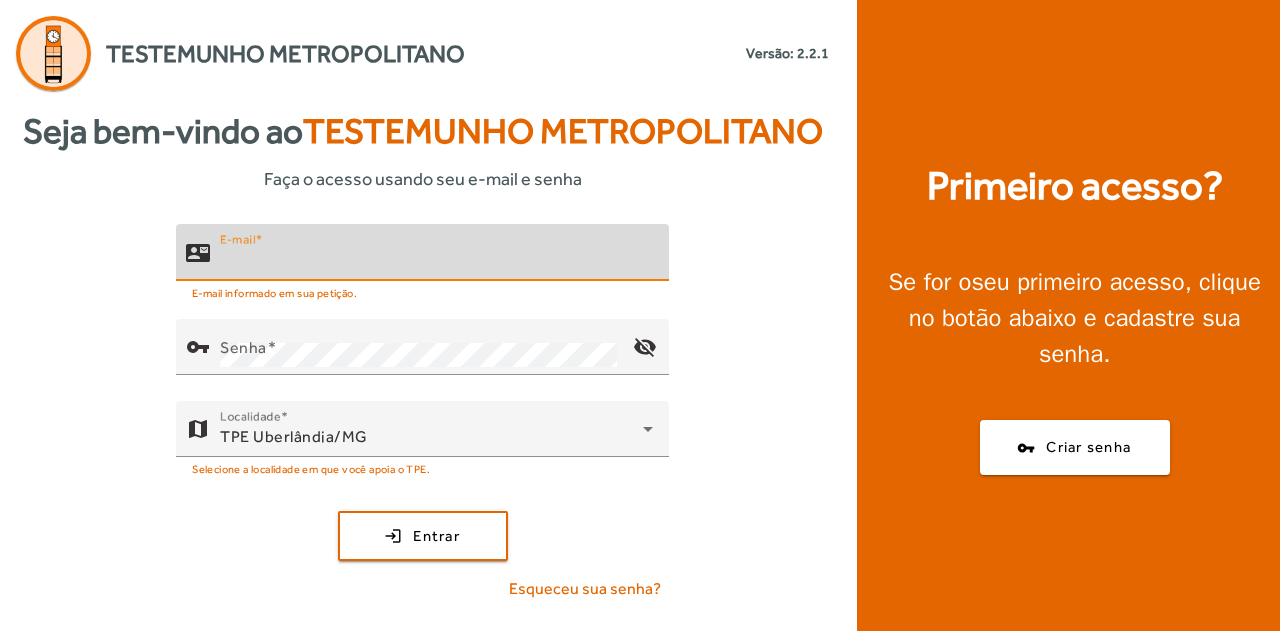 click on "E-mail" at bounding box center [436, 261] 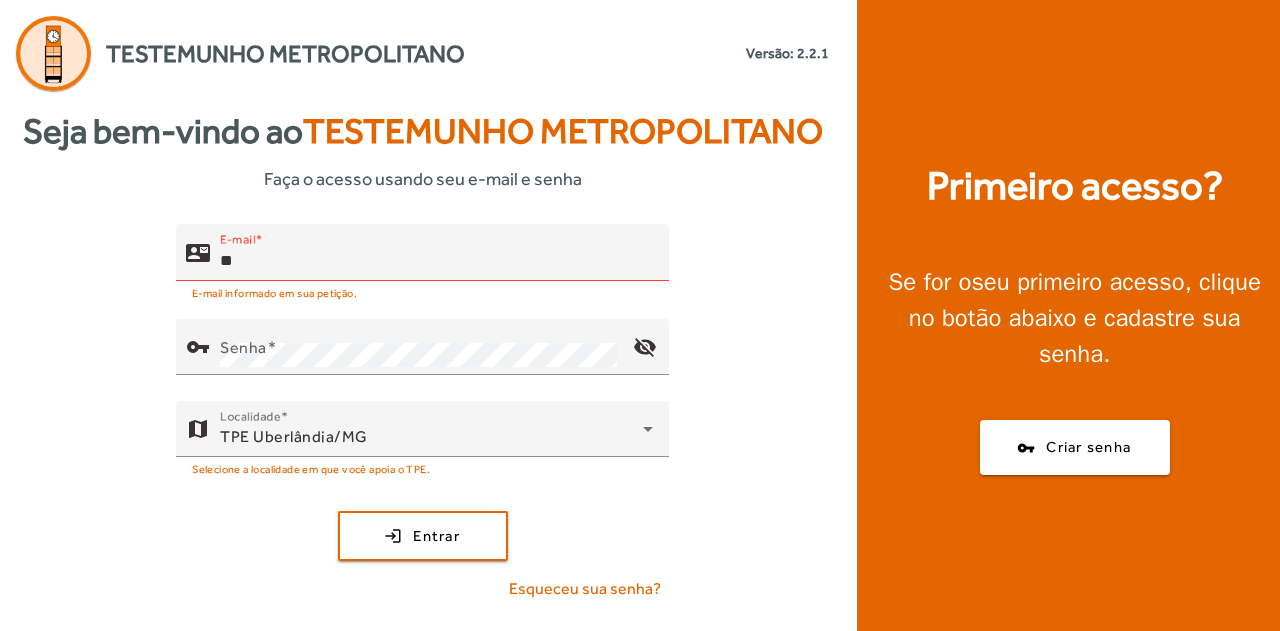 click on "Testemunho Metropolitano   Versão: 2.2.1" 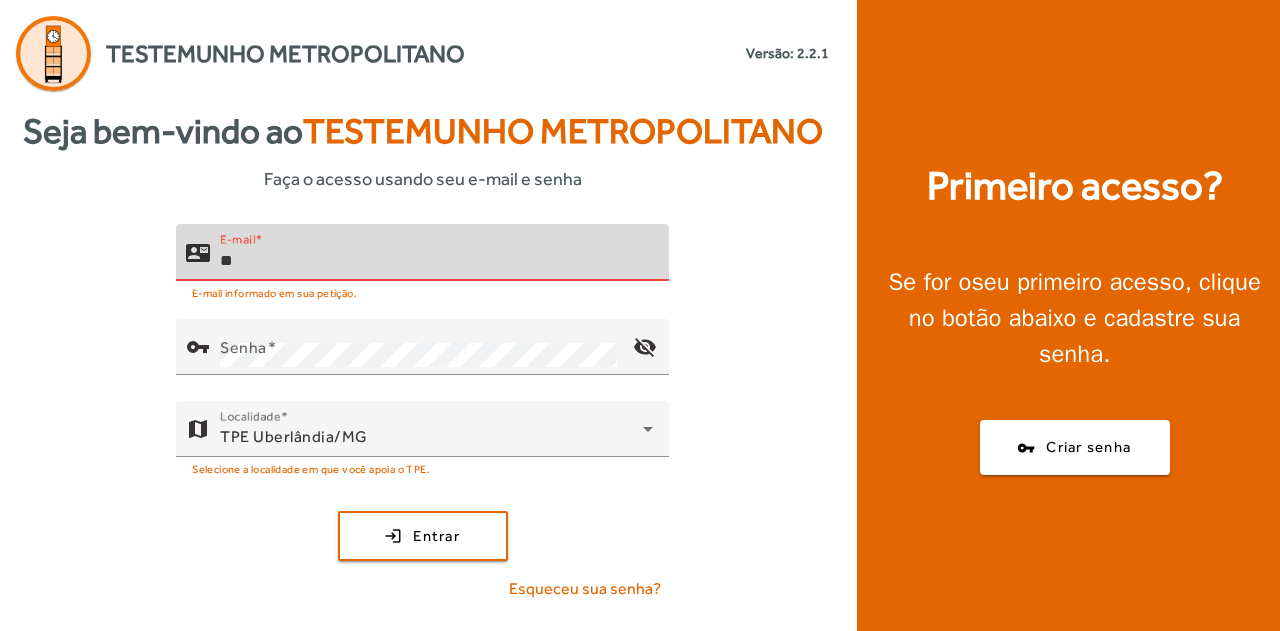 click on "**" at bounding box center [436, 261] 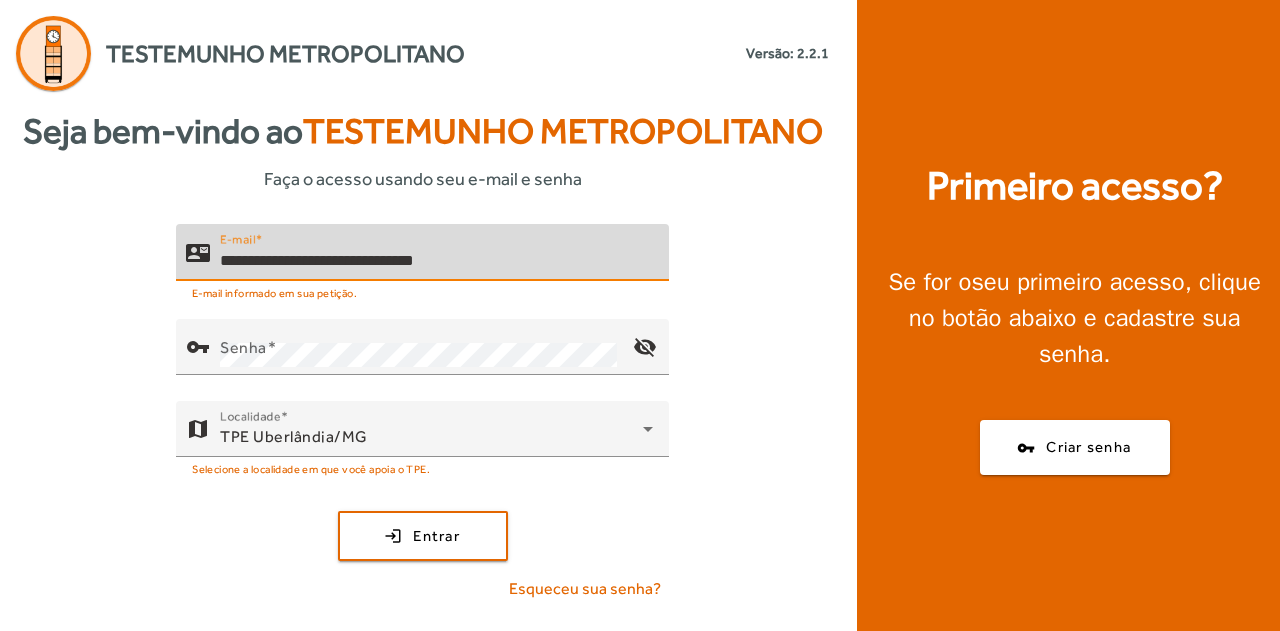 type on "**********" 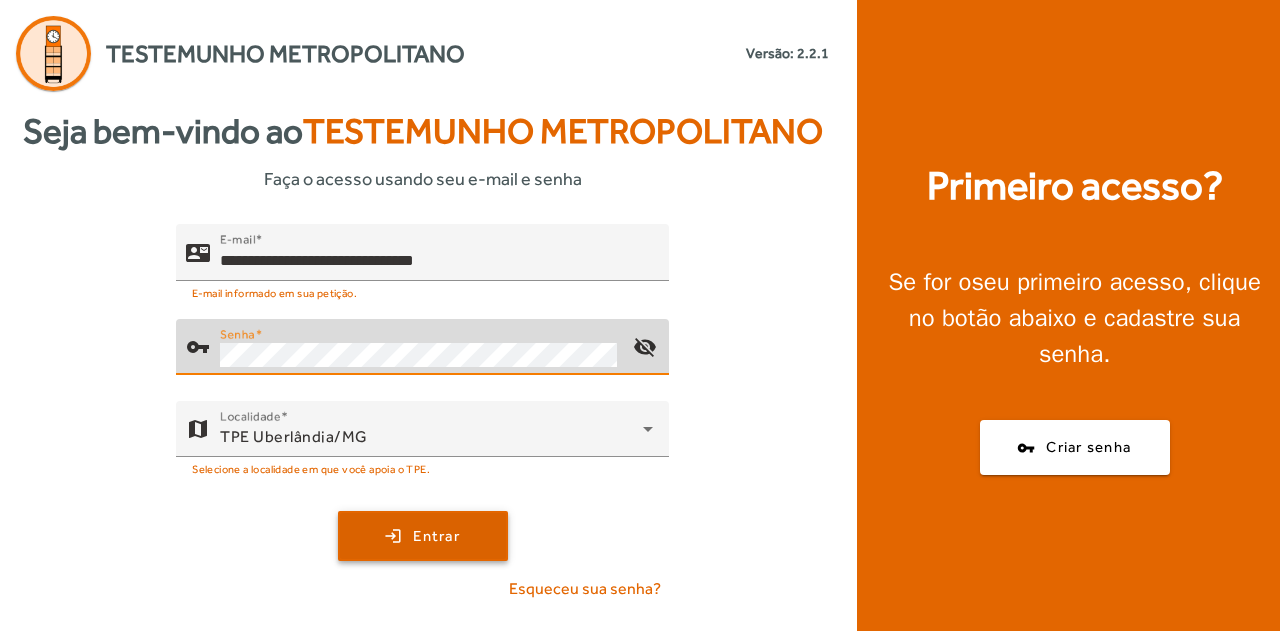 click 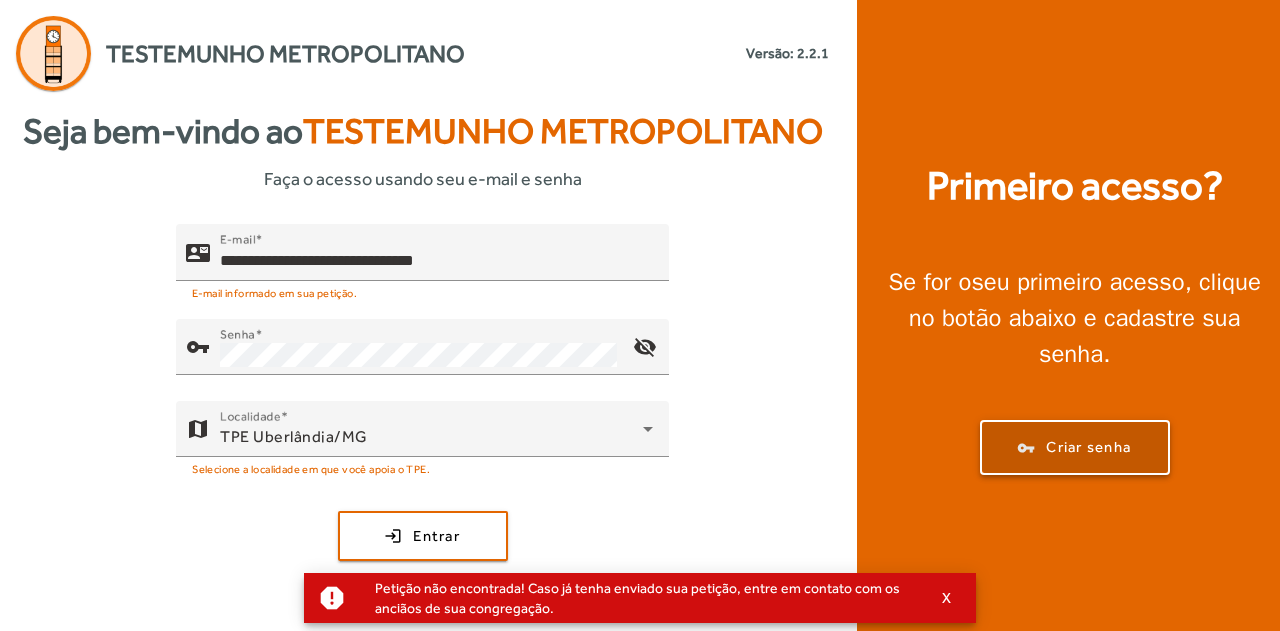 click on "Criar senha" 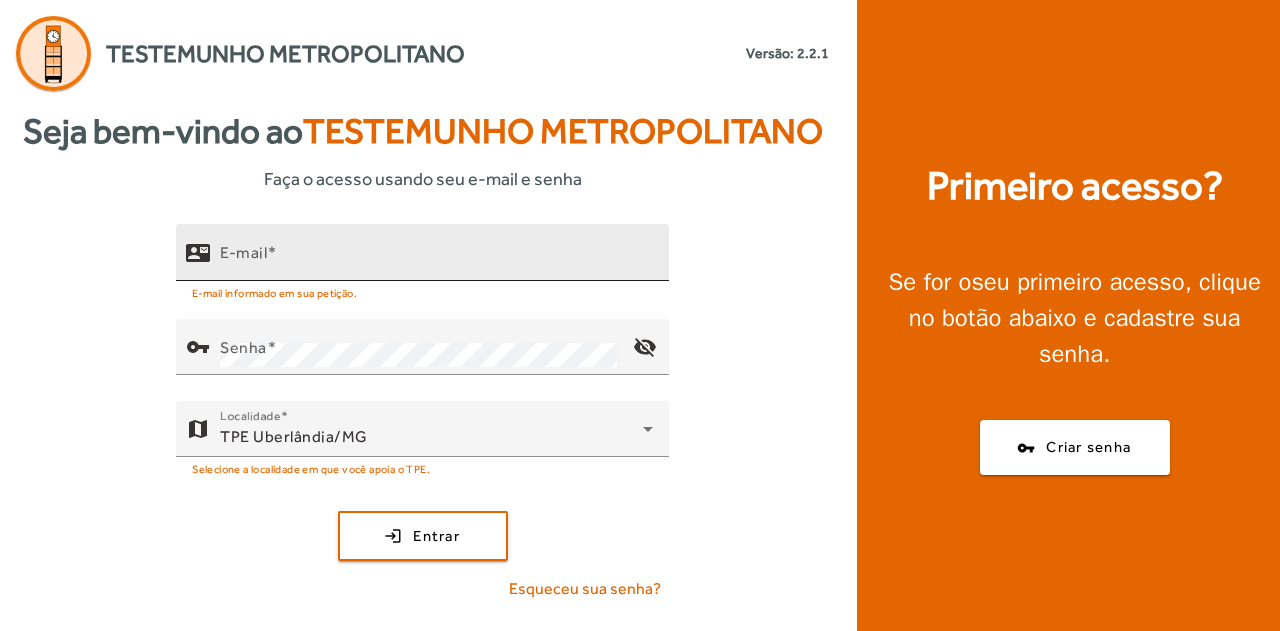 click at bounding box center [272, 252] 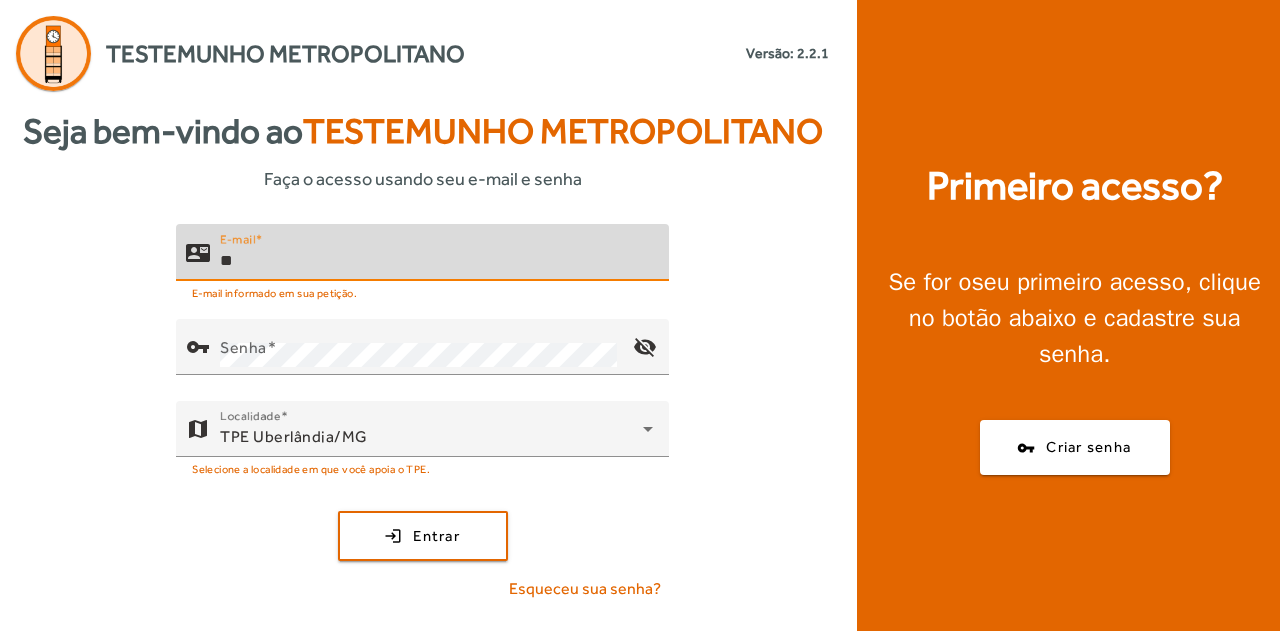 type on "*" 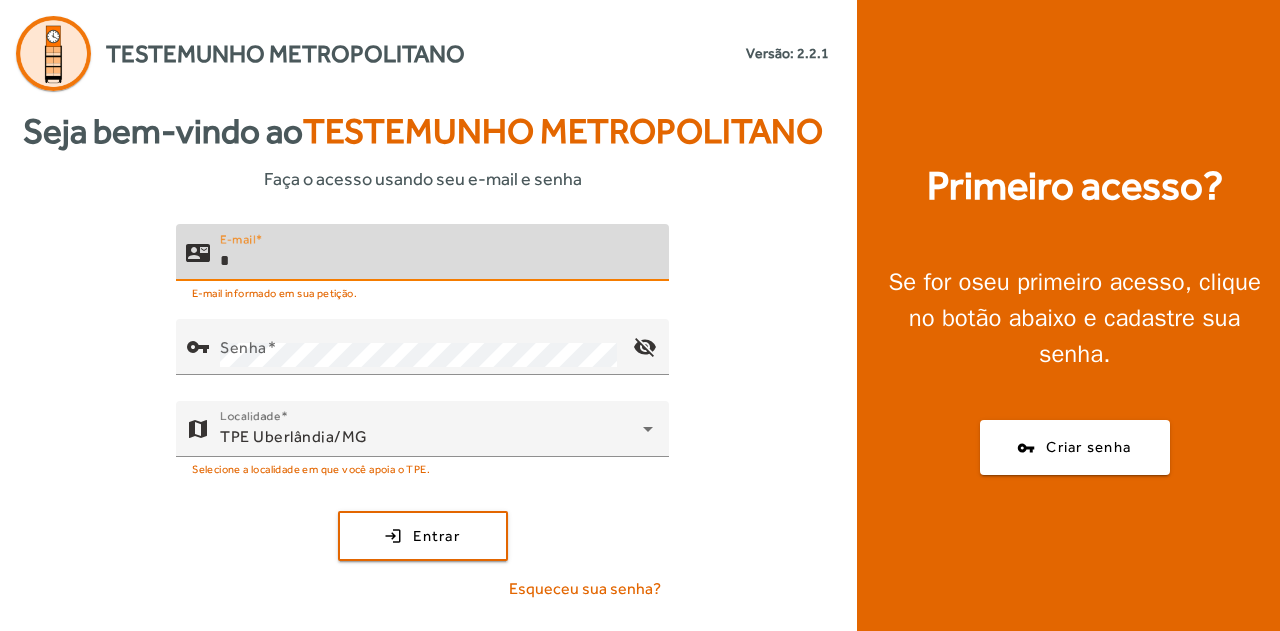 type 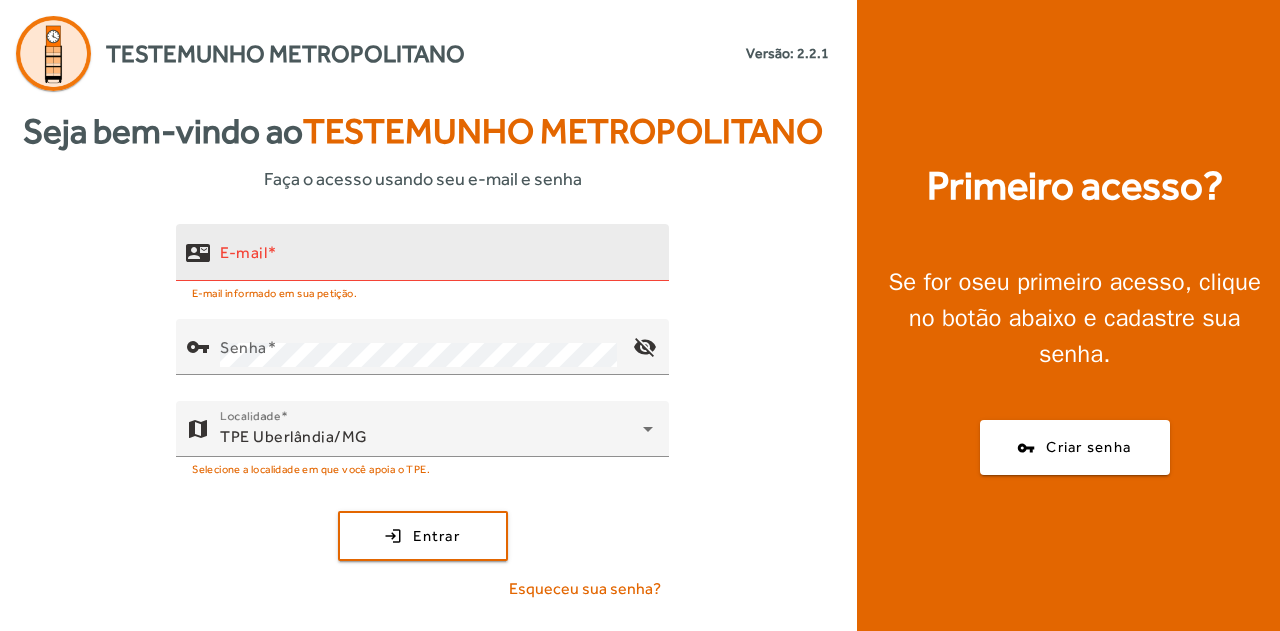 click on "E-mail" at bounding box center [436, 261] 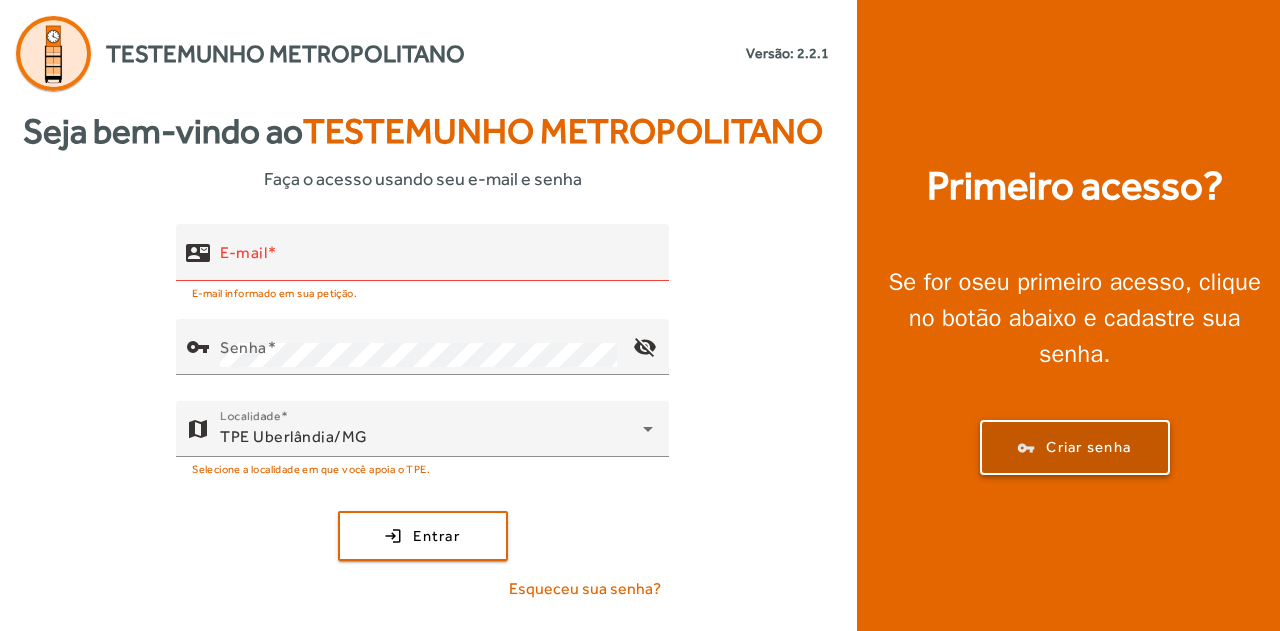 click on "Criar senha" 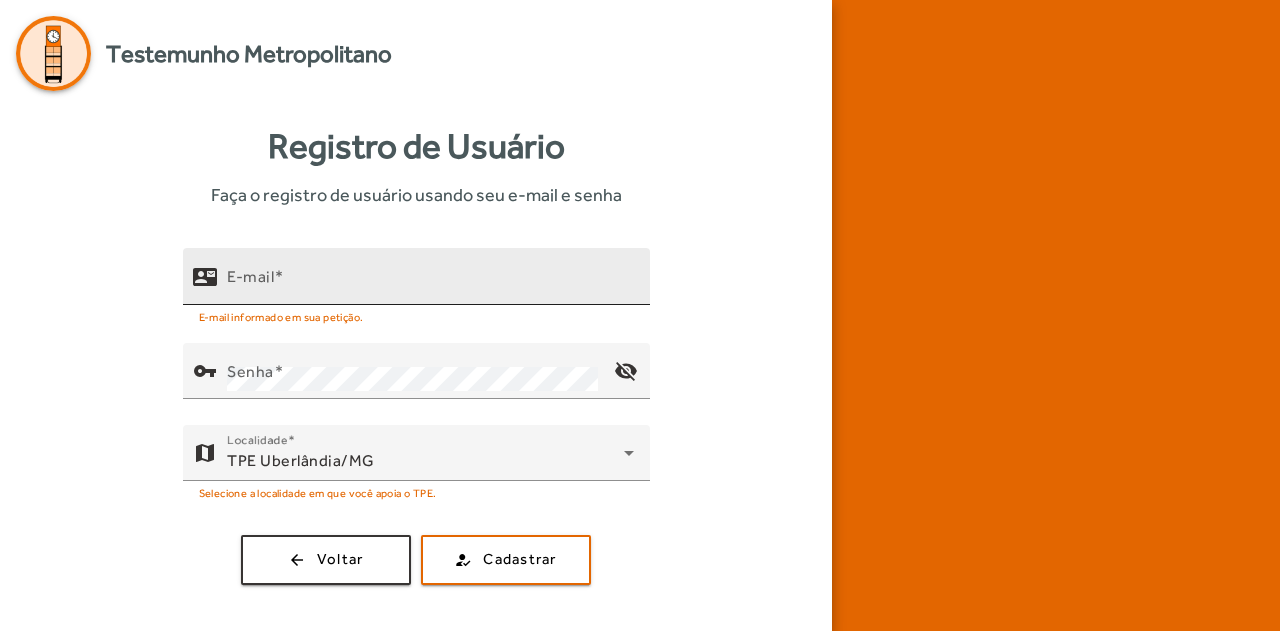 click on "E-mail" 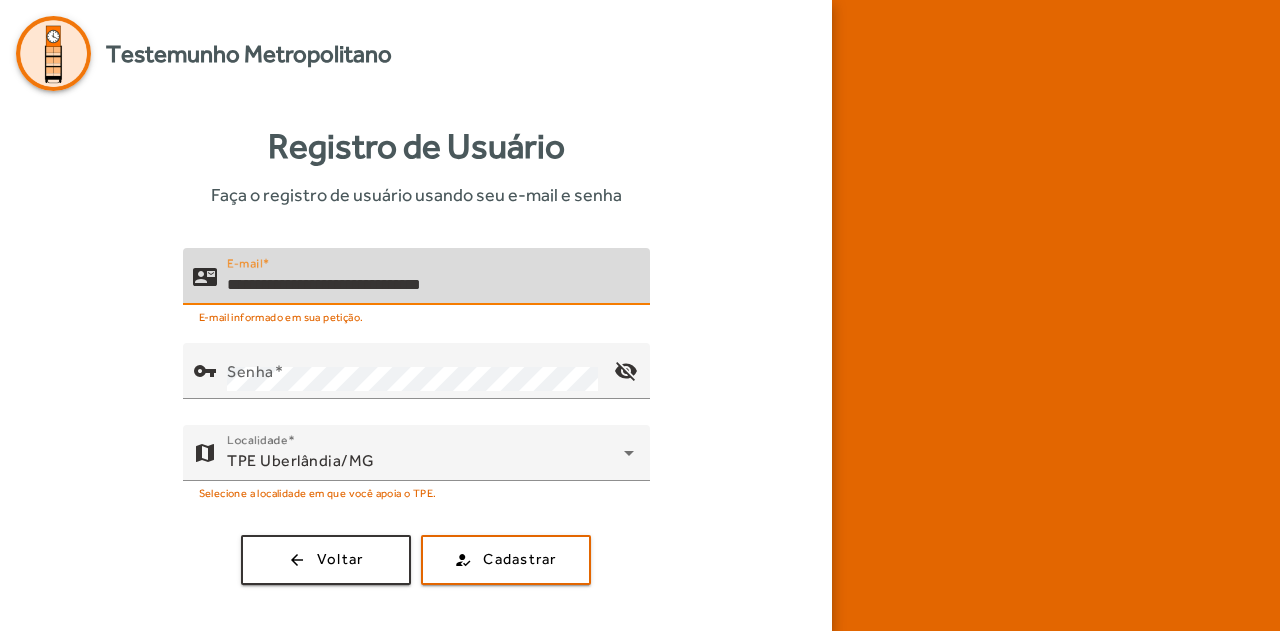 type on "**********" 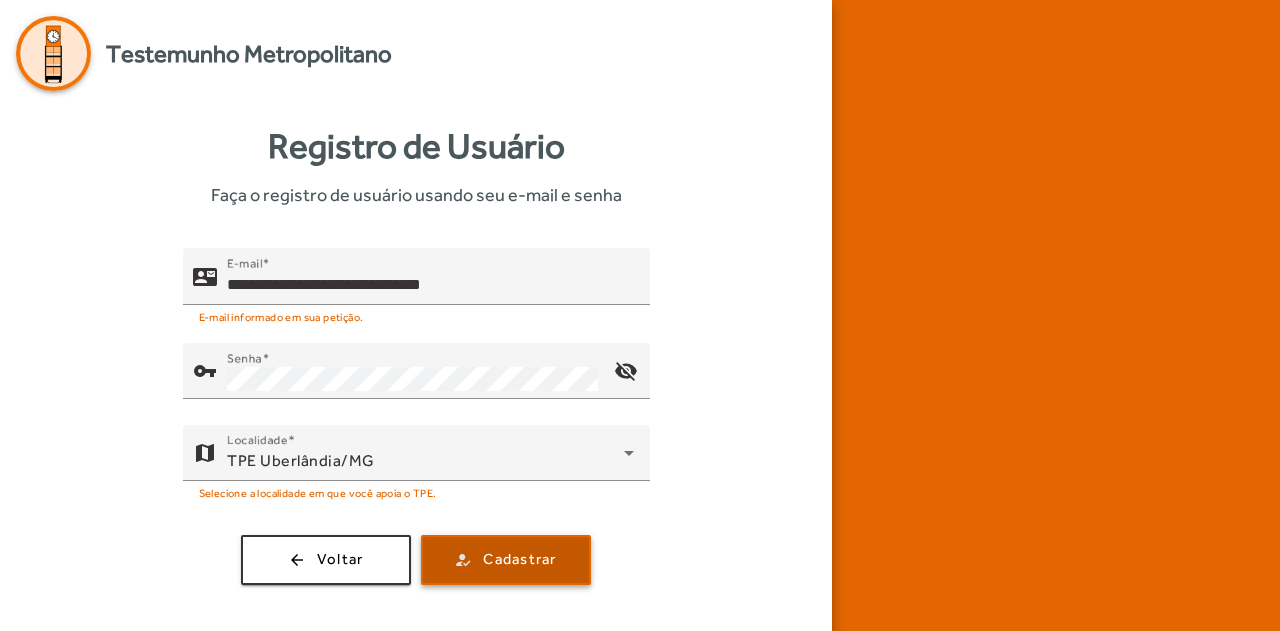 click on "Cadastrar" 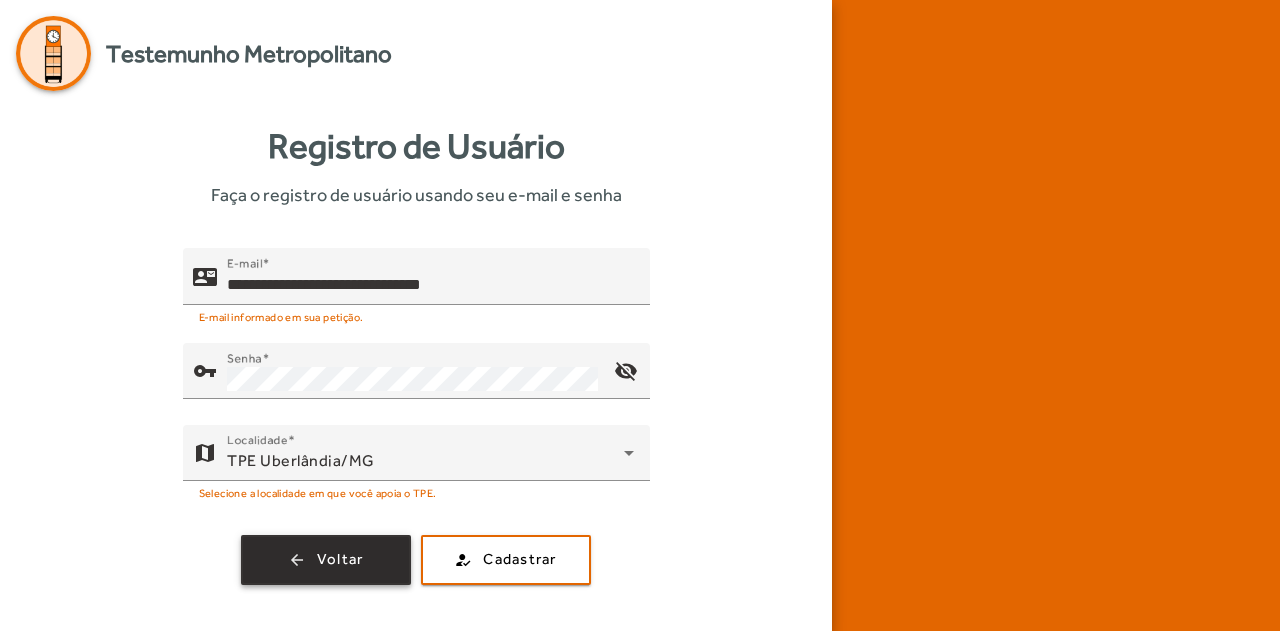 click on "Voltar" 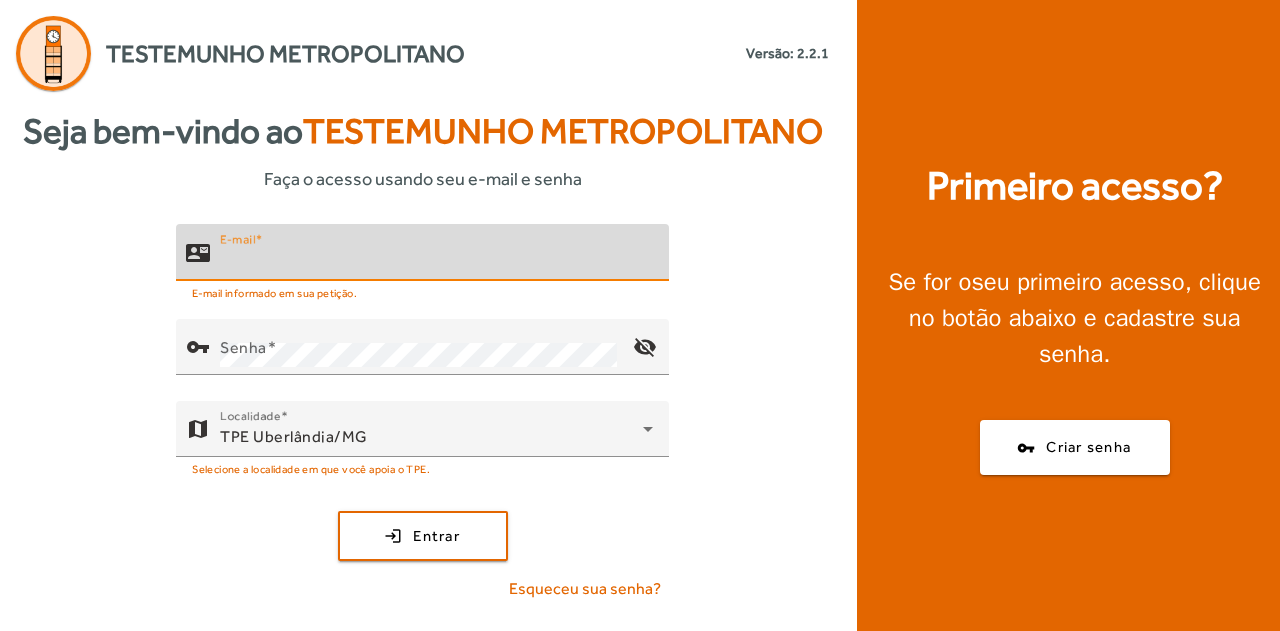 click on "E-mail" at bounding box center [436, 261] 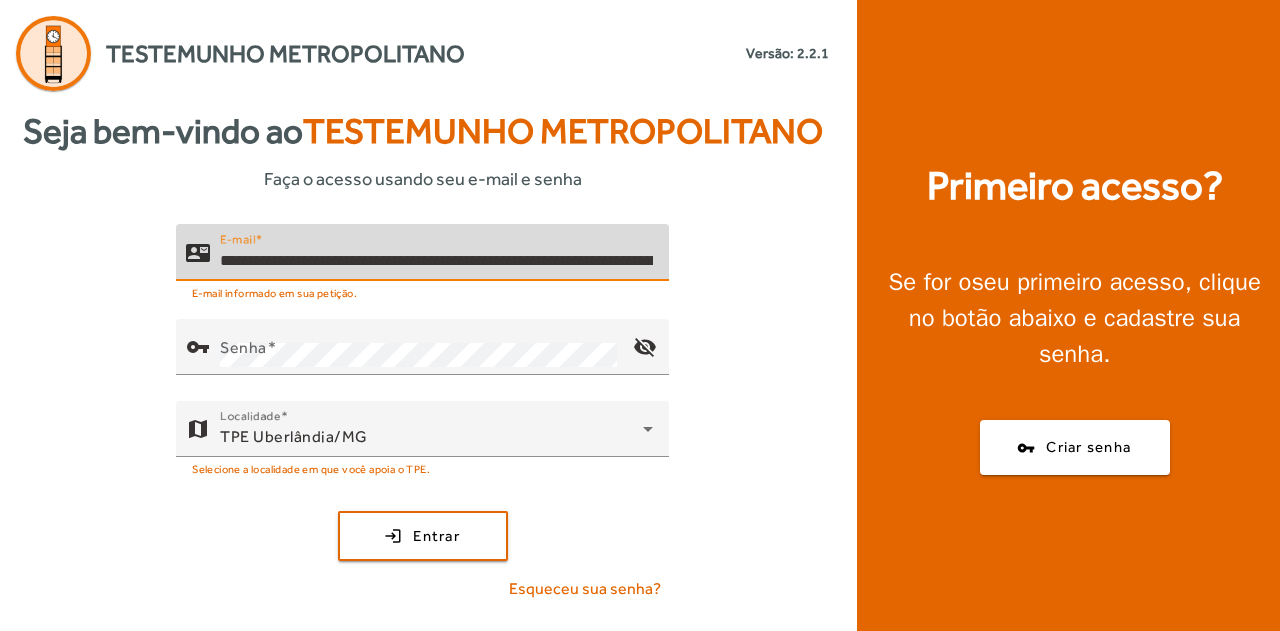 scroll, scrollTop: 0, scrollLeft: 227, axis: horizontal 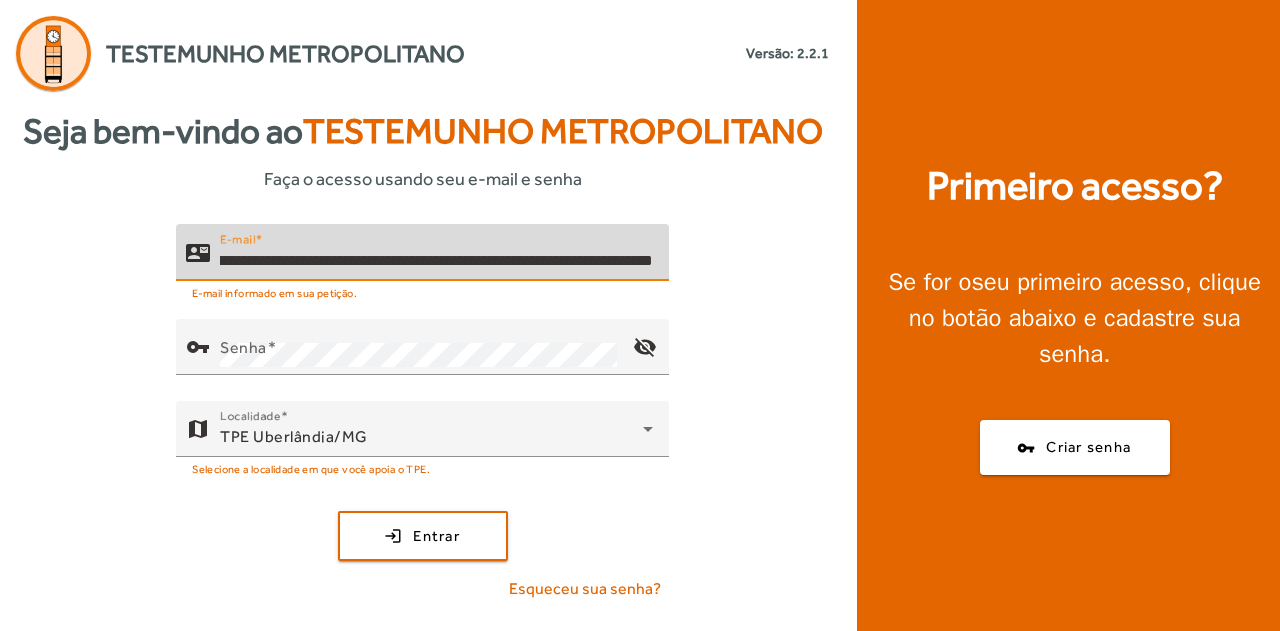 click on "**********" at bounding box center [436, 261] 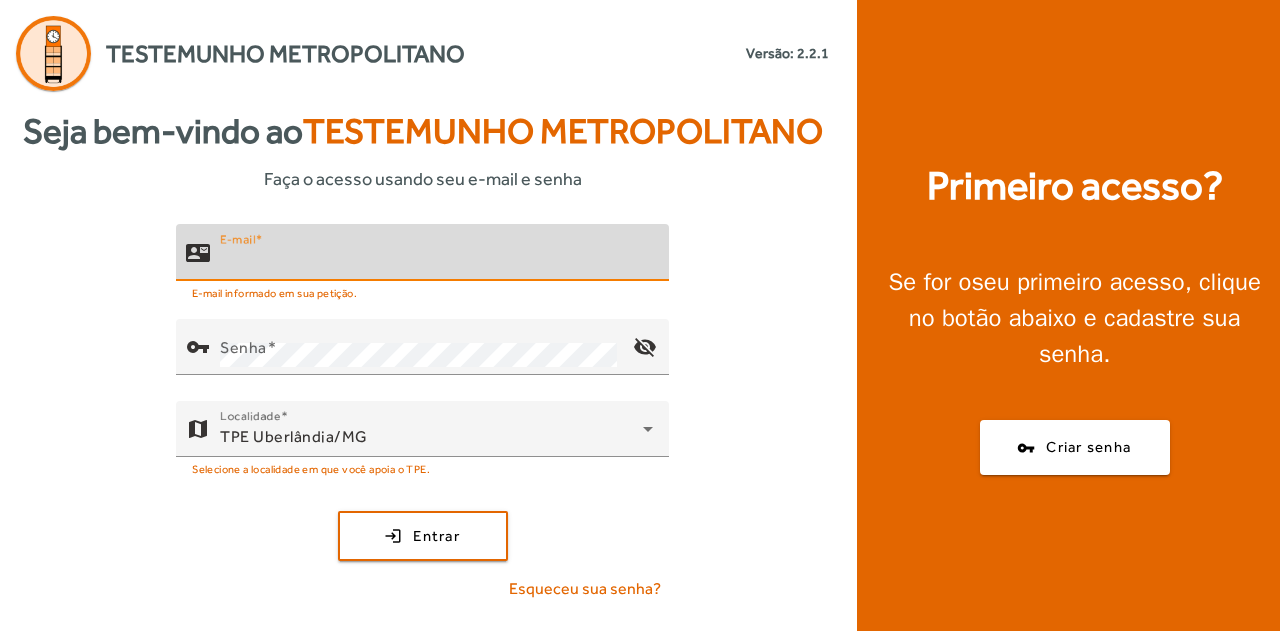 scroll, scrollTop: 0, scrollLeft: 0, axis: both 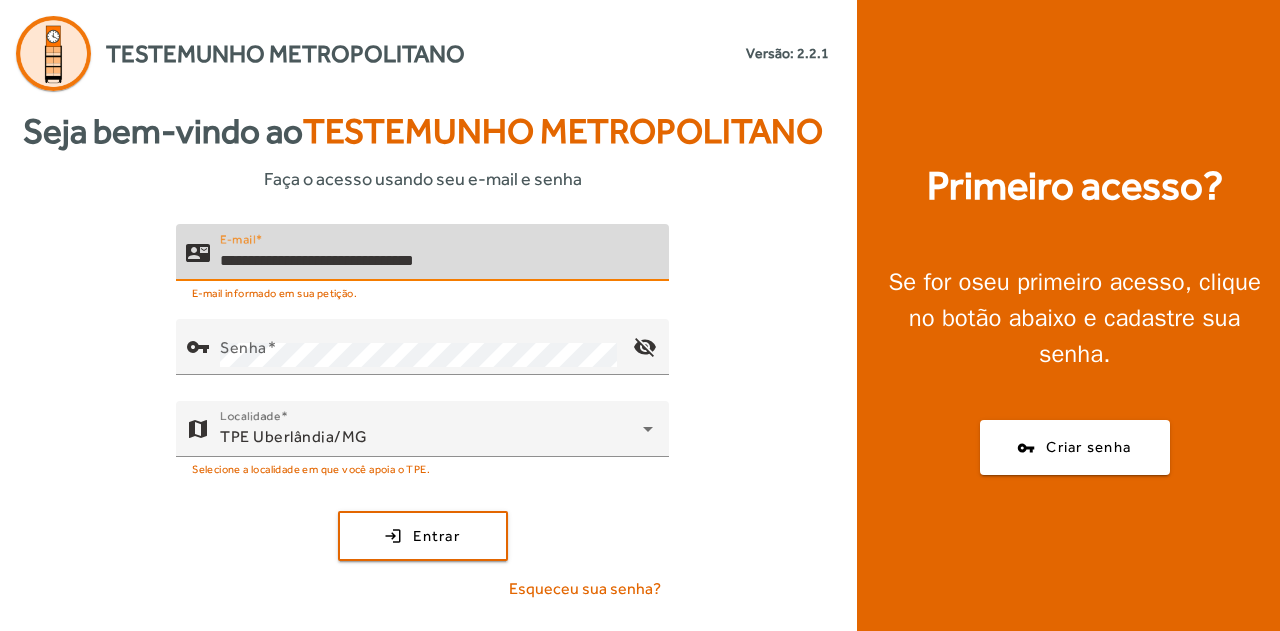 type on "**********" 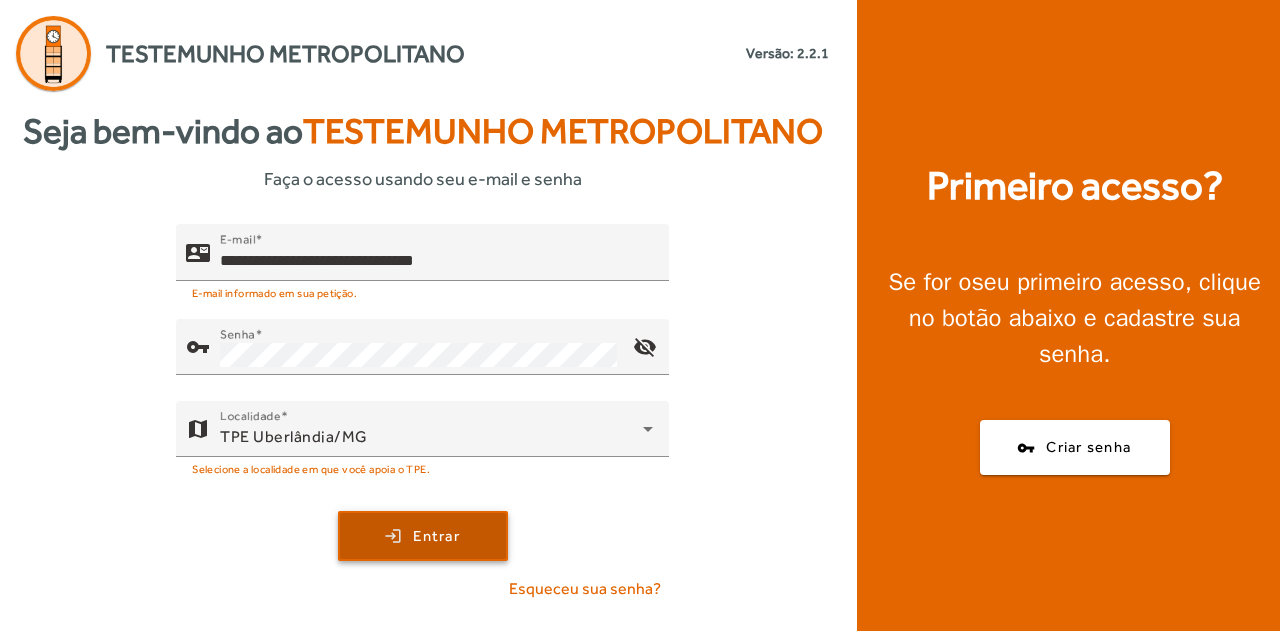 click on "Entrar" 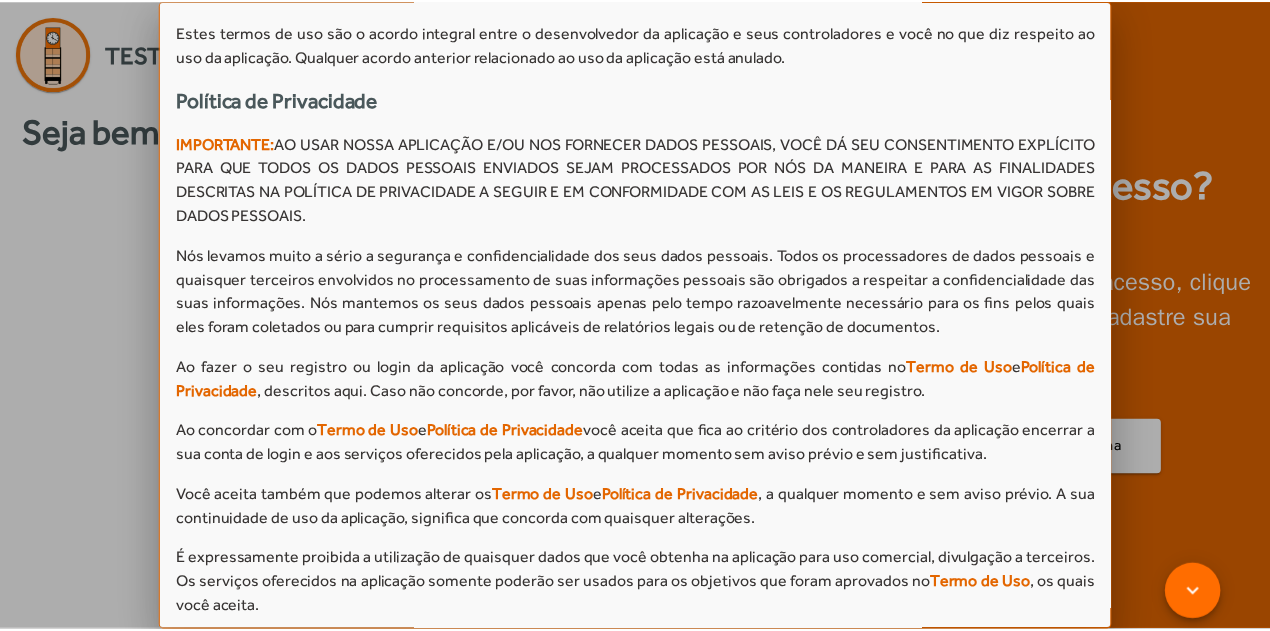 scroll, scrollTop: 2144, scrollLeft: 0, axis: vertical 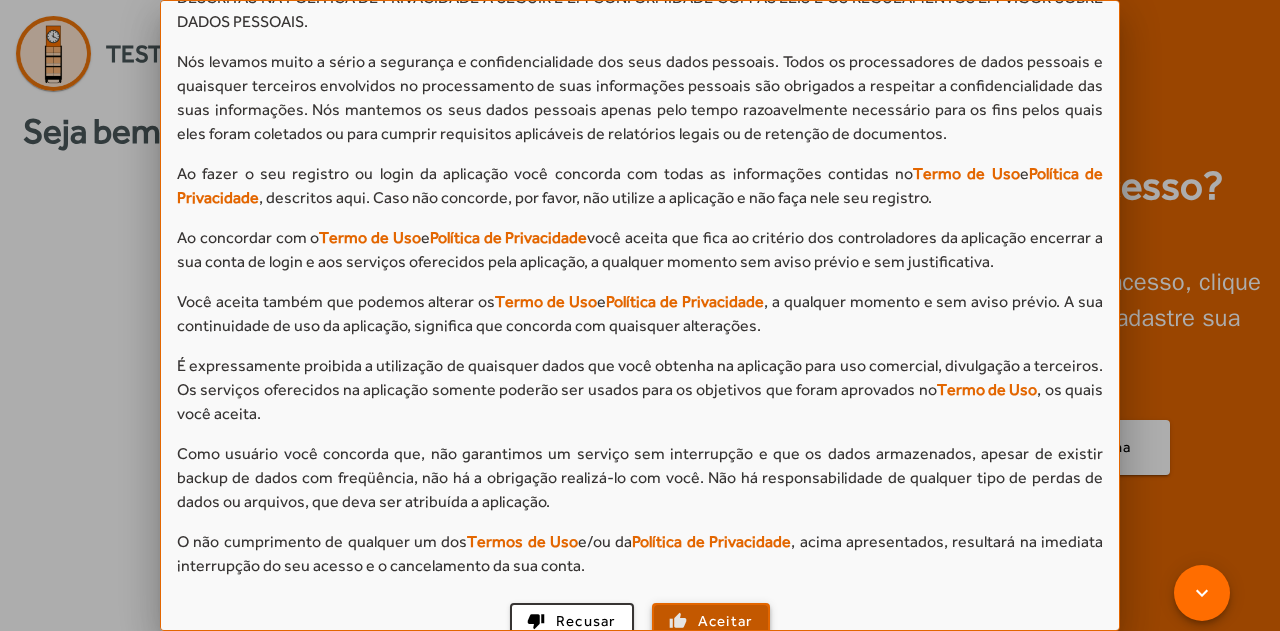 click on "Aceitar" at bounding box center [725, 621] 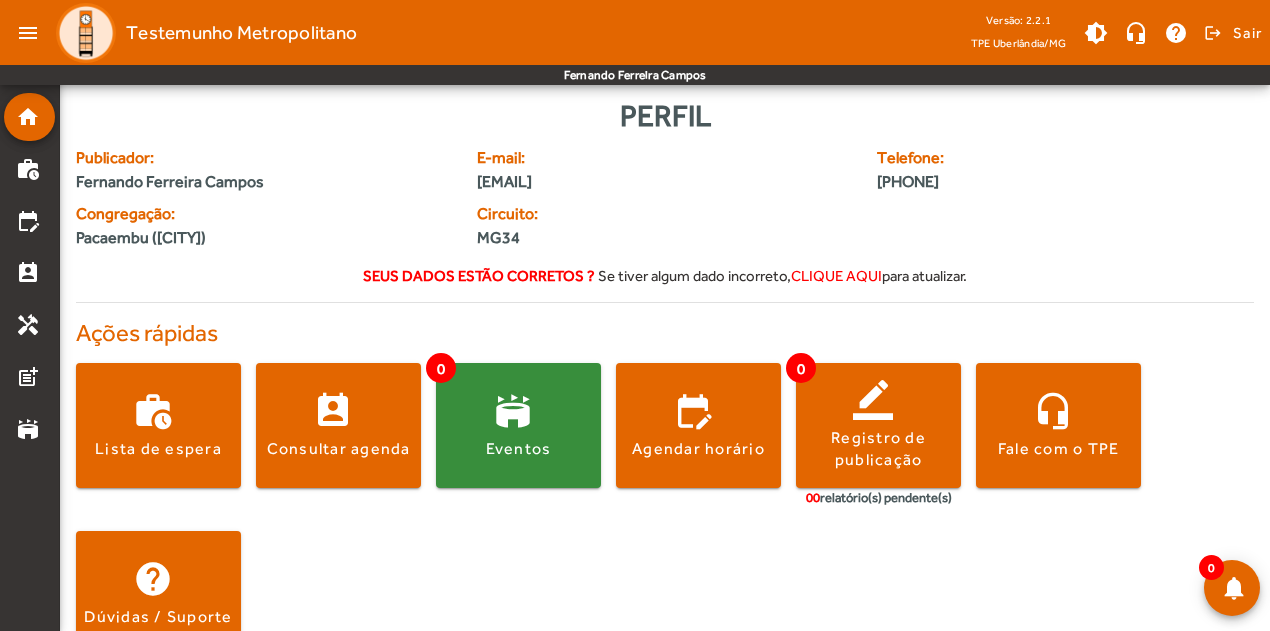 scroll, scrollTop: 48, scrollLeft: 0, axis: vertical 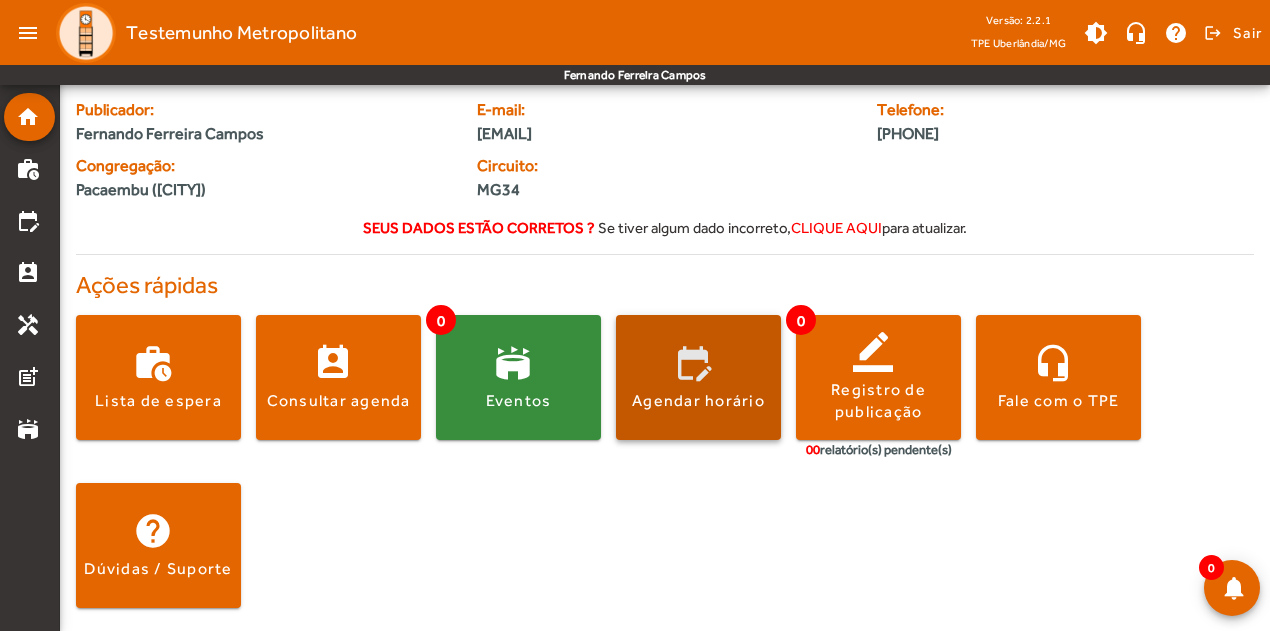 click 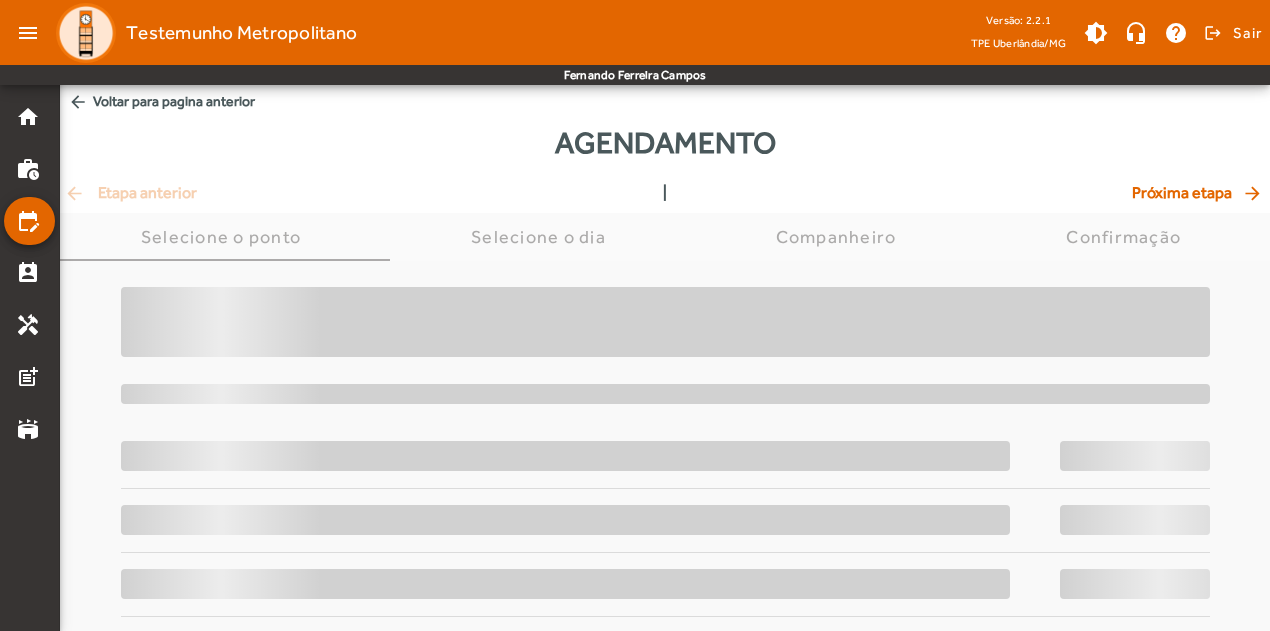 scroll, scrollTop: 0, scrollLeft: 0, axis: both 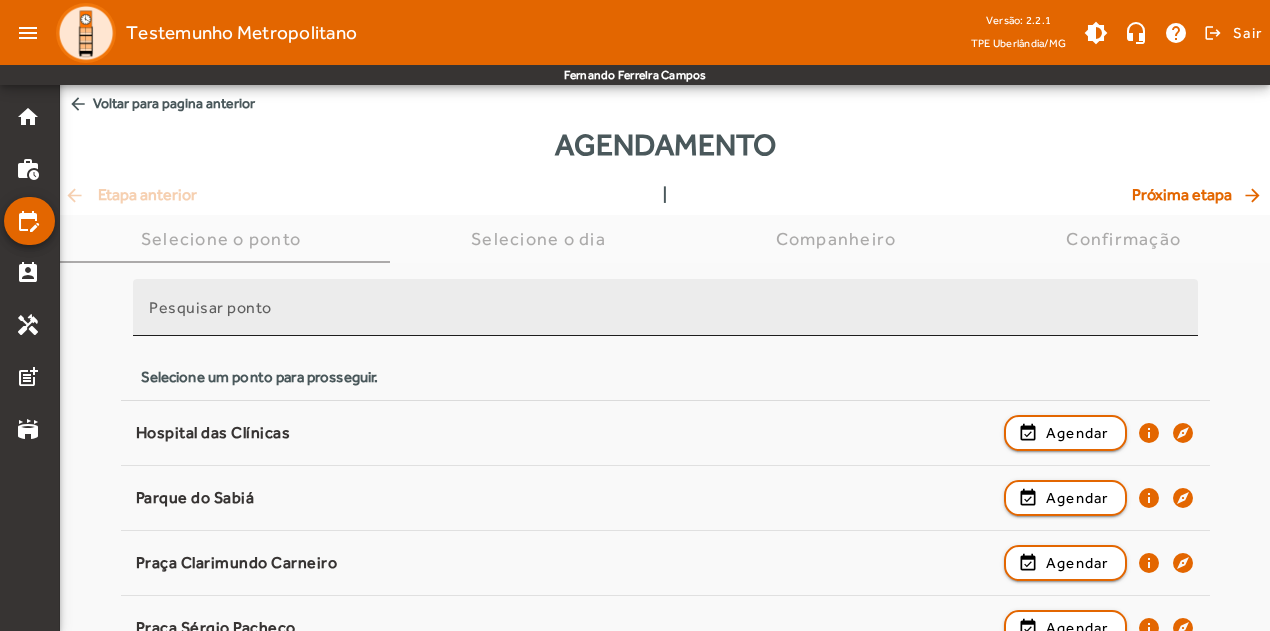 click on "Pesquisar ponto" at bounding box center (210, 307) 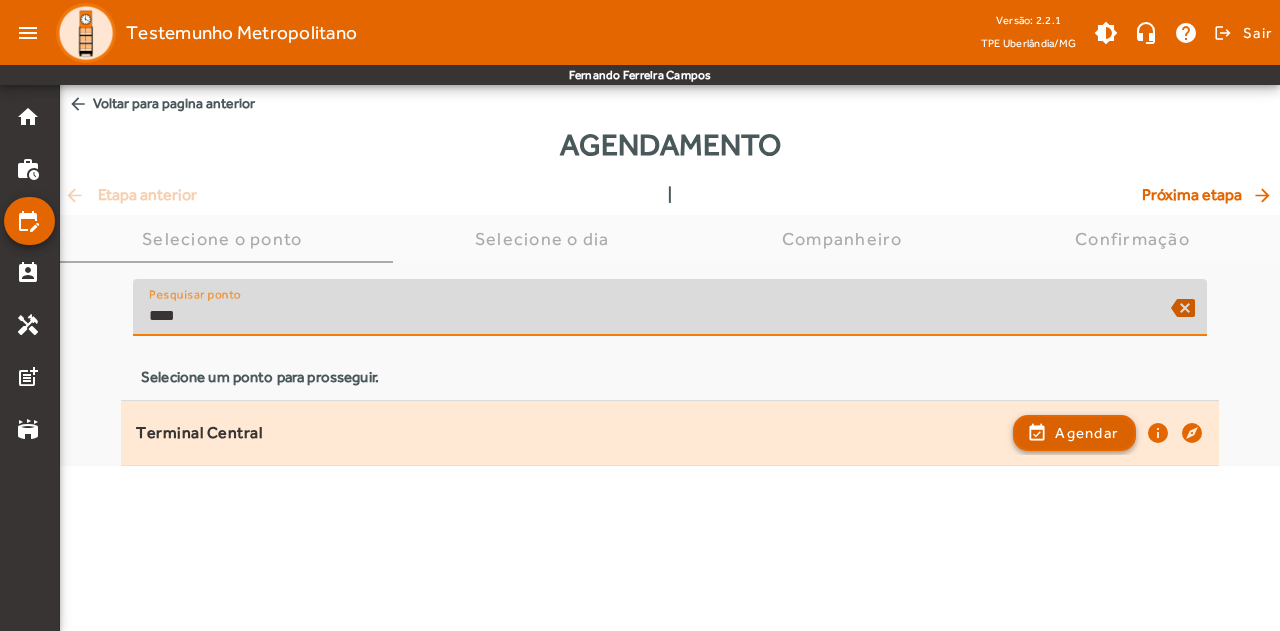 type on "****" 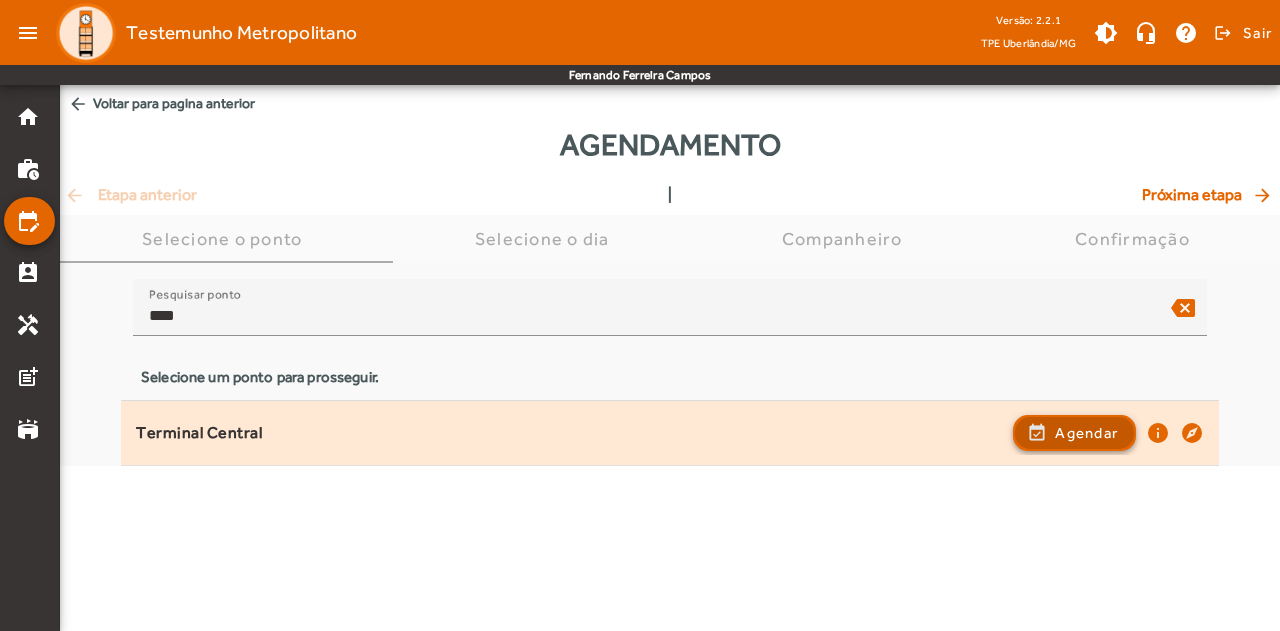 click on "Agendar" 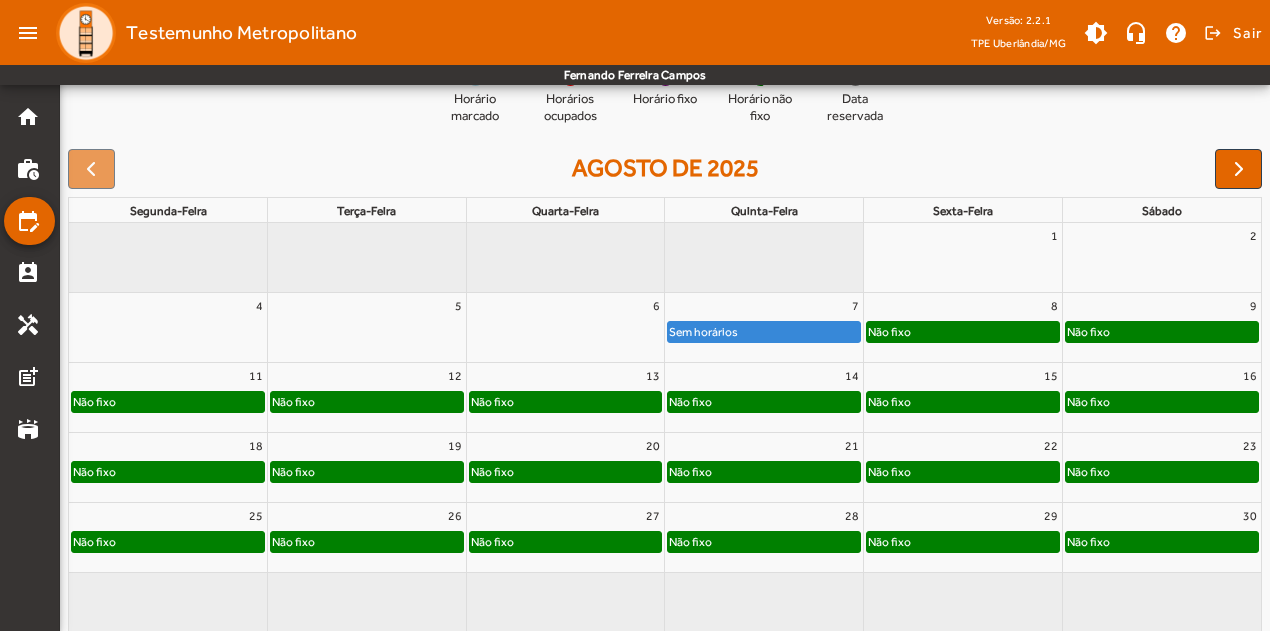 scroll, scrollTop: 254, scrollLeft: 0, axis: vertical 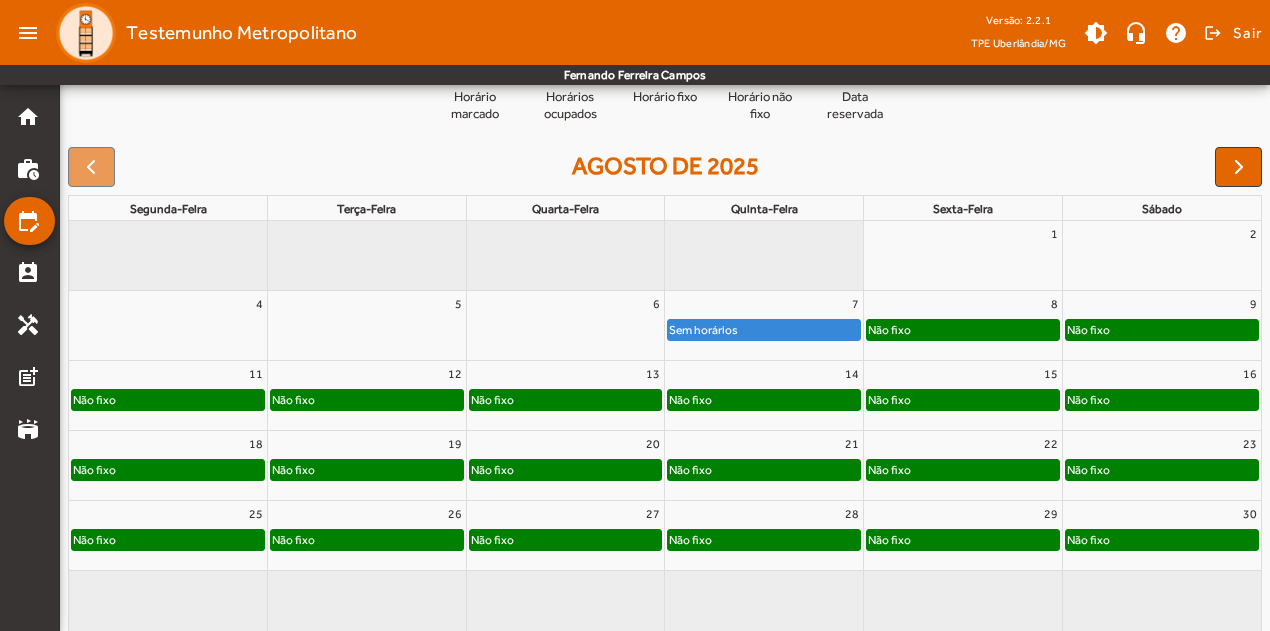 click on "Não fixo" 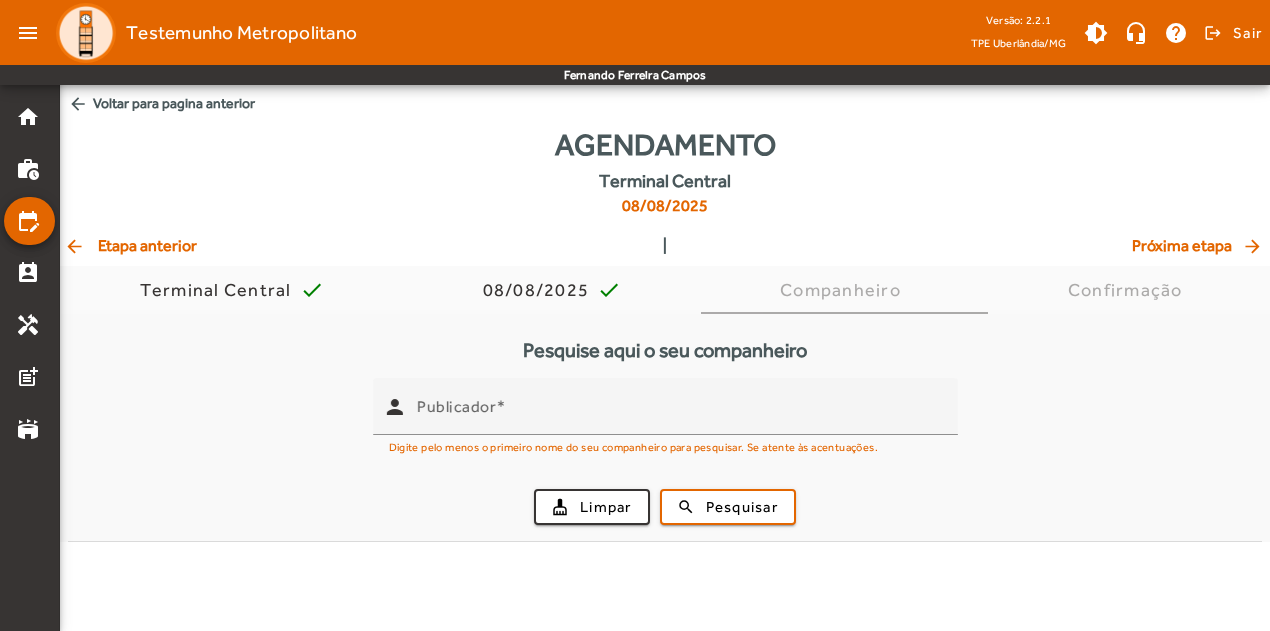 scroll, scrollTop: 0, scrollLeft: 0, axis: both 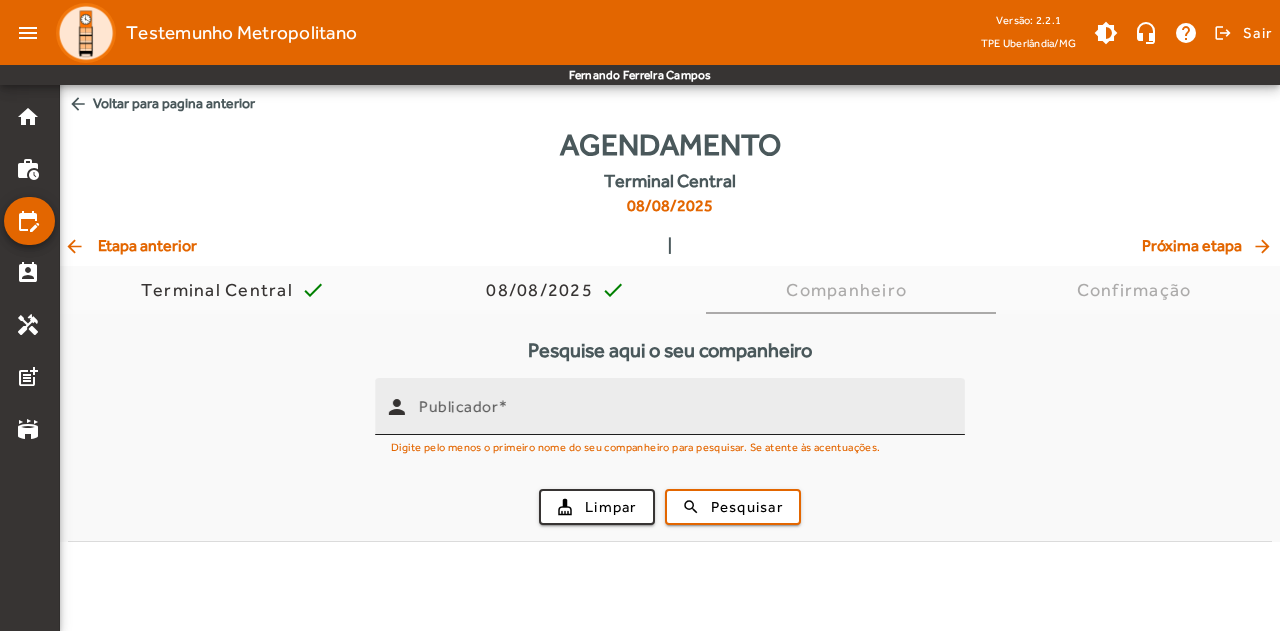click on "Publicador" at bounding box center (458, 406) 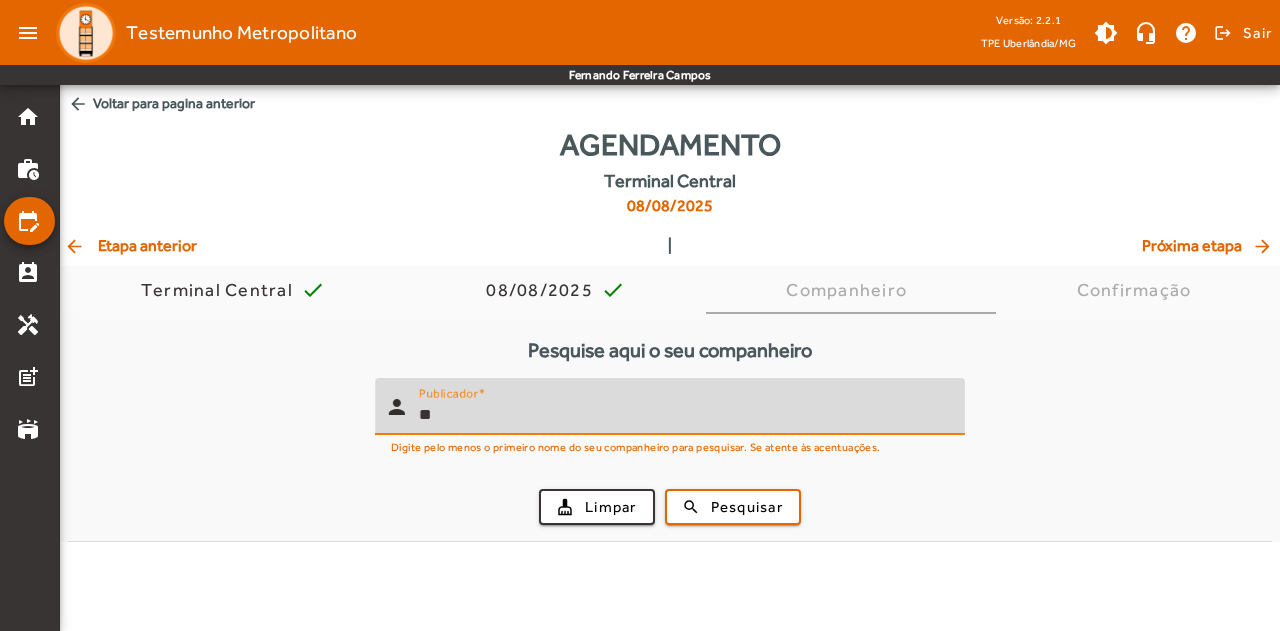 type on "*" 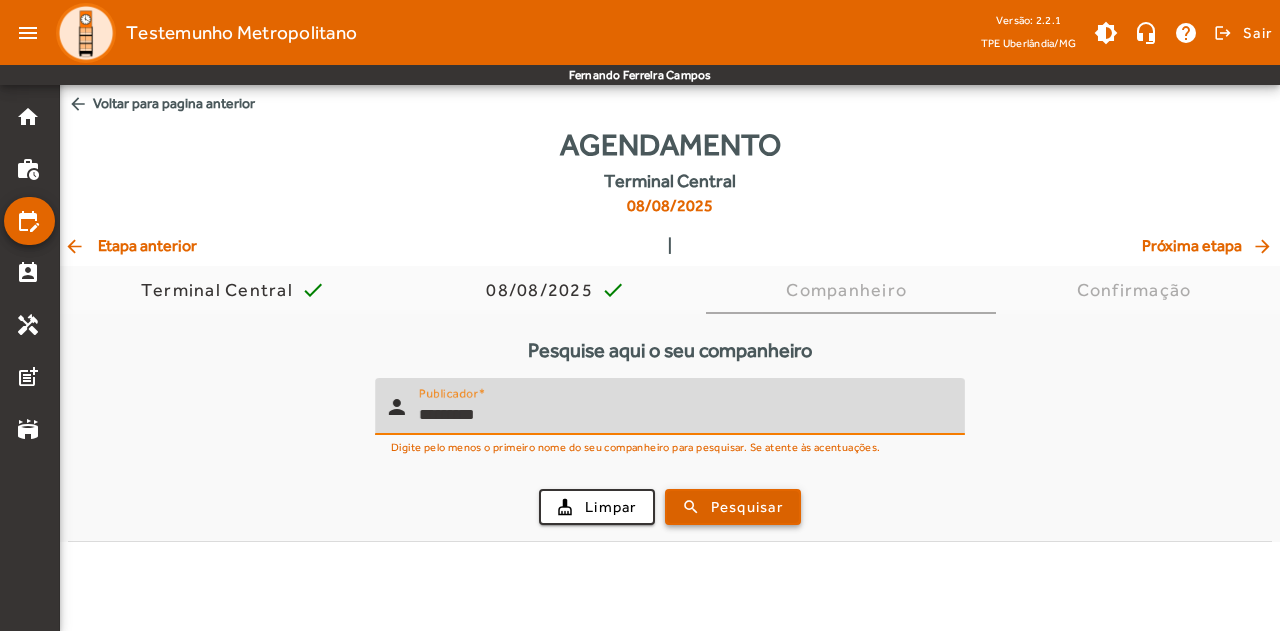 type on "*********" 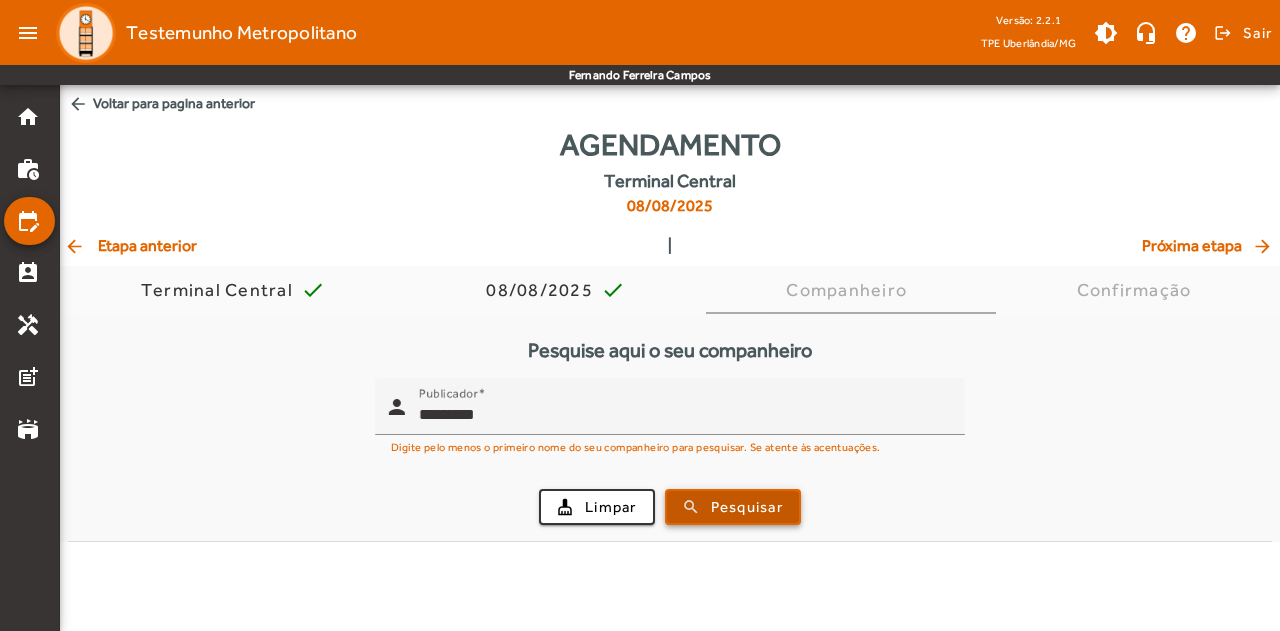 click on "Pesquisar" at bounding box center (747, 507) 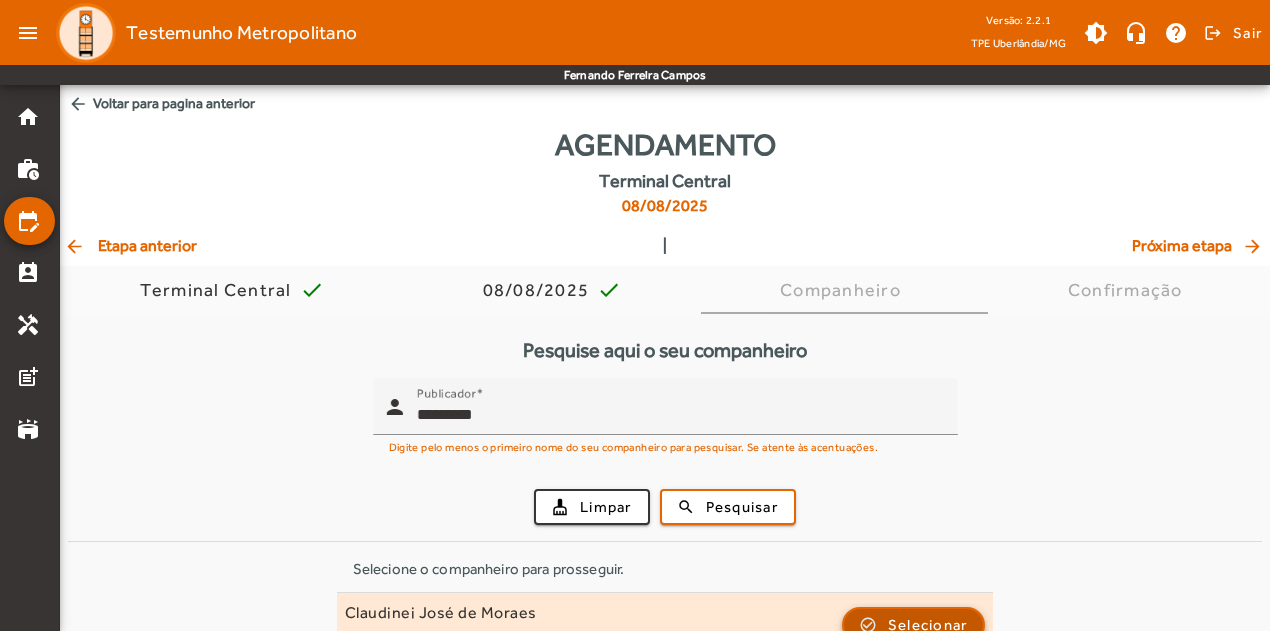 click on "Selecionar" 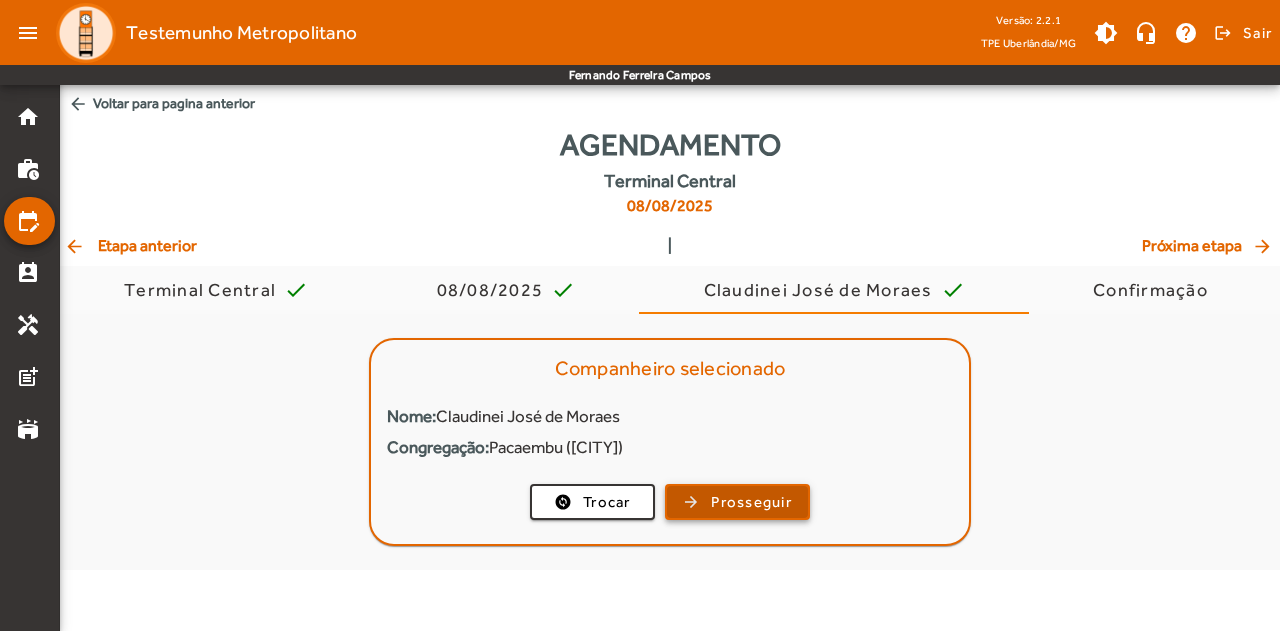 click on "Prosseguir" 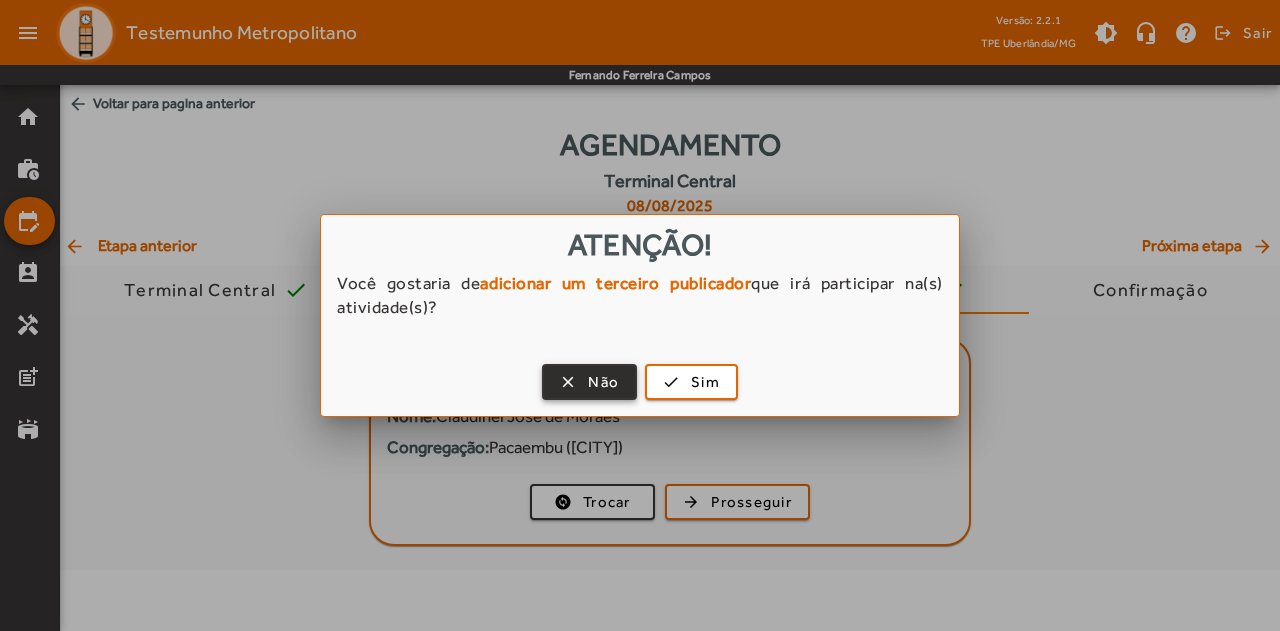 click at bounding box center (589, 382) 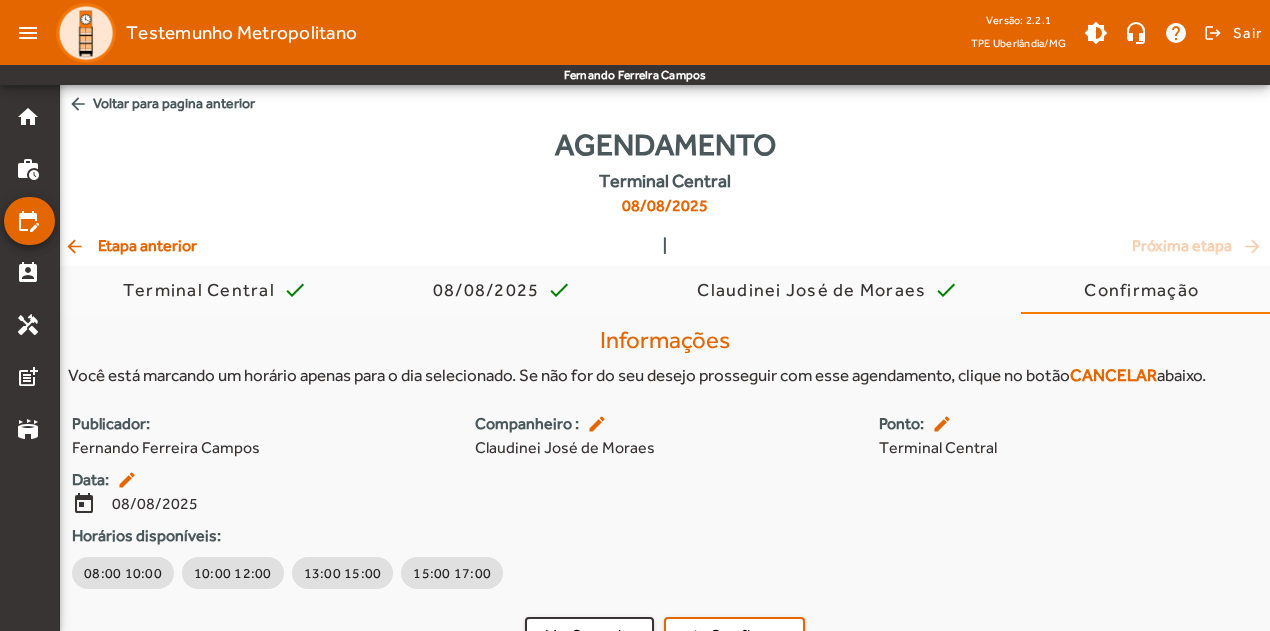 scroll, scrollTop: 38, scrollLeft: 0, axis: vertical 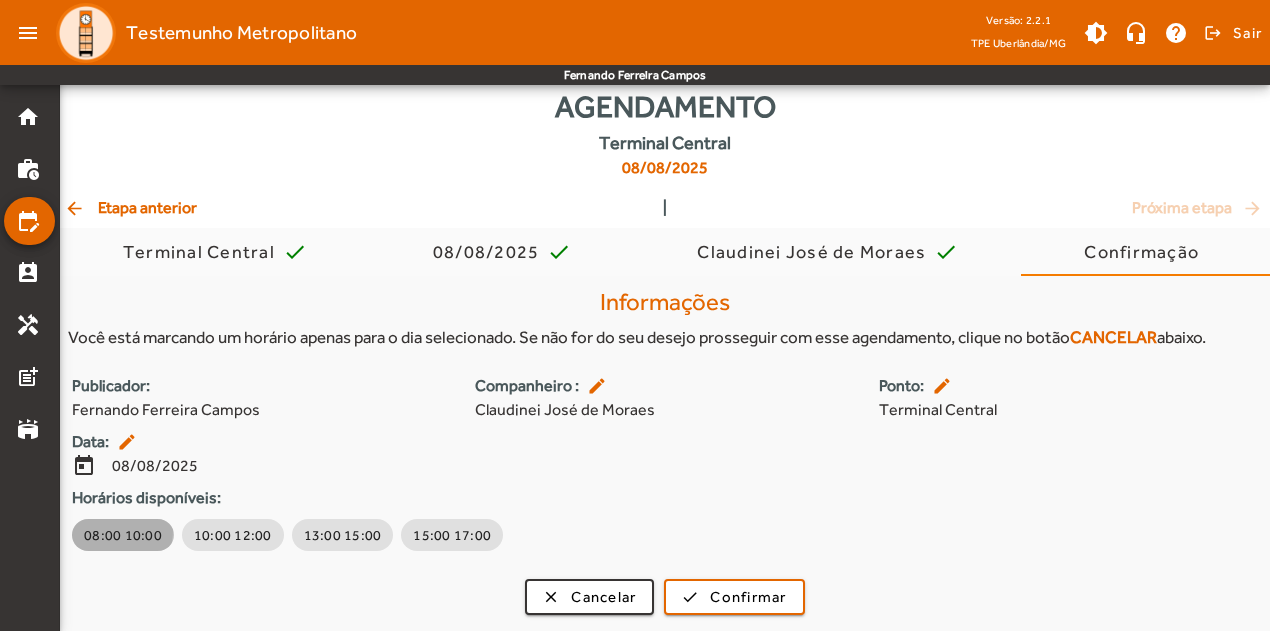 click on "08:00 10:00" at bounding box center [123, 535] 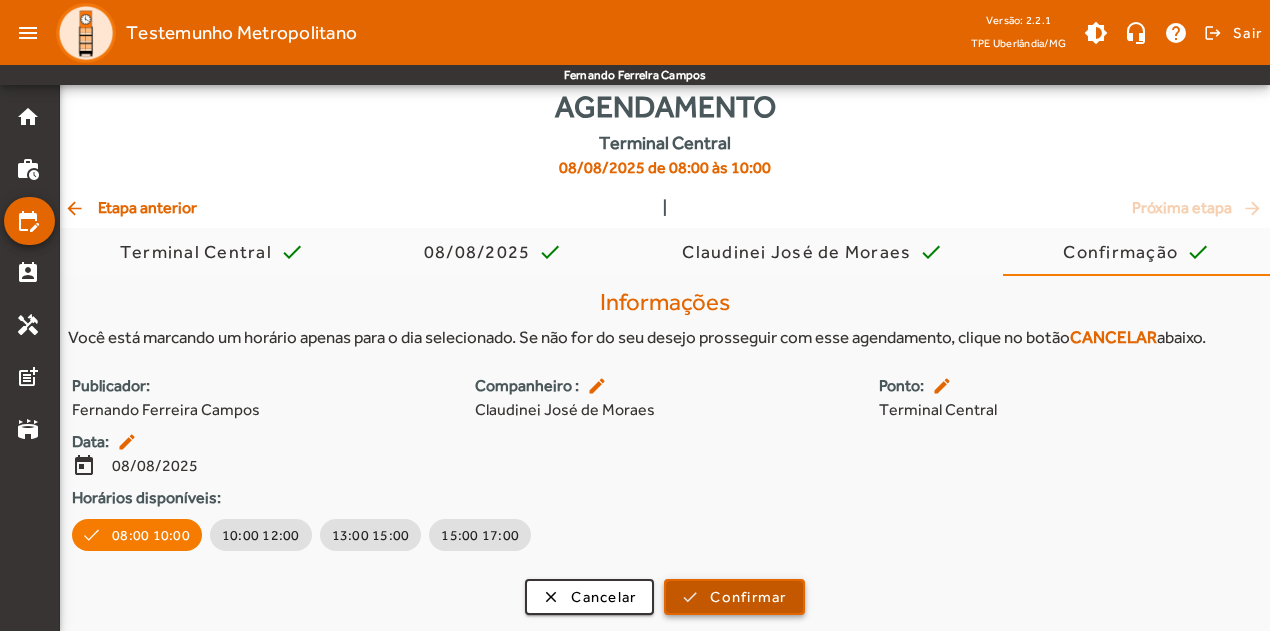 click on "Confirmar" at bounding box center [748, 597] 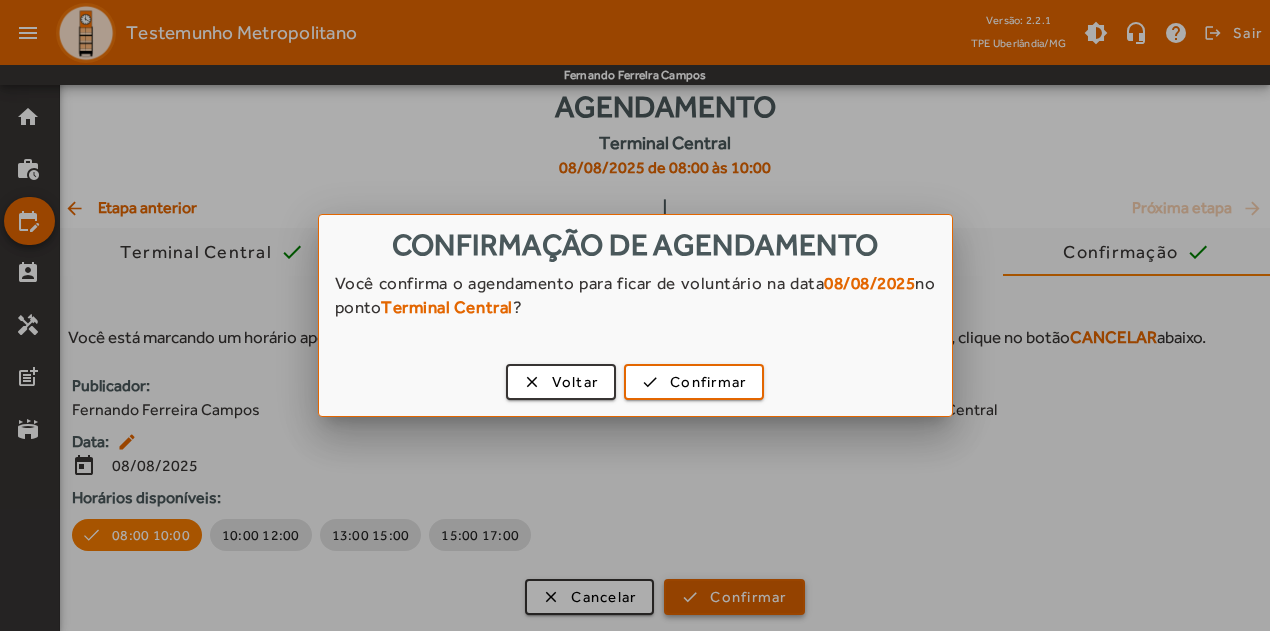 scroll, scrollTop: 0, scrollLeft: 0, axis: both 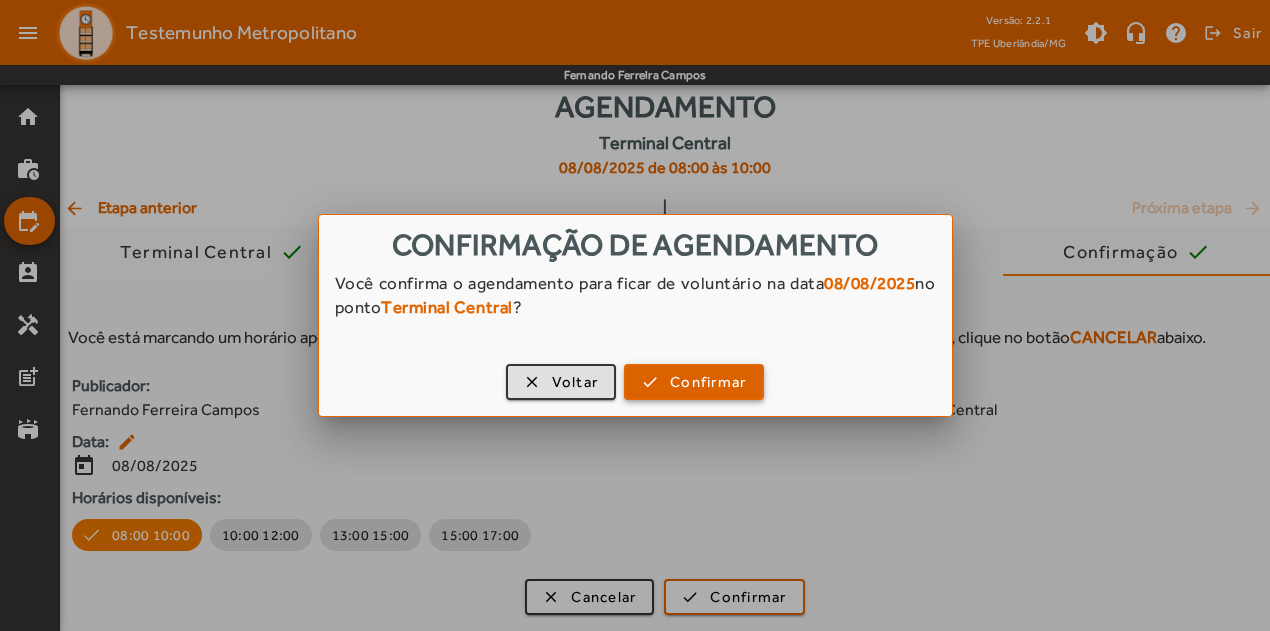 click on "Confirmar" at bounding box center (708, 382) 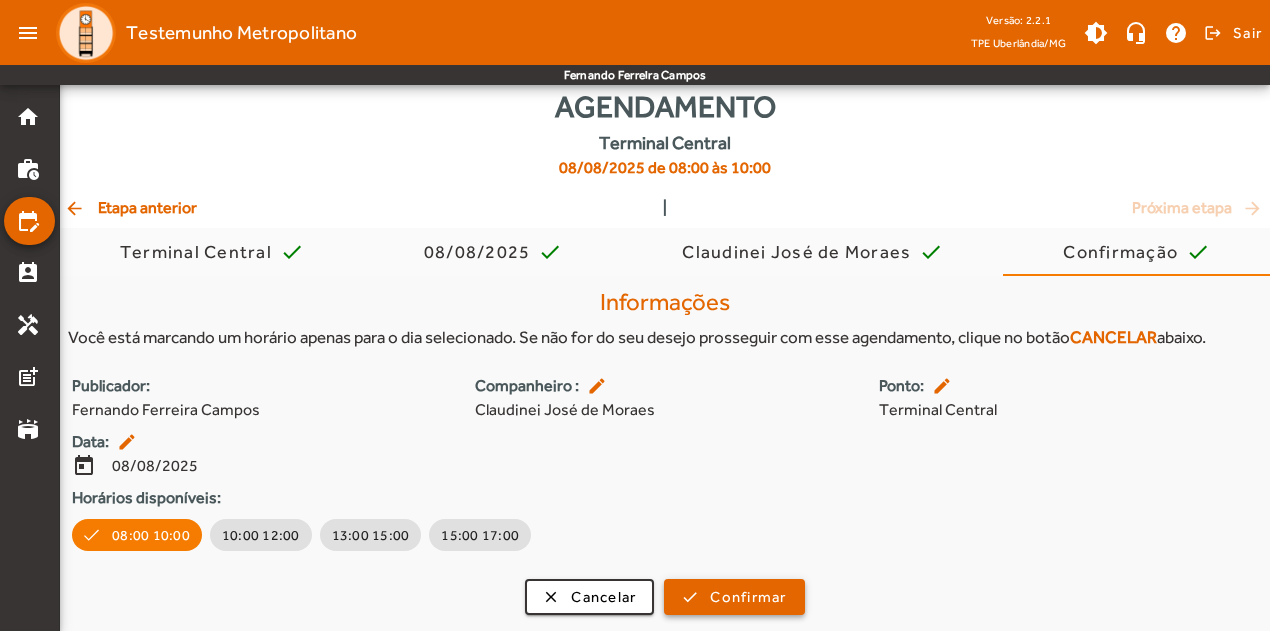 scroll, scrollTop: 38, scrollLeft: 0, axis: vertical 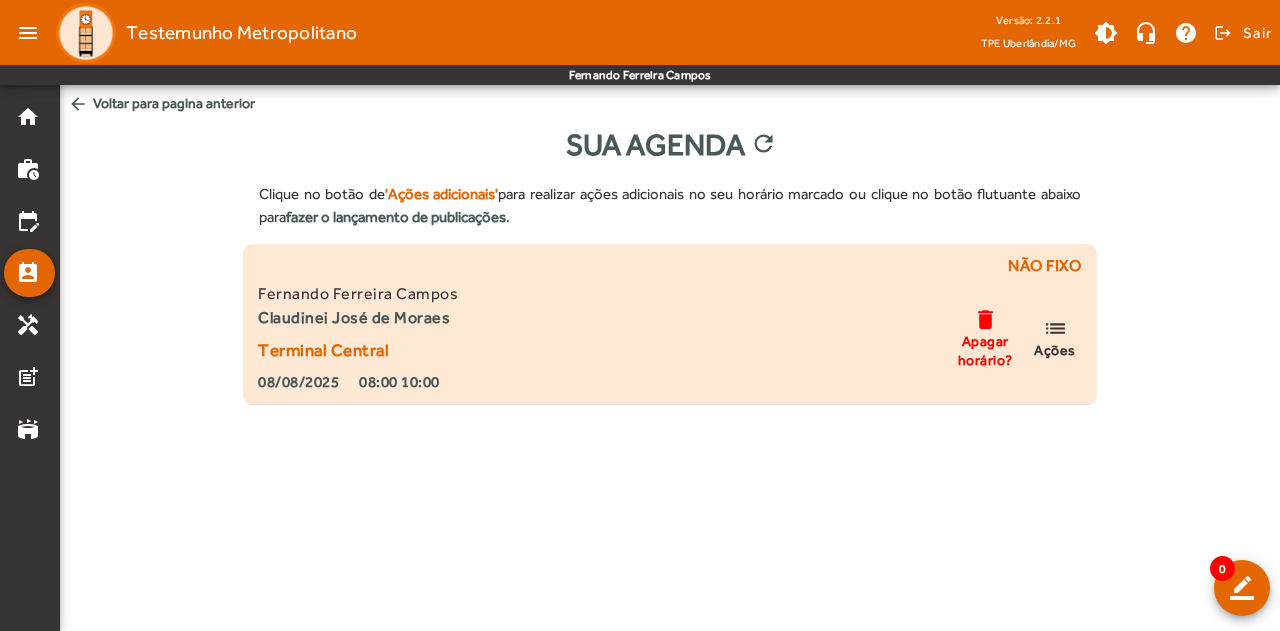 click on "list" 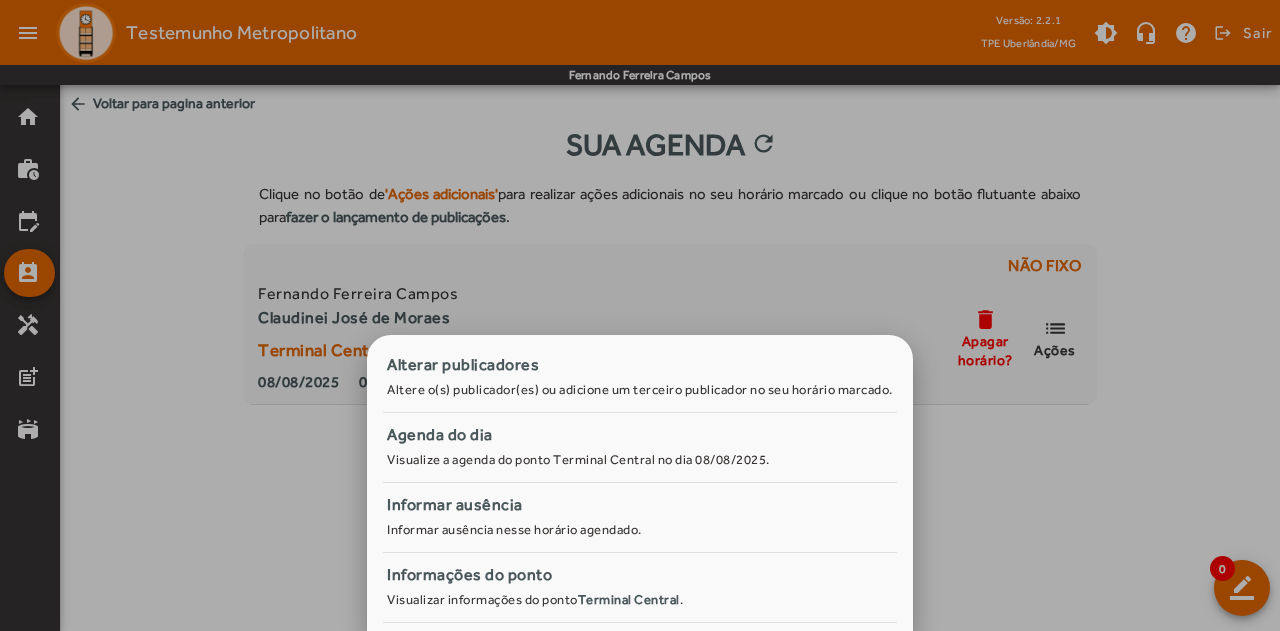 click at bounding box center [640, 315] 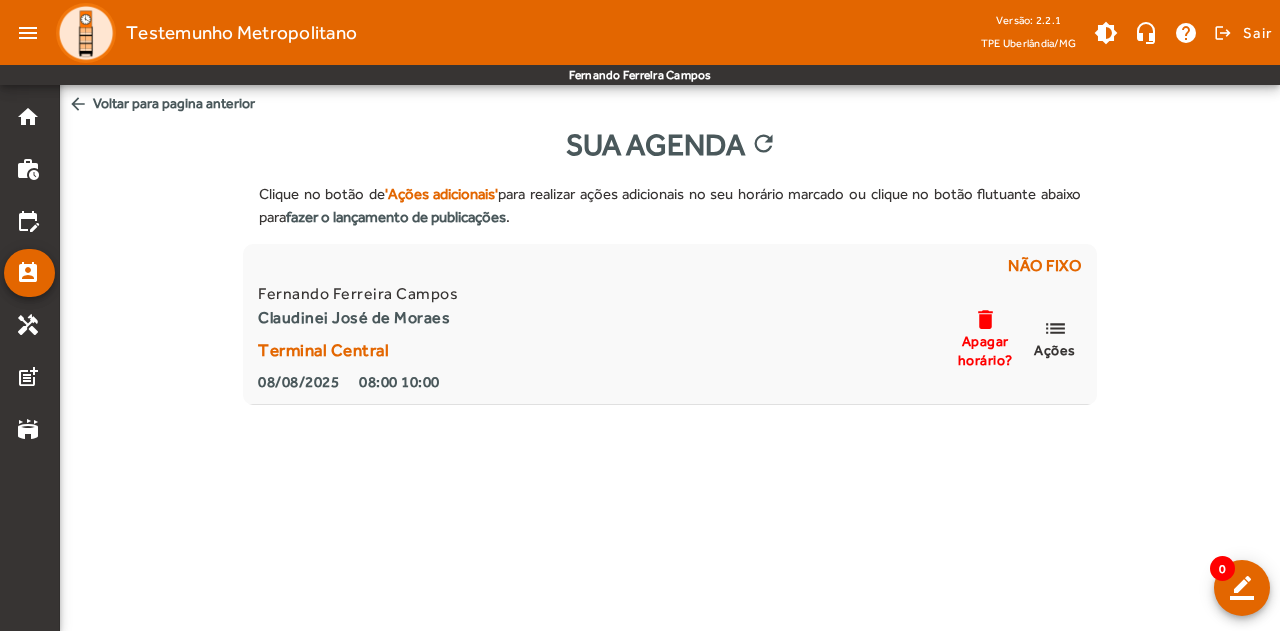 click on "Clique no botão de  'Ações adicionais'  para realizar ações adicionais no seu horário marcado ou clique no botão flutuante abaixo para  fazer o lançamento de publicações .  Não fixo  Fernando Ferreira Campos Claudinei José de Moraes  Terminal Central  08/08/2025 08:00 10:00 delete Apagar horário? list  Ações" 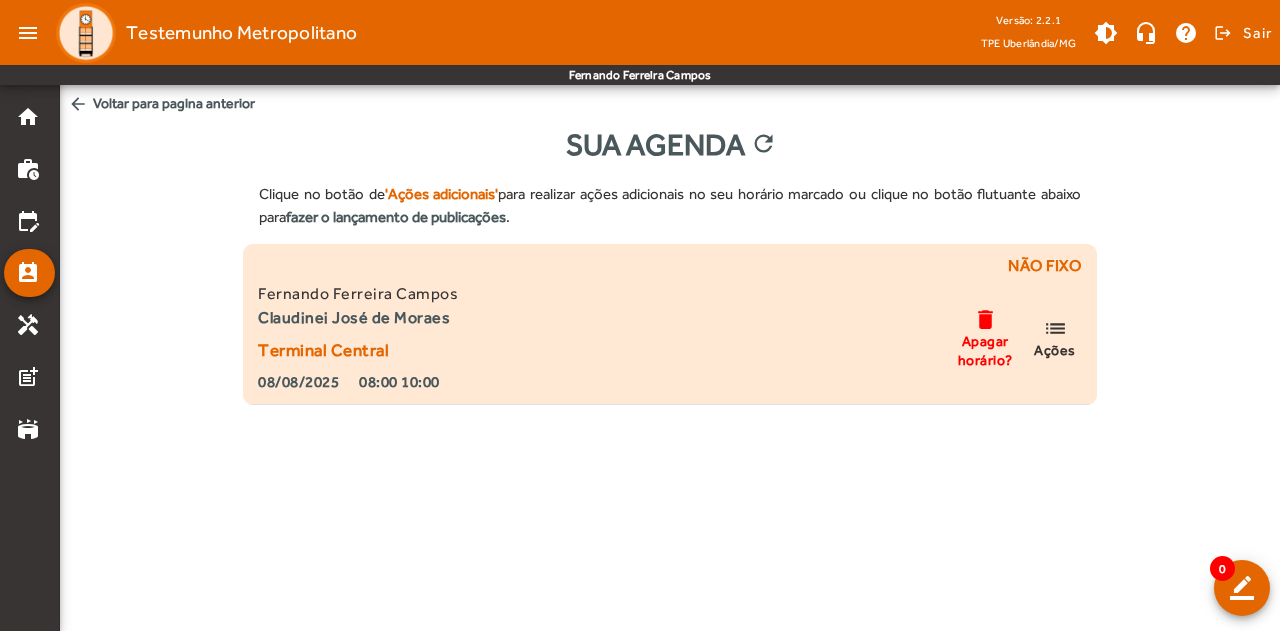 click on "list" 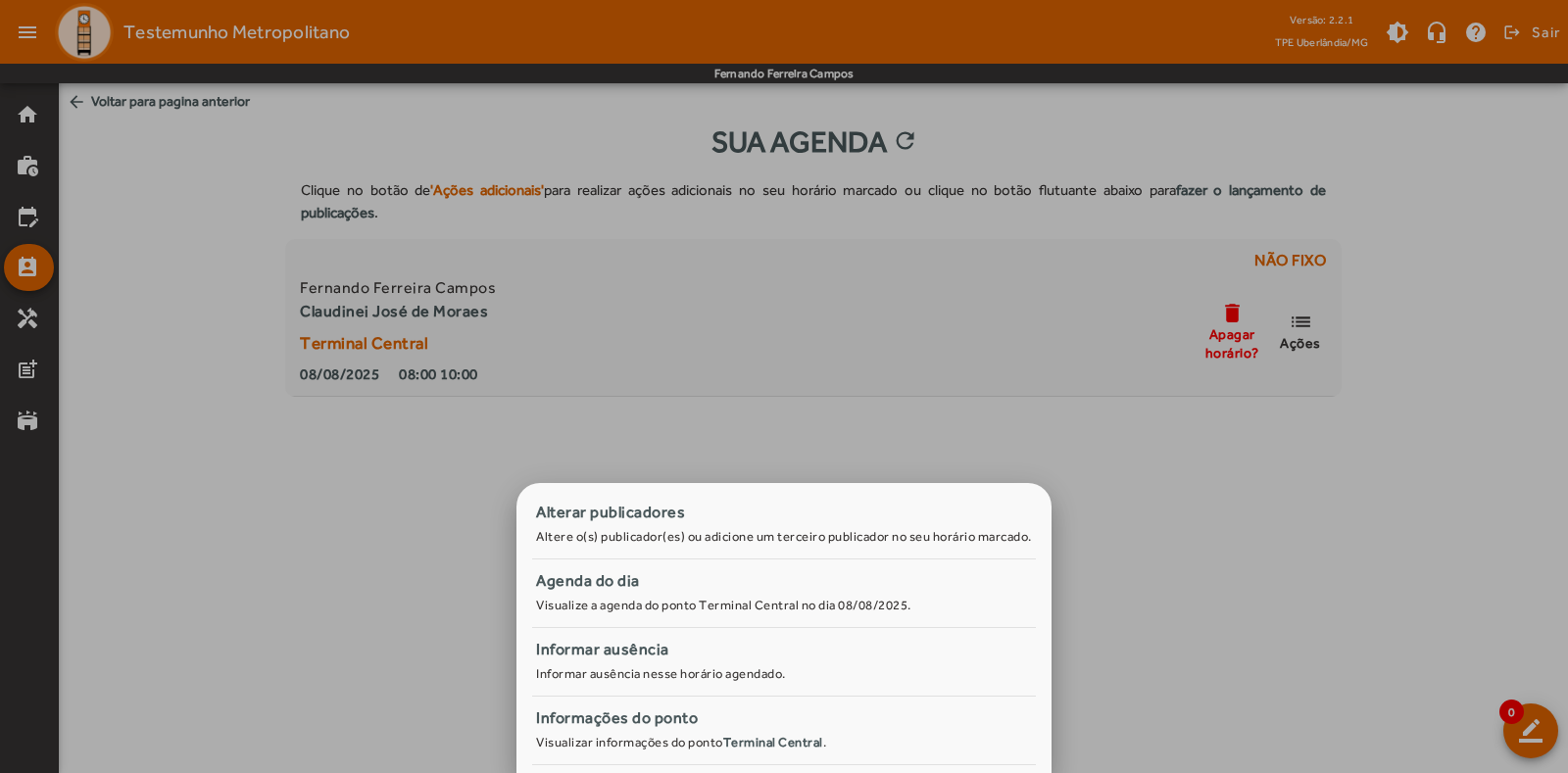 click at bounding box center (784, 386) 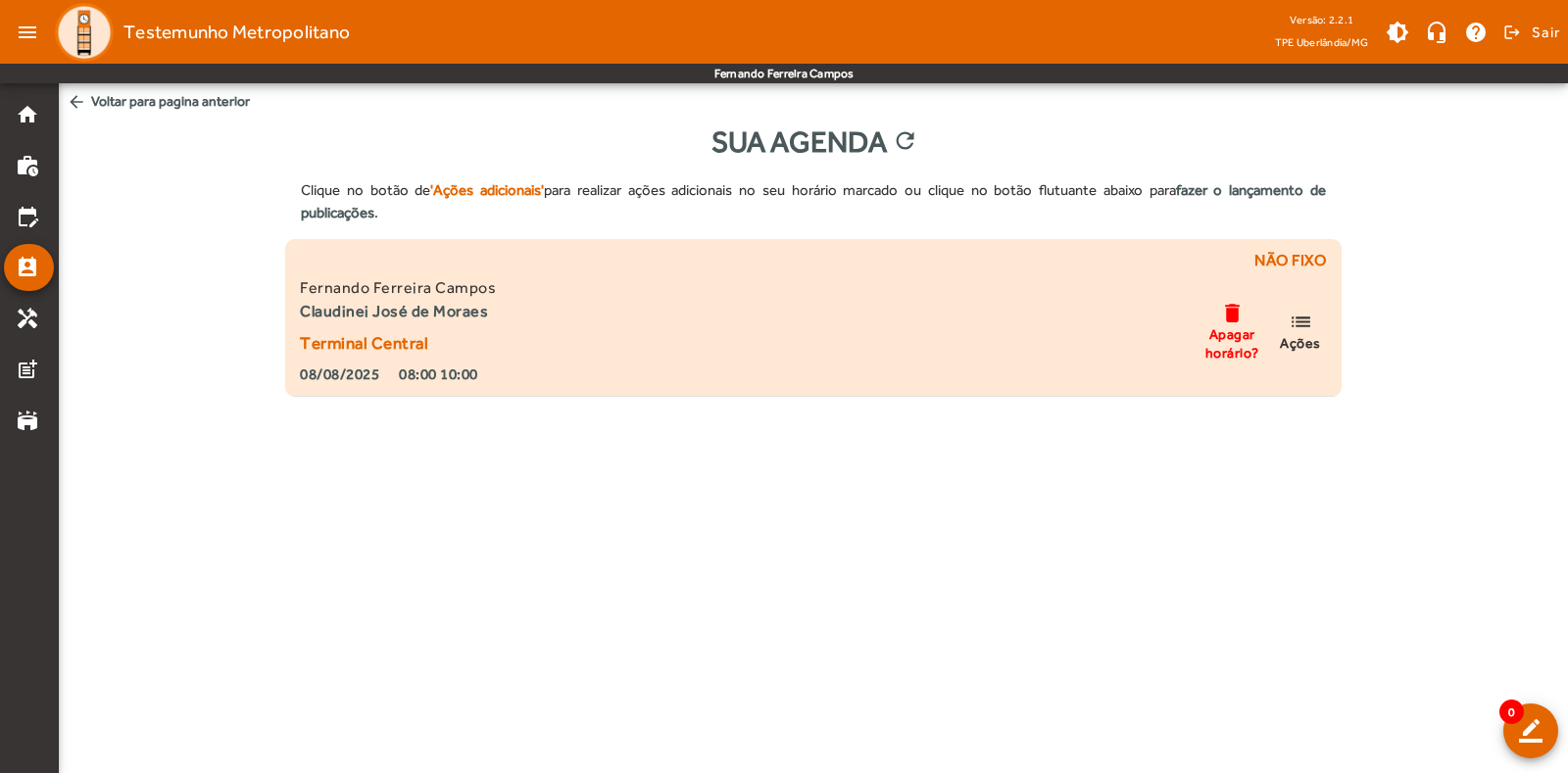 click on "list" 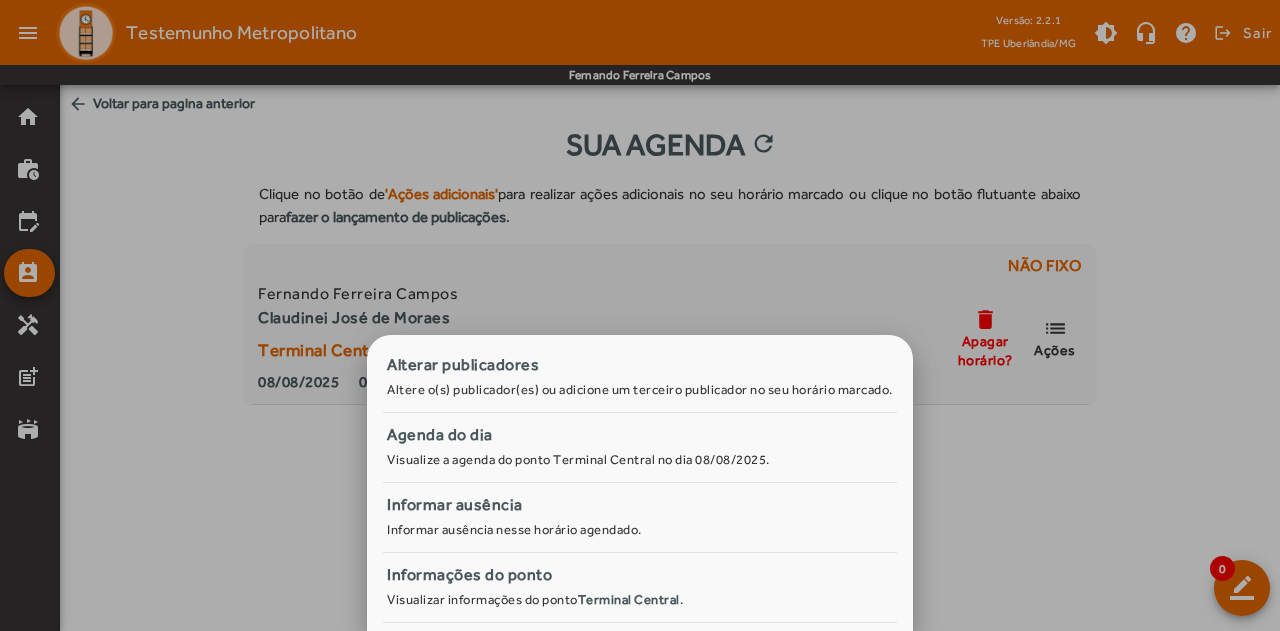 click at bounding box center [640, 315] 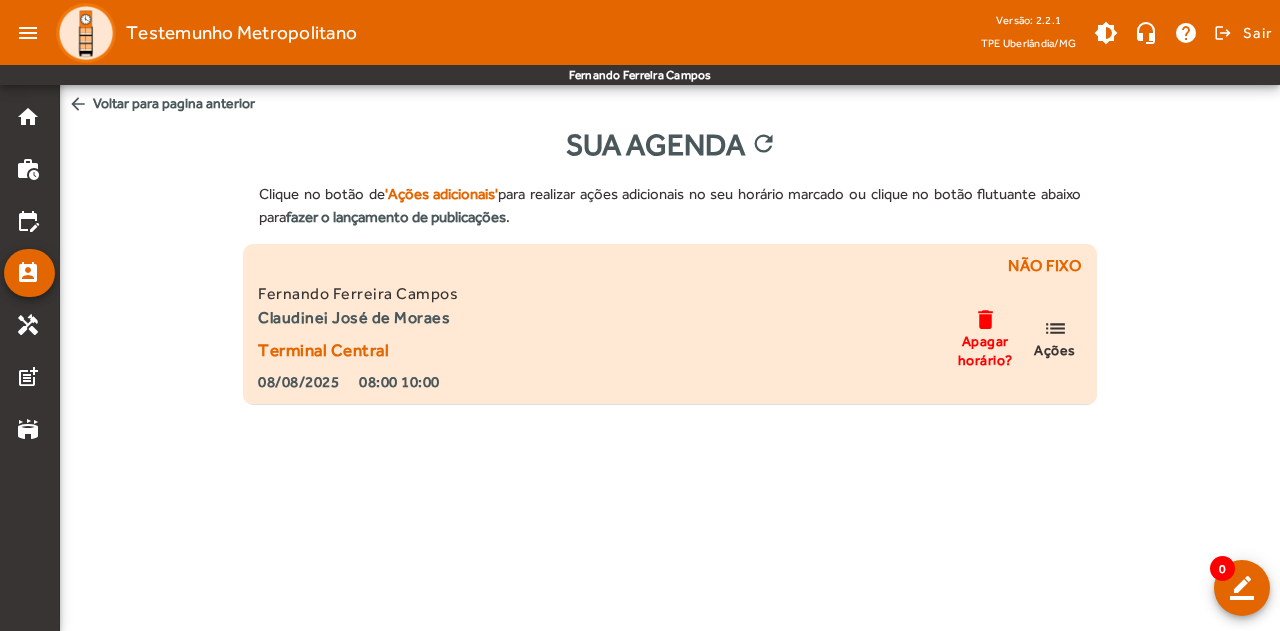 click on "list" 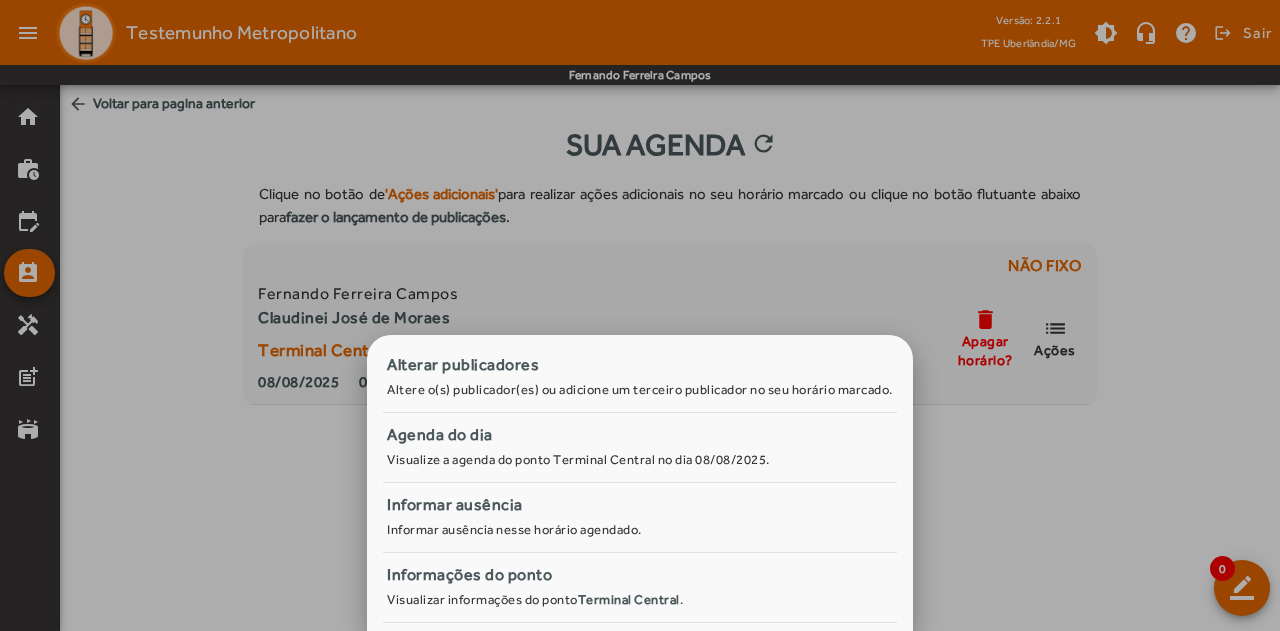 click at bounding box center [640, 315] 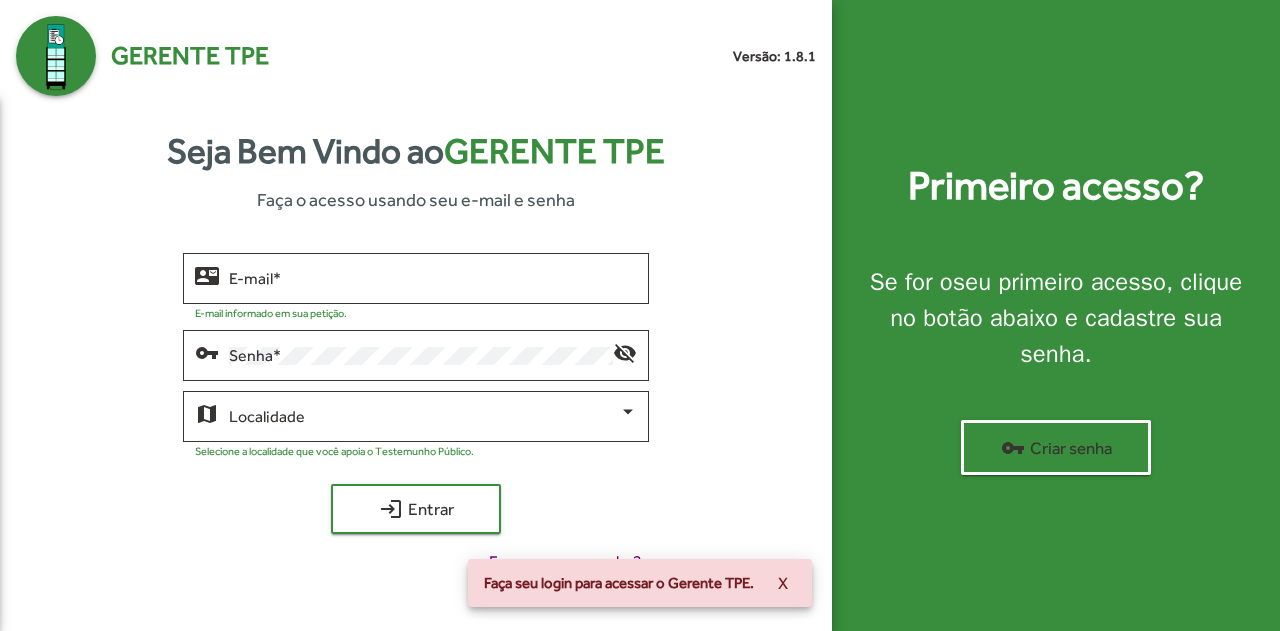scroll, scrollTop: 0, scrollLeft: 0, axis: both 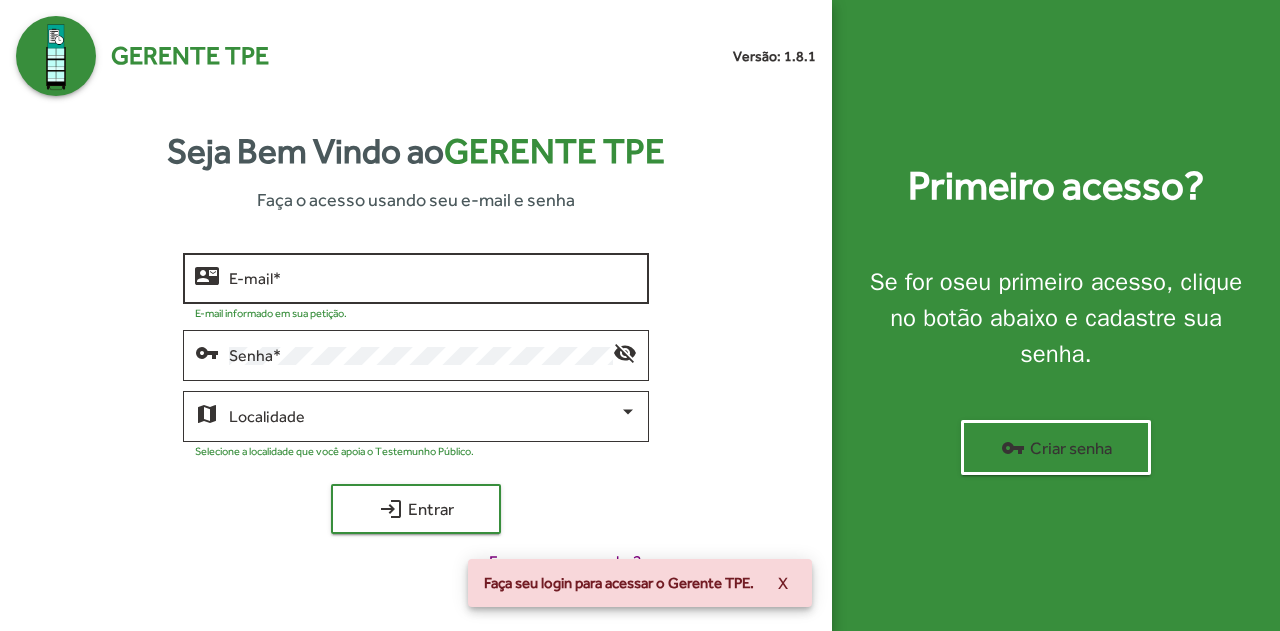 click on "E-mail   *" 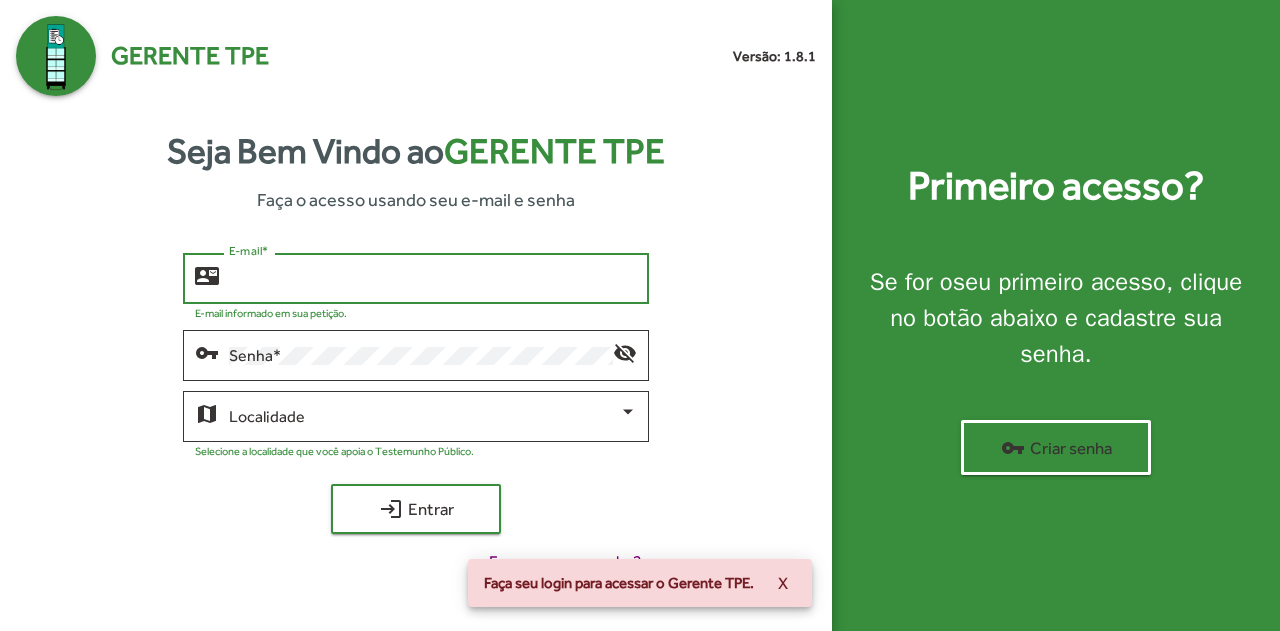 click on "E-mail   *" at bounding box center (433, 279) 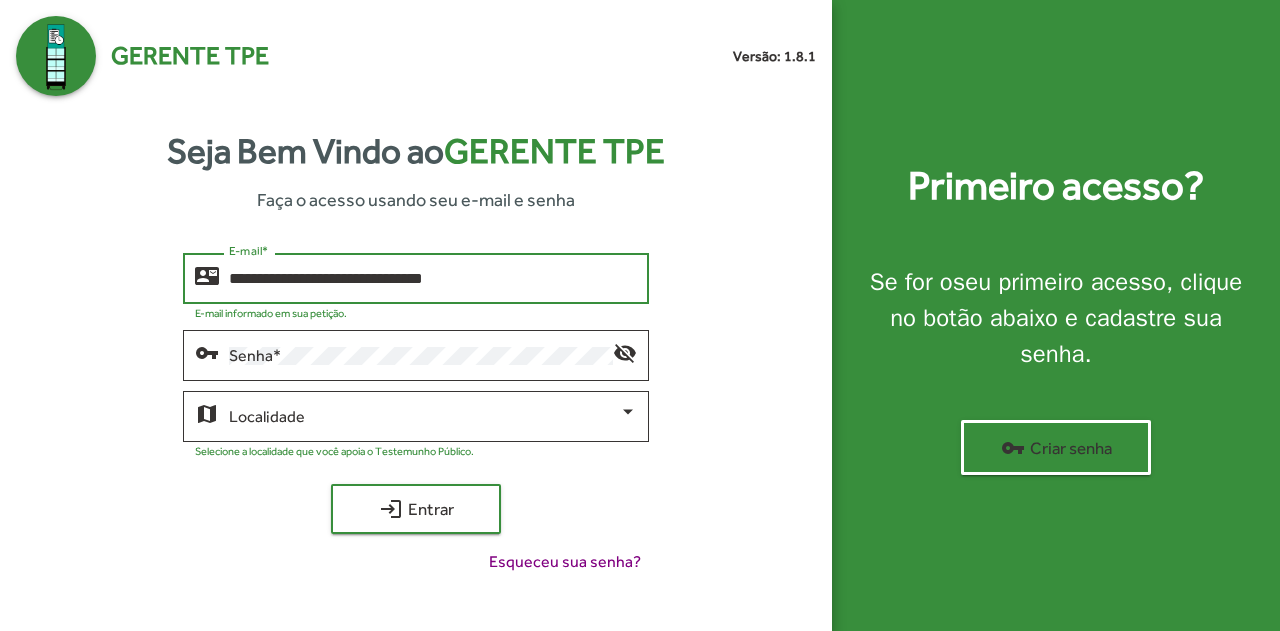 type on "**********" 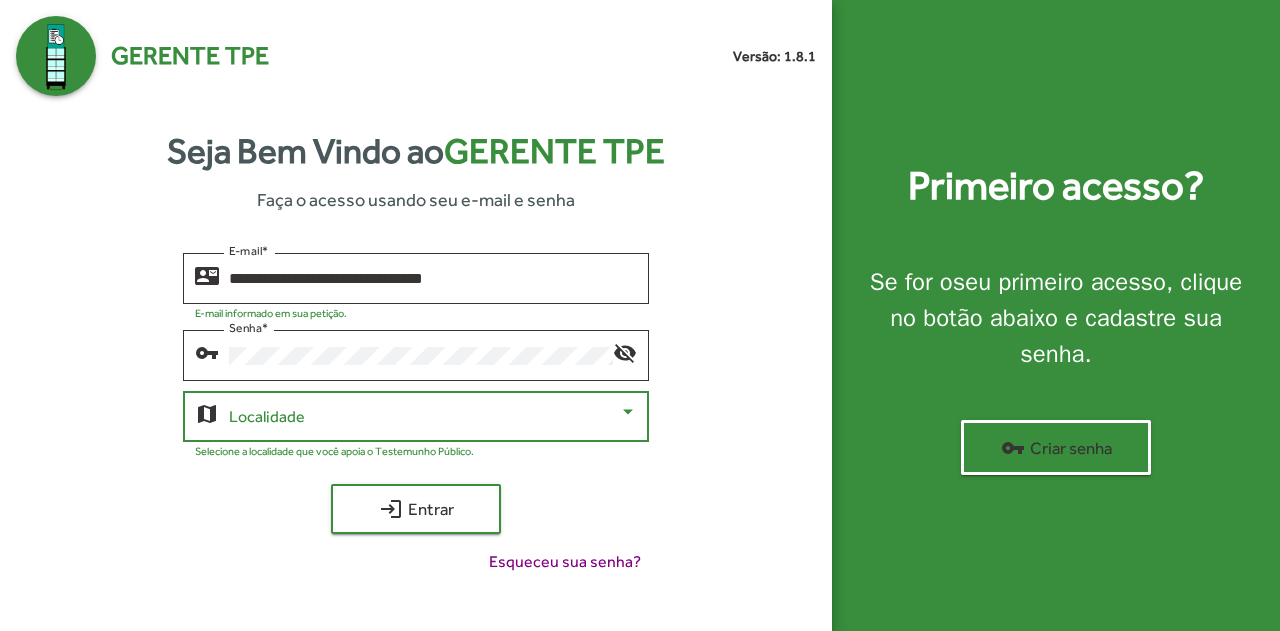 click at bounding box center (424, 417) 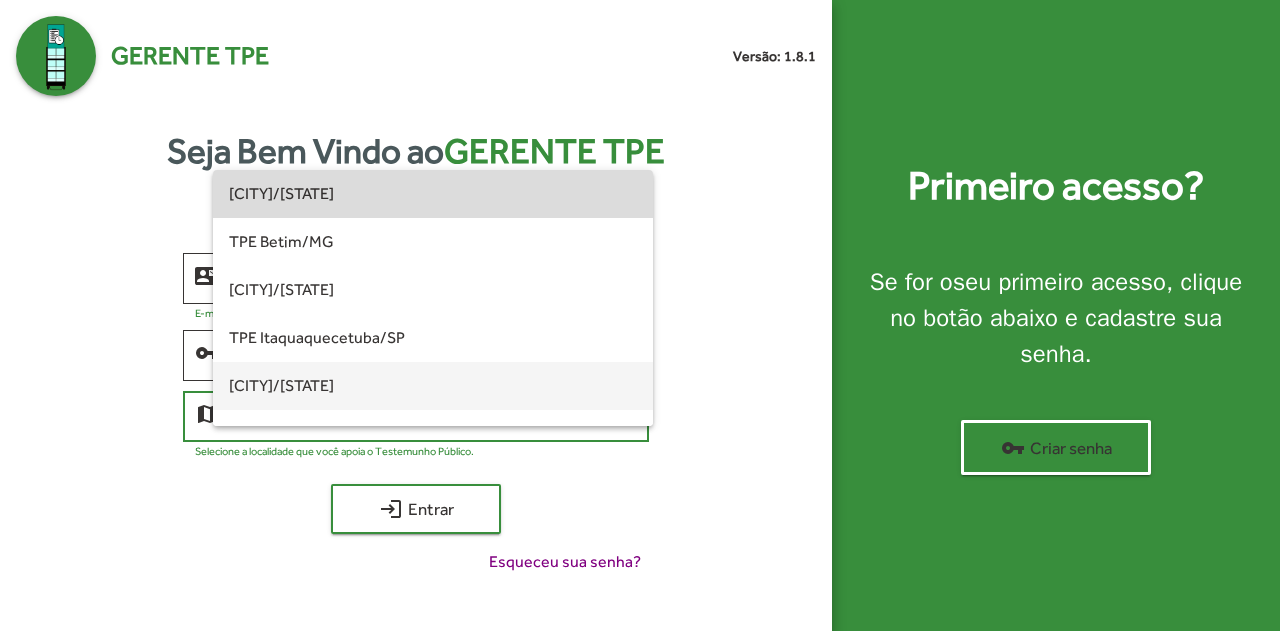 drag, startPoint x: 641, startPoint y: 210, endPoint x: 634, endPoint y: 407, distance: 197.12433 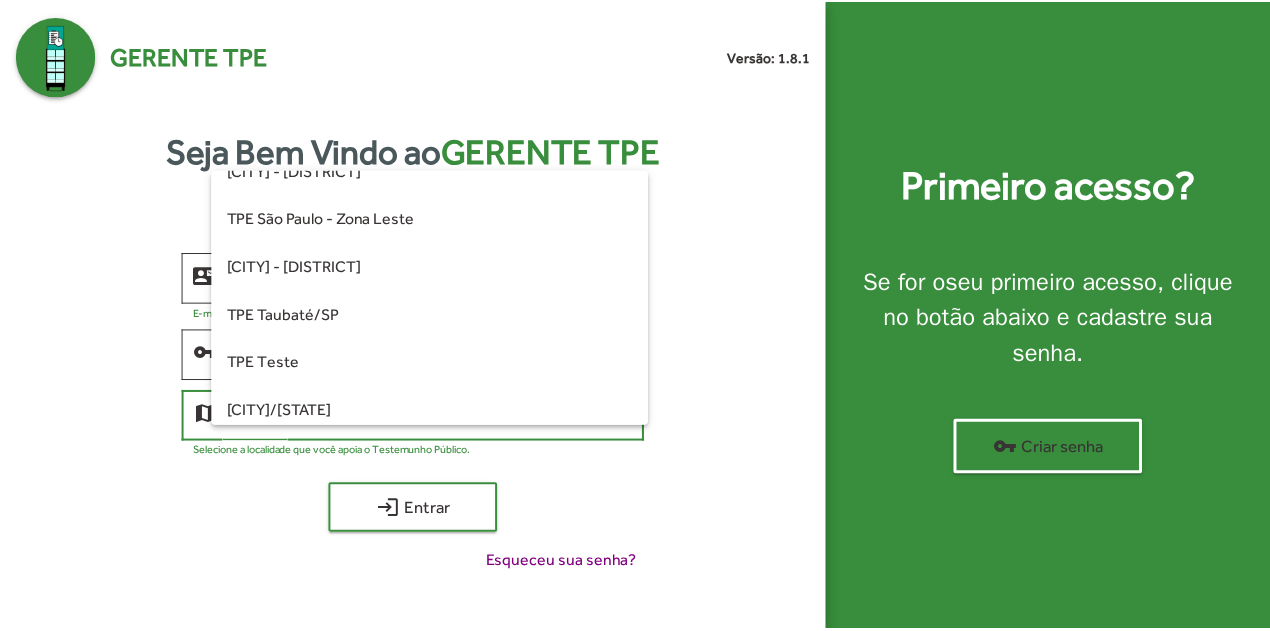 scroll, scrollTop: 560, scrollLeft: 0, axis: vertical 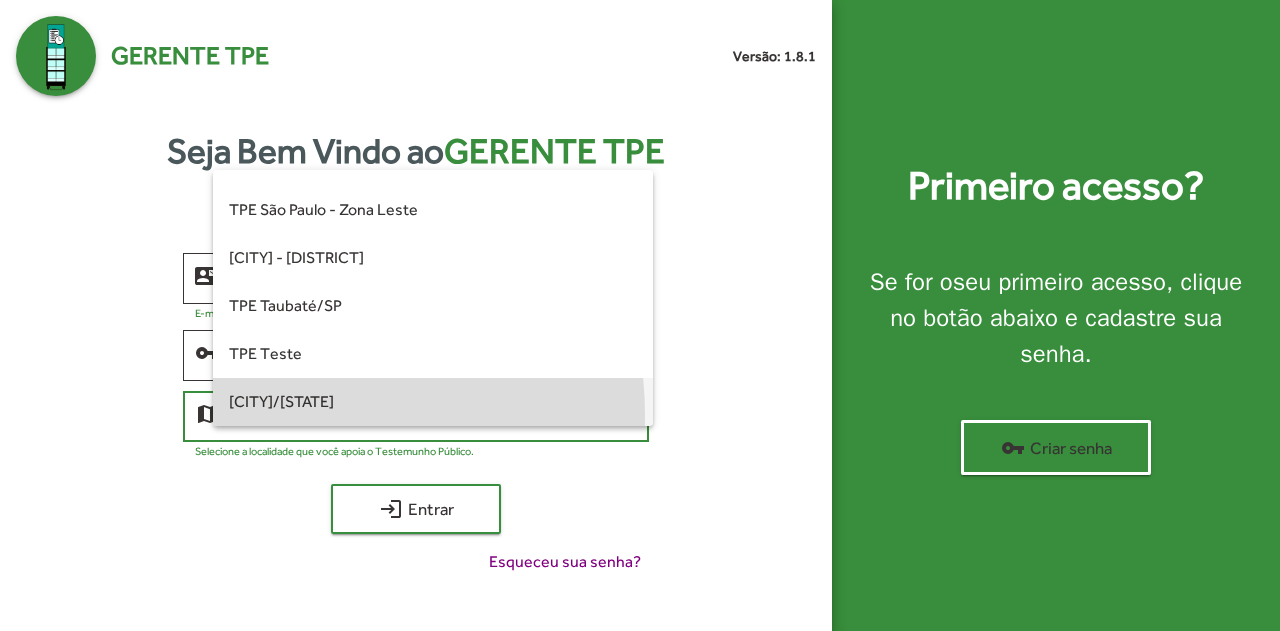 click on "[CITY]/[STATE]" at bounding box center (433, 402) 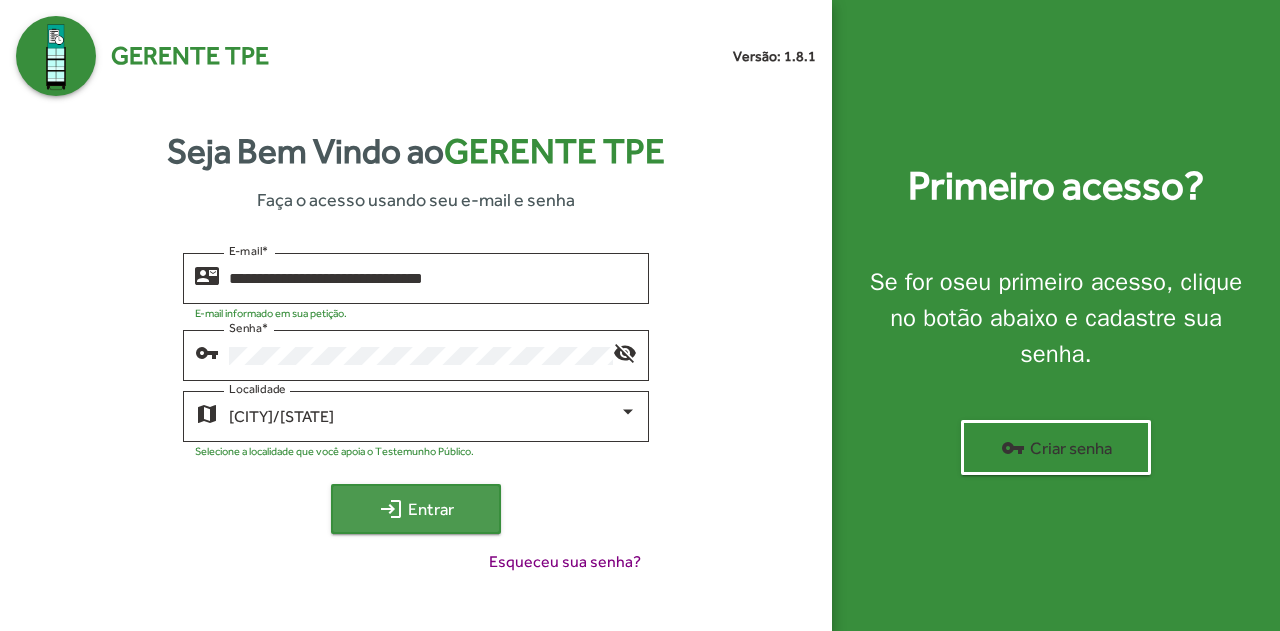 click on "login  Entrar" 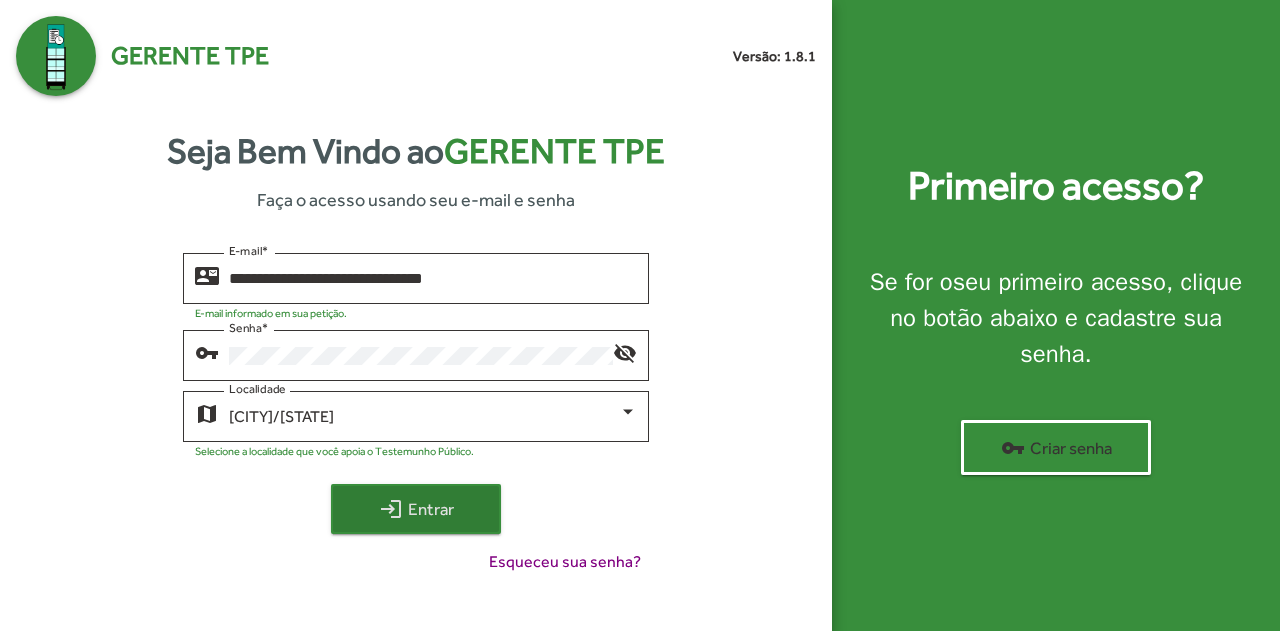 click on "login  Entrar" 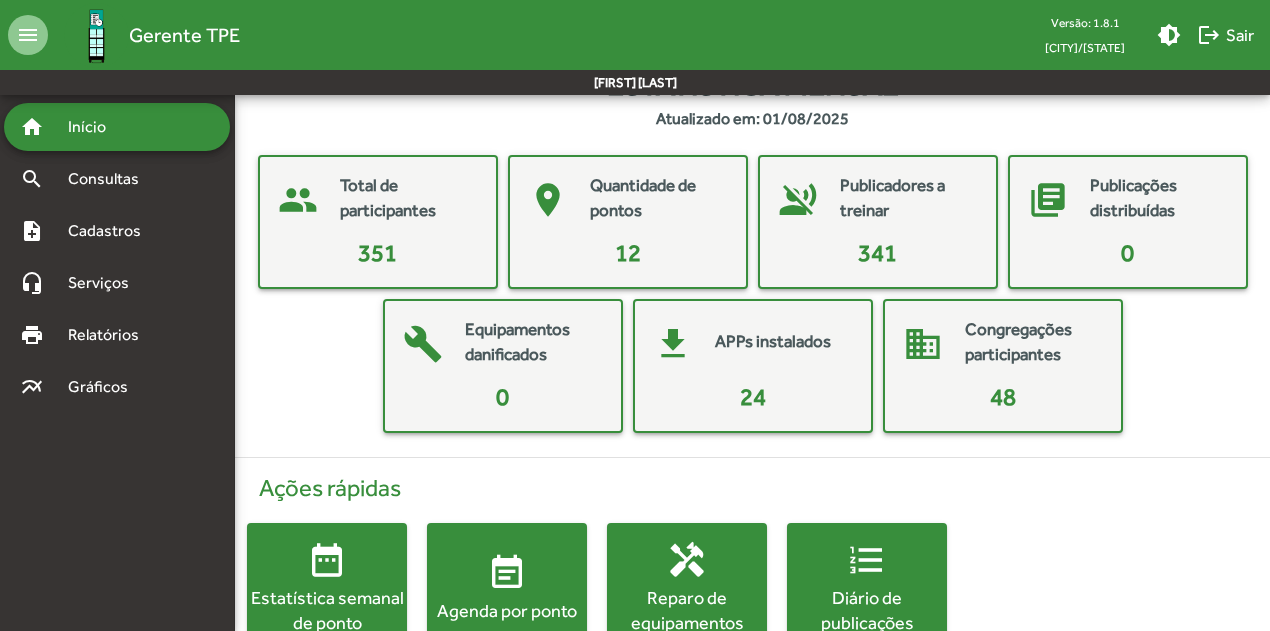 scroll, scrollTop: 28, scrollLeft: 0, axis: vertical 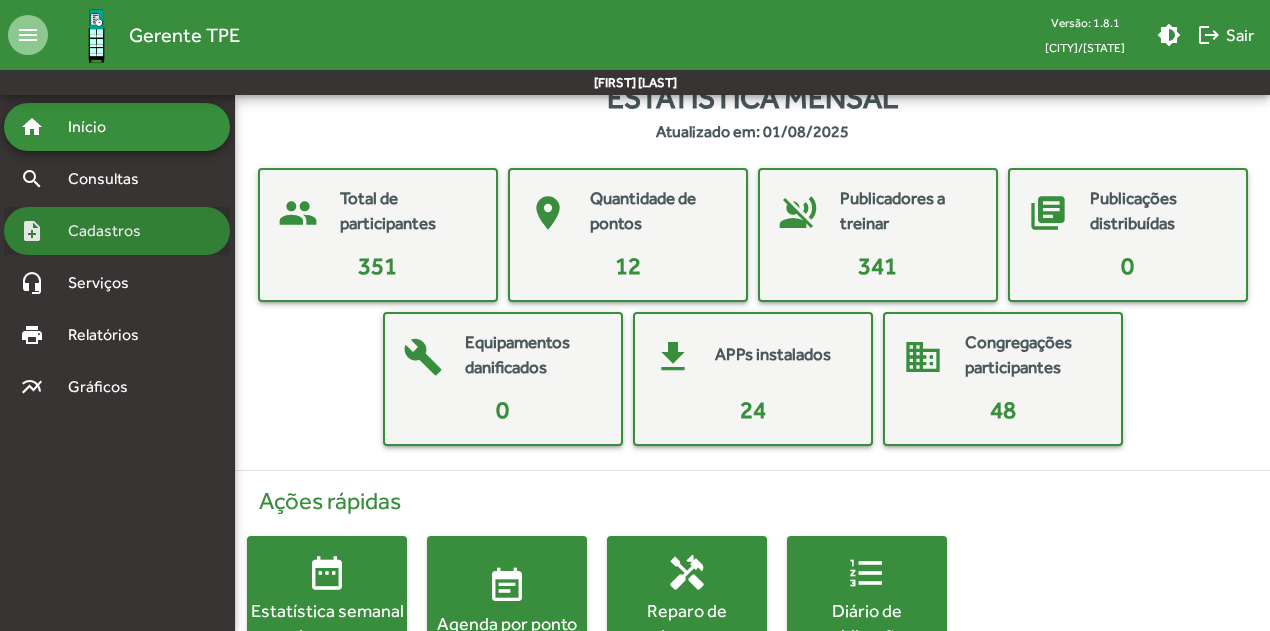 click on "Cadastros" at bounding box center [111, 231] 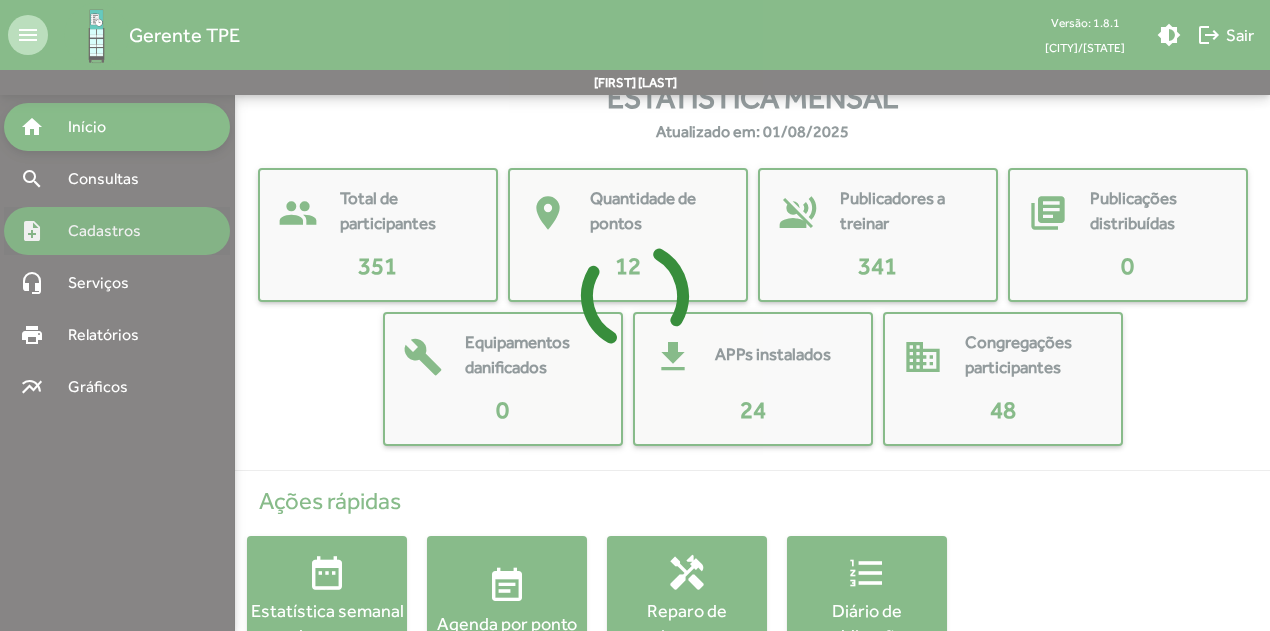 scroll, scrollTop: 0, scrollLeft: 0, axis: both 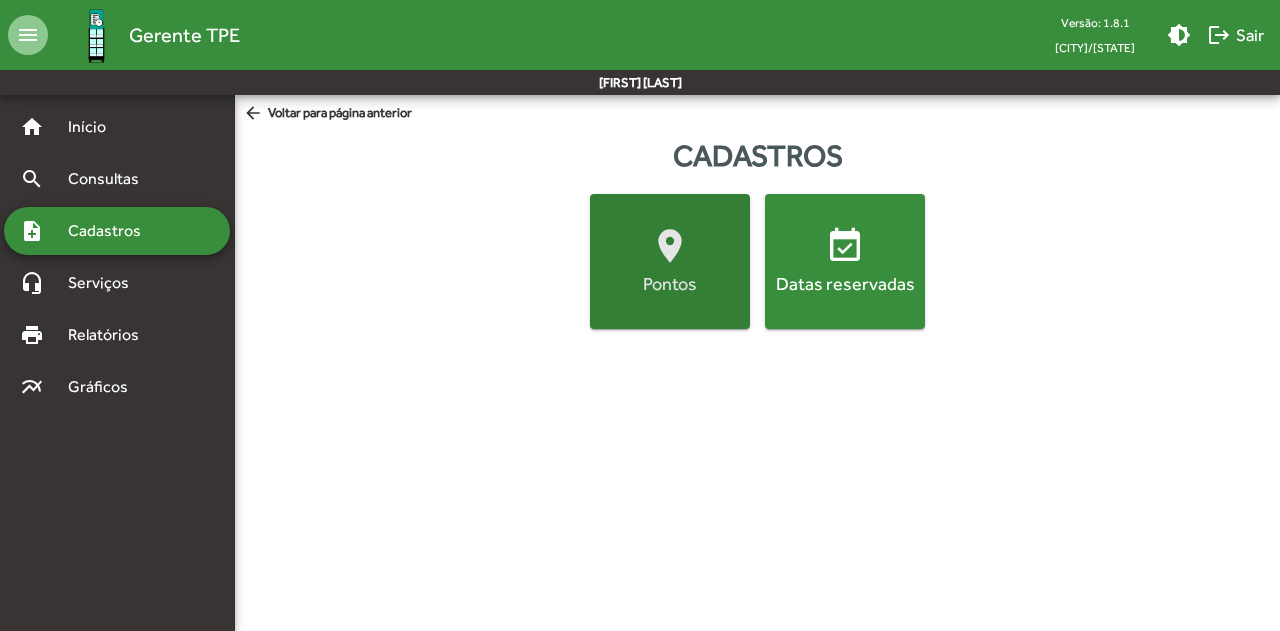 click on "location_on" 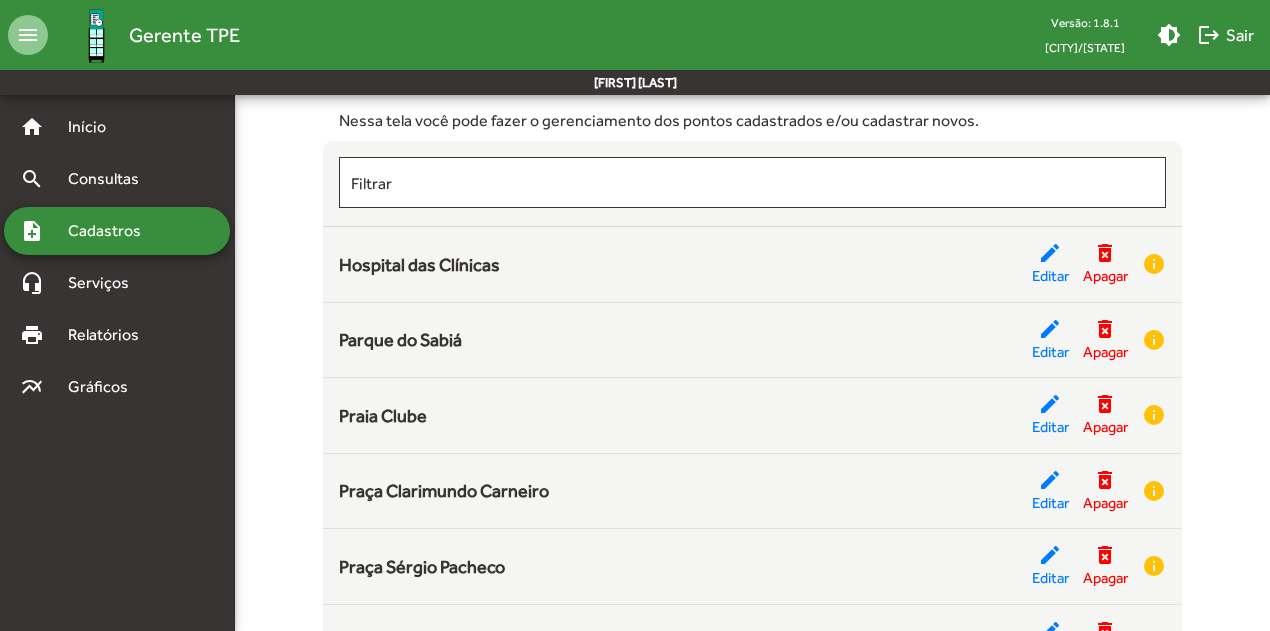 scroll, scrollTop: 80, scrollLeft: 0, axis: vertical 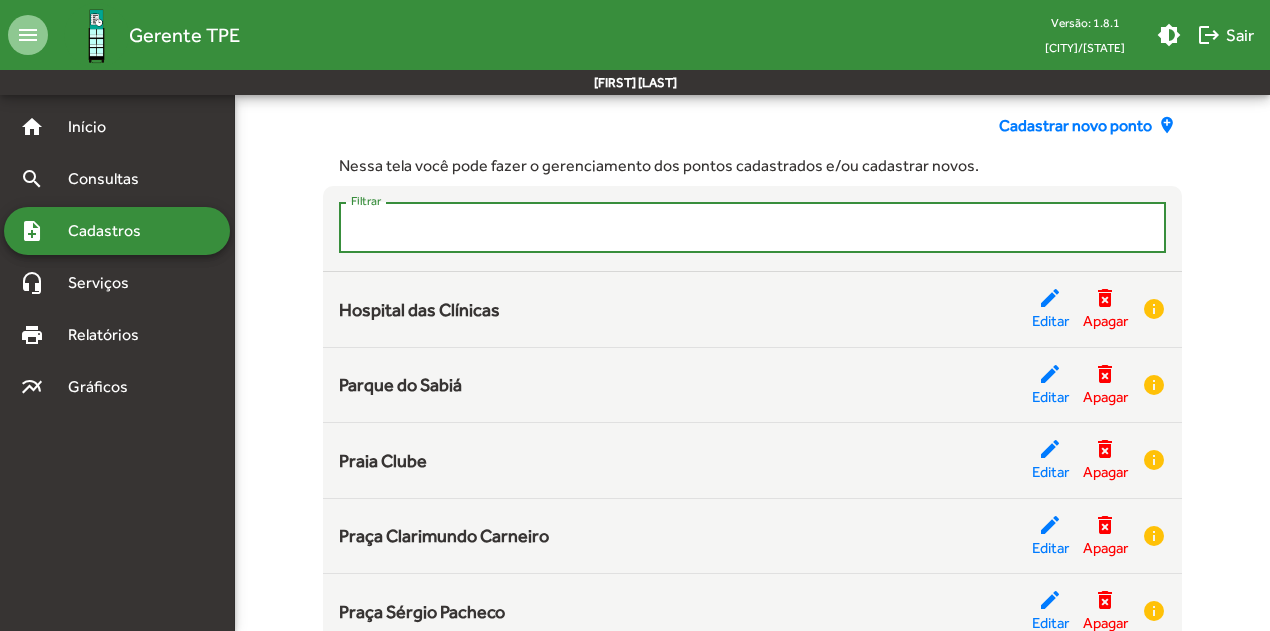 click on "Filtrar" at bounding box center [752, 228] 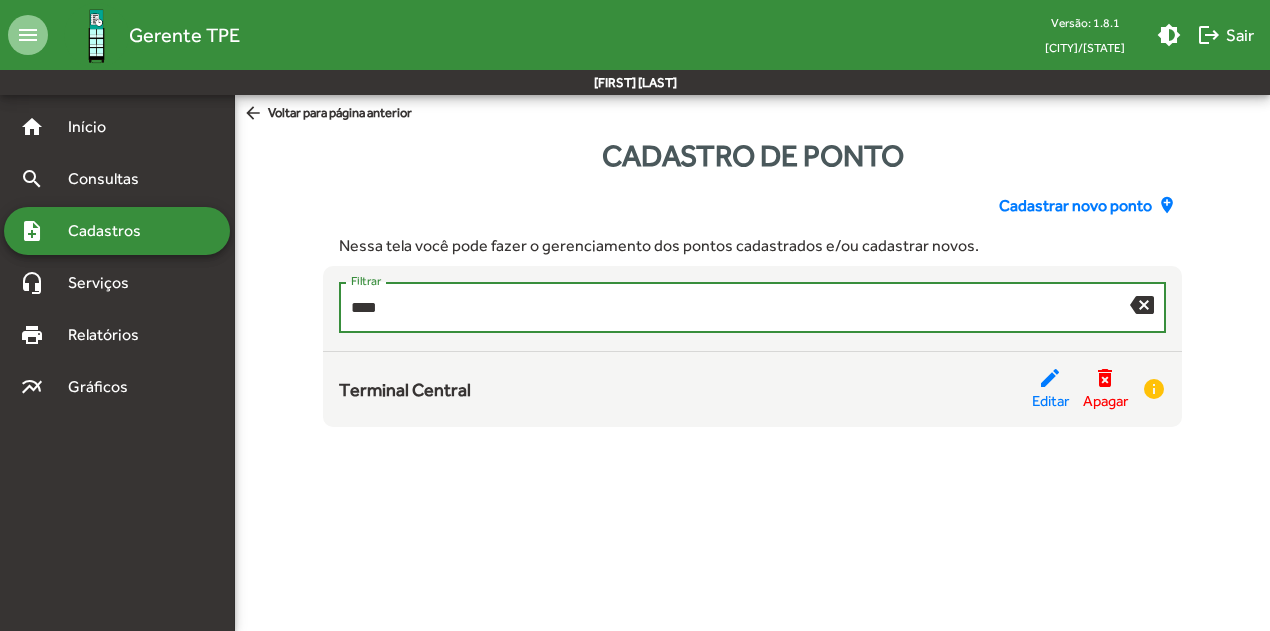 scroll, scrollTop: 0, scrollLeft: 0, axis: both 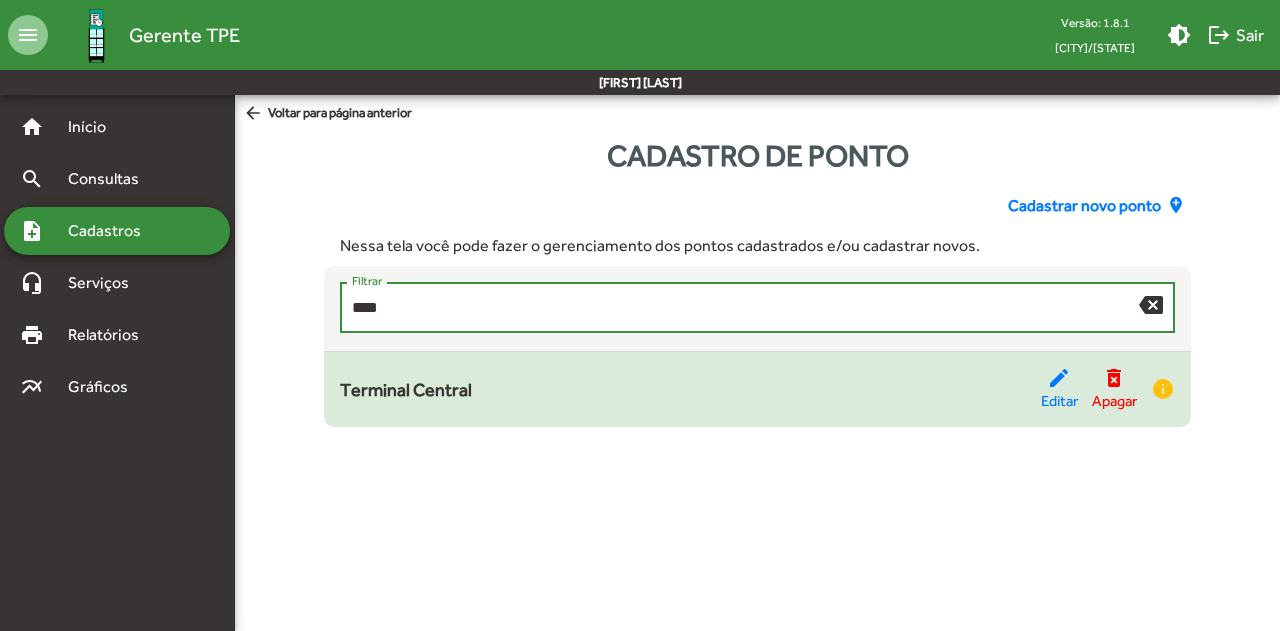 type on "****" 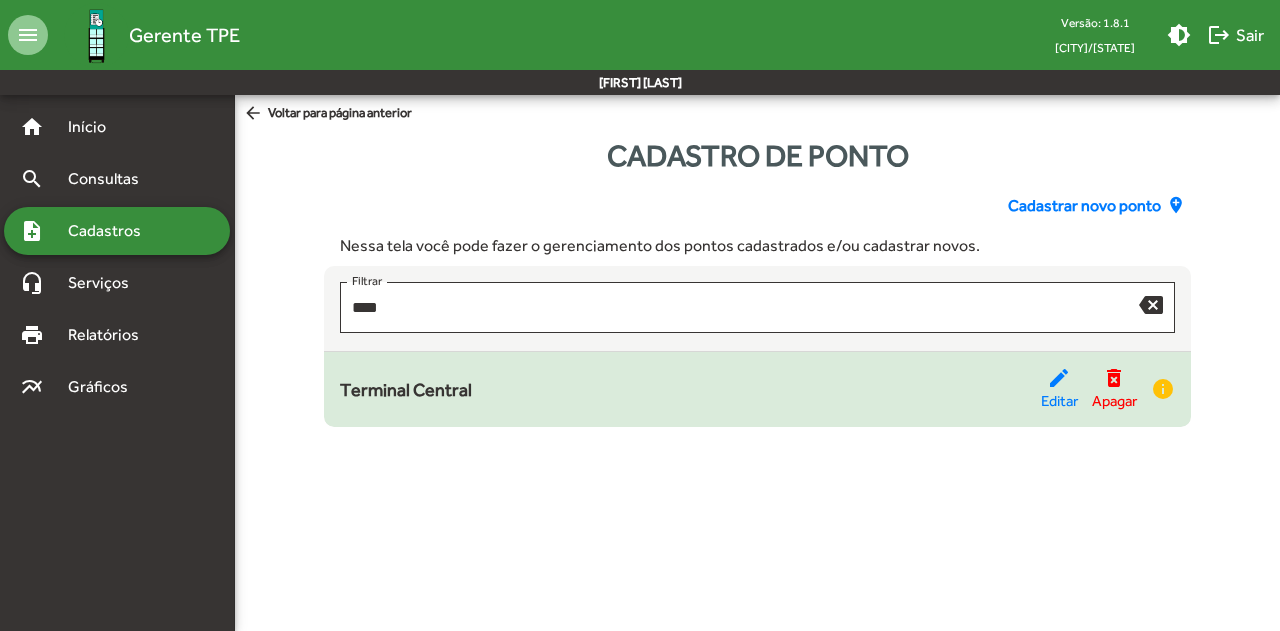 click on "Terminal Central" 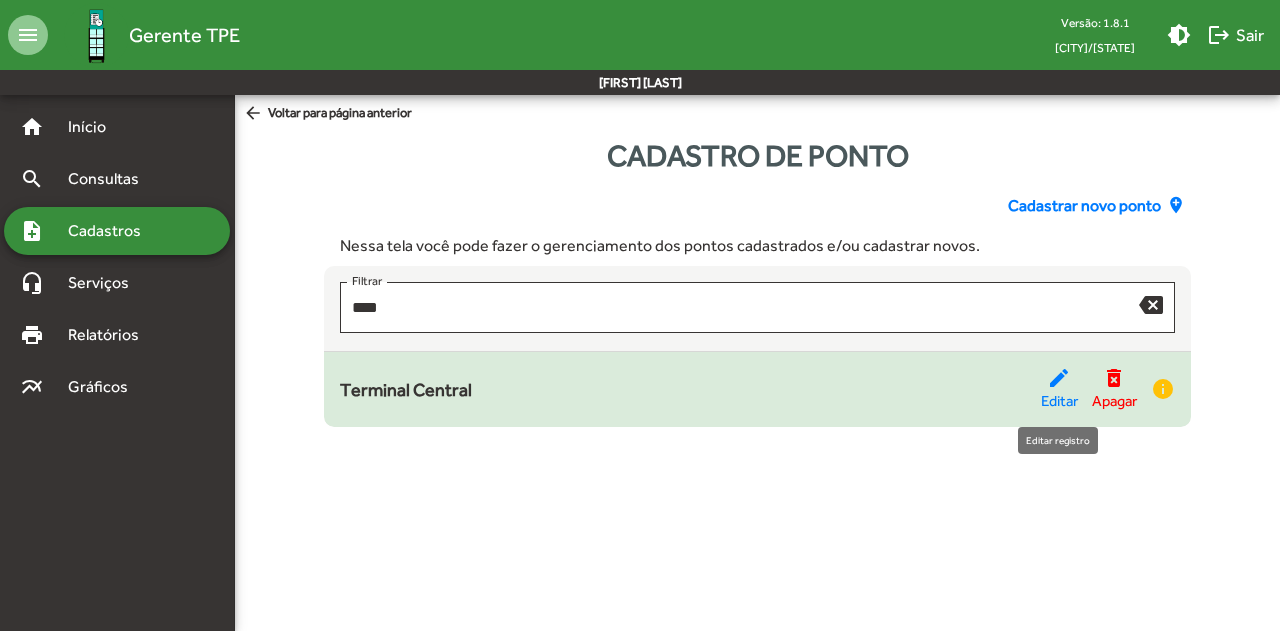 click on "edit" 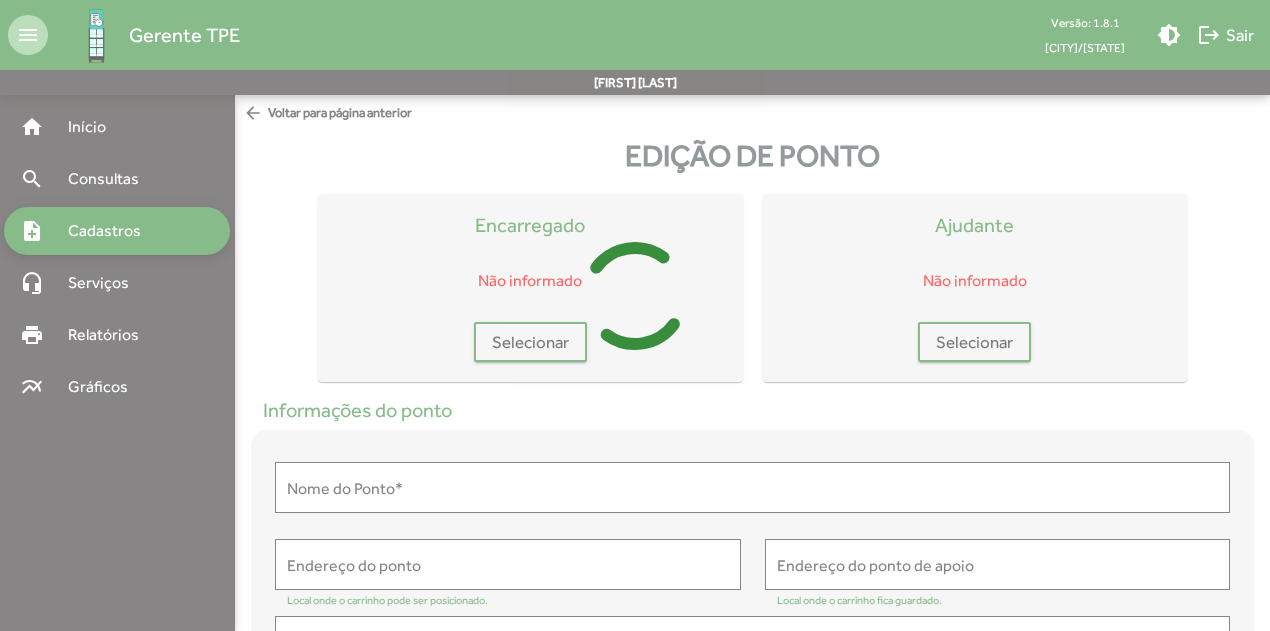 type on "**********" 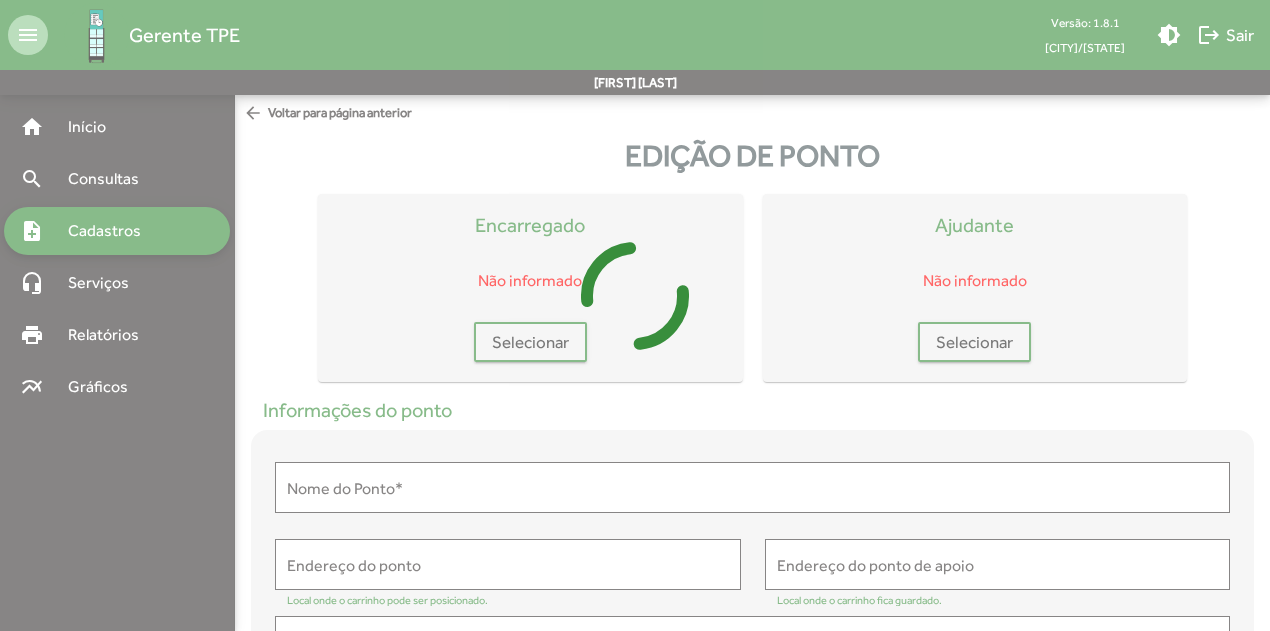 type on "**********" 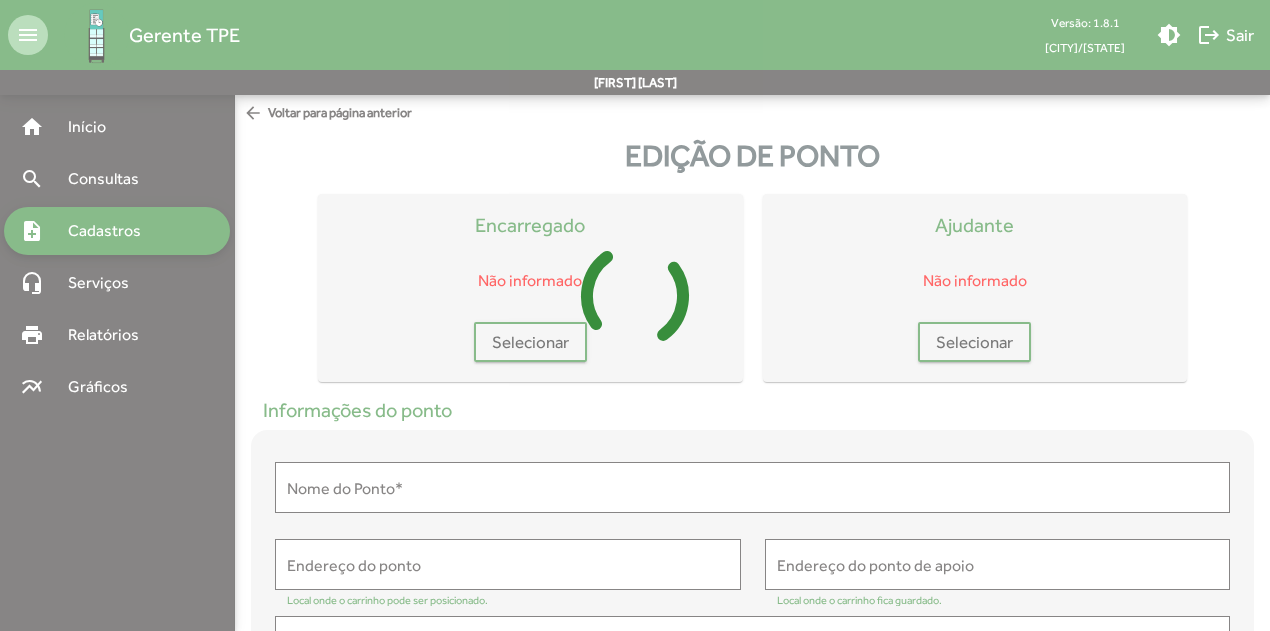 type on "**********" 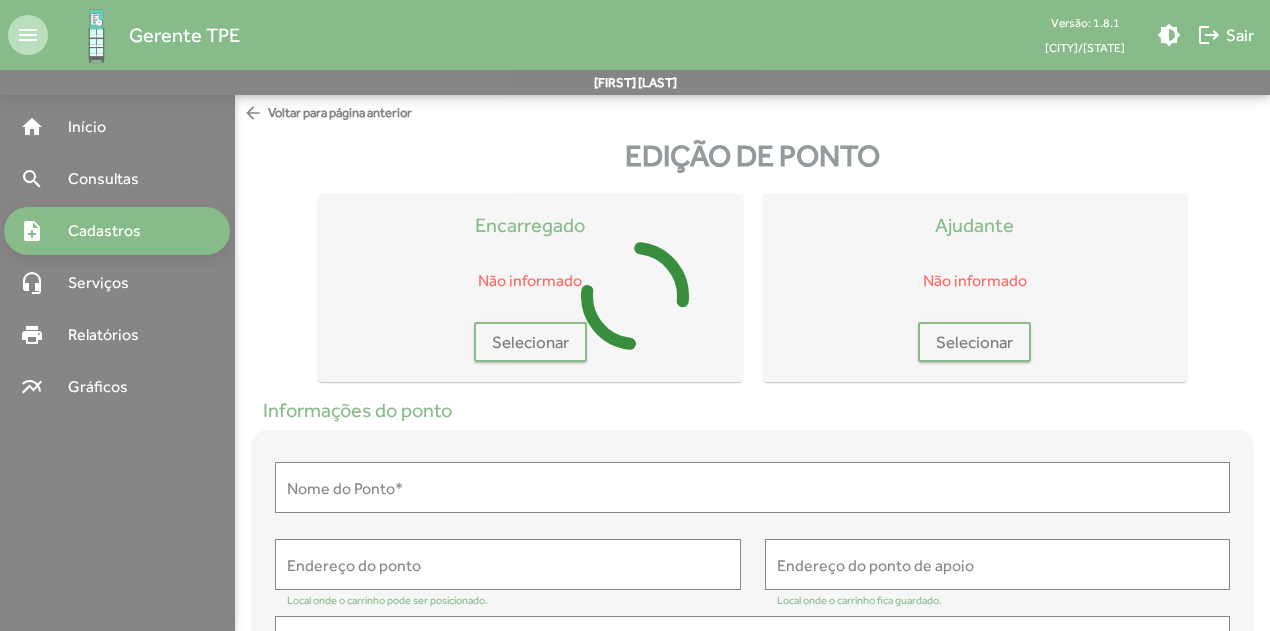type on "**********" 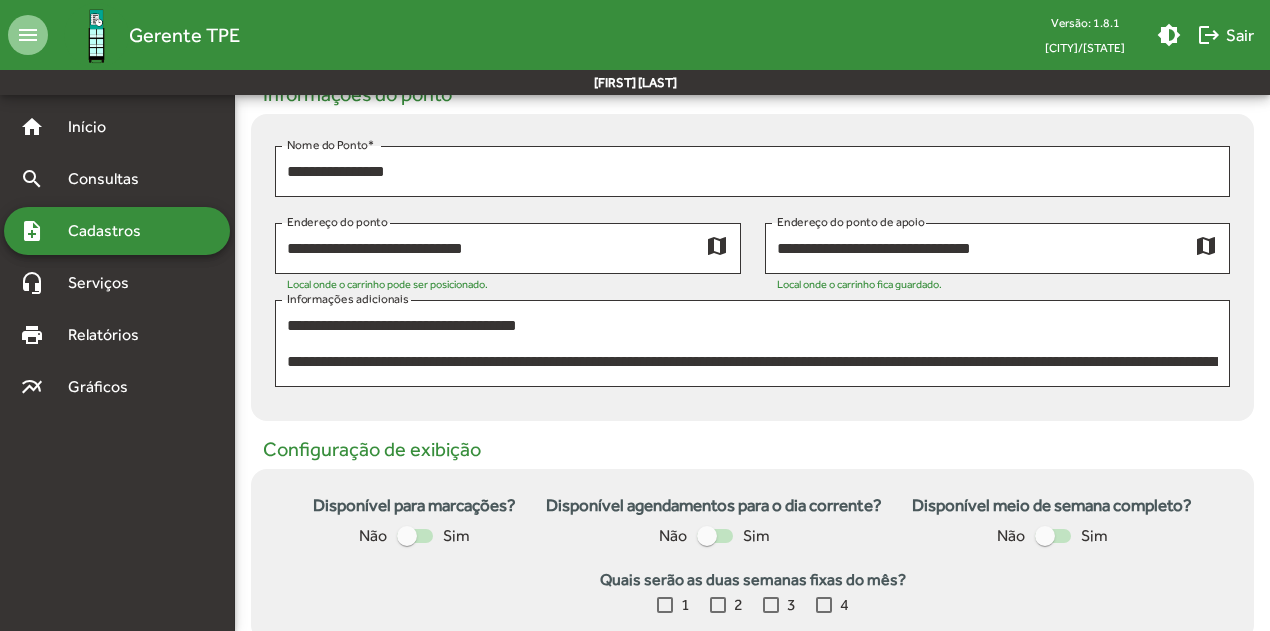 scroll, scrollTop: 320, scrollLeft: 0, axis: vertical 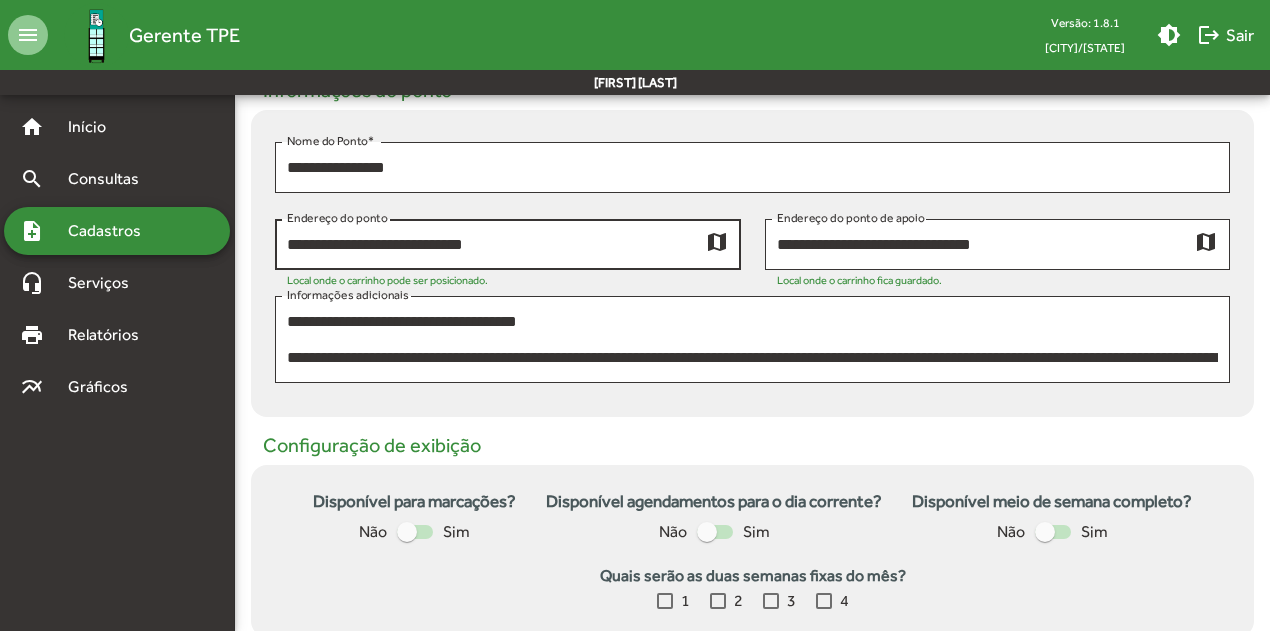 click on "map" 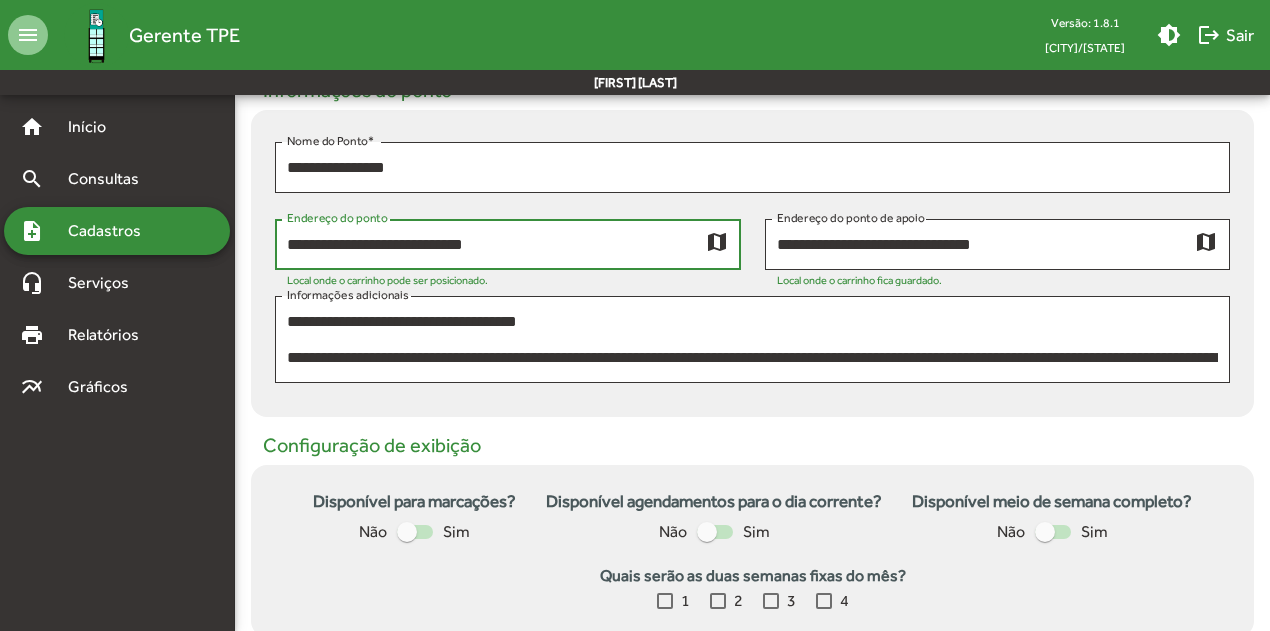 click on "**********" at bounding box center (496, 245) 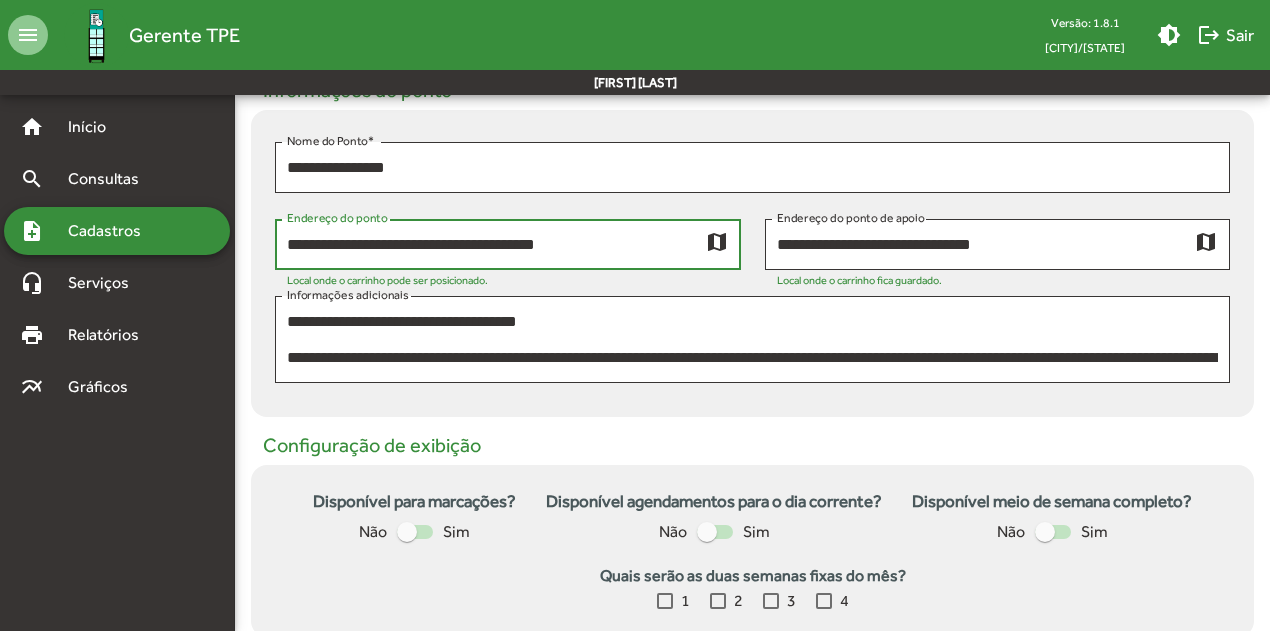 type on "**********" 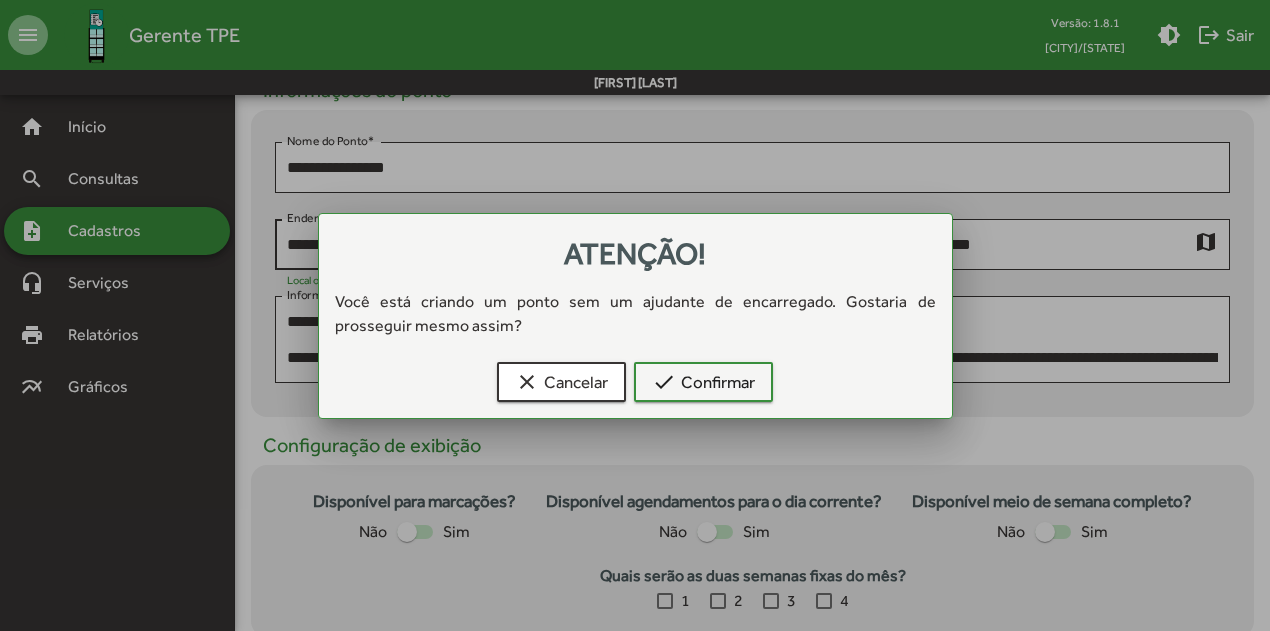 scroll, scrollTop: 0, scrollLeft: 0, axis: both 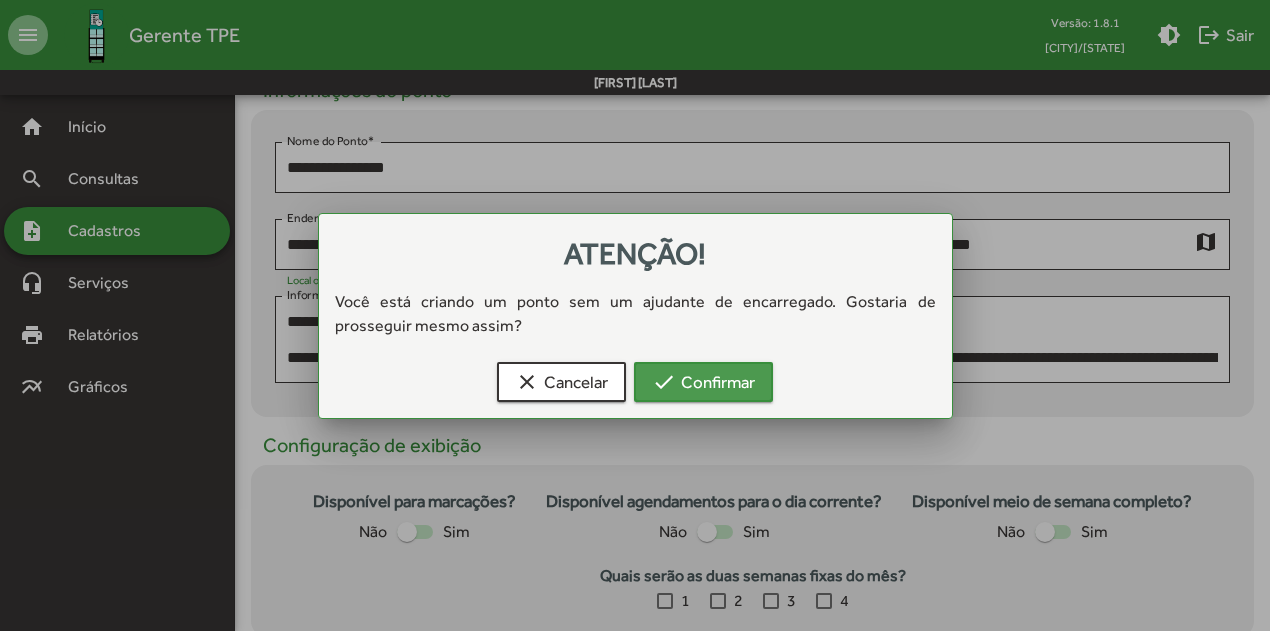 click on "check  Confirmar" at bounding box center (703, 382) 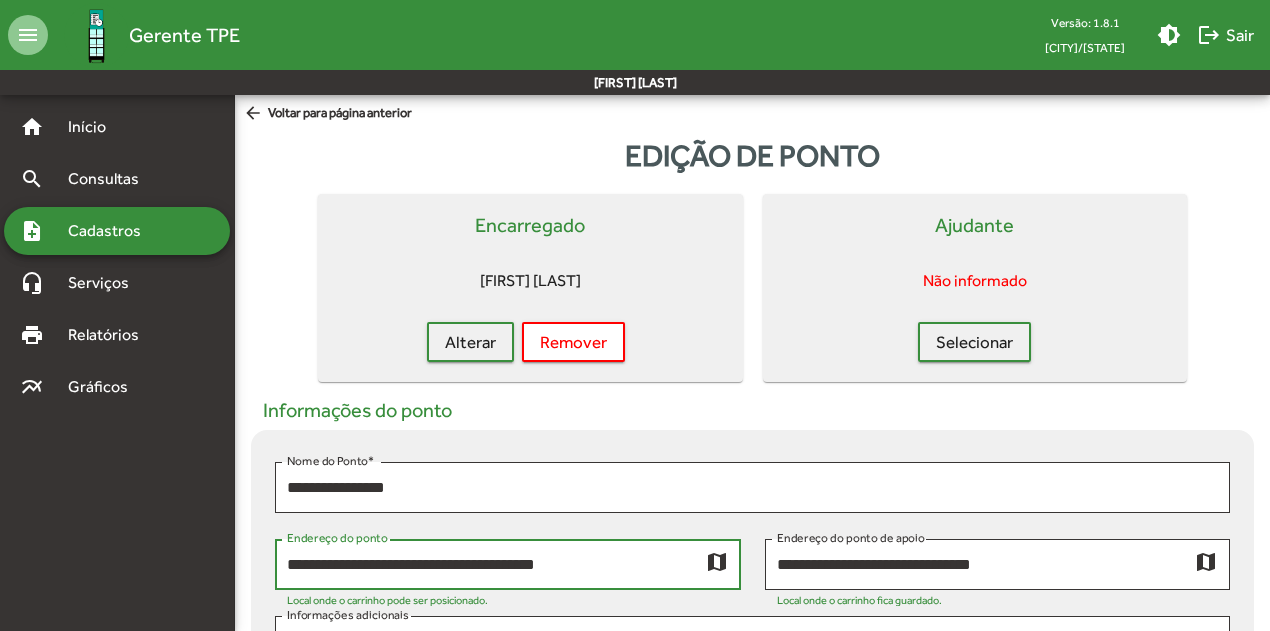 scroll, scrollTop: 320, scrollLeft: 0, axis: vertical 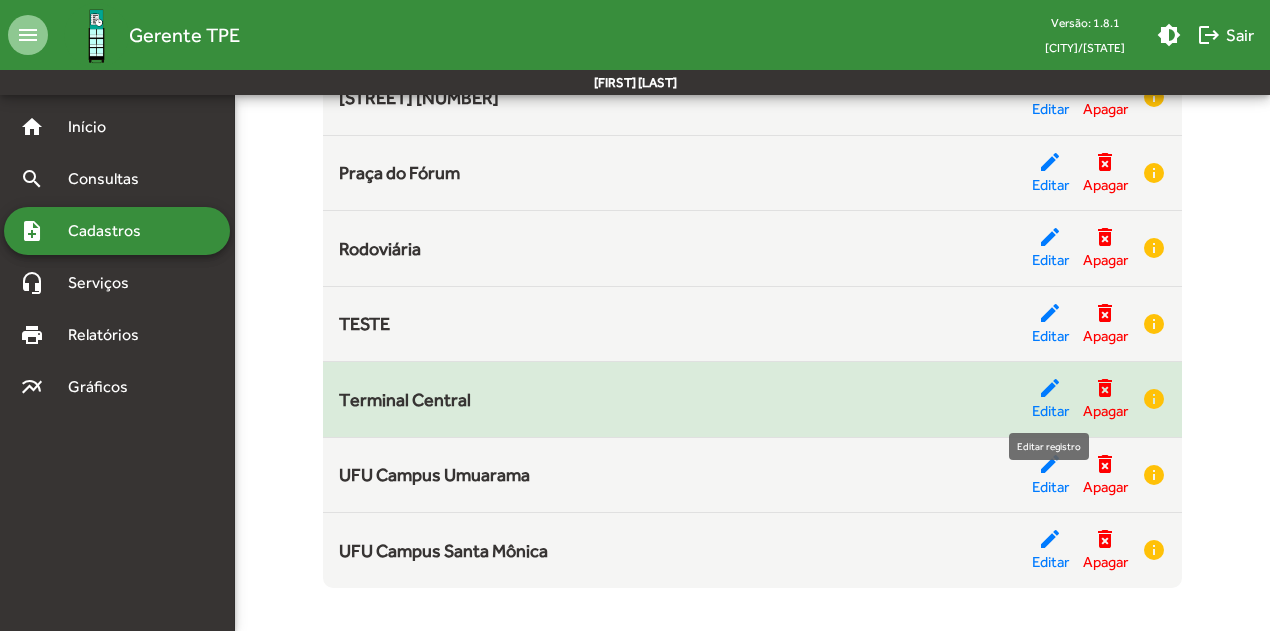 click on "edit" 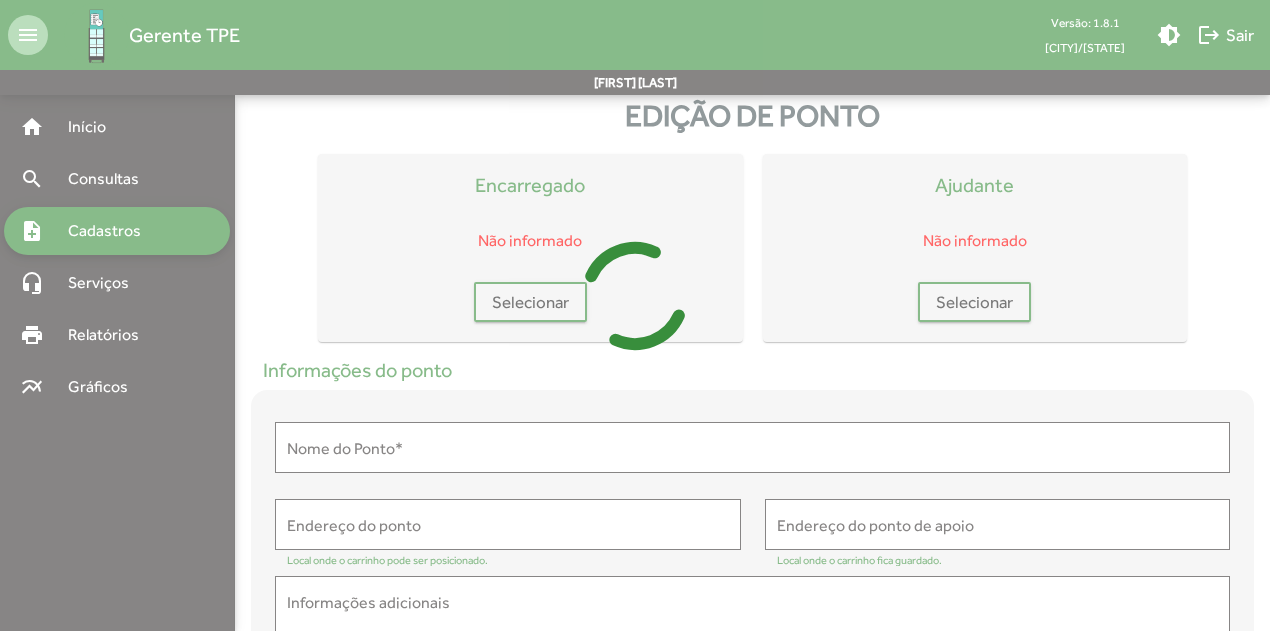 scroll, scrollTop: 0, scrollLeft: 0, axis: both 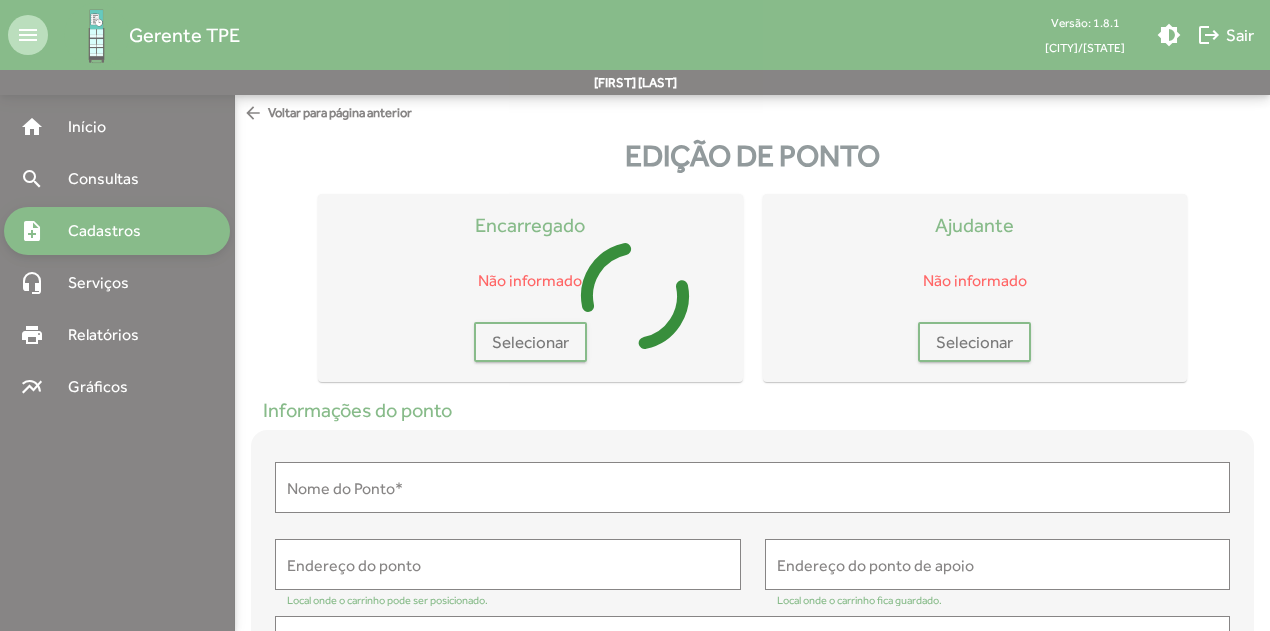 type on "**********" 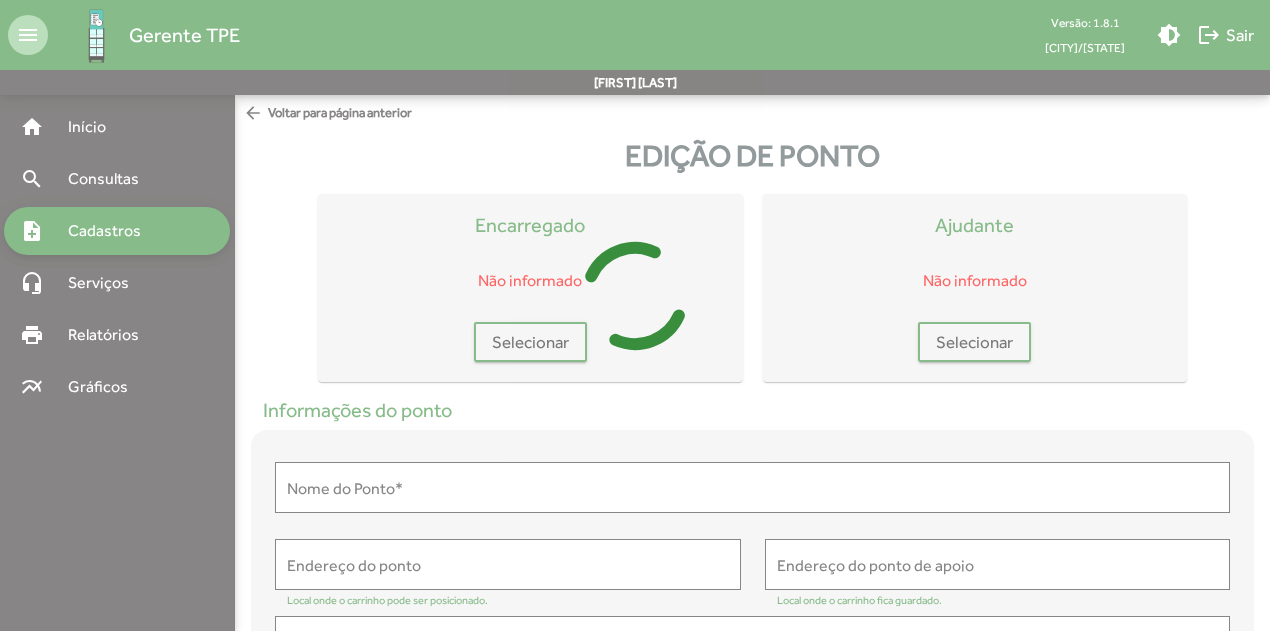 type on "**********" 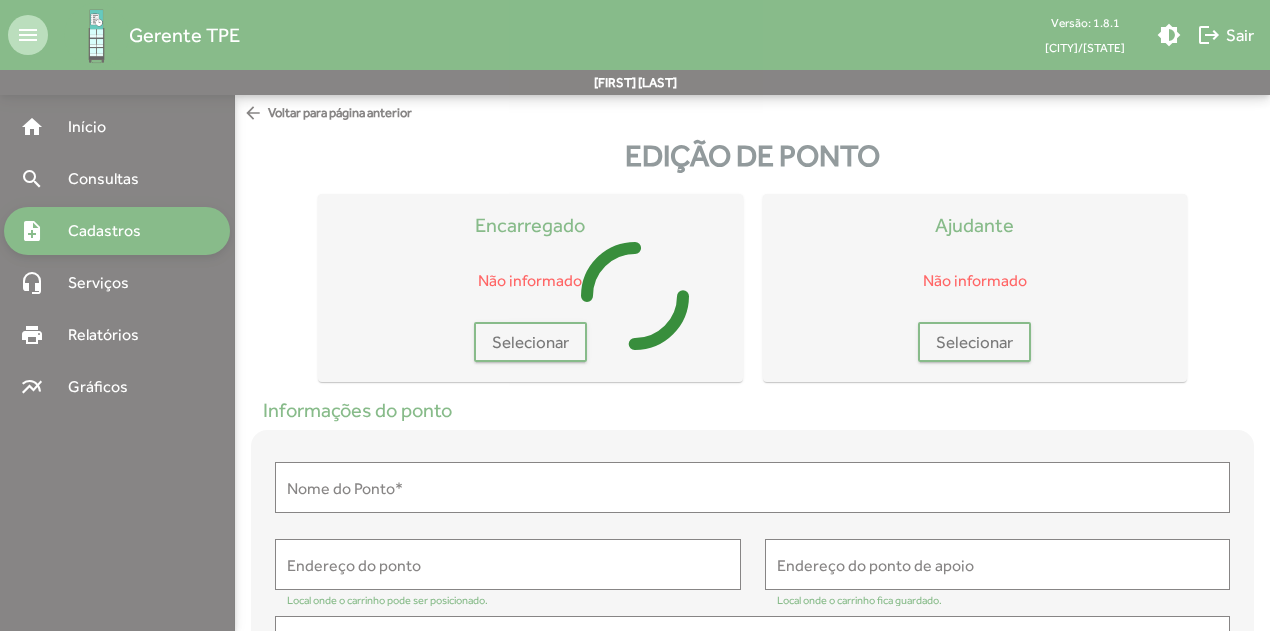 type on "**********" 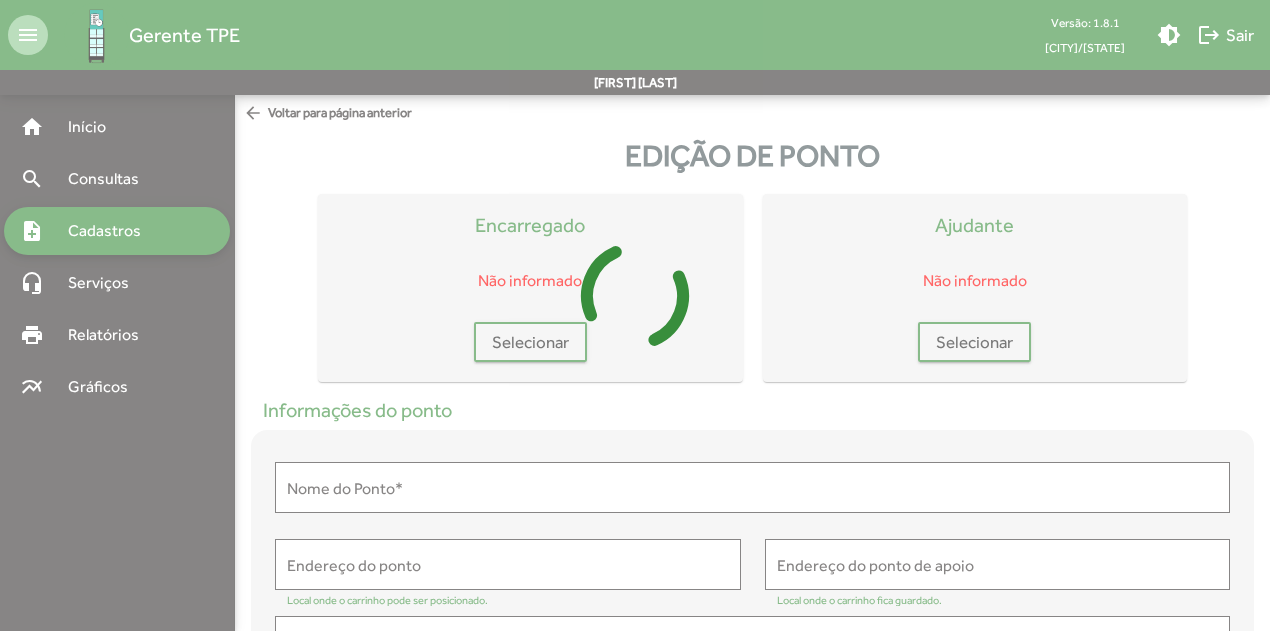 type on "**********" 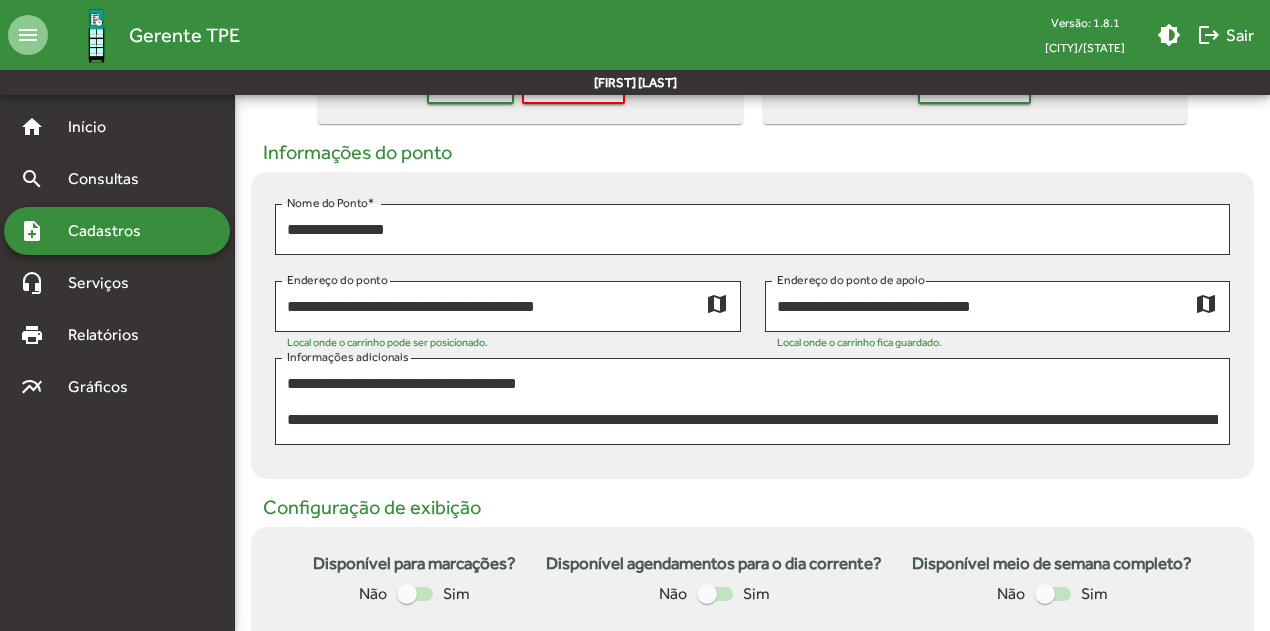 scroll, scrollTop: 266, scrollLeft: 0, axis: vertical 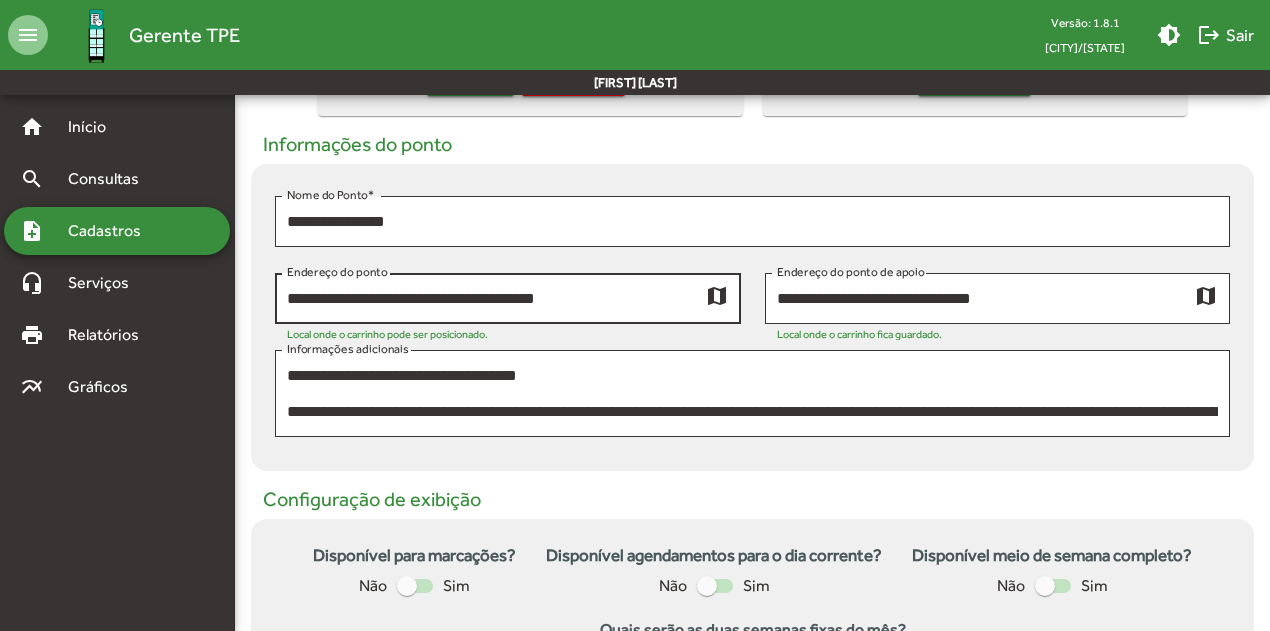 click on "map" 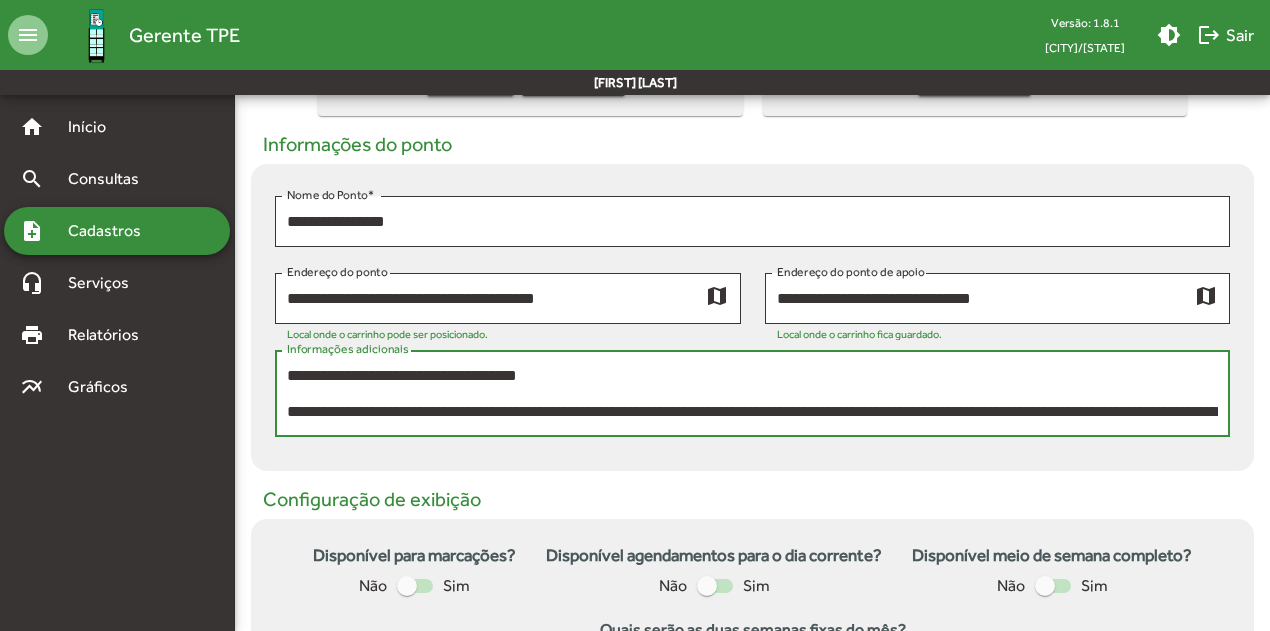 click on "**********" at bounding box center (752, 394) 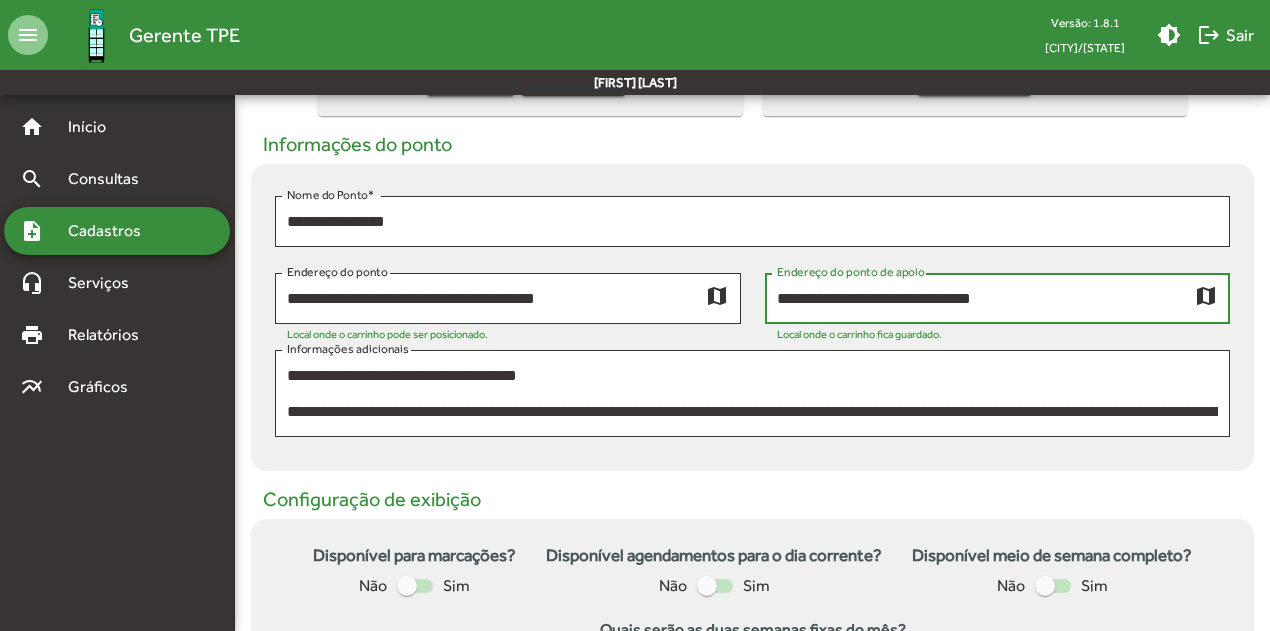 click on "**********" at bounding box center [986, 299] 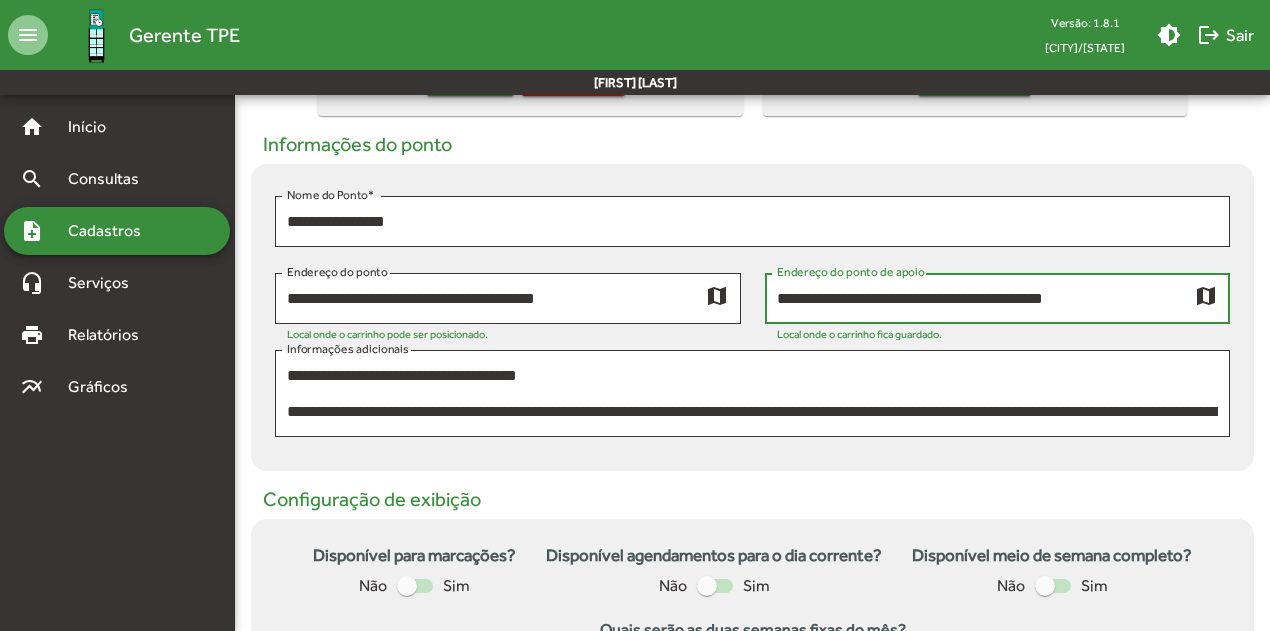 type on "**********" 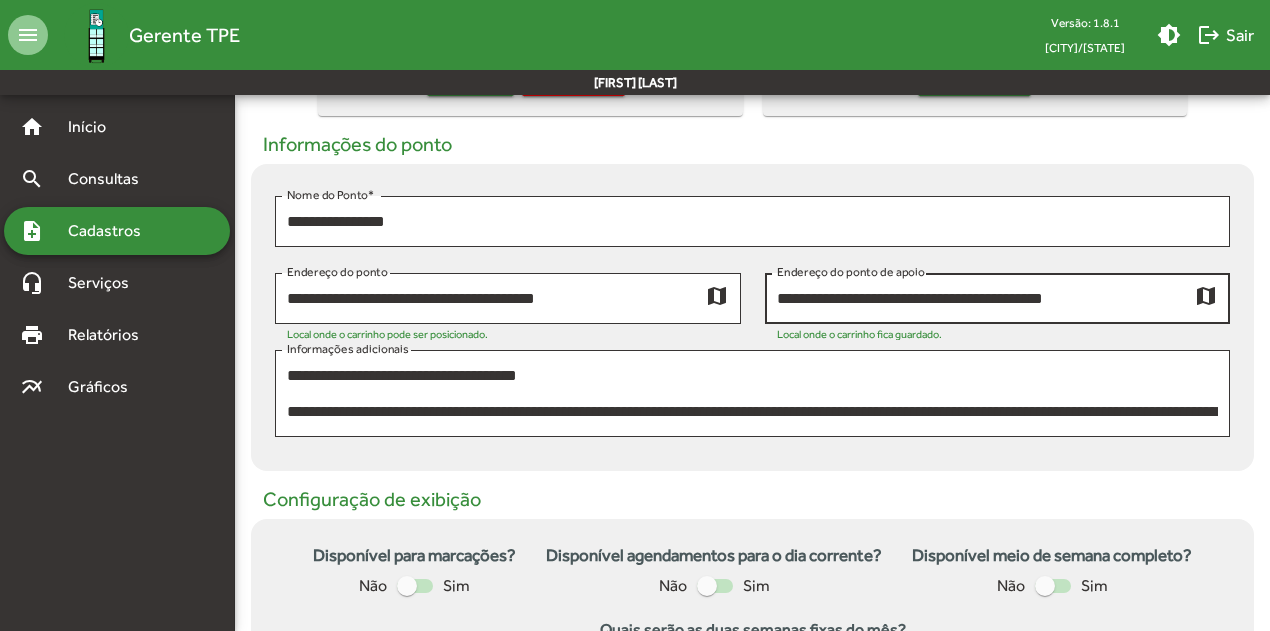 click on "map" 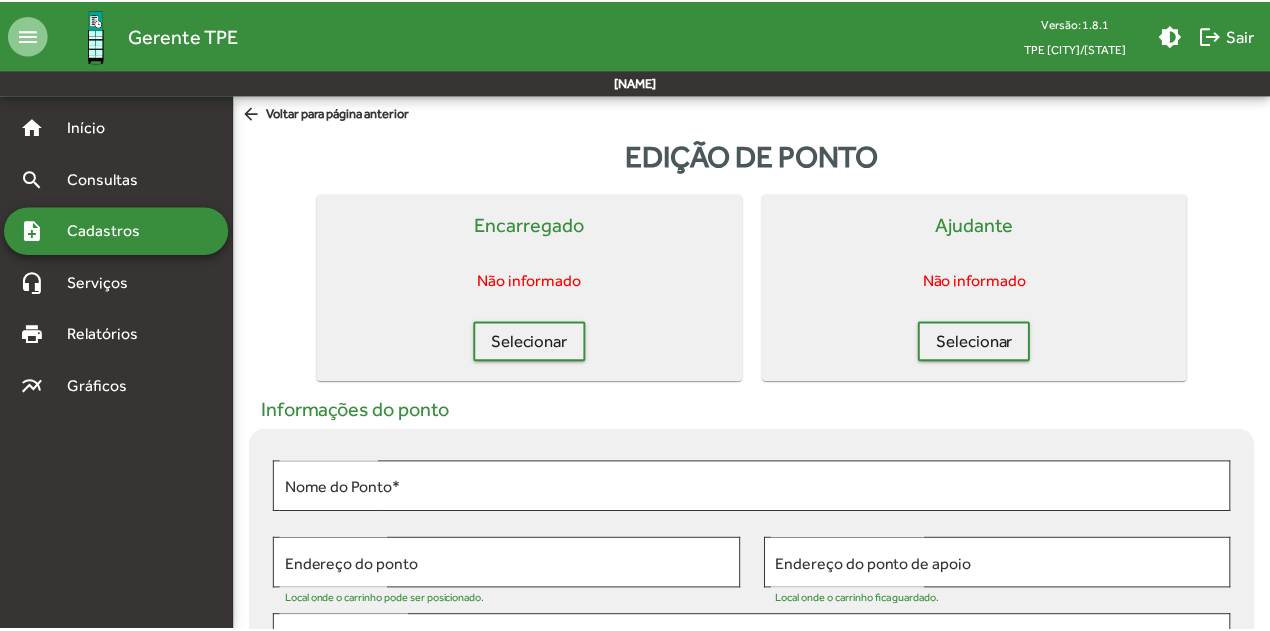 scroll, scrollTop: 0, scrollLeft: 0, axis: both 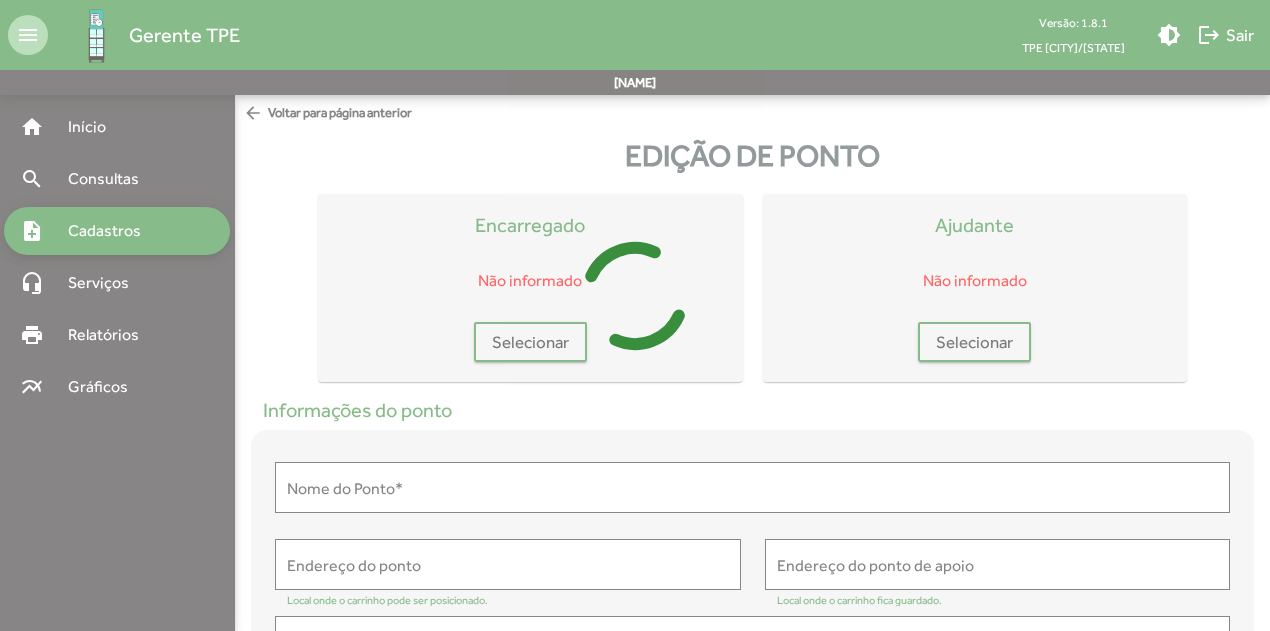 type on "**********" 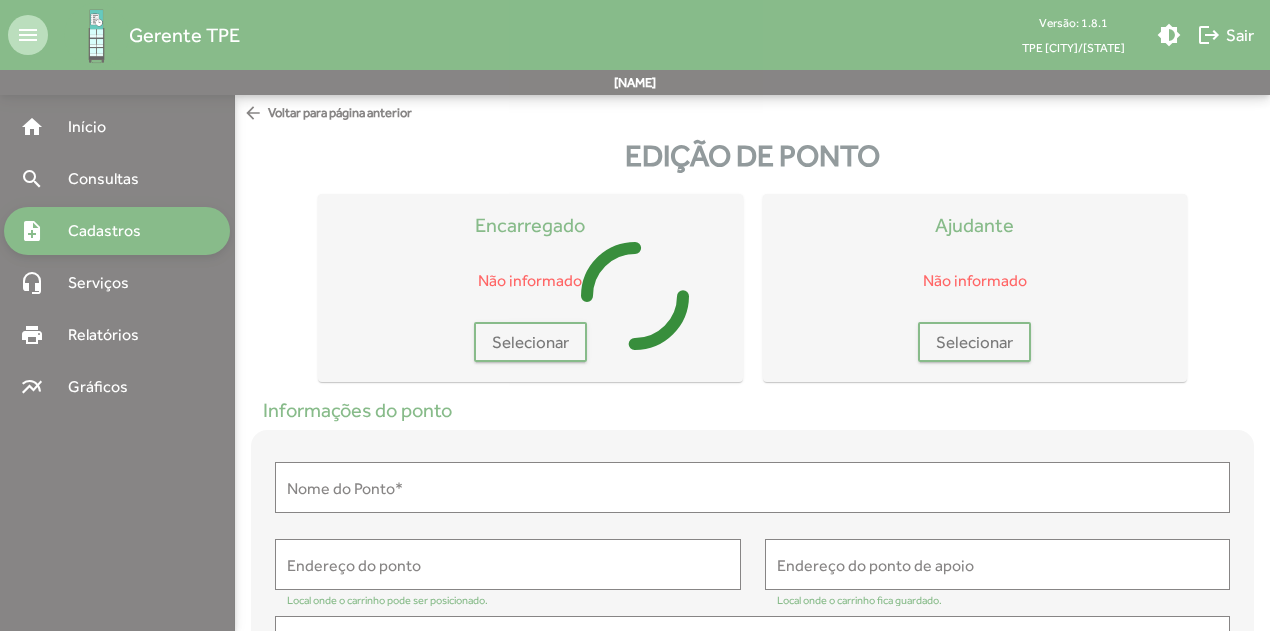 type on "**********" 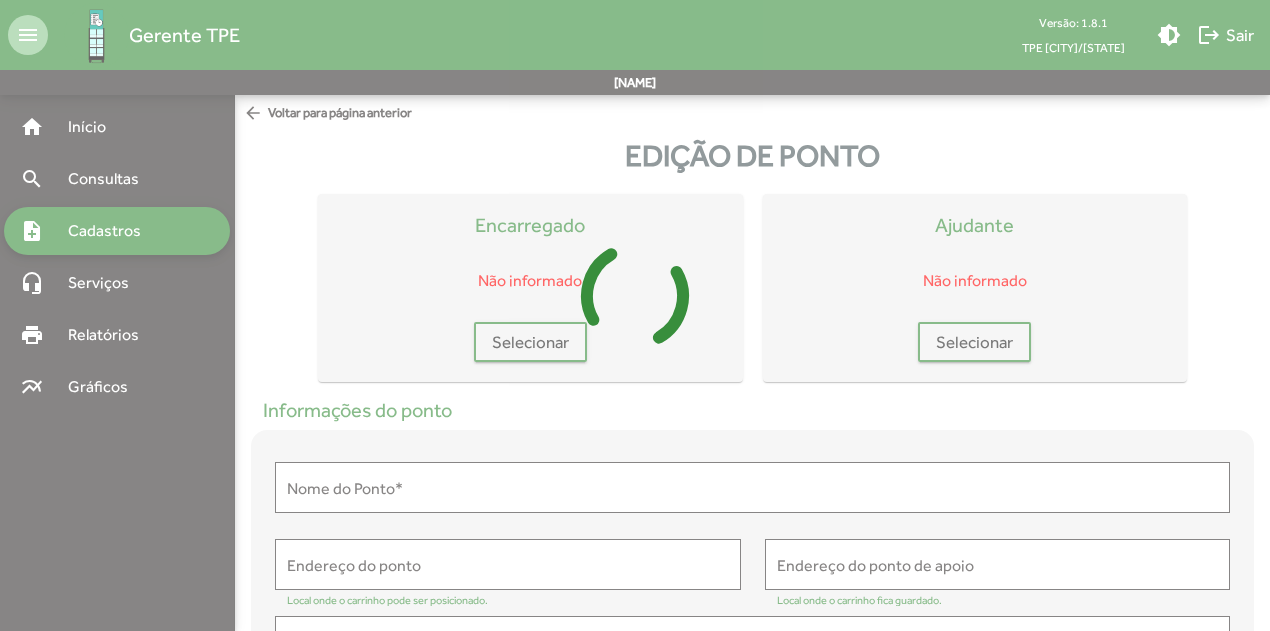 type on "**********" 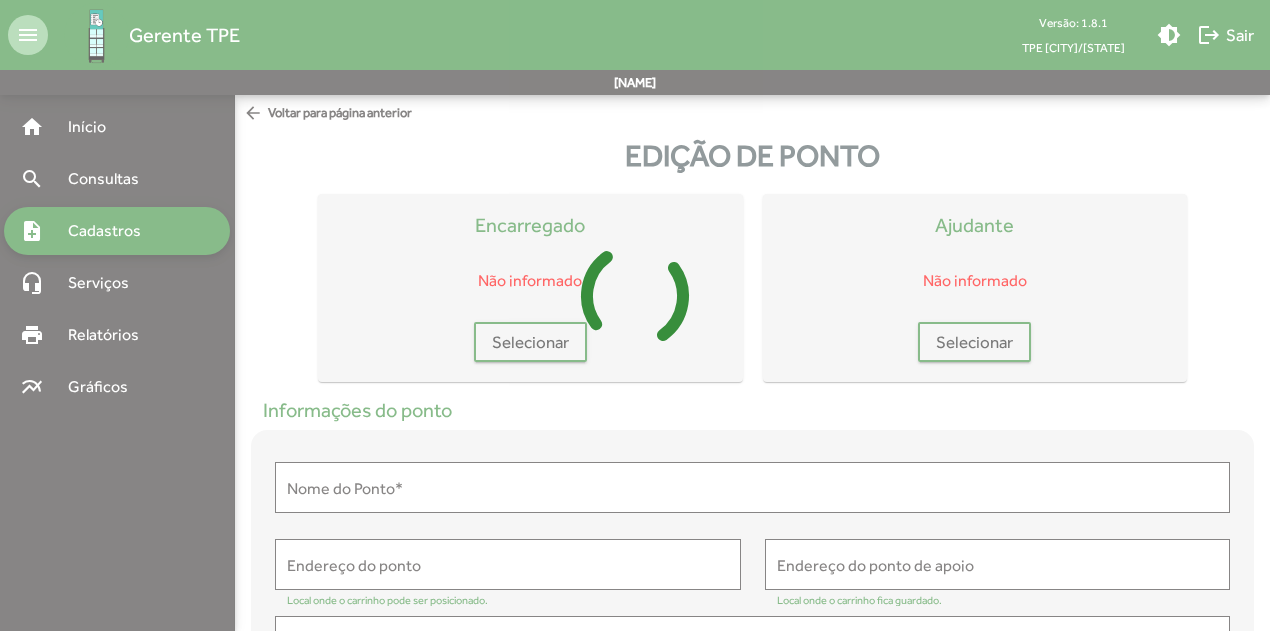 type on "**********" 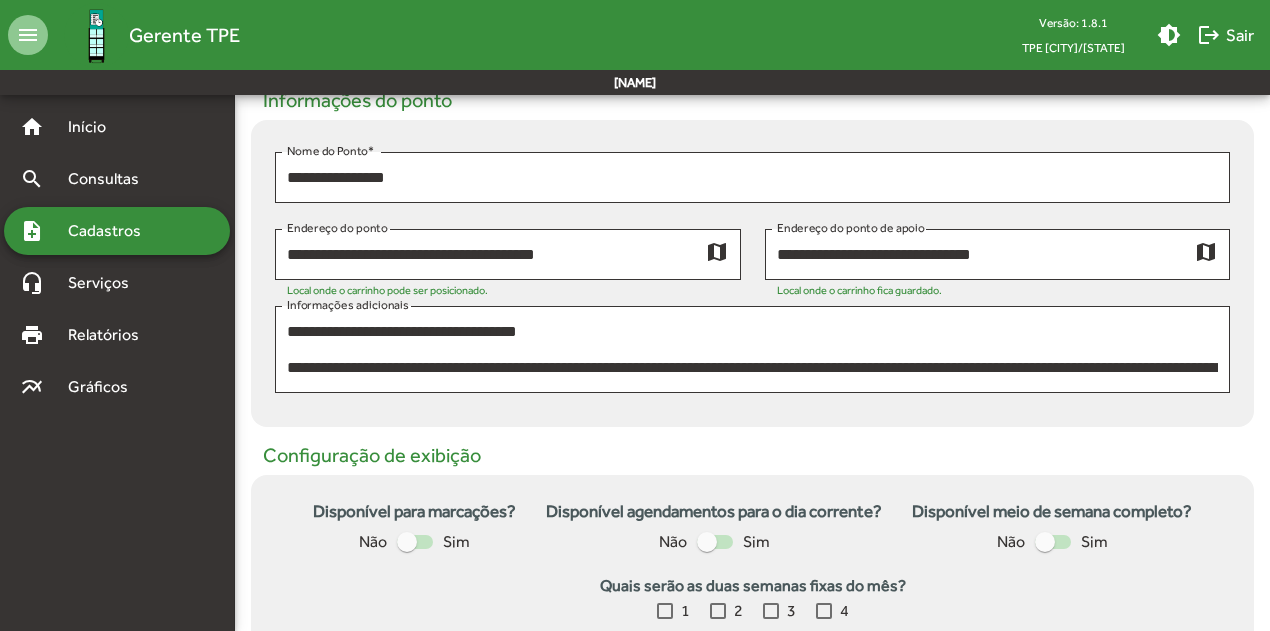 scroll, scrollTop: 312, scrollLeft: 0, axis: vertical 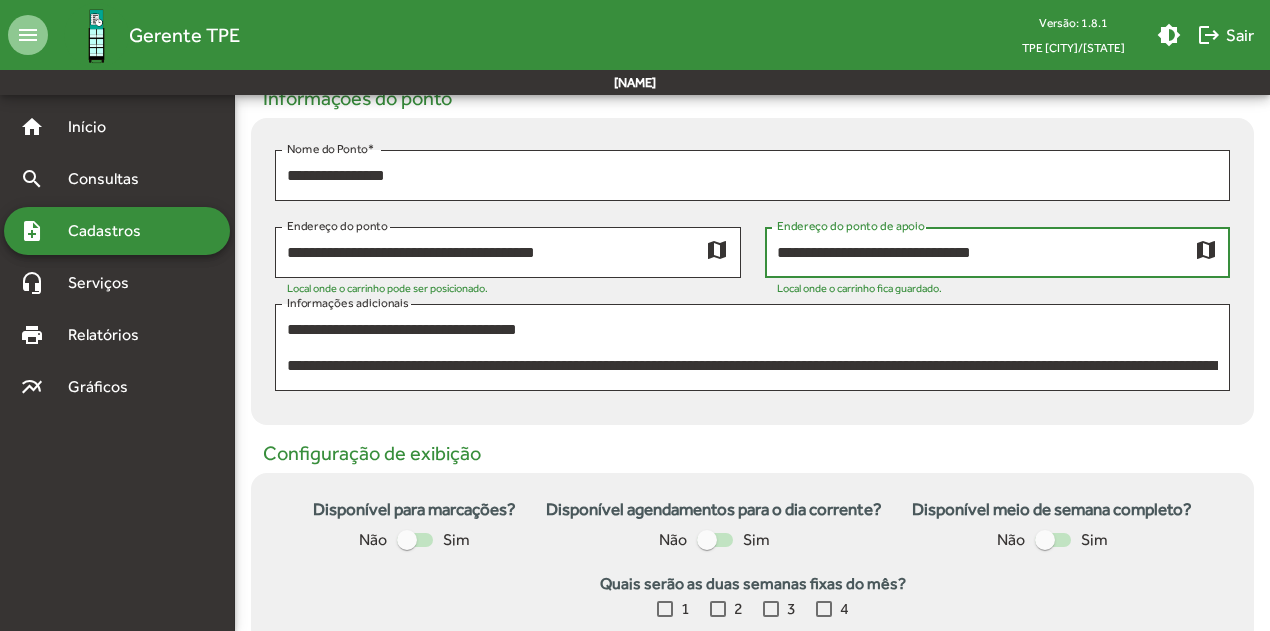 click on "**********" at bounding box center (986, 253) 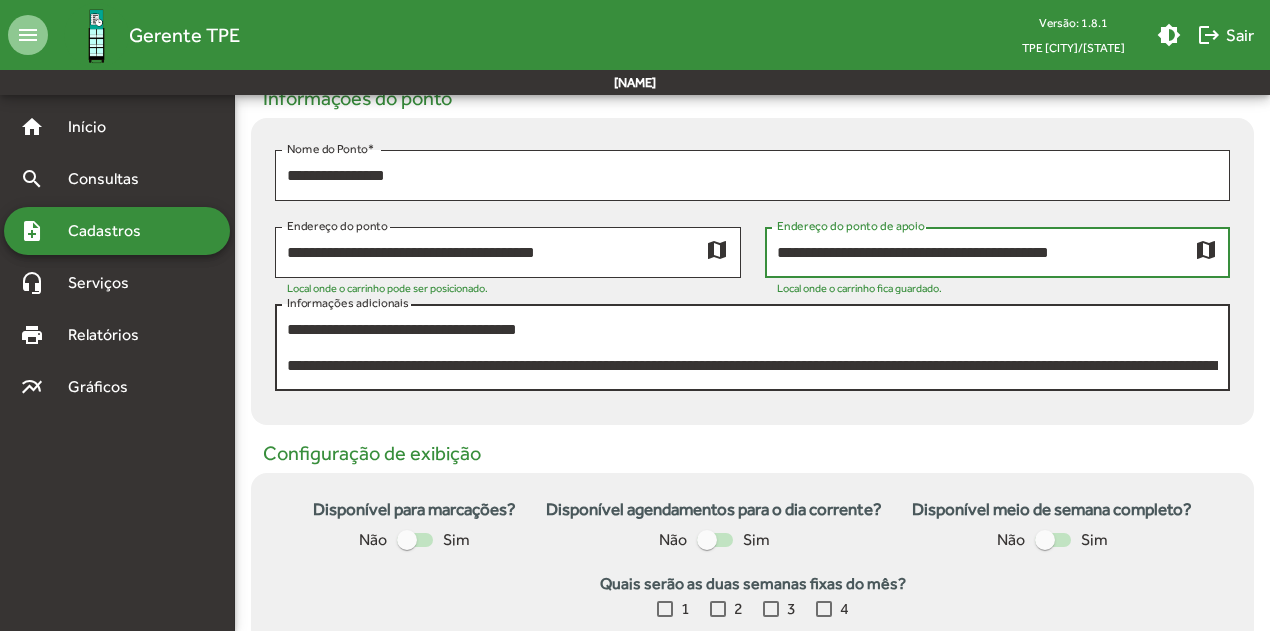 type on "**********" 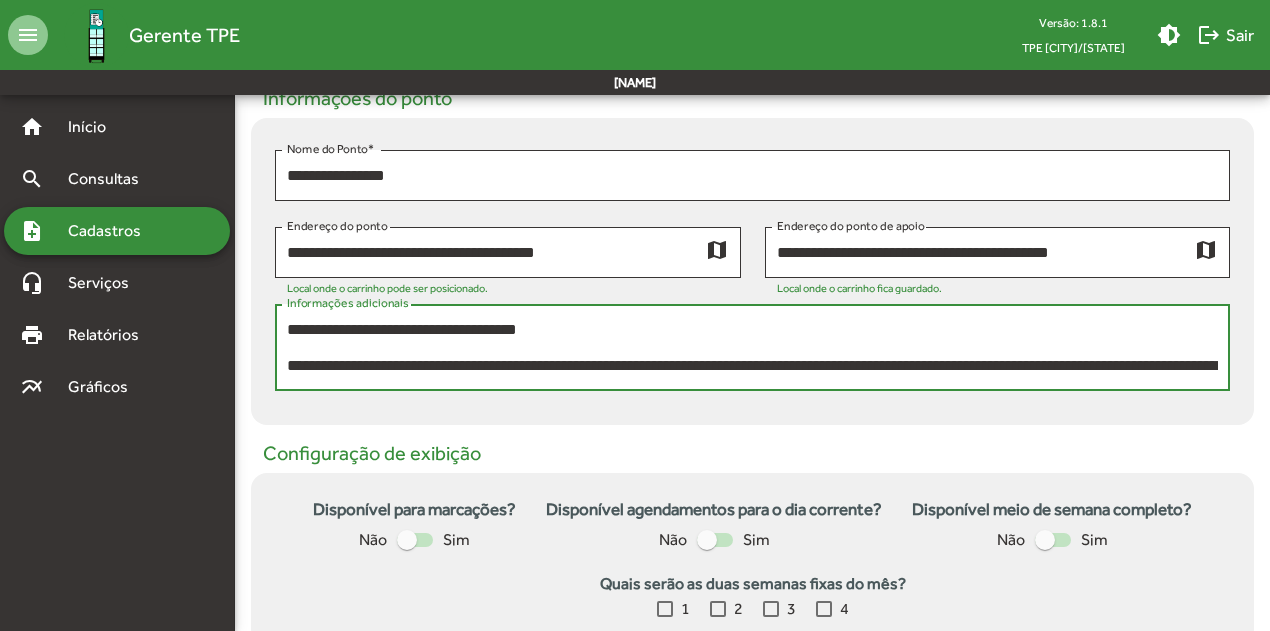 click on "**********" at bounding box center (752, 348) 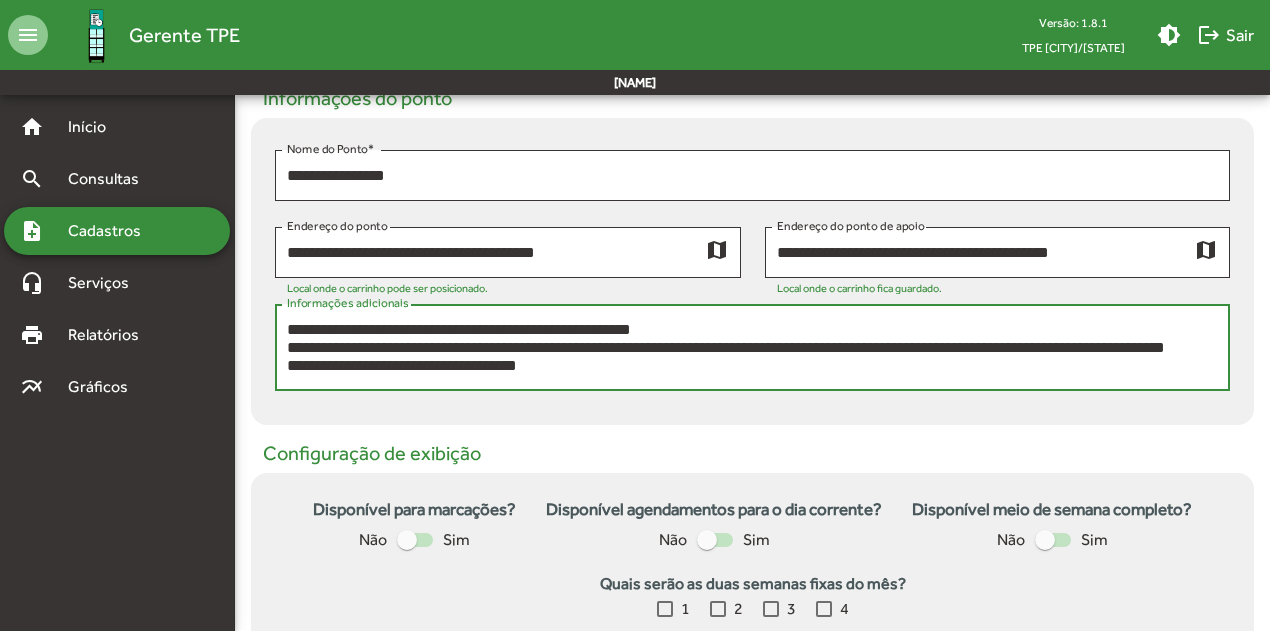 scroll, scrollTop: 16, scrollLeft: 0, axis: vertical 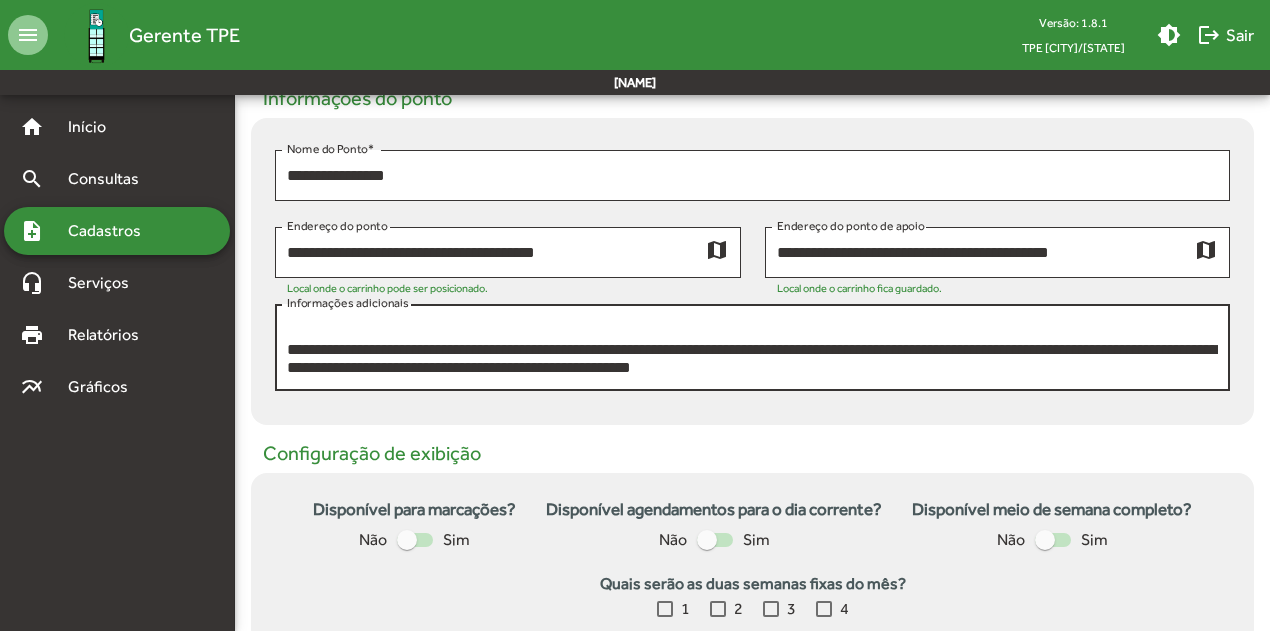 drag, startPoint x: 286, startPoint y: 329, endPoint x: 346, endPoint y: 337, distance: 60.530983 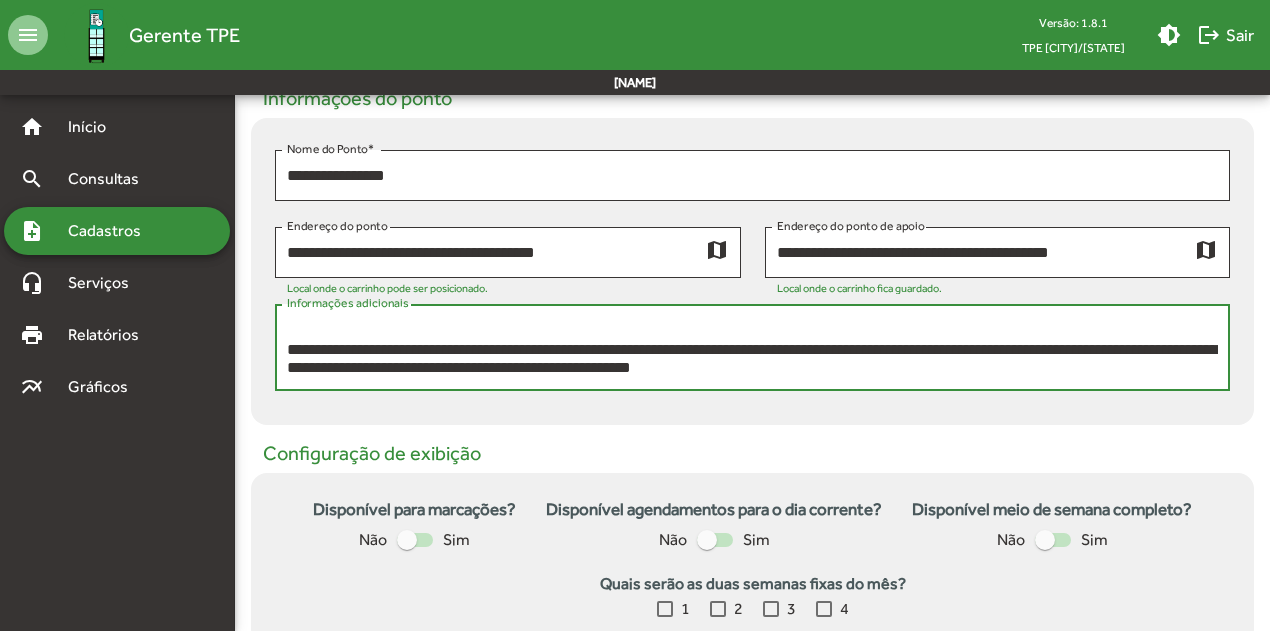click on "Informações adicionais" at bounding box center (752, 348) 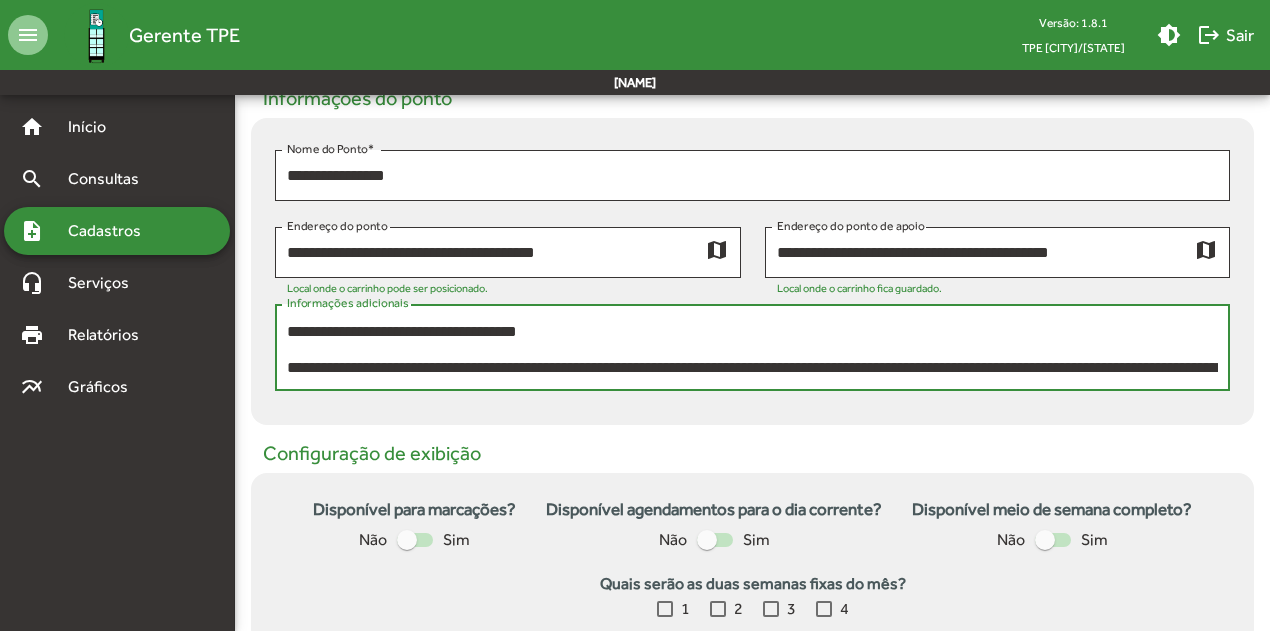 scroll, scrollTop: 4, scrollLeft: 0, axis: vertical 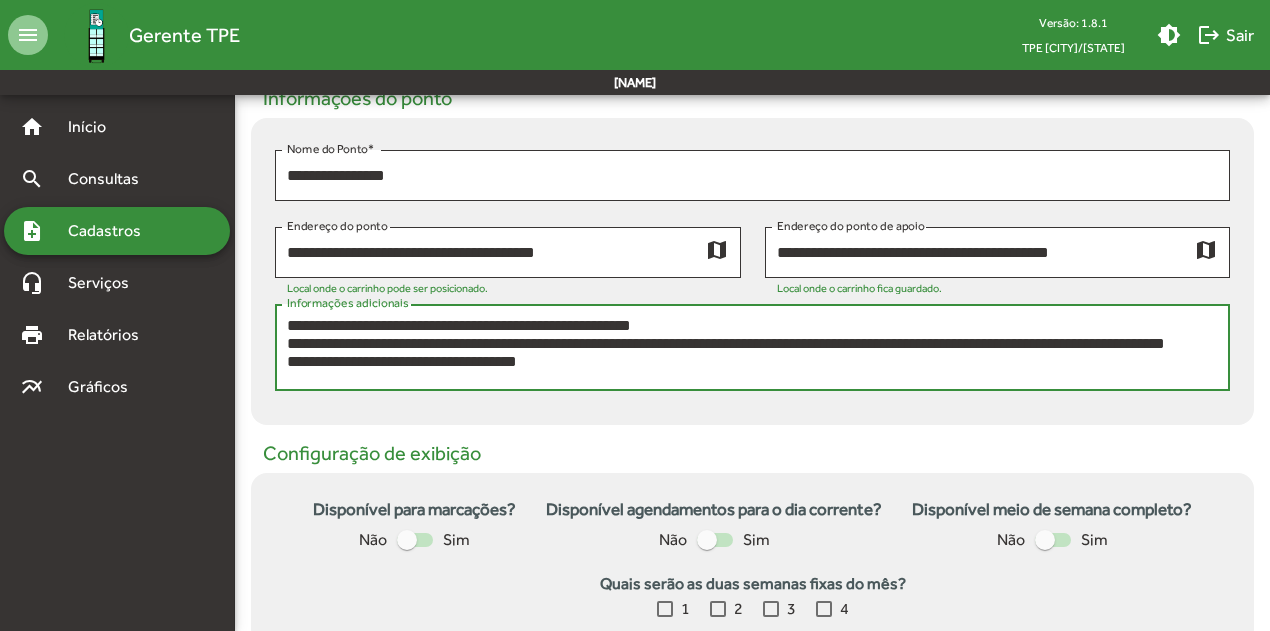 drag, startPoint x: 570, startPoint y: 331, endPoint x: 390, endPoint y: 360, distance: 182.32115 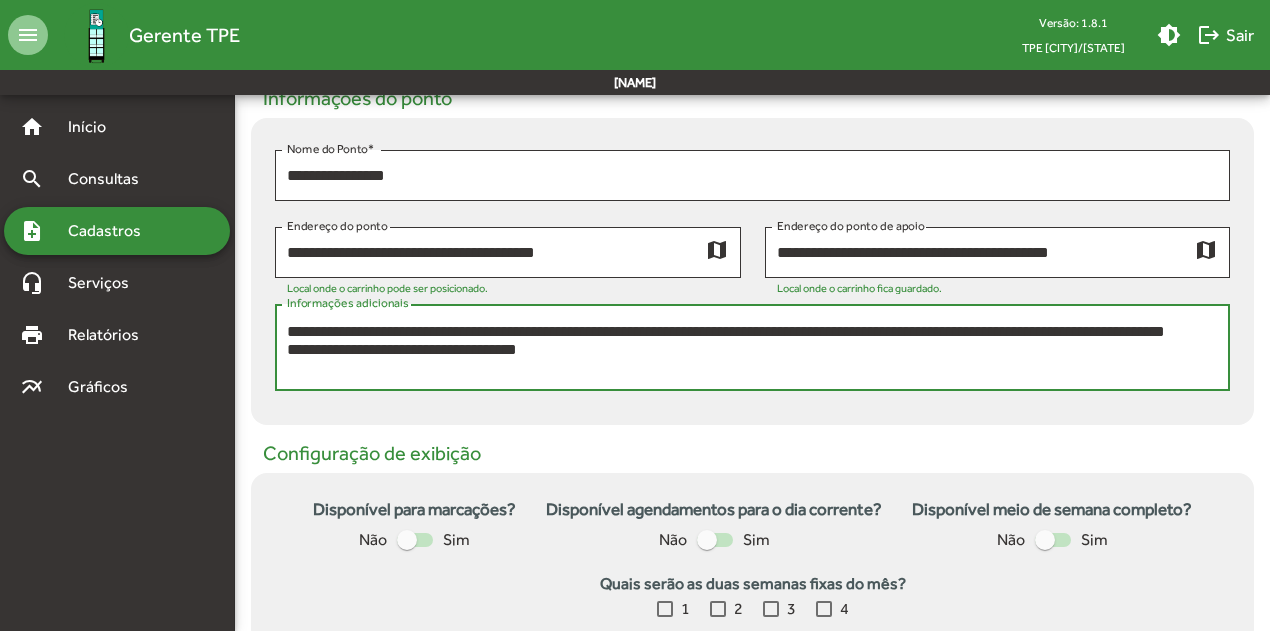 click on "Informações adicionais" at bounding box center [752, 348] 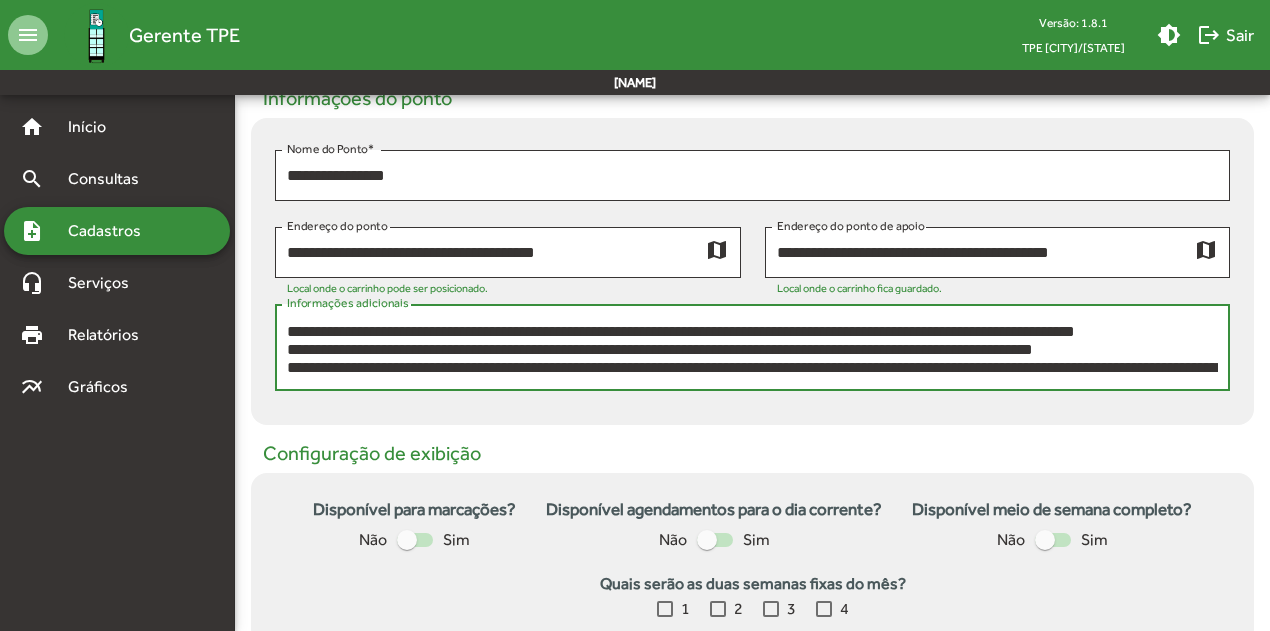 scroll, scrollTop: 91, scrollLeft: 0, axis: vertical 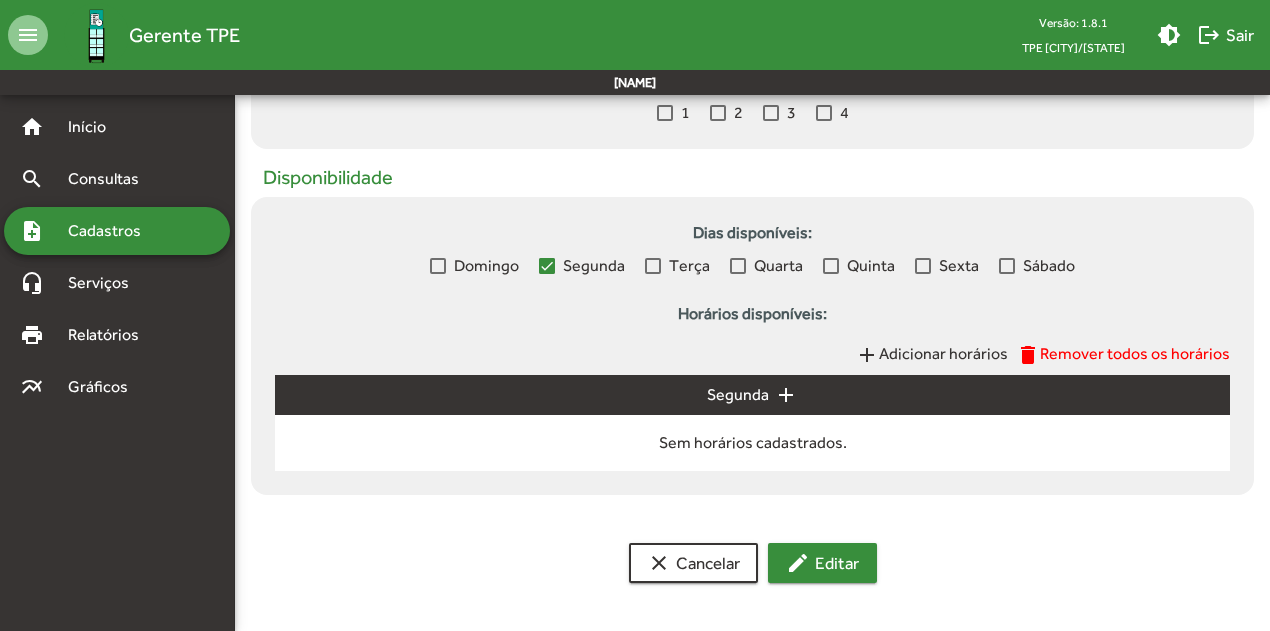 type on "**********" 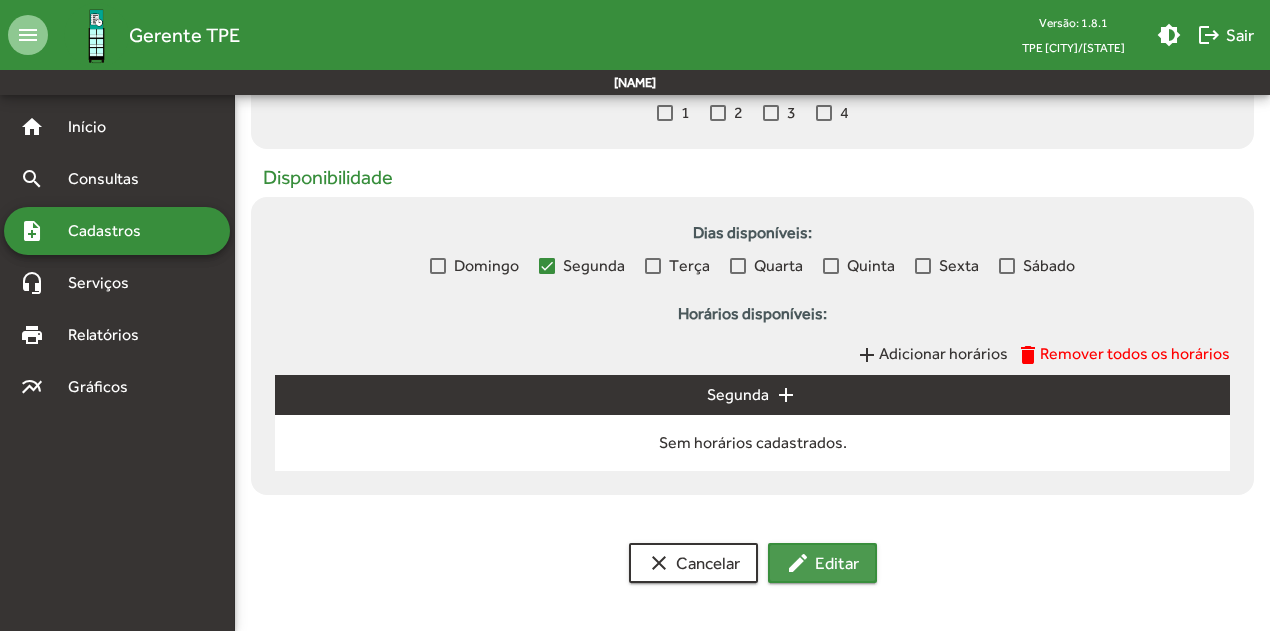 click on "edit  Editar" 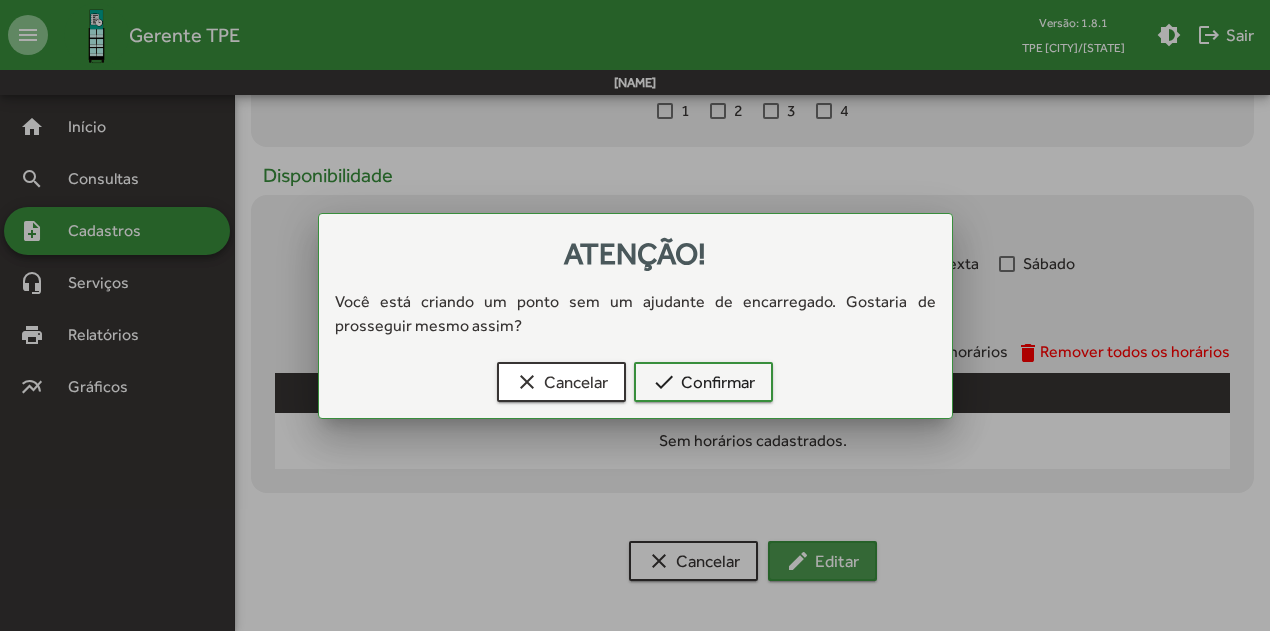 scroll, scrollTop: 0, scrollLeft: 0, axis: both 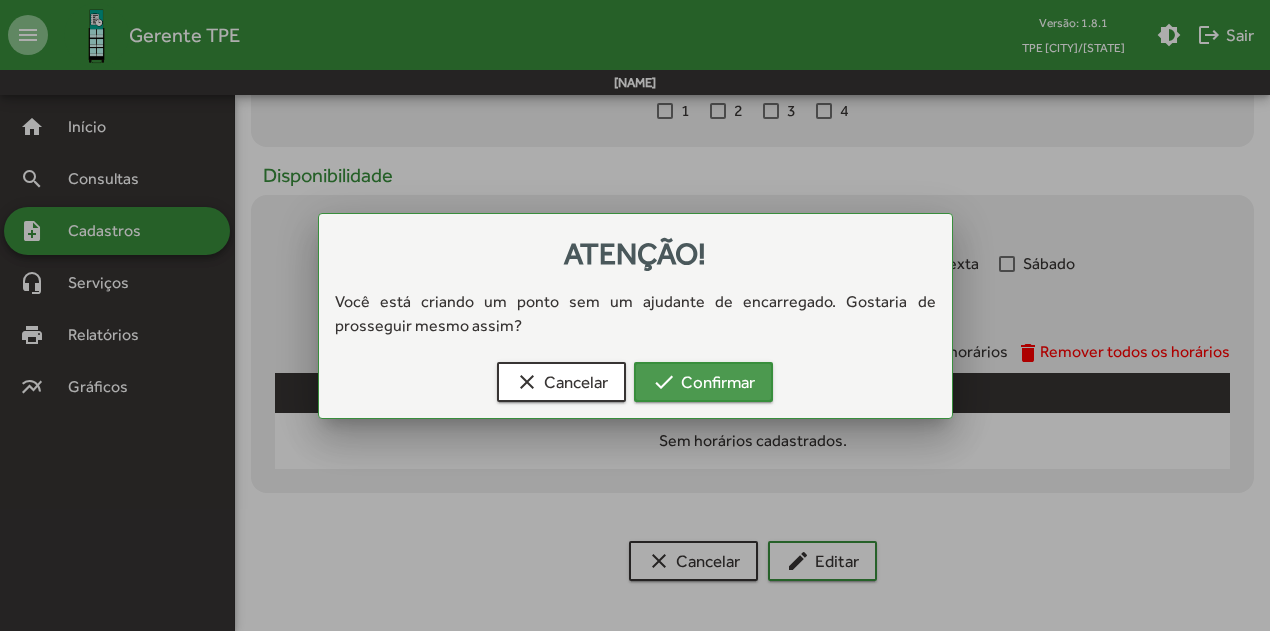 click on "check  Confirmar" at bounding box center [703, 382] 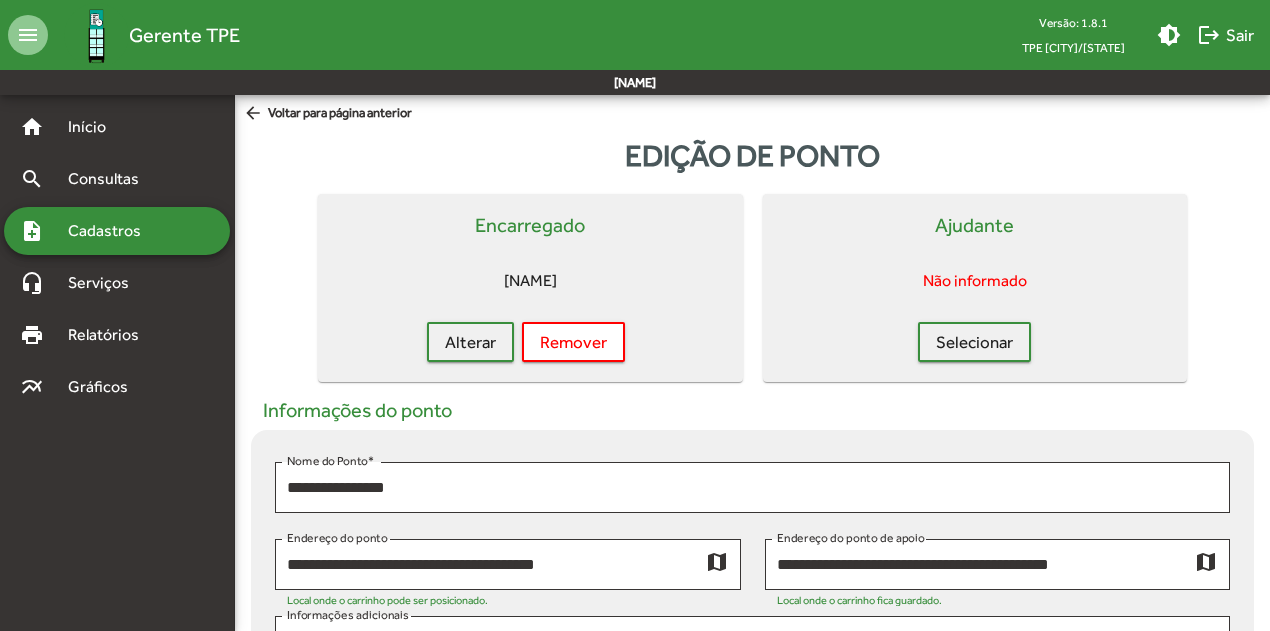 scroll, scrollTop: 810, scrollLeft: 0, axis: vertical 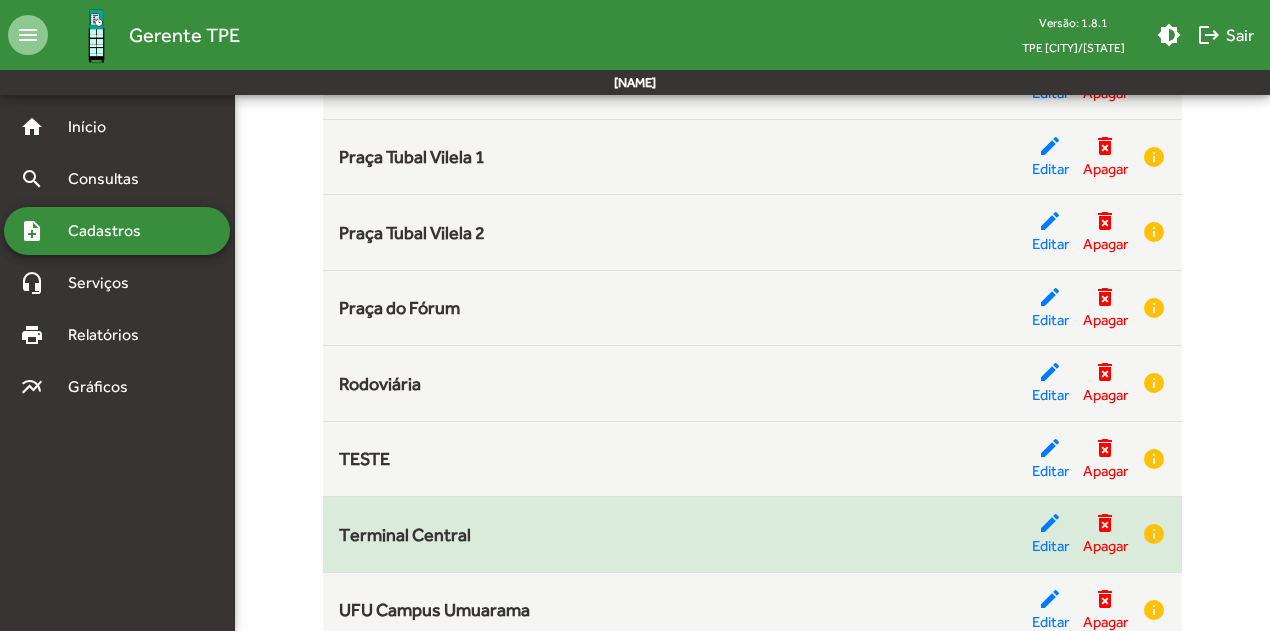 click on "Terminal Central" 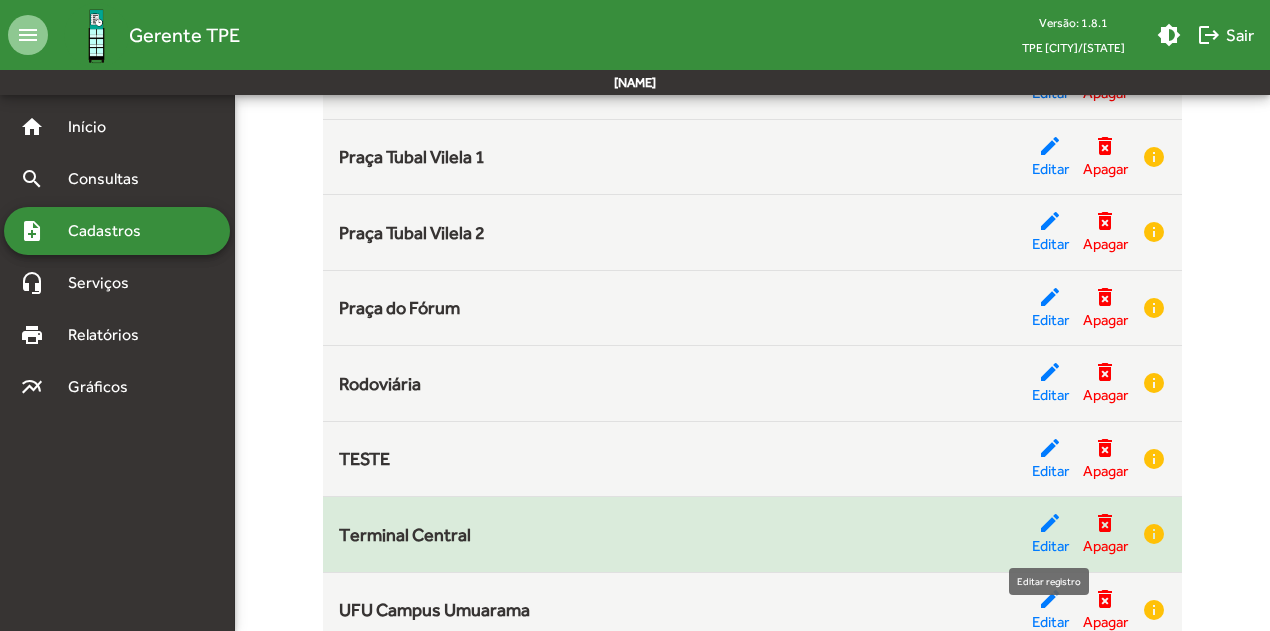click on "edit" 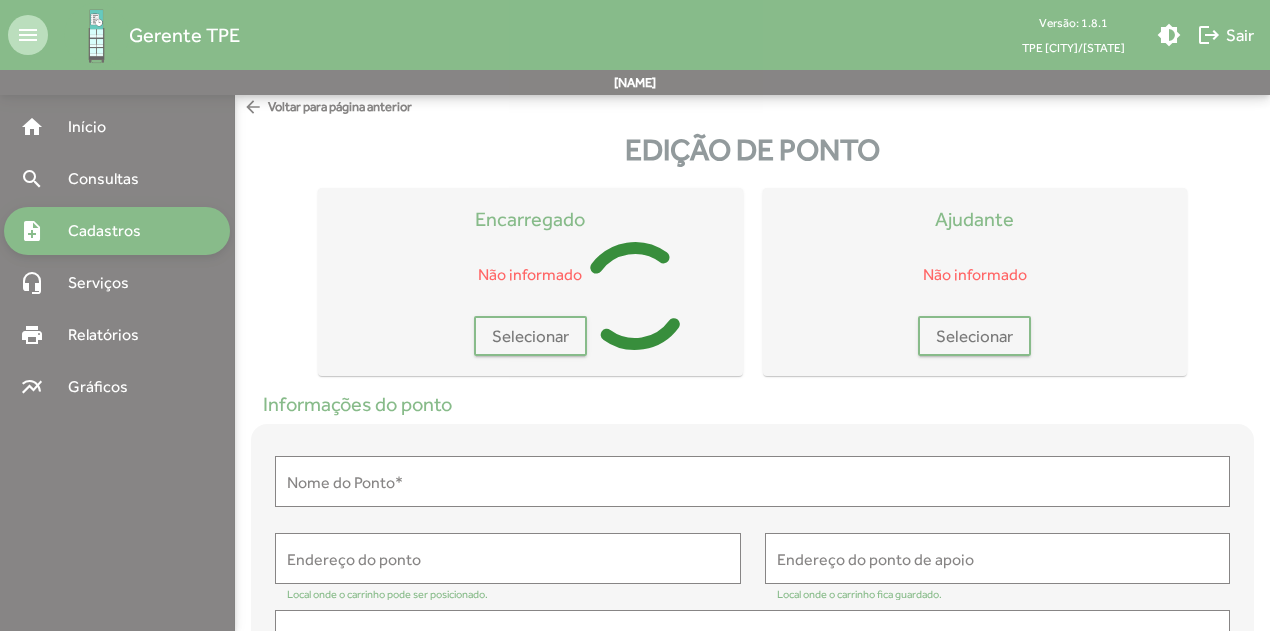scroll, scrollTop: 0, scrollLeft: 0, axis: both 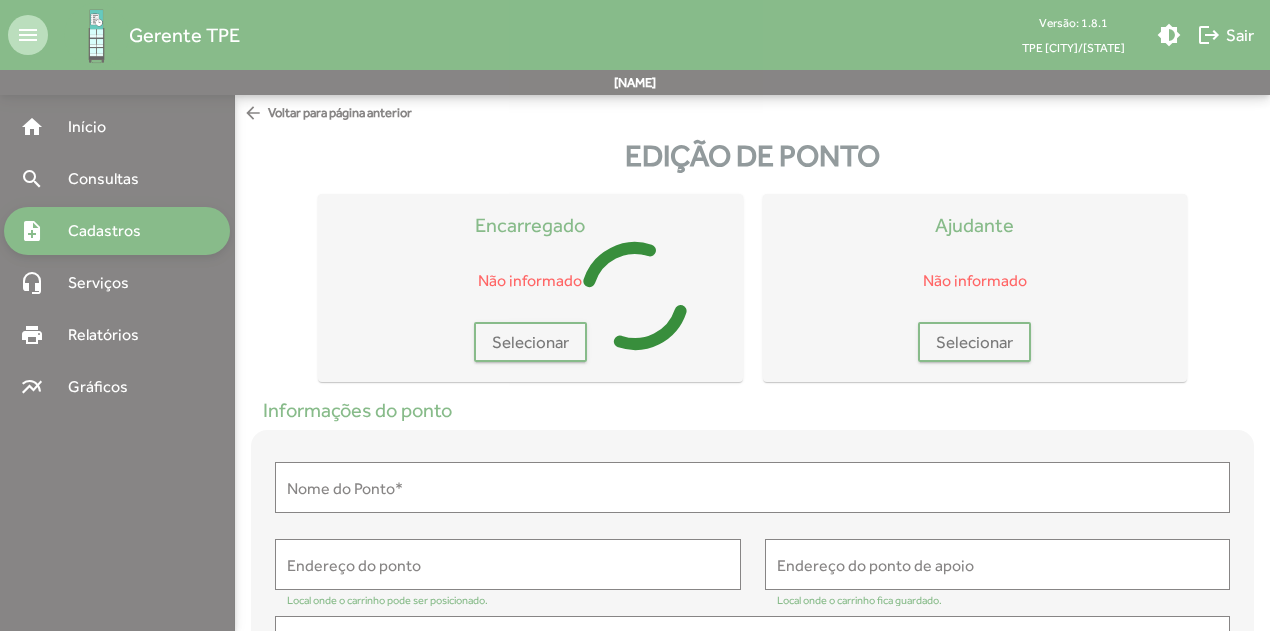 type on "**********" 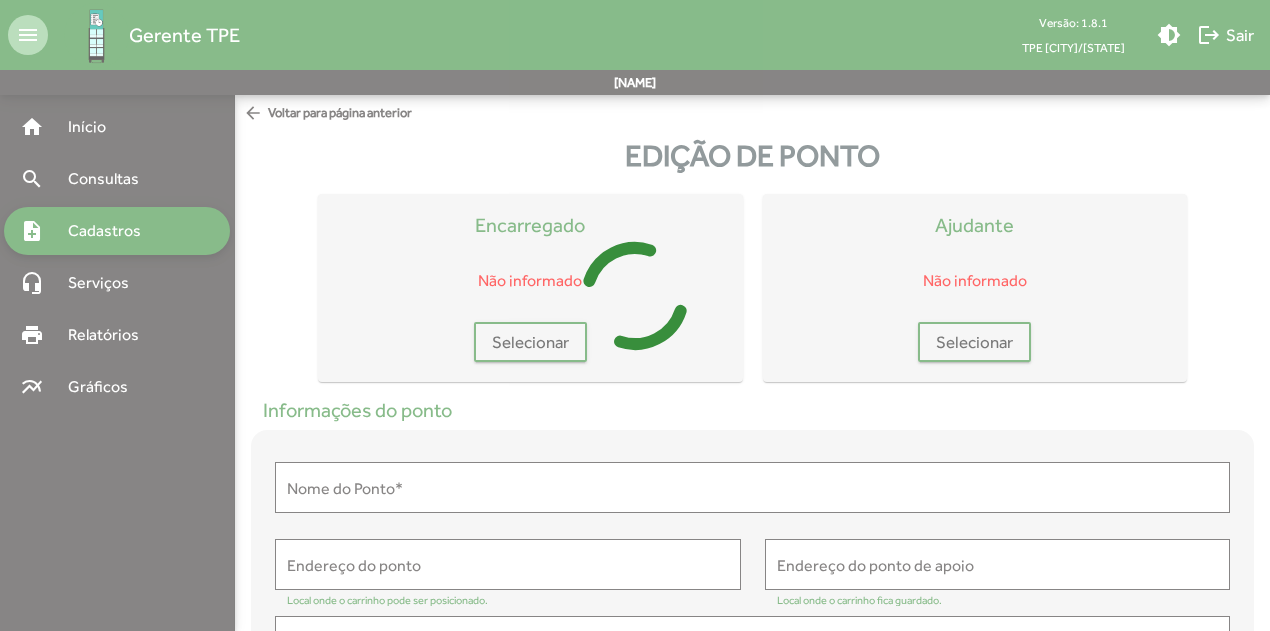 type on "**********" 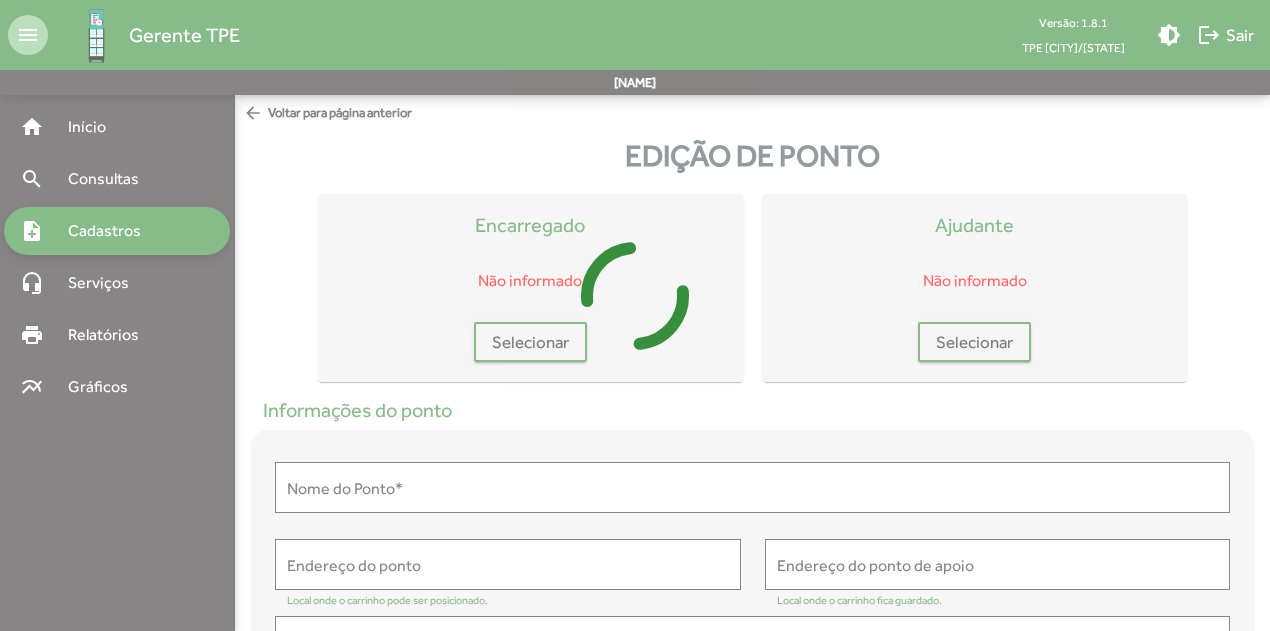 type on "**********" 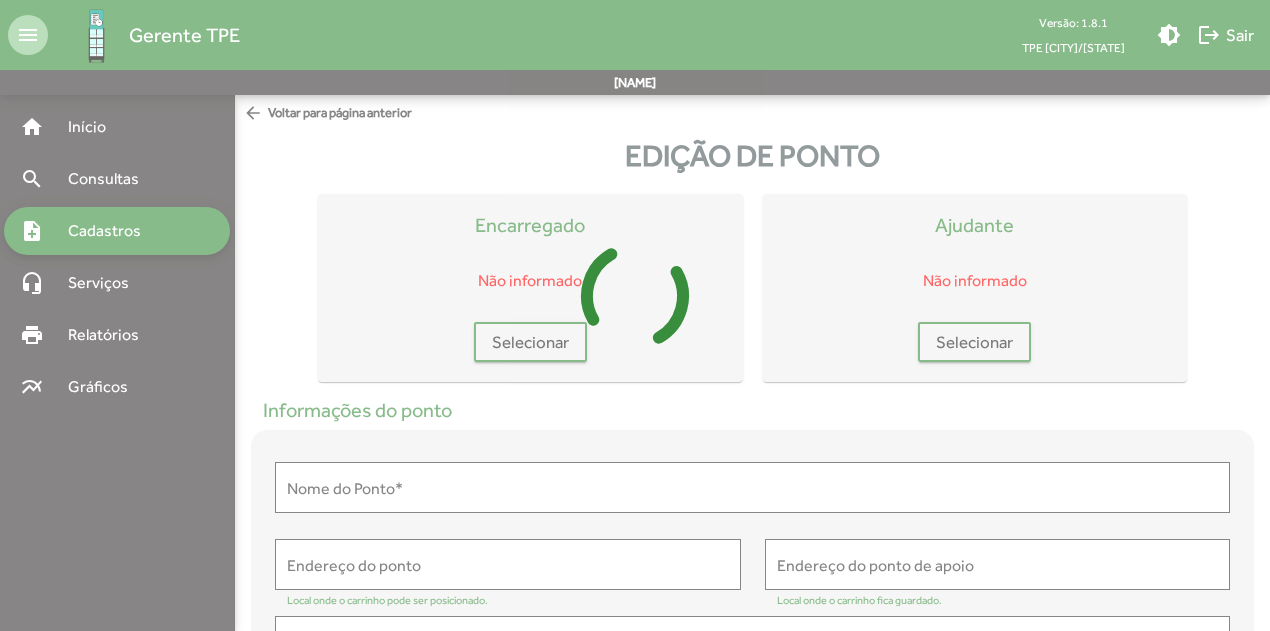 type on "**********" 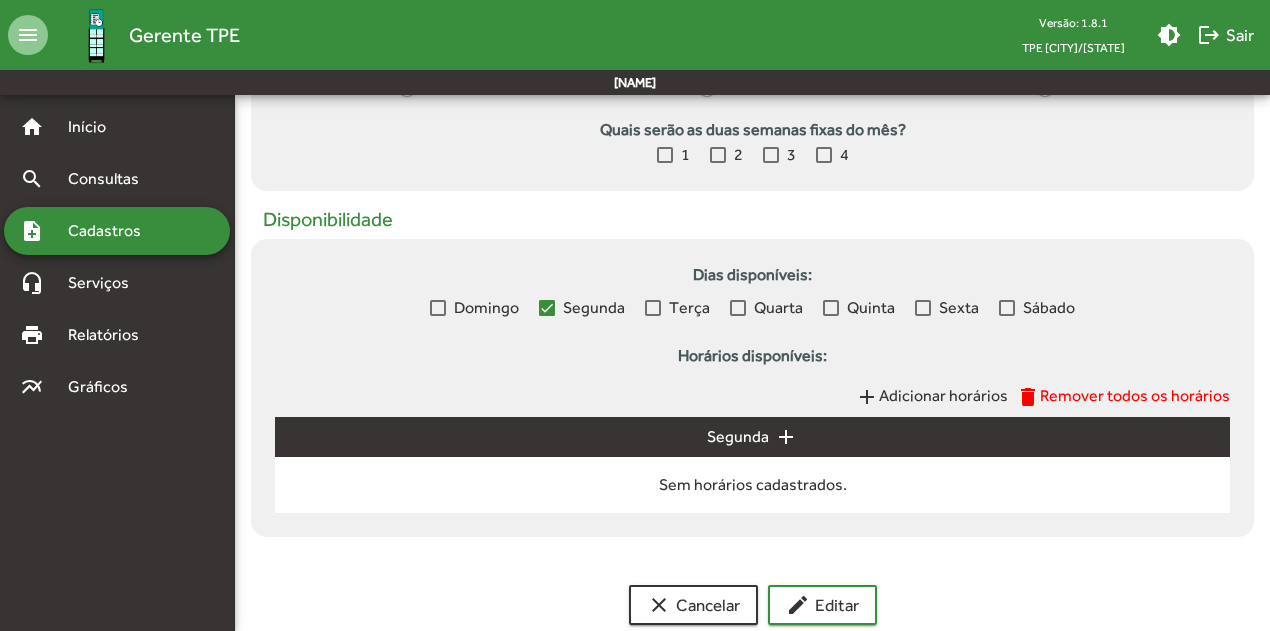 scroll, scrollTop: 810, scrollLeft: 0, axis: vertical 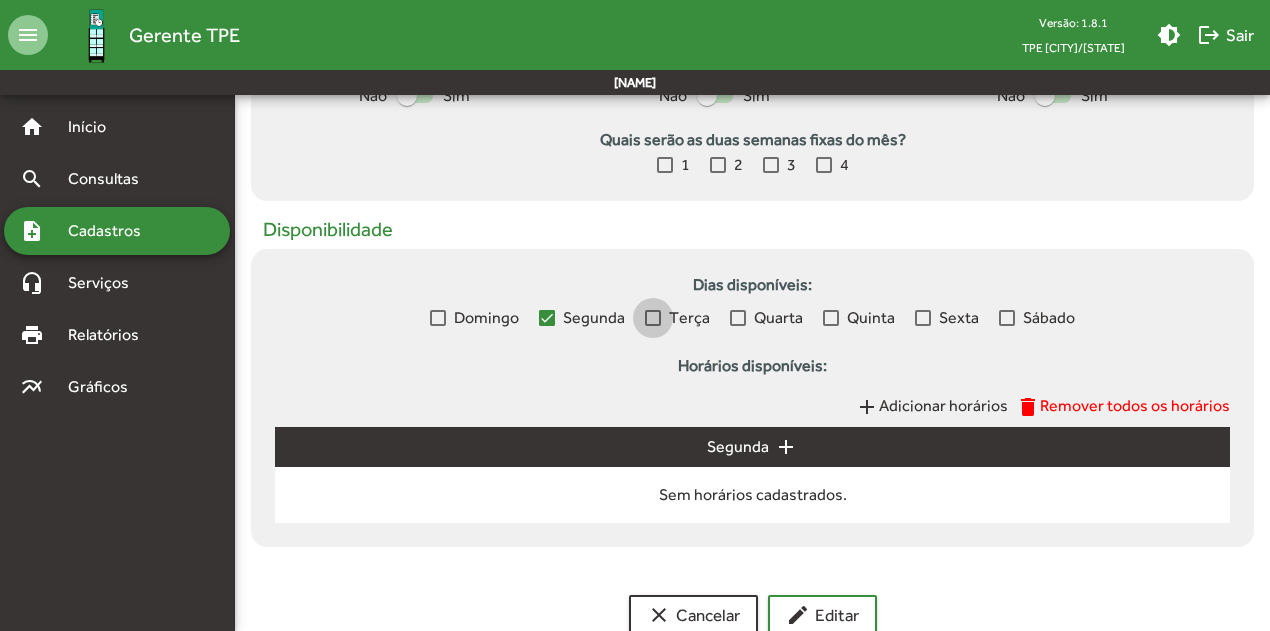 click at bounding box center (653, 318) 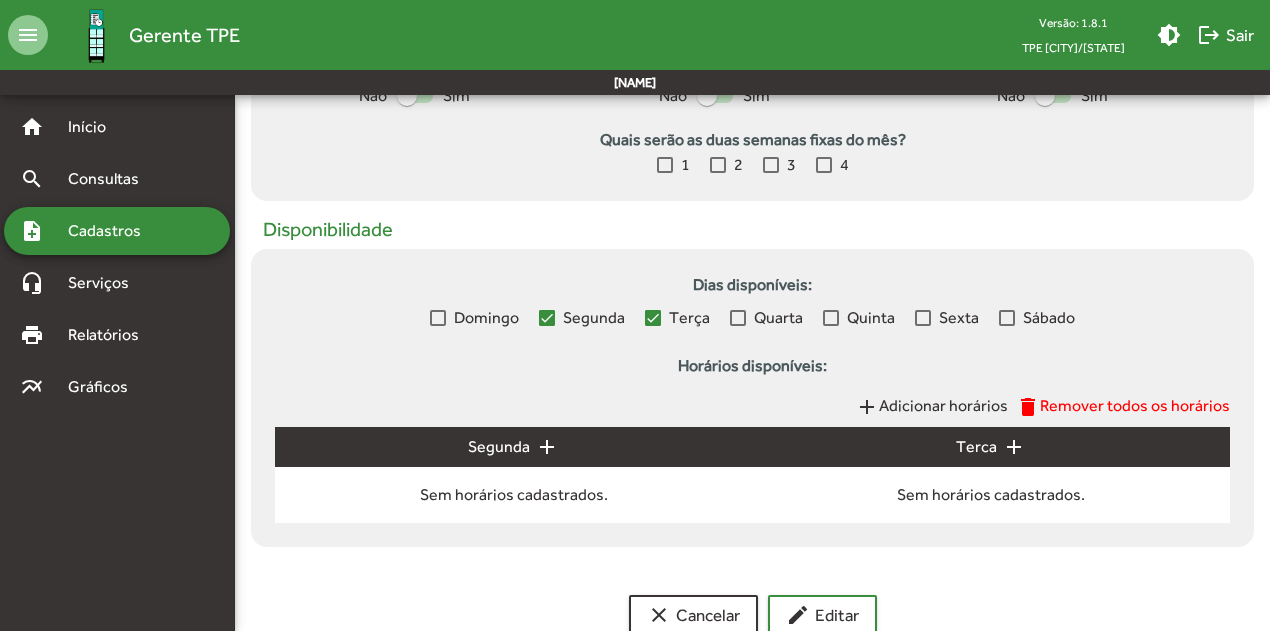 click at bounding box center [738, 318] 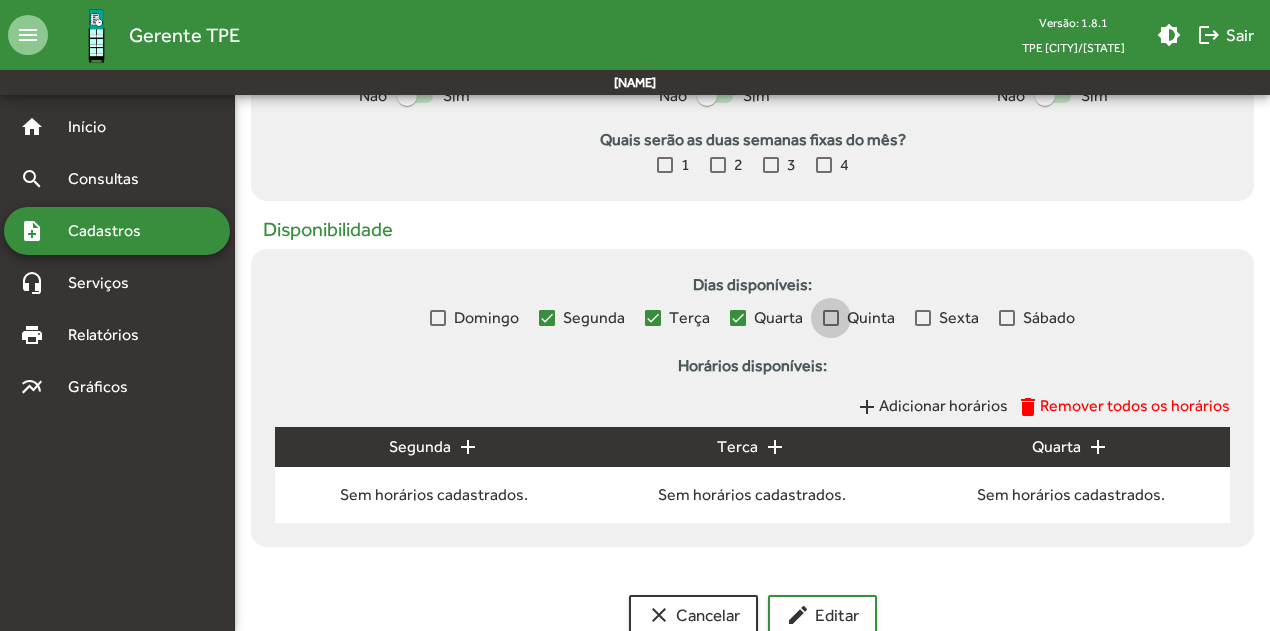 click at bounding box center (831, 318) 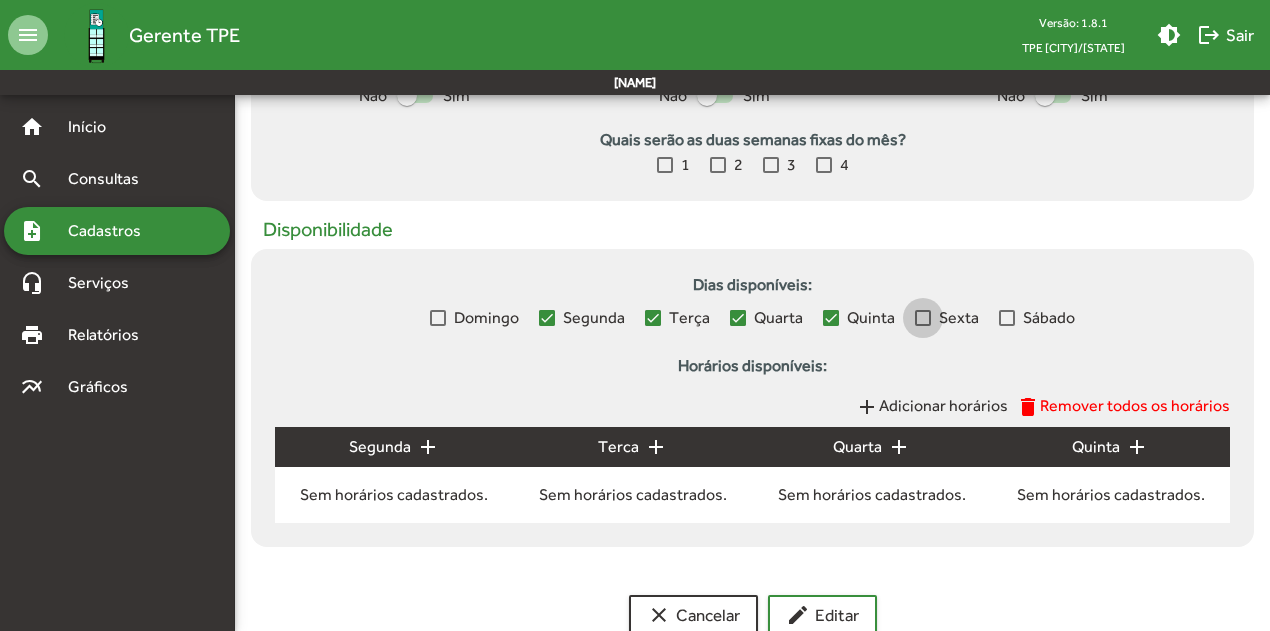 click at bounding box center [923, 318] 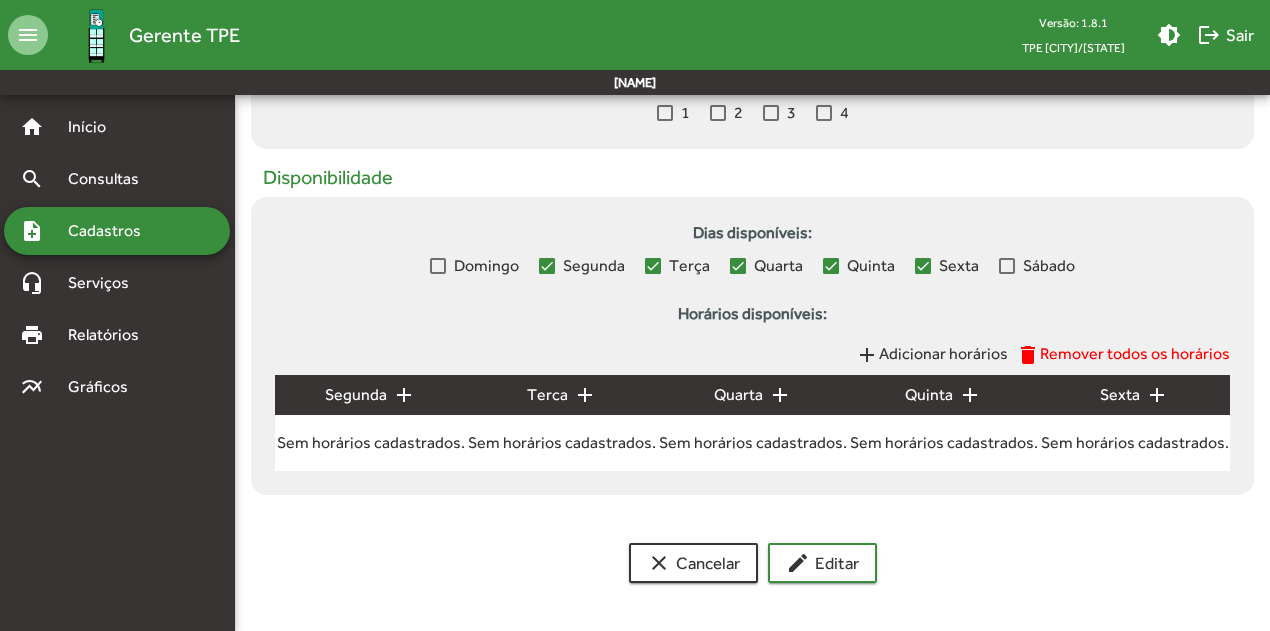 scroll, scrollTop: 810, scrollLeft: 0, axis: vertical 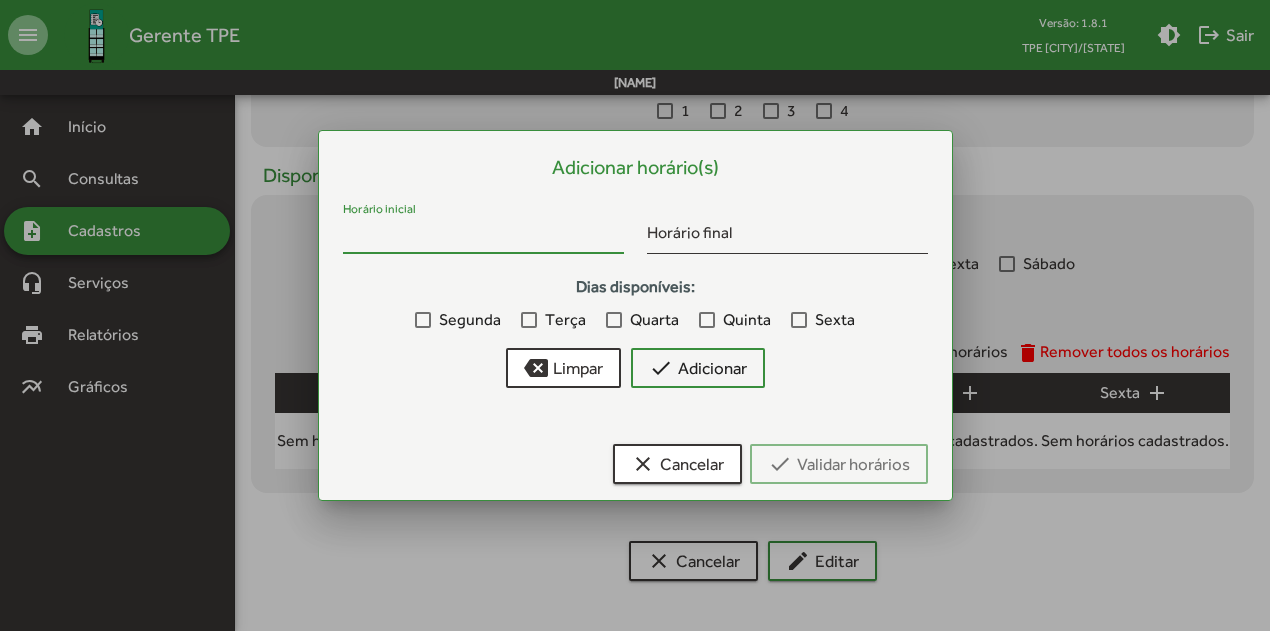 click on "Horário inicial" at bounding box center [483, 237] 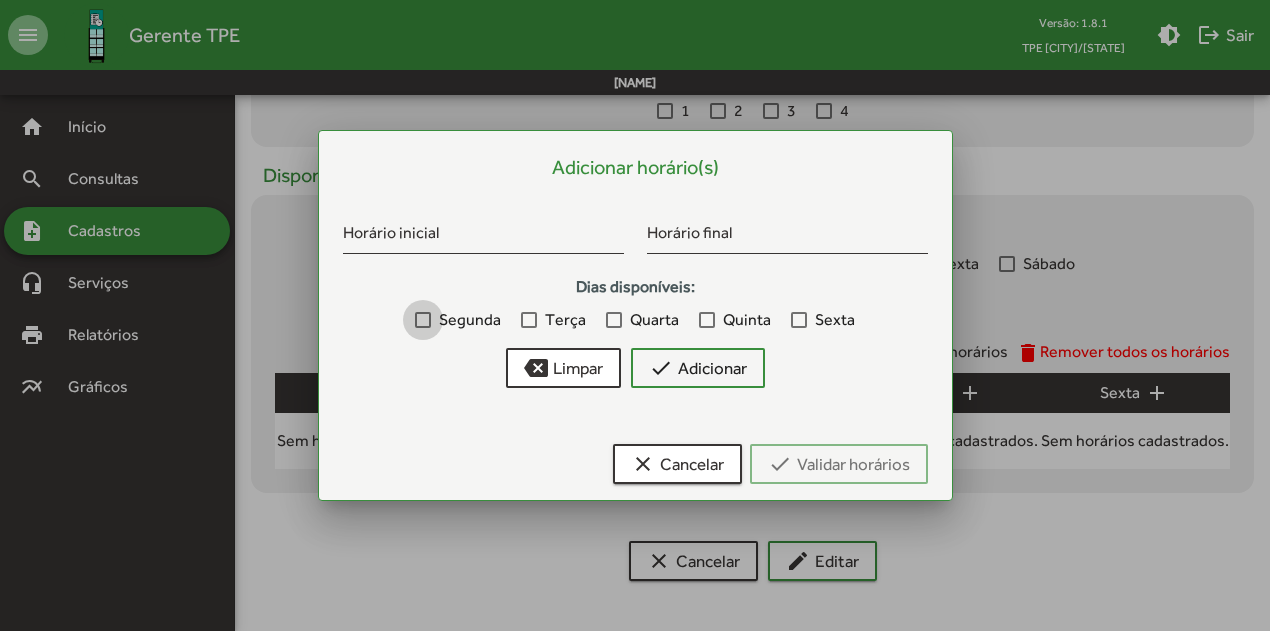 click at bounding box center [423, 320] 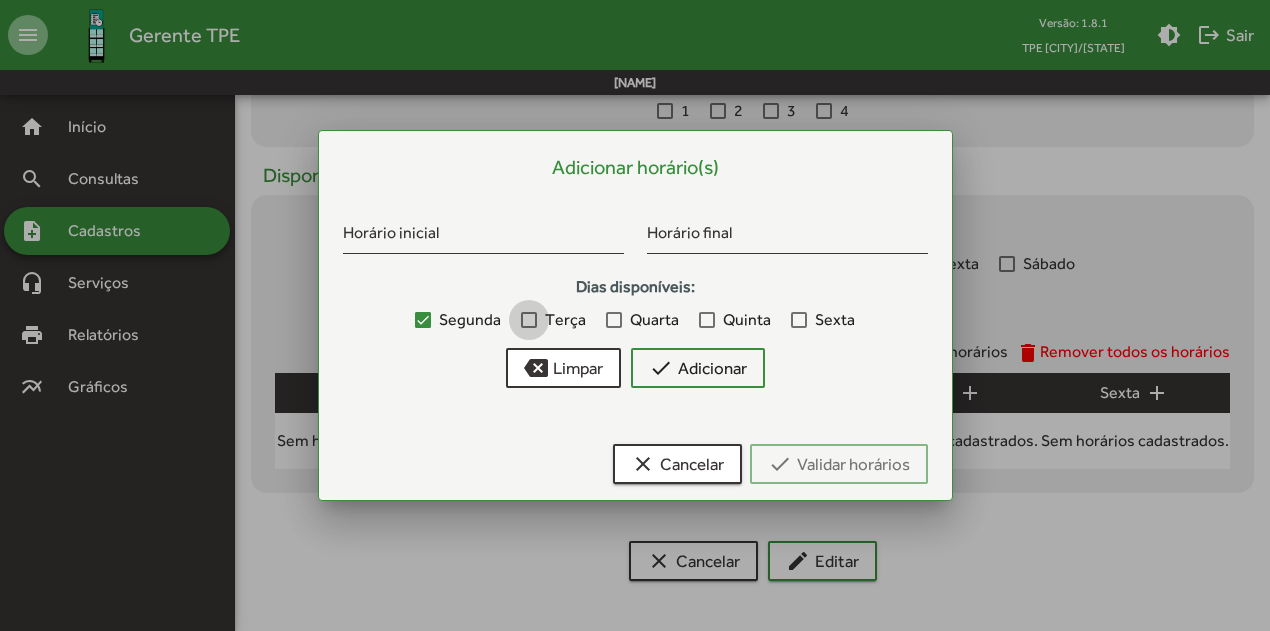 click at bounding box center (529, 320) 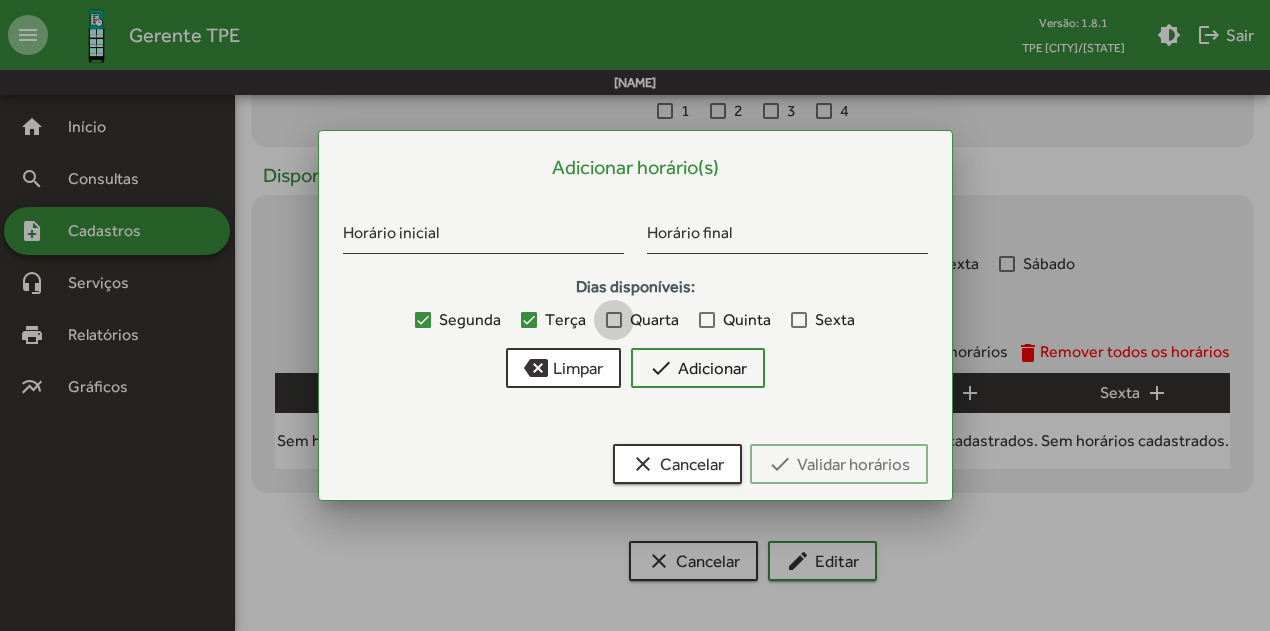 click at bounding box center [614, 320] 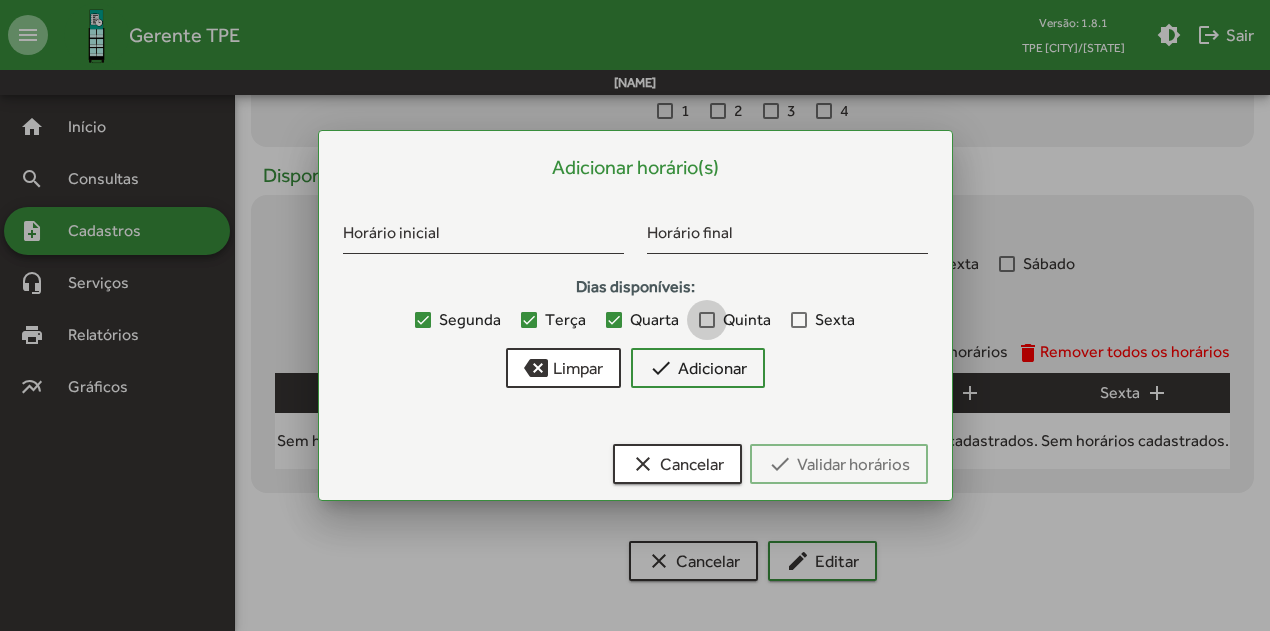 click at bounding box center [707, 320] 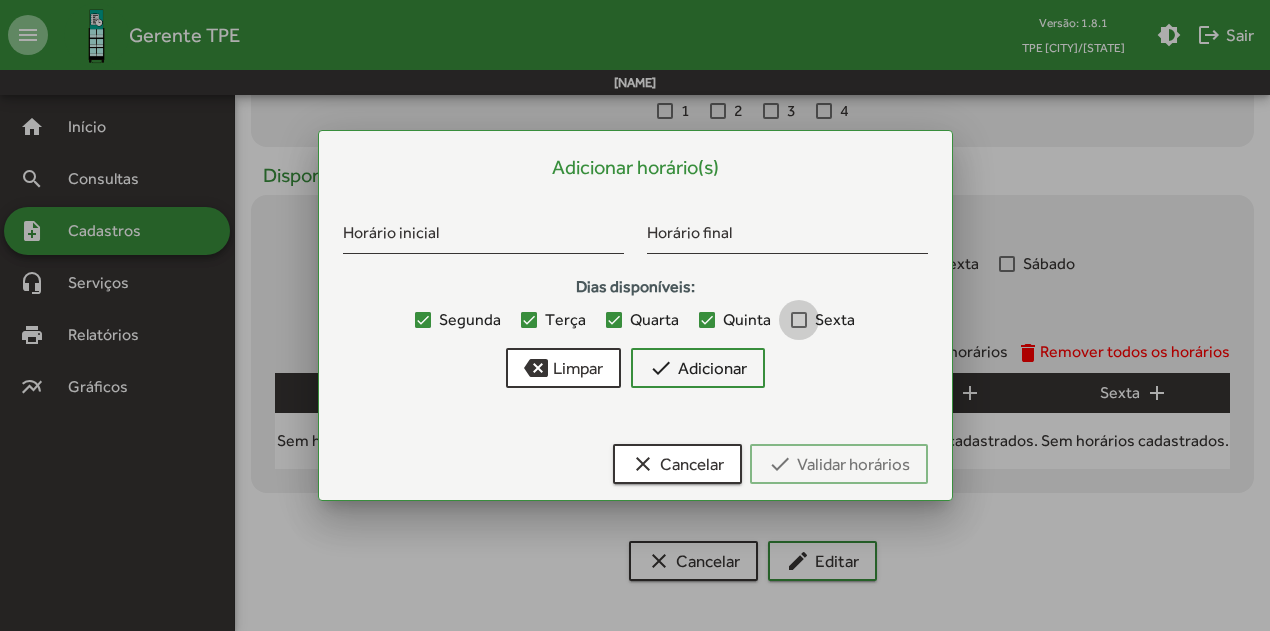 click at bounding box center [799, 320] 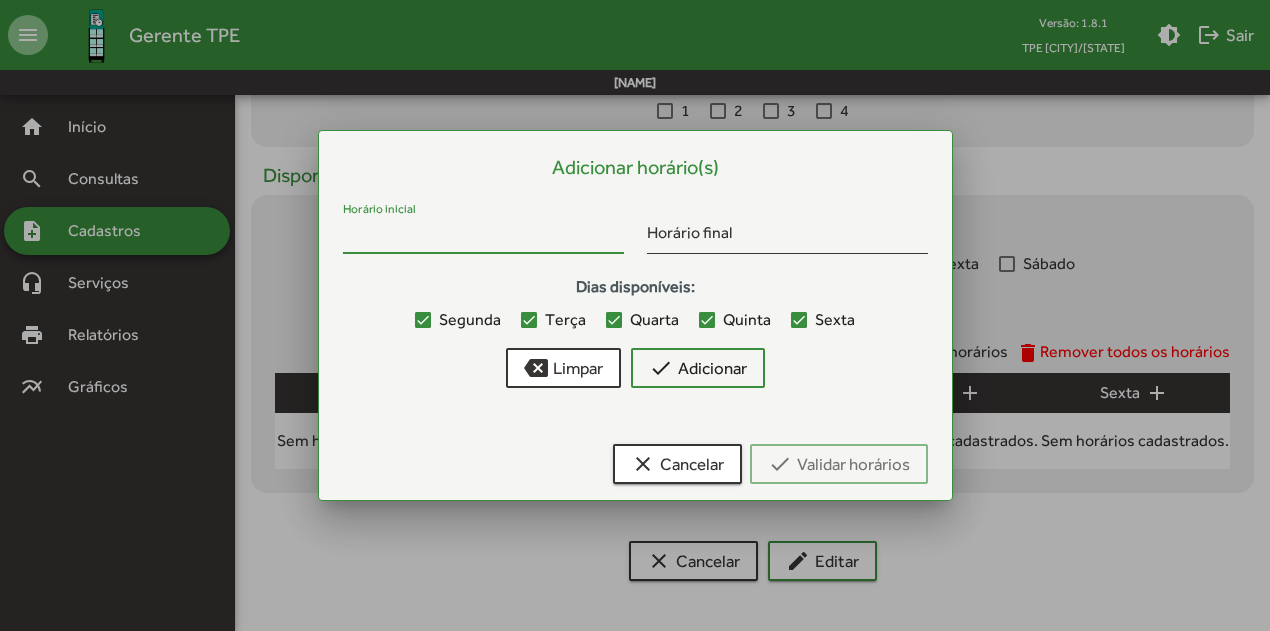 click on "Horário inicial" at bounding box center [483, 237] 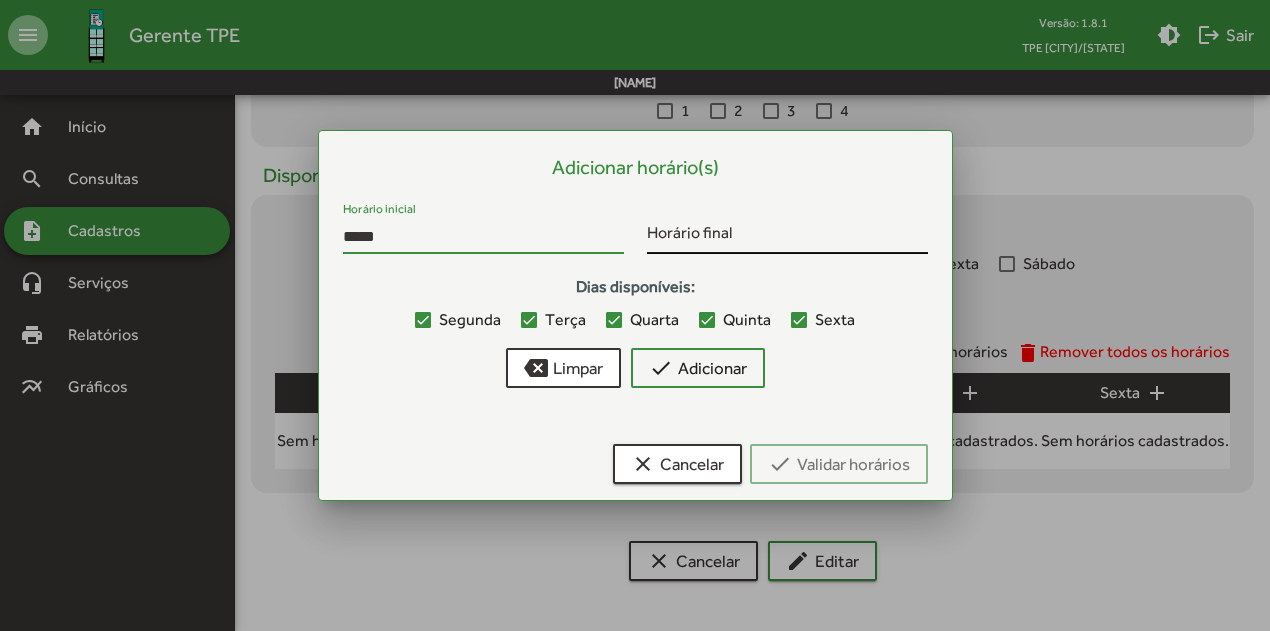type on "*****" 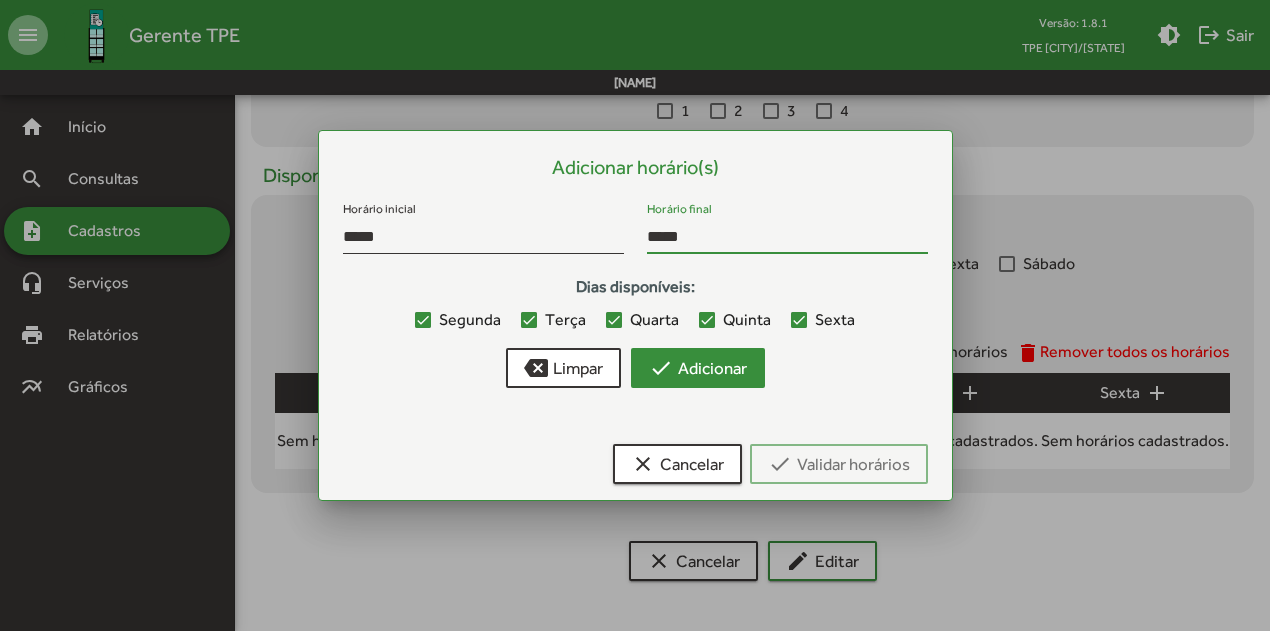 type on "*****" 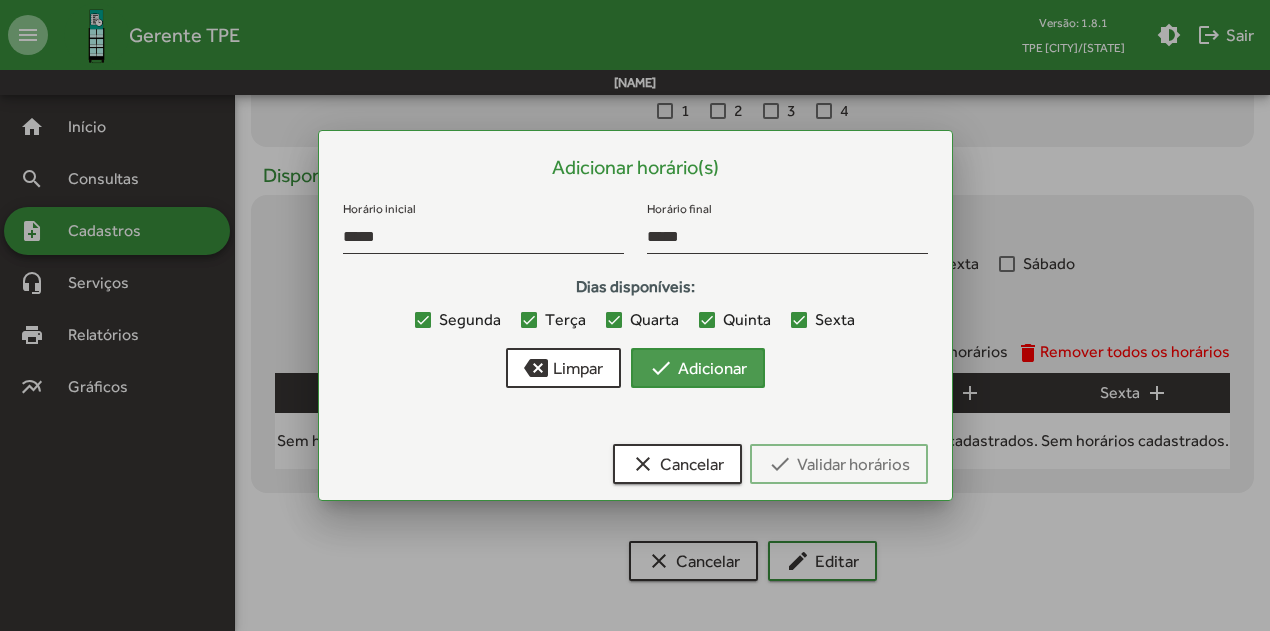 click on "check  Adicionar" at bounding box center (698, 368) 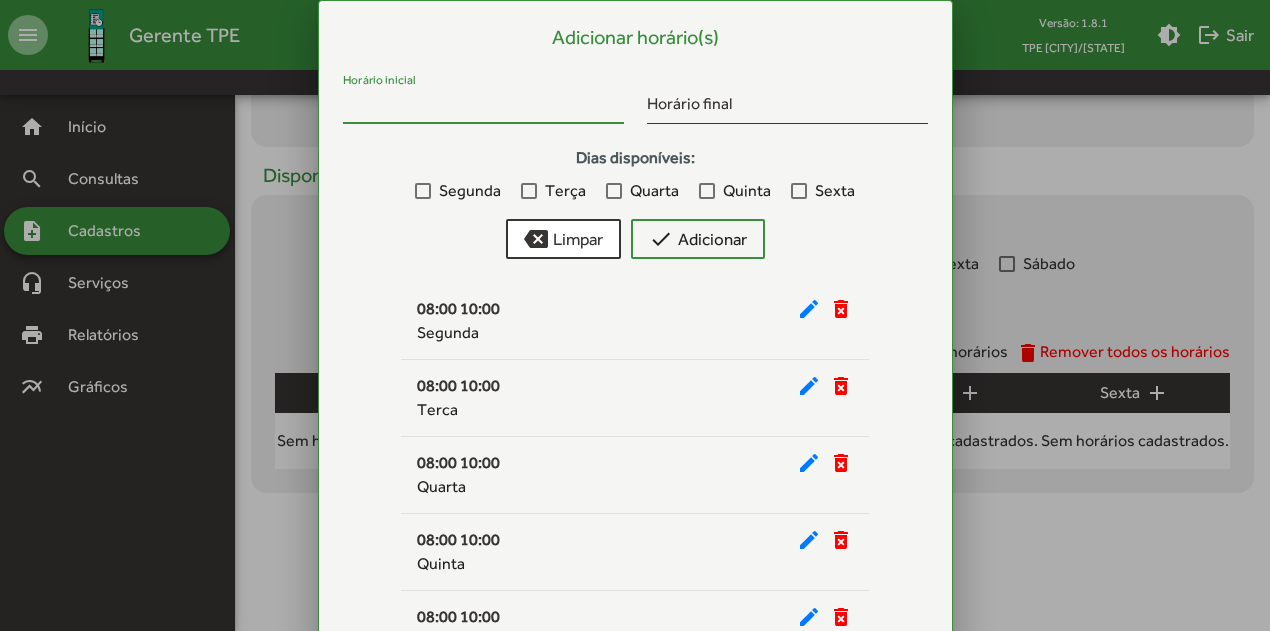 click on "Horário inicial" at bounding box center [483, 107] 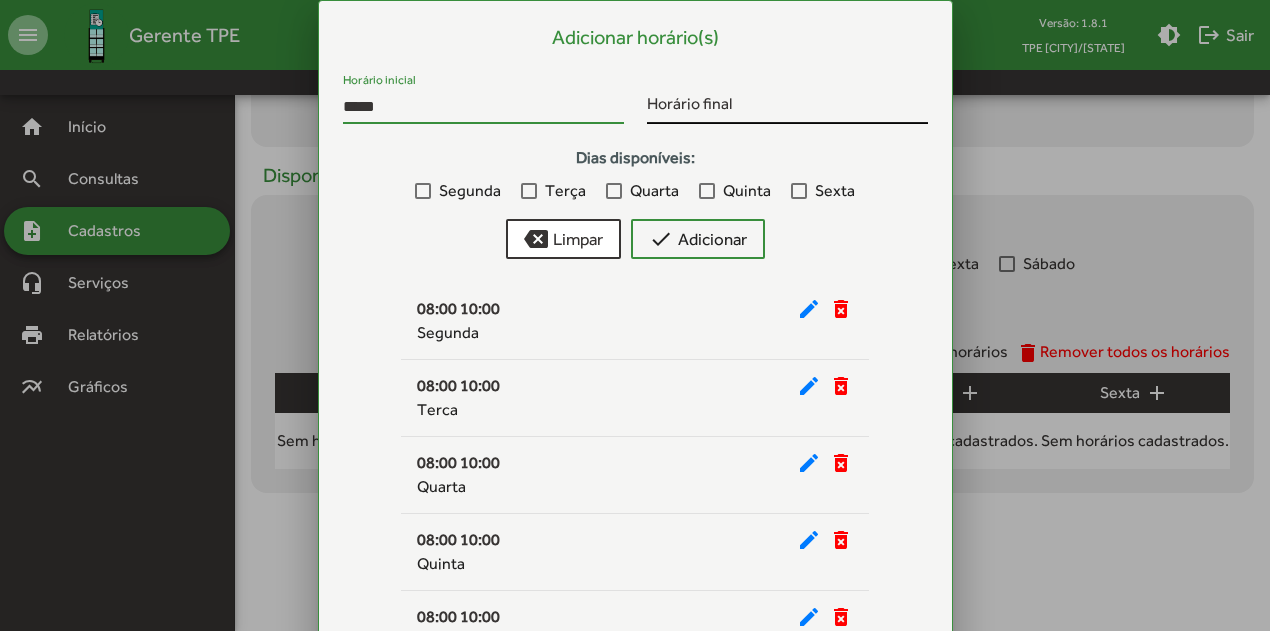 type on "*****" 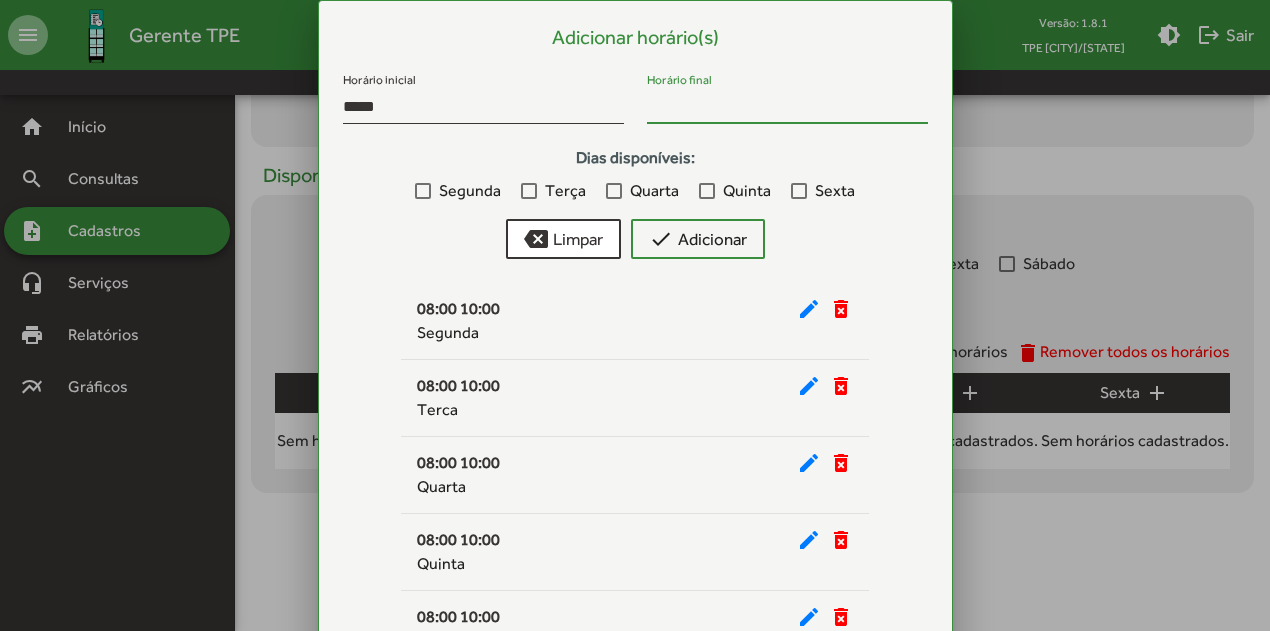 click on "Horário final" at bounding box center (787, 107) 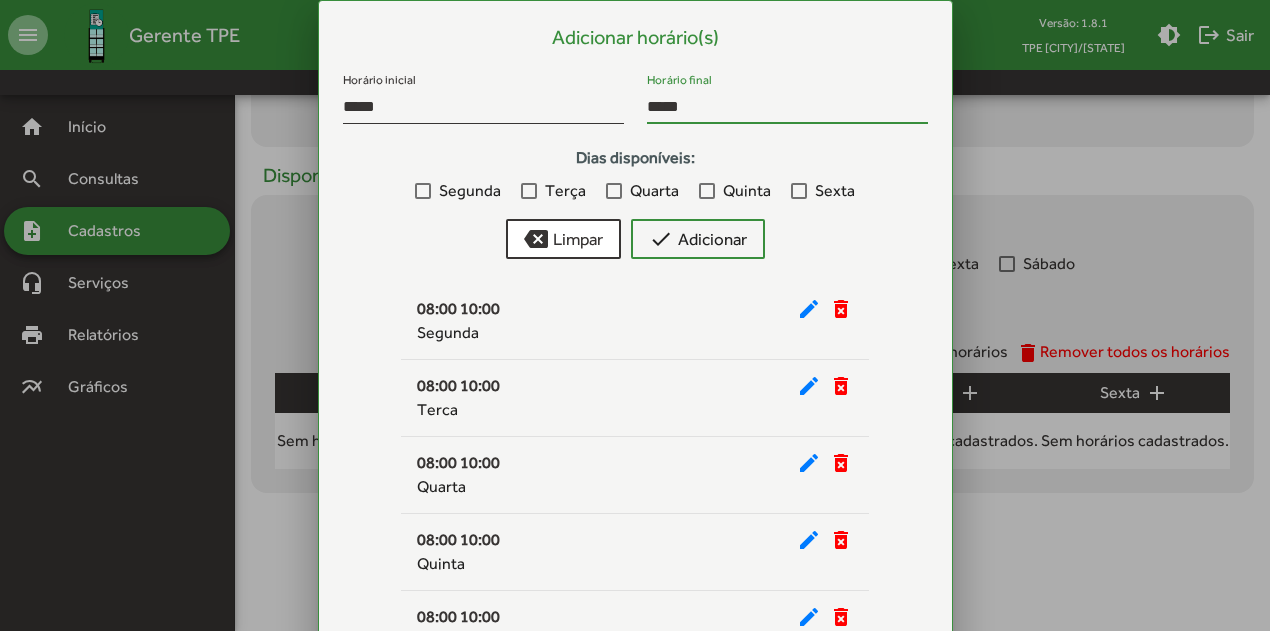 type on "*****" 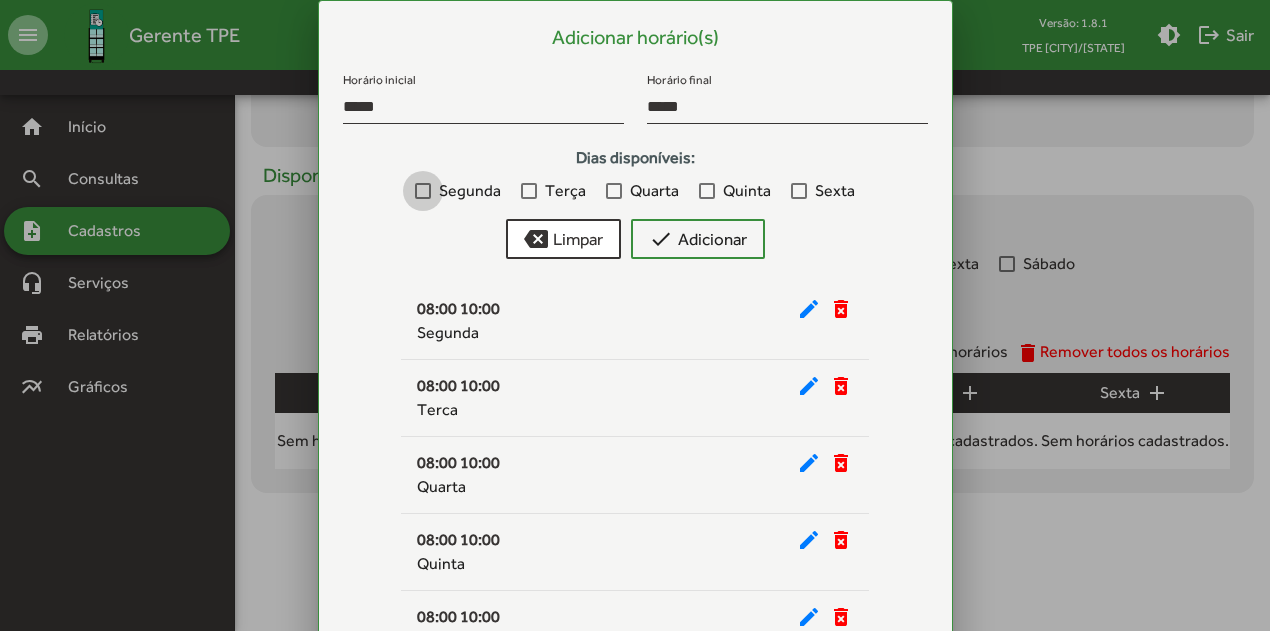 click at bounding box center [423, 191] 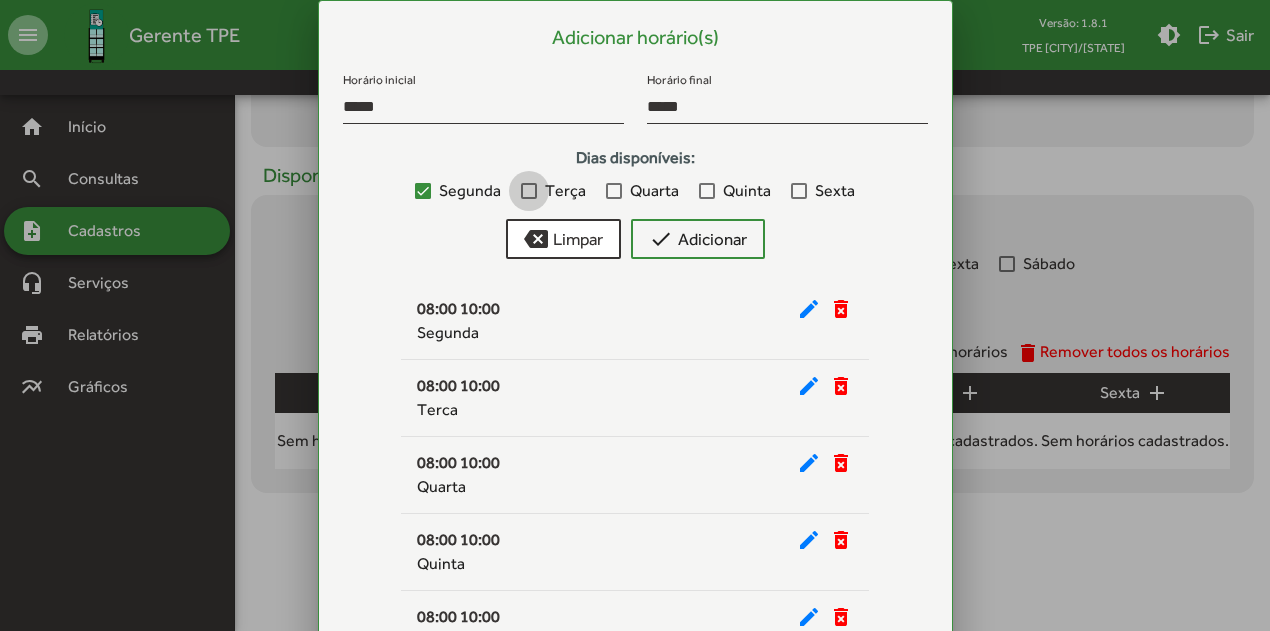 click at bounding box center (529, 191) 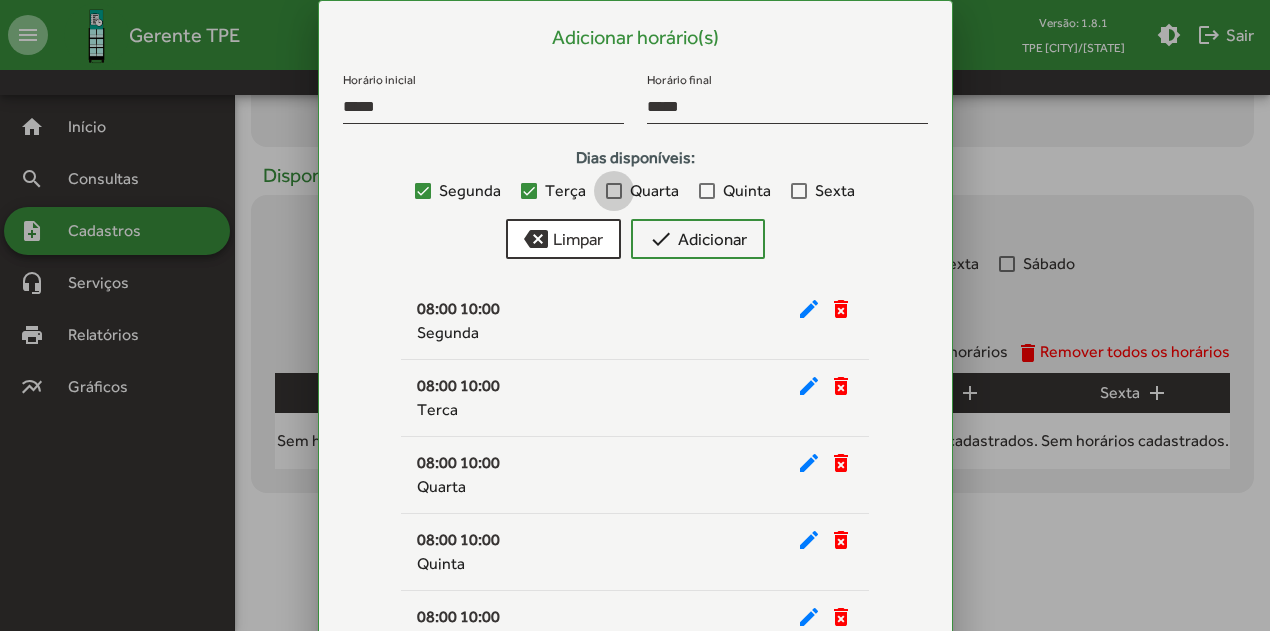 click at bounding box center [614, 191] 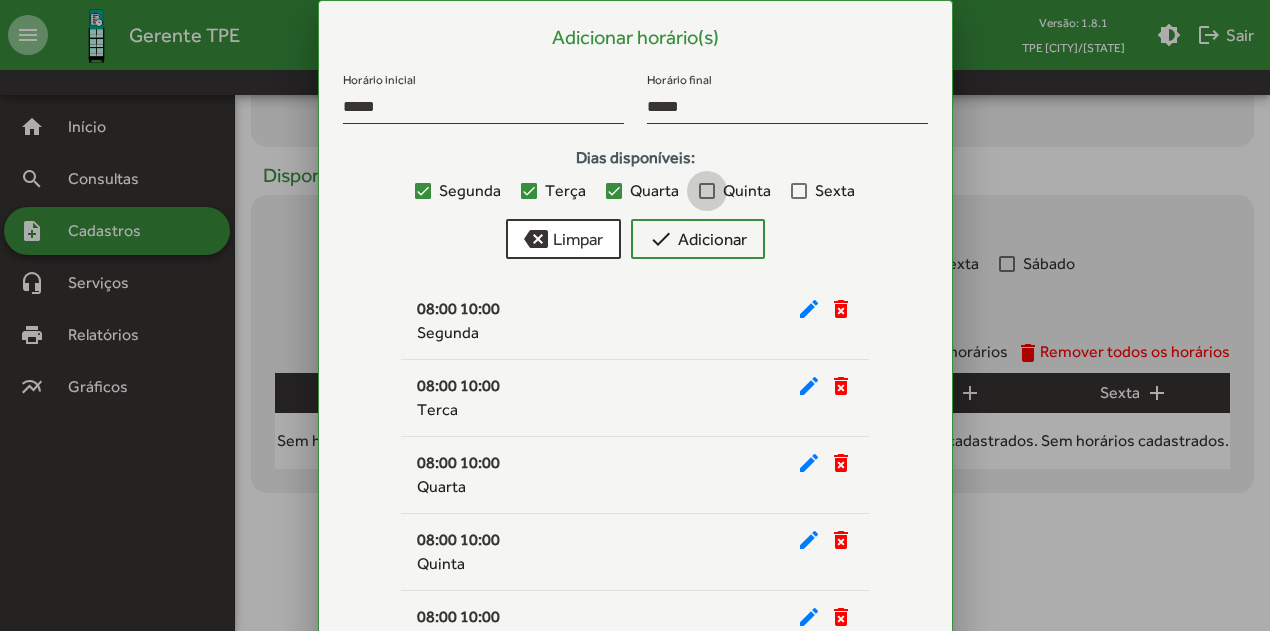 click at bounding box center [707, 191] 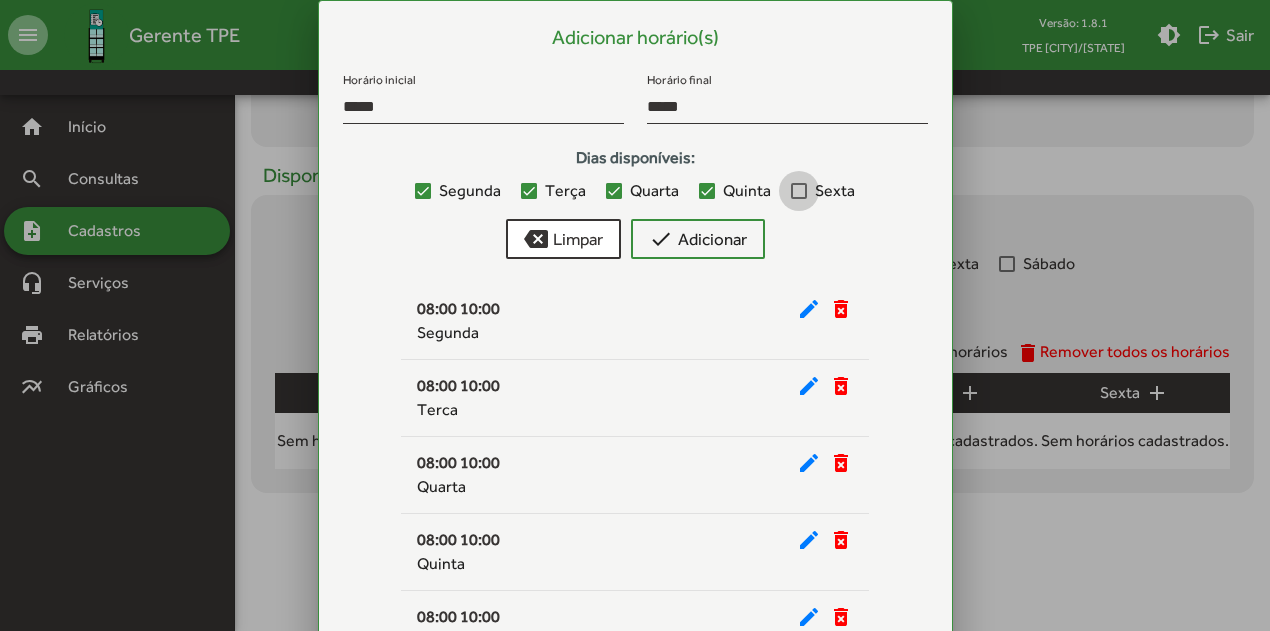 click at bounding box center (799, 191) 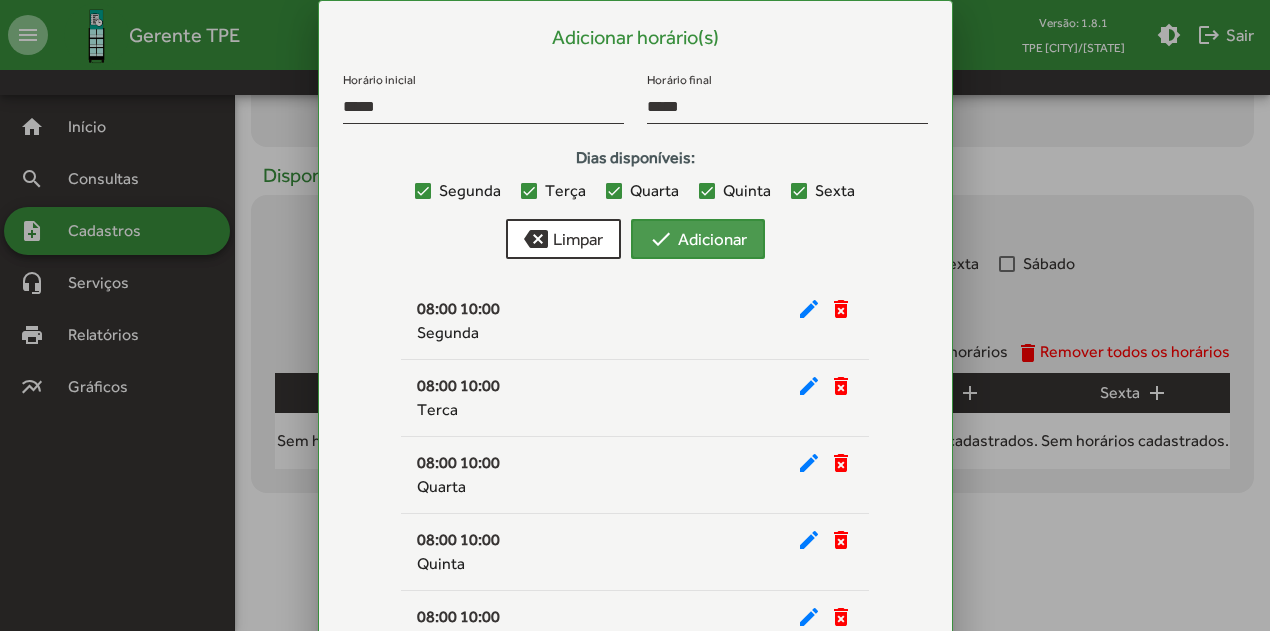 click on "check  Adicionar" at bounding box center (698, 239) 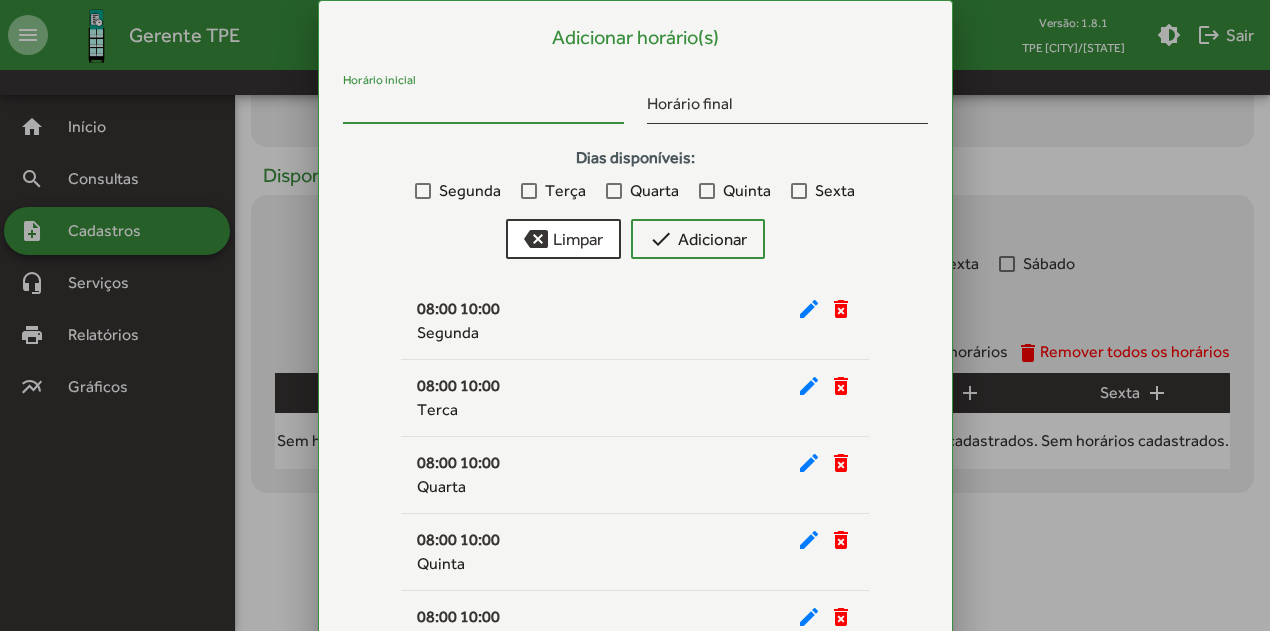 click on "Horário inicial" at bounding box center [483, 107] 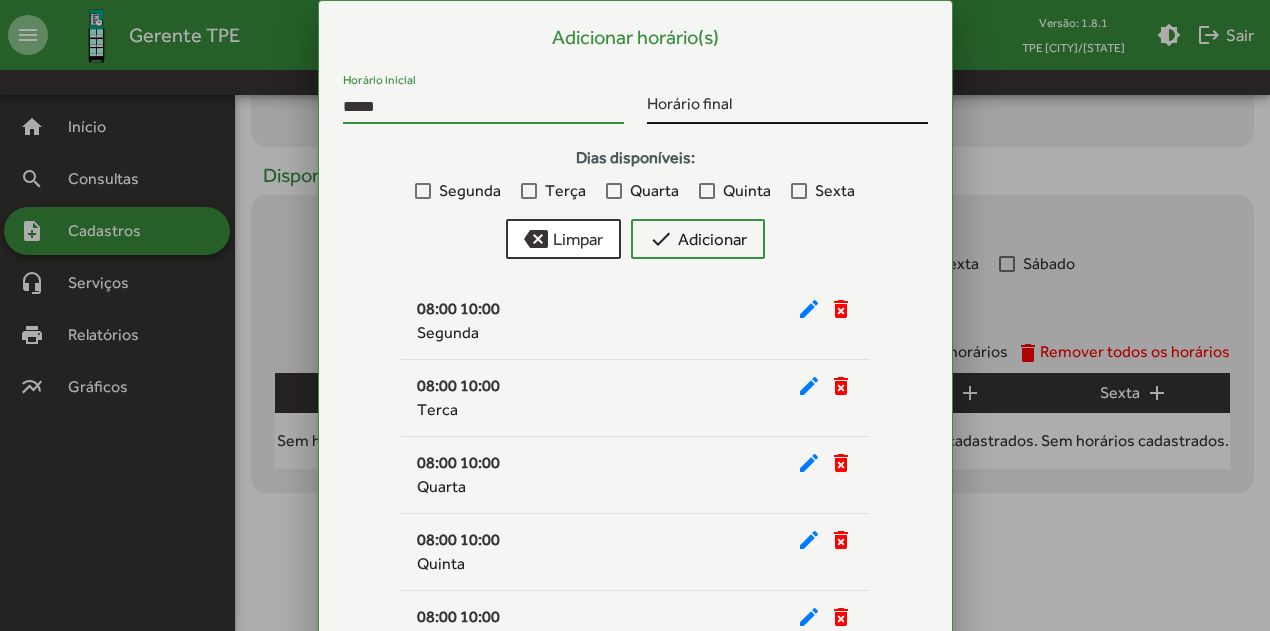type on "*****" 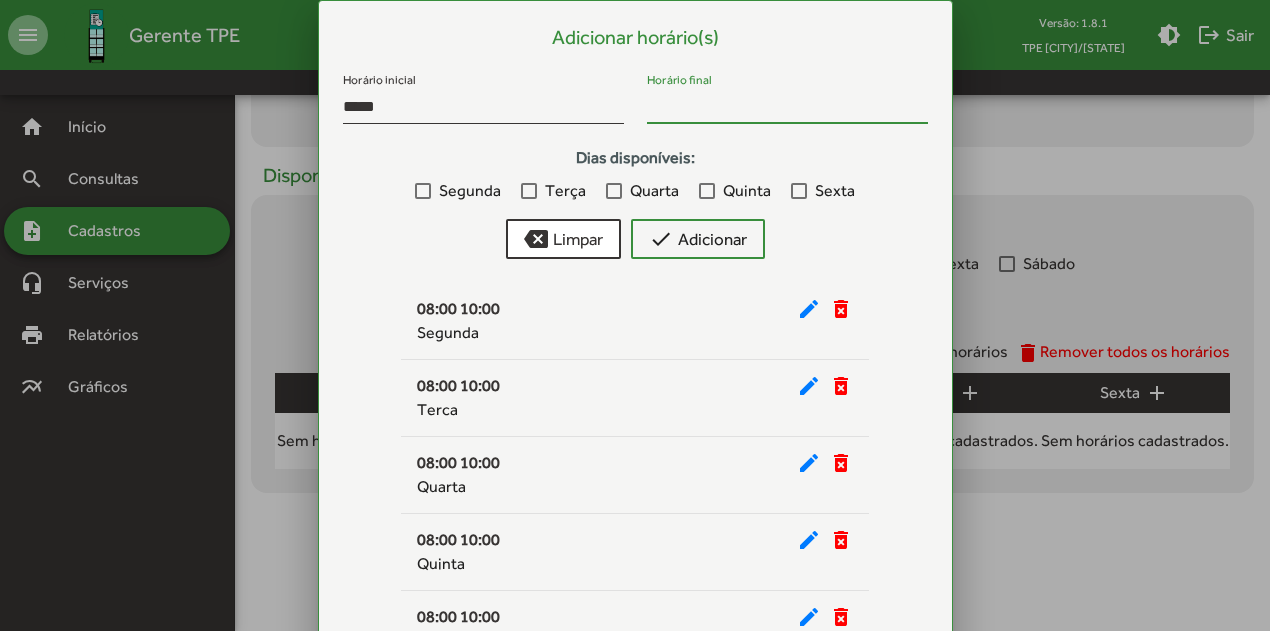 click on "Horário final" at bounding box center (787, 107) 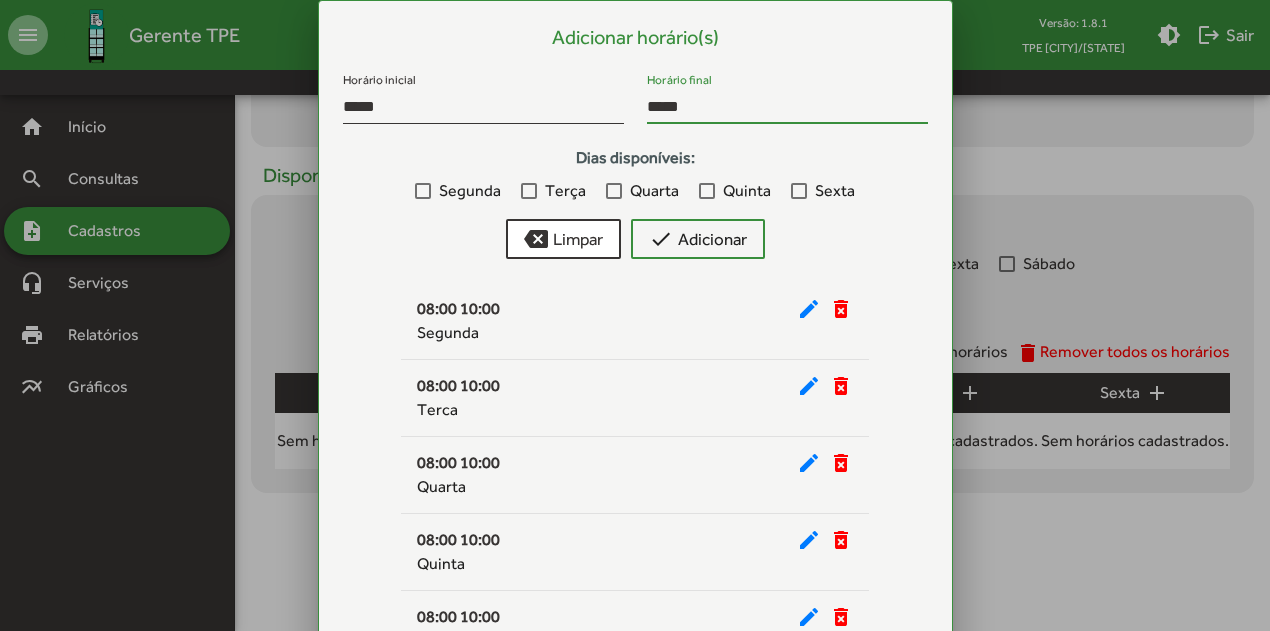 type on "*****" 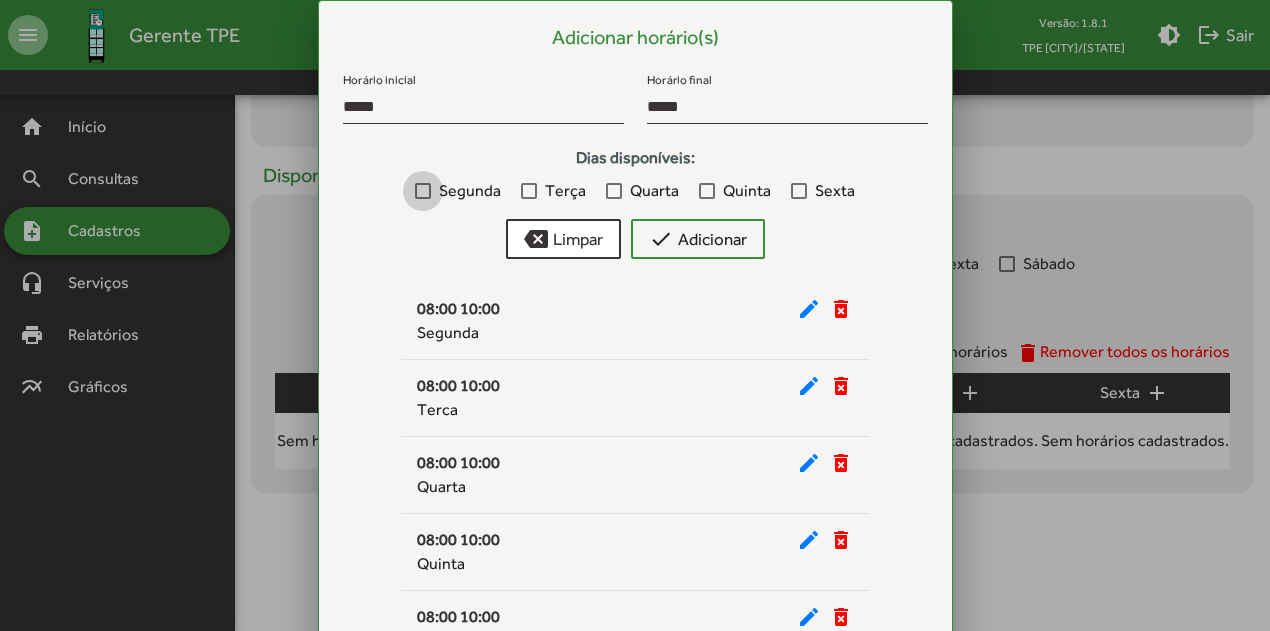 click at bounding box center (423, 191) 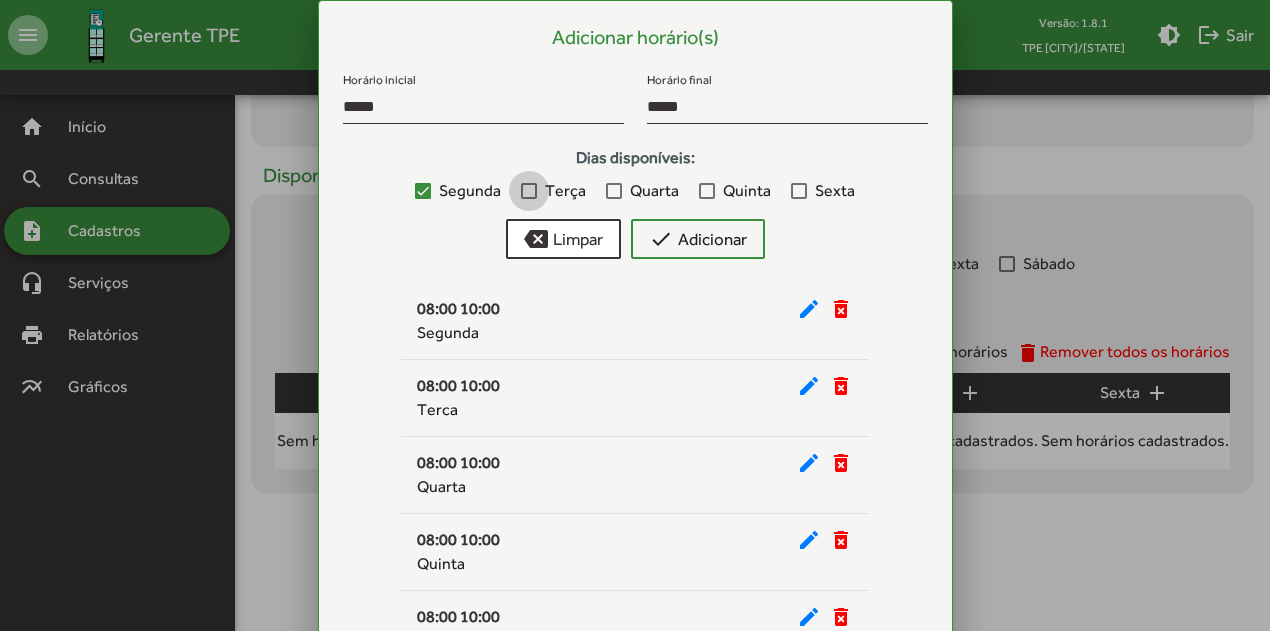 click at bounding box center (529, 191) 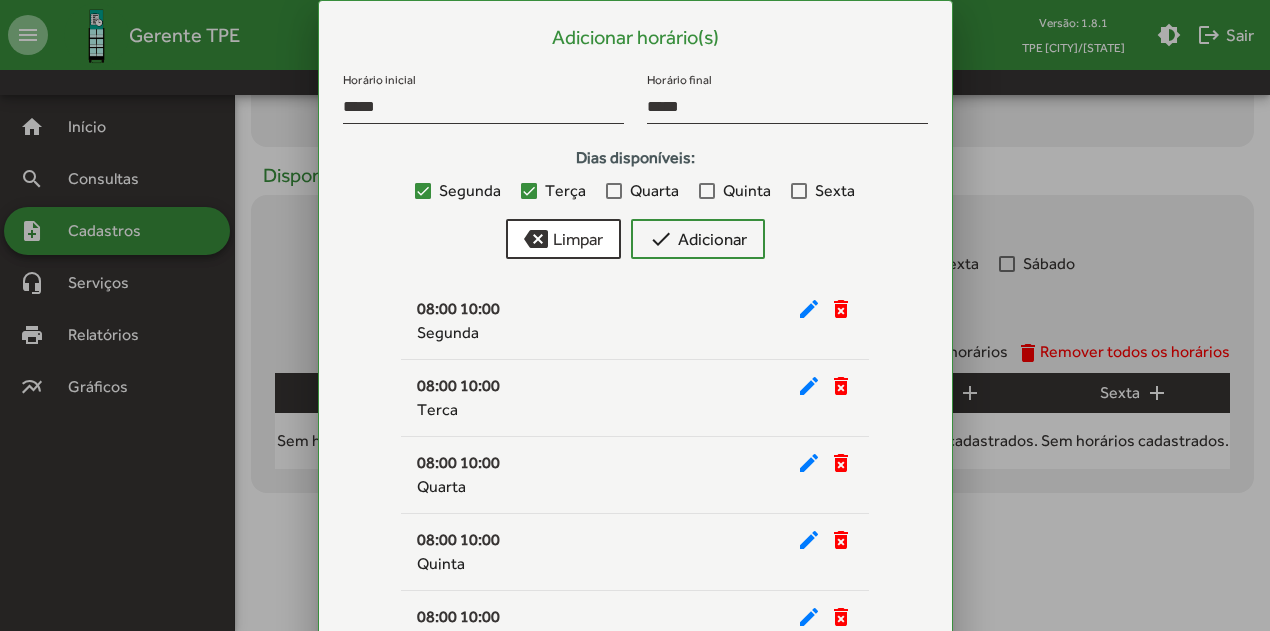 click on "Quarta" at bounding box center (642, 191) 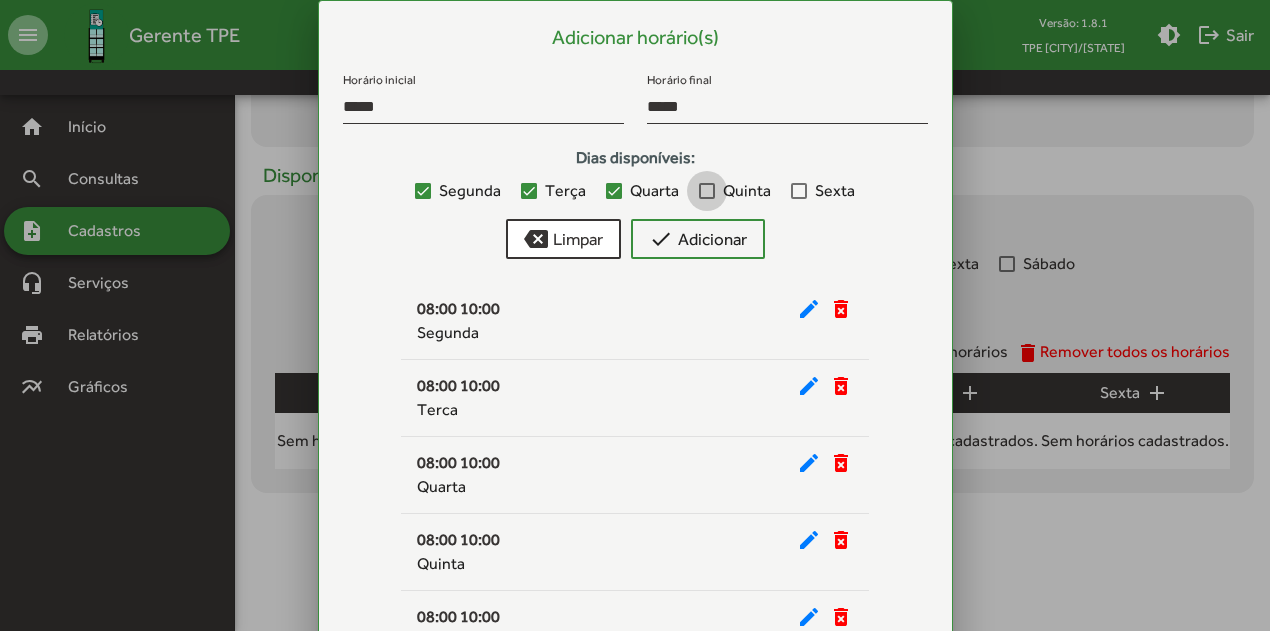 click at bounding box center [707, 191] 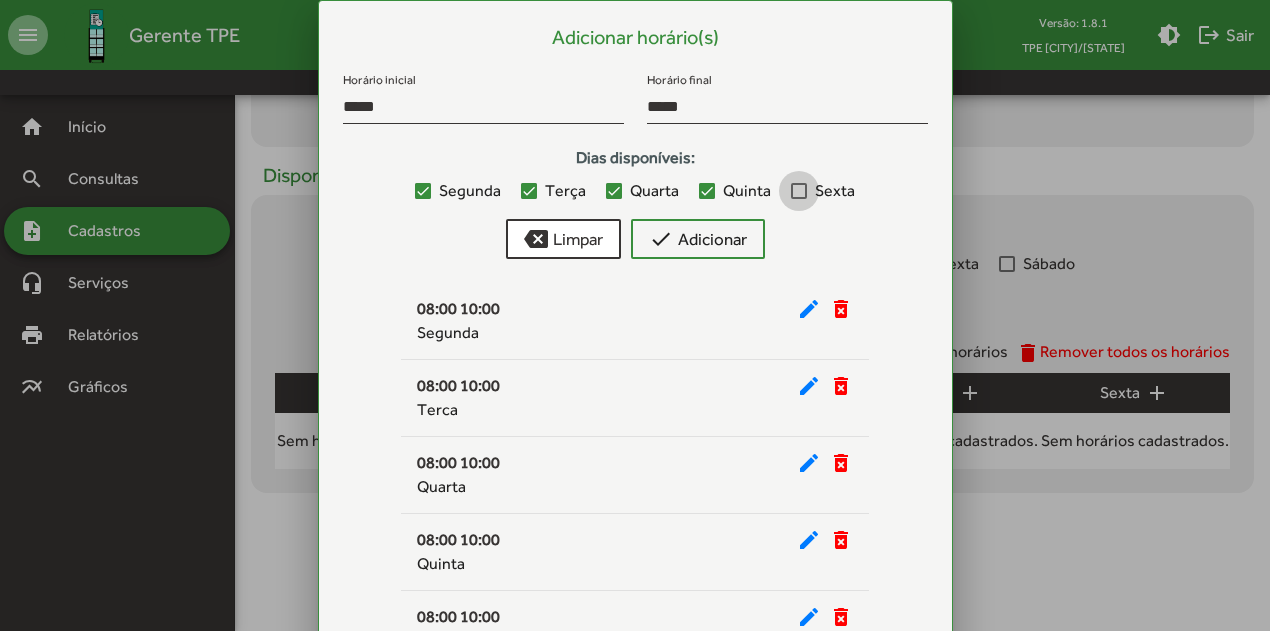 click at bounding box center (799, 191) 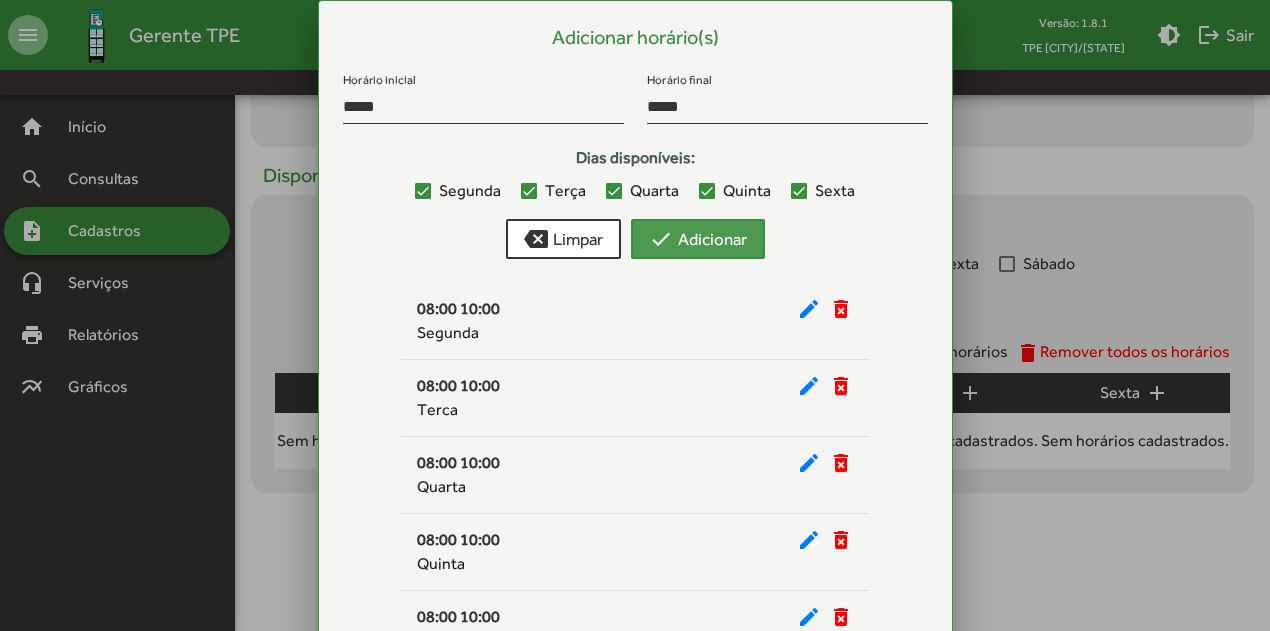 click on "check  Adicionar" at bounding box center [698, 239] 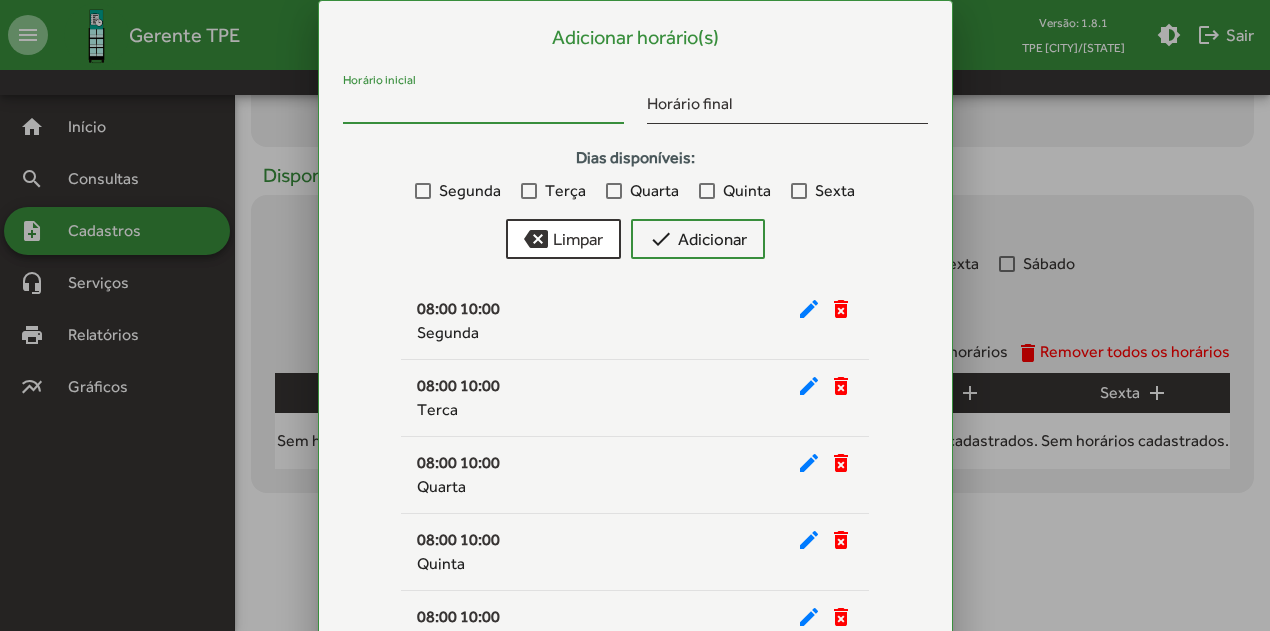 click on "Horário inicial" at bounding box center (483, 107) 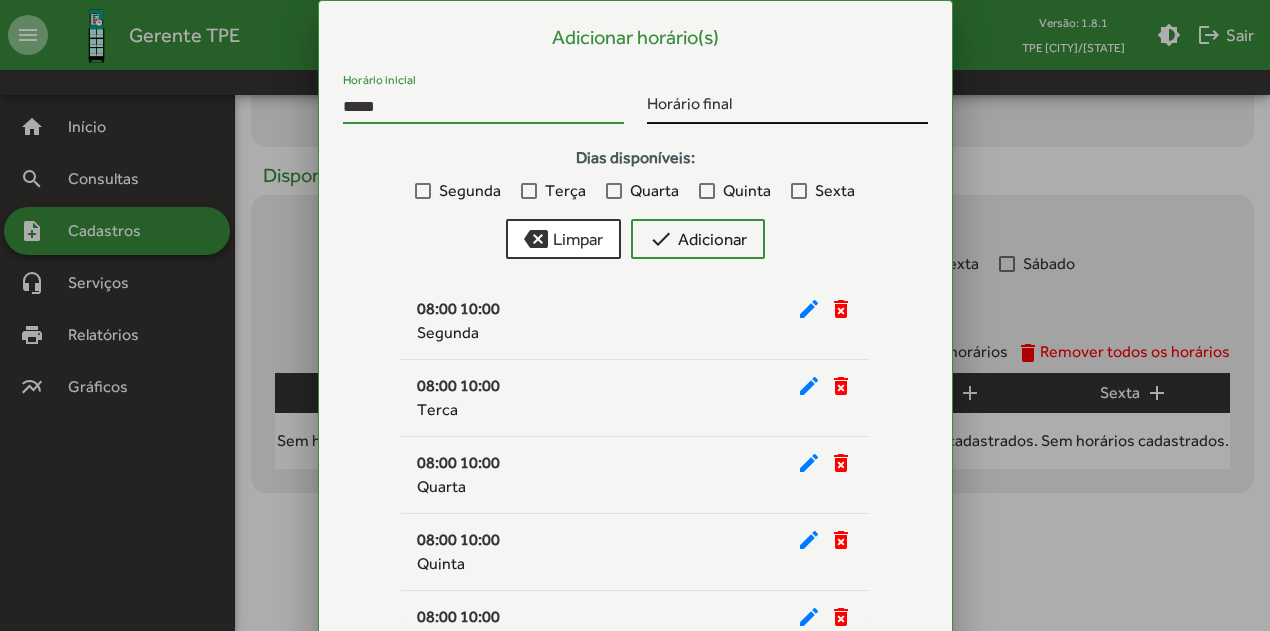 type on "*****" 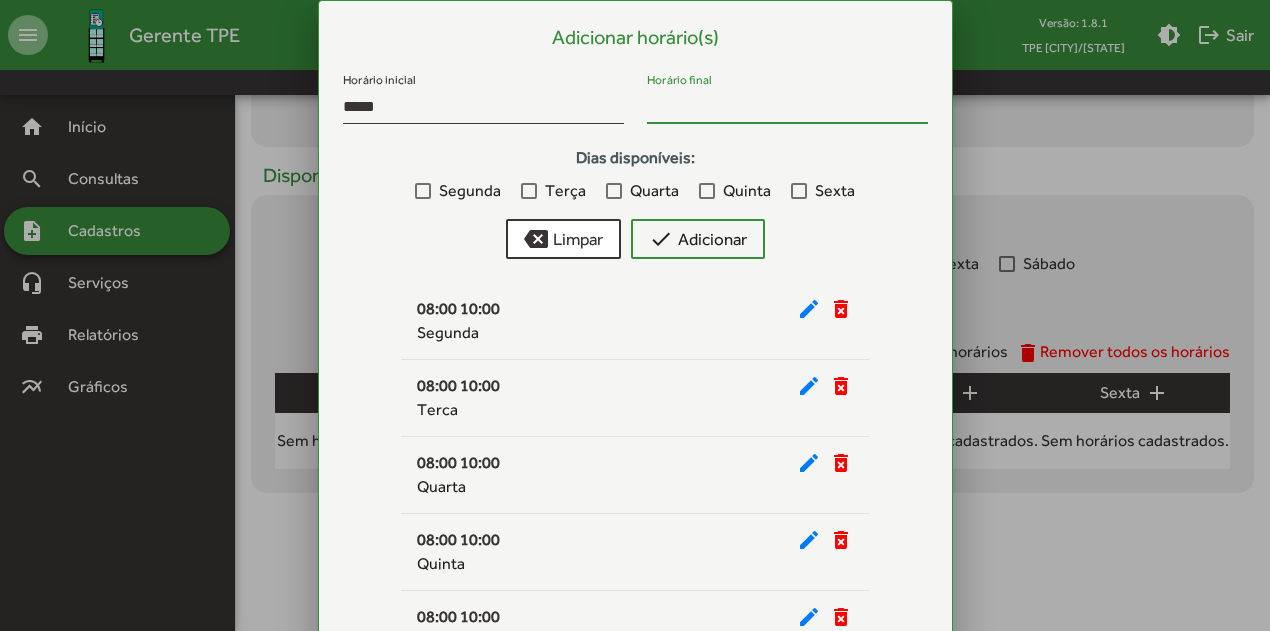 click on "Horário final" at bounding box center [787, 107] 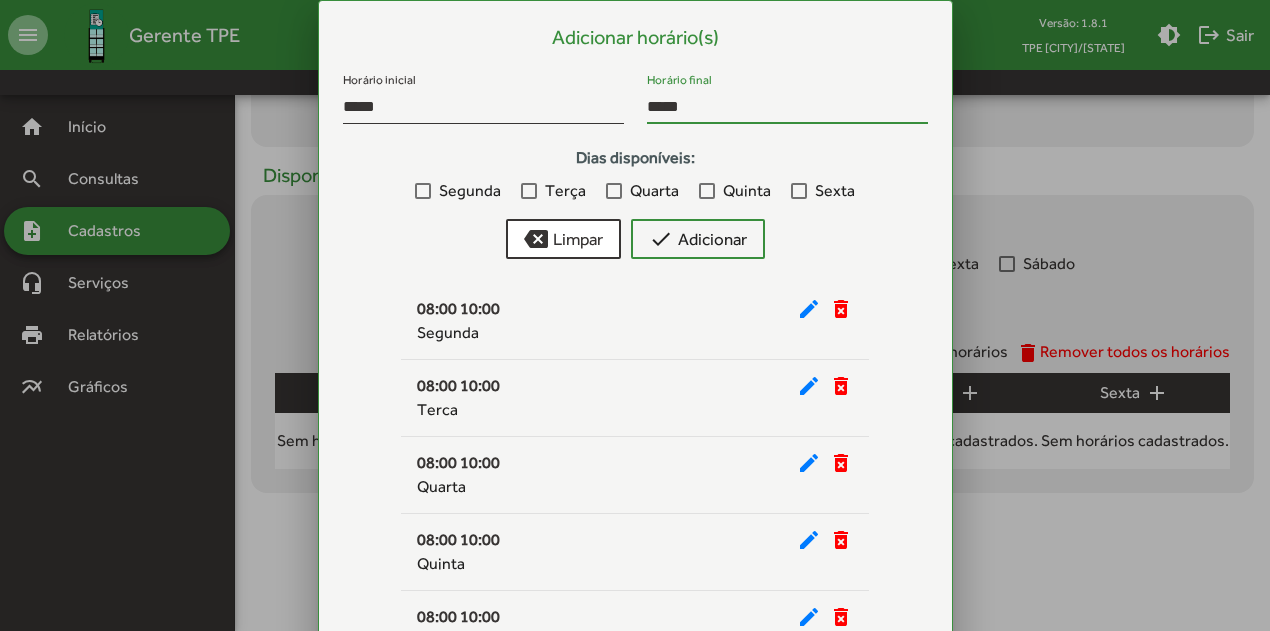type on "*****" 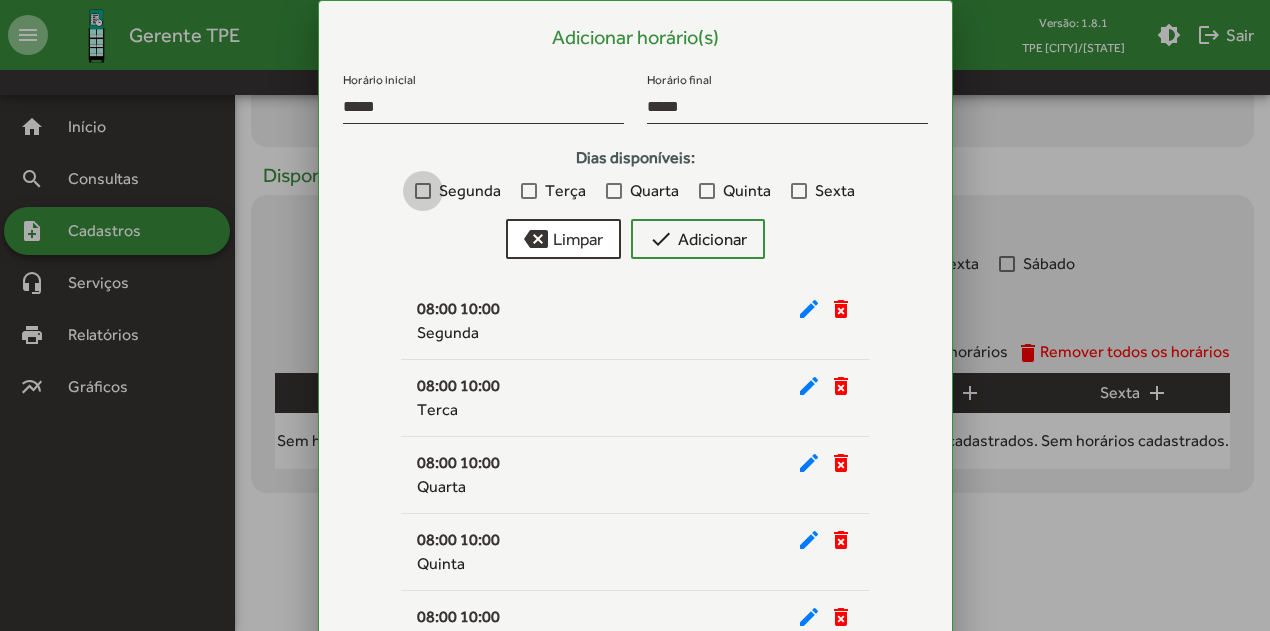 click on "Segunda" at bounding box center (458, 191) 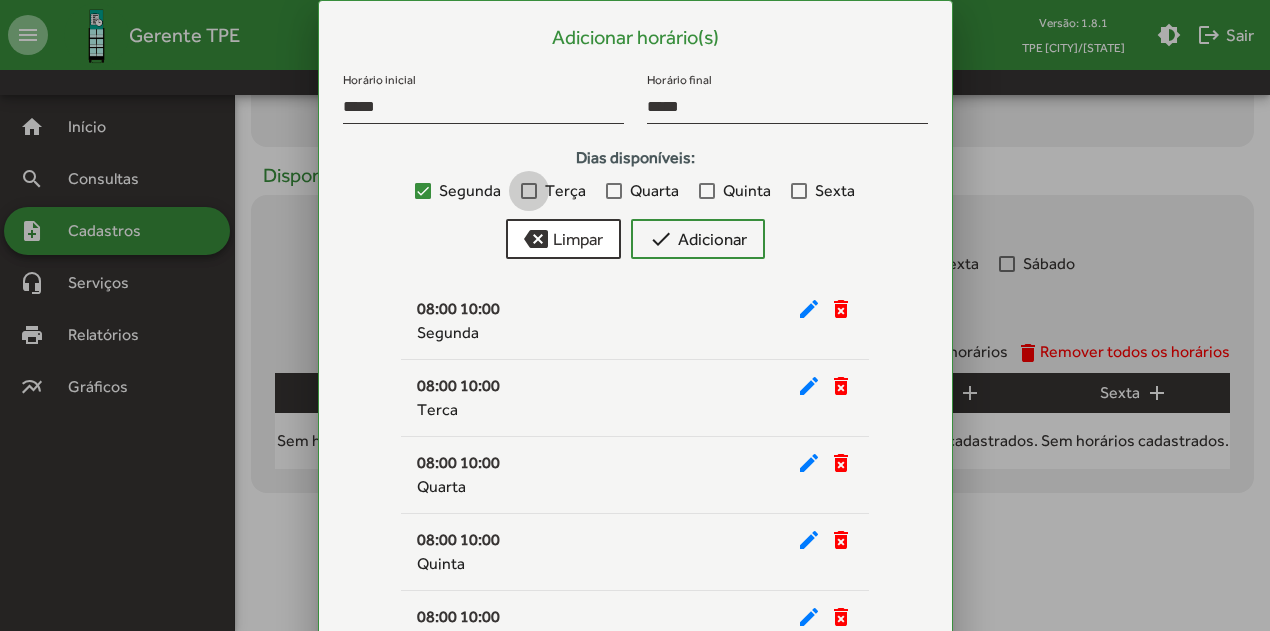 click at bounding box center [529, 191] 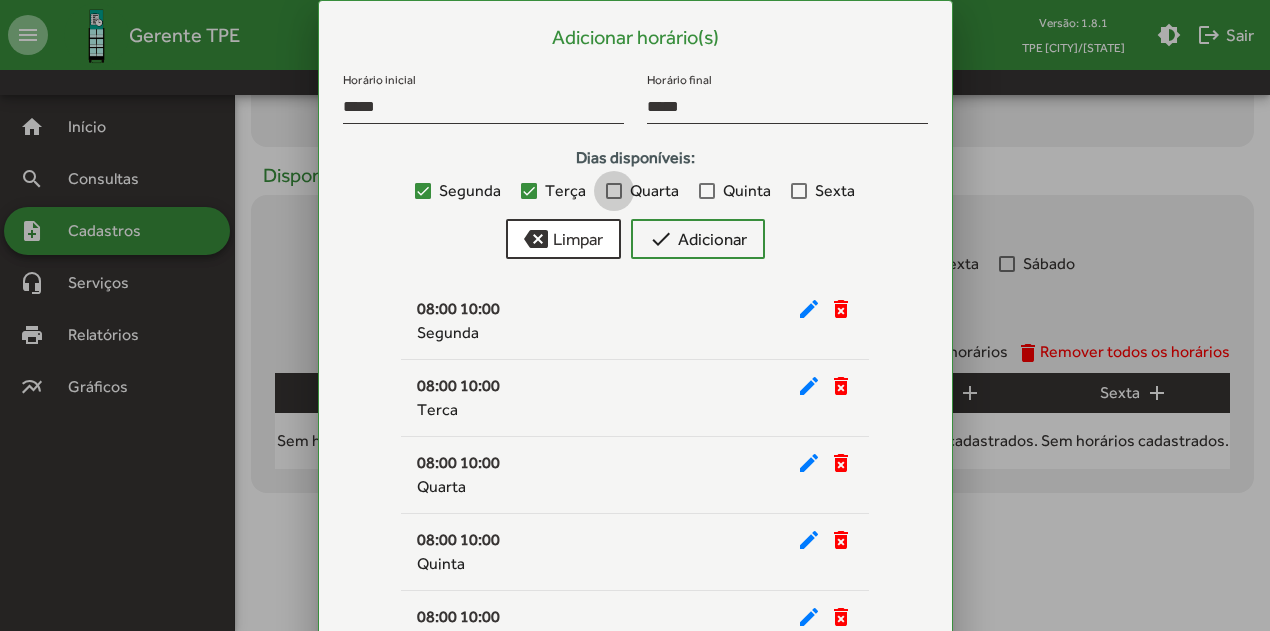 click at bounding box center (614, 191) 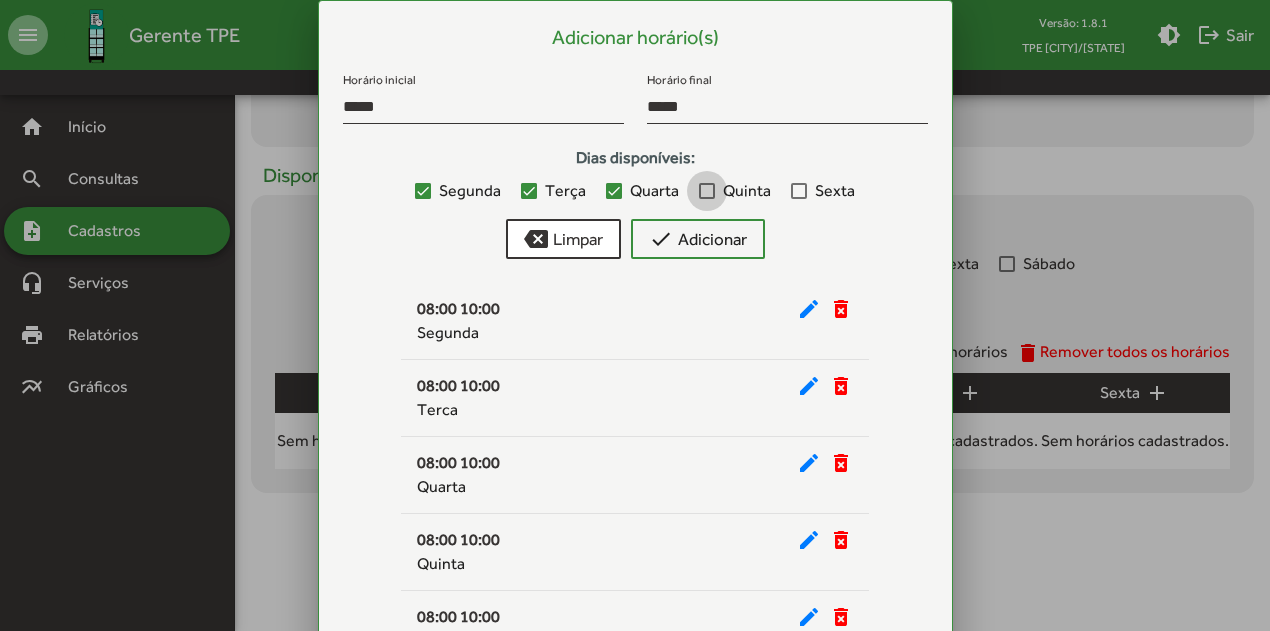 click at bounding box center [707, 191] 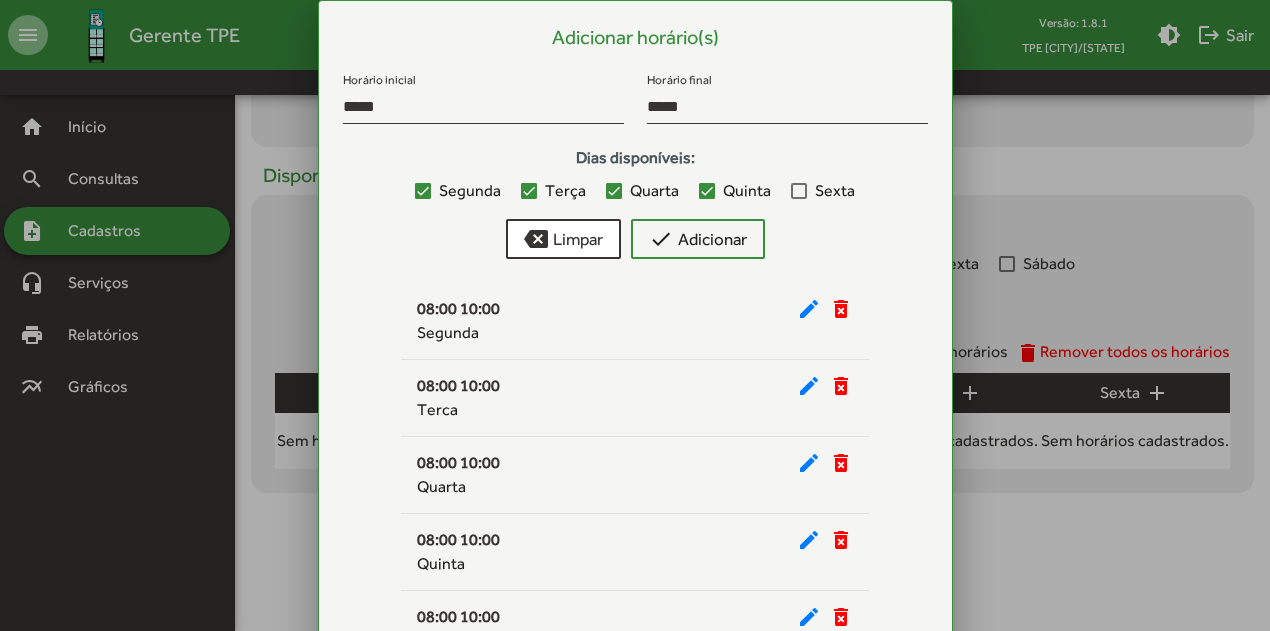 click at bounding box center (799, 191) 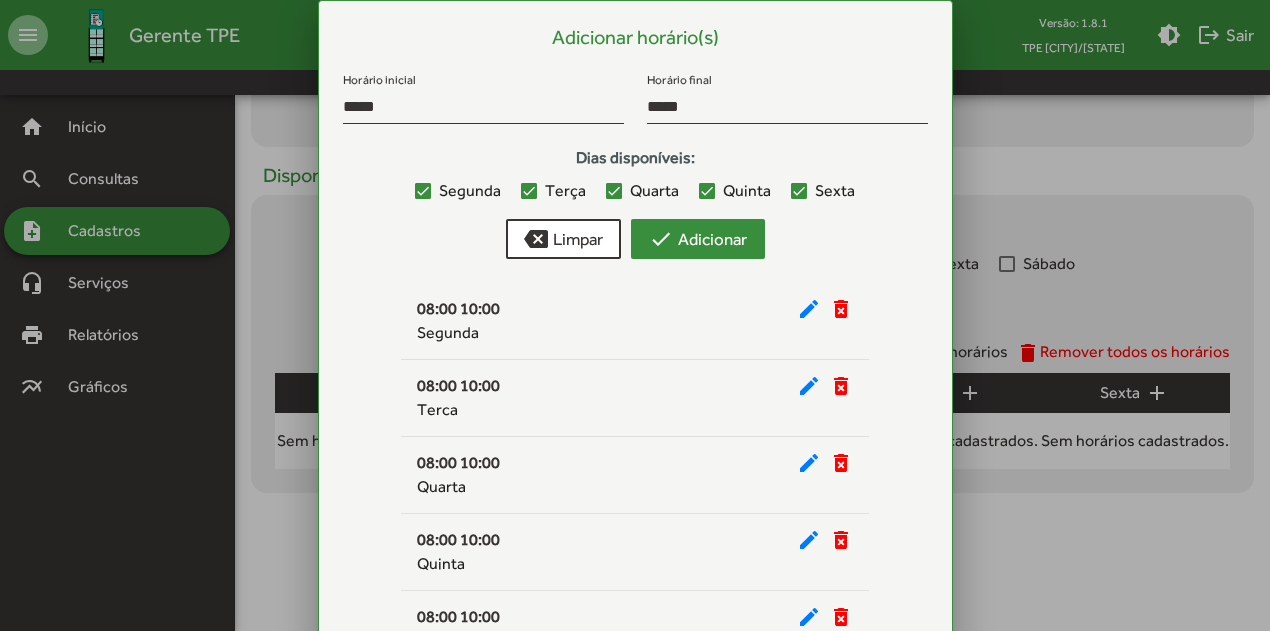 click on "check  Adicionar" at bounding box center (698, 239) 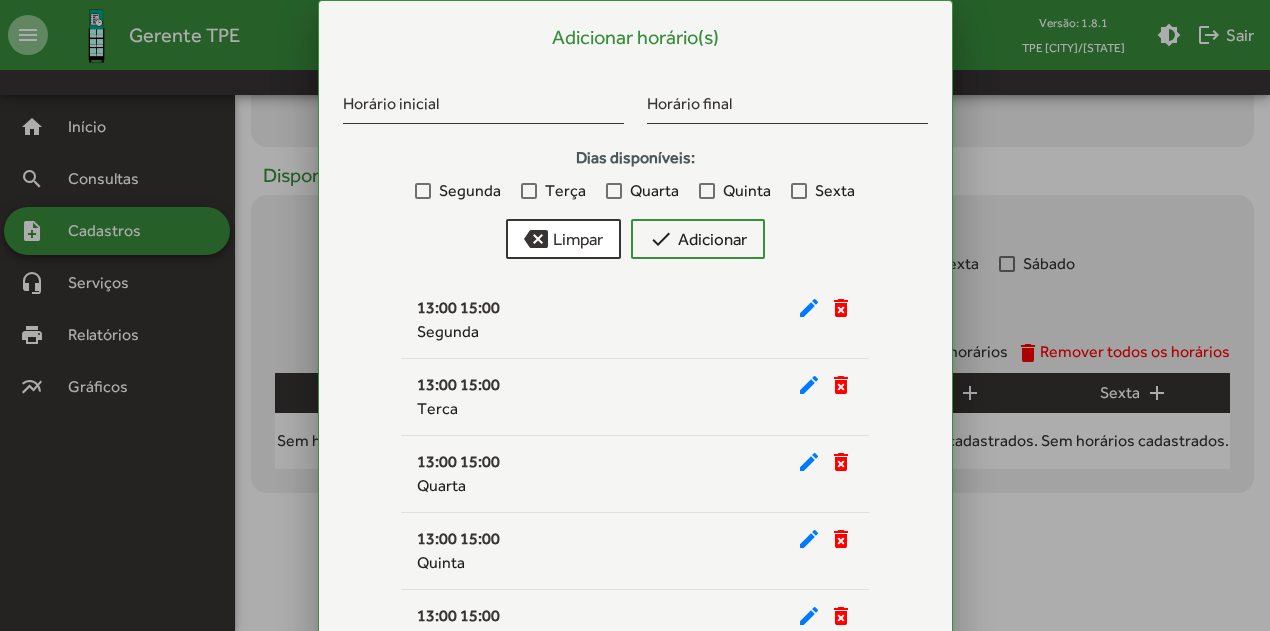 scroll, scrollTop: 1182, scrollLeft: 0, axis: vertical 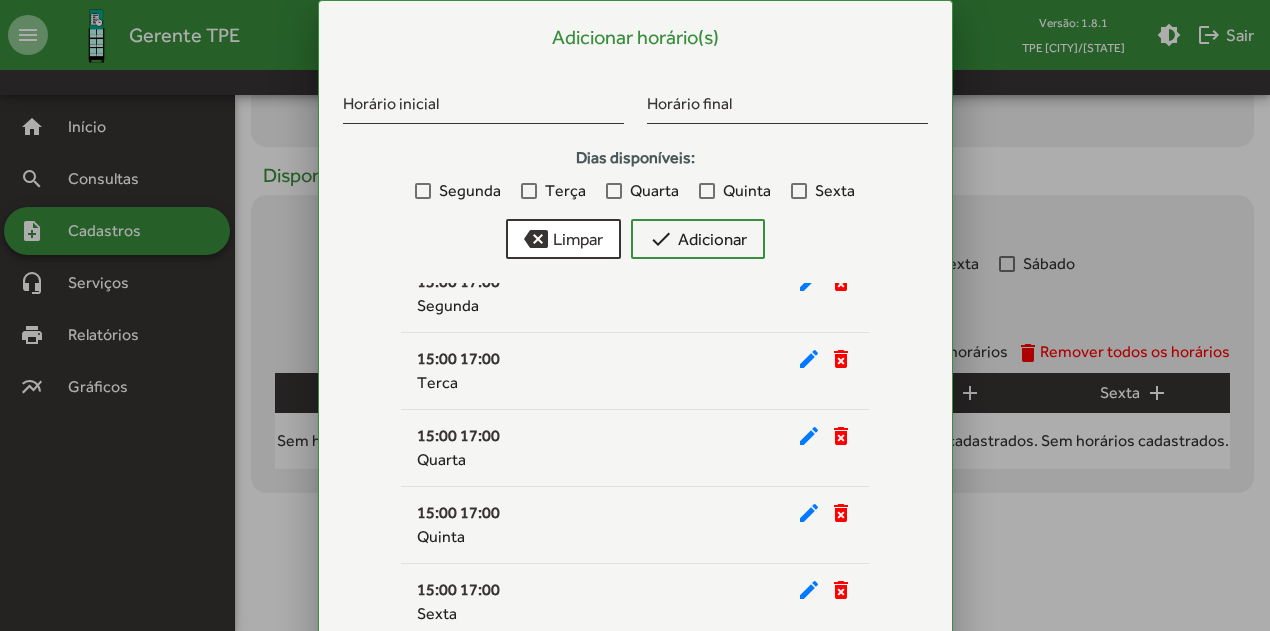 click at bounding box center (635, 315) 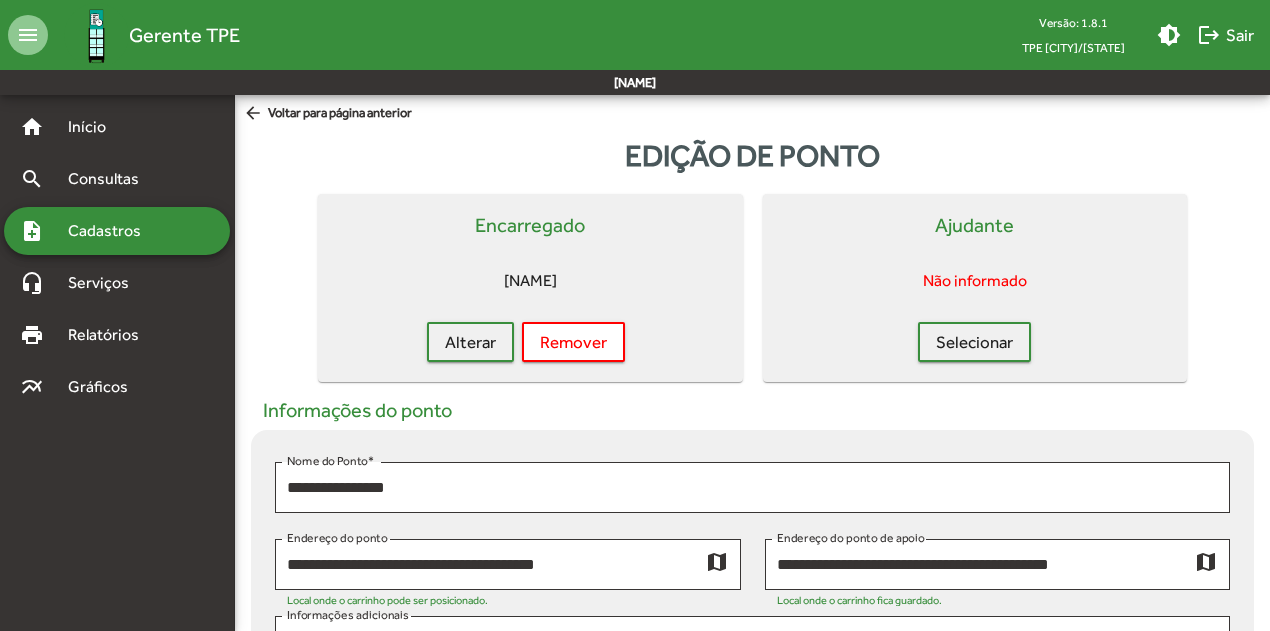 scroll, scrollTop: 810, scrollLeft: 0, axis: vertical 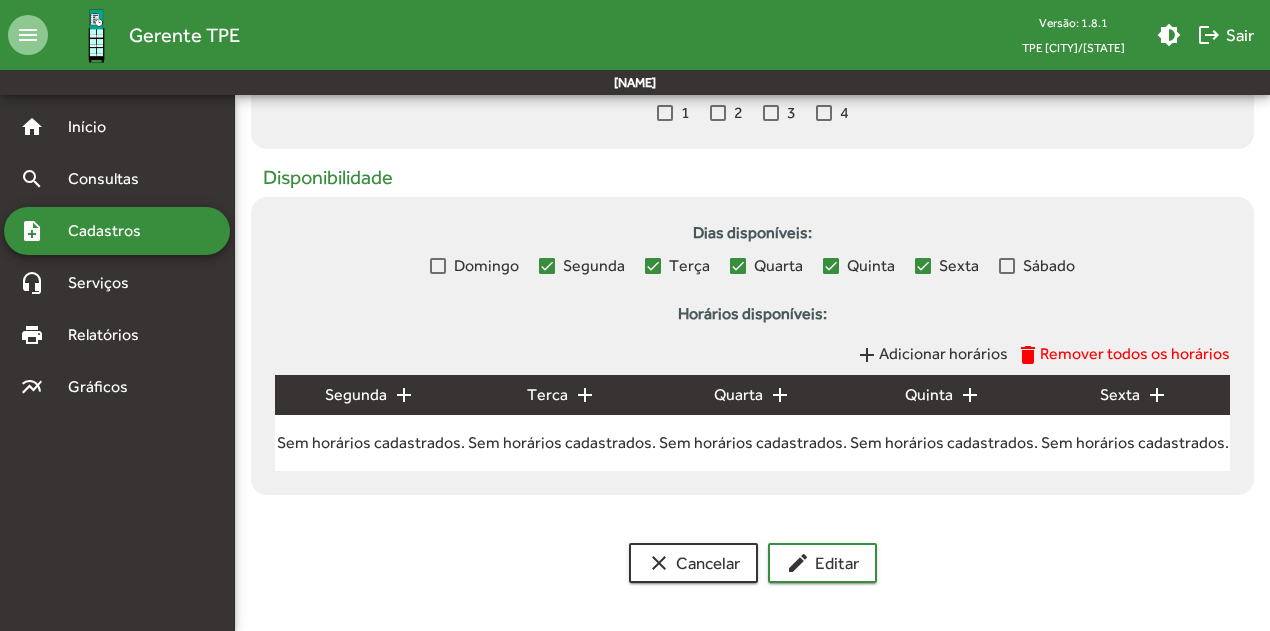 click on "Adicionar horários" 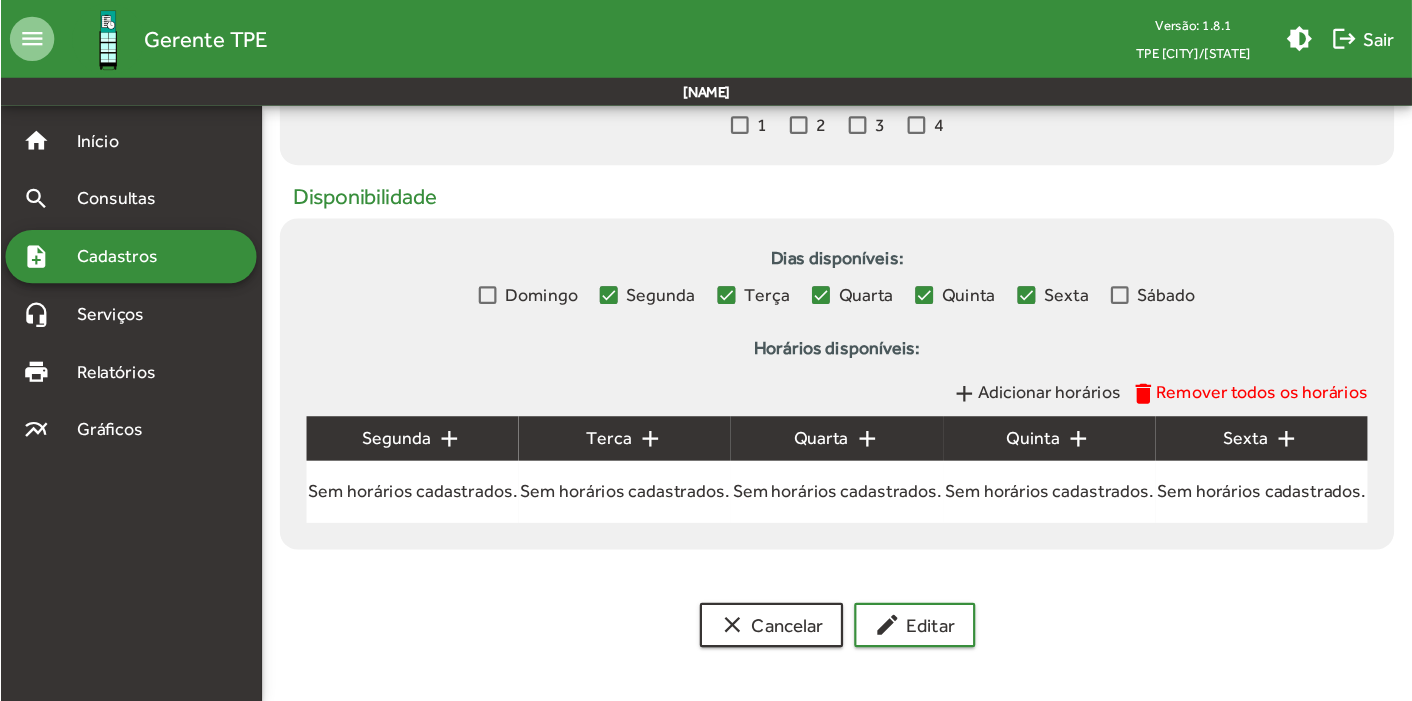 scroll, scrollTop: 0, scrollLeft: 0, axis: both 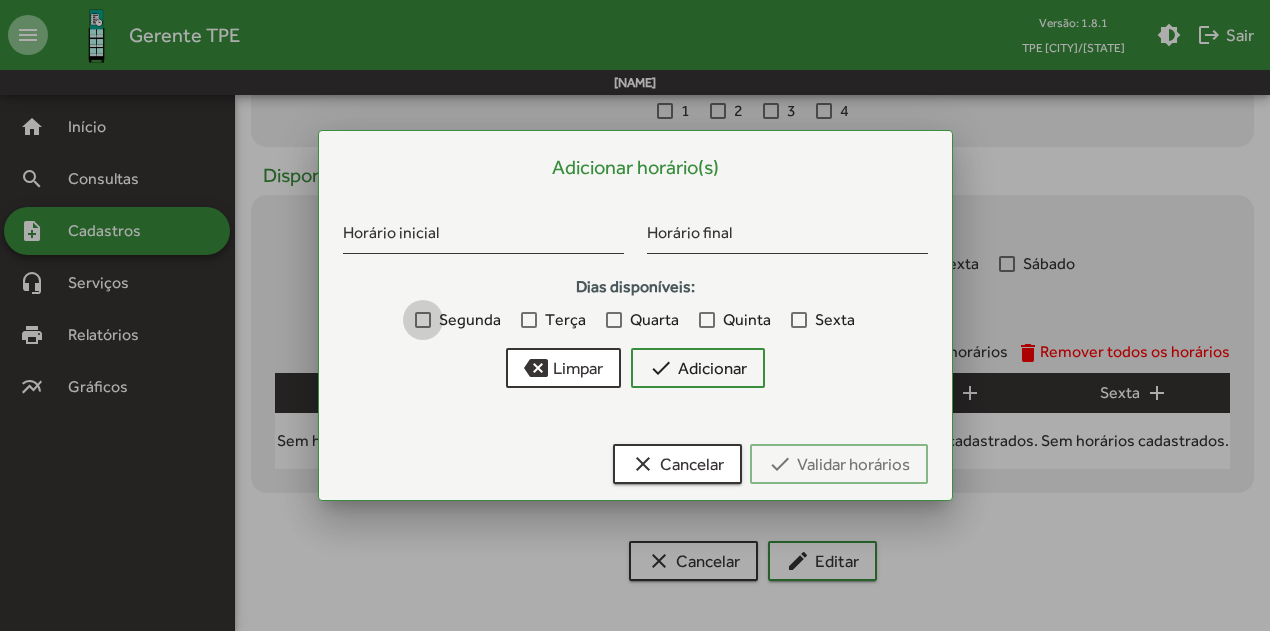 click at bounding box center (423, 320) 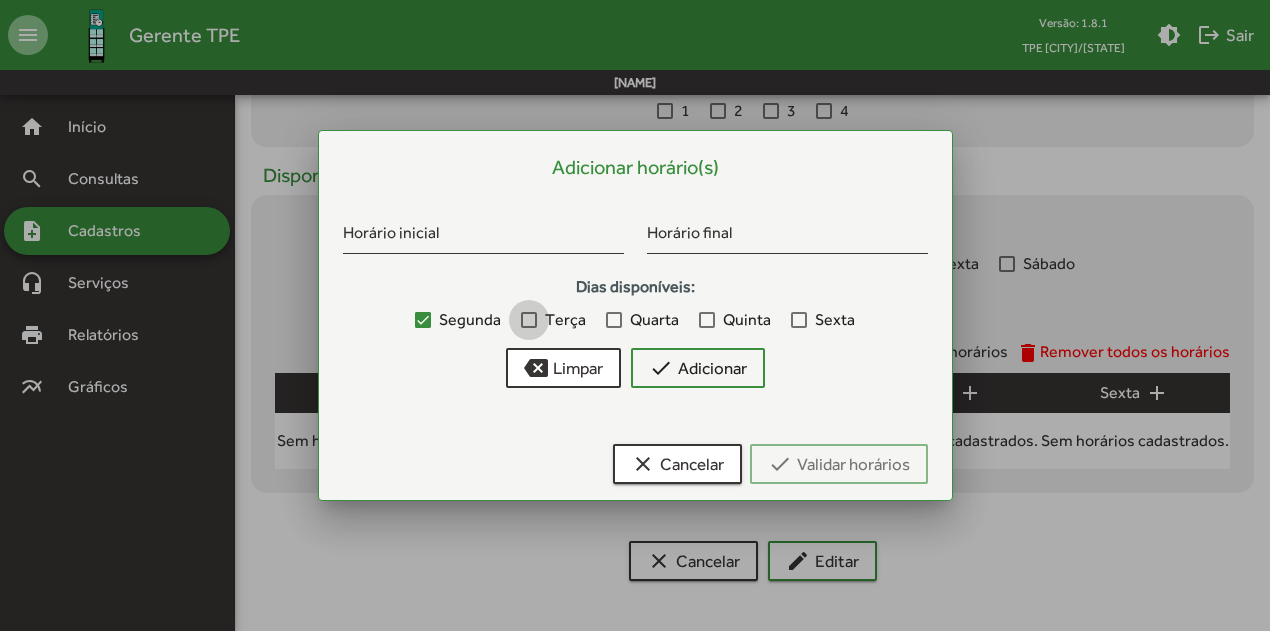 click at bounding box center (529, 320) 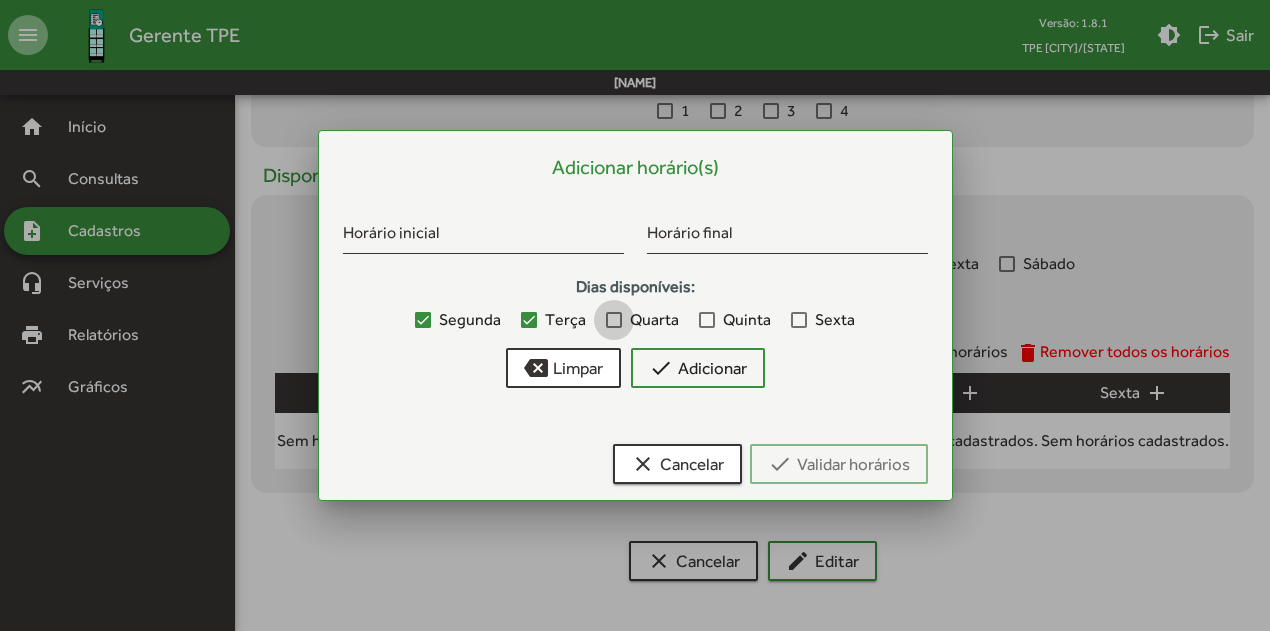click at bounding box center (614, 320) 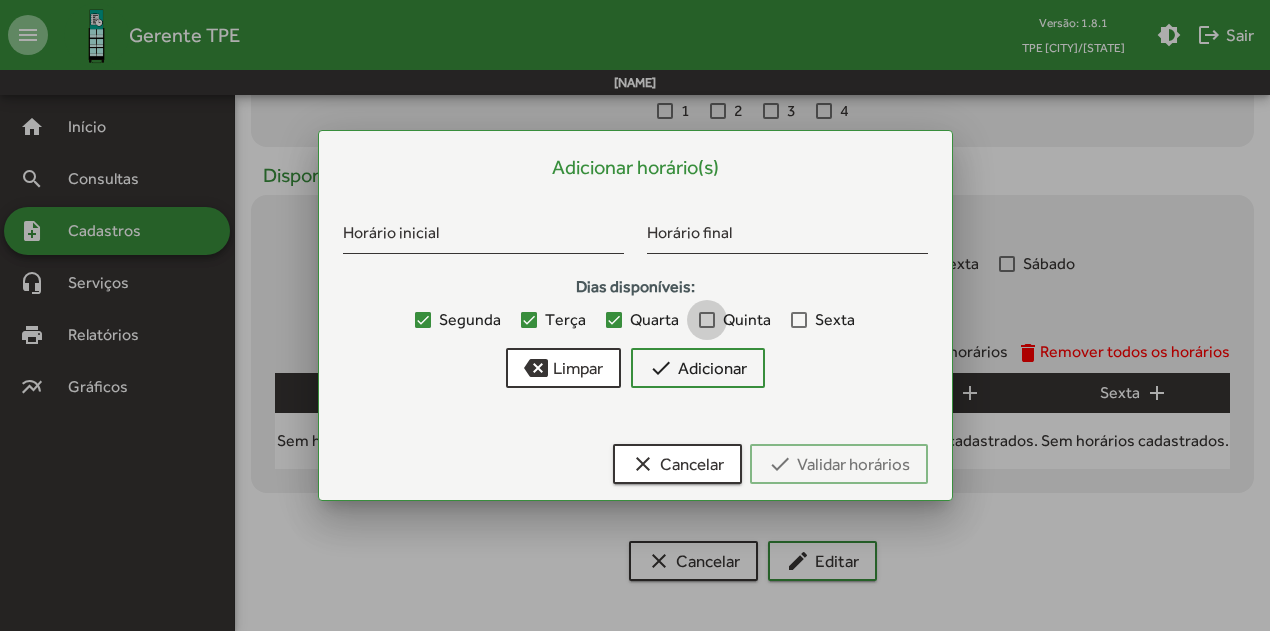 click at bounding box center (707, 320) 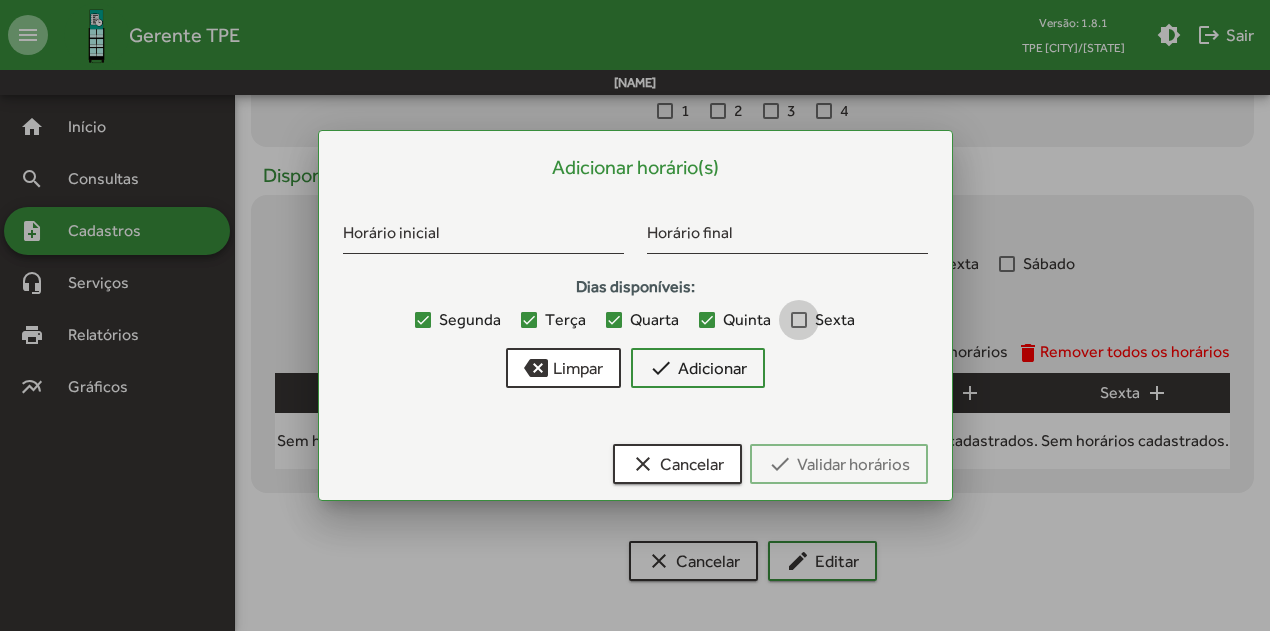 click at bounding box center (799, 320) 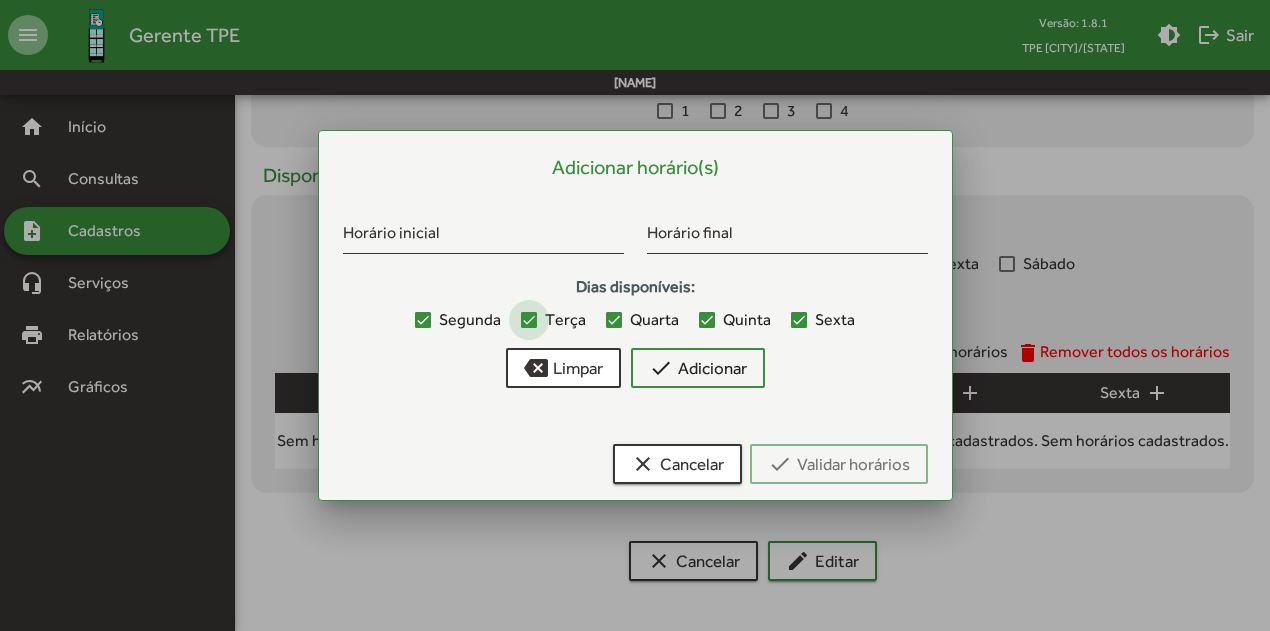 click at bounding box center [529, 320] 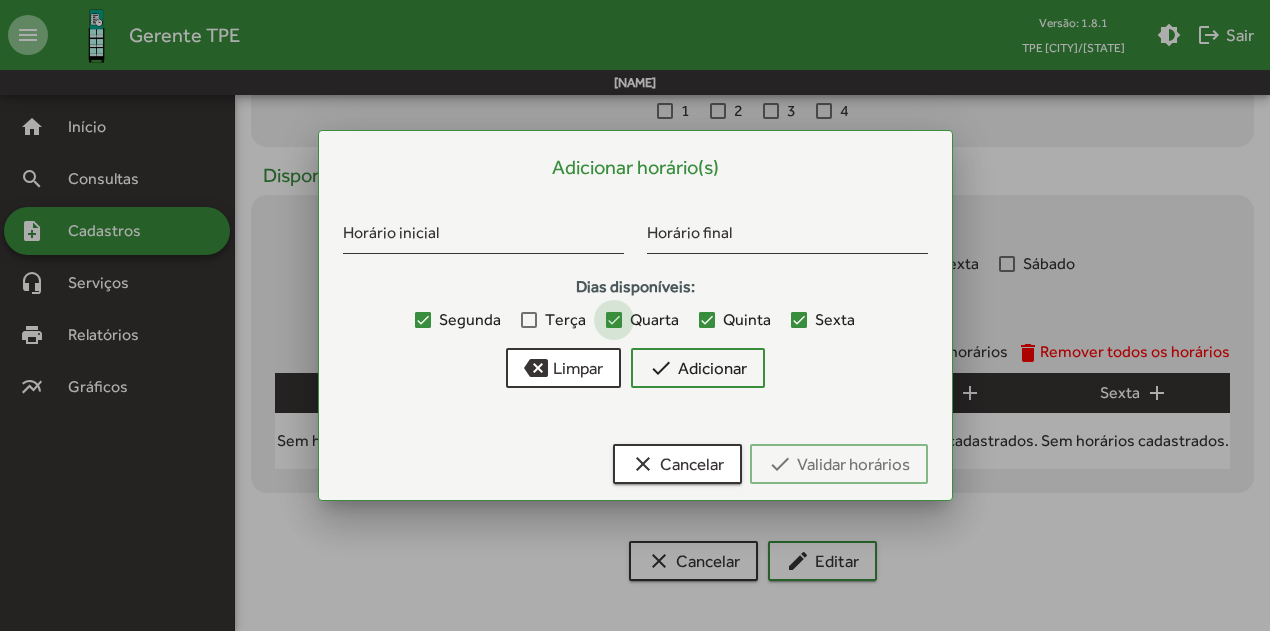 click at bounding box center [614, 320] 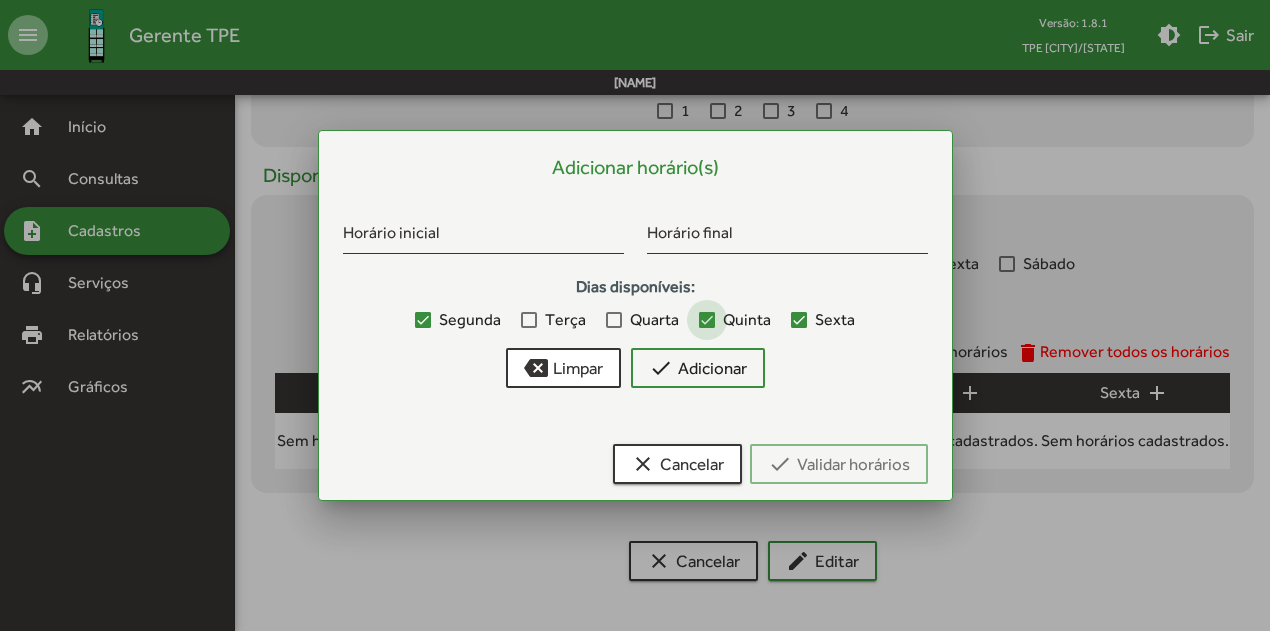 click at bounding box center [707, 320] 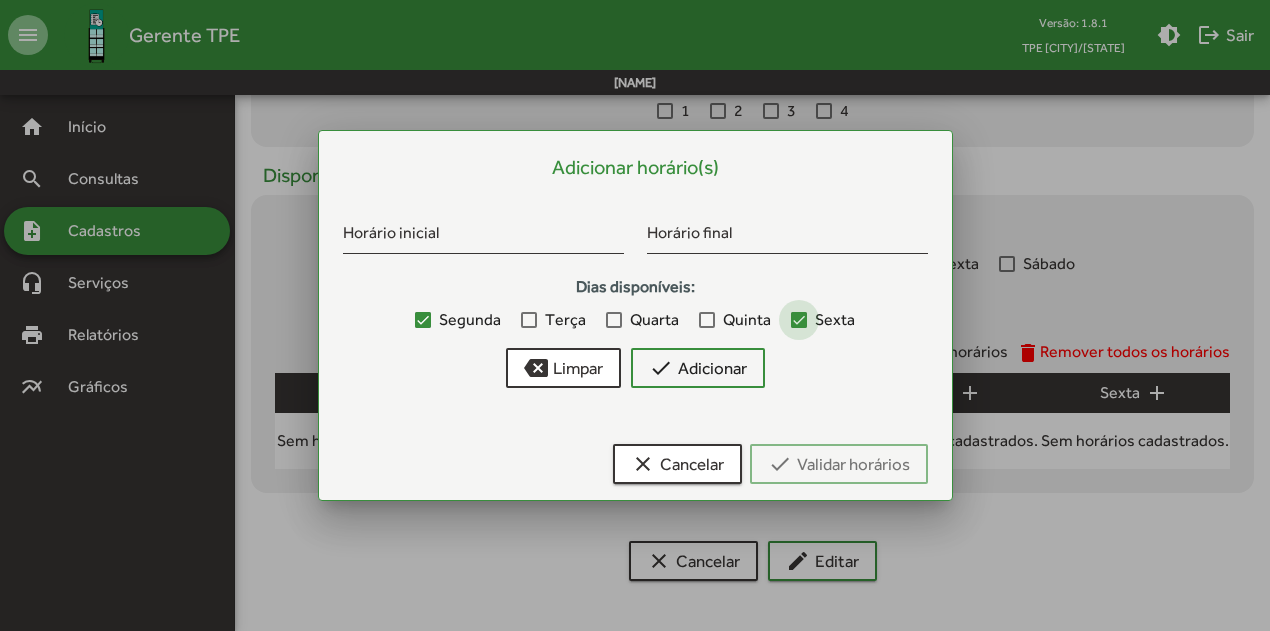 click at bounding box center [799, 320] 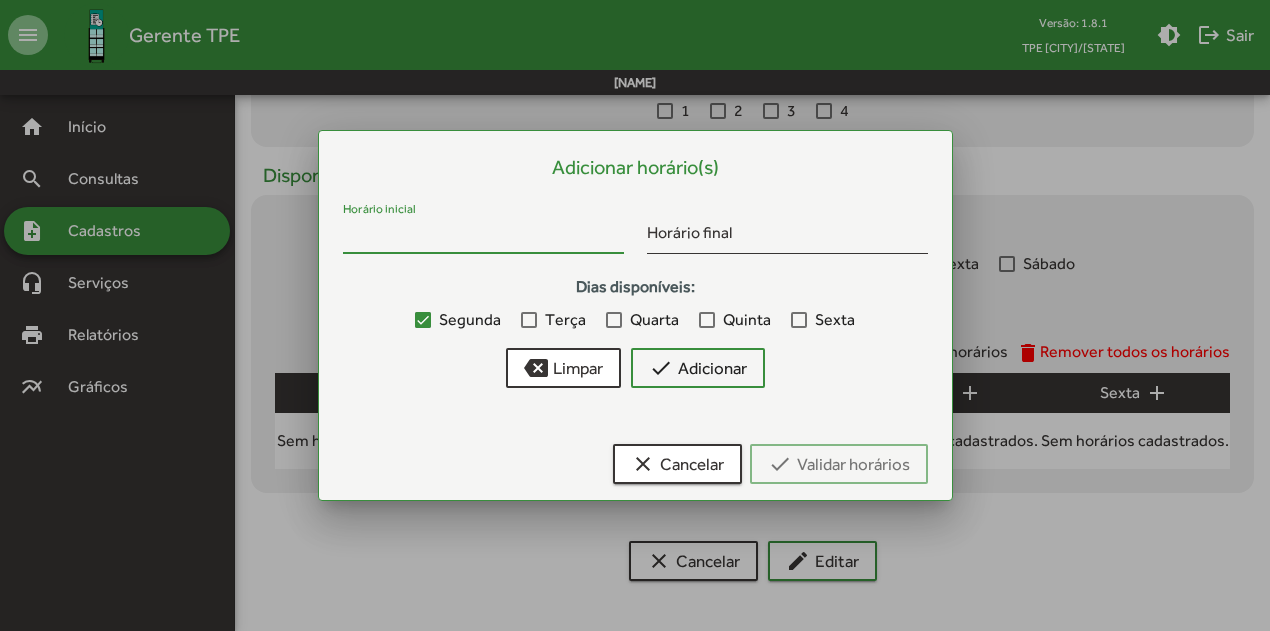 click on "Horário inicial" at bounding box center (483, 237) 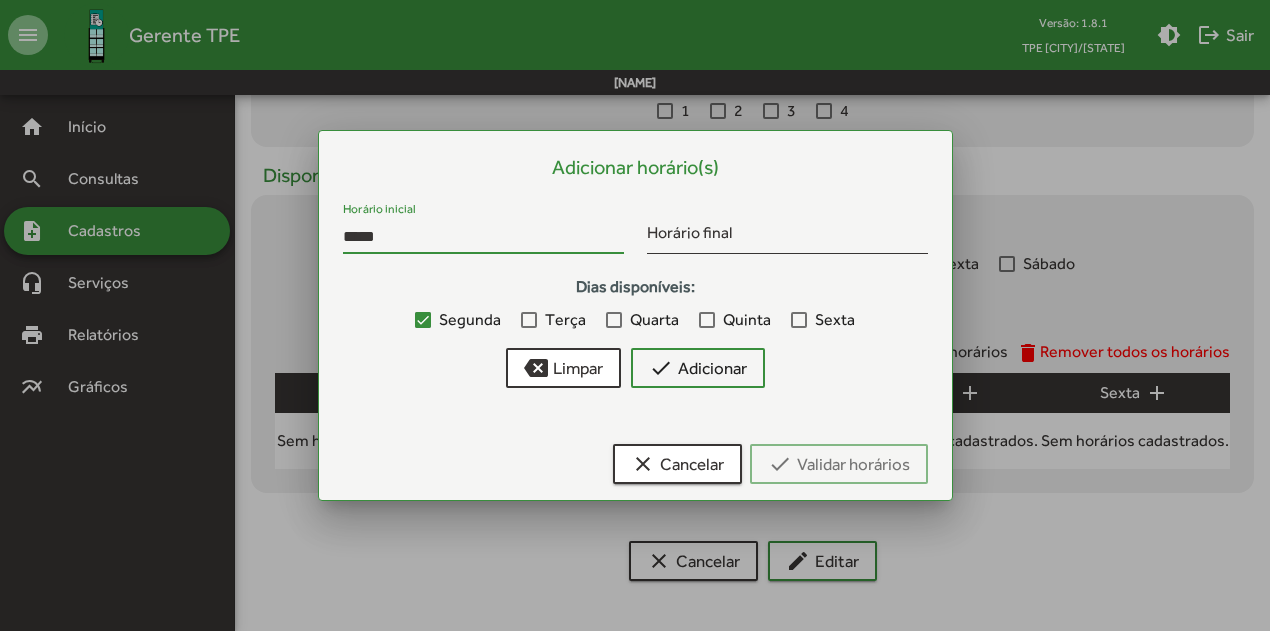 type on "*****" 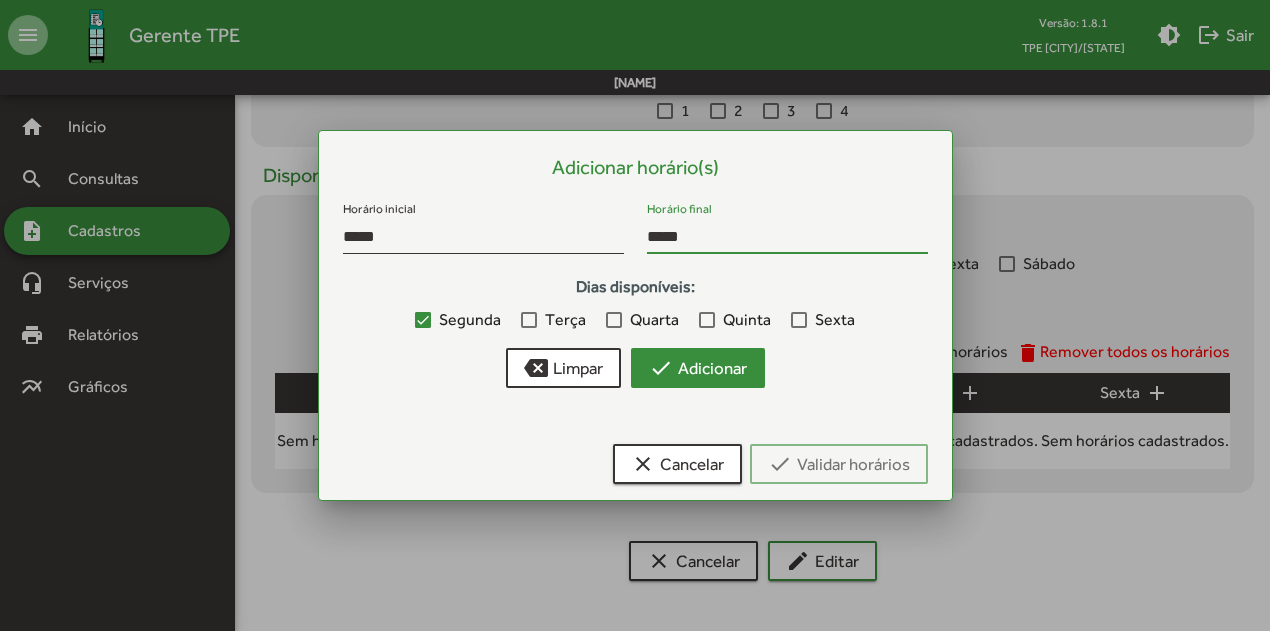 type on "*****" 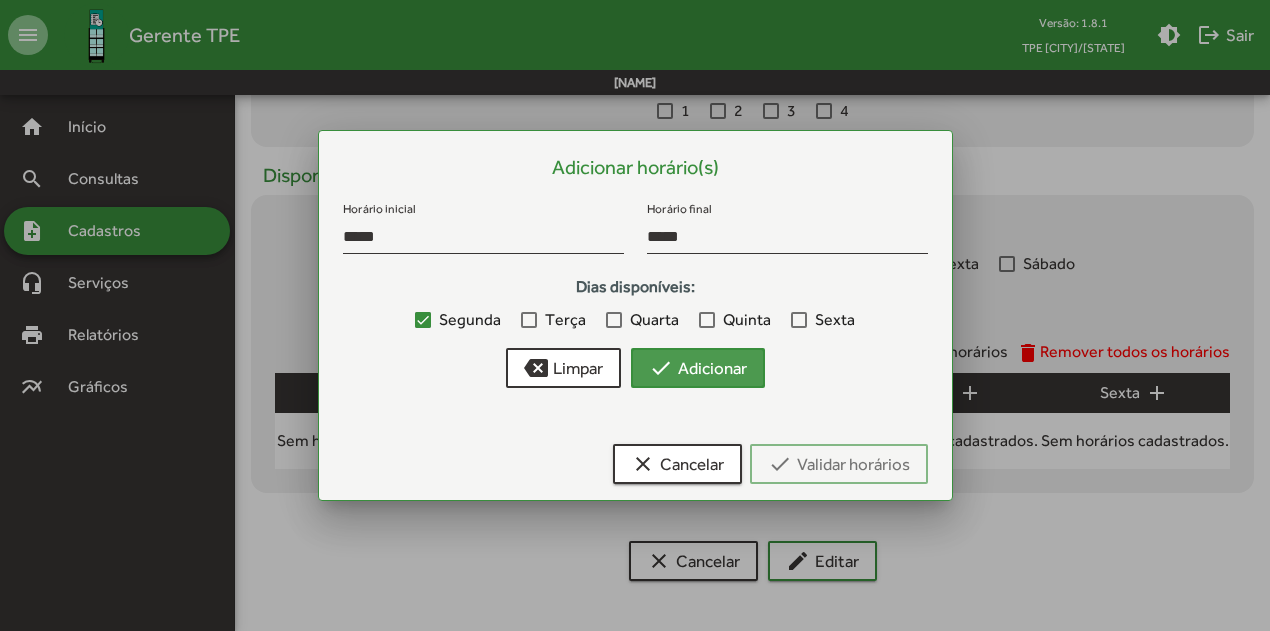 click on "check  Adicionar" at bounding box center (698, 368) 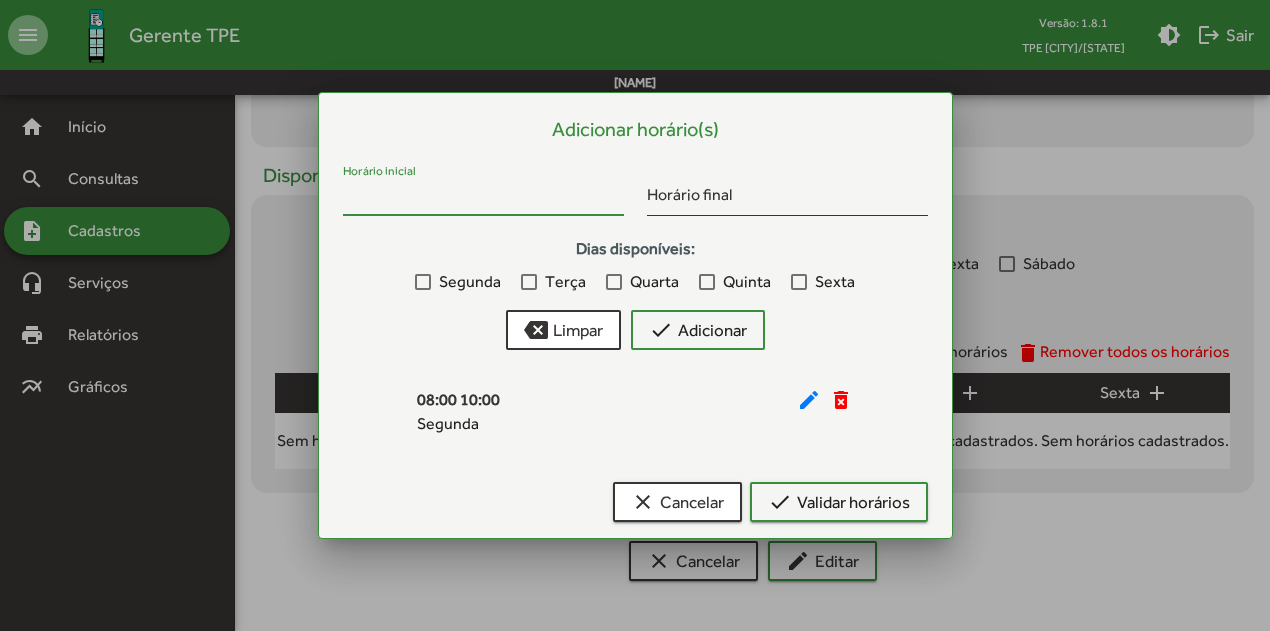 click on "Horário inicial" at bounding box center (483, 199) 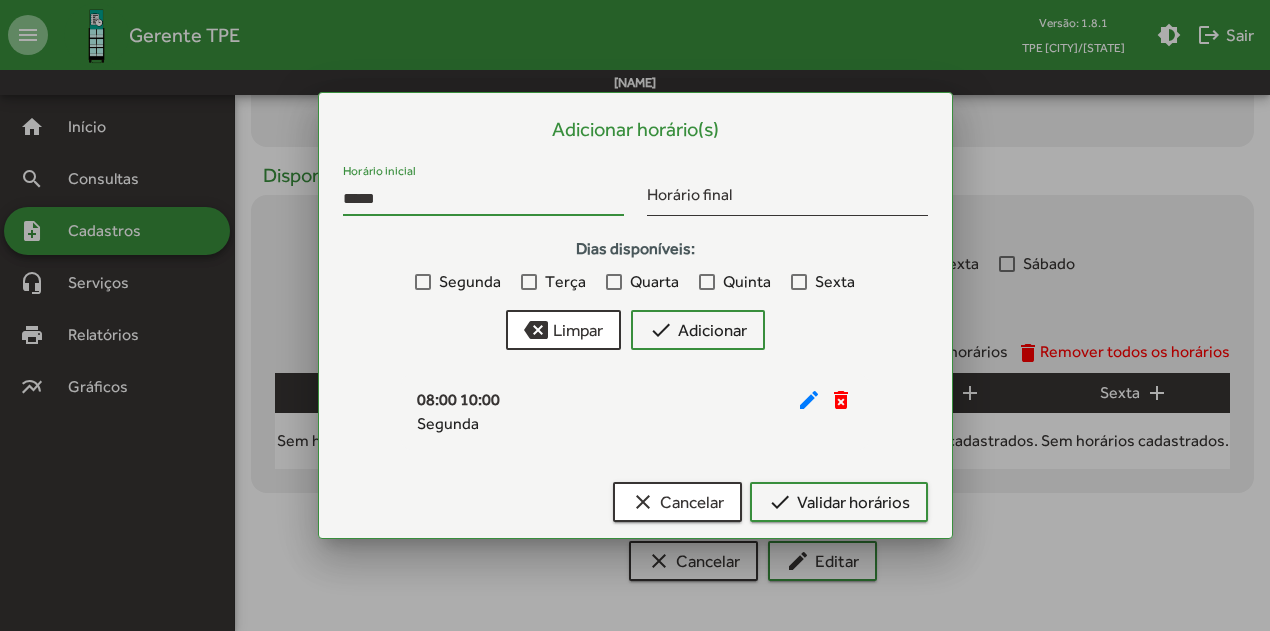 type on "*****" 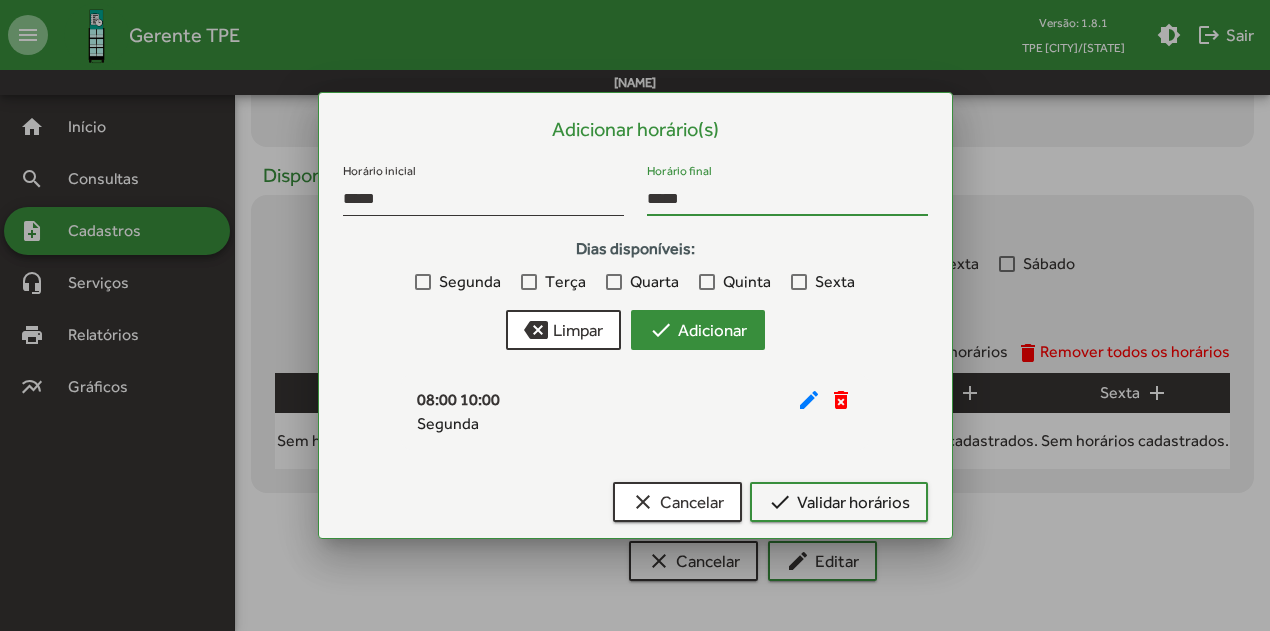 type on "*****" 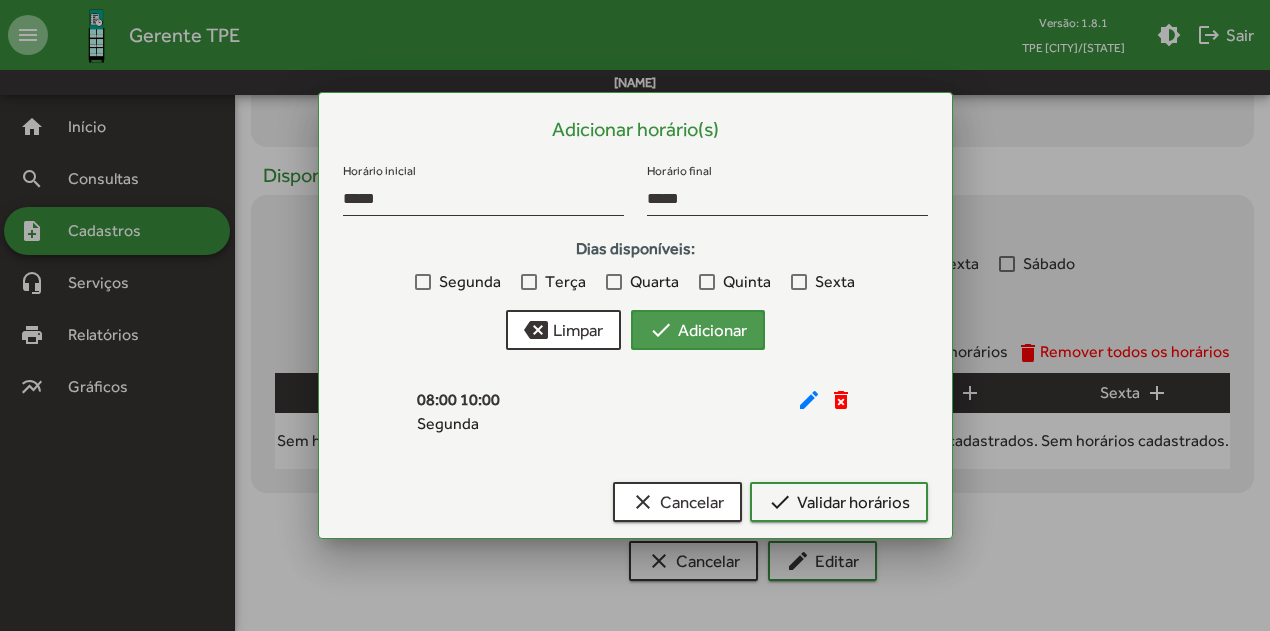 click on "check  Adicionar" at bounding box center (698, 330) 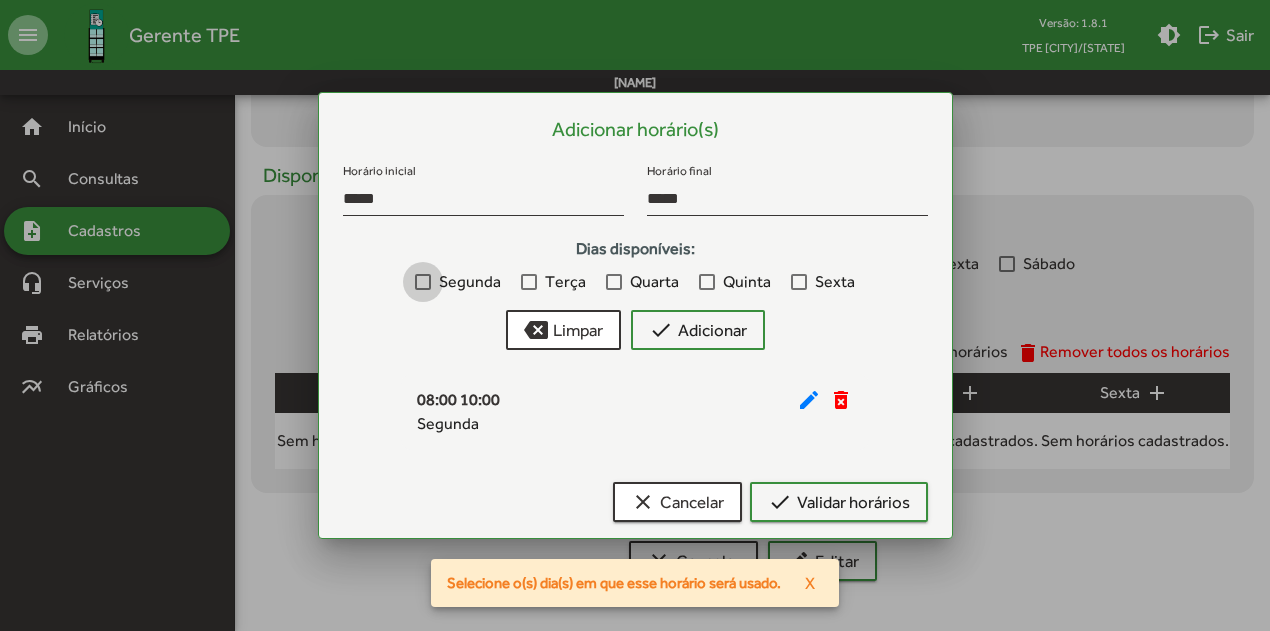 click at bounding box center [423, 282] 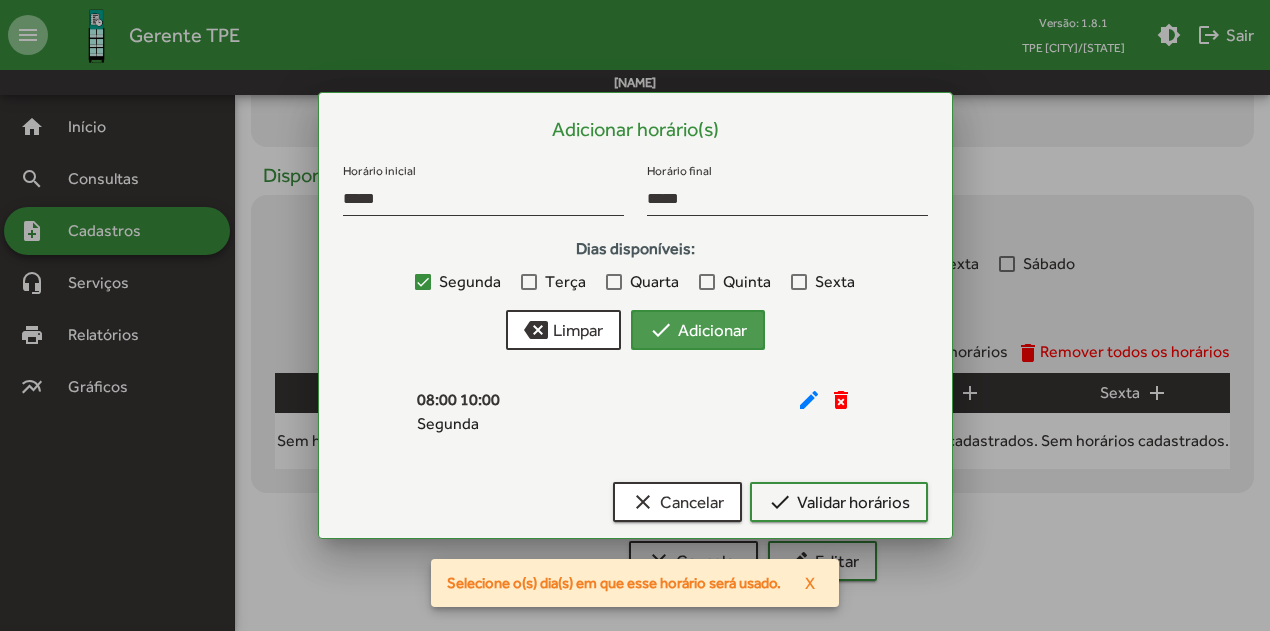 click on "check  Adicionar" at bounding box center (698, 330) 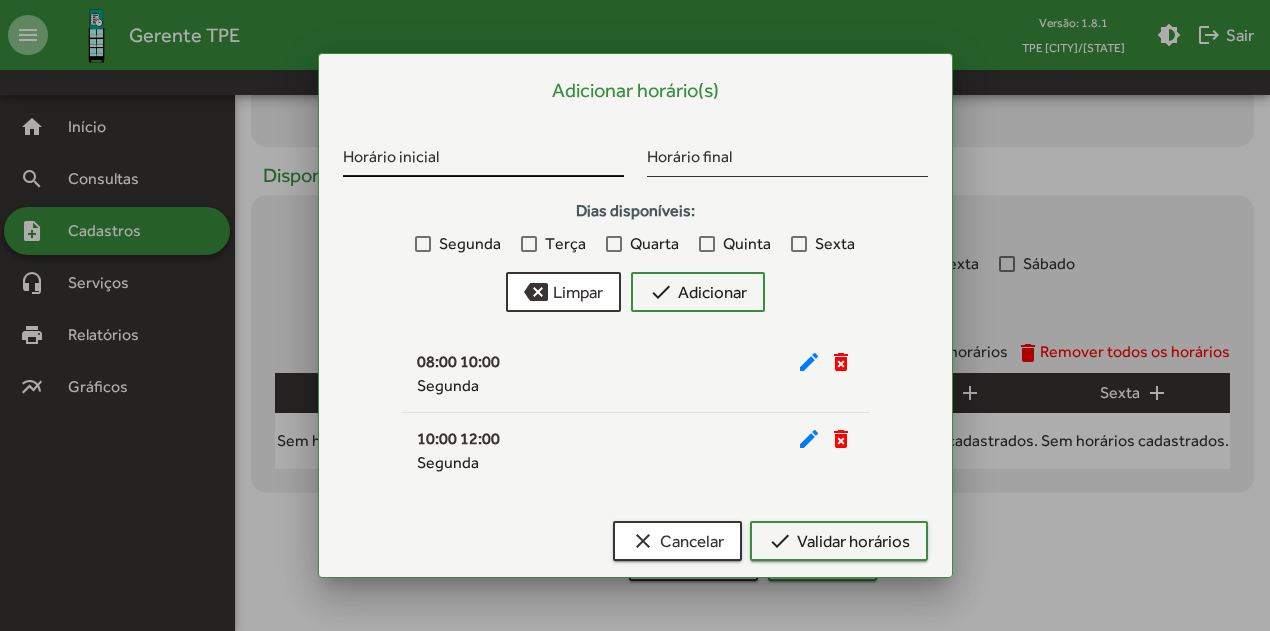 click on "Horário inicial" at bounding box center (483, 160) 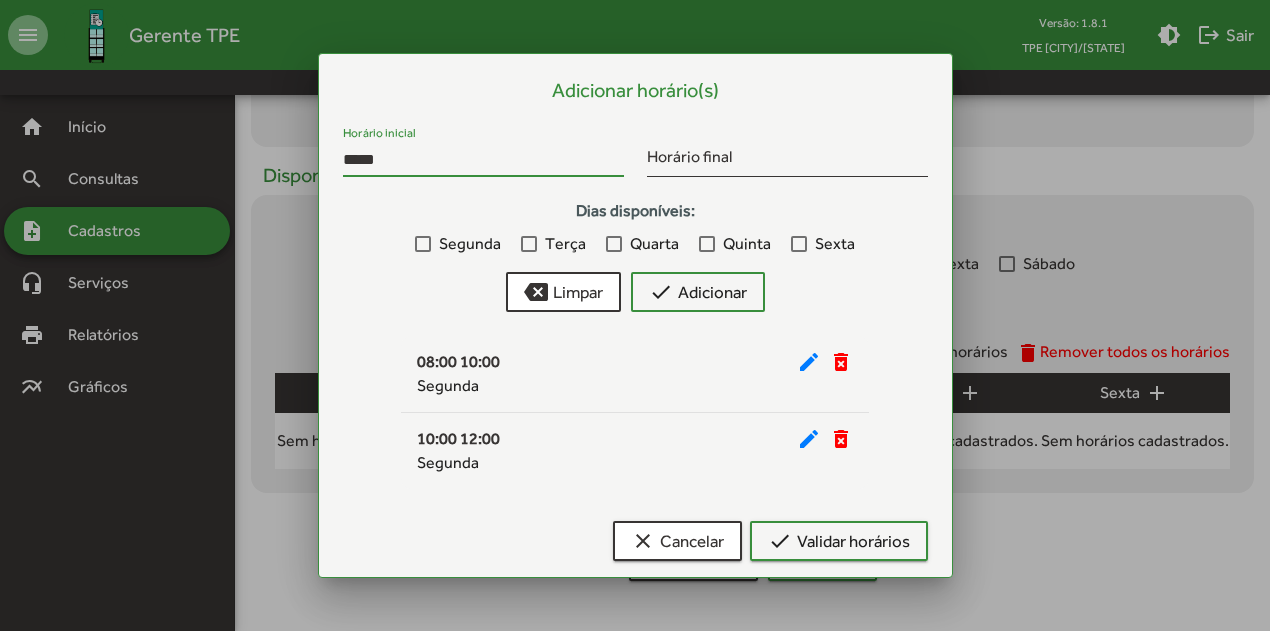type on "*****" 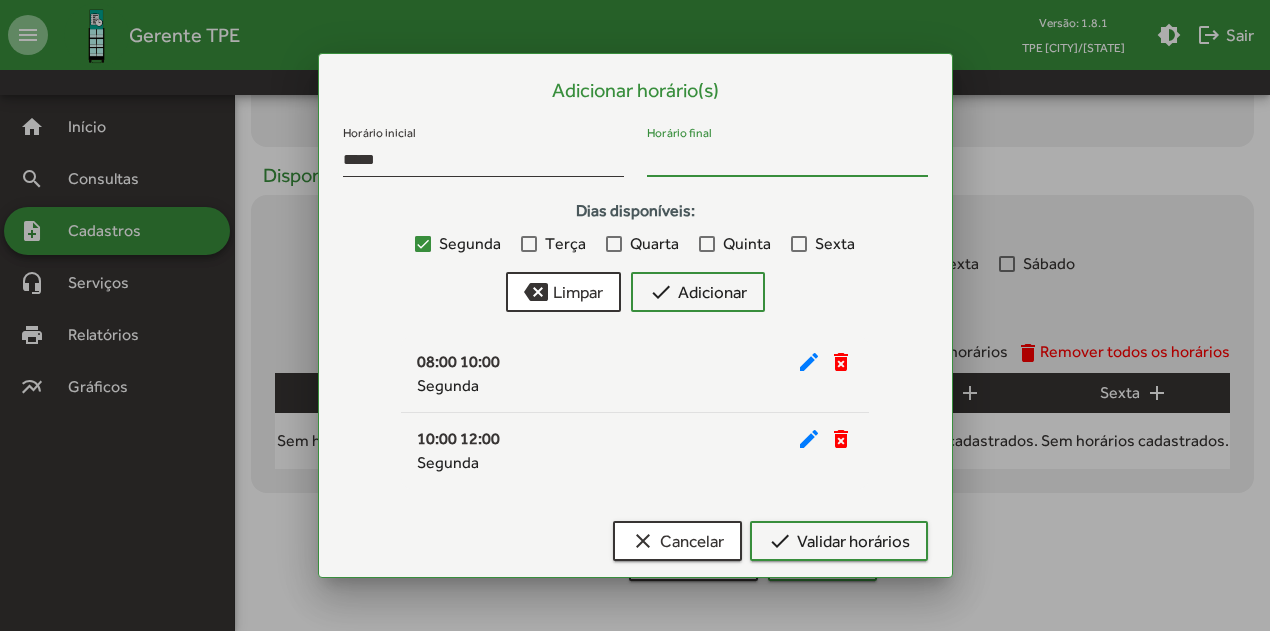 click on "Horário final" at bounding box center (787, 160) 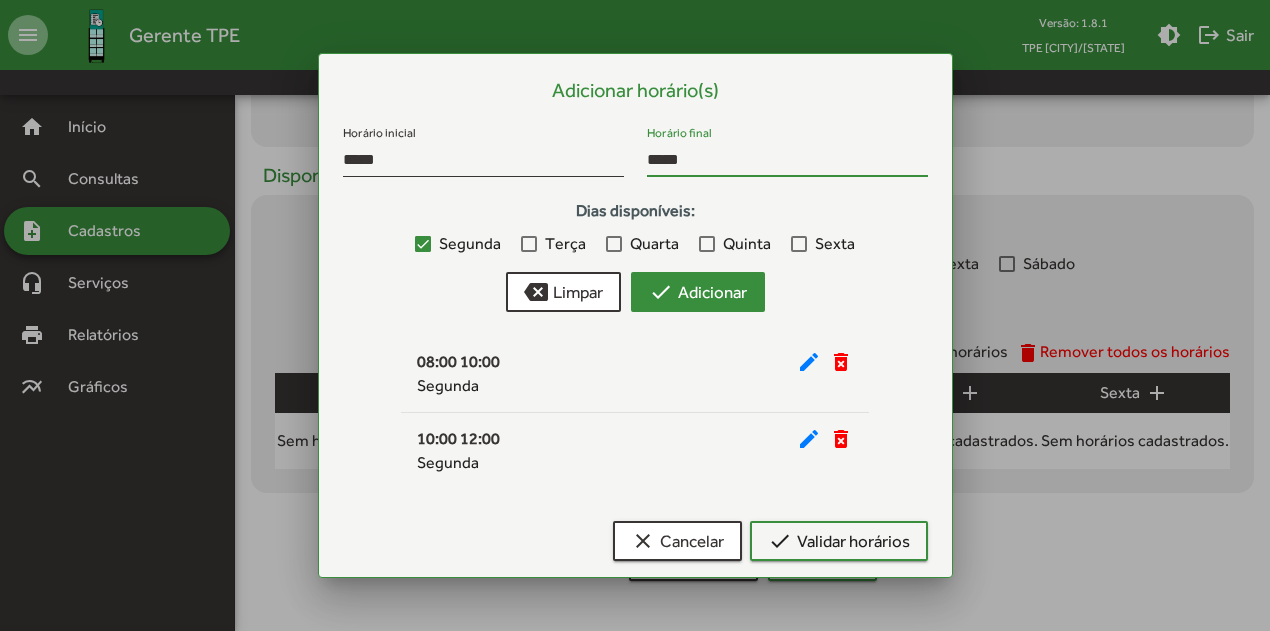 type on "*****" 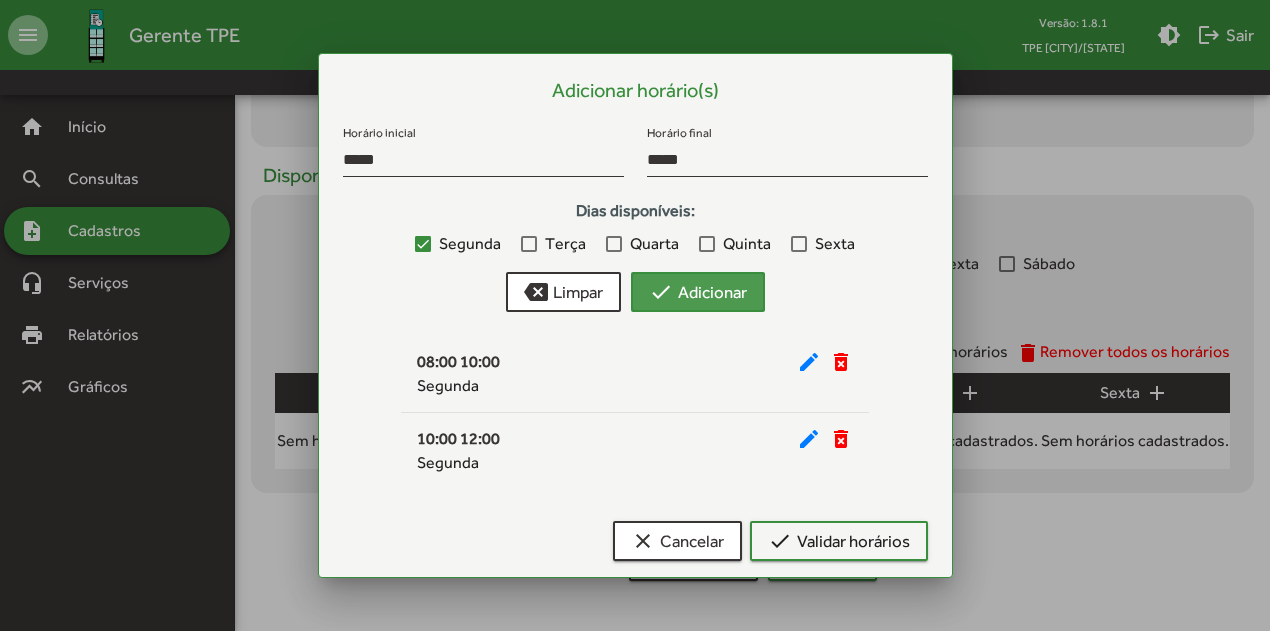 click on "check  Adicionar" at bounding box center (698, 292) 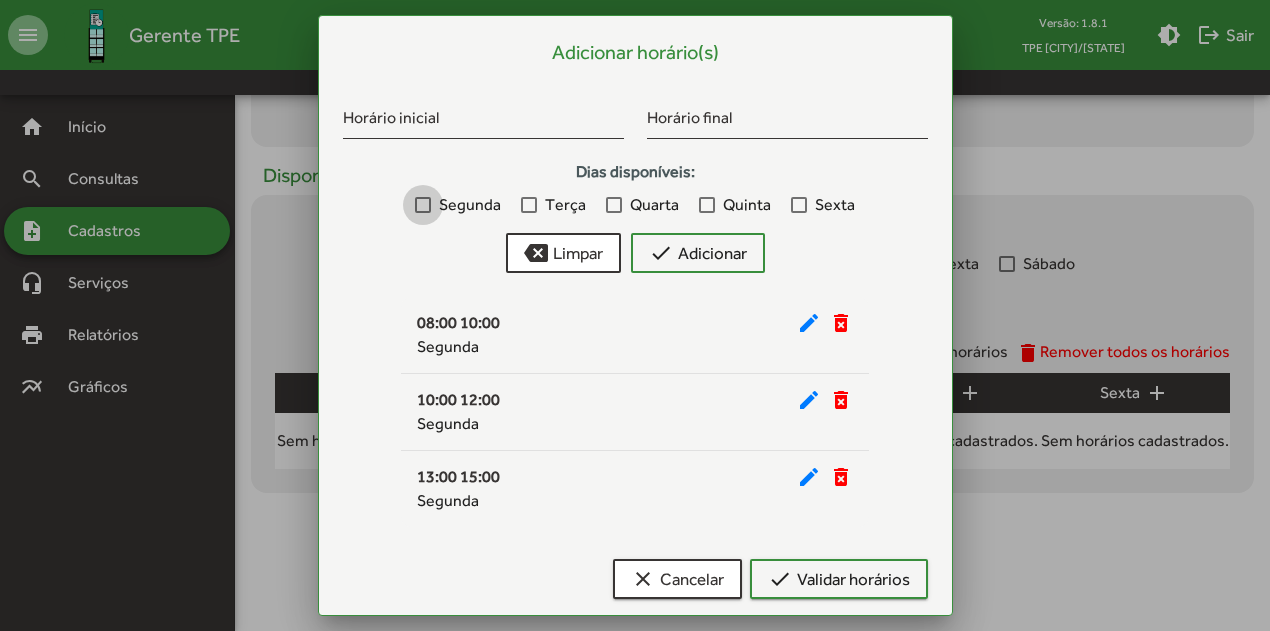 click at bounding box center [423, 205] 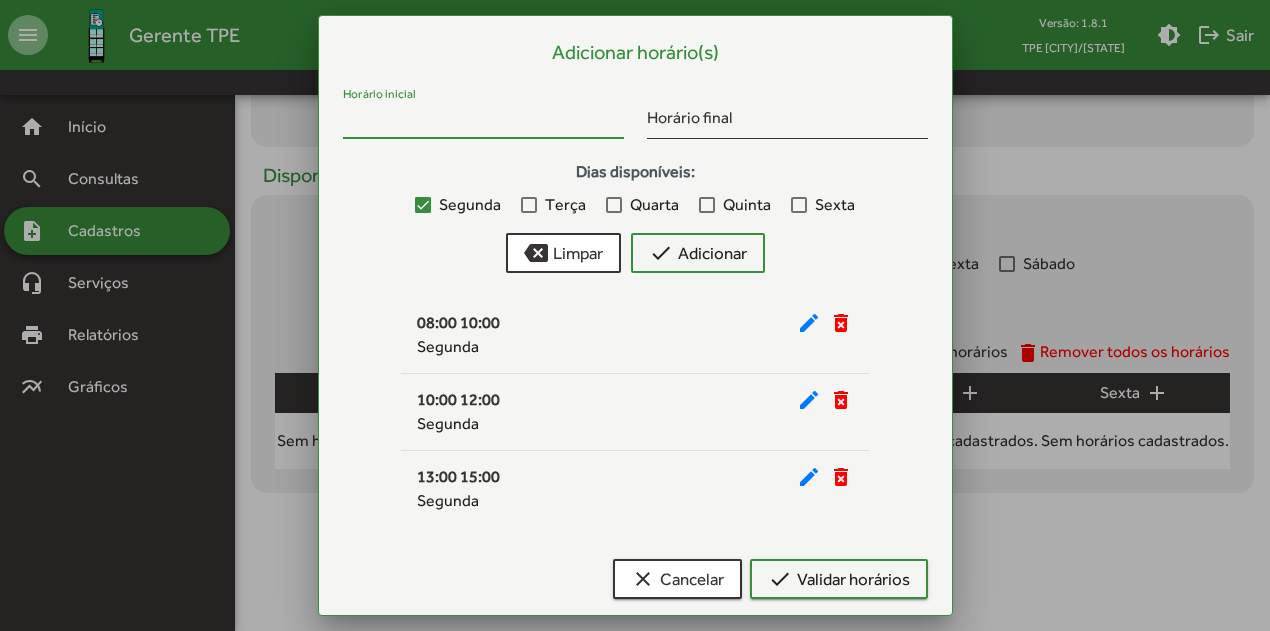 click on "Horário inicial" at bounding box center [483, 122] 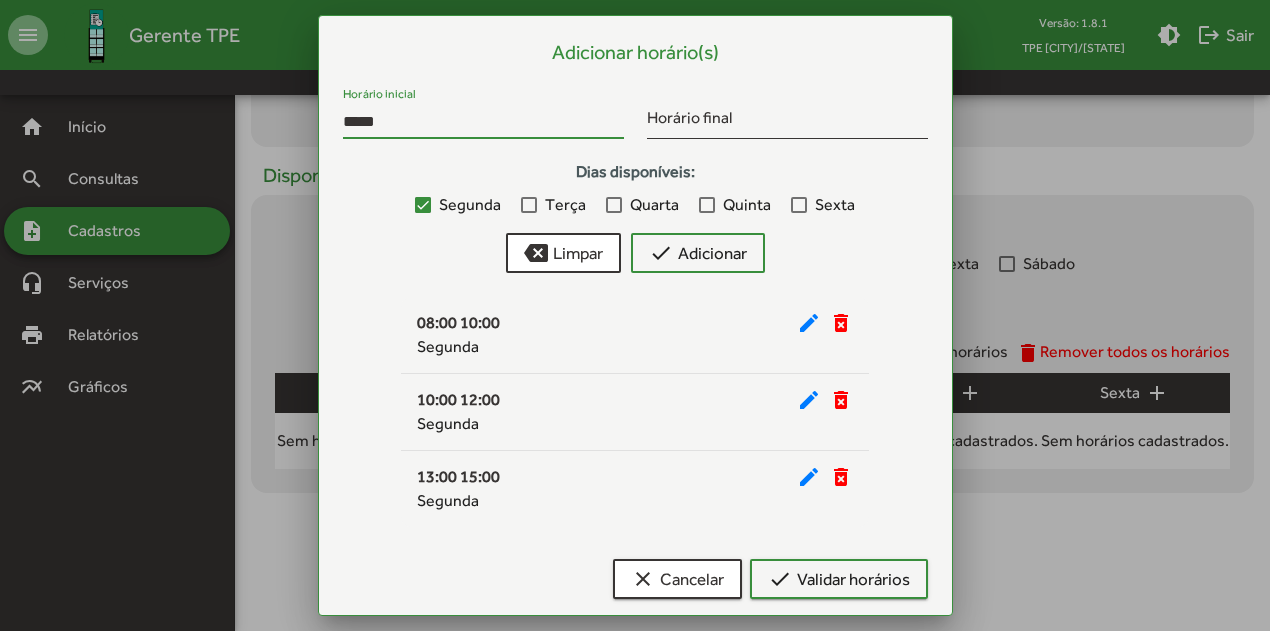 type on "*****" 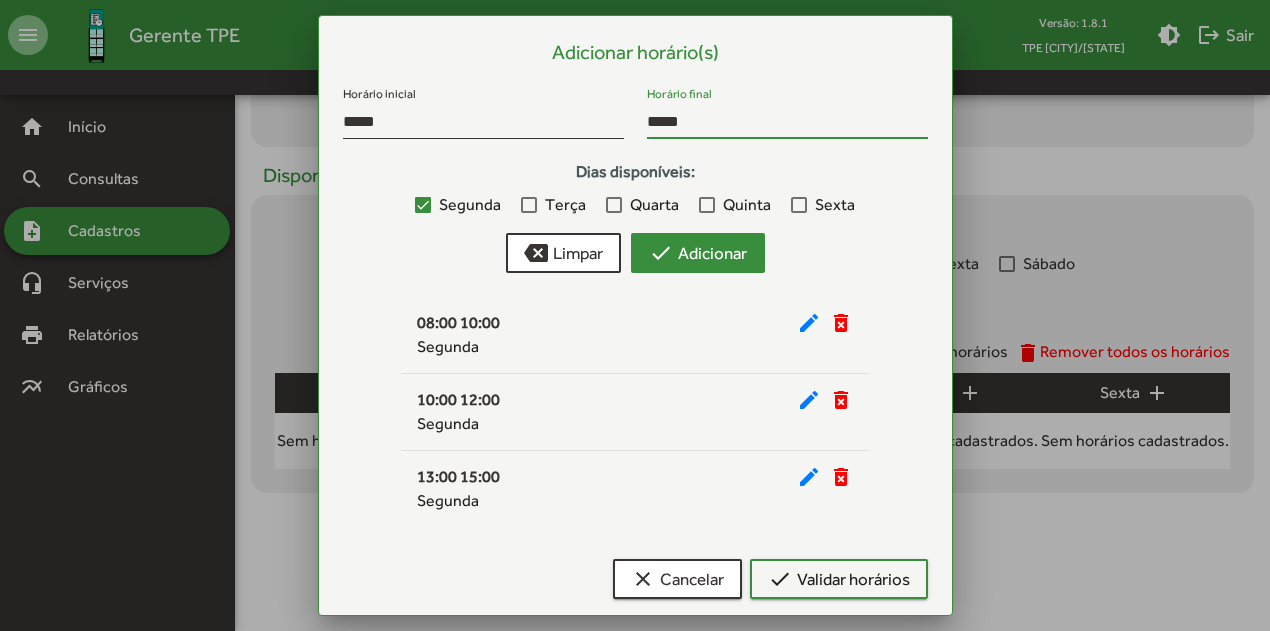 type on "*****" 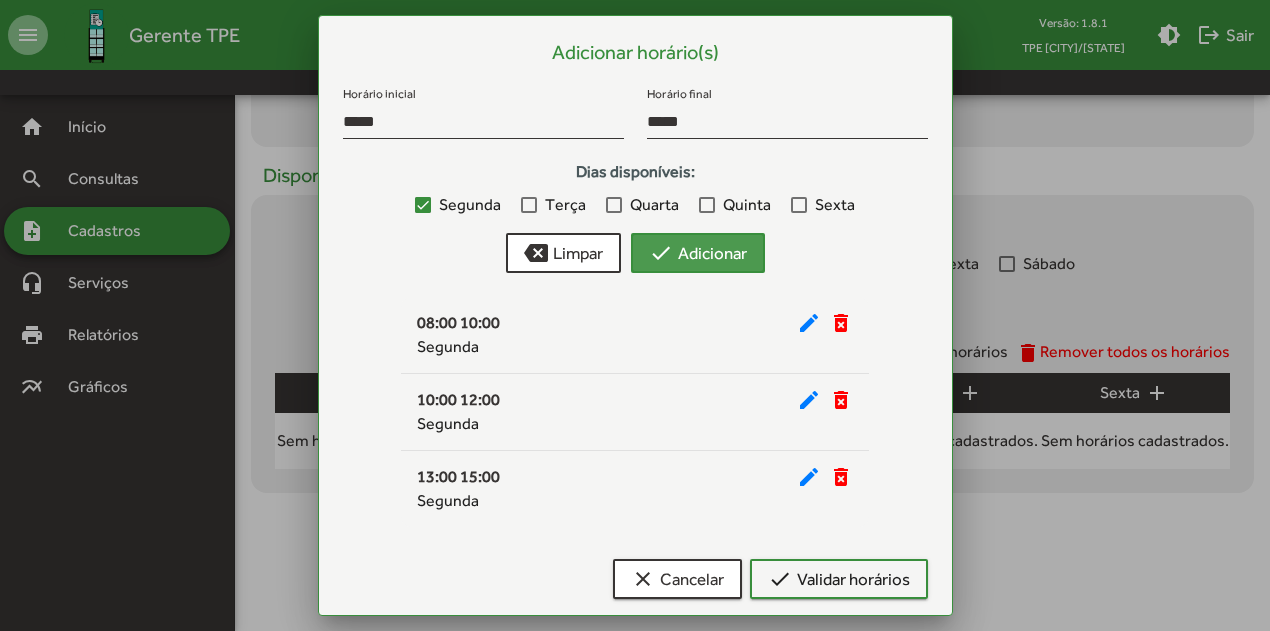 click on "check  Adicionar" at bounding box center [698, 253] 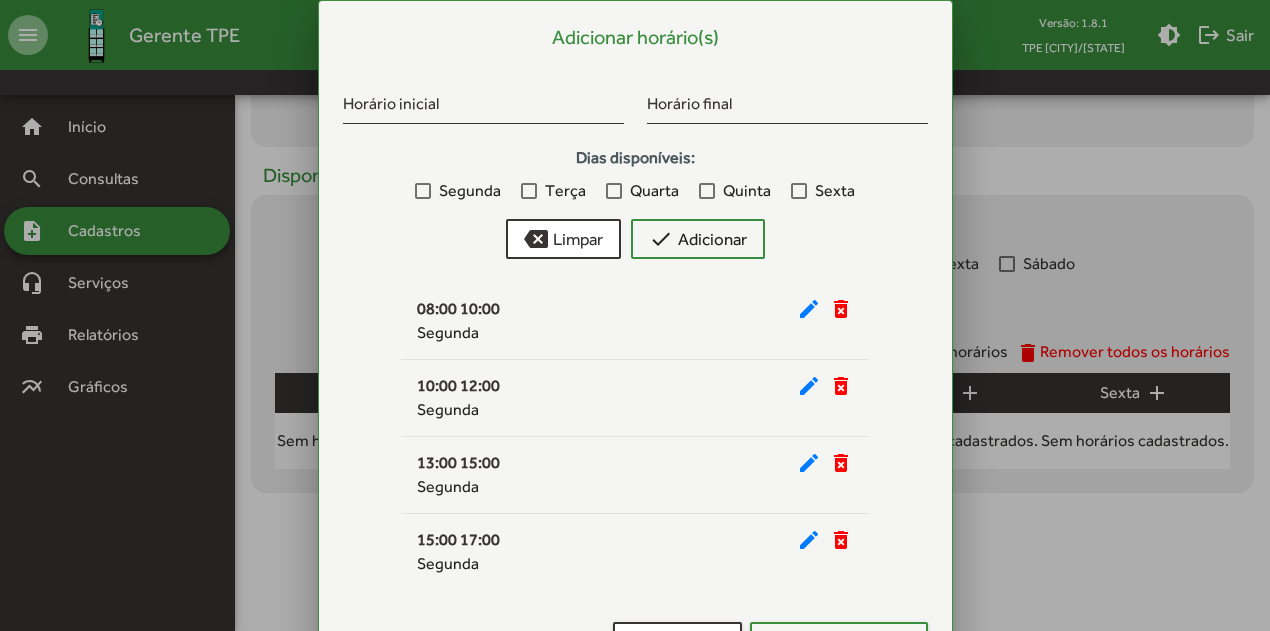 click on "08:00 10:00   edit  delete_forever  Segunda   10:00 12:00   edit  delete_forever  Segunda   13:00 15:00   edit  delete_forever  Segunda   15:00 17:00   edit  delete_forever  Segunda" at bounding box center (635, 436) 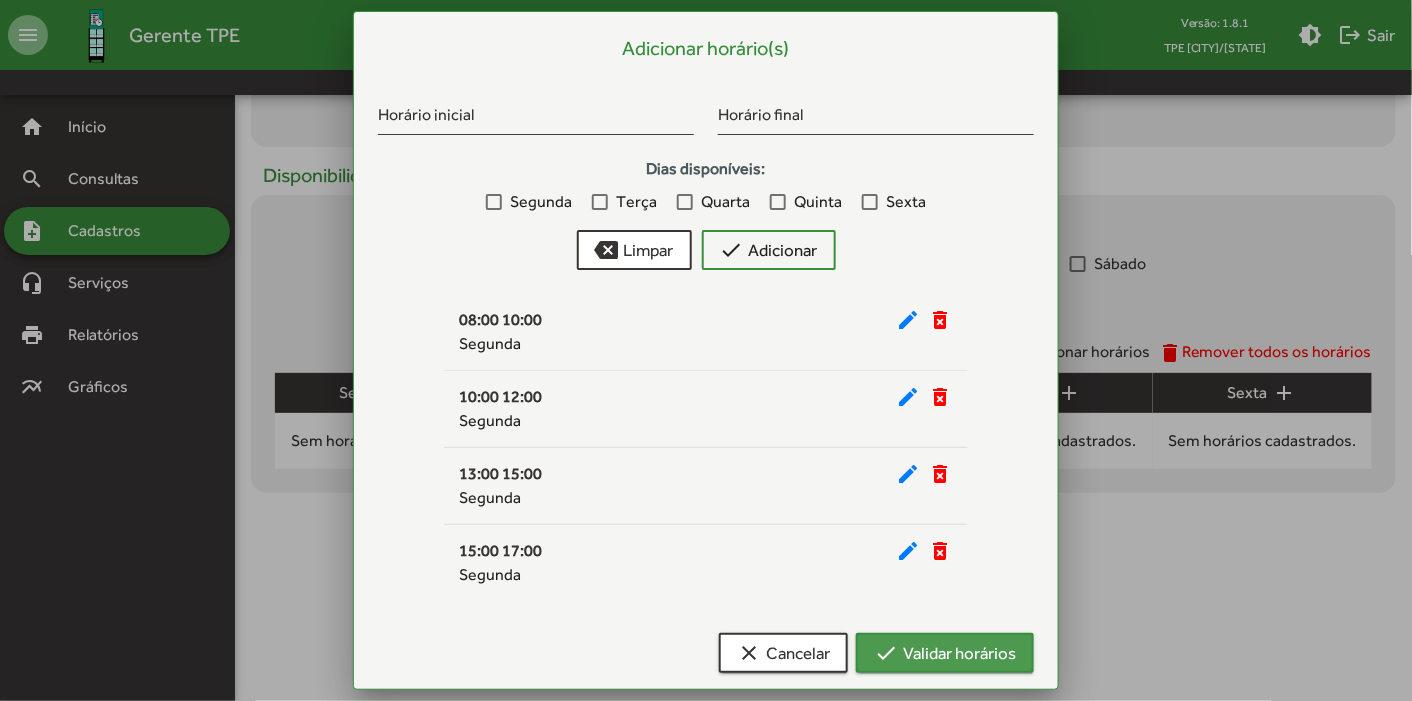 click on "check  Validar horários" at bounding box center [945, 653] 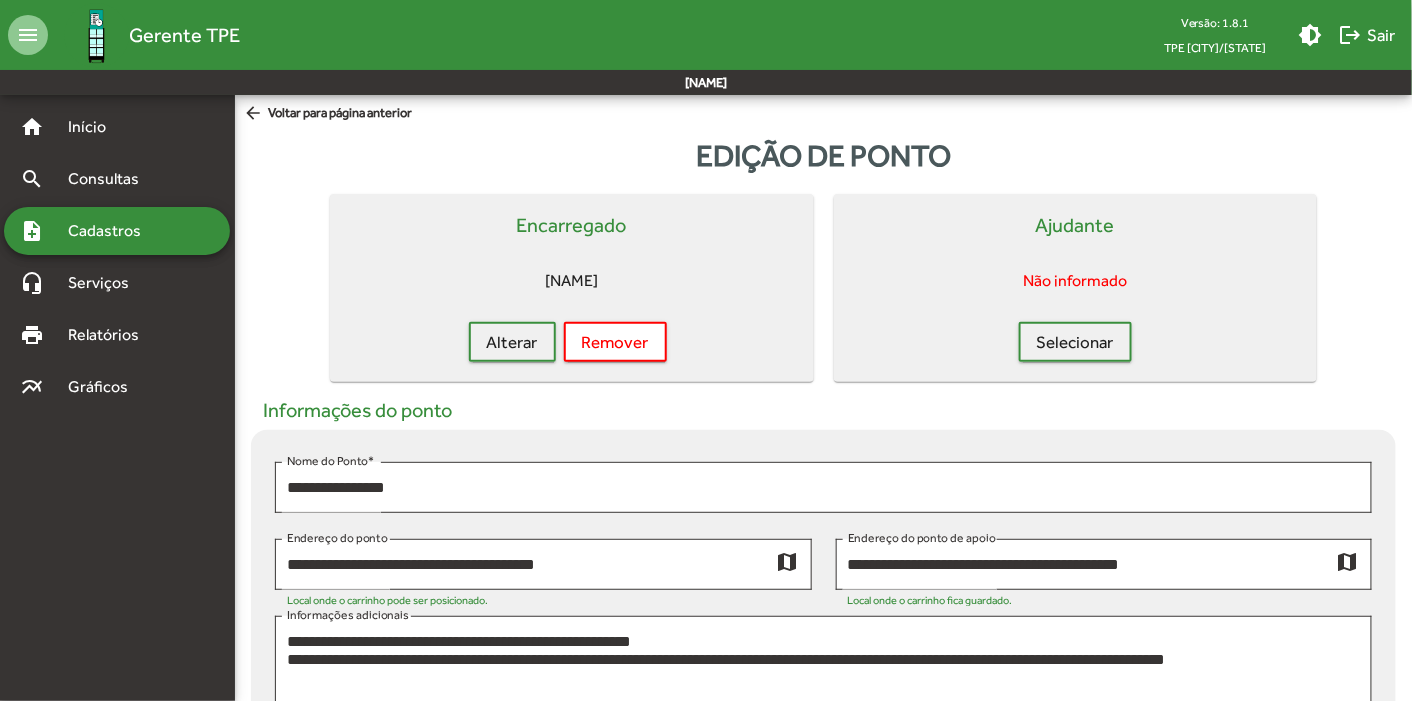 scroll, scrollTop: 738, scrollLeft: 0, axis: vertical 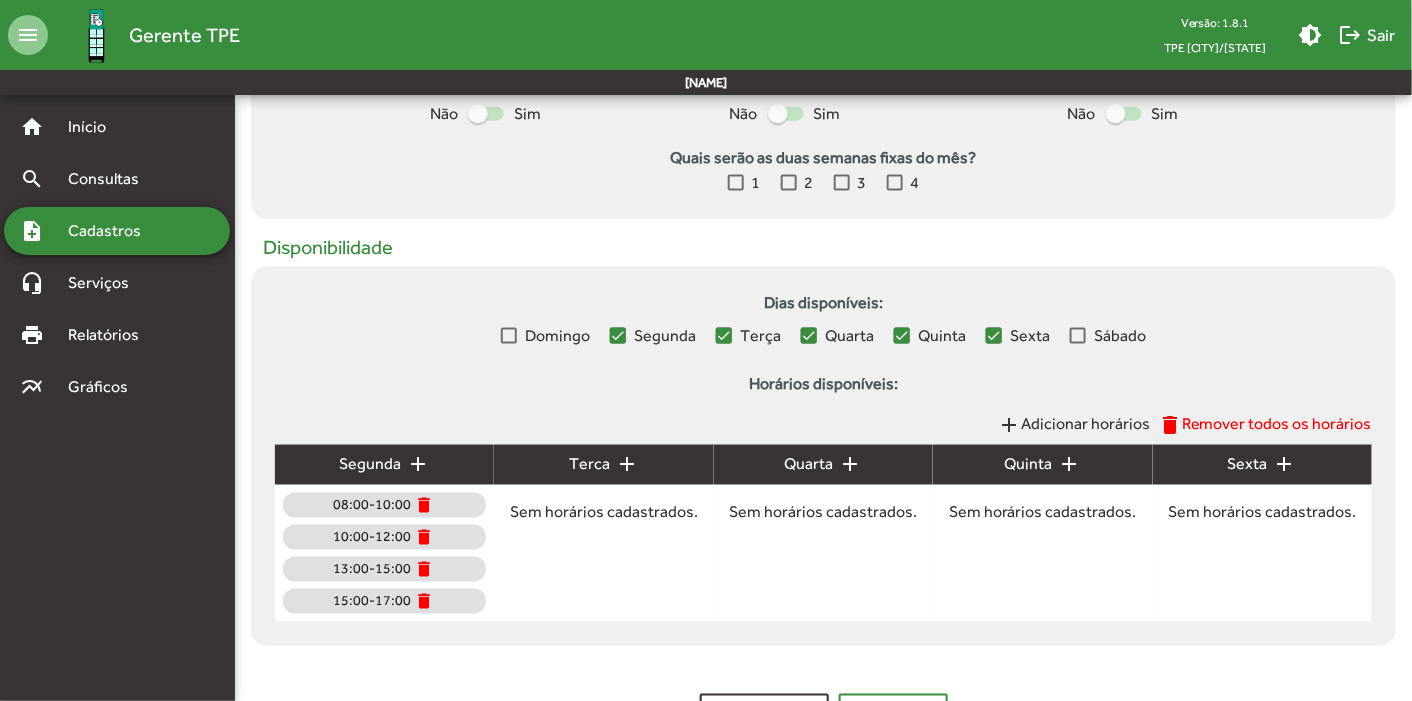 click on "Dias disponíveis:    Domingo   Segunda   Terça   Quarta   Quinta   Sexta   Sábado  Horários disponíveis:  add Adicionar horários delete Remover todos os horários segunda add  08:00-10:00   delete   10:00-12:00   delete   13:00-15:00   delete   15:00-17:00   delete  terca add  Sem horários cadastrados. quarta add  Sem horários cadastrados. quinta add  Sem horários cadastrados. sexta add  Sem horários cadastrados." 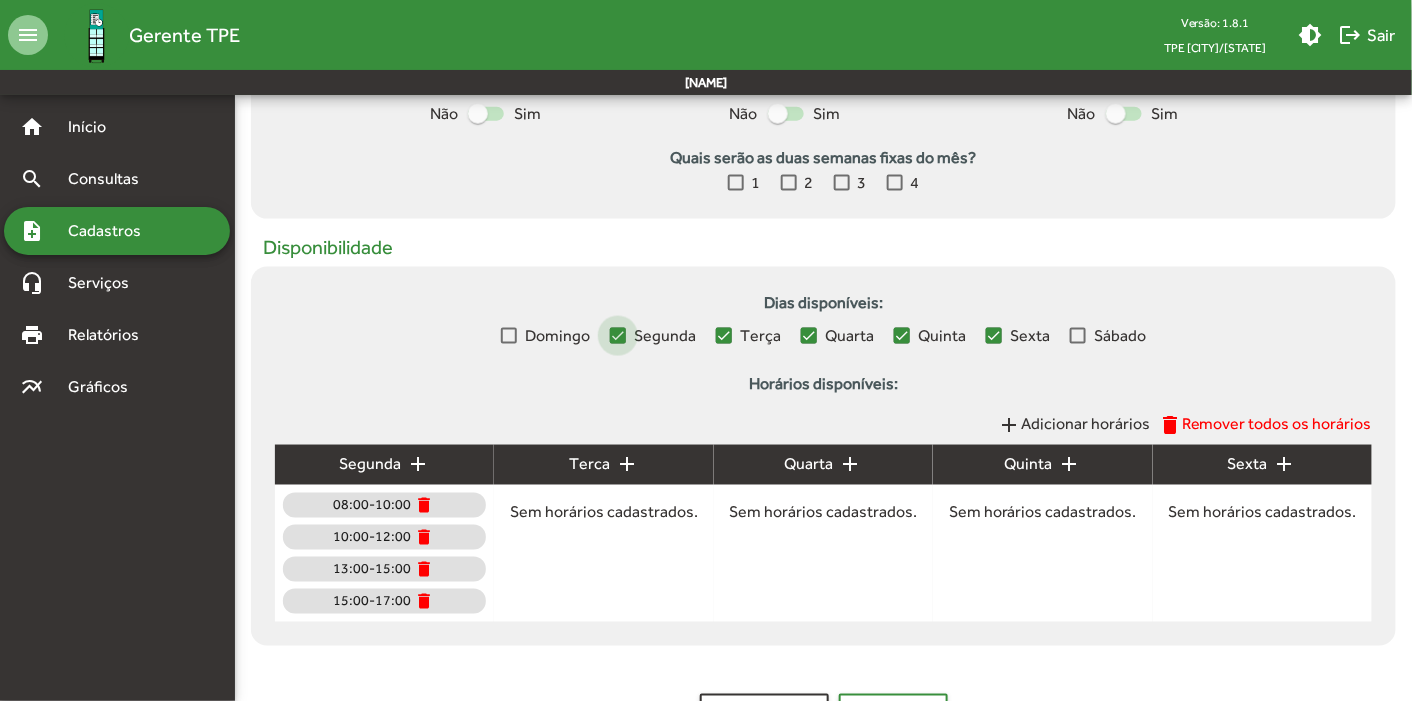 click at bounding box center (618, 336) 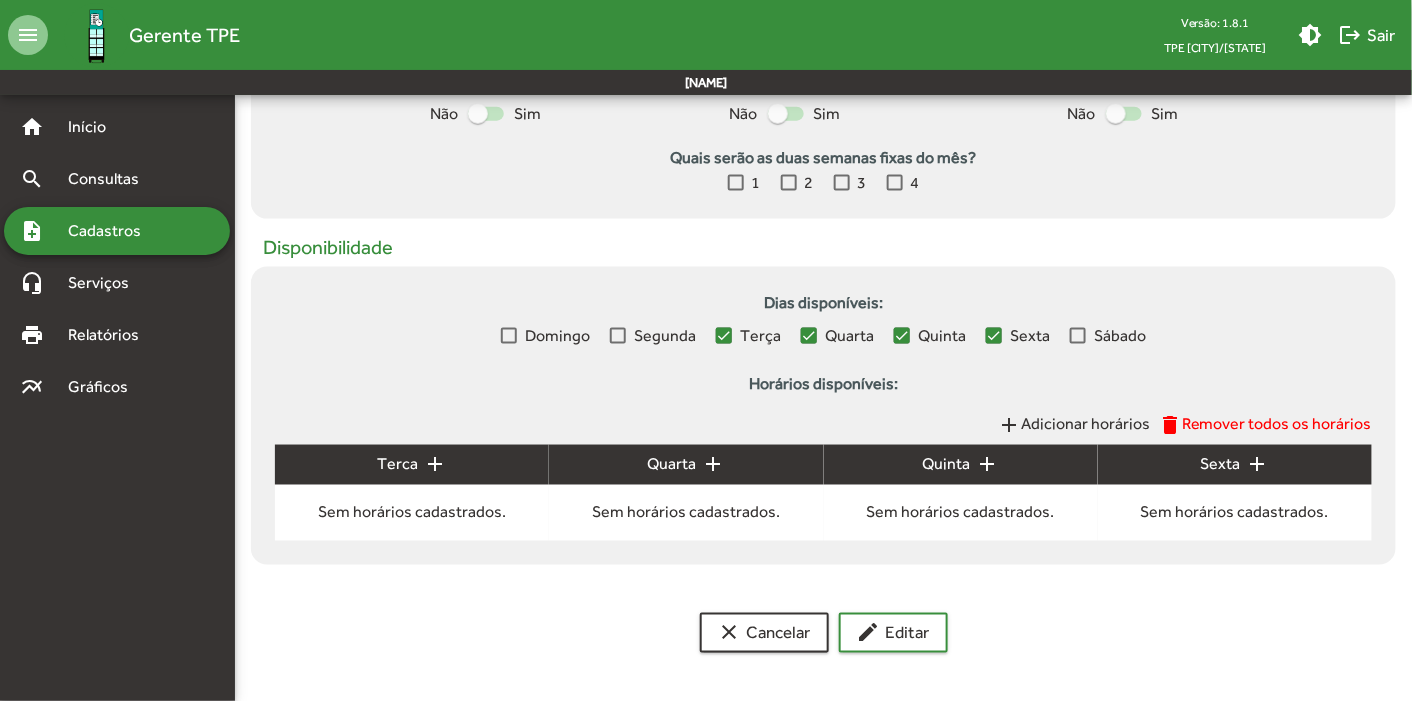 click at bounding box center (618, 336) 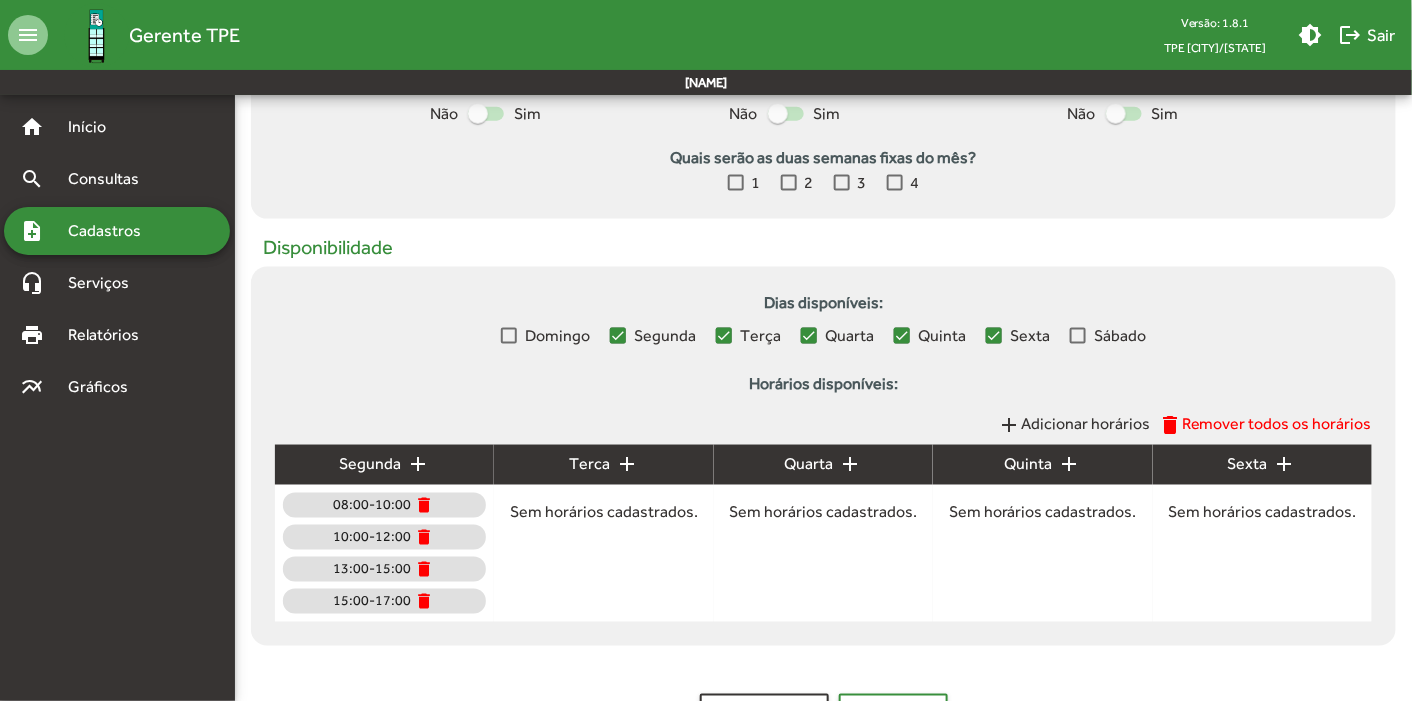 click on "add" 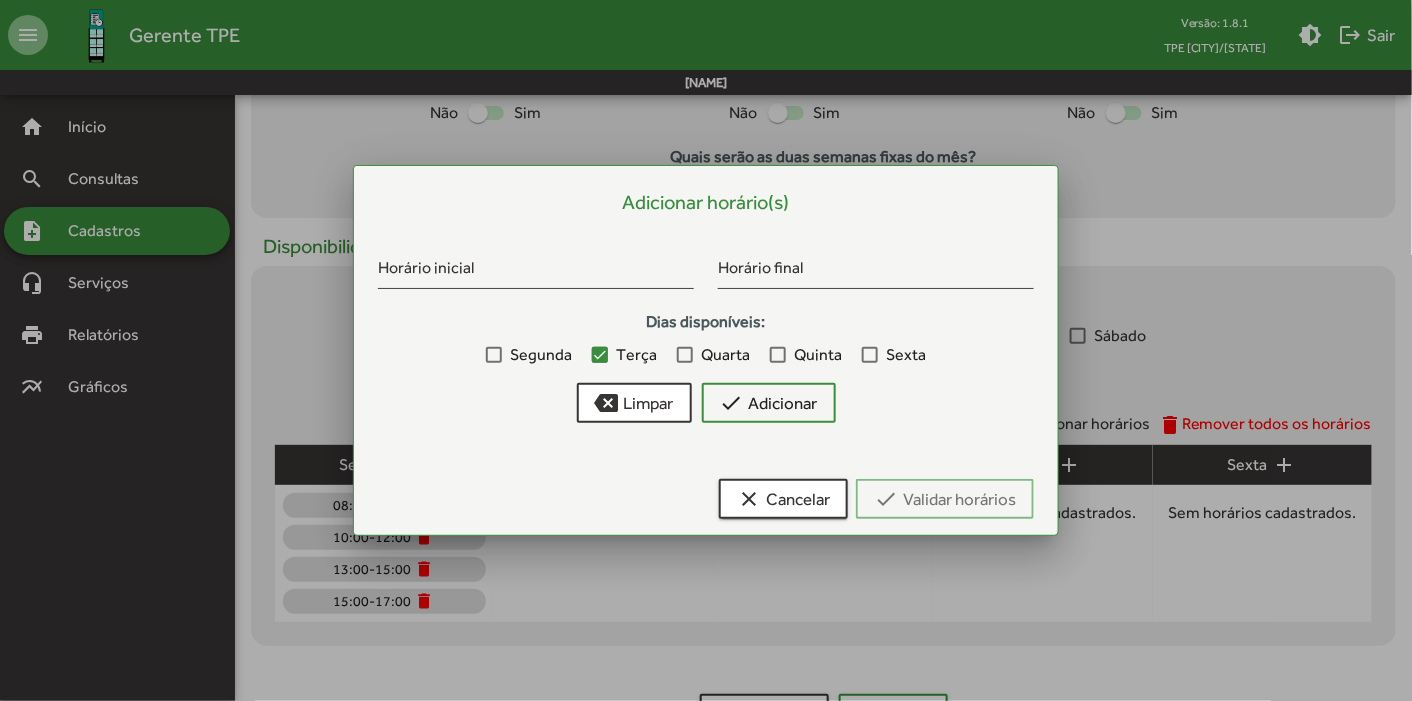 click on "Adicionar horário(s) Horário inicial Horário final  Dias disponíveis:    Segunda   Terça   Quarta   Quinta   Sexta backspace  Limpar  check  Adicionar  clear  Cancelar  check  Validar horários" at bounding box center [706, 363] 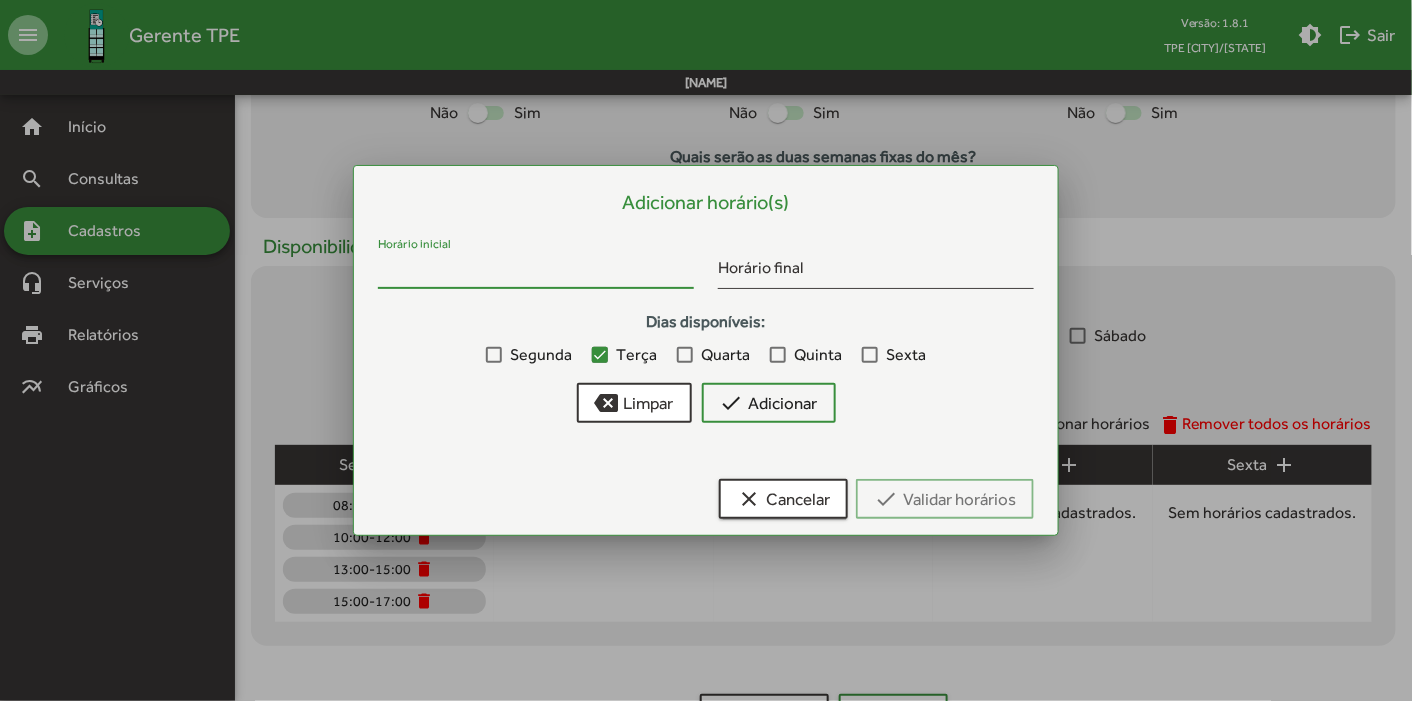 click on "Horário inicial" at bounding box center (536, 272) 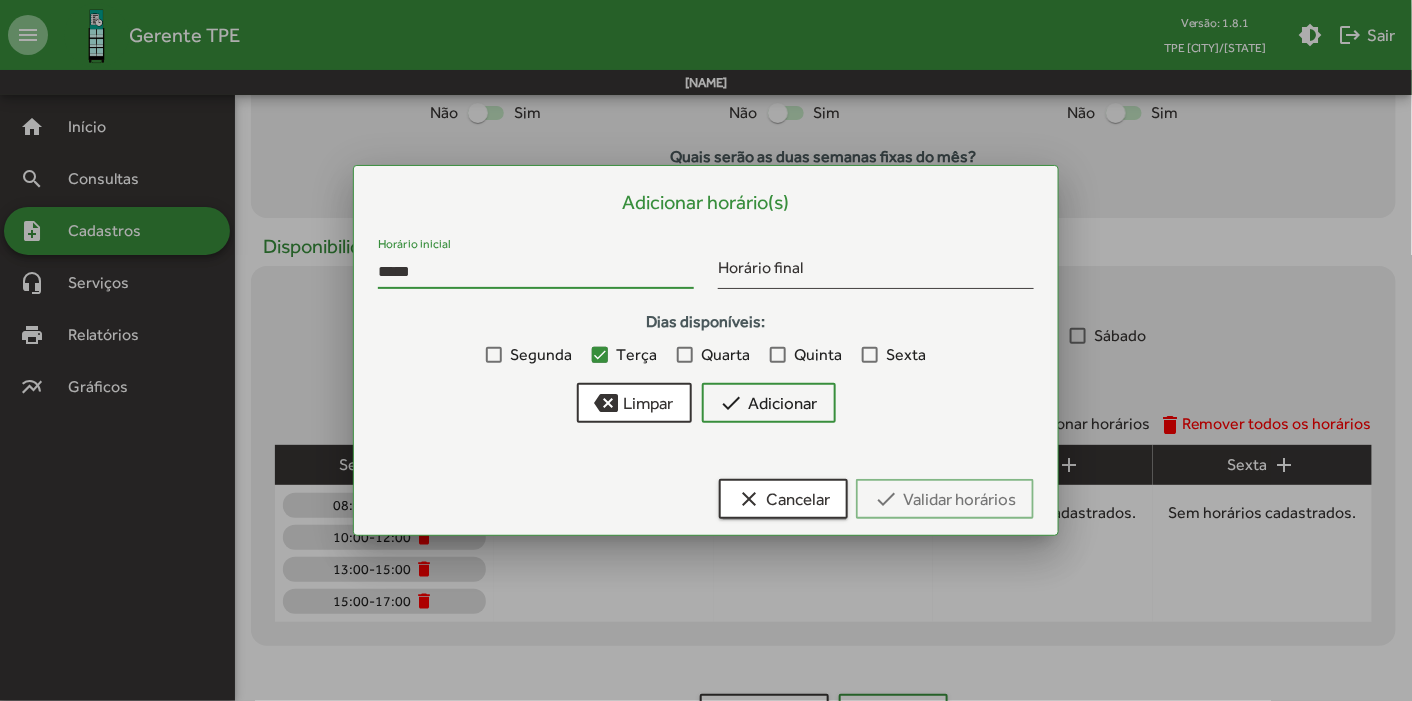 type on "*****" 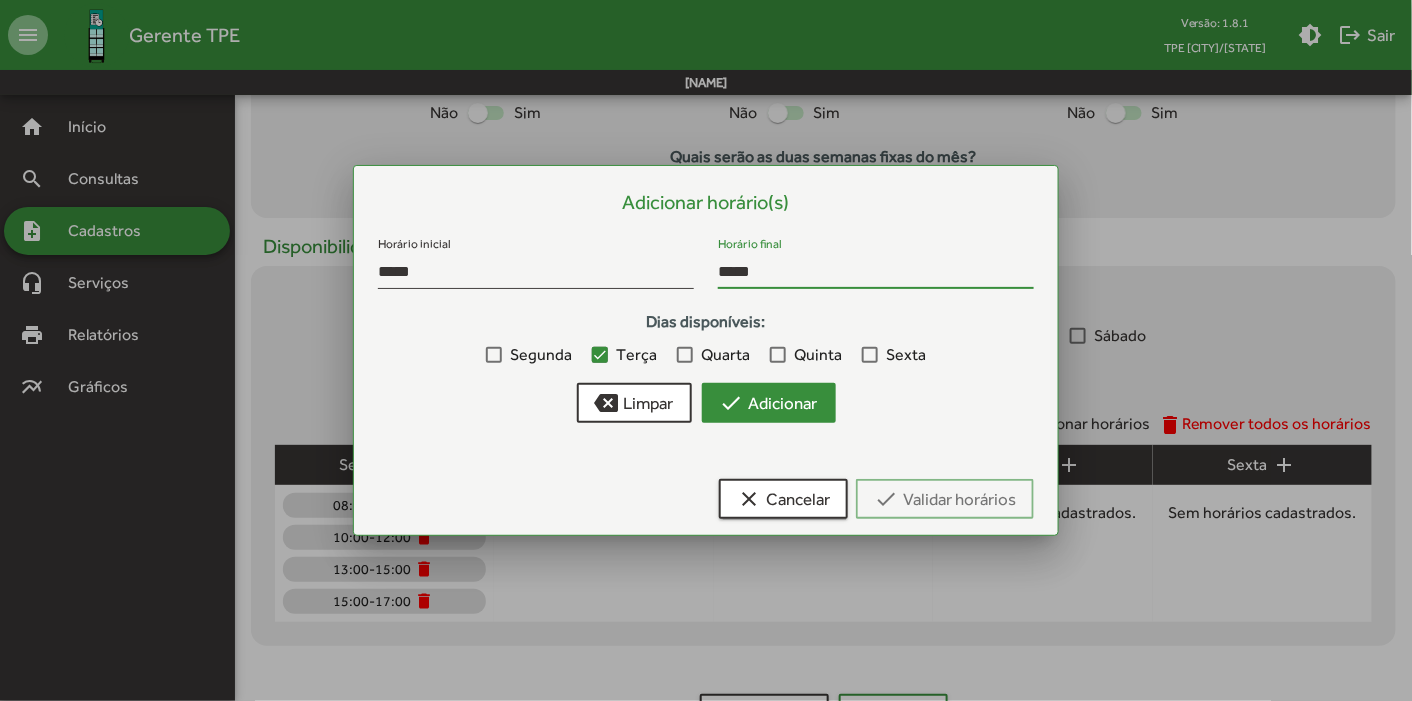 type on "*****" 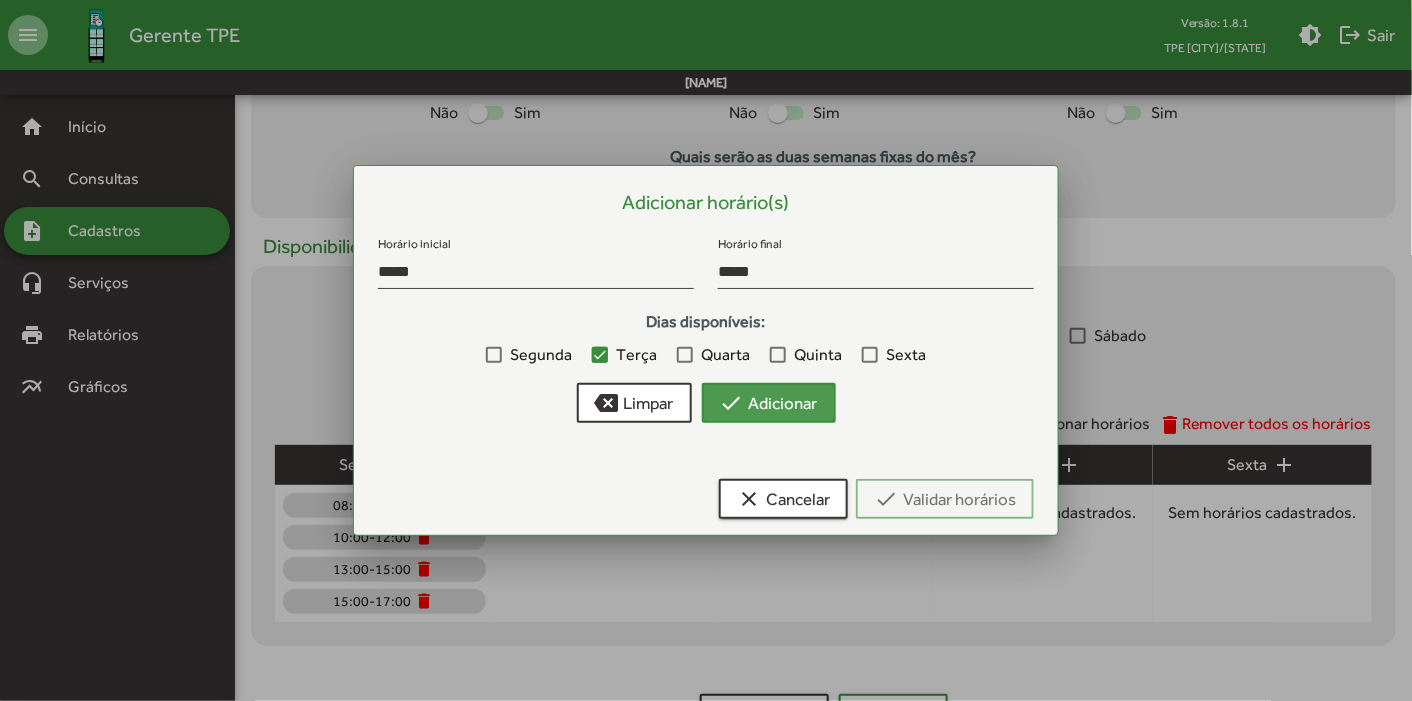 click on "check  Adicionar" at bounding box center [769, 403] 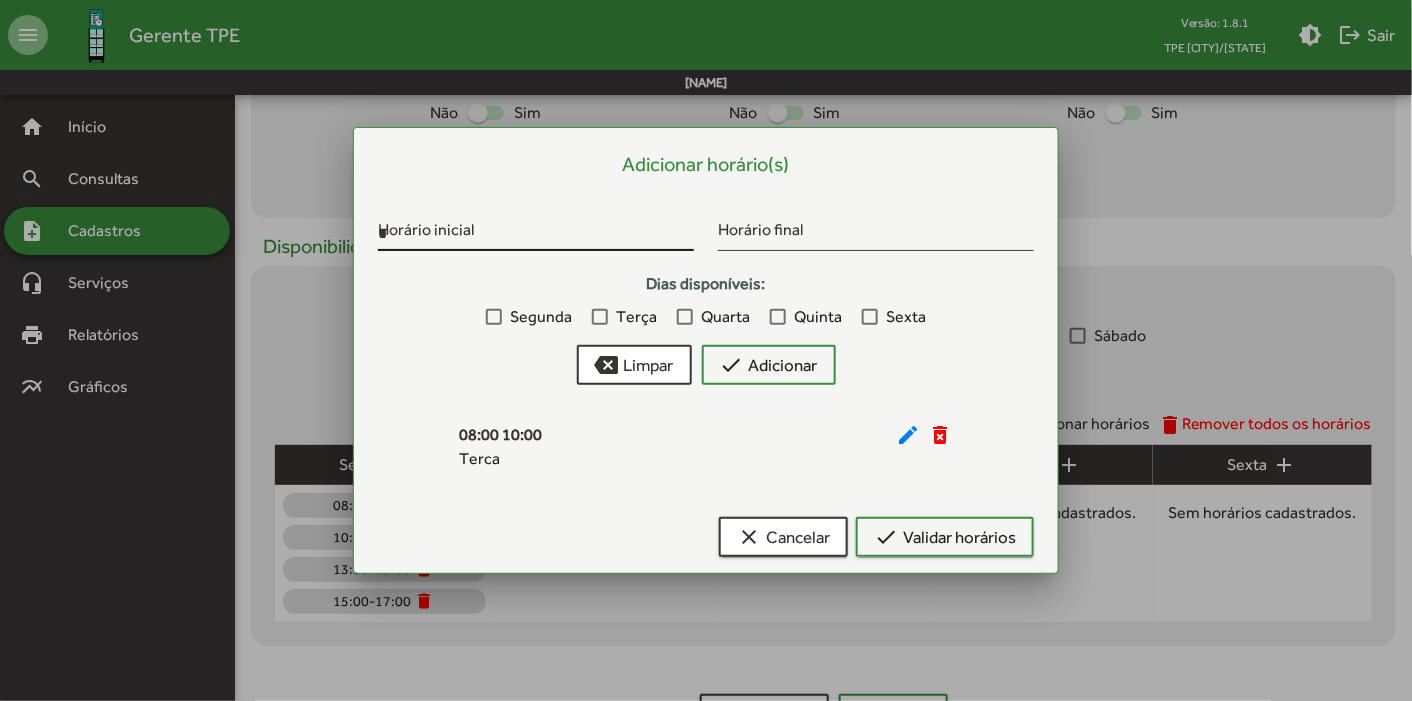 click on "*" at bounding box center [536, 234] 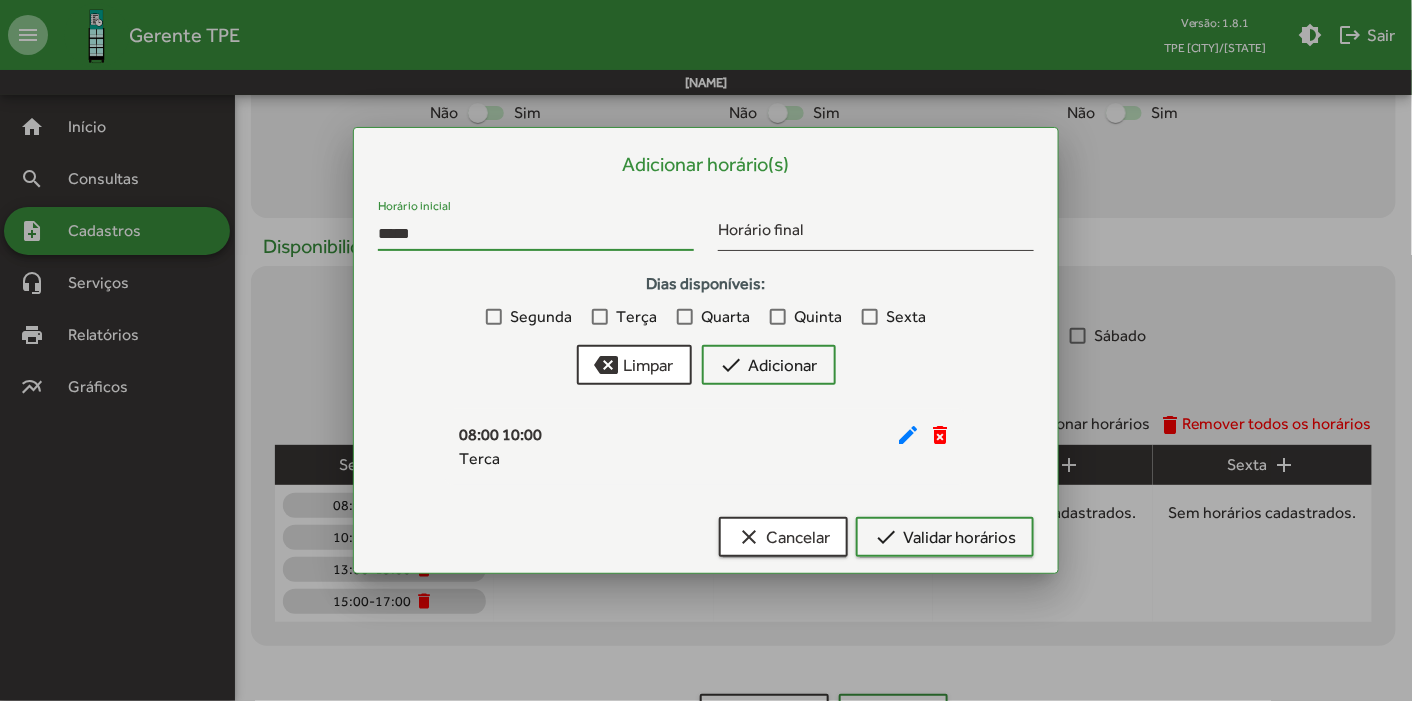 type on "*****" 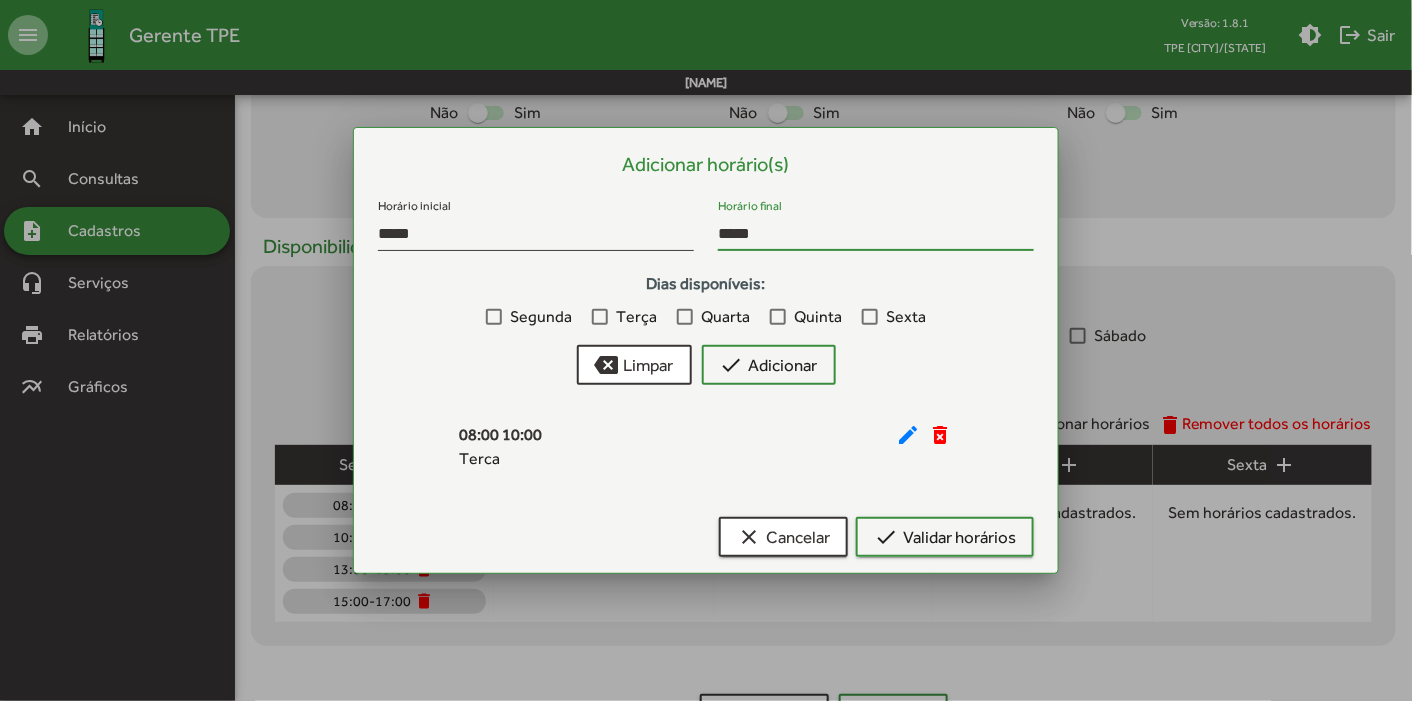 type on "*****" 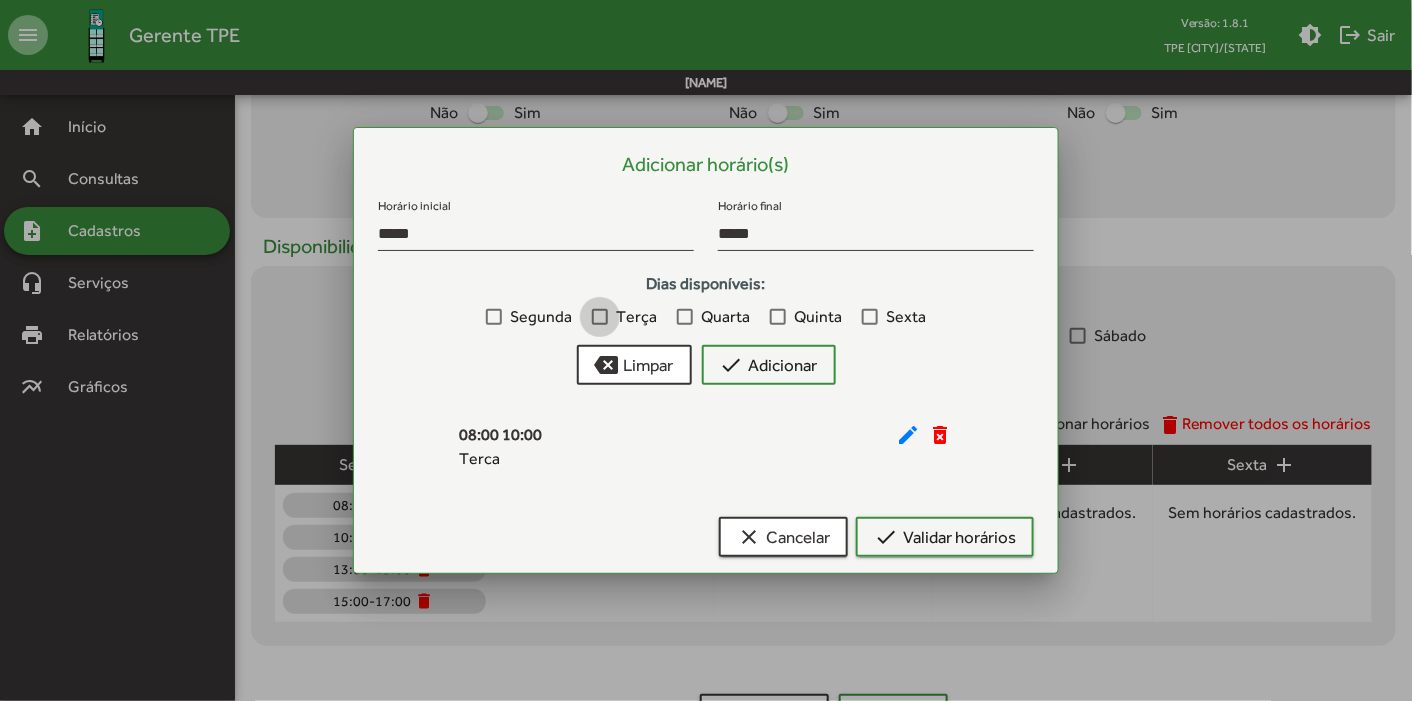 click at bounding box center [600, 317] 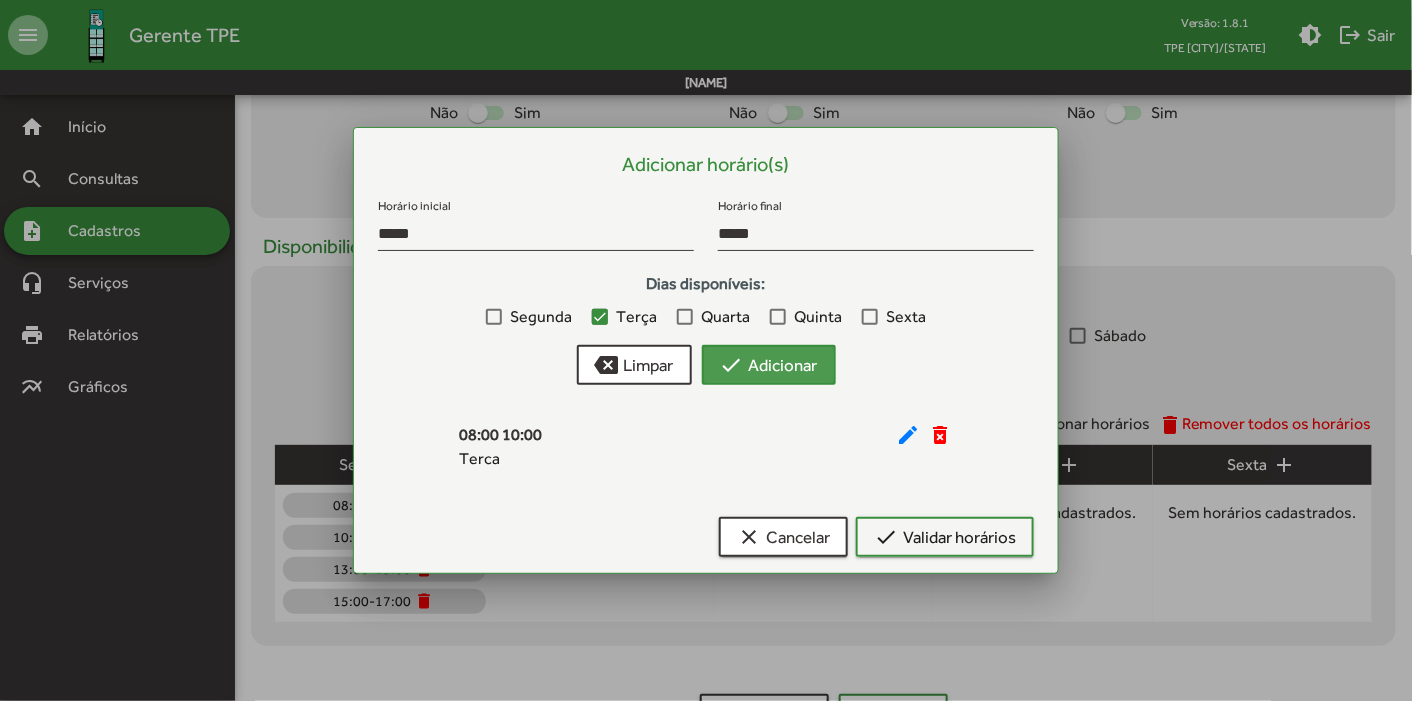 click on "check  Adicionar" at bounding box center (769, 365) 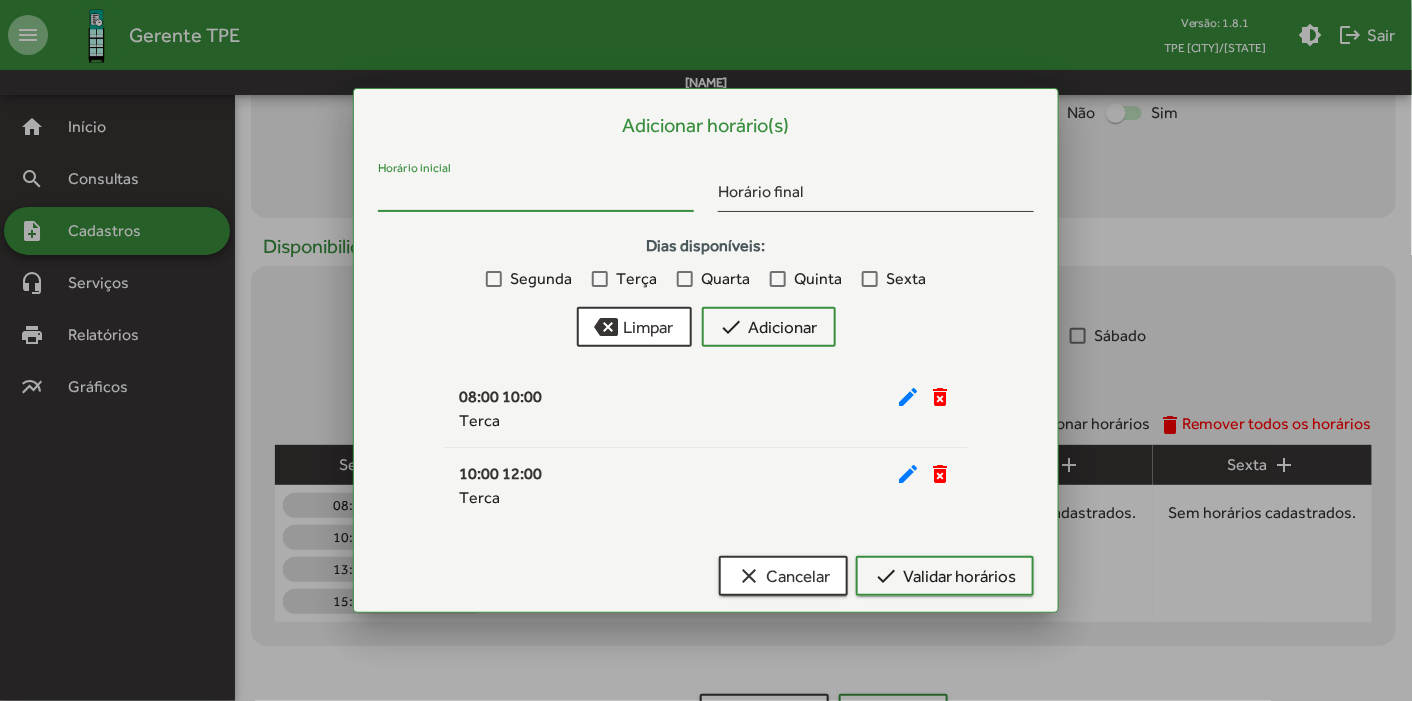 click on "Horário inicial" at bounding box center (536, 195) 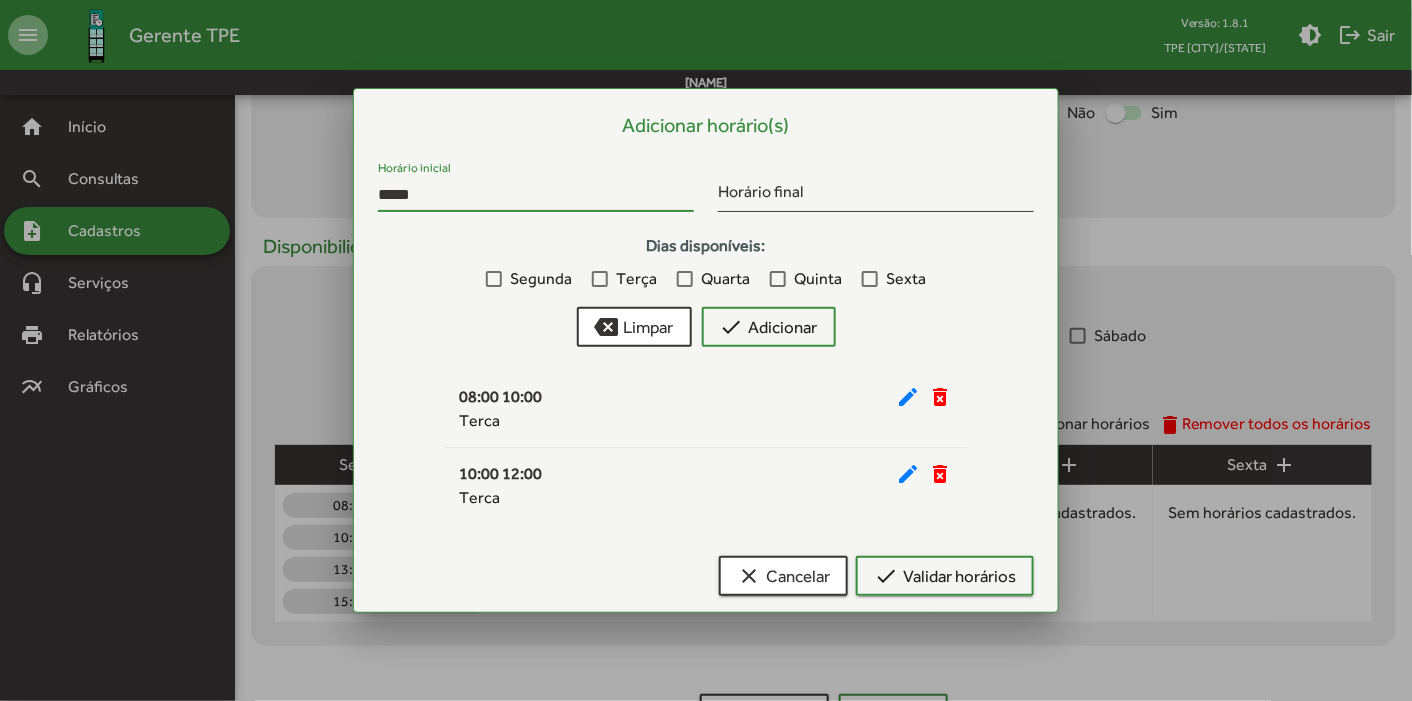 type on "*****" 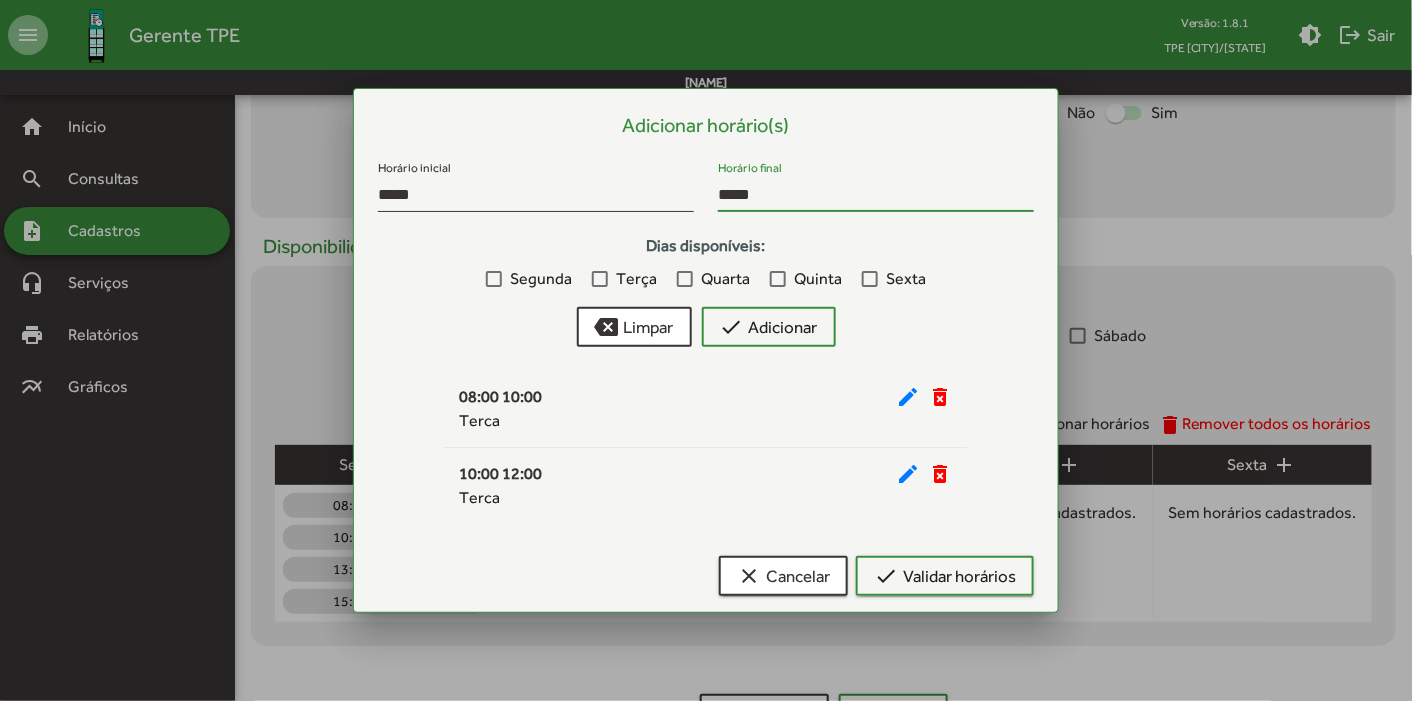 type on "*****" 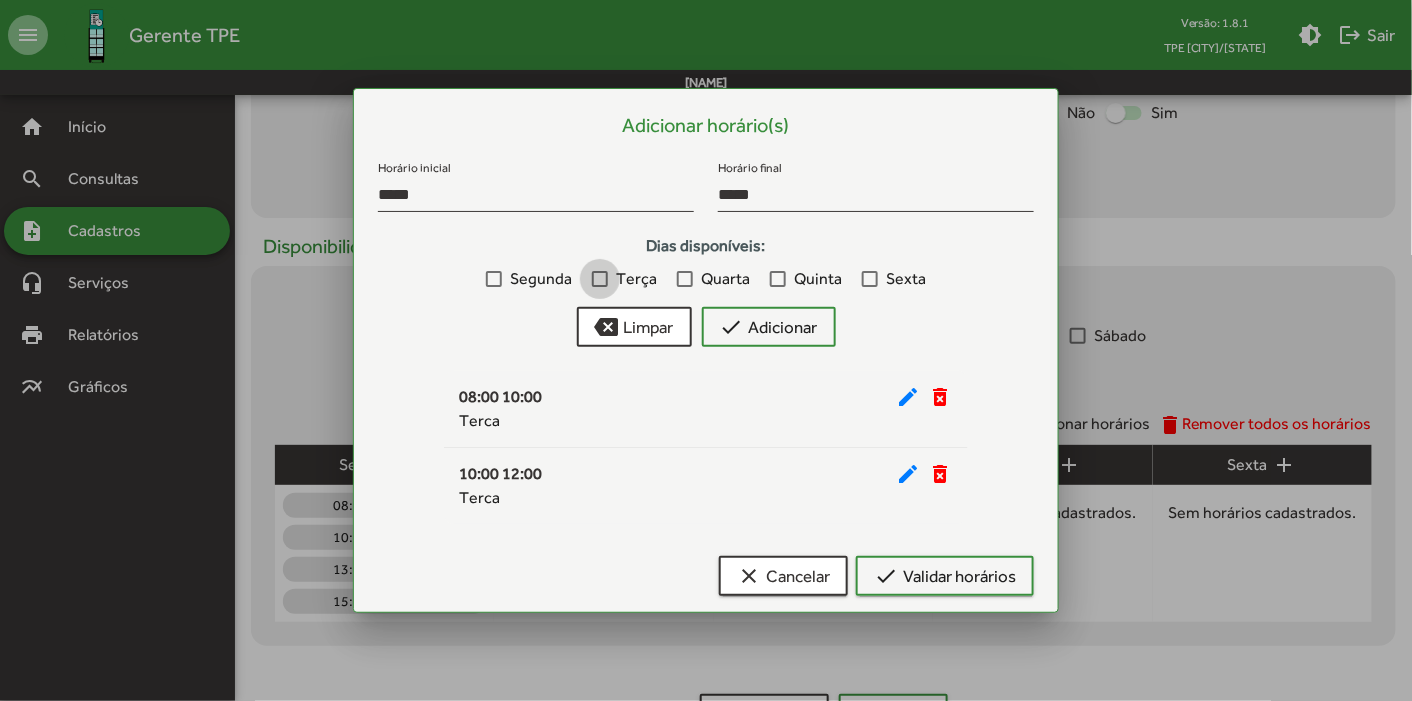 click at bounding box center [600, 279] 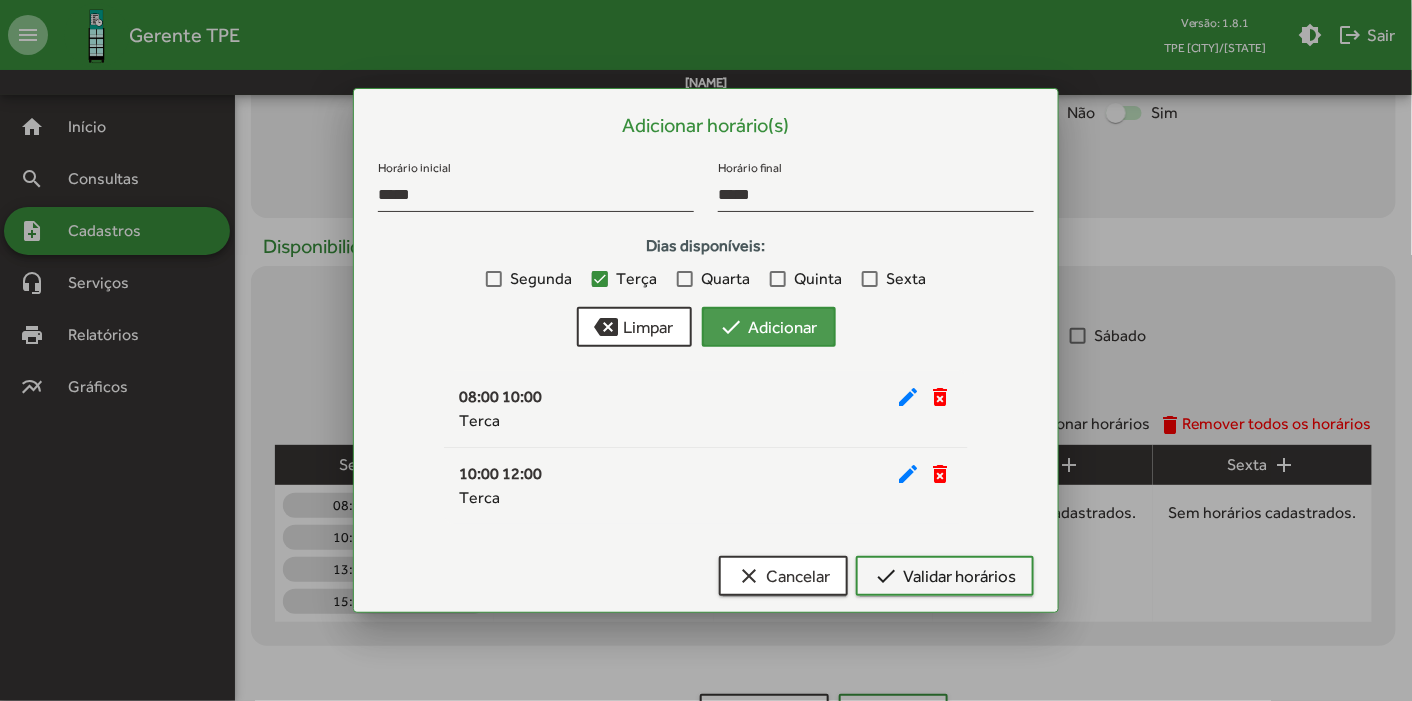 click on "check  Adicionar" at bounding box center [769, 327] 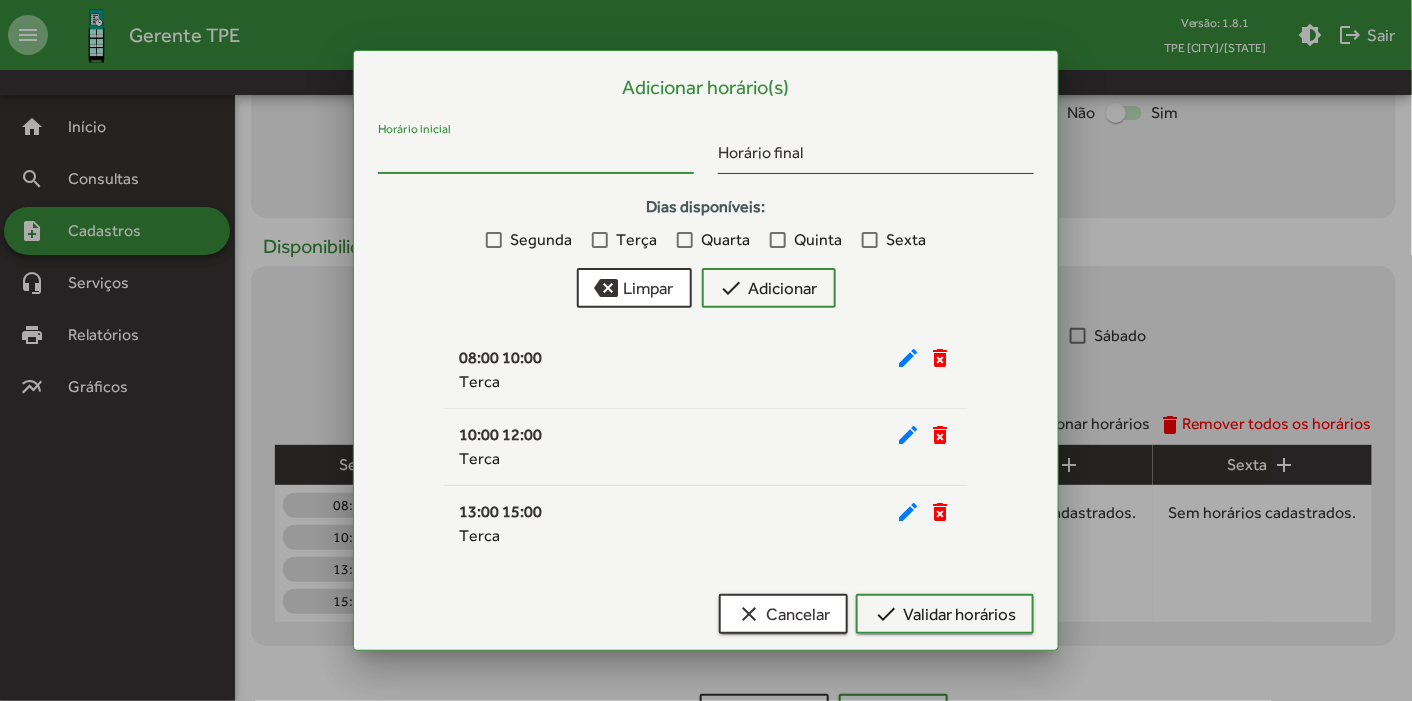 click on "Horário inicial" at bounding box center [536, 157] 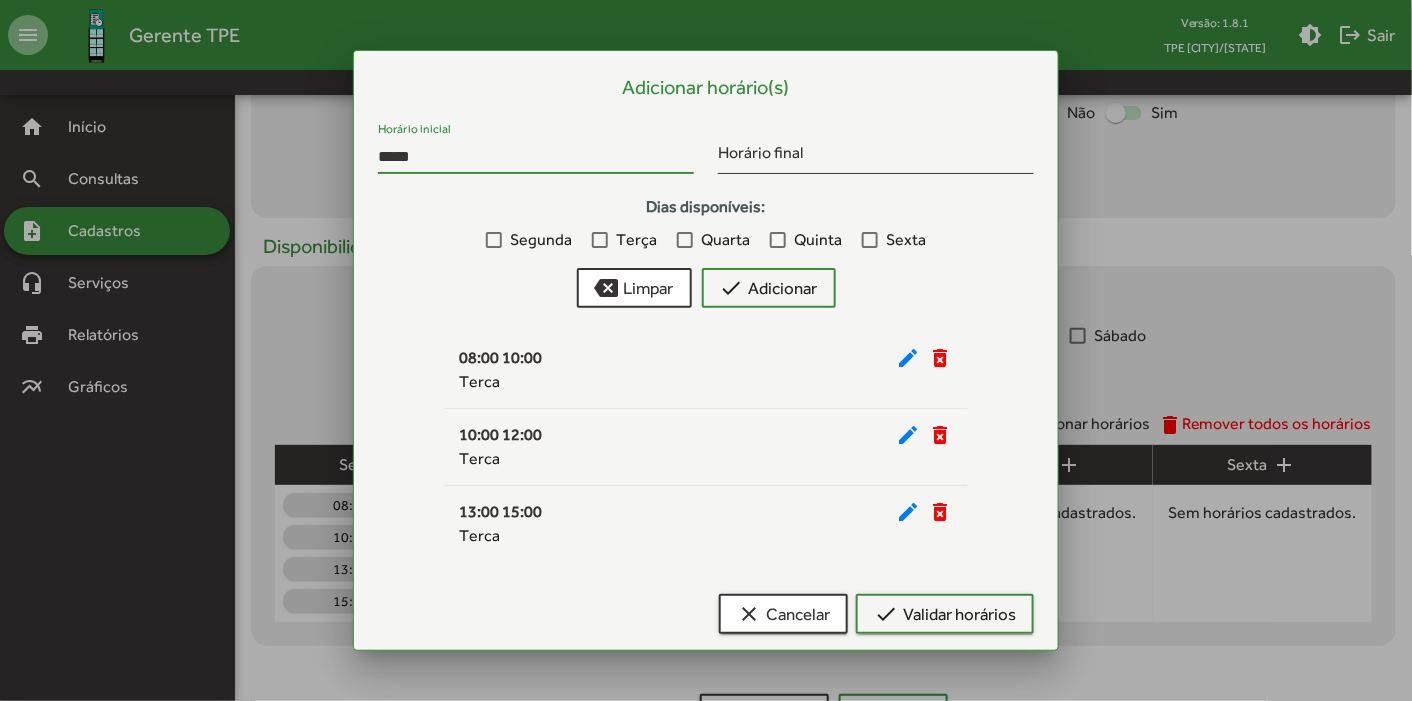 type on "*****" 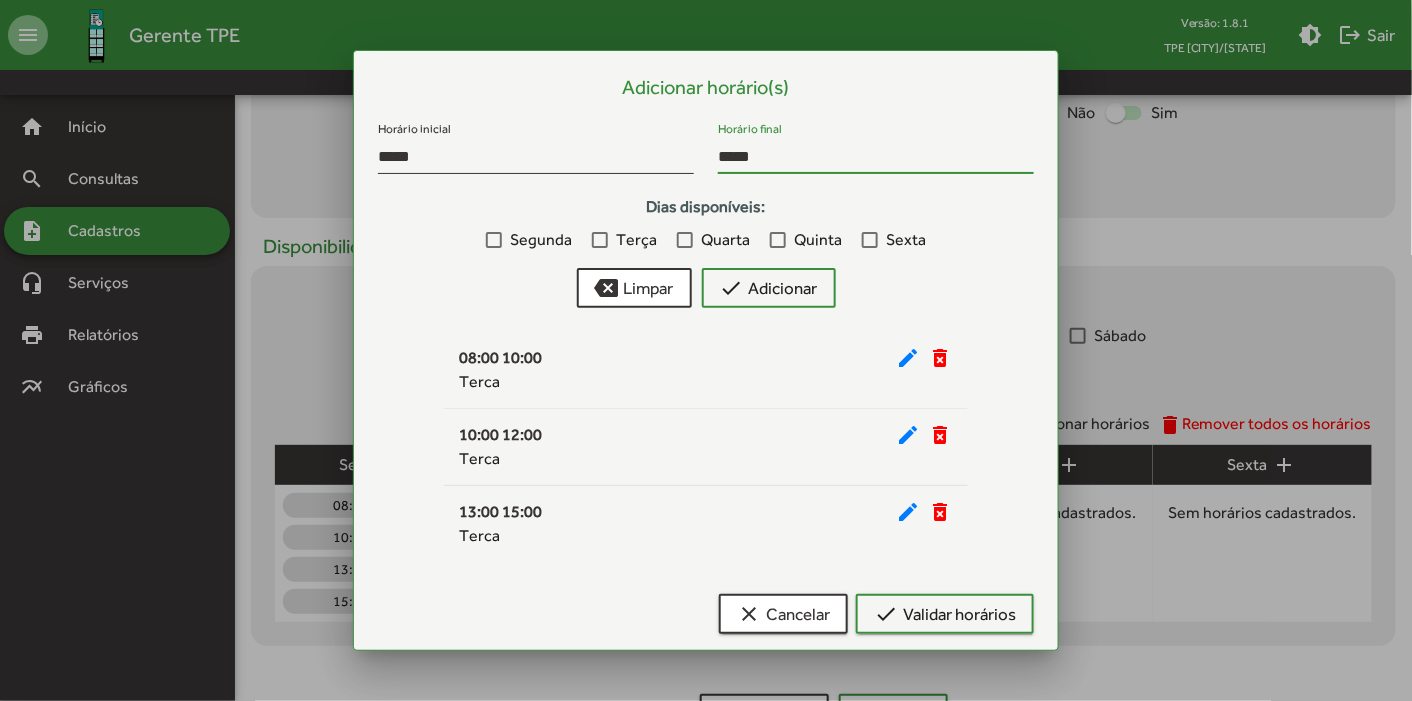 type on "*****" 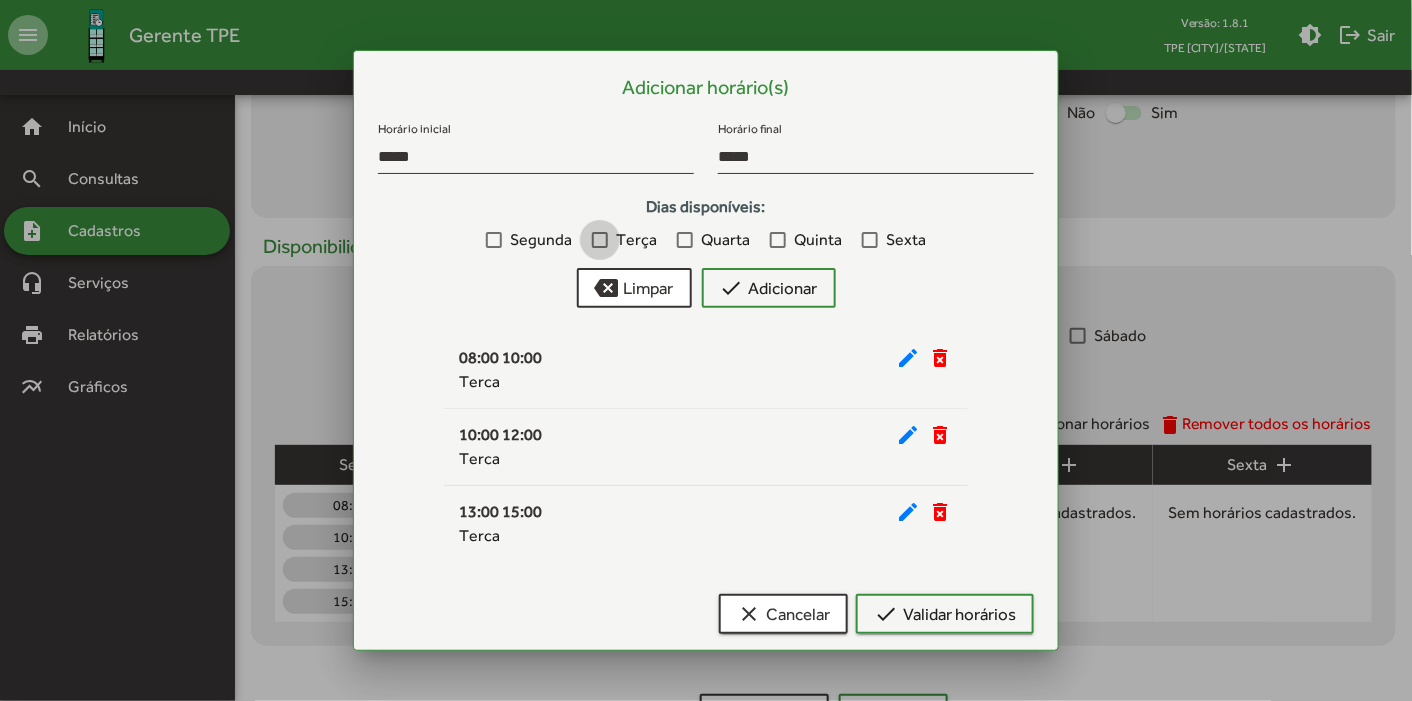 click at bounding box center (600, 240) 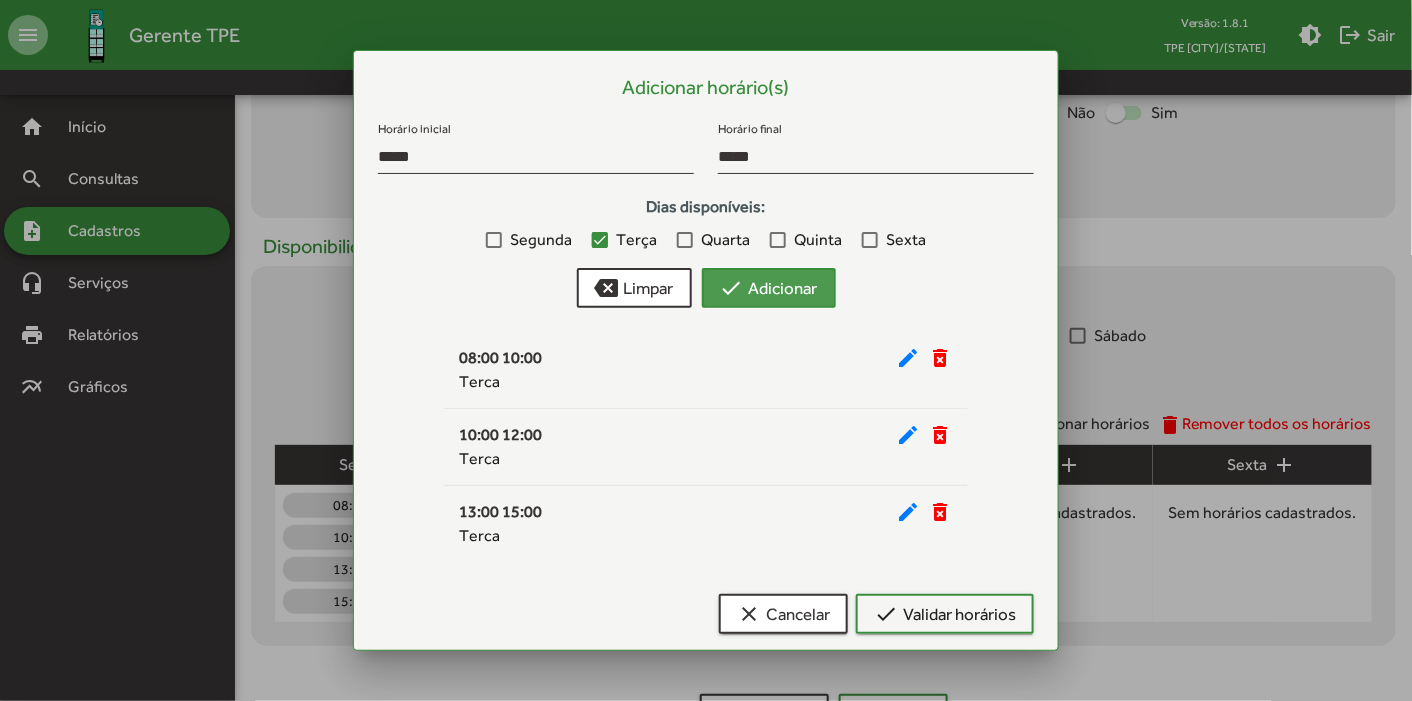 click on "check  Adicionar" at bounding box center [769, 288] 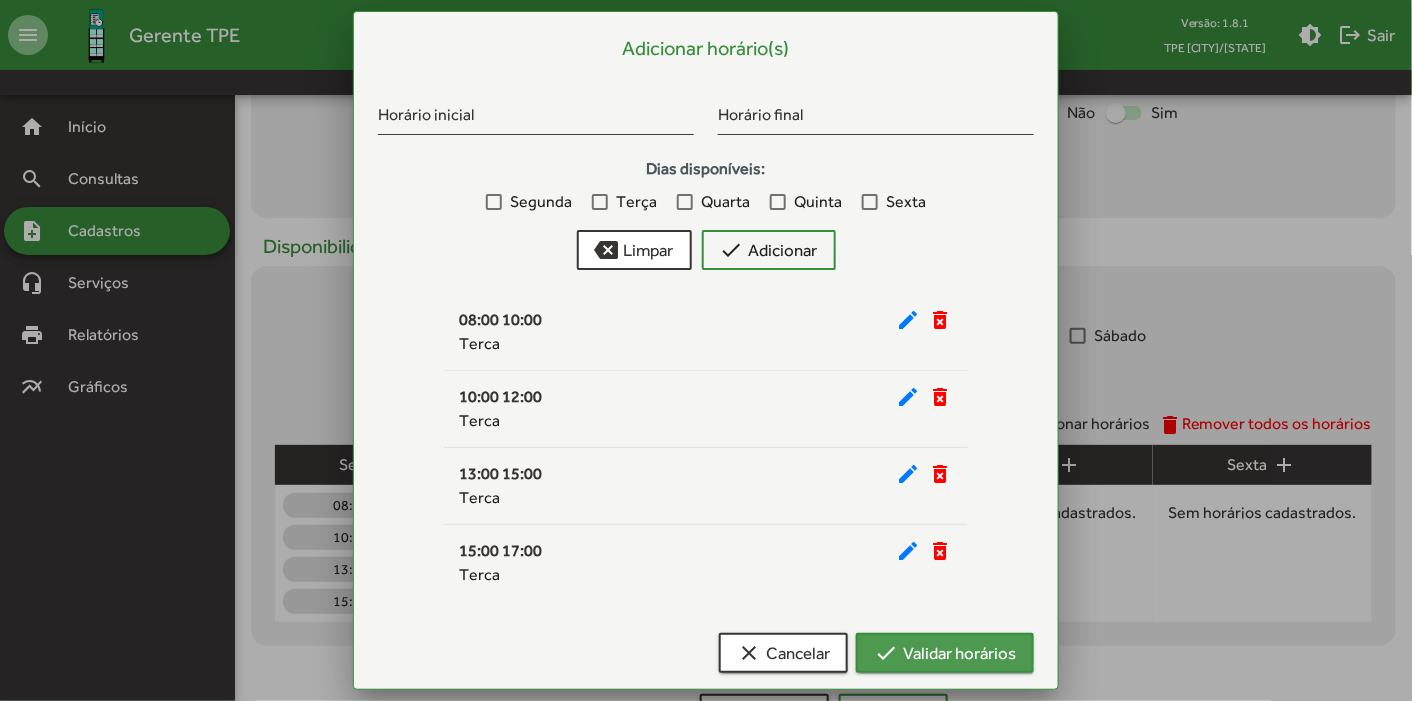 click on "check  Validar horários" at bounding box center [945, 653] 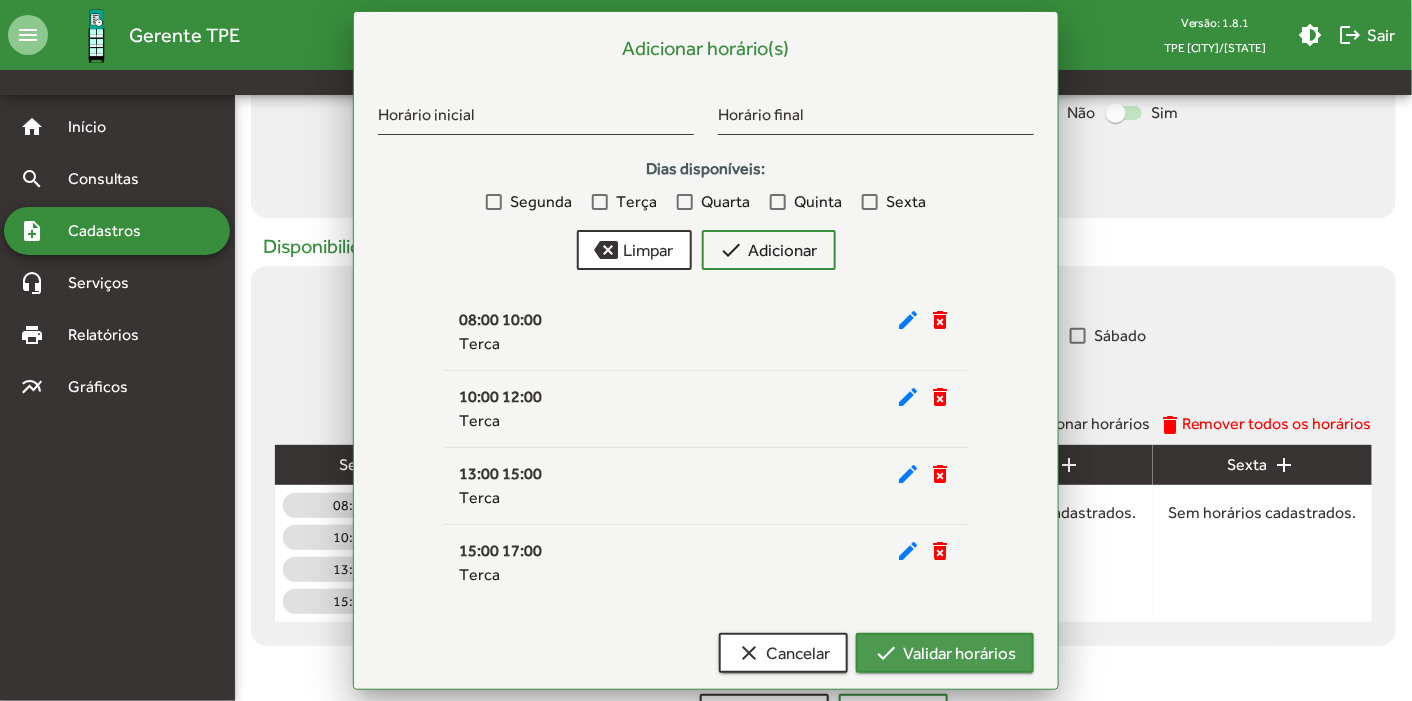 scroll, scrollTop: 738, scrollLeft: 0, axis: vertical 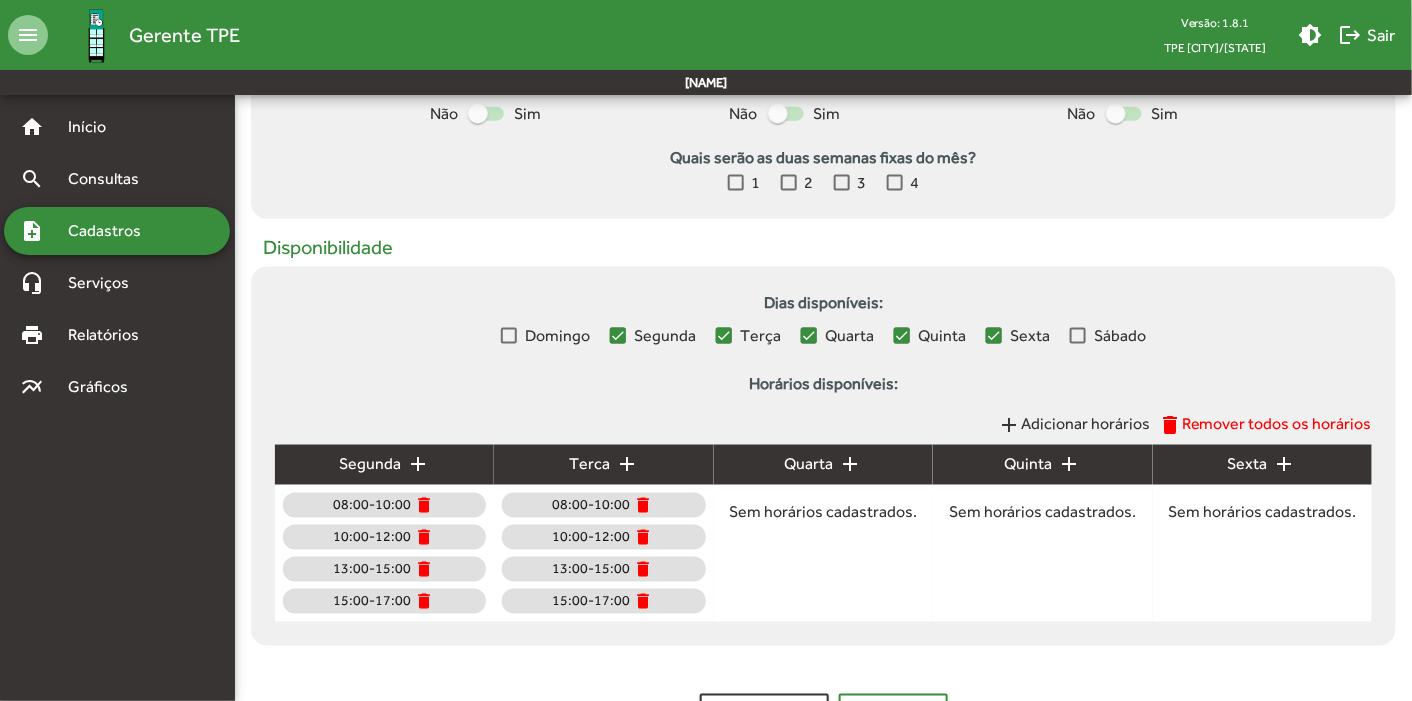click on "add" 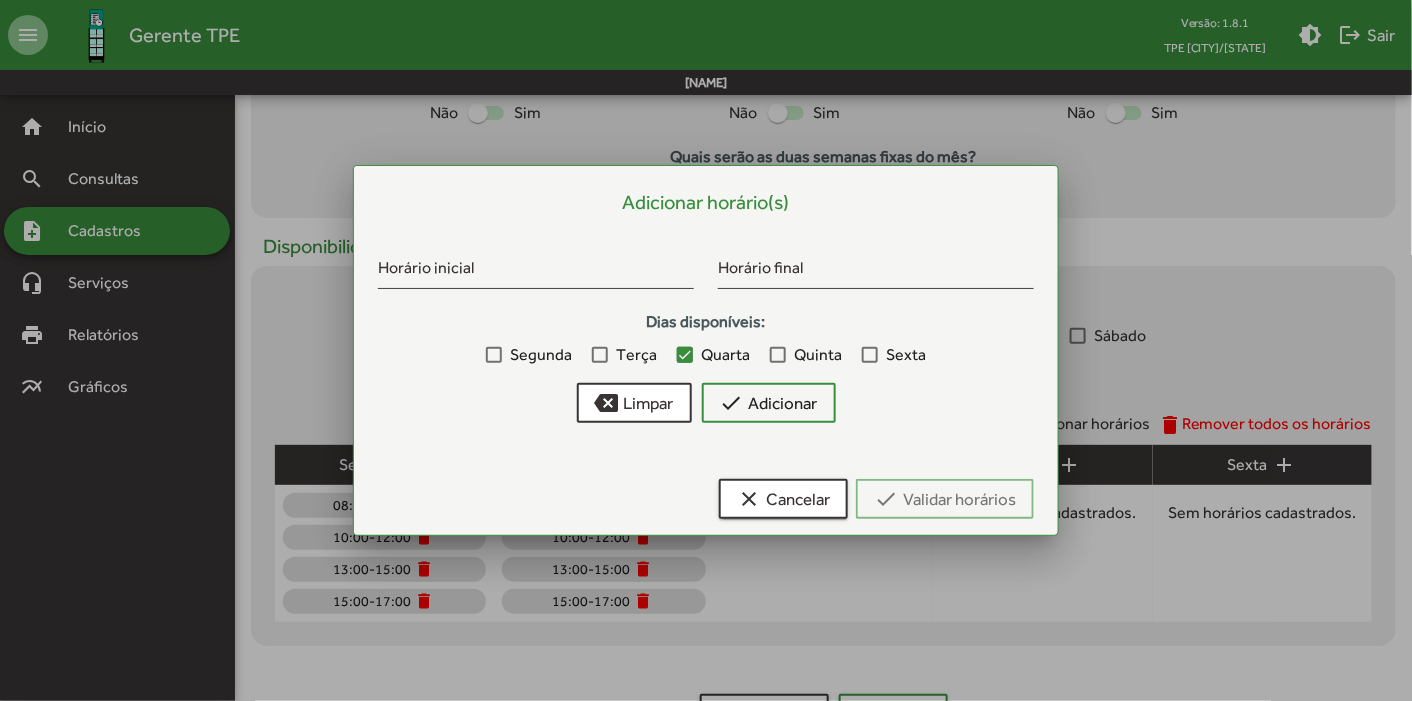 scroll, scrollTop: 0, scrollLeft: 0, axis: both 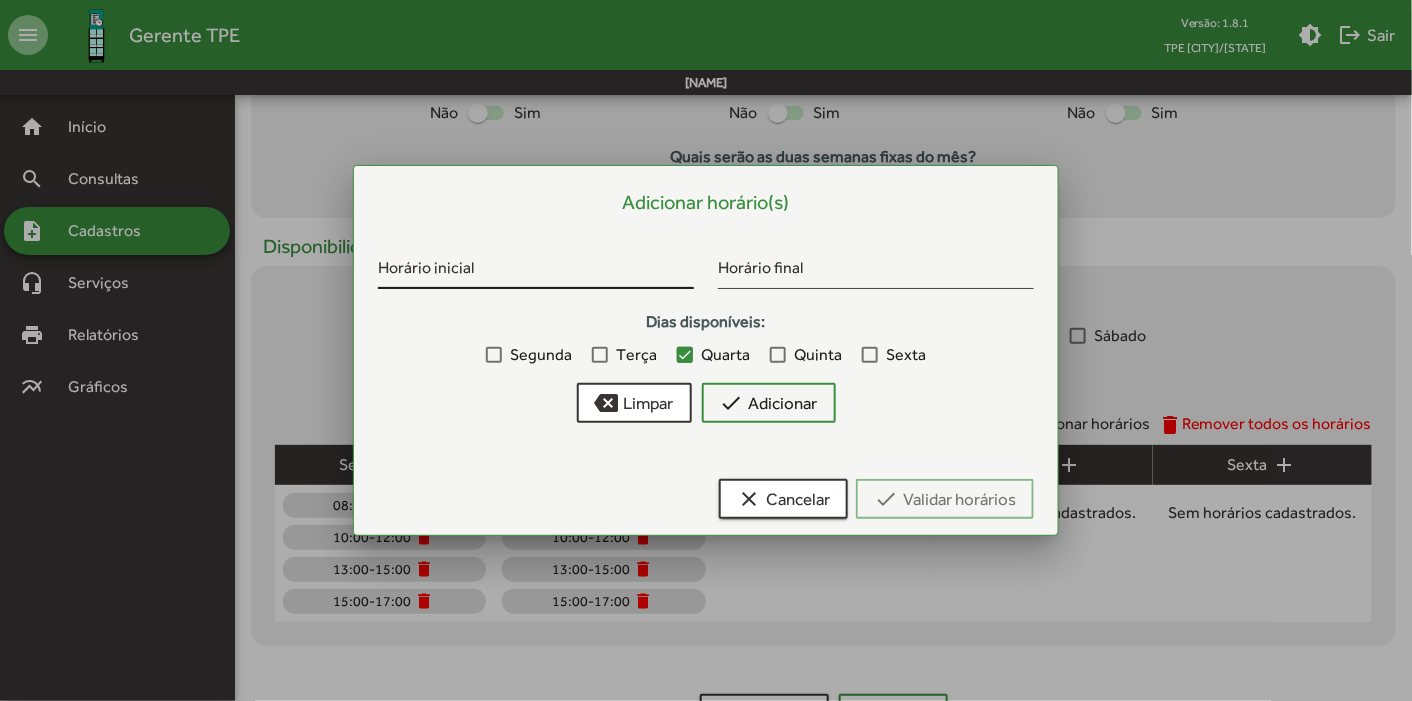 click on "Horário inicial" at bounding box center (536, 272) 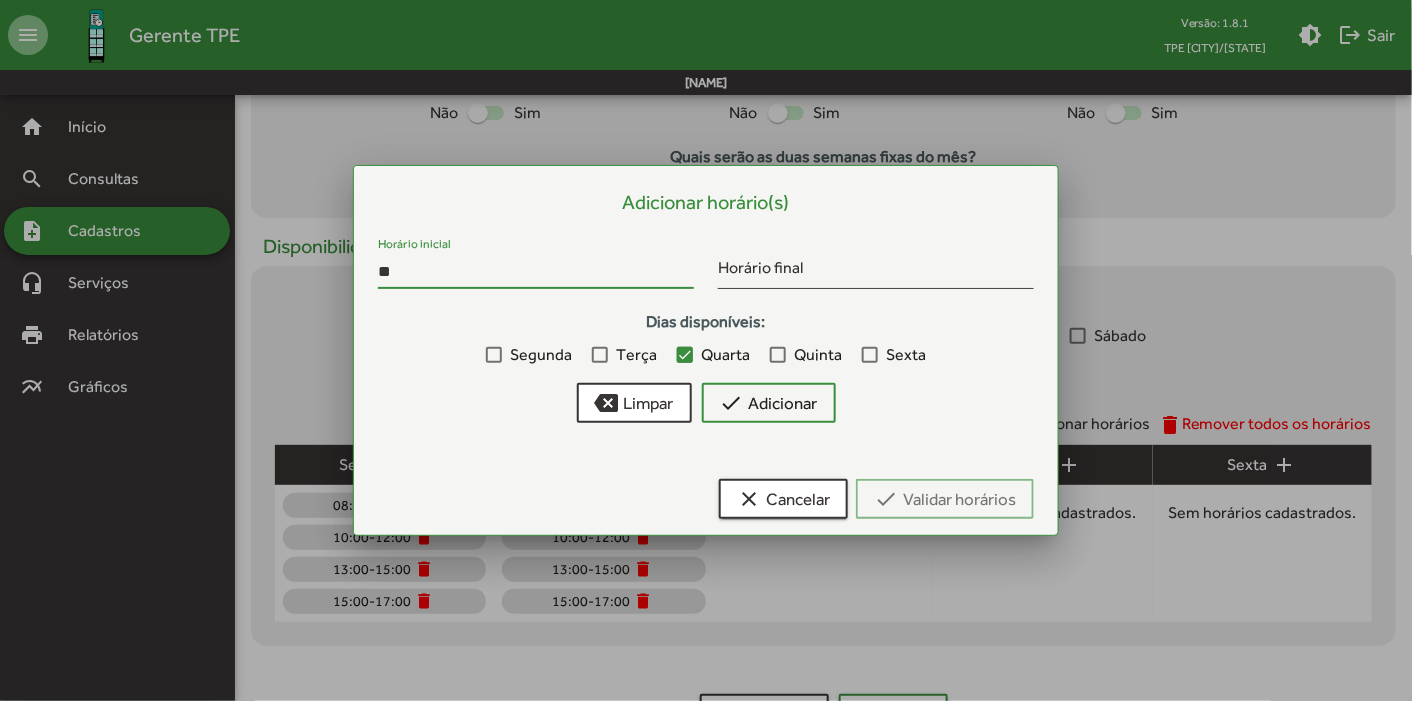 type on "*" 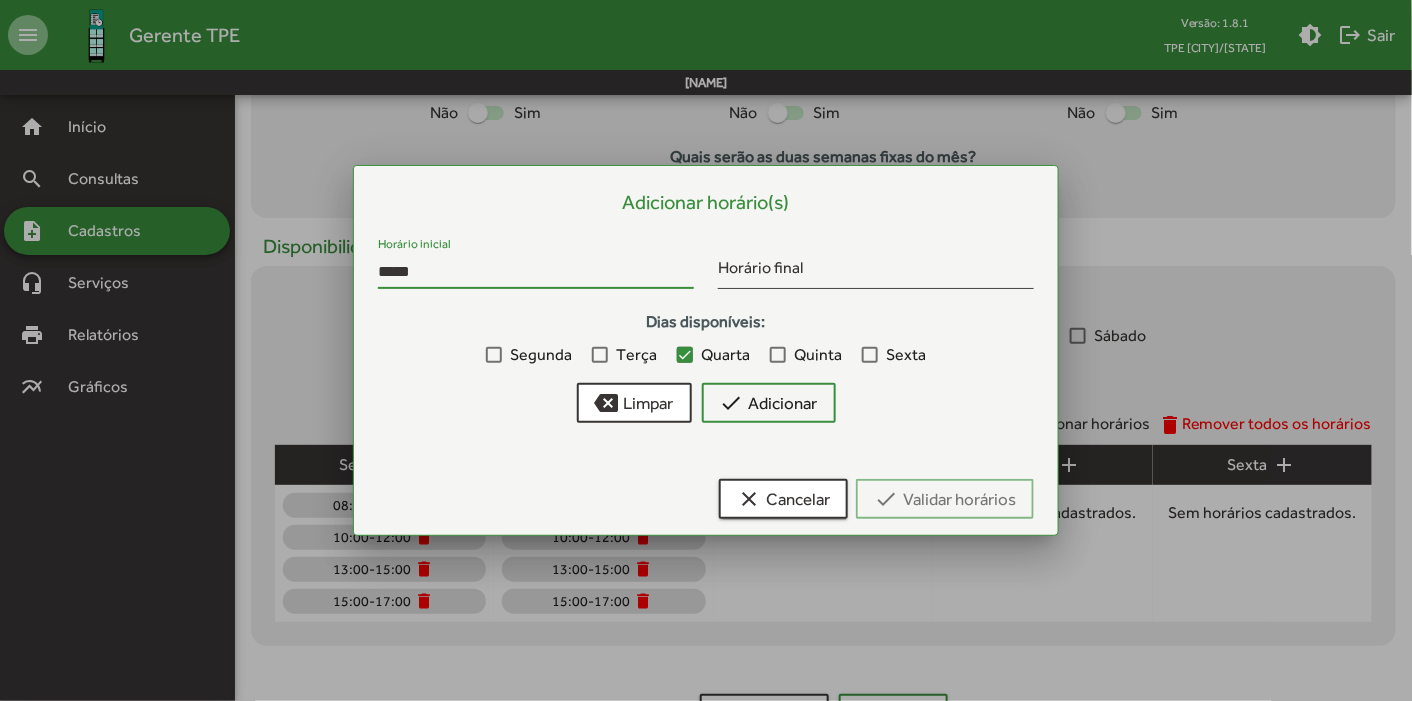 type on "*****" 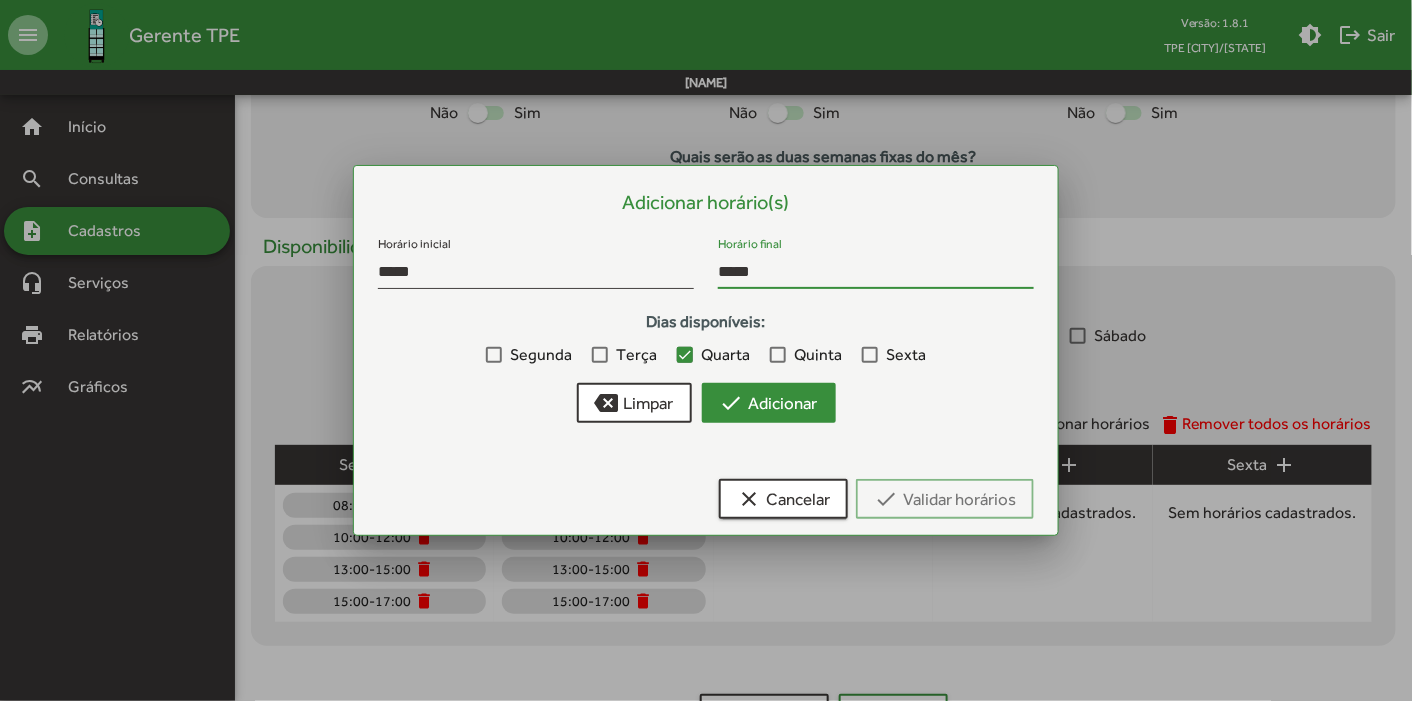 type on "*****" 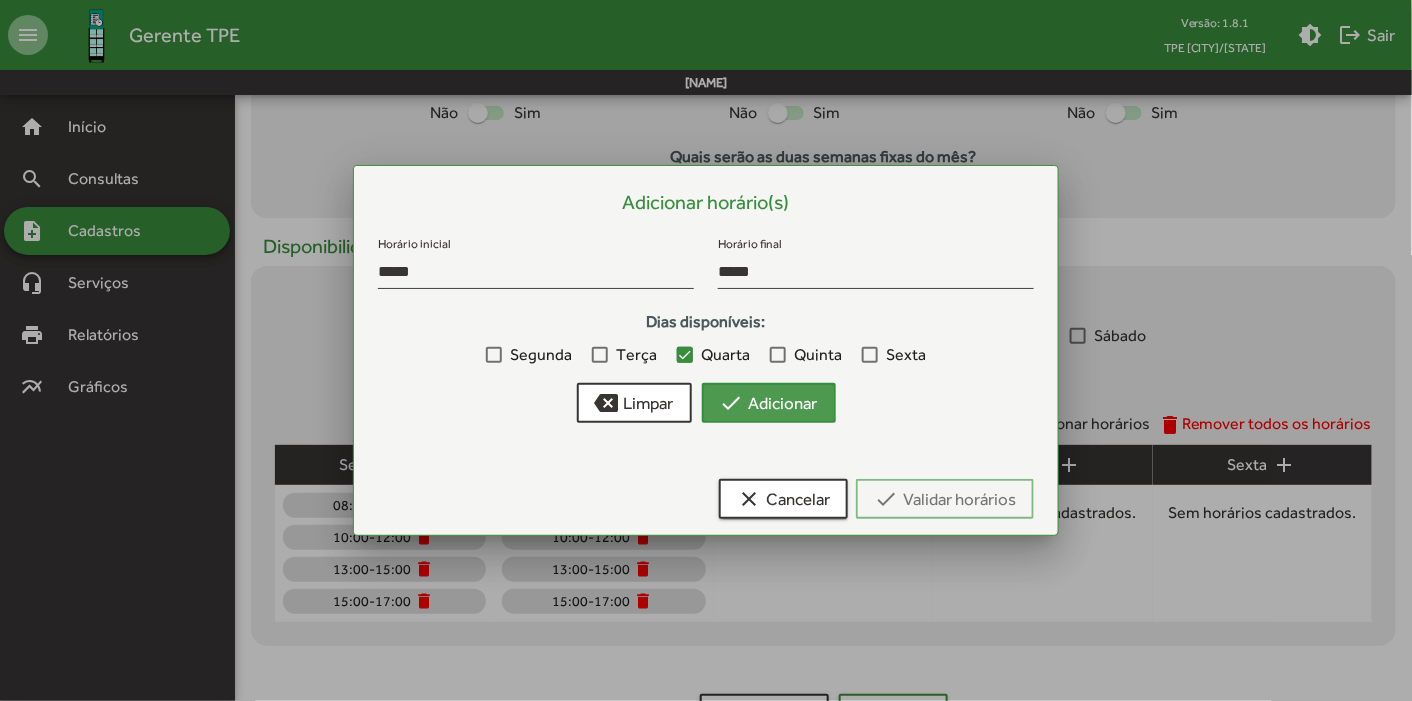 click on "check  Adicionar" at bounding box center (769, 403) 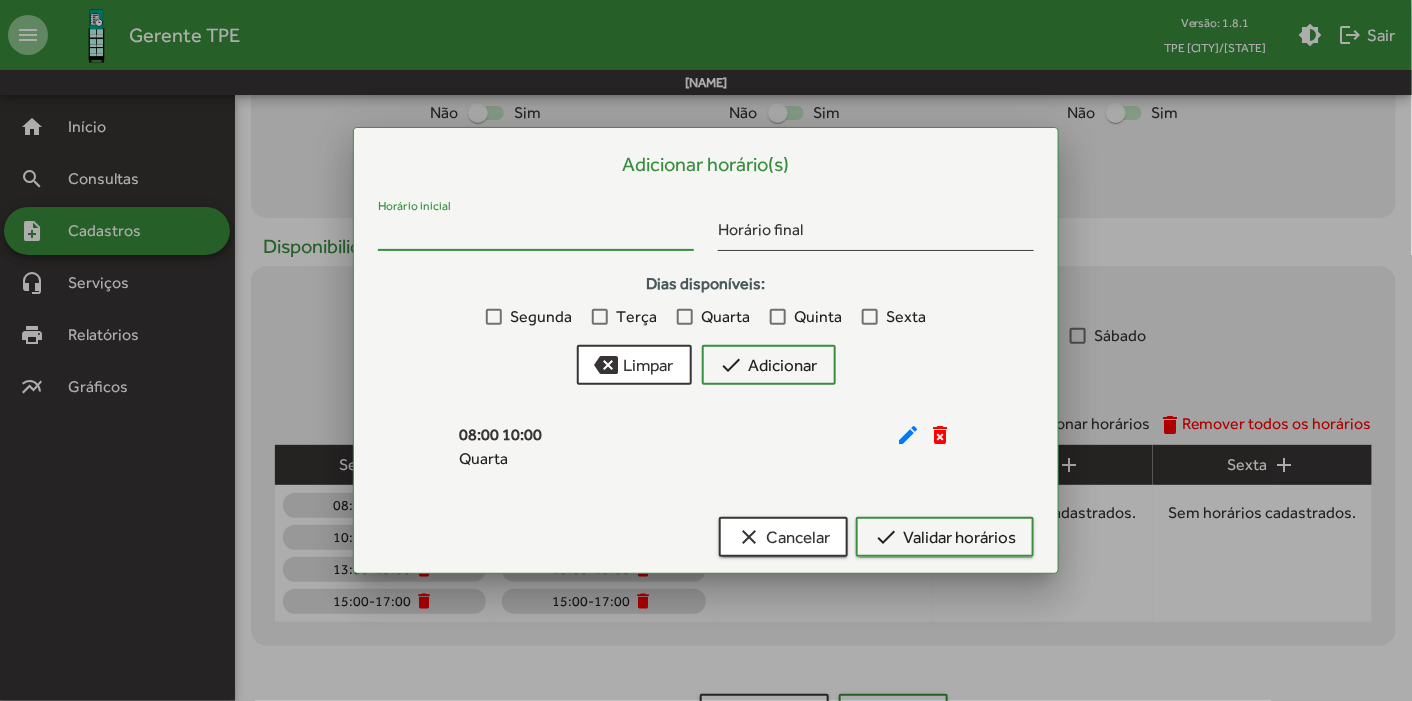 click on "Horário inicial" at bounding box center [536, 234] 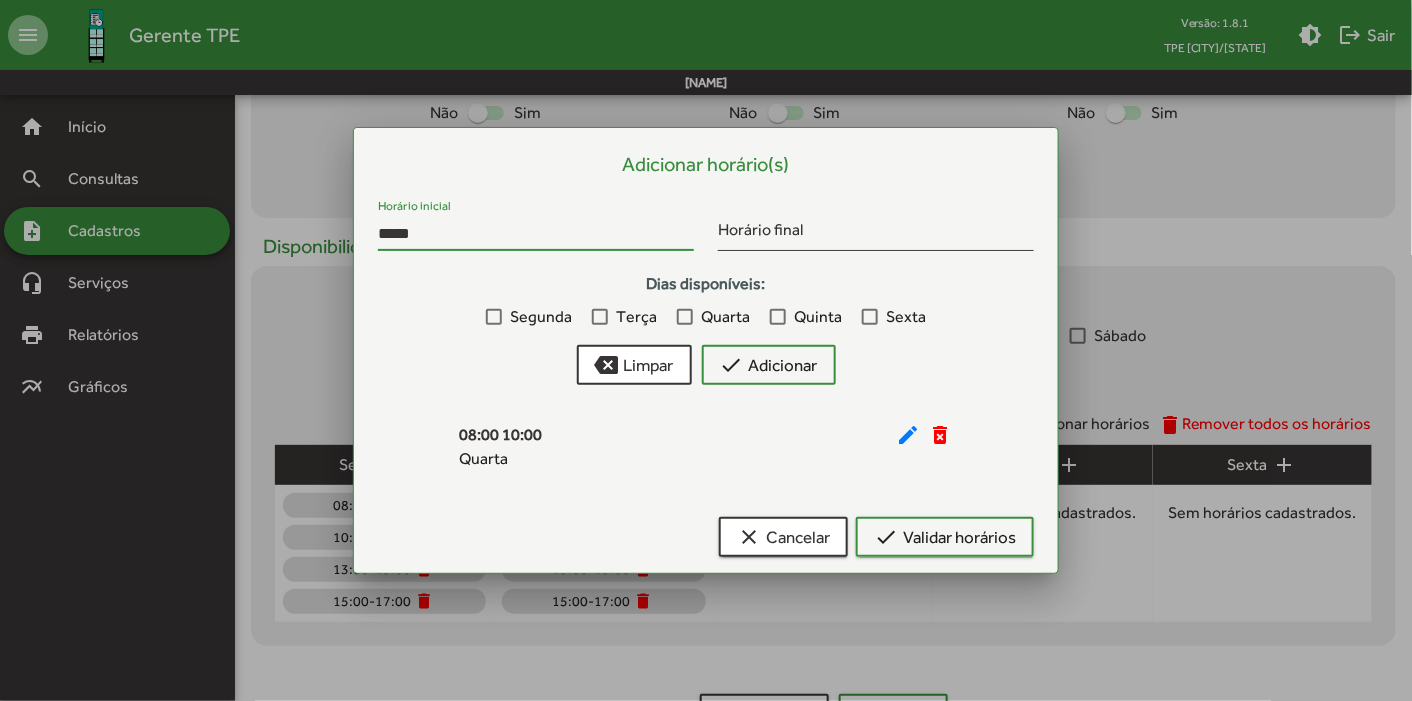 type on "*****" 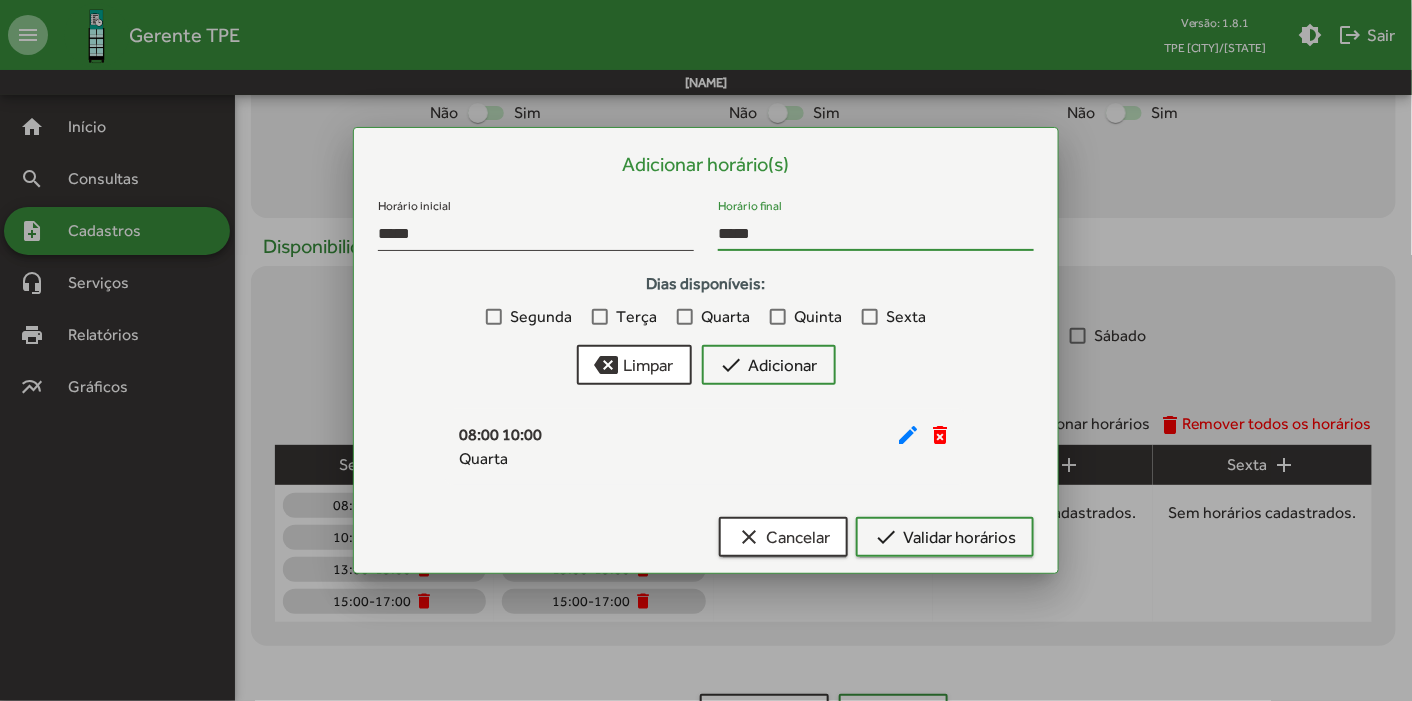 type on "*****" 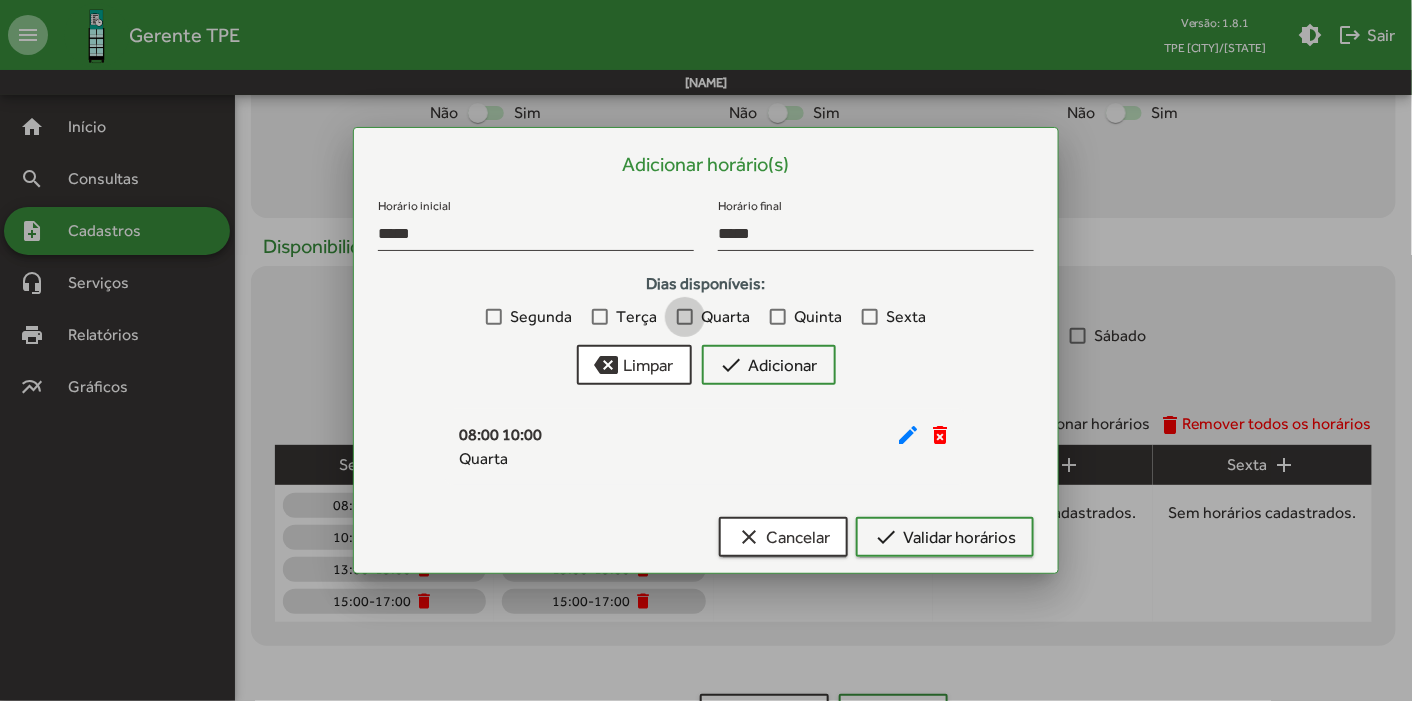 click at bounding box center [685, 317] 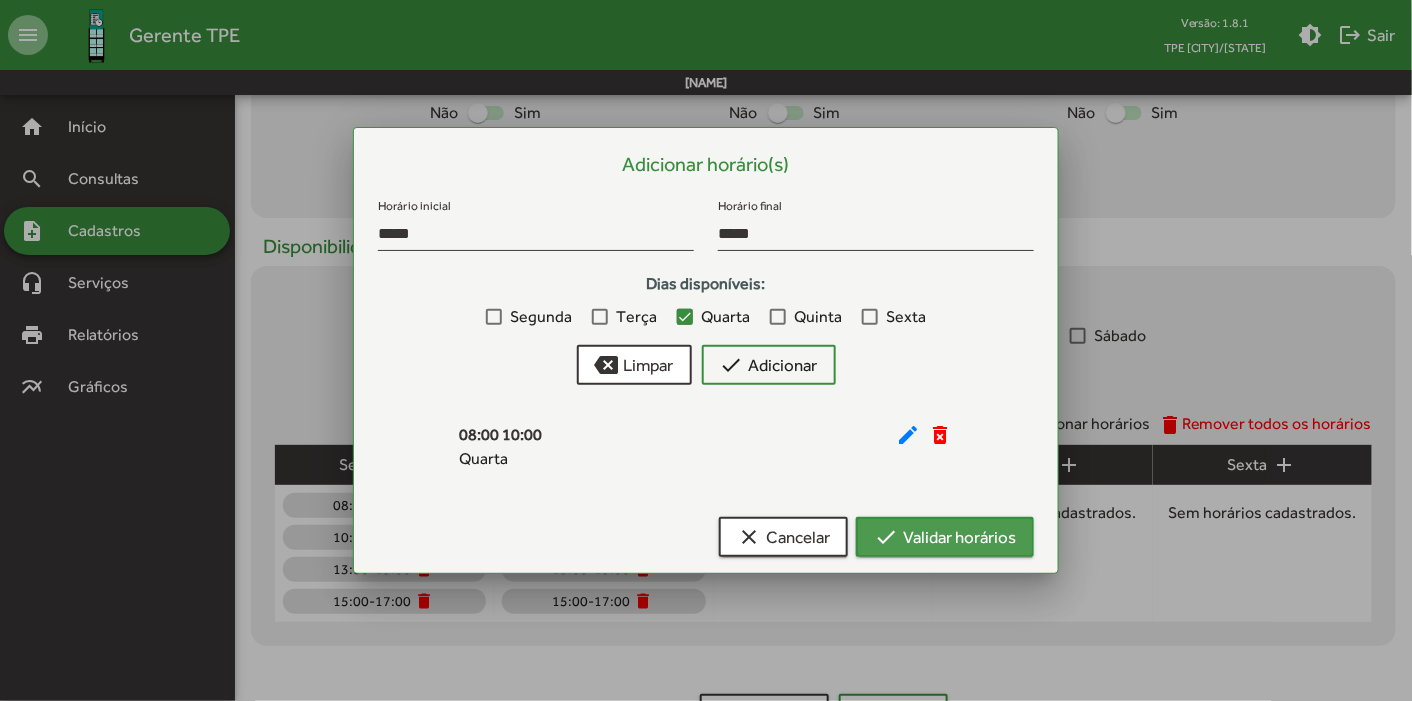 click on "check  Validar horários" at bounding box center (945, 537) 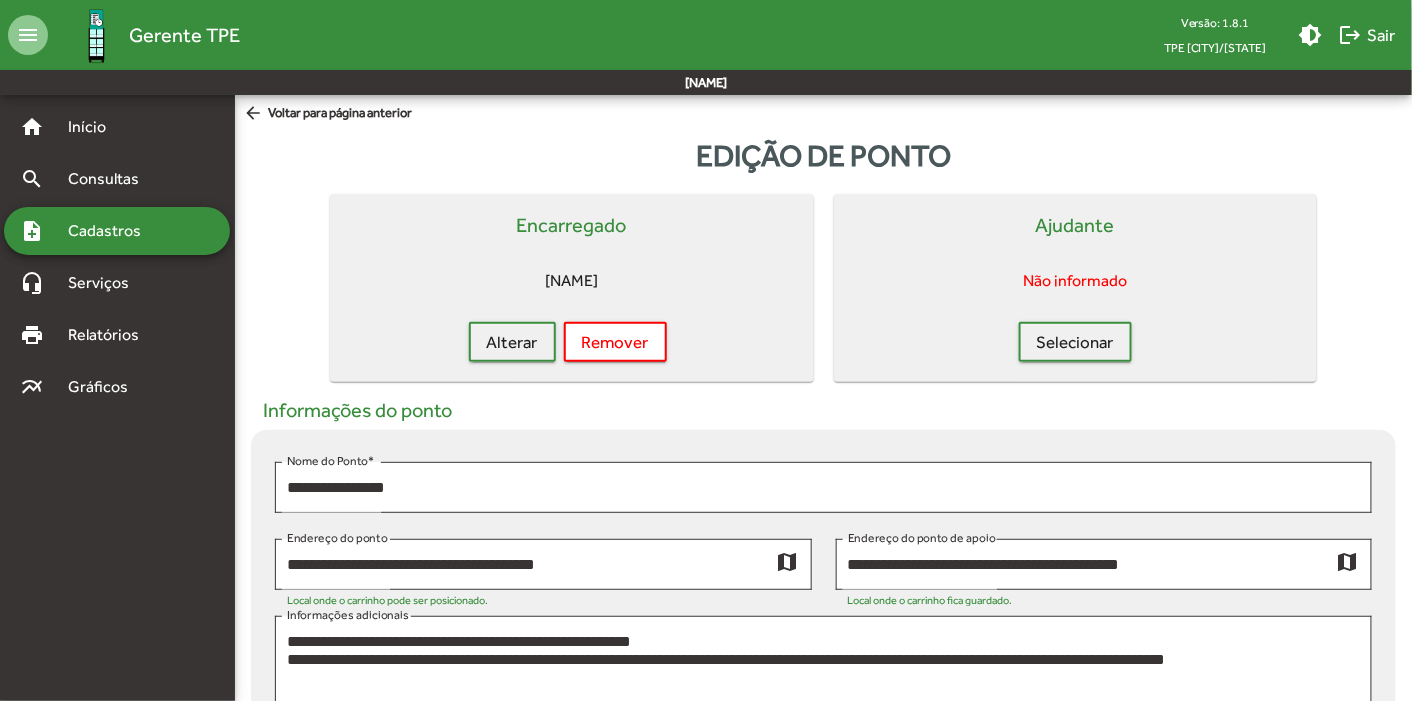 scroll, scrollTop: 738, scrollLeft: 0, axis: vertical 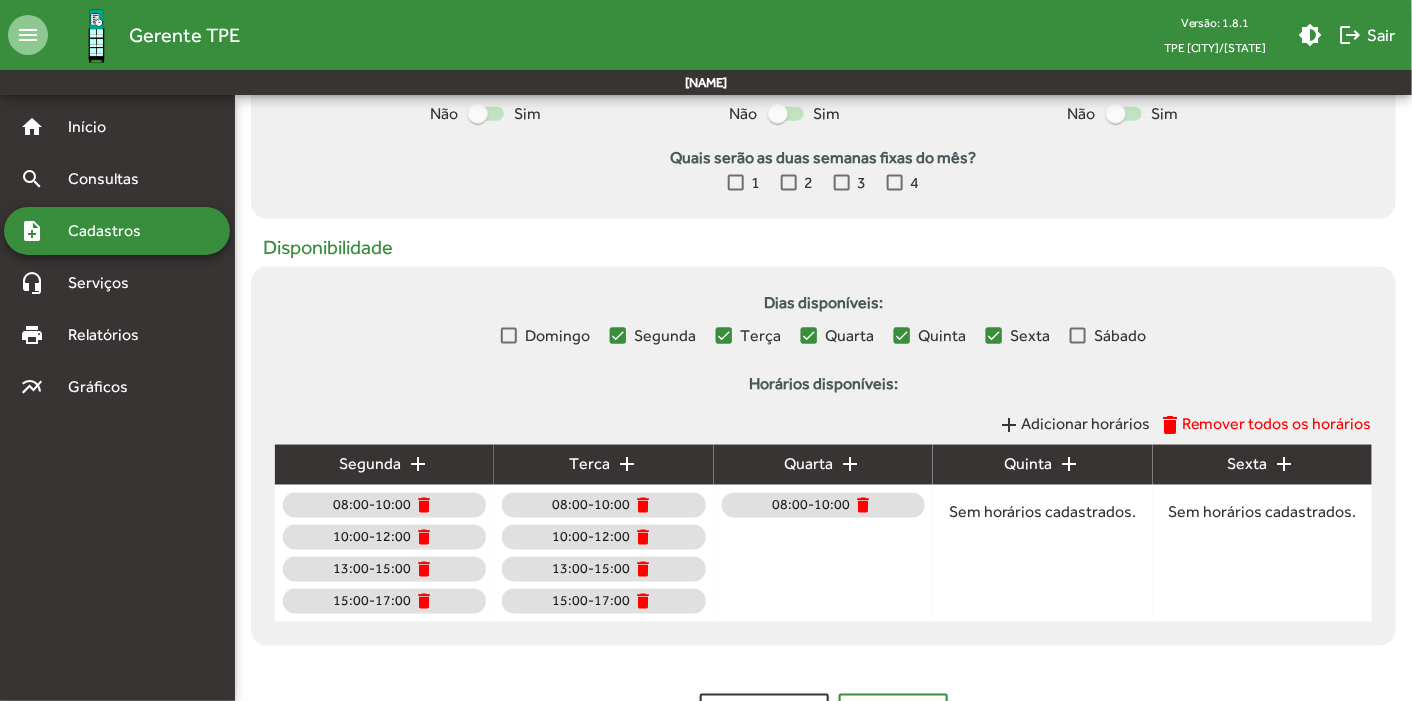 click on "add" 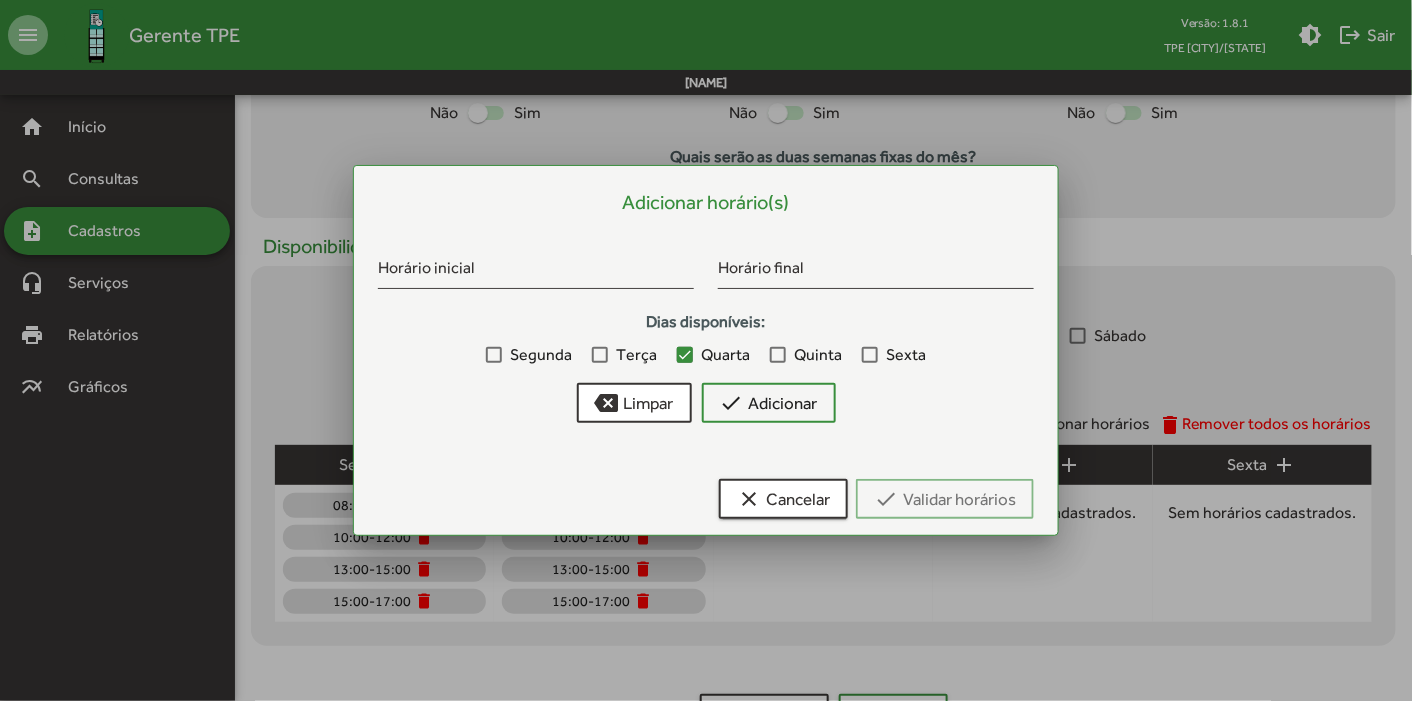 scroll, scrollTop: 0, scrollLeft: 0, axis: both 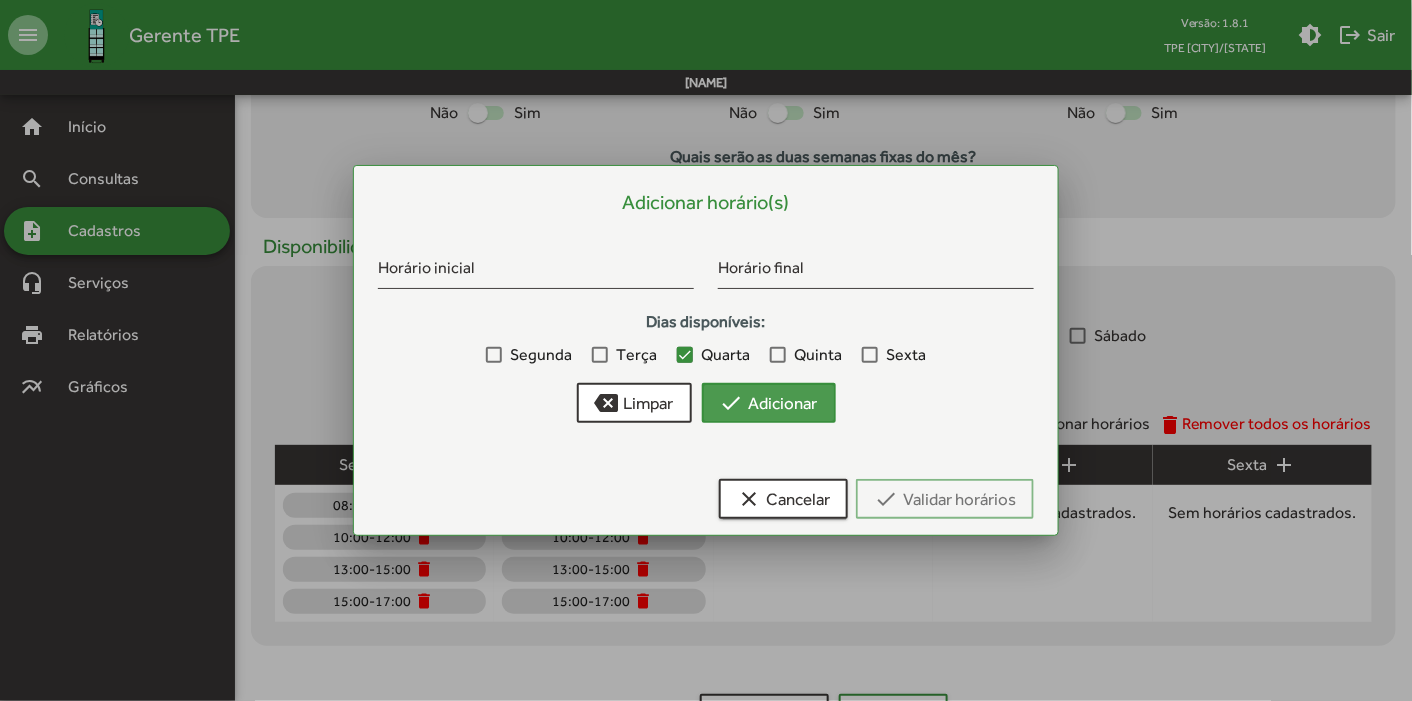 click on "check  Adicionar" at bounding box center [769, 403] 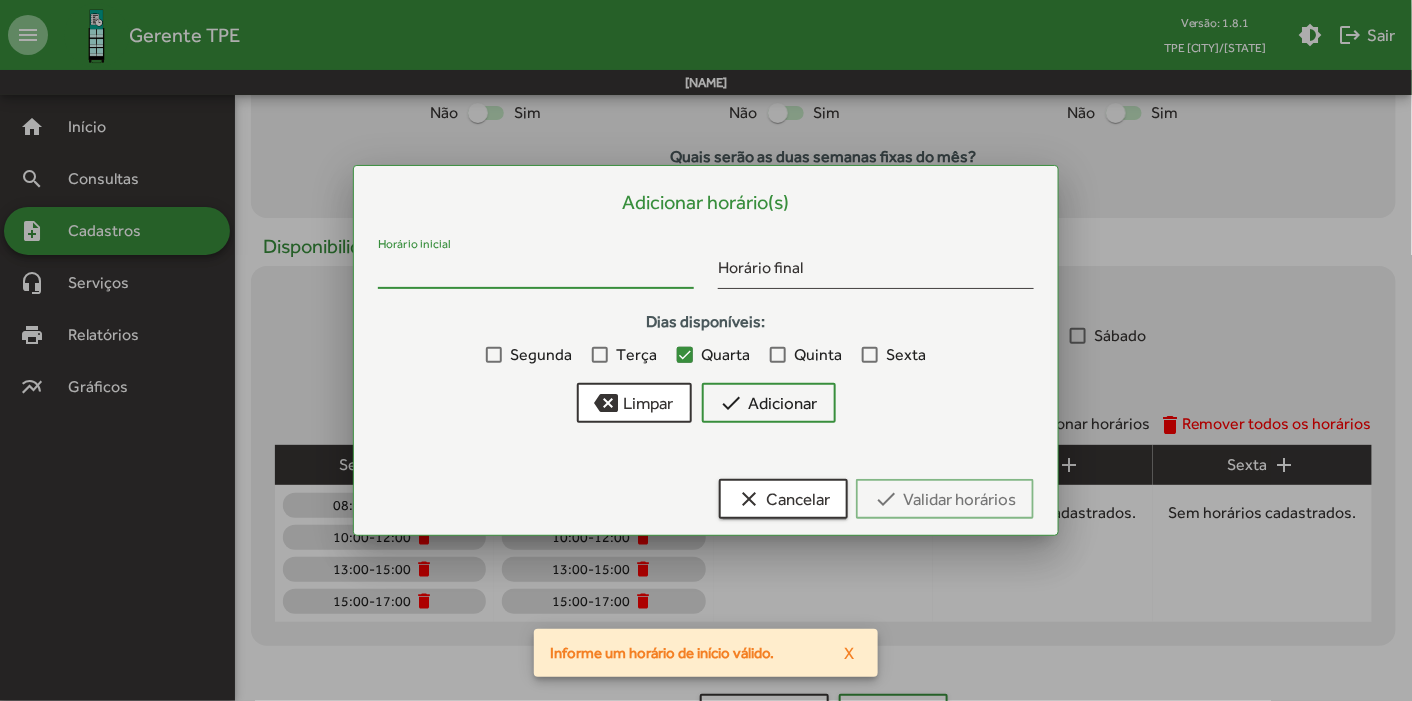 click on "Horário inicial" at bounding box center [536, 272] 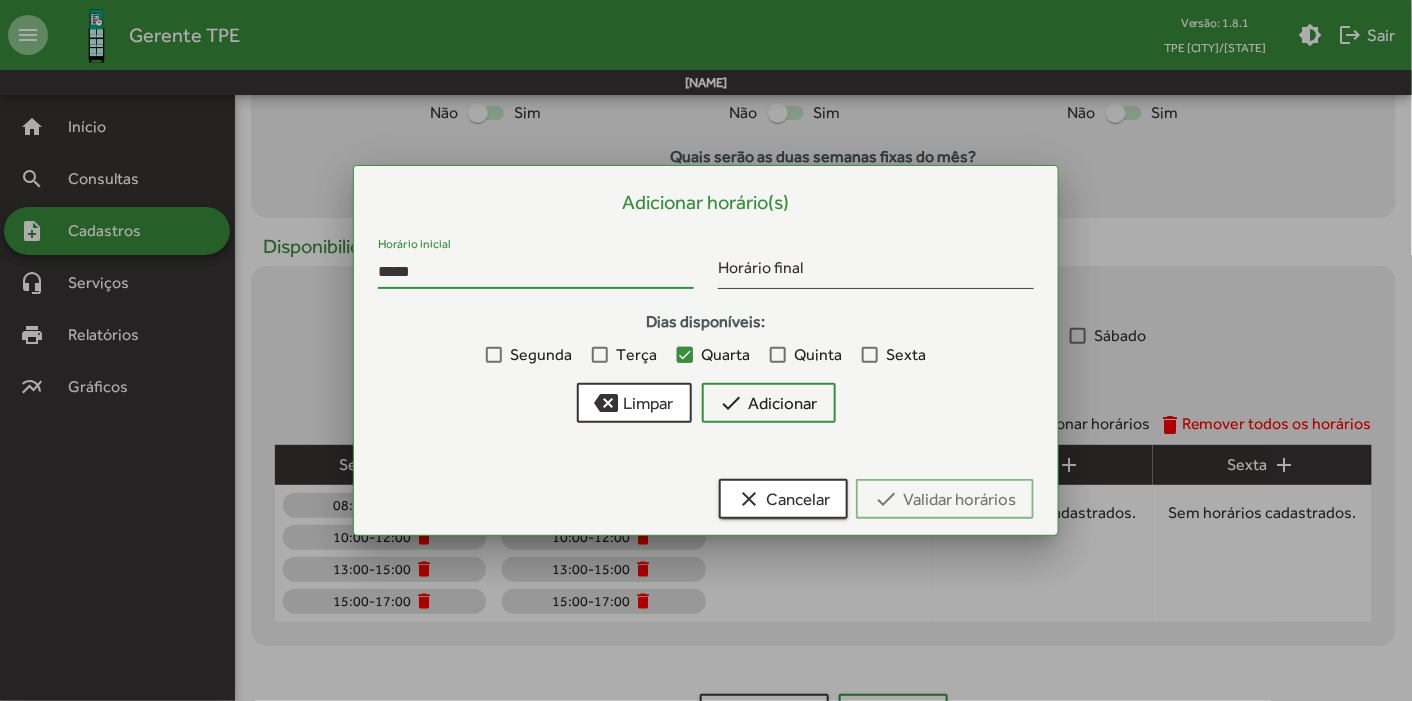 type on "*****" 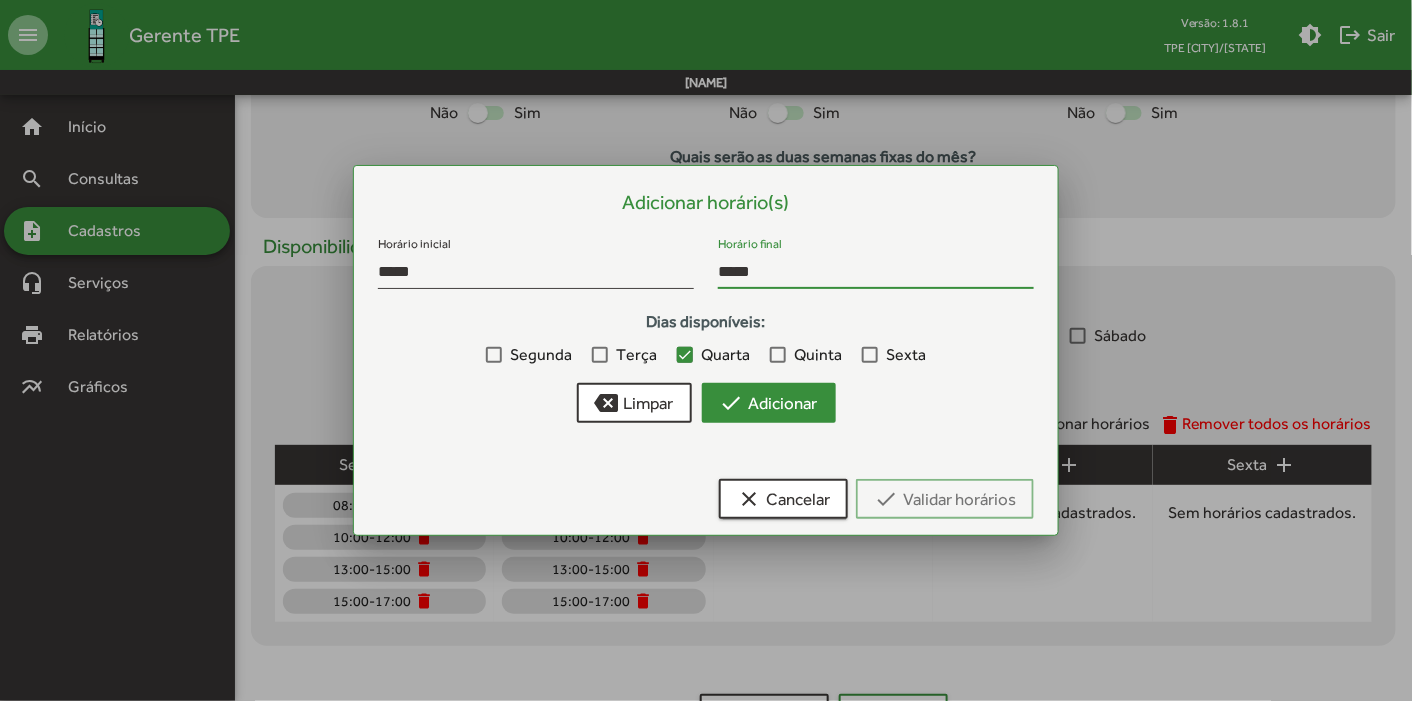 type on "*****" 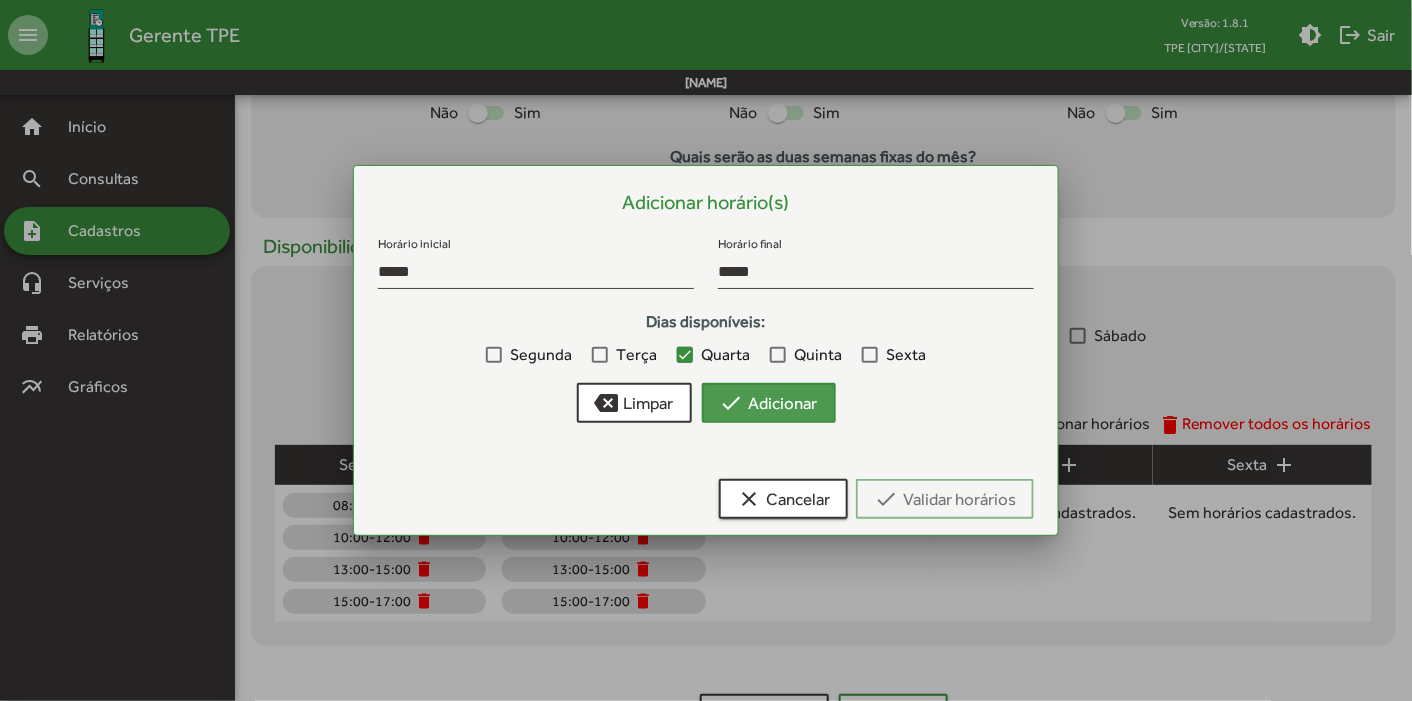 click on "check  Adicionar" at bounding box center [769, 403] 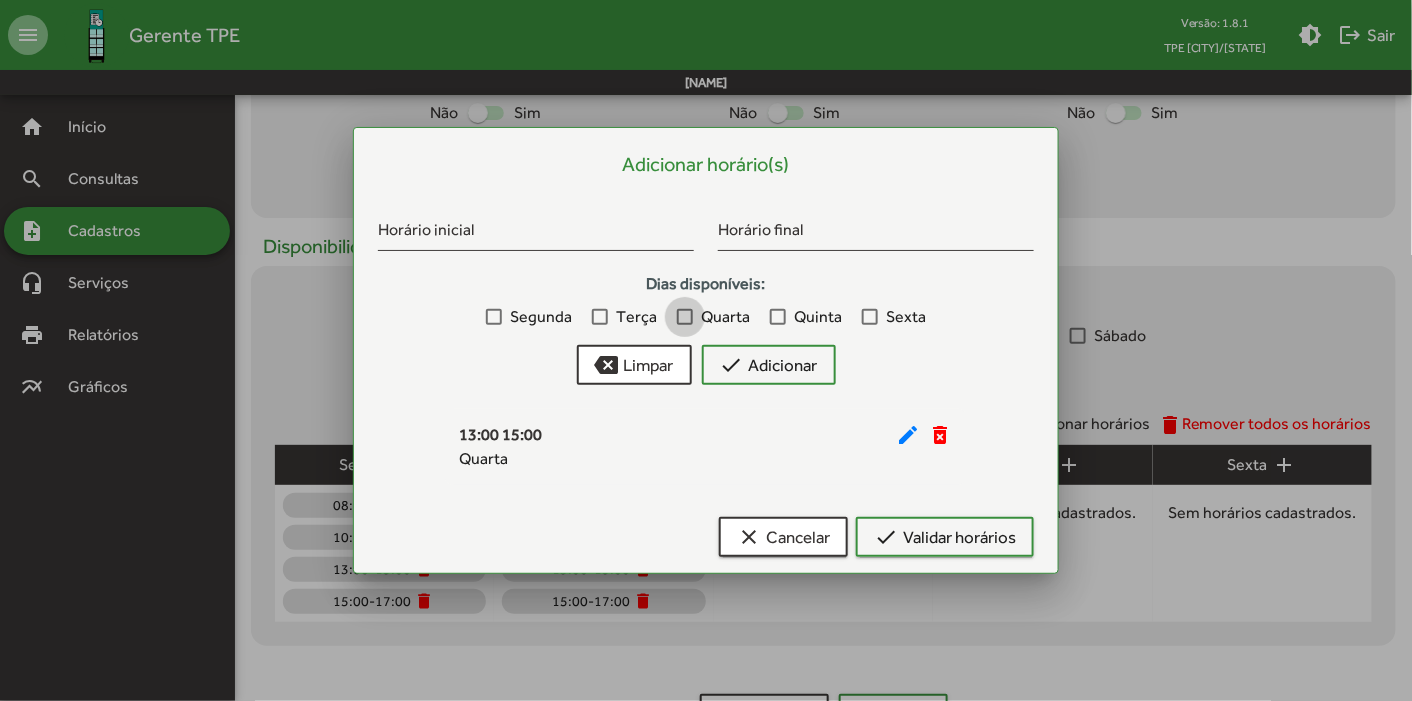 click at bounding box center (685, 317) 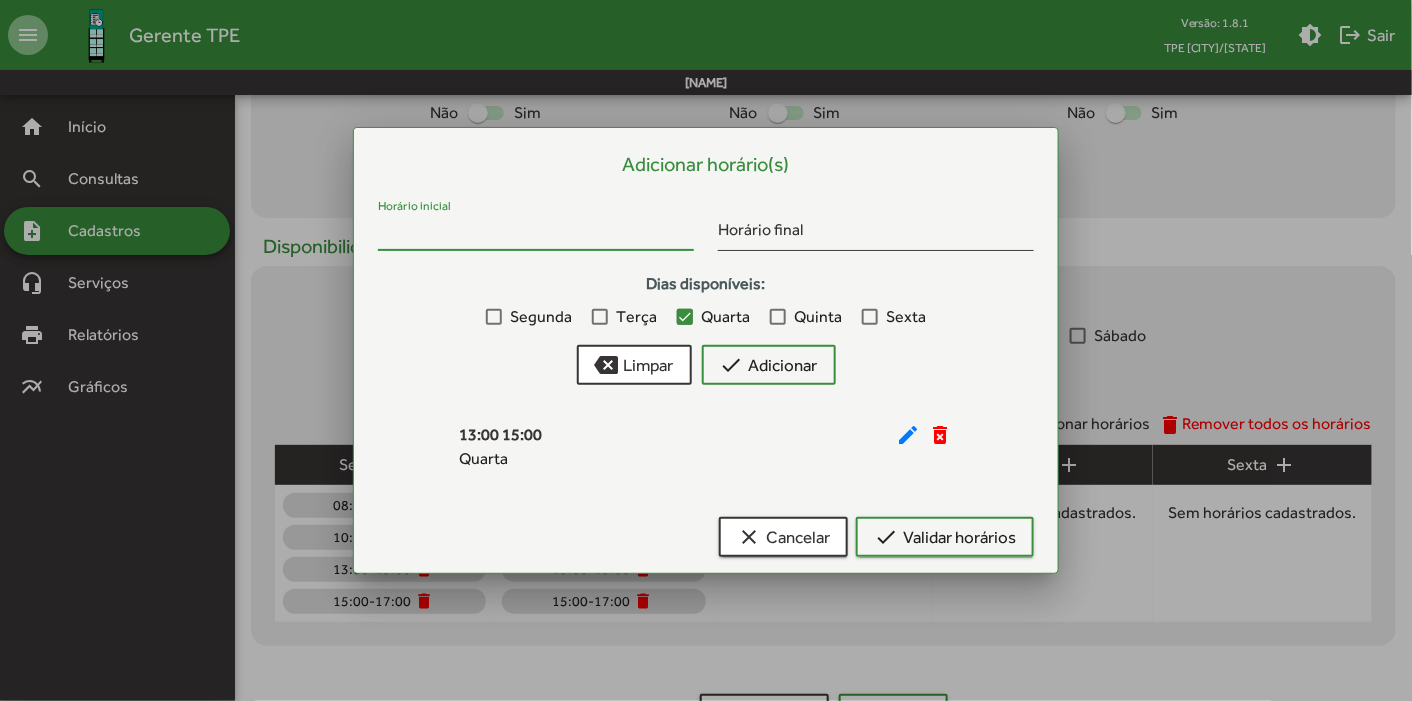 click on "Horário inicial" at bounding box center (536, 234) 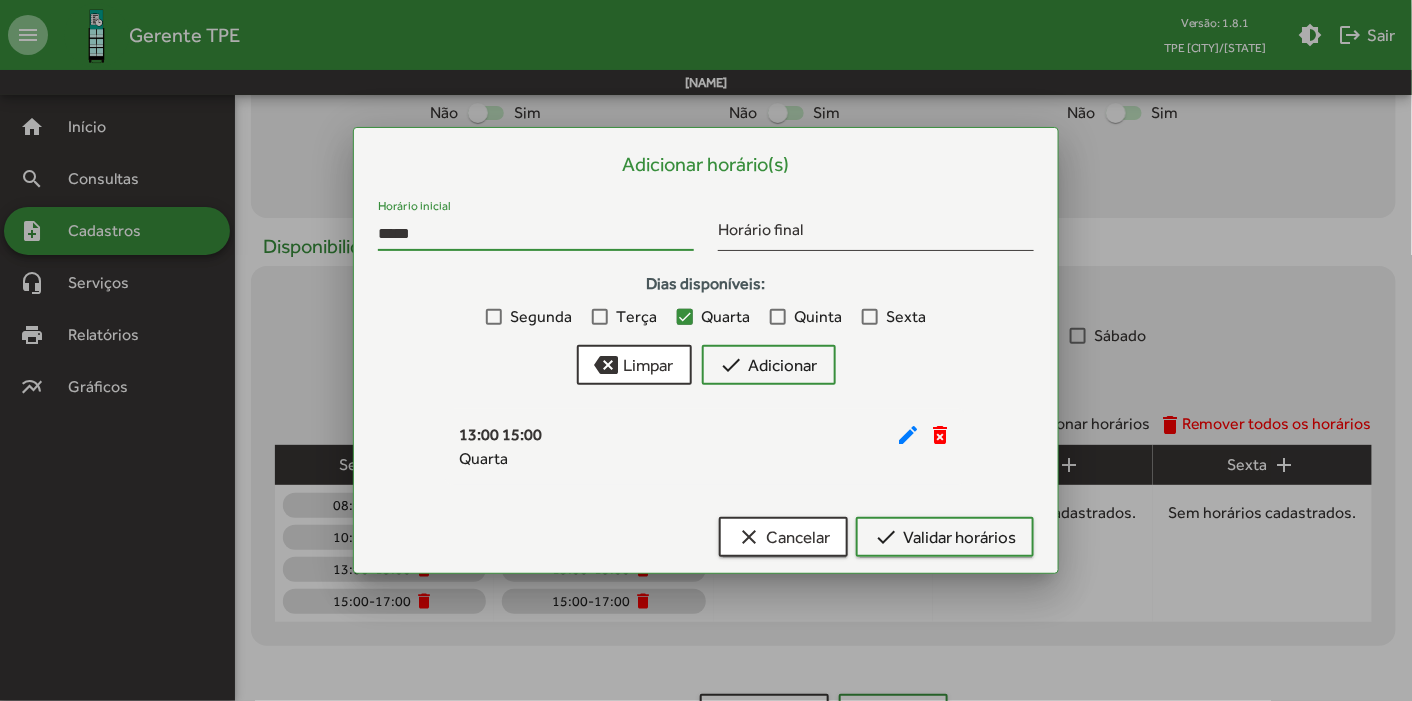 type on "*****" 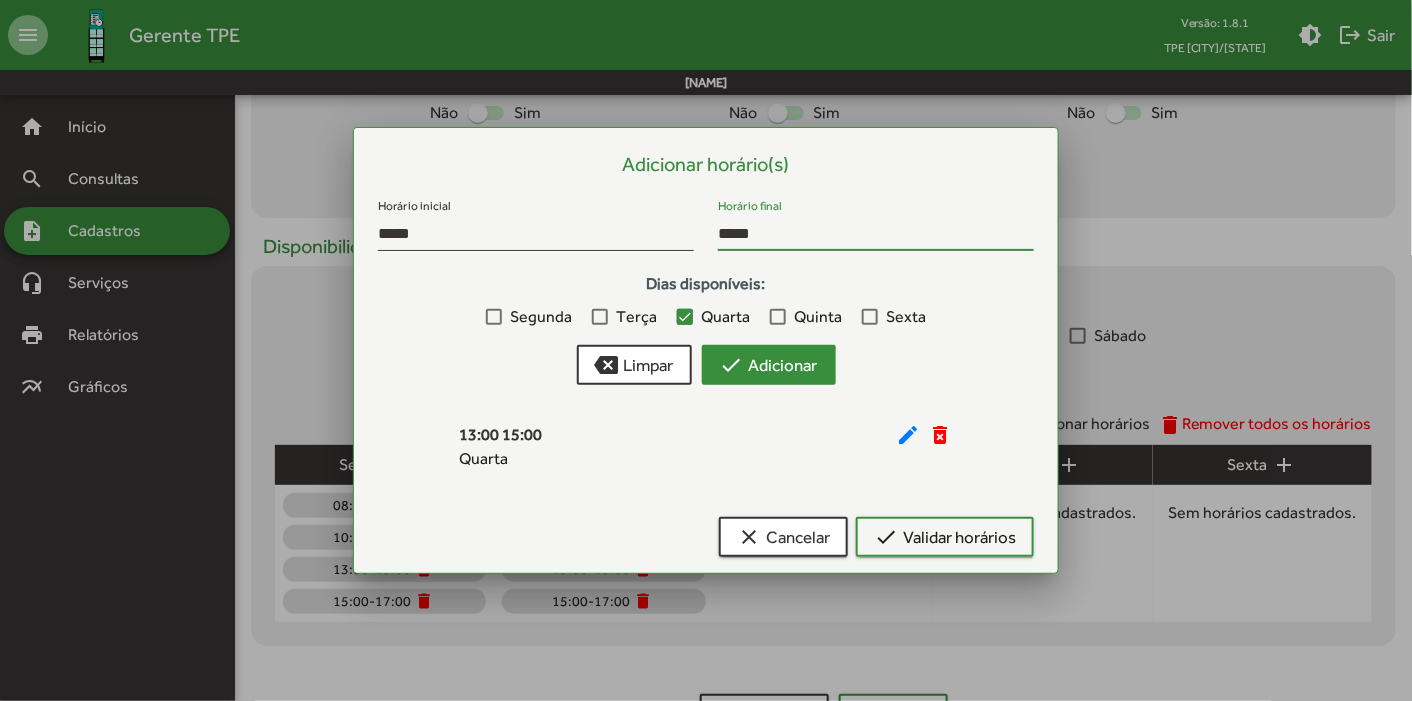 type on "*****" 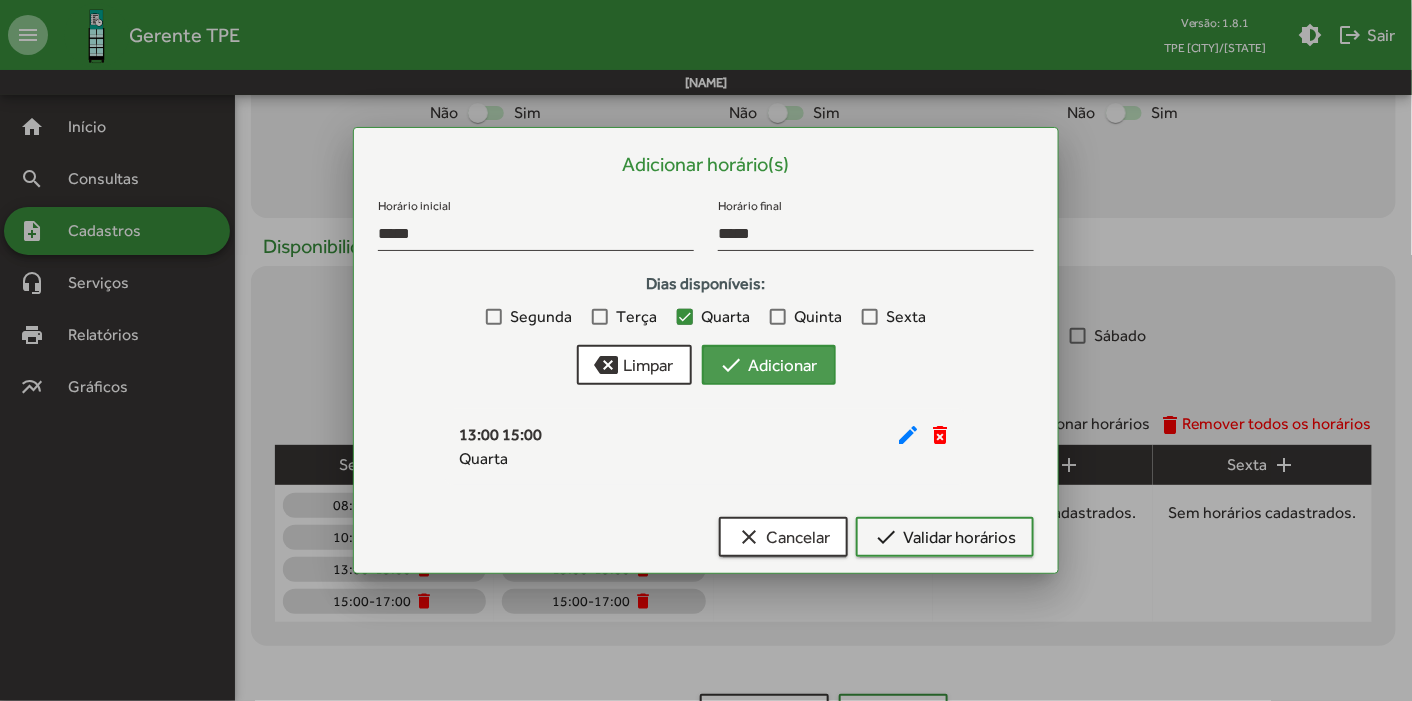 click on "check  Adicionar" at bounding box center (769, 365) 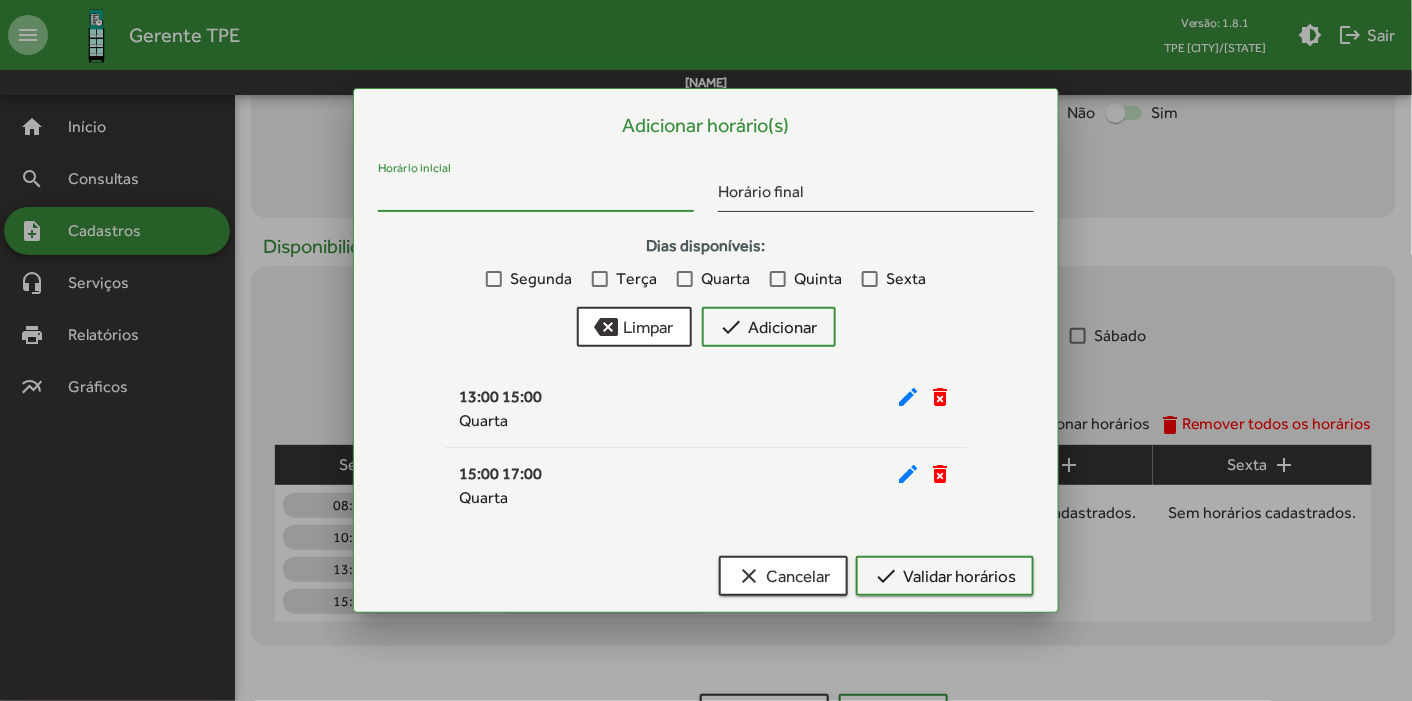 click on "Horário inicial" at bounding box center (536, 195) 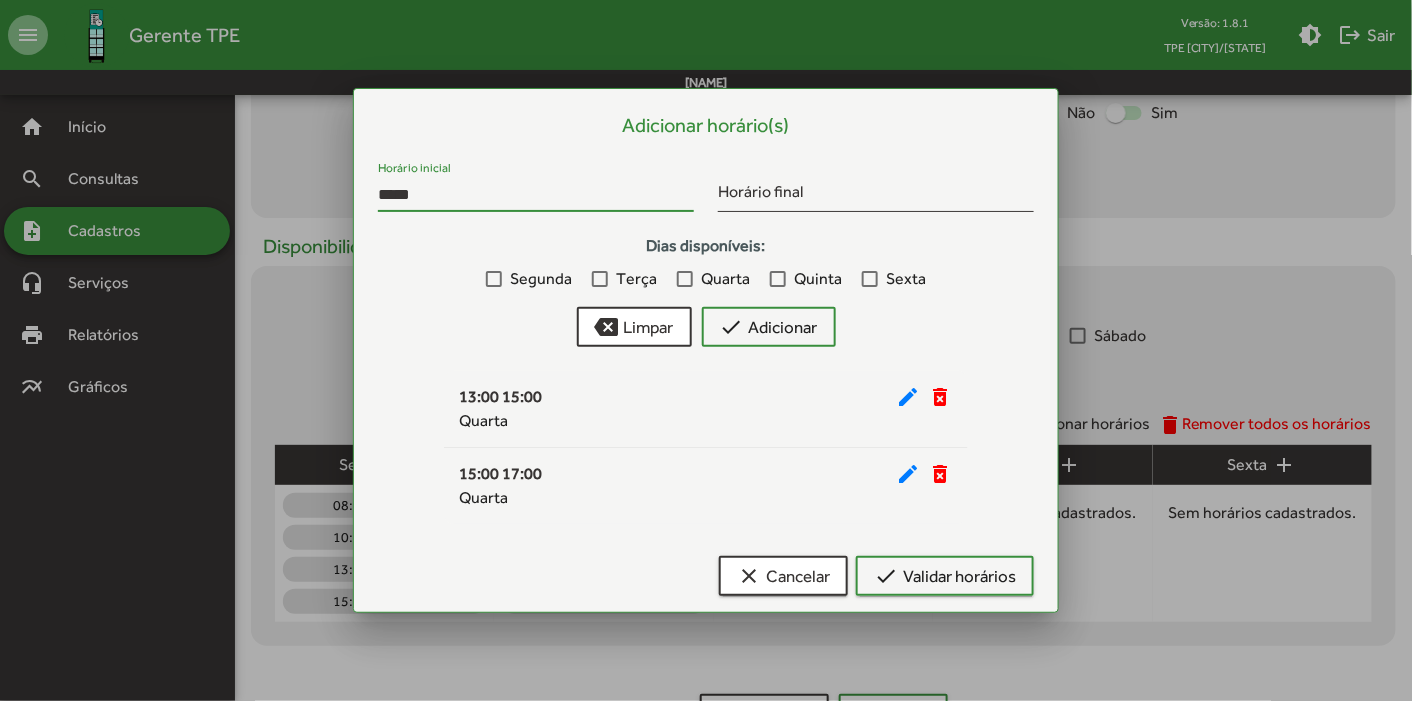 type on "*****" 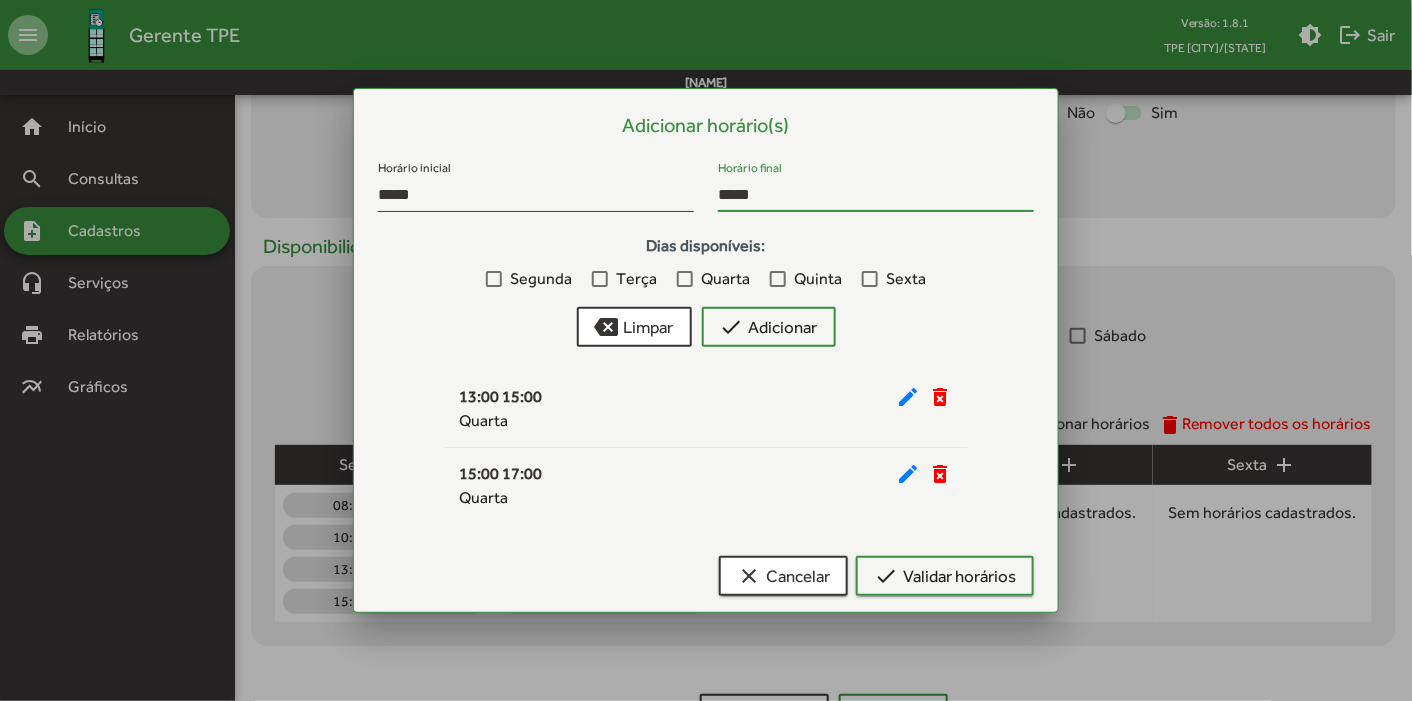 type on "*****" 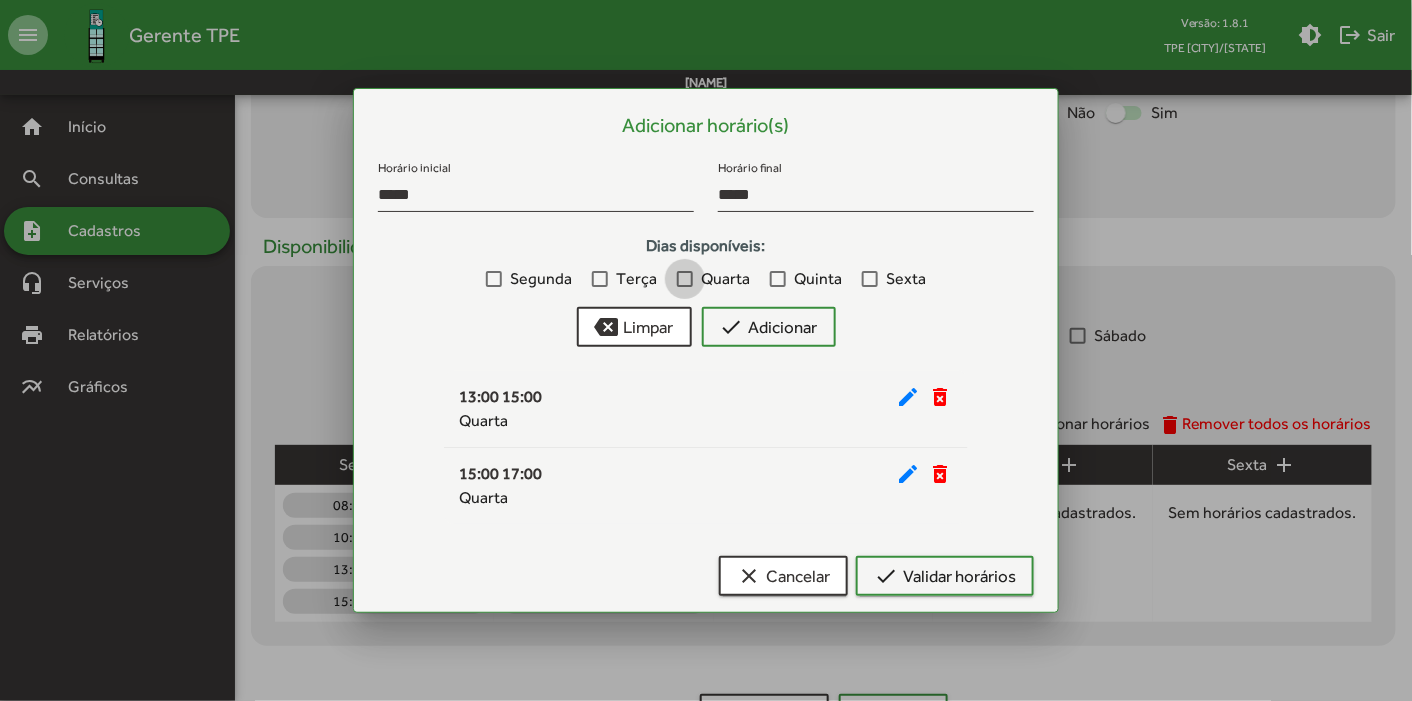 click at bounding box center [685, 279] 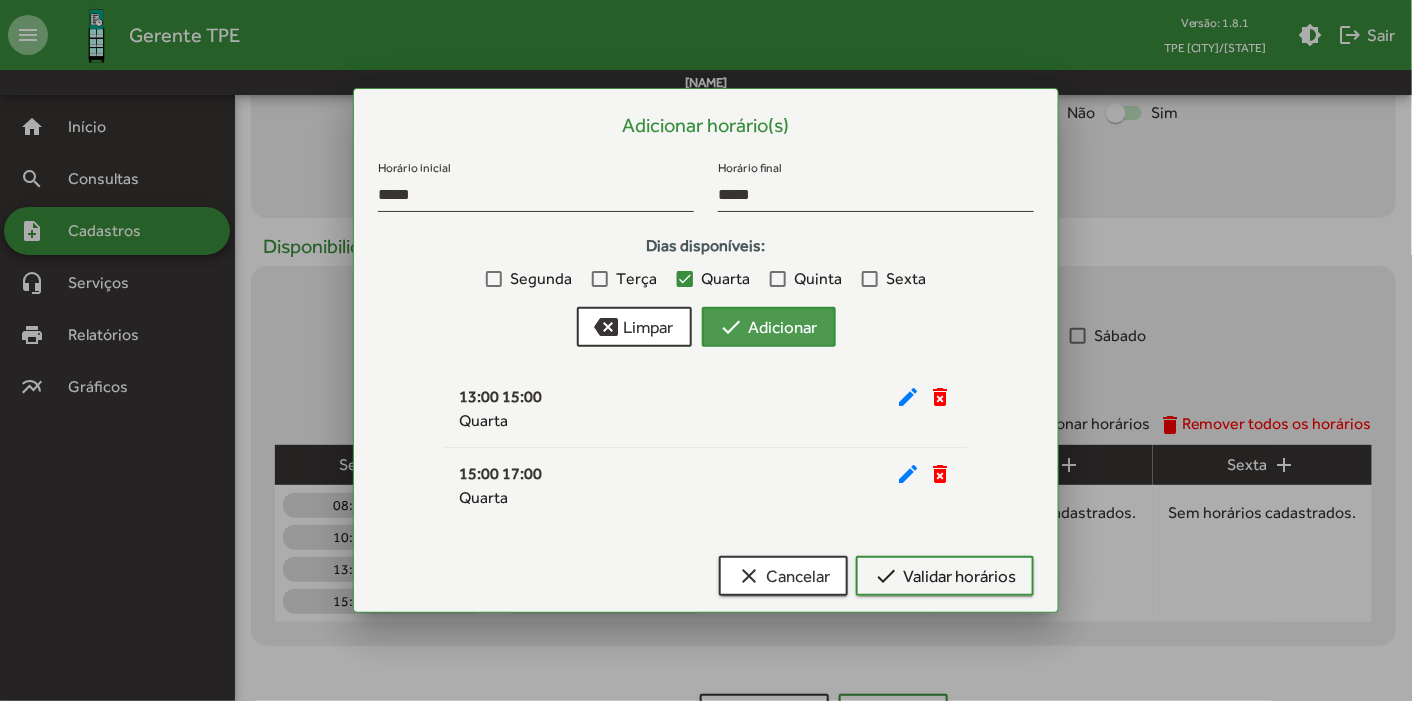 click on "check  Adicionar" at bounding box center (769, 327) 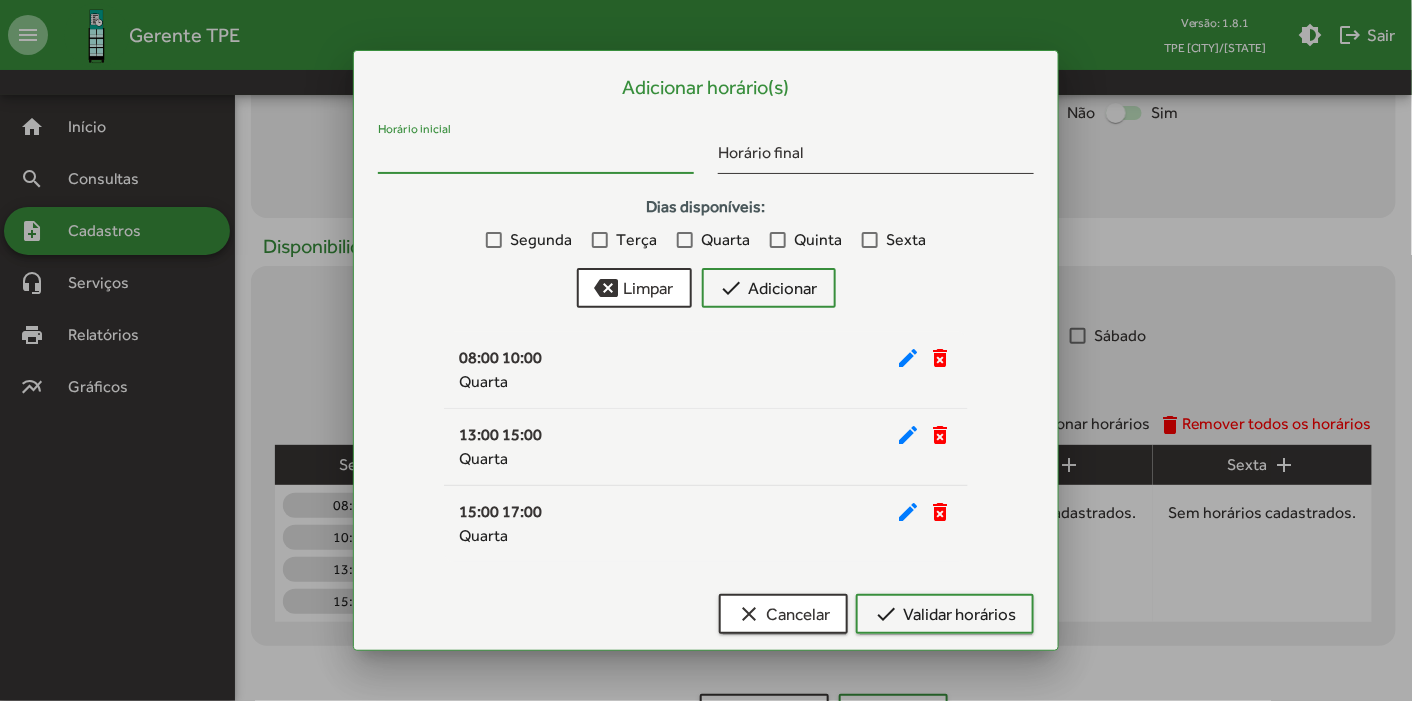 click on "Horário inicial" at bounding box center [536, 157] 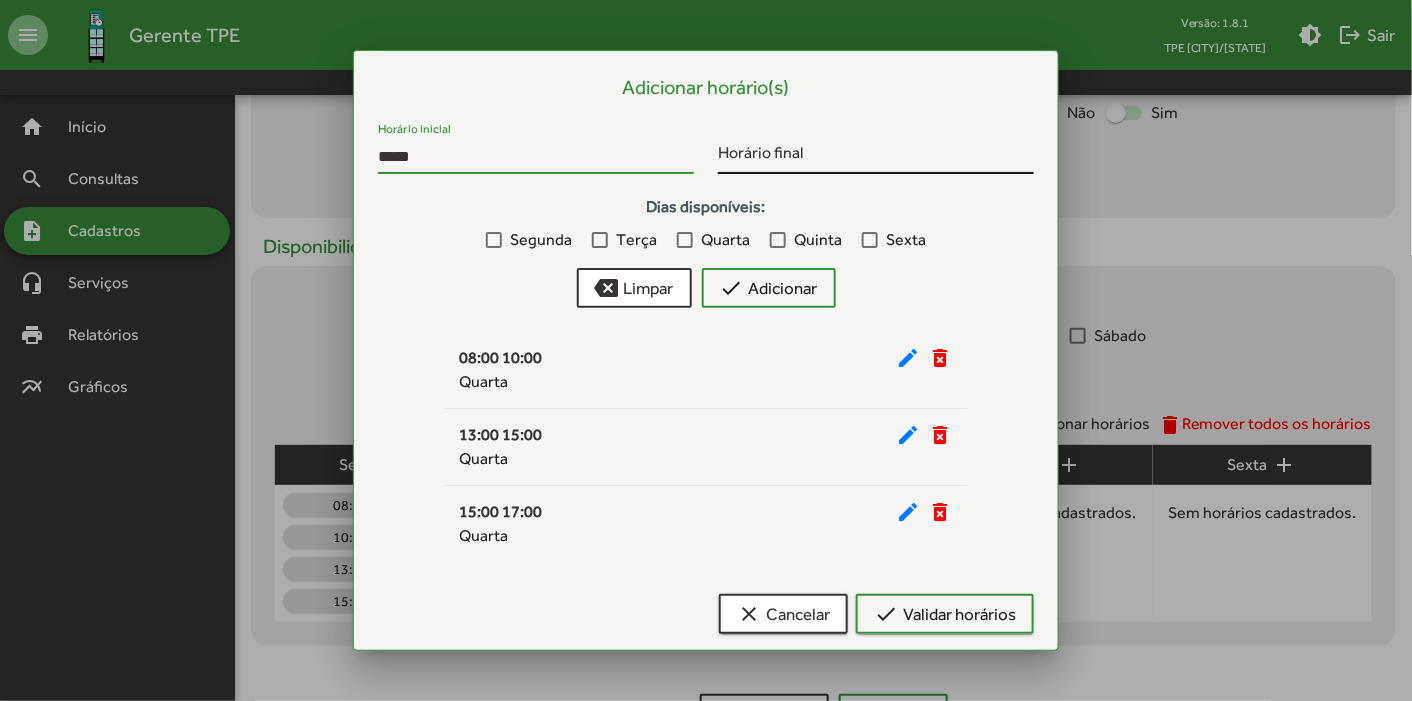 type on "*****" 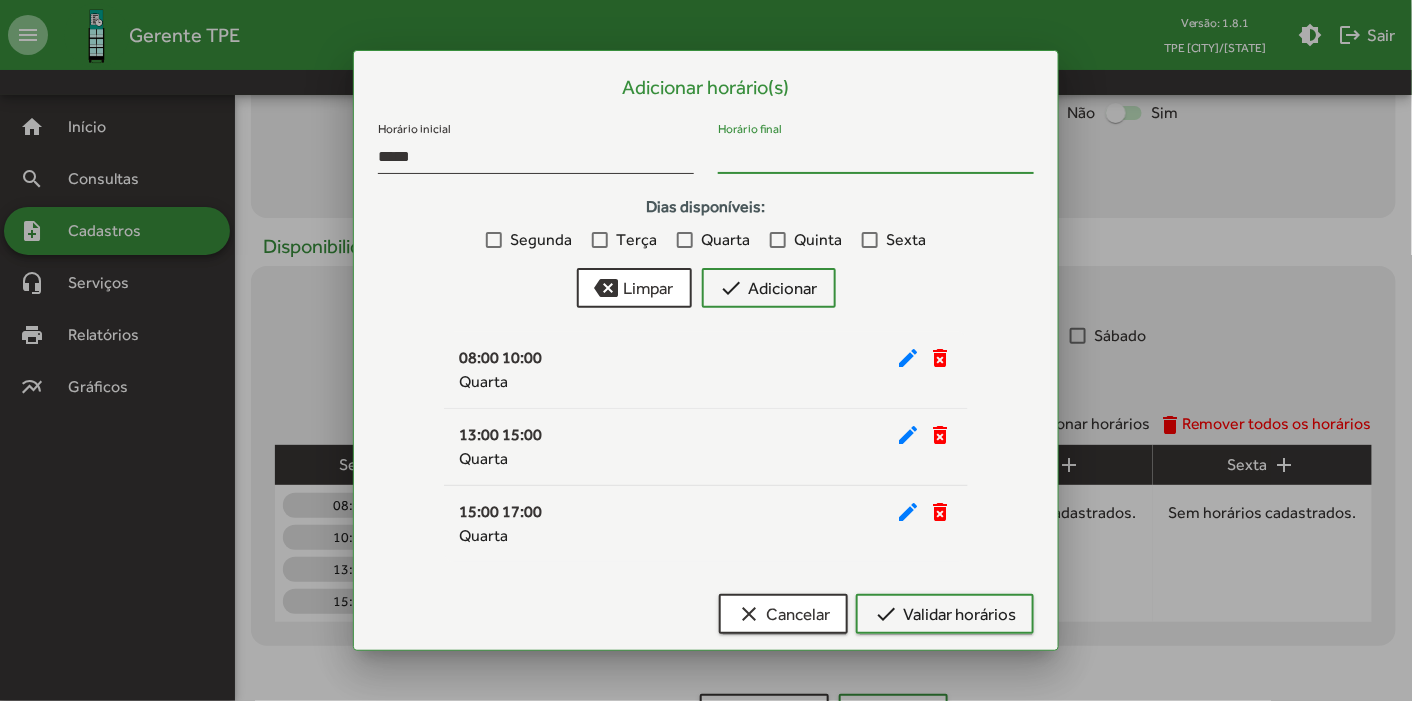 click on "Horário final" at bounding box center [876, 157] 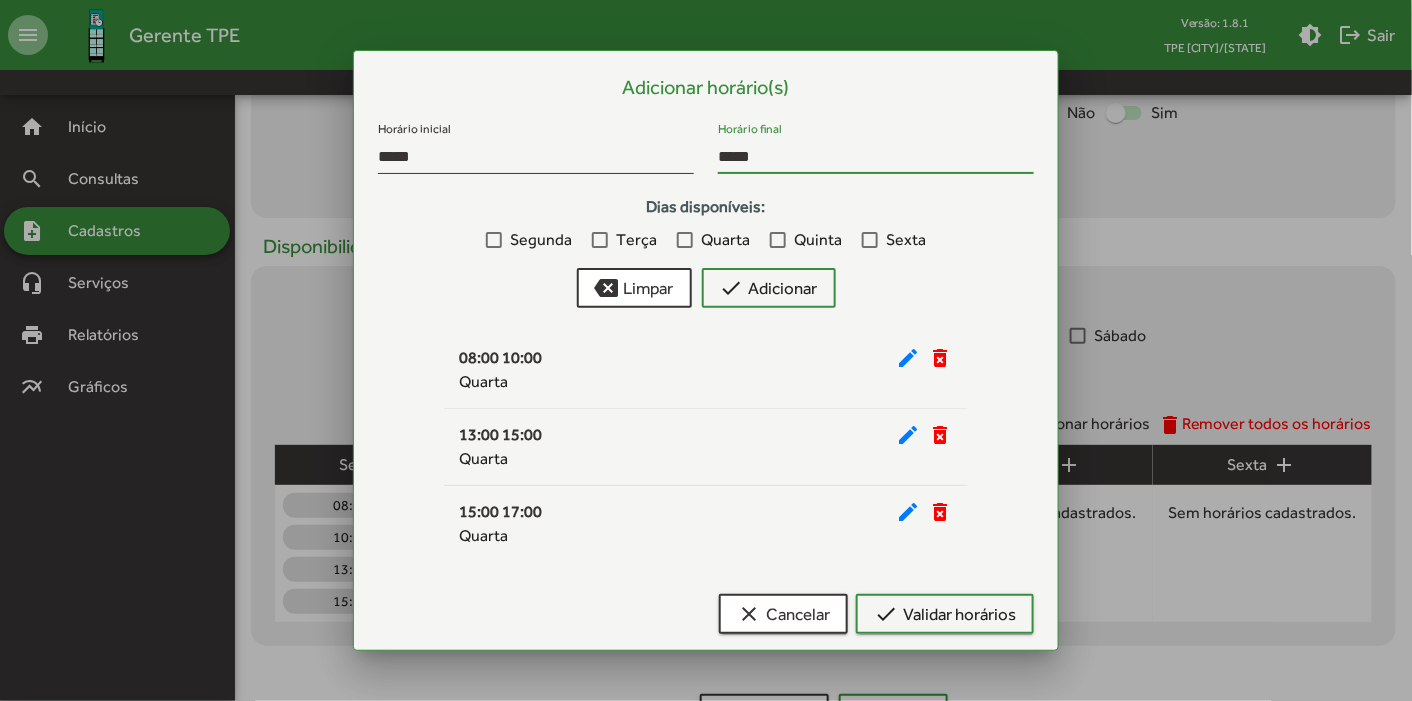 type on "*****" 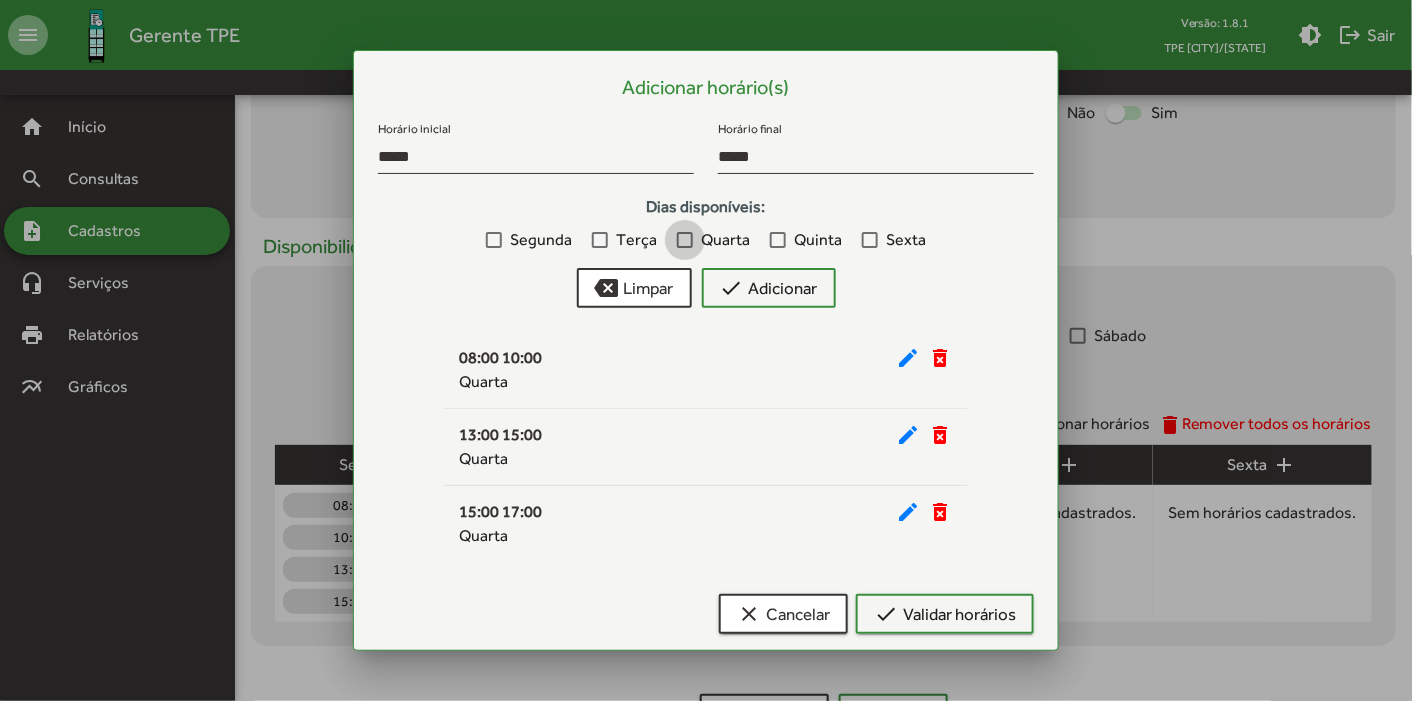 click at bounding box center (685, 240) 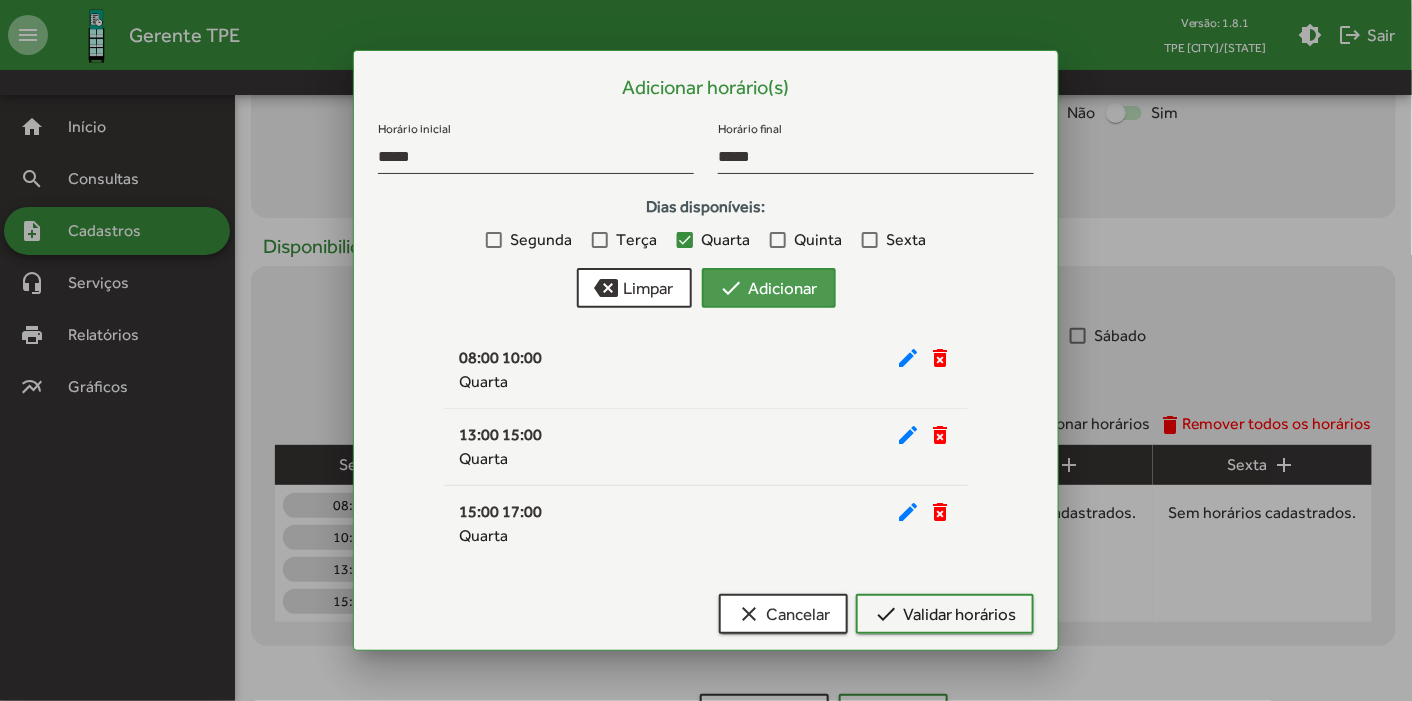 click on "check  Adicionar" at bounding box center (769, 288) 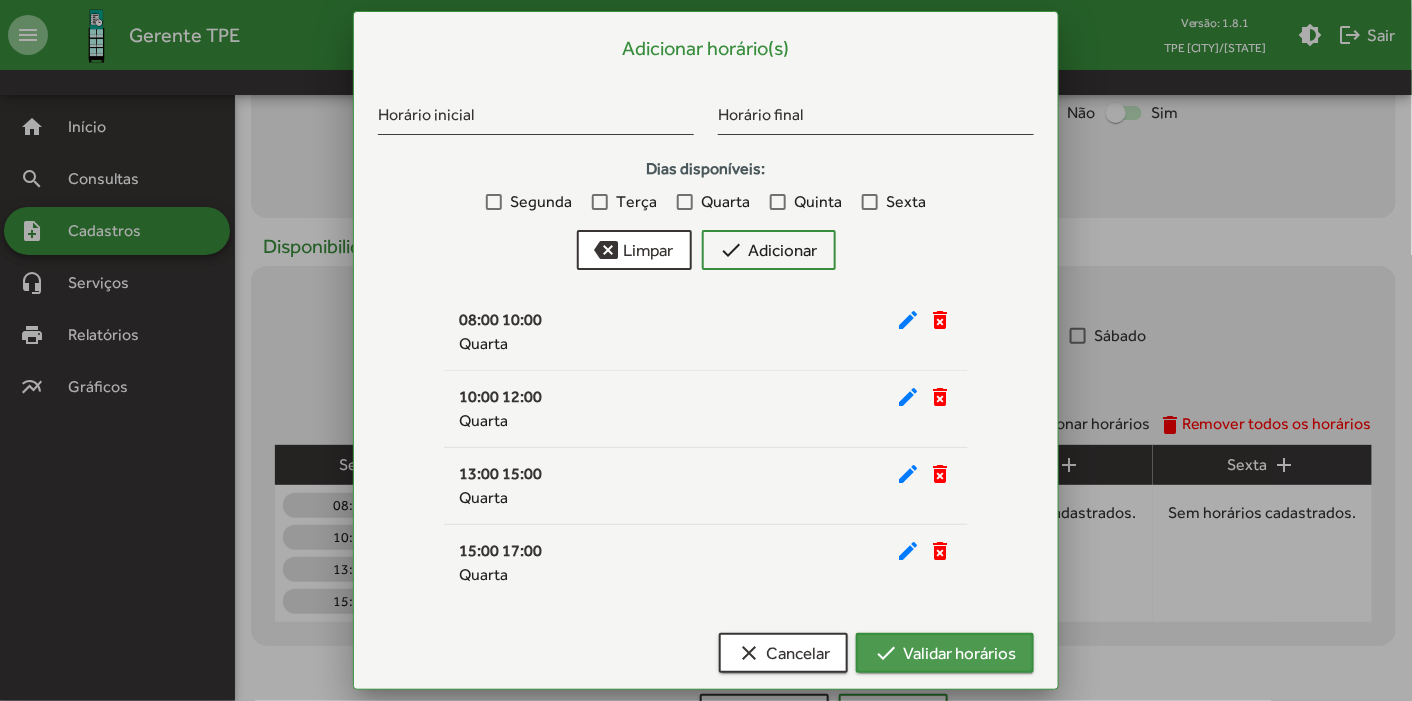 click on "check  Validar horários" at bounding box center (945, 653) 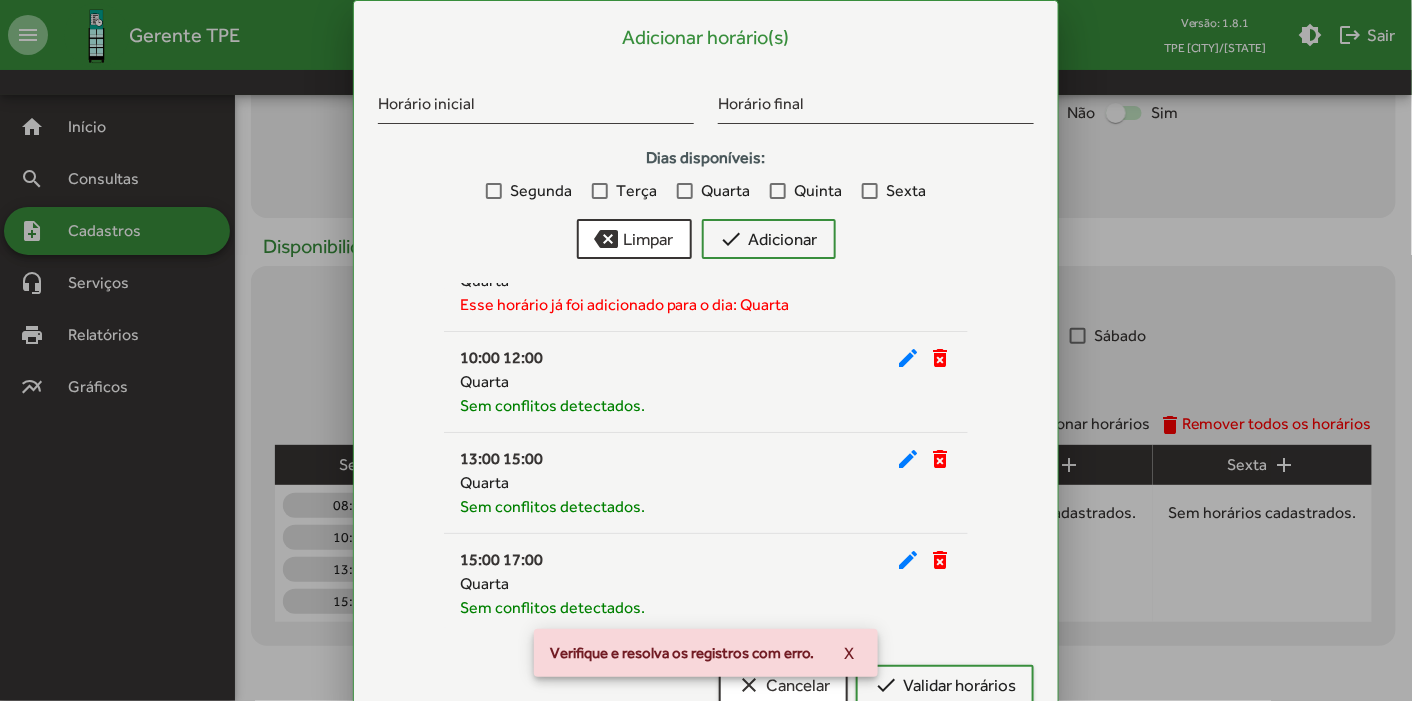 scroll, scrollTop: 0, scrollLeft: 0, axis: both 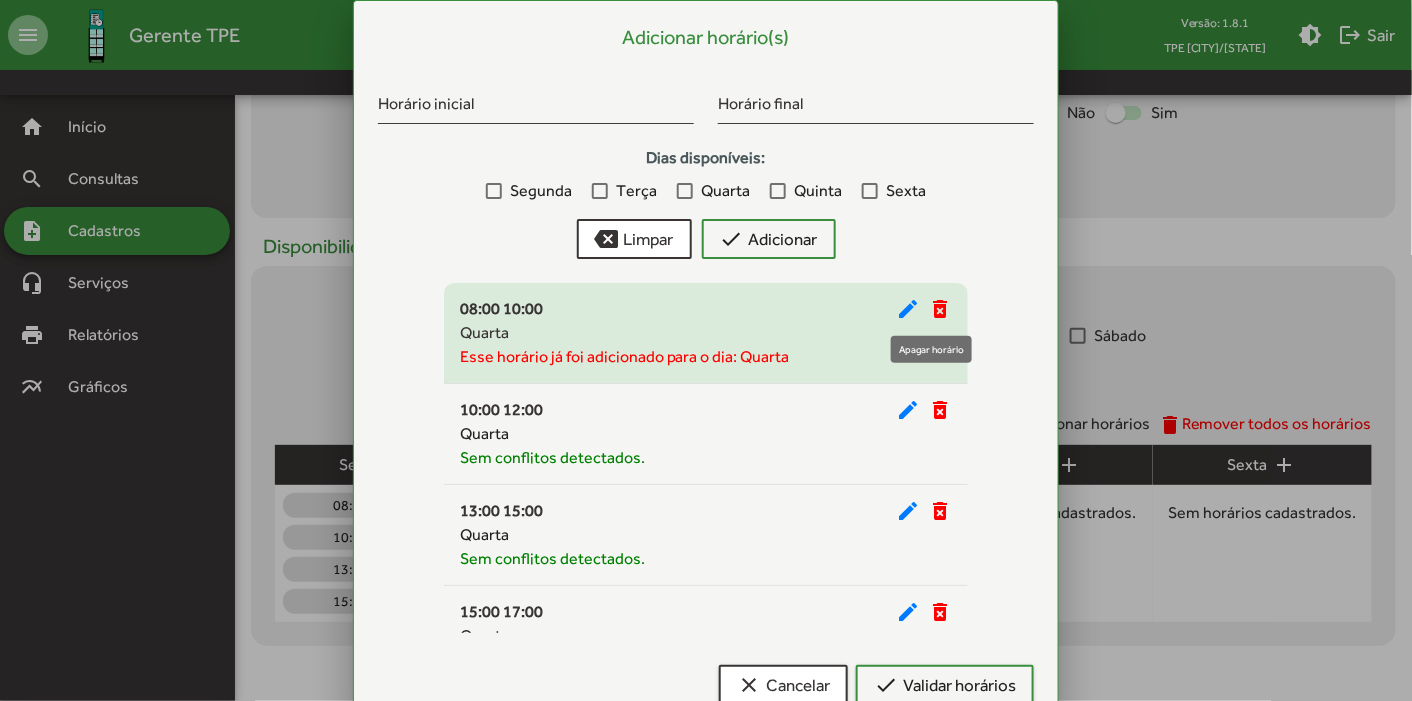 click on "delete_forever" at bounding box center (940, 309) 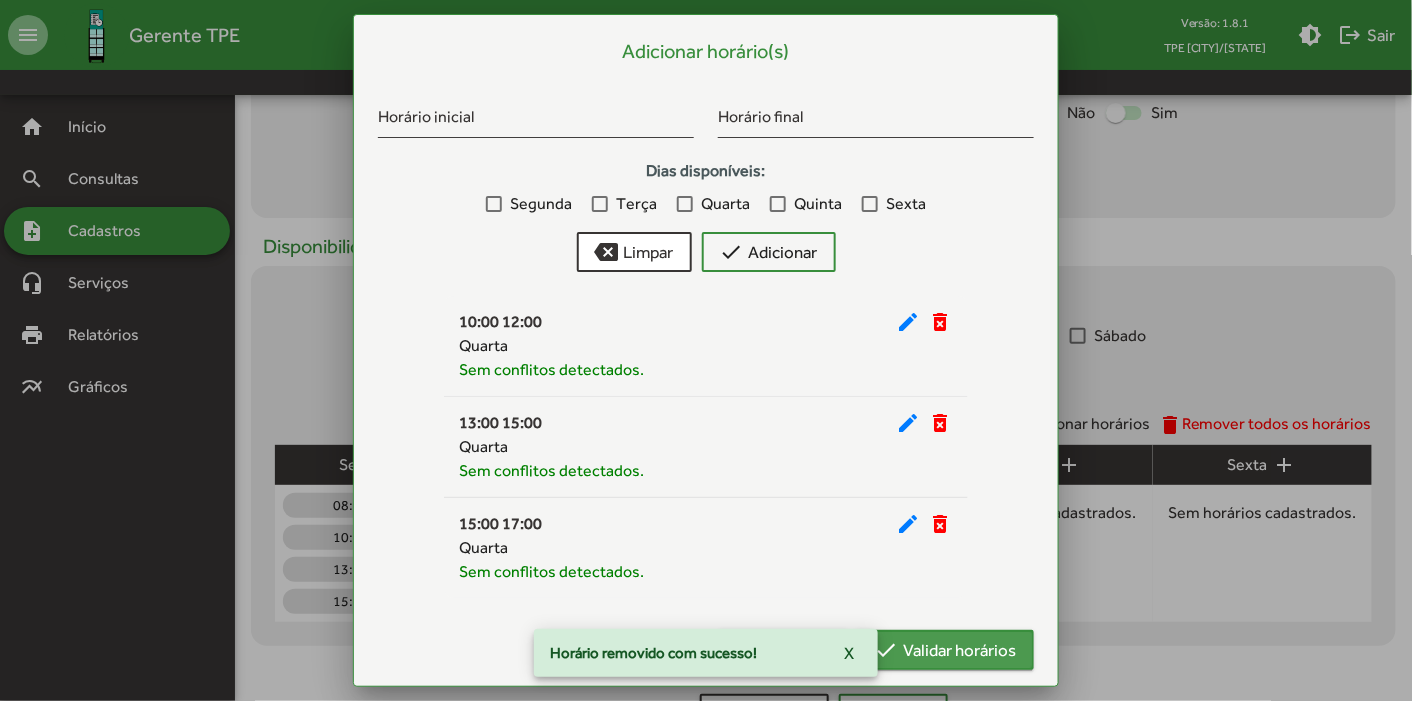 click on "check  Validar horários" at bounding box center [945, 650] 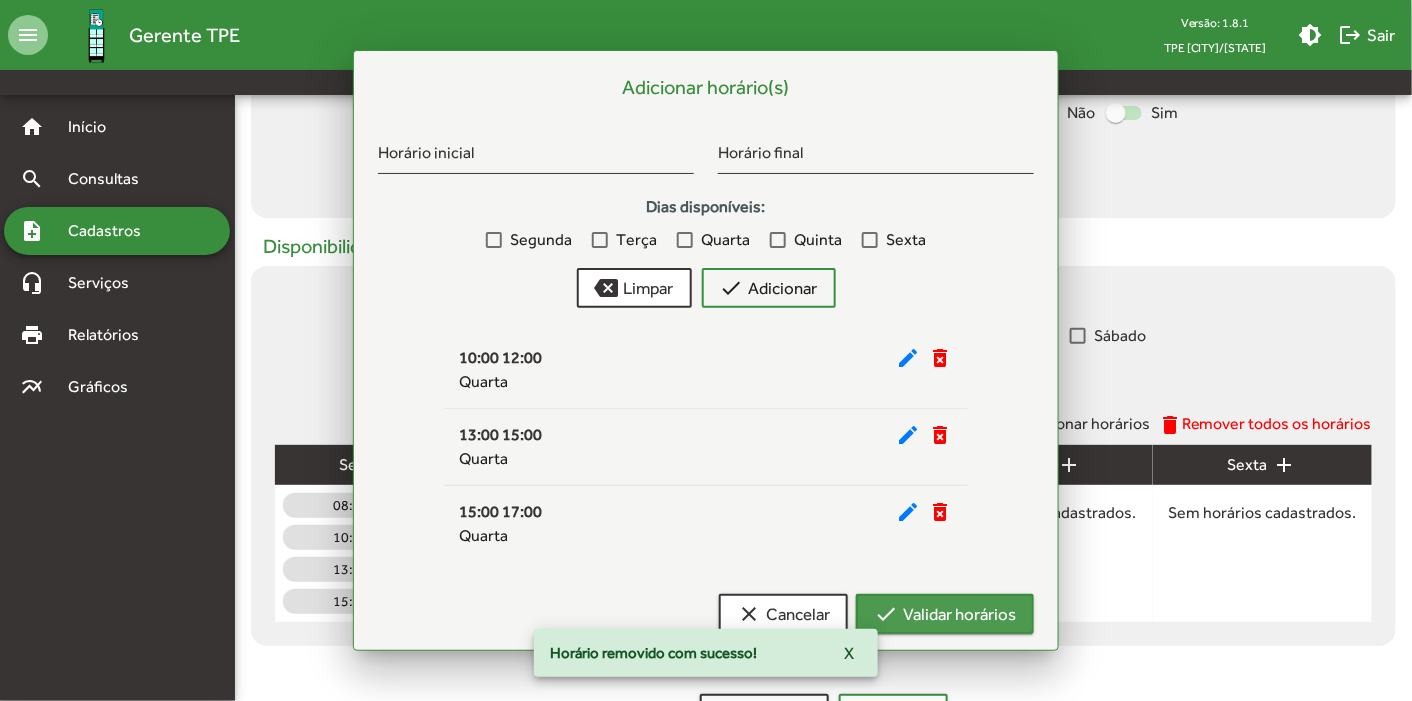 scroll, scrollTop: 738, scrollLeft: 0, axis: vertical 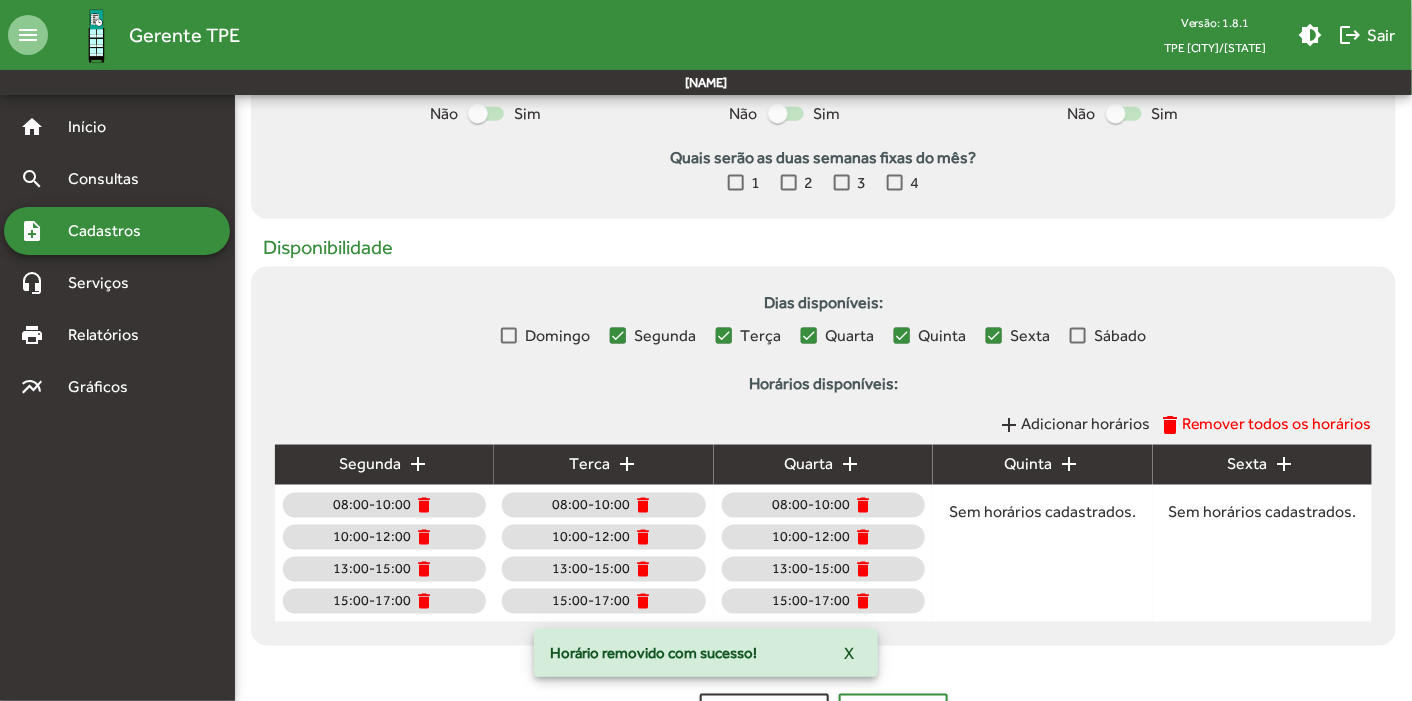 click on "add" 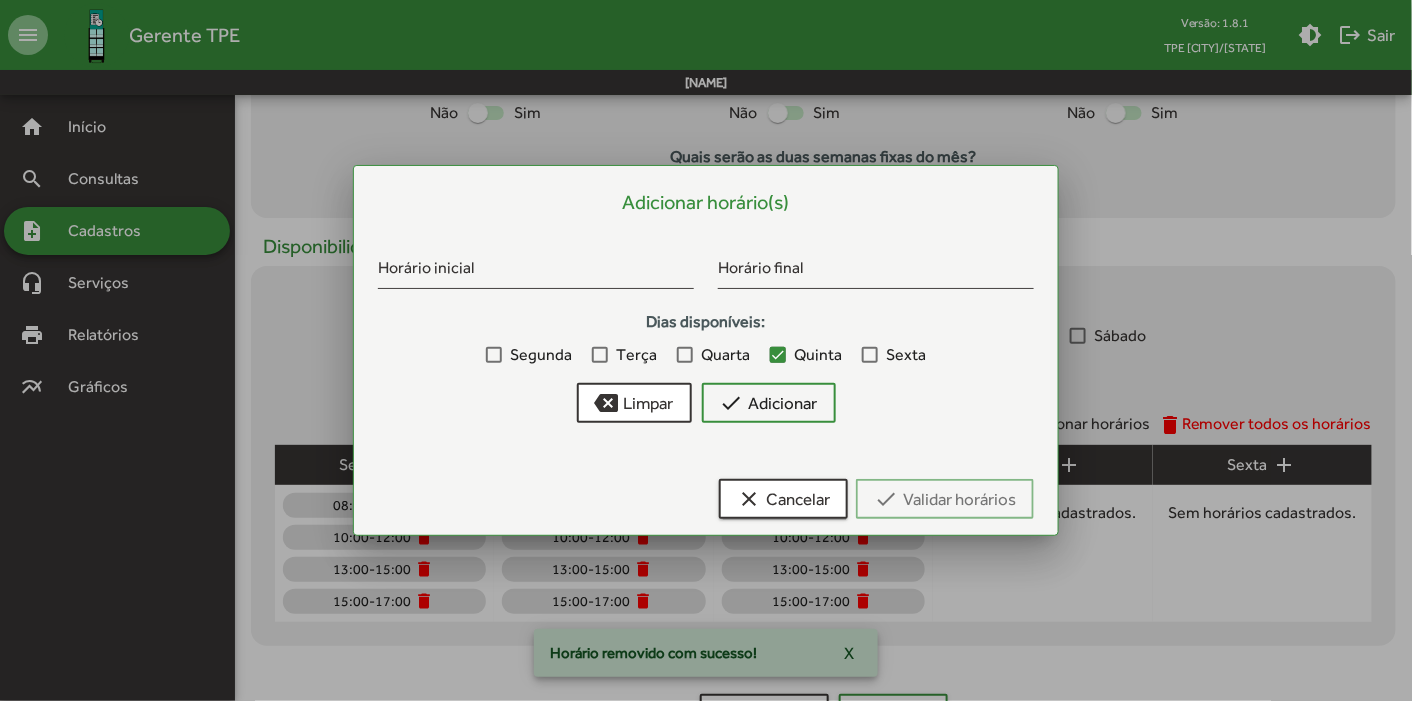 scroll, scrollTop: 0, scrollLeft: 0, axis: both 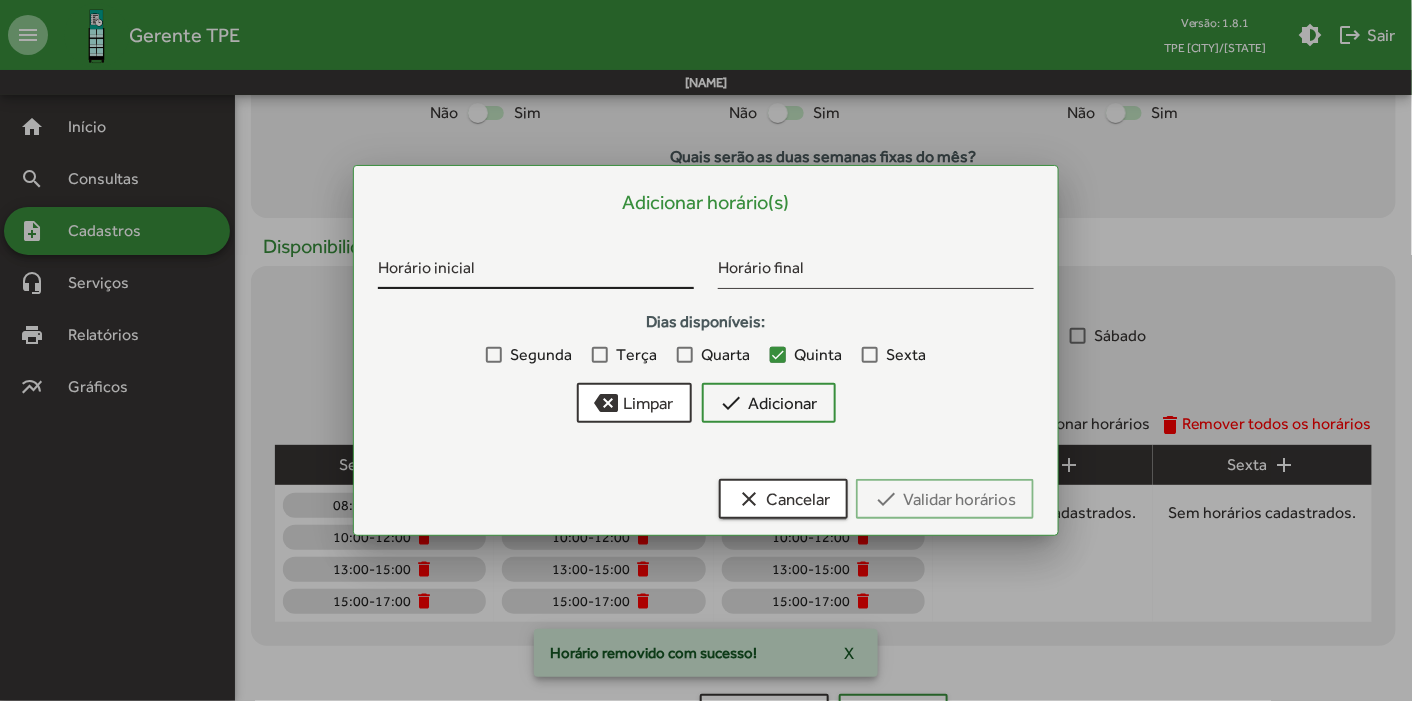 click on "Horário inicial" at bounding box center [536, 272] 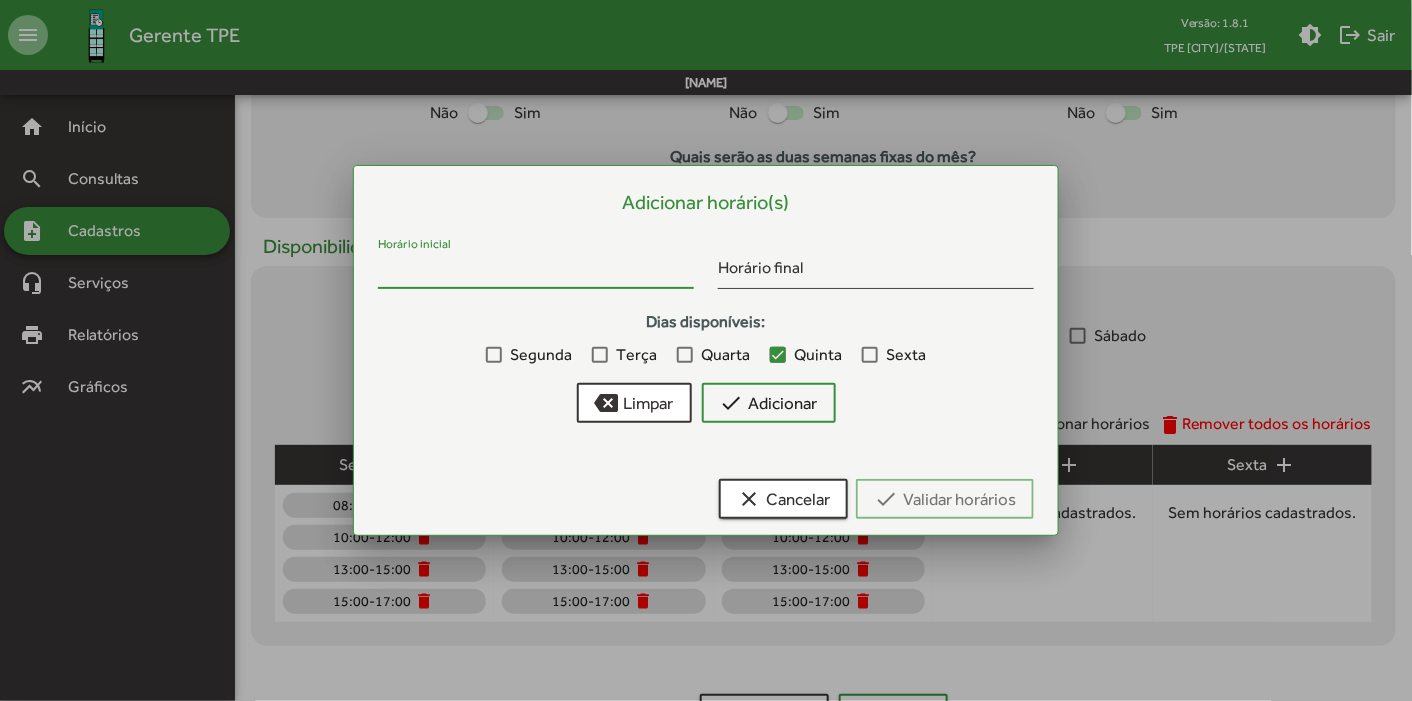 click on "Horário inicial" at bounding box center [536, 272] 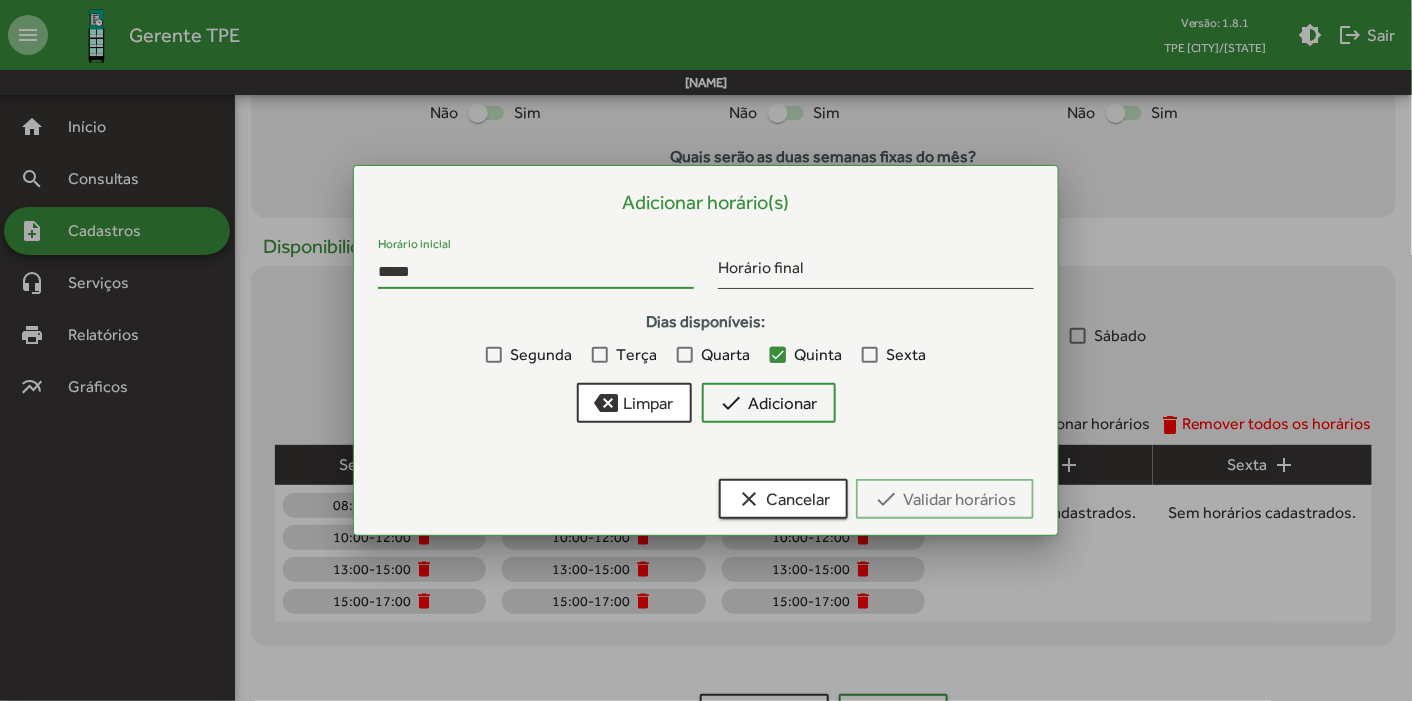 type on "*****" 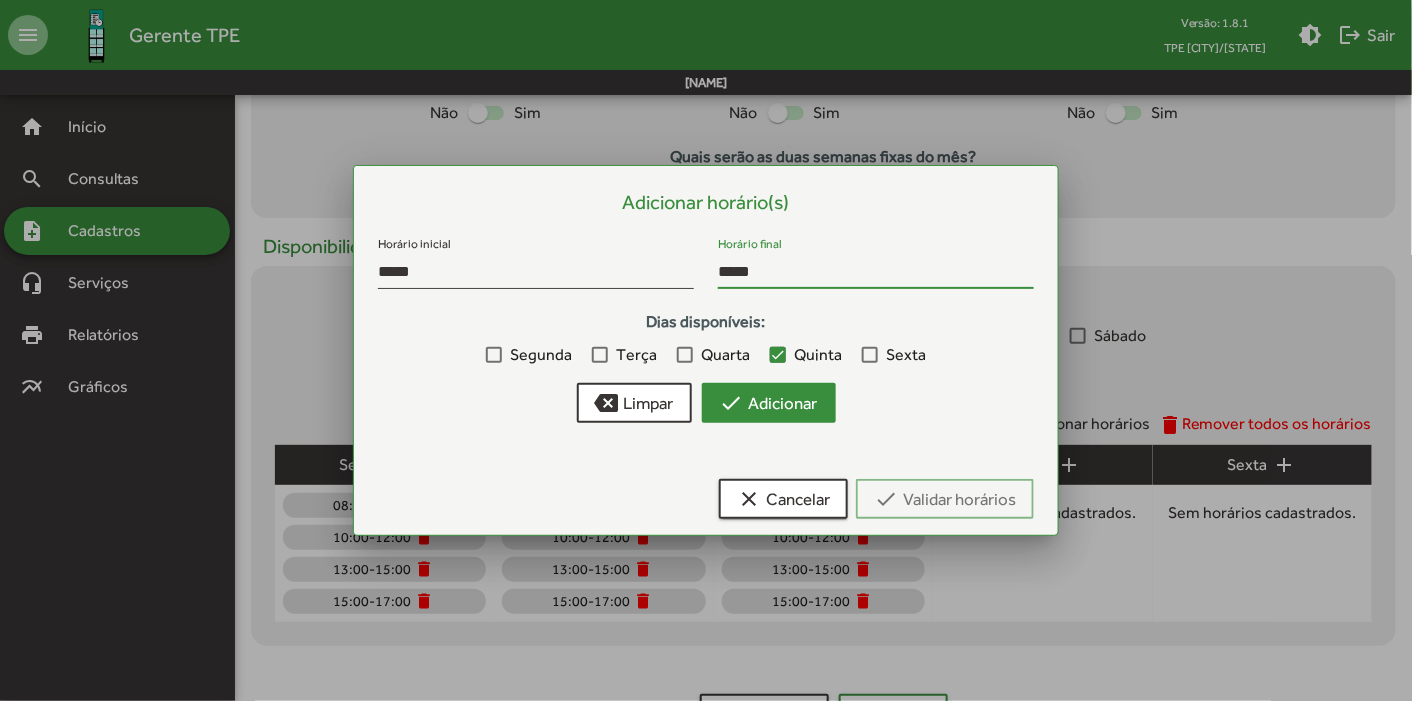 type on "*****" 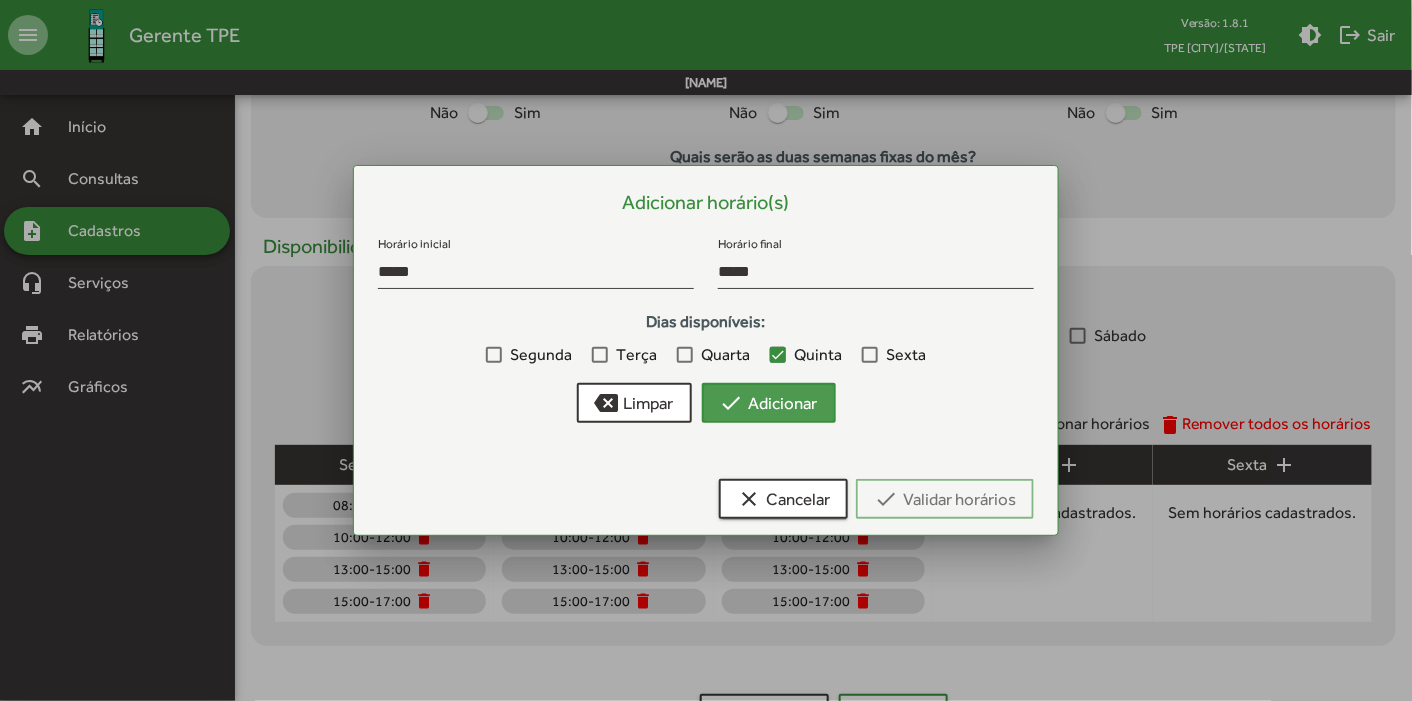 click on "check  Adicionar" at bounding box center (769, 403) 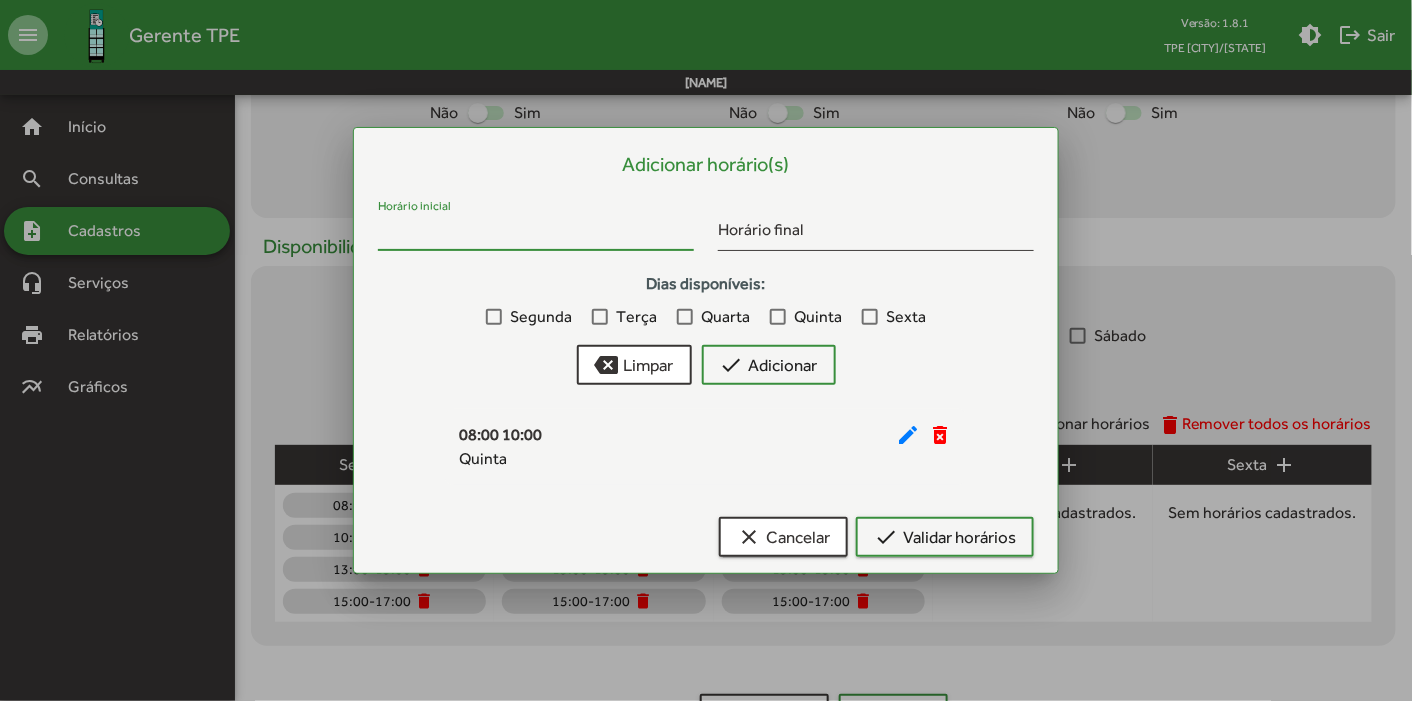 click on "Horário inicial" at bounding box center [536, 234] 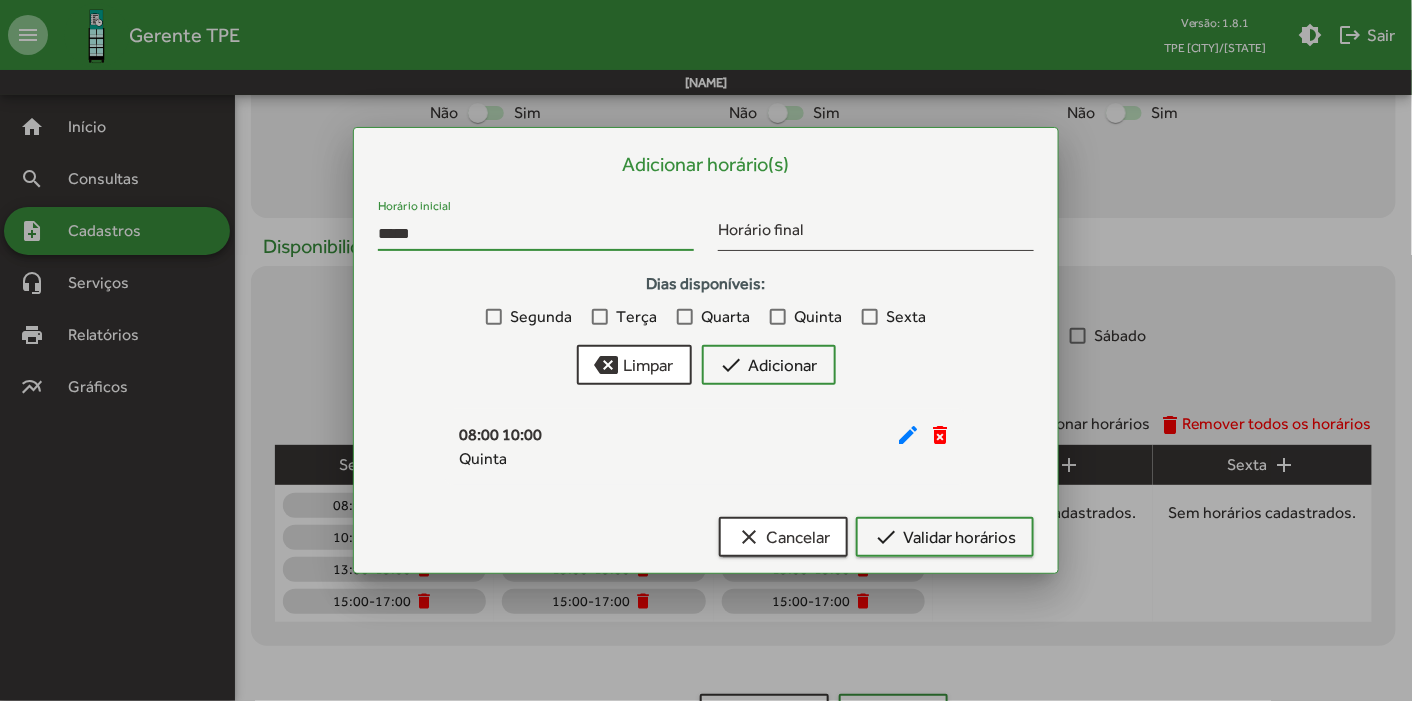 type on "*****" 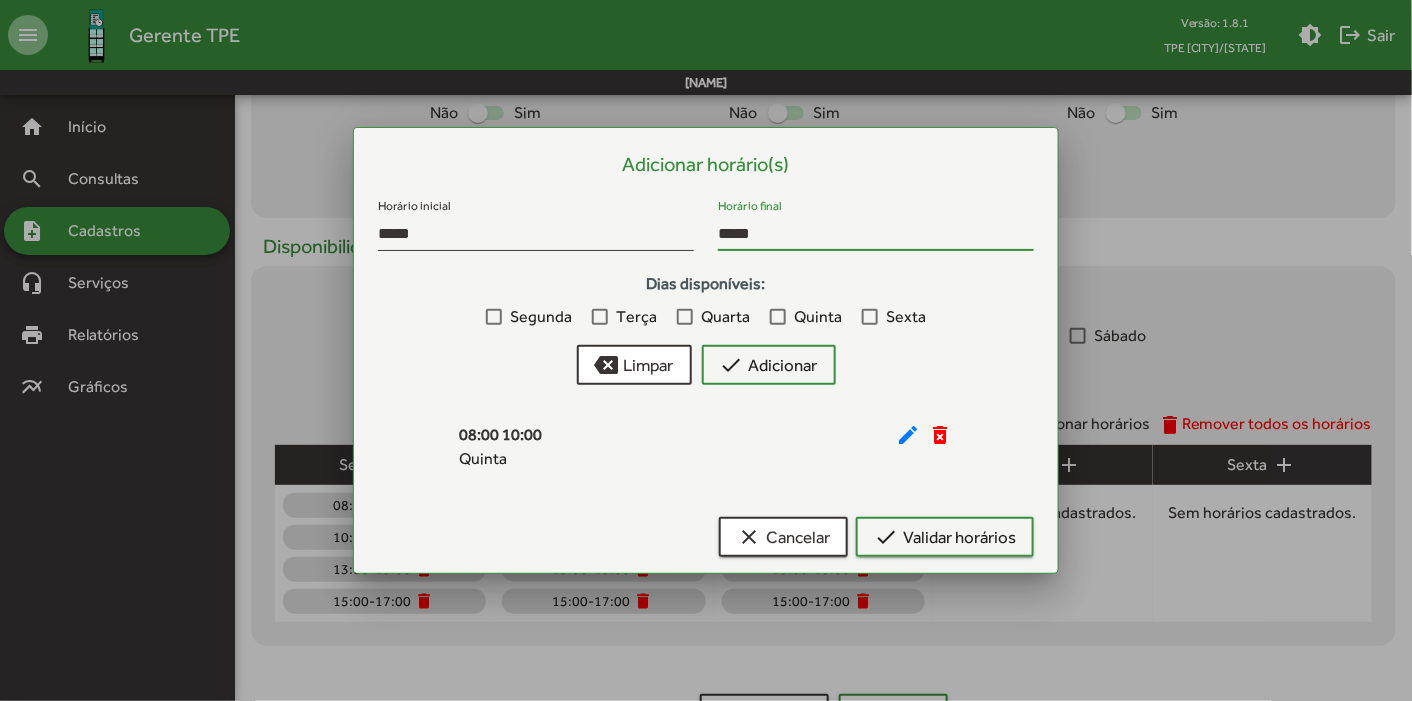 type on "*****" 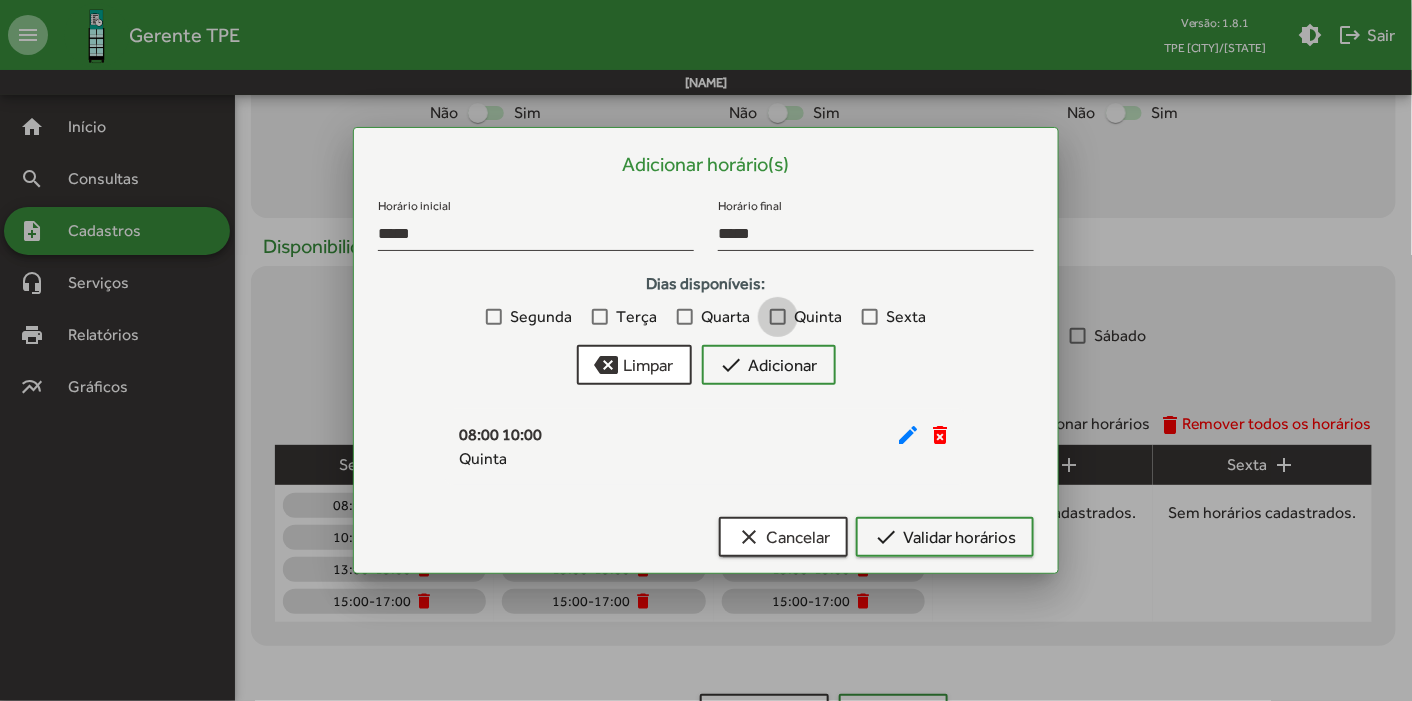 click at bounding box center (778, 317) 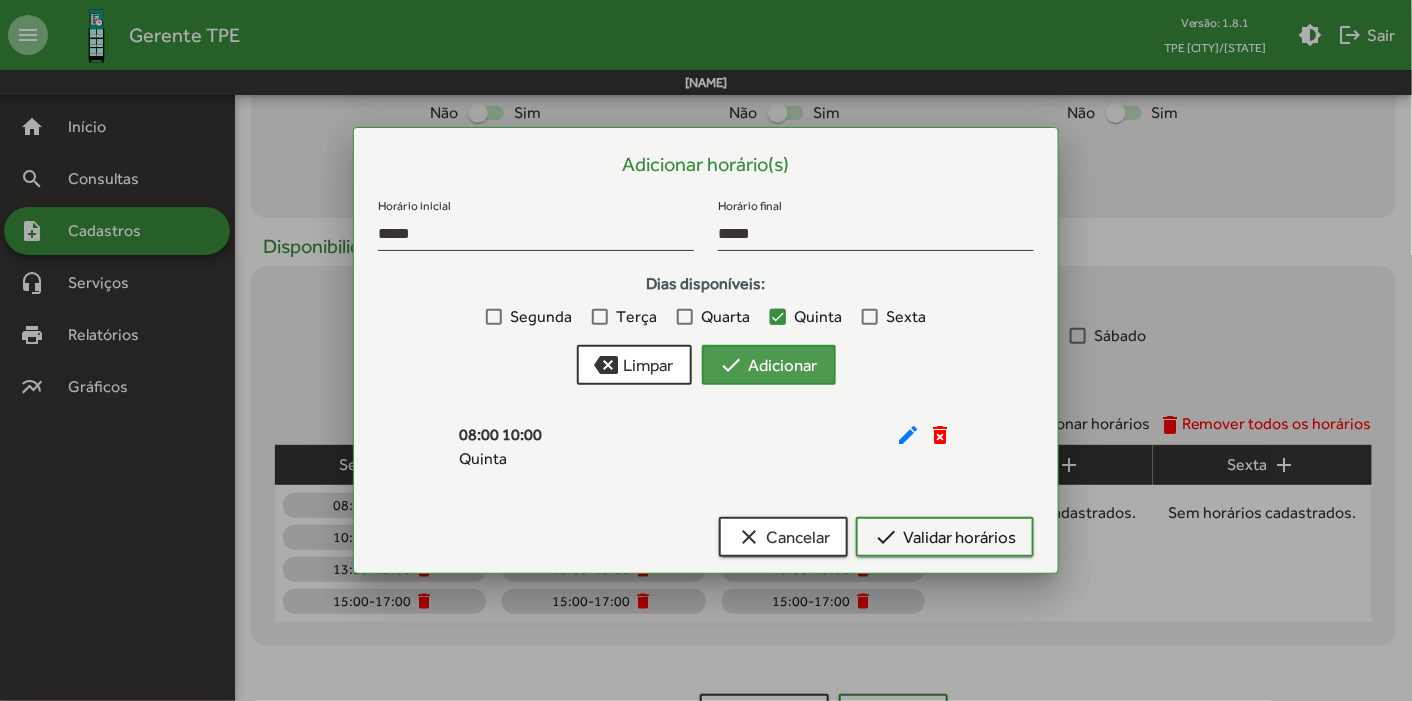 click on "check  Adicionar" at bounding box center (769, 365) 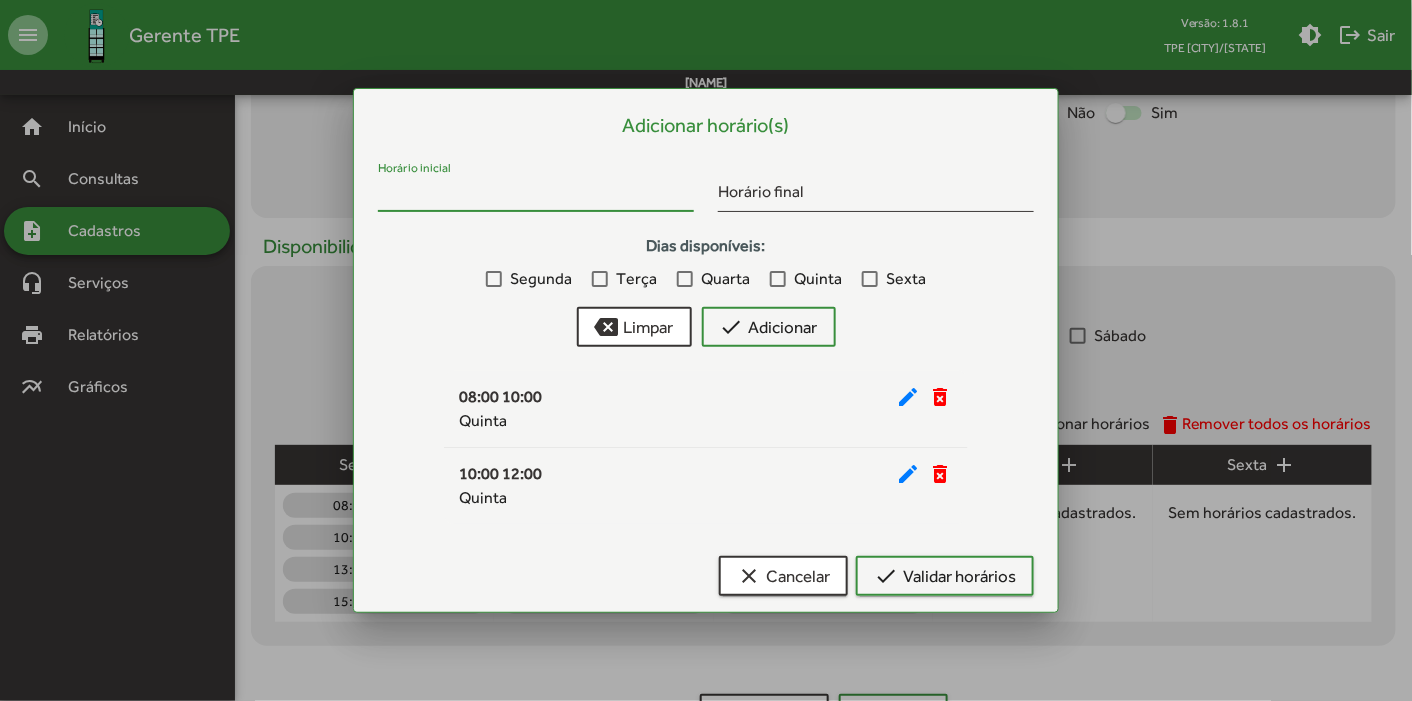 click on "Horário inicial" at bounding box center (536, 195) 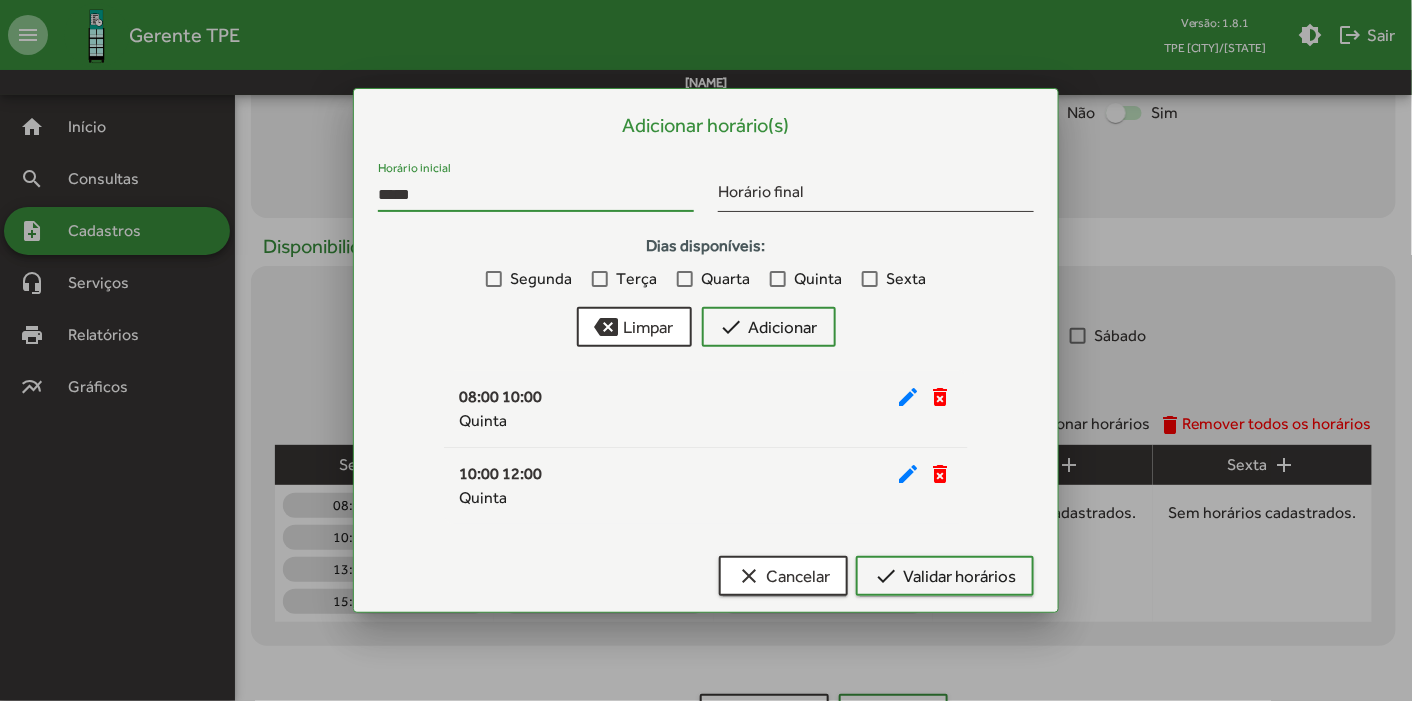 type on "*****" 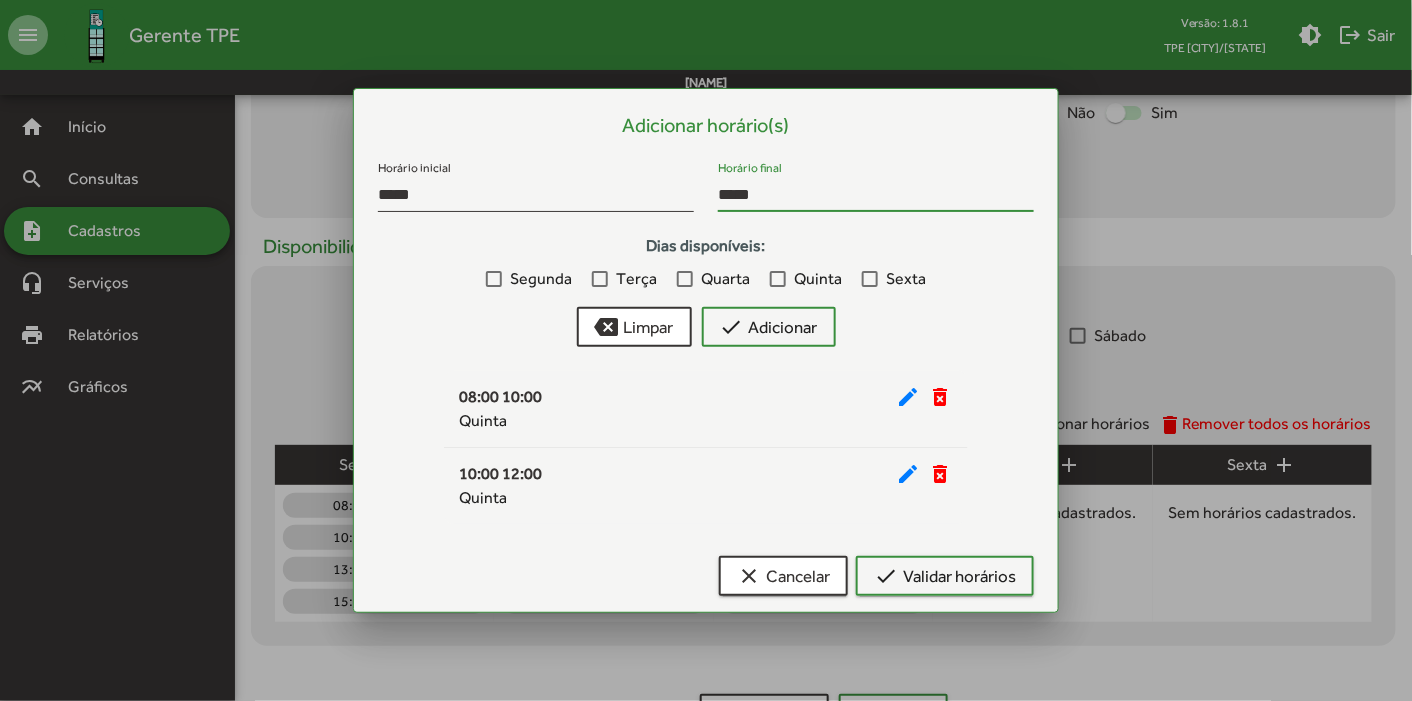 type on "*****" 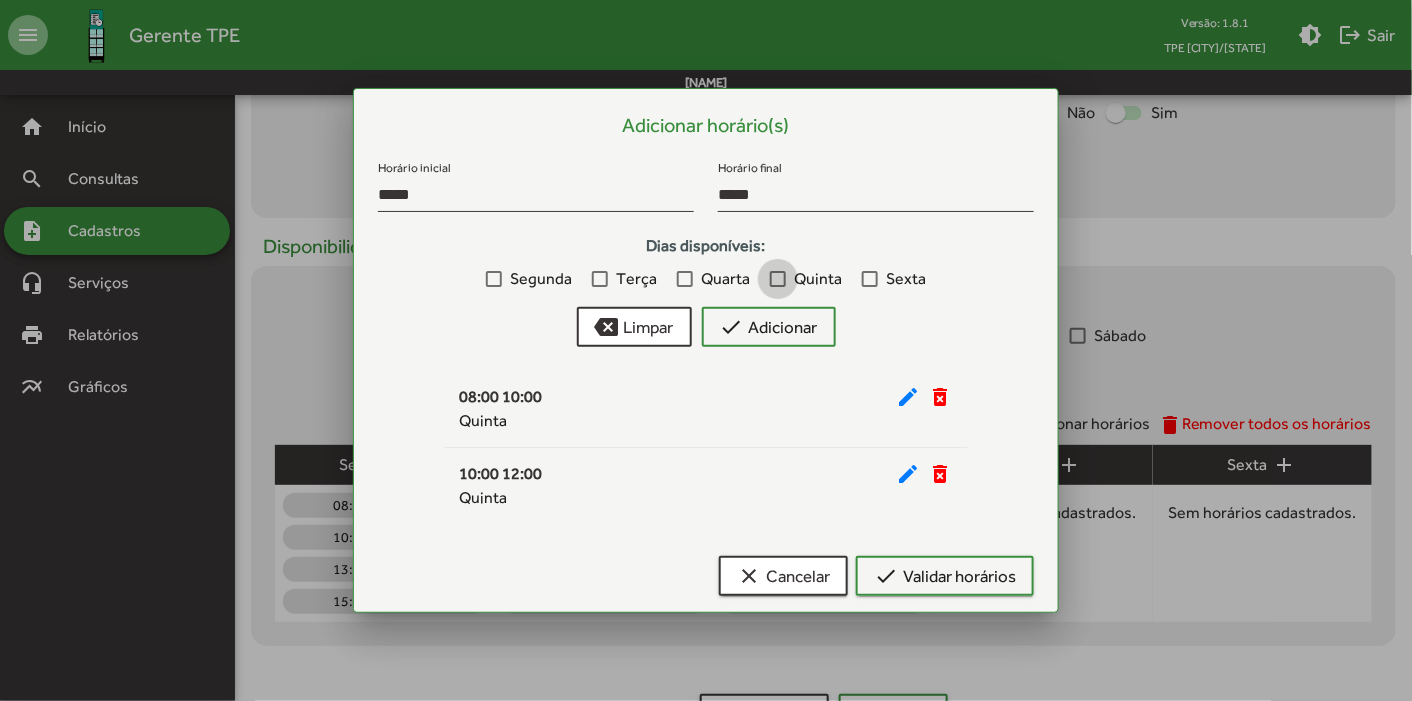 click at bounding box center [778, 279] 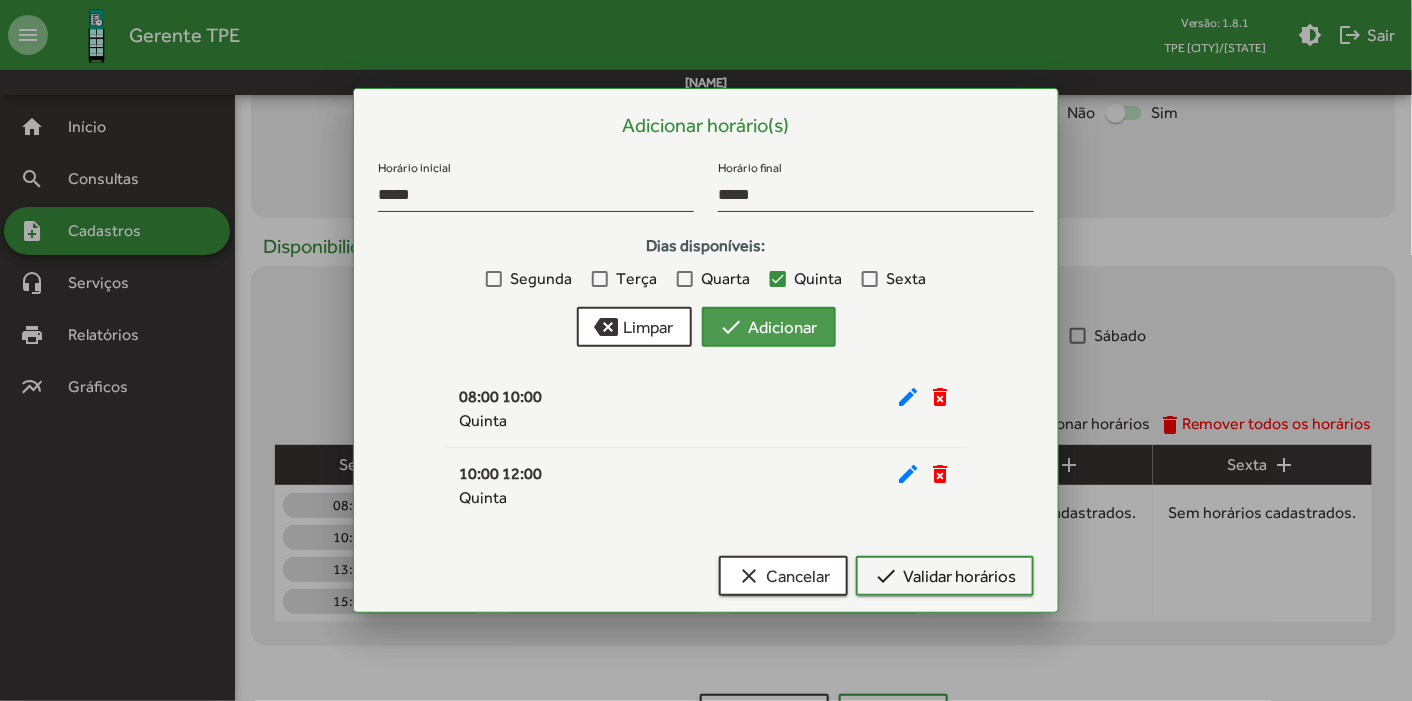 click on "check  Adicionar" at bounding box center [769, 327] 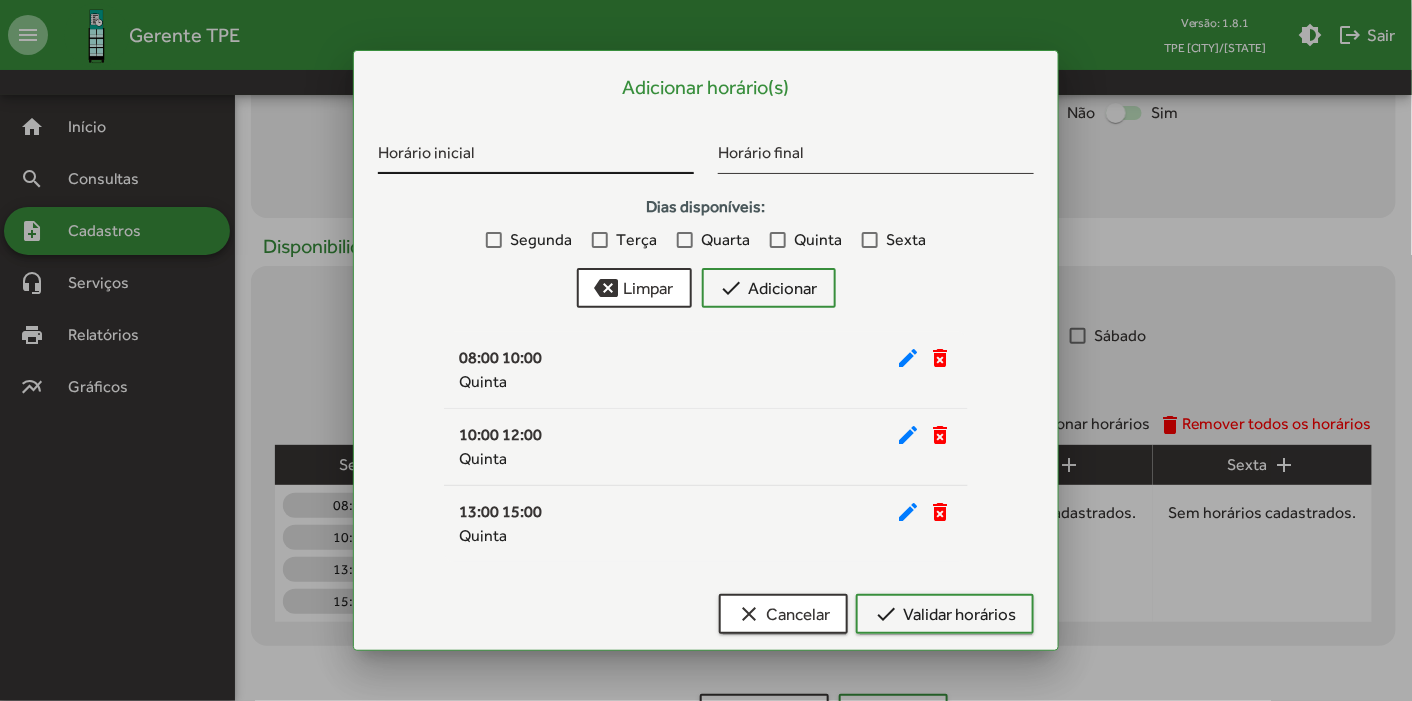 drag, startPoint x: 497, startPoint y: 142, endPoint x: 456, endPoint y: 158, distance: 44.011364 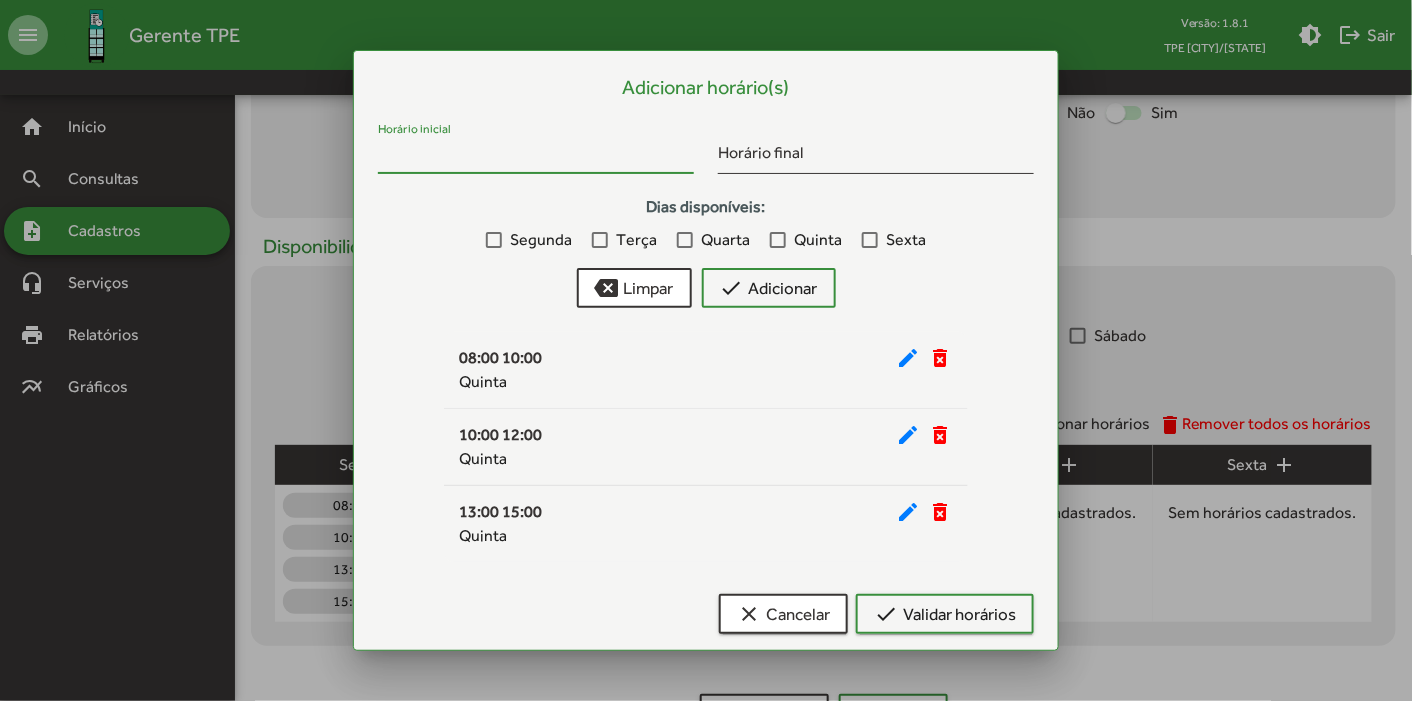 click on "Horário inicial" at bounding box center (536, 157) 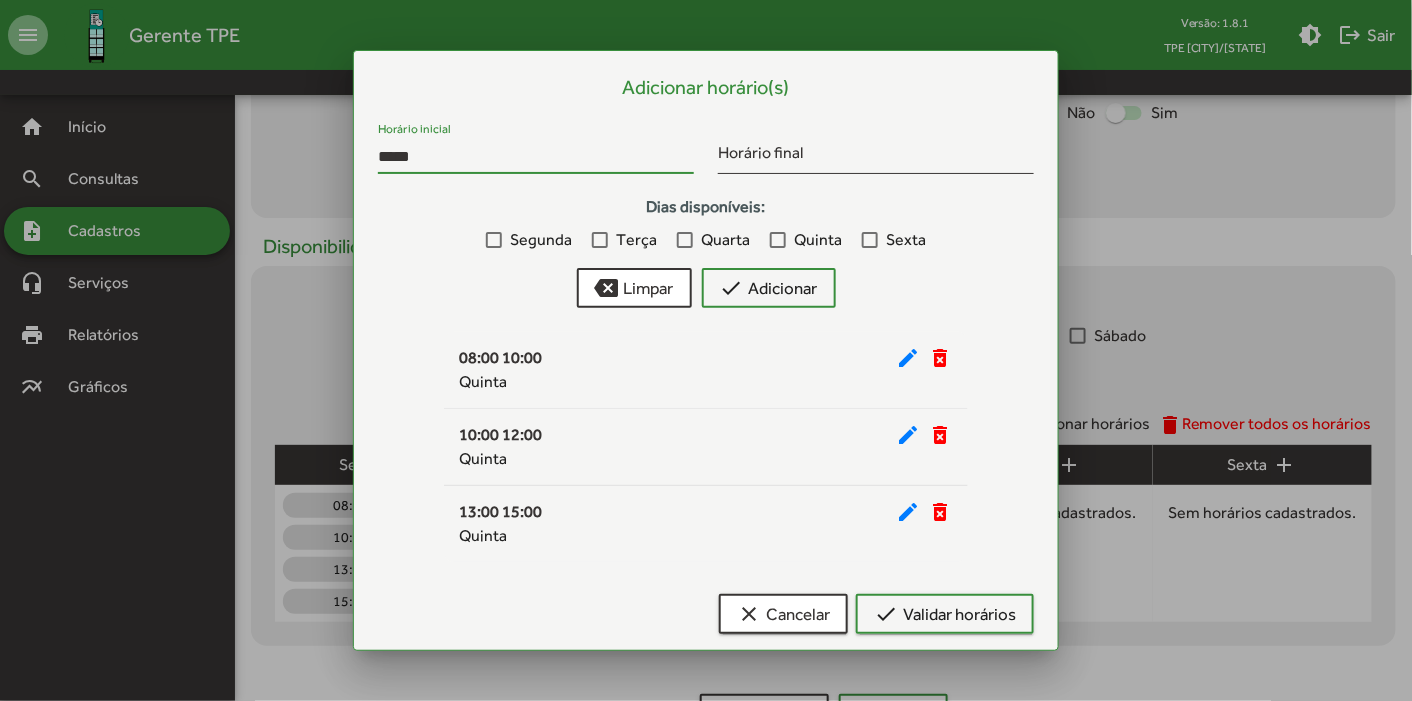 type on "*****" 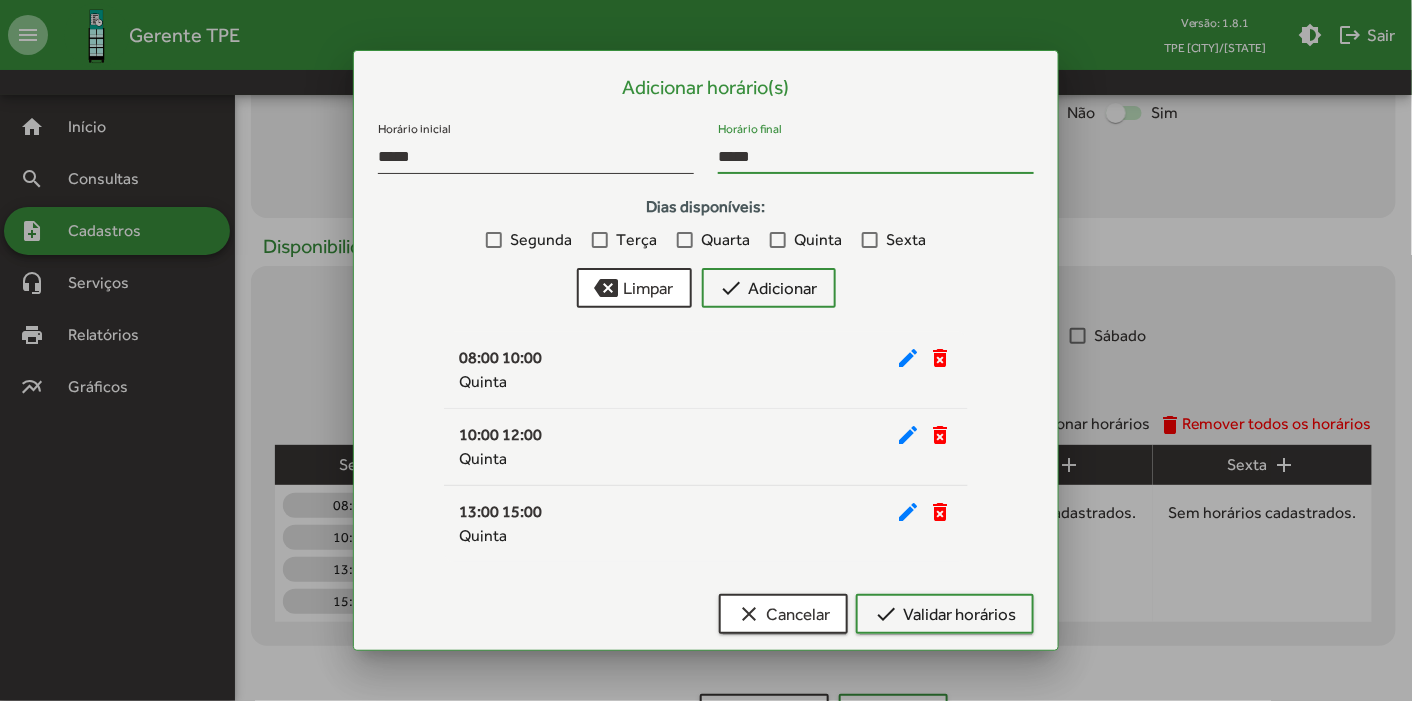 type on "*****" 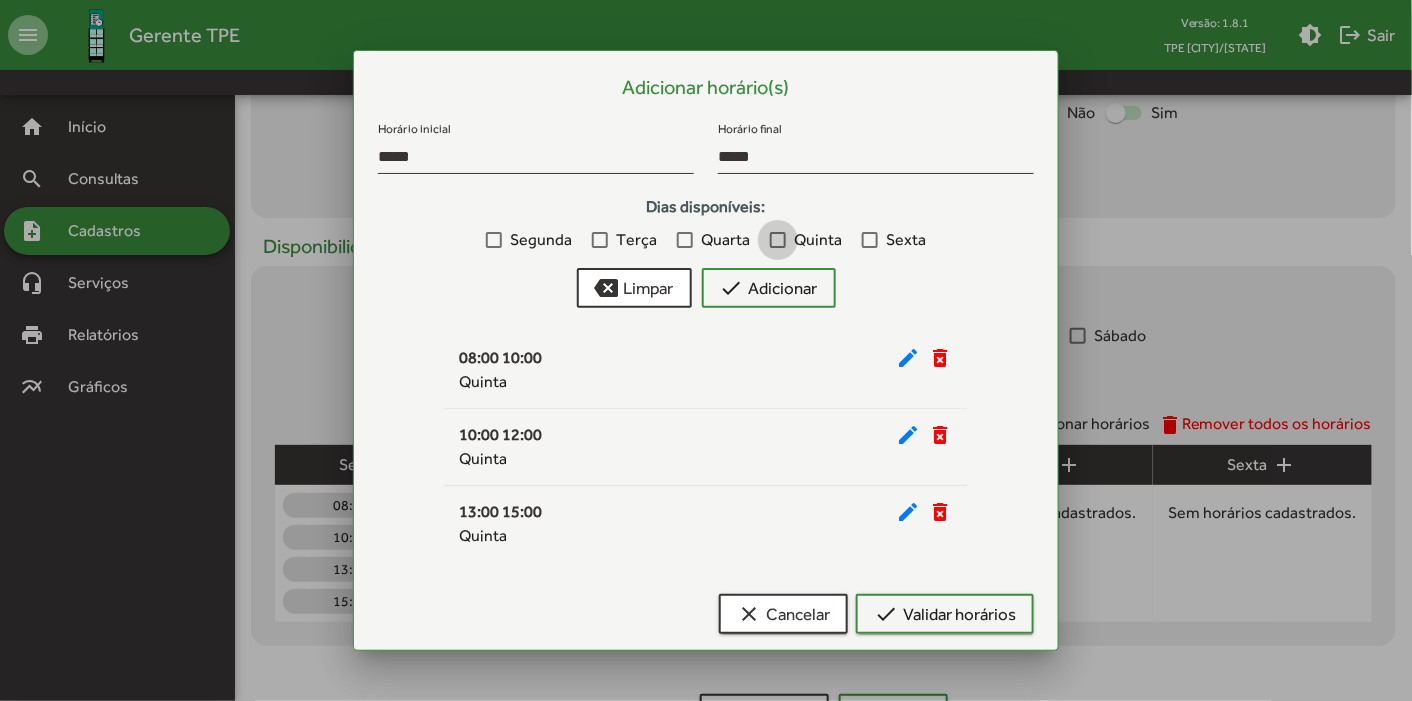 click at bounding box center [778, 240] 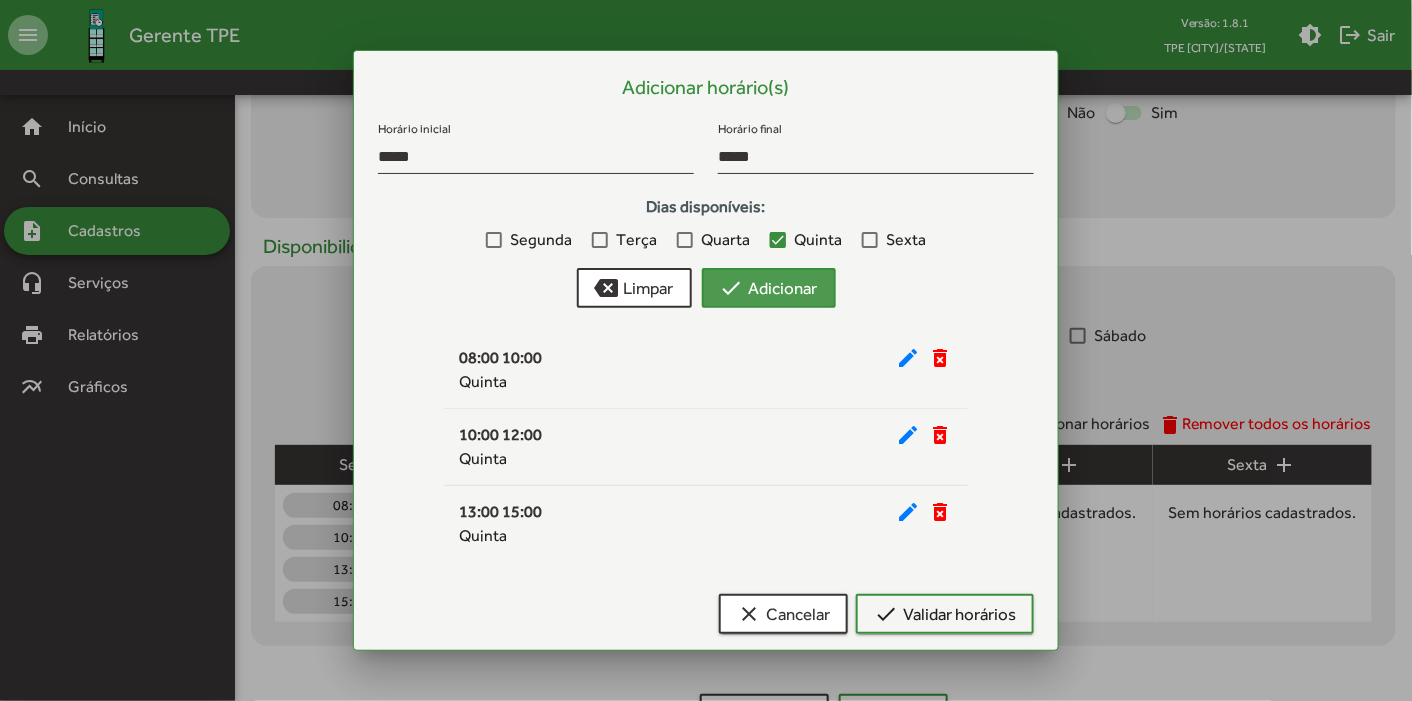 click on "check  Adicionar" at bounding box center [769, 288] 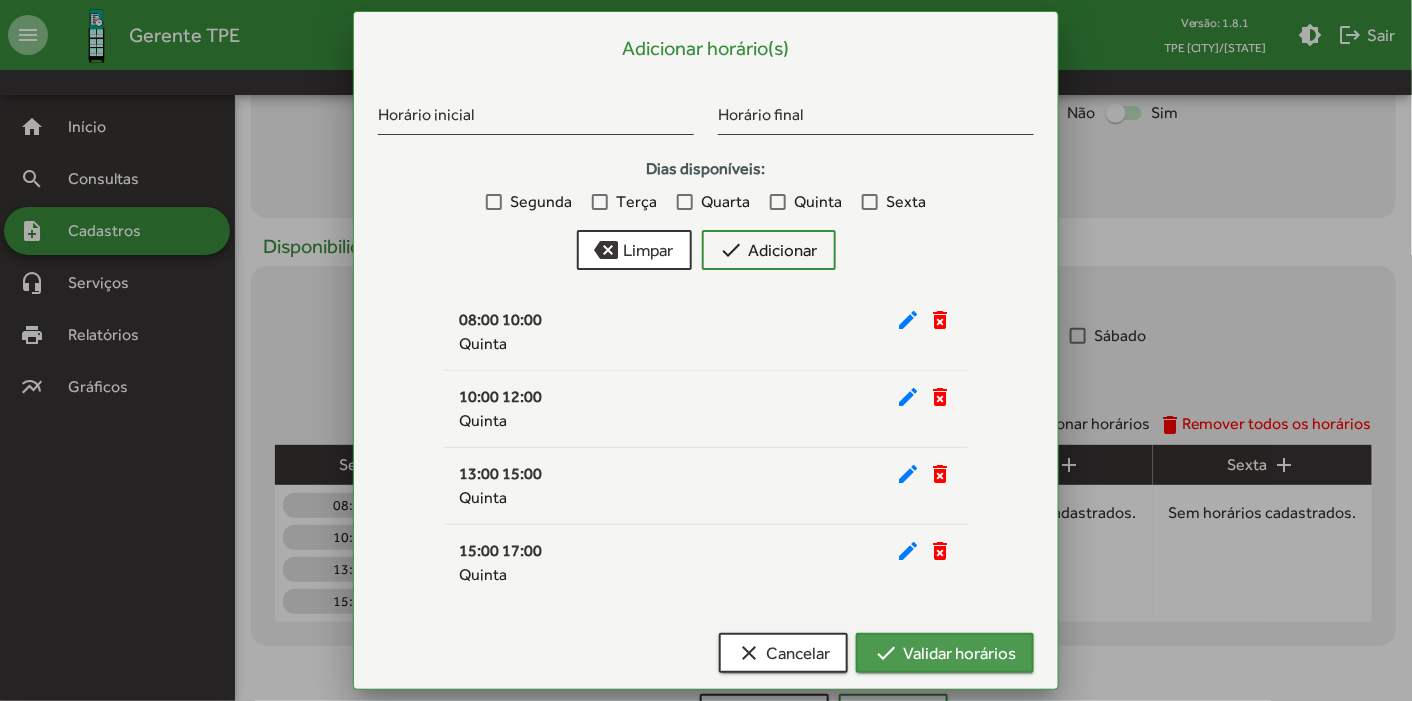 click on "check  Validar horários" at bounding box center [945, 653] 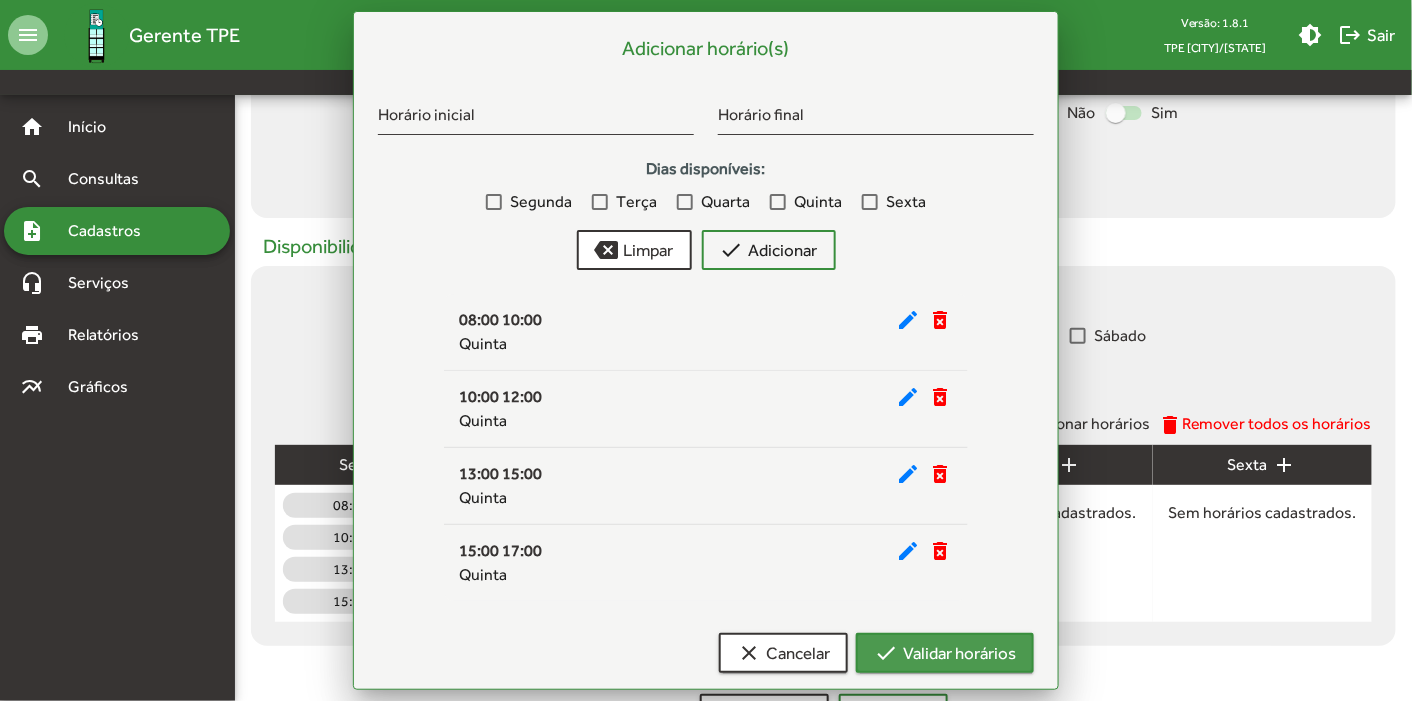 scroll, scrollTop: 738, scrollLeft: 0, axis: vertical 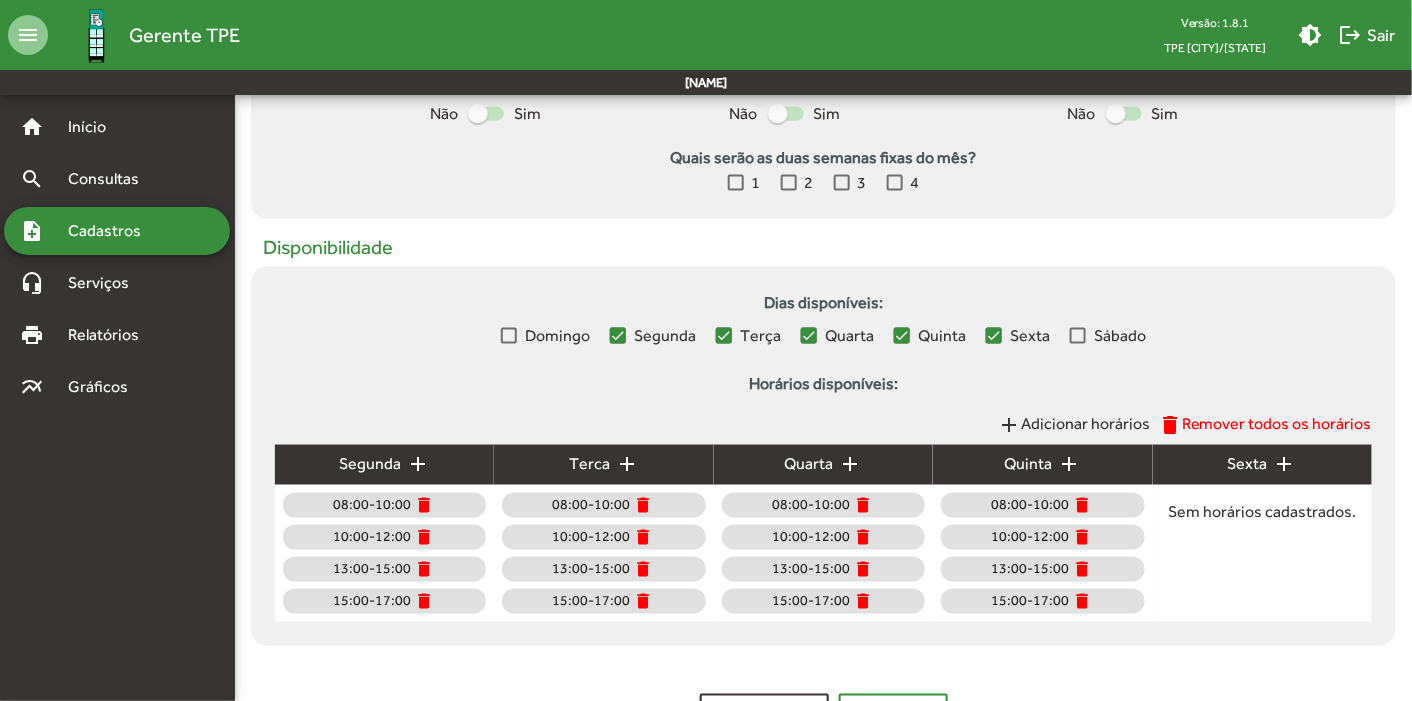 click on "add" 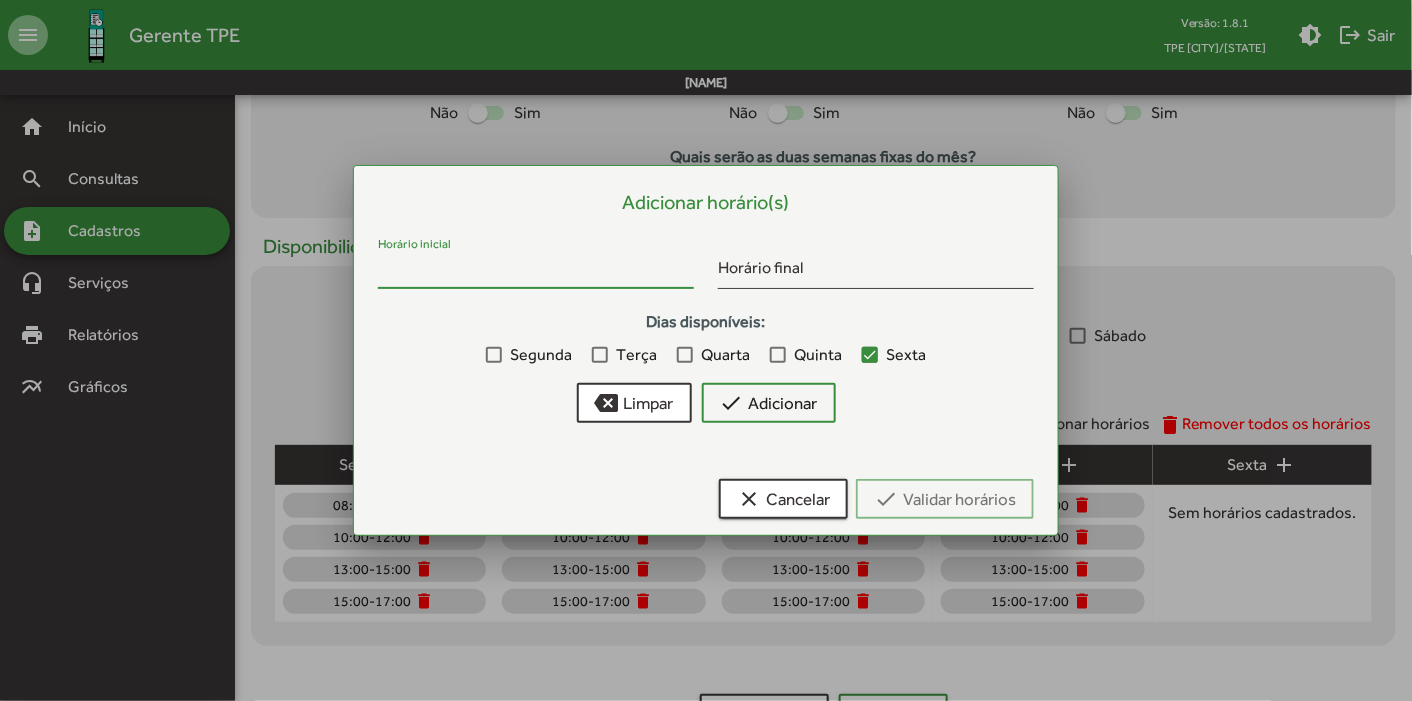 click on "Horário inicial" at bounding box center [536, 272] 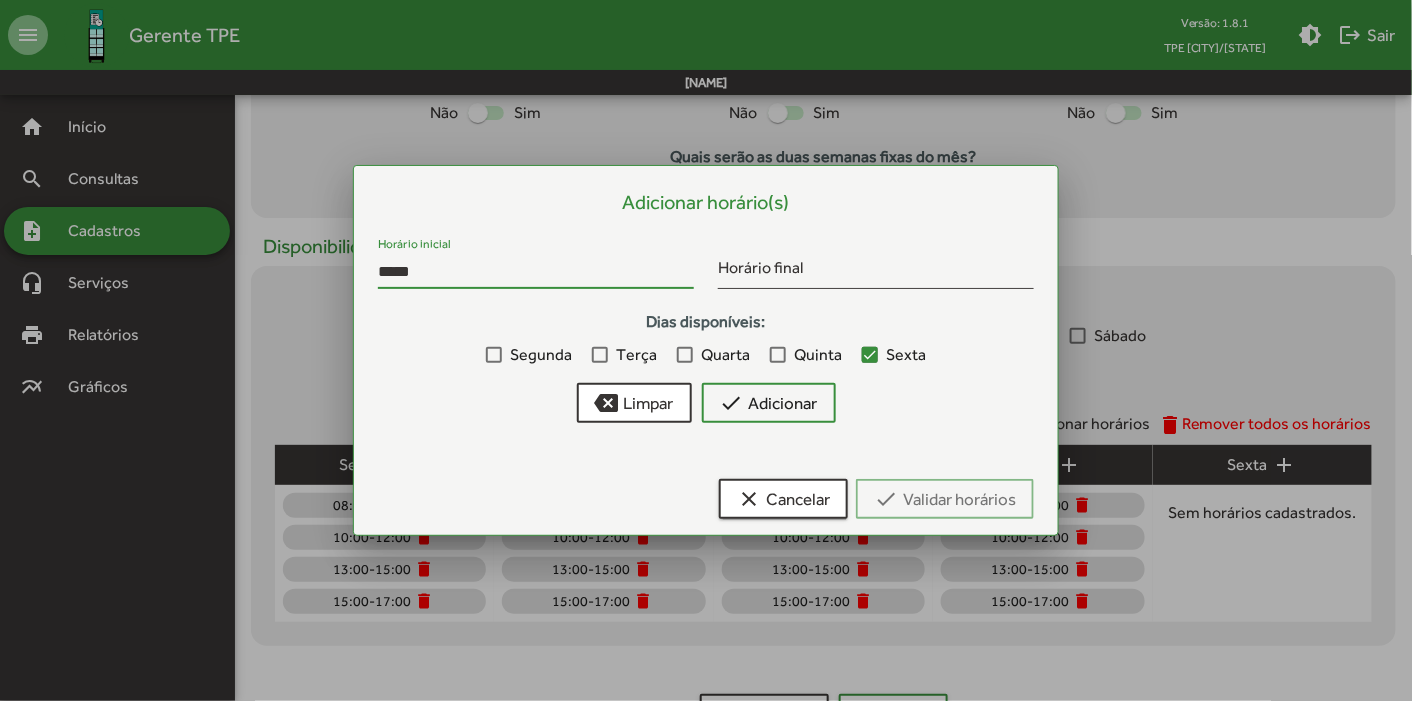 type on "*****" 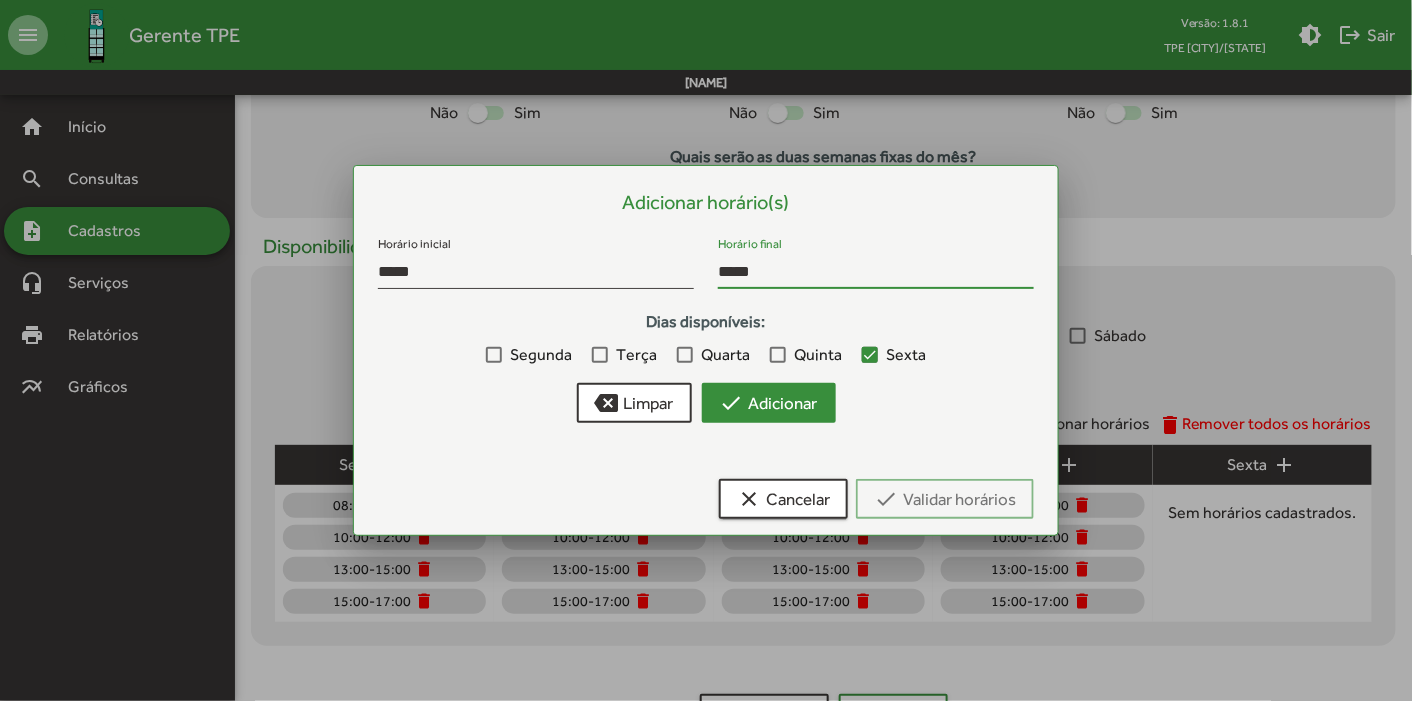 type on "*****" 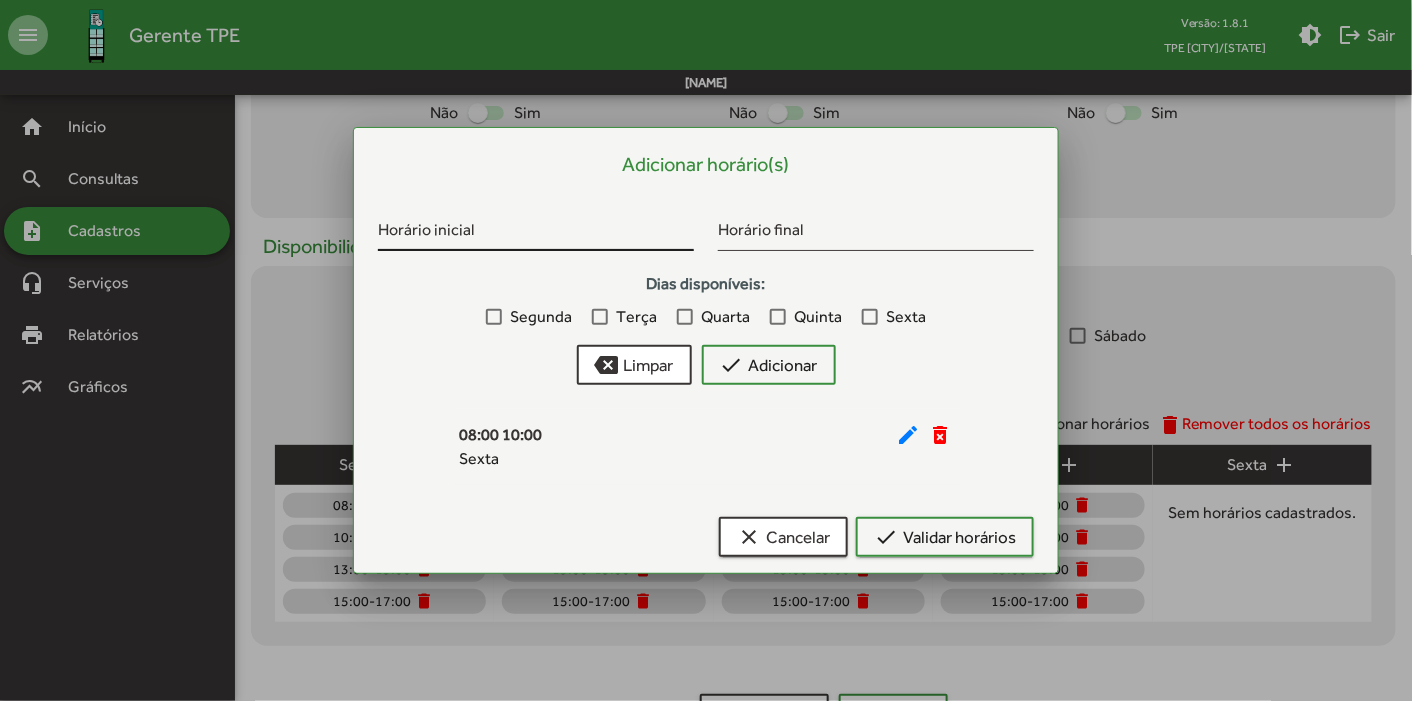 click on "Horário inicial" at bounding box center [536, 234] 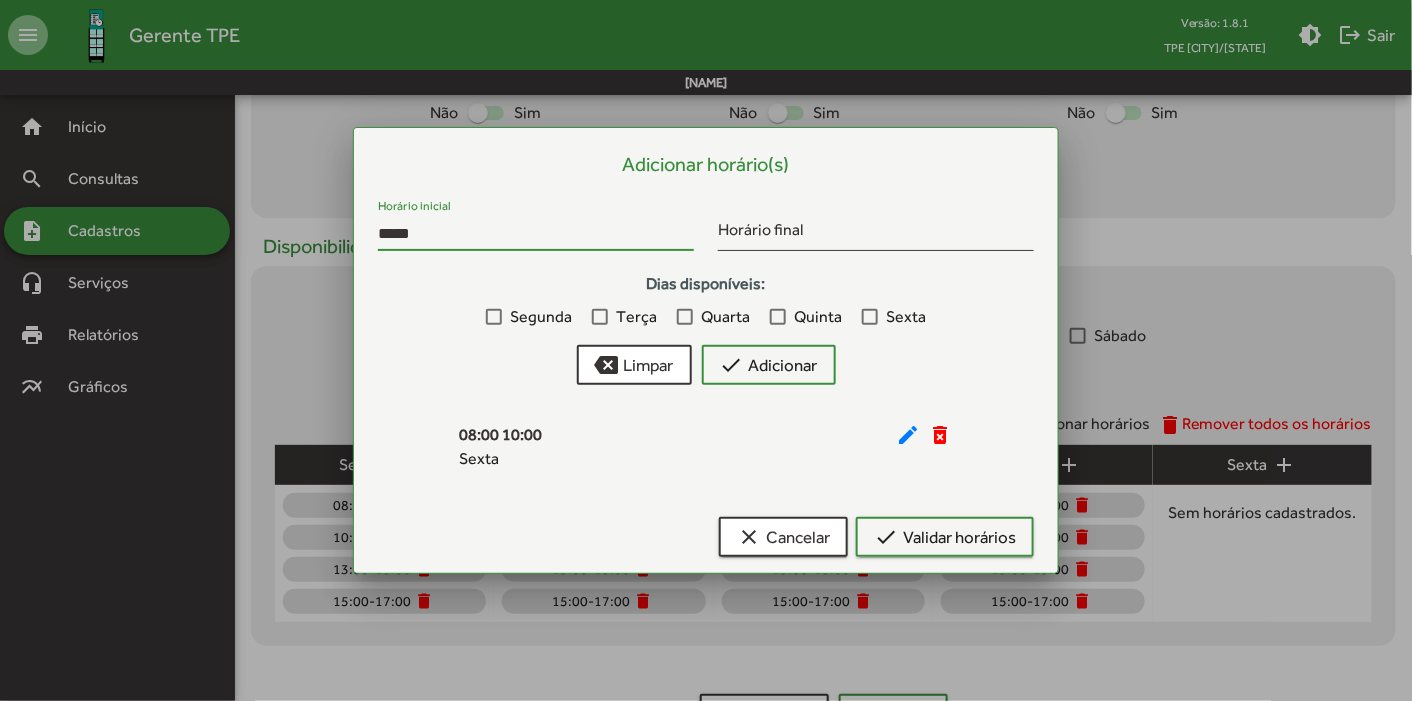 type on "*****" 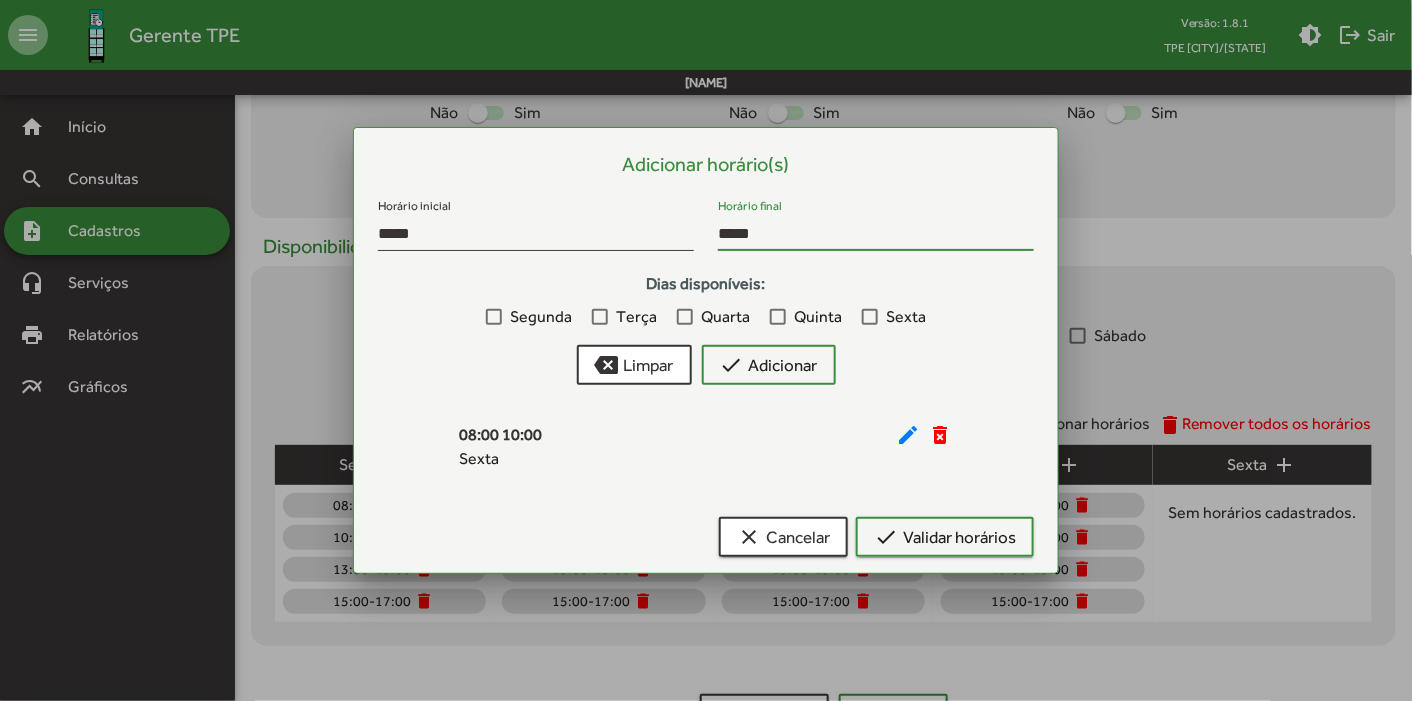 type on "*****" 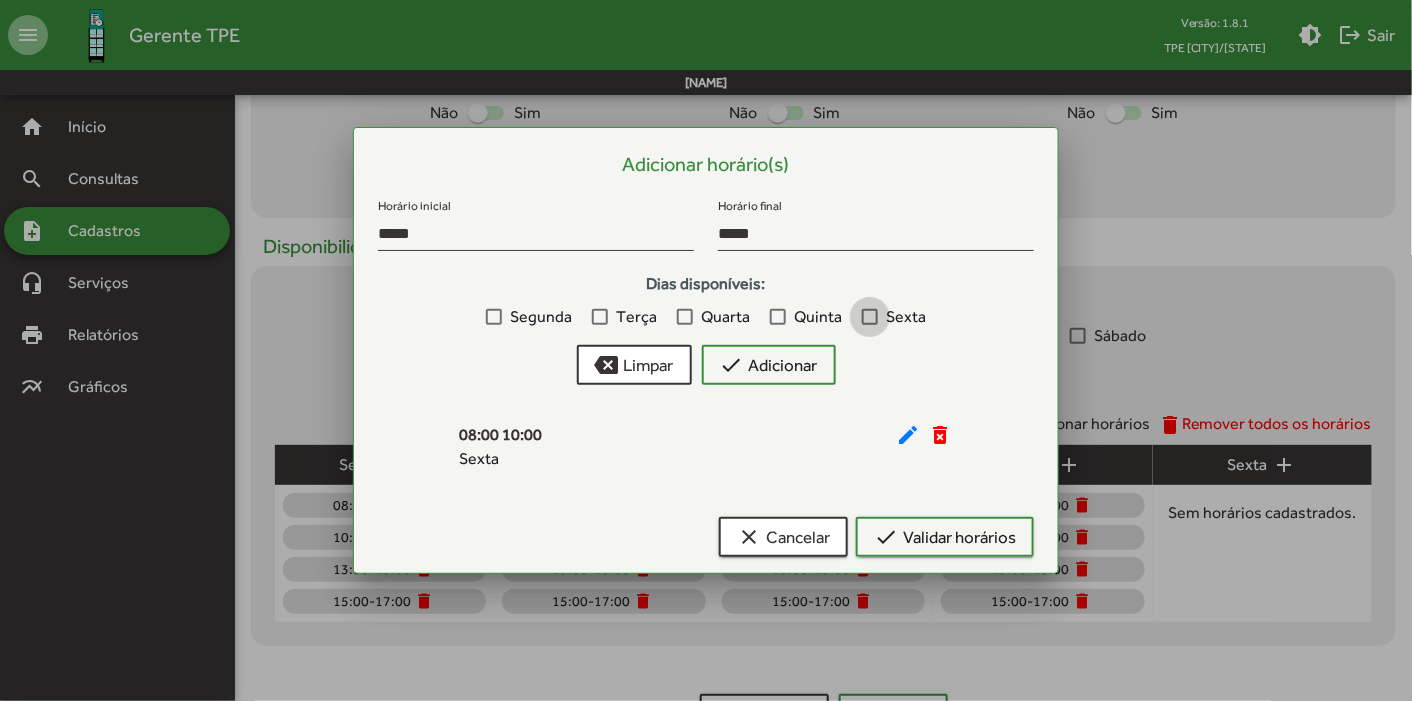 click at bounding box center [870, 317] 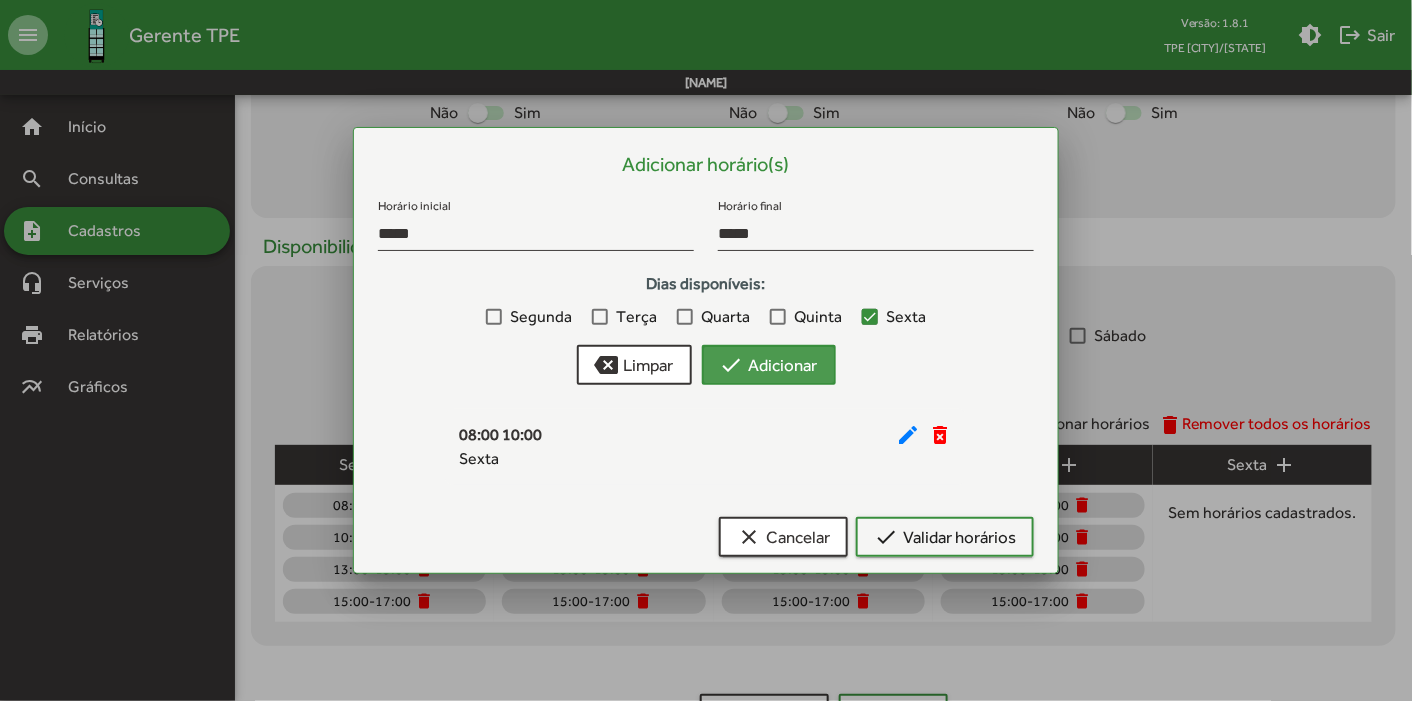 click on "check  Adicionar" at bounding box center [769, 365] 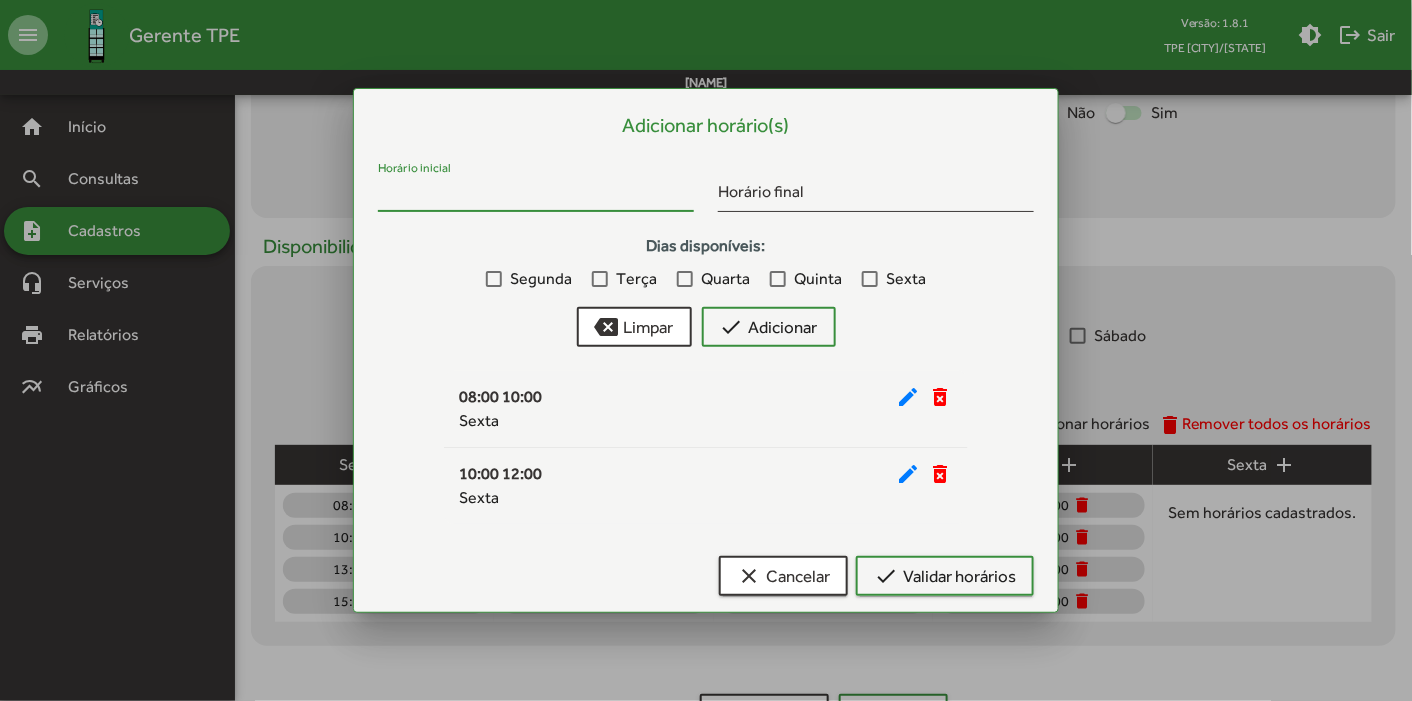 click on "Horário inicial" at bounding box center (536, 195) 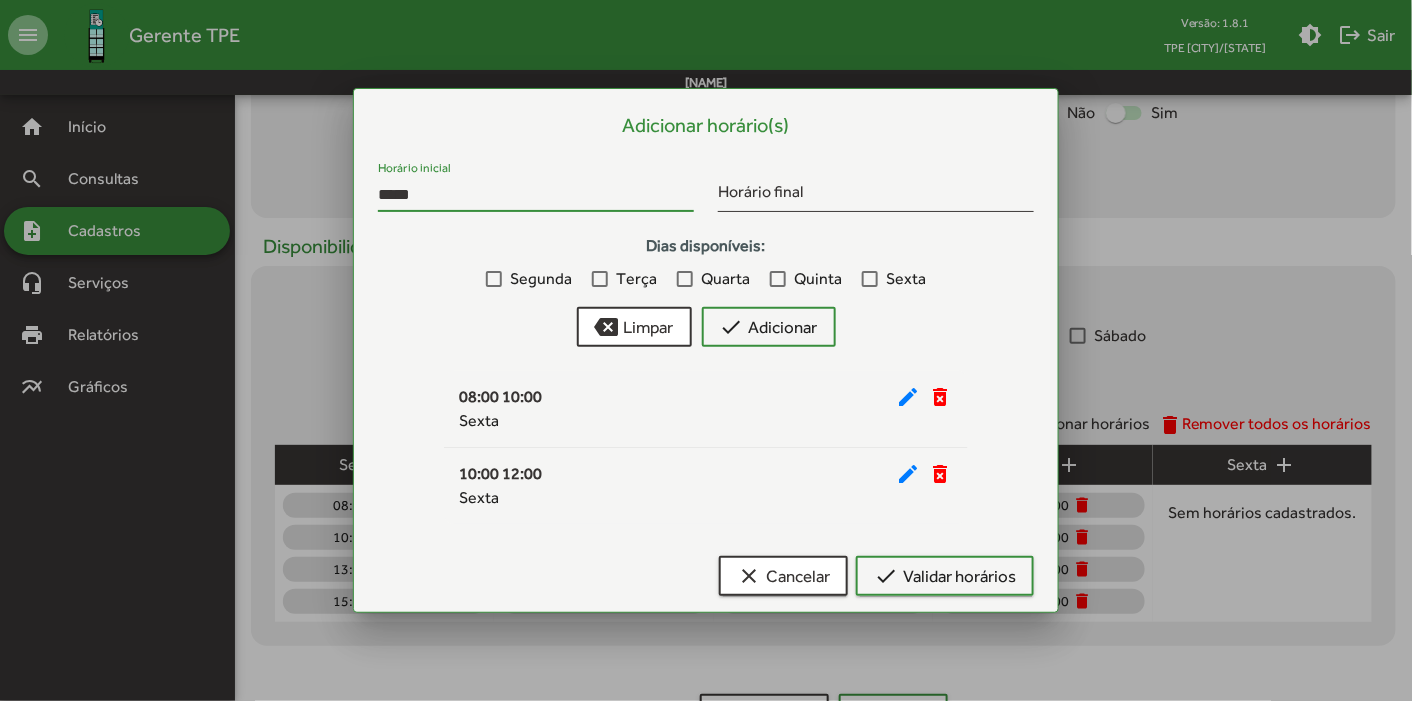 type on "*****" 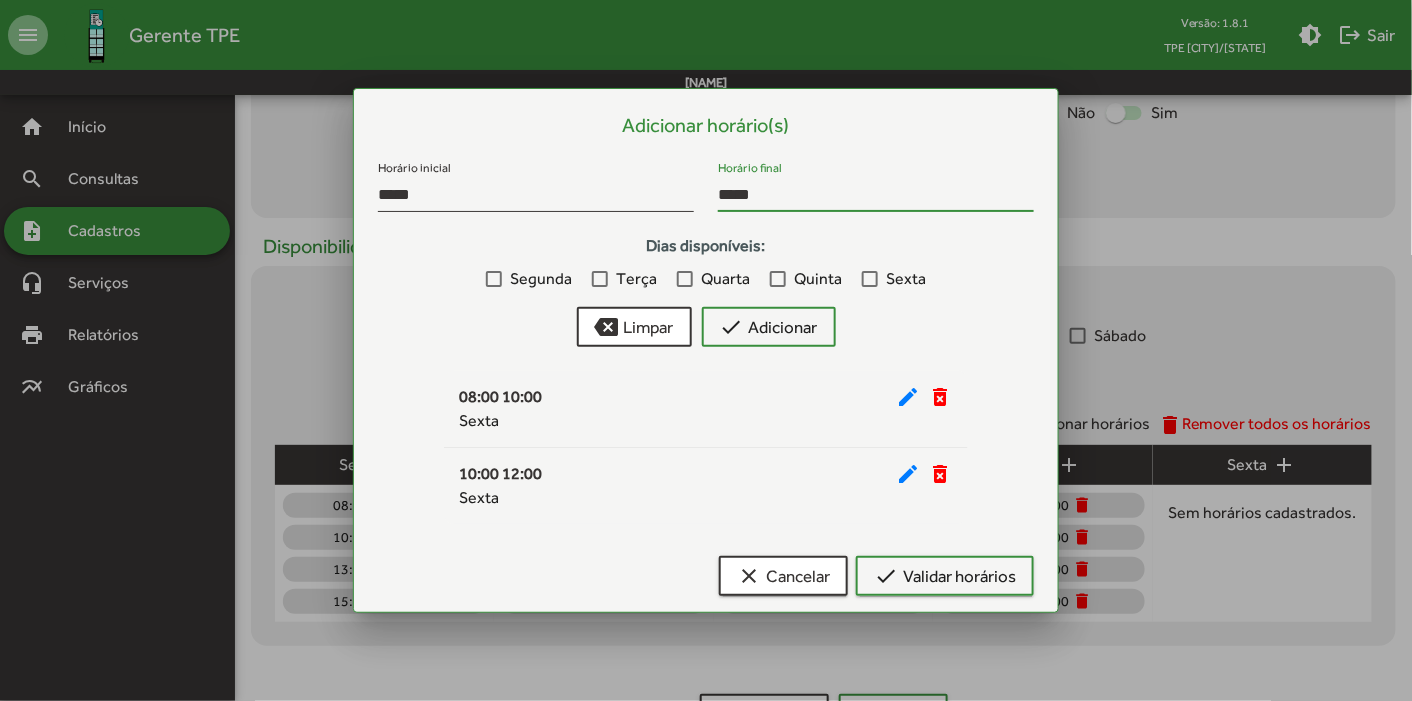 type on "*****" 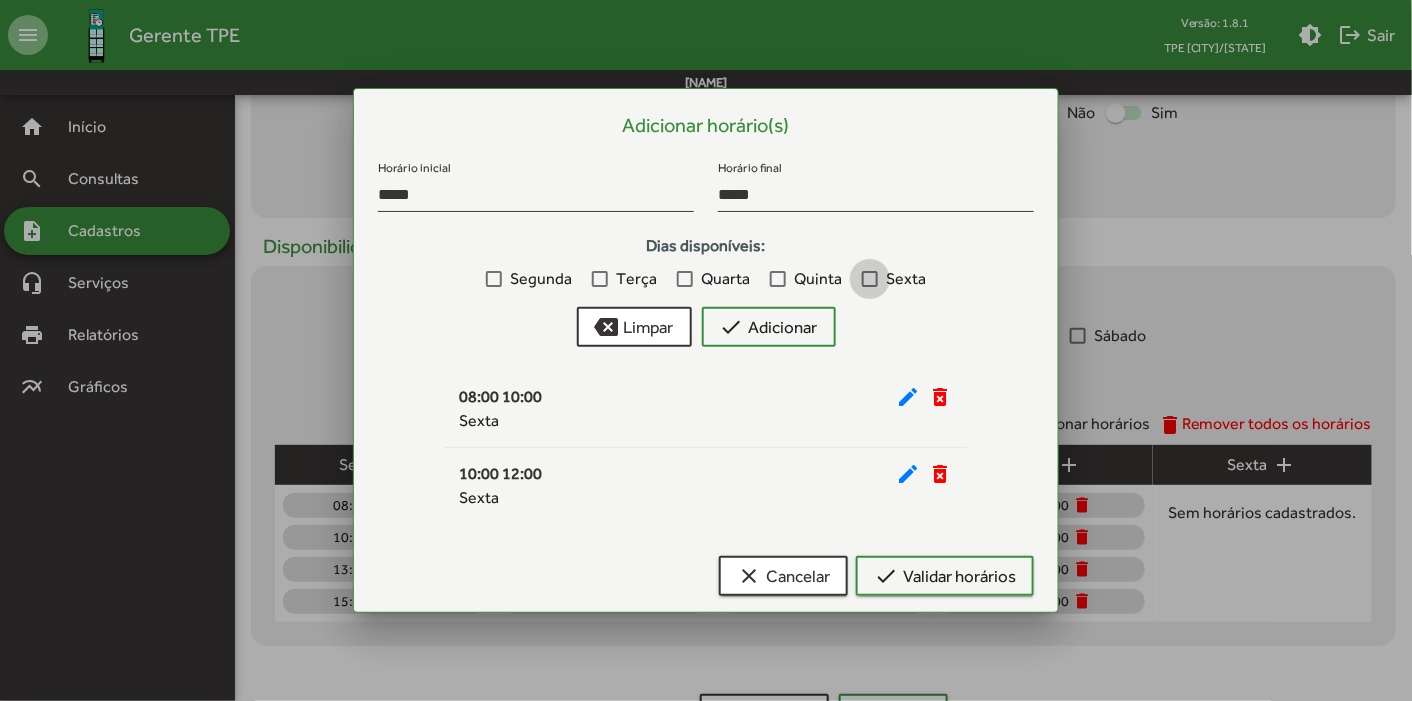 click at bounding box center (870, 279) 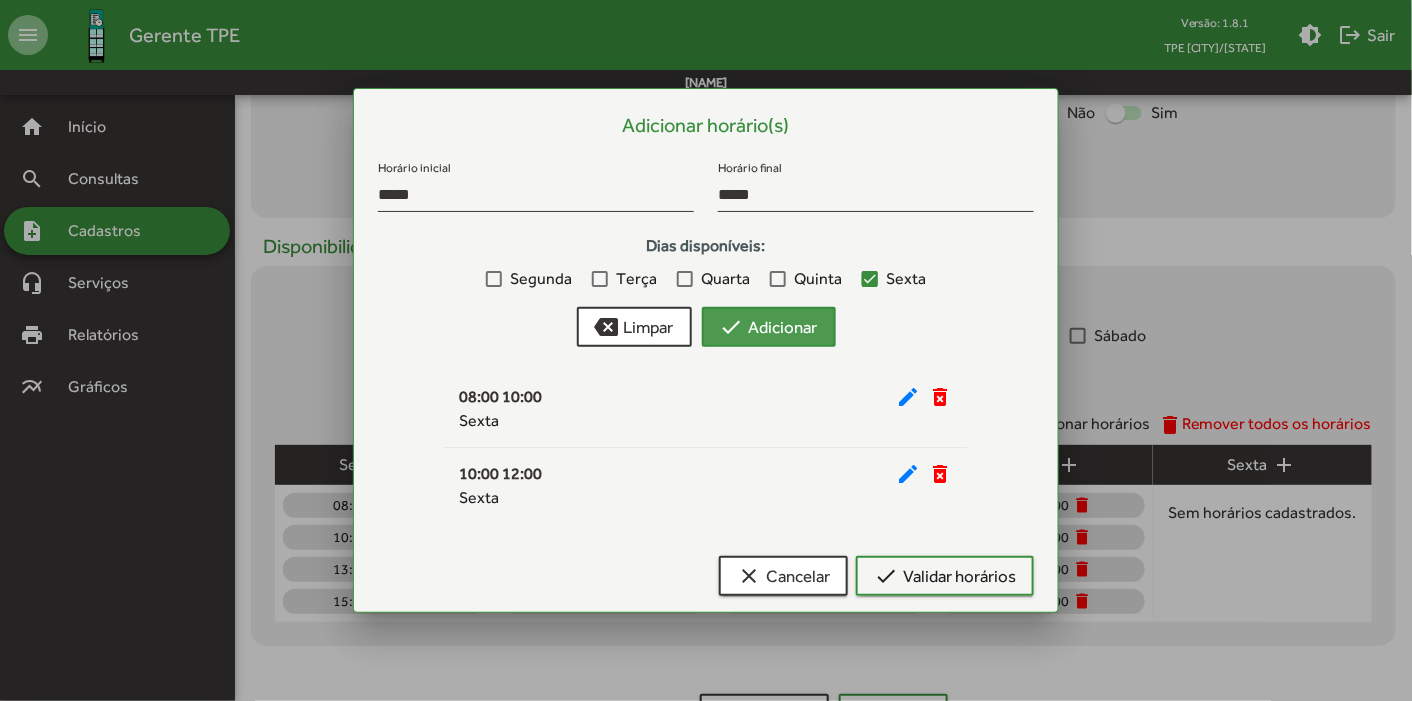 click on "check  Adicionar" at bounding box center (769, 327) 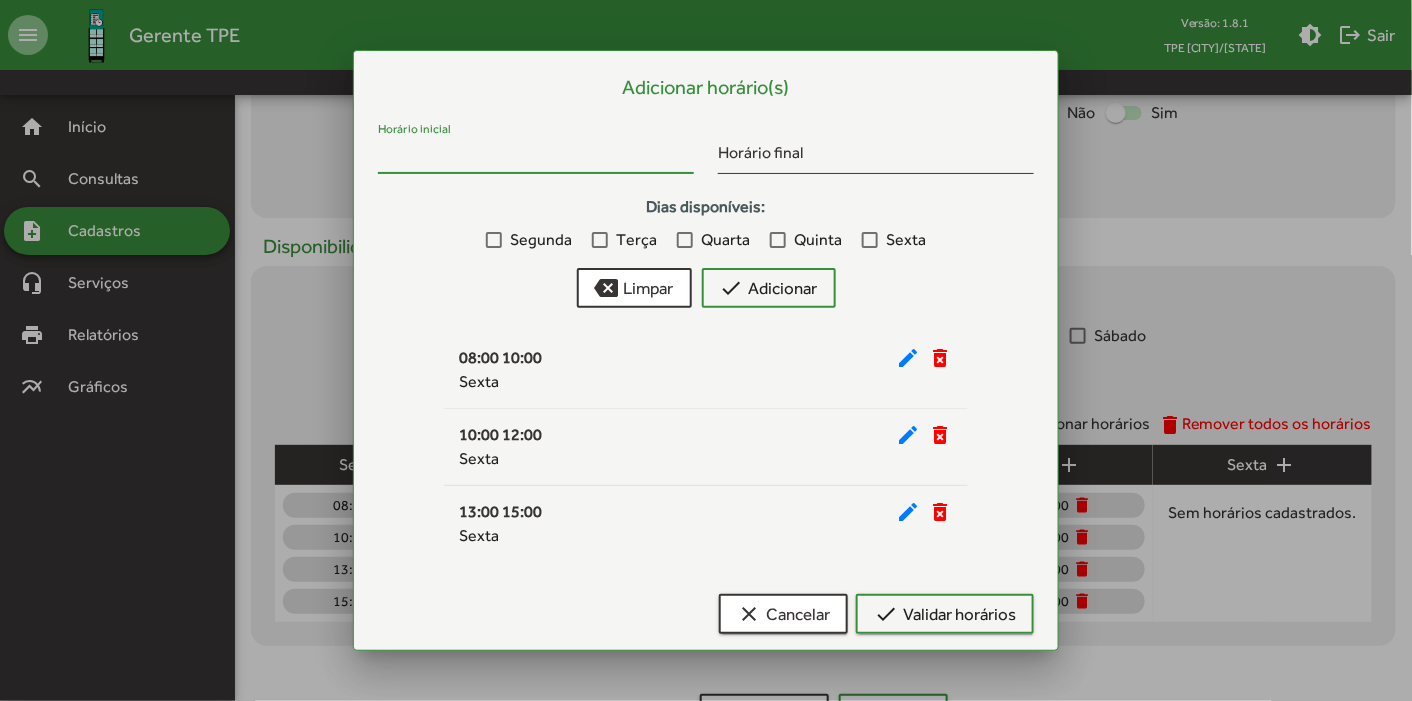 click on "Horário inicial" at bounding box center [536, 157] 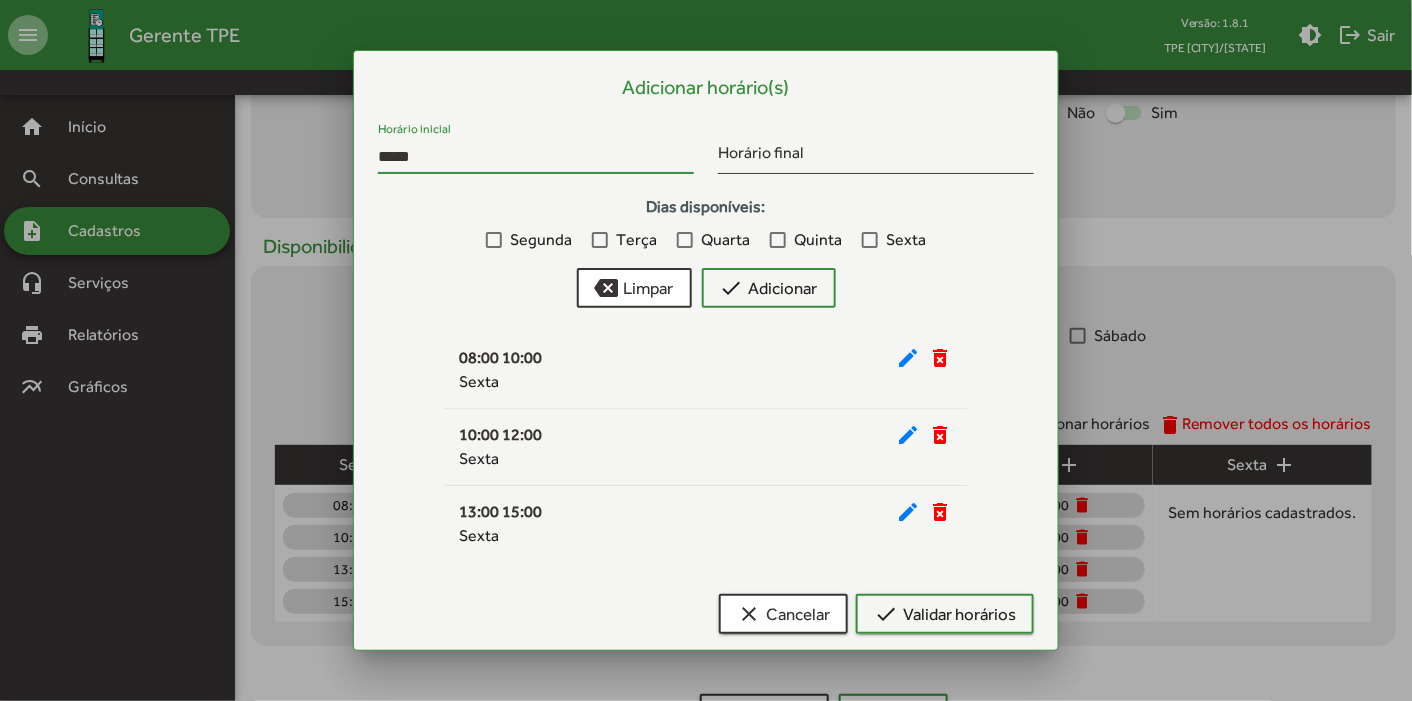 type on "*****" 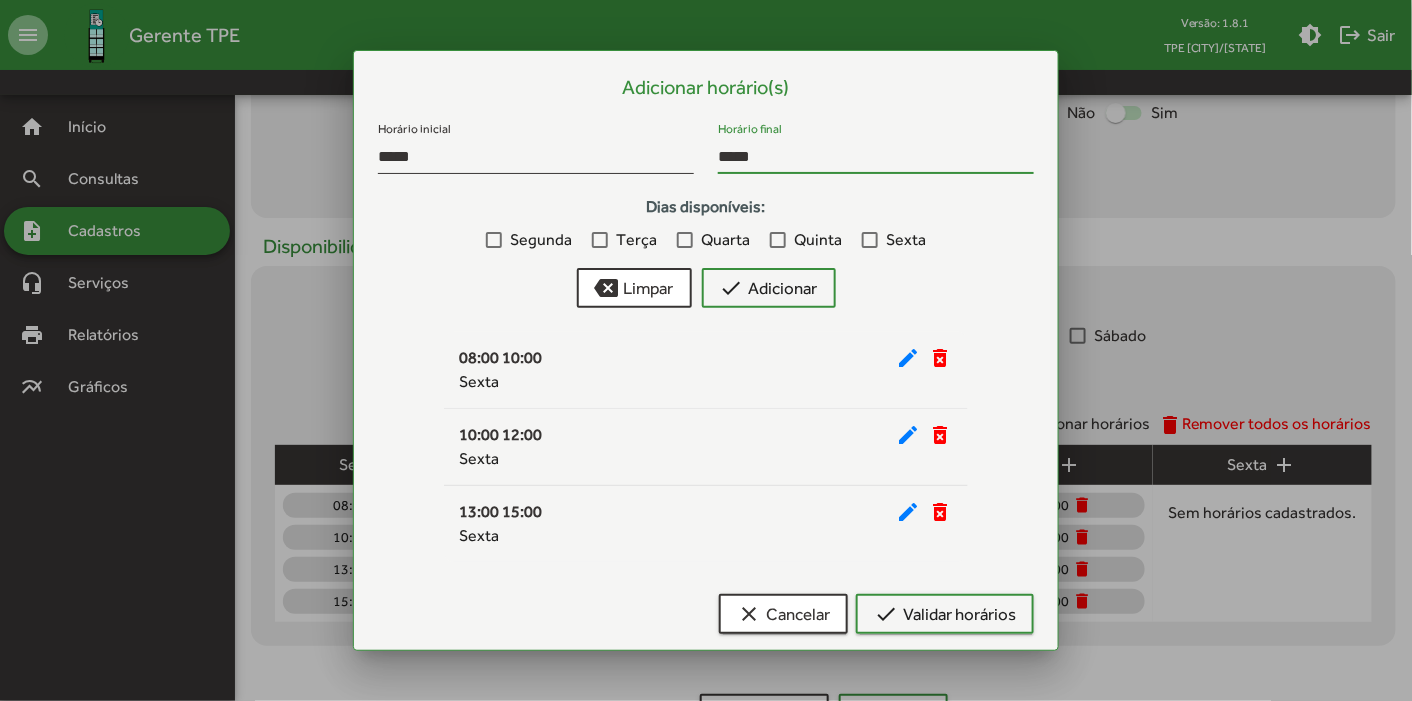 type on "*****" 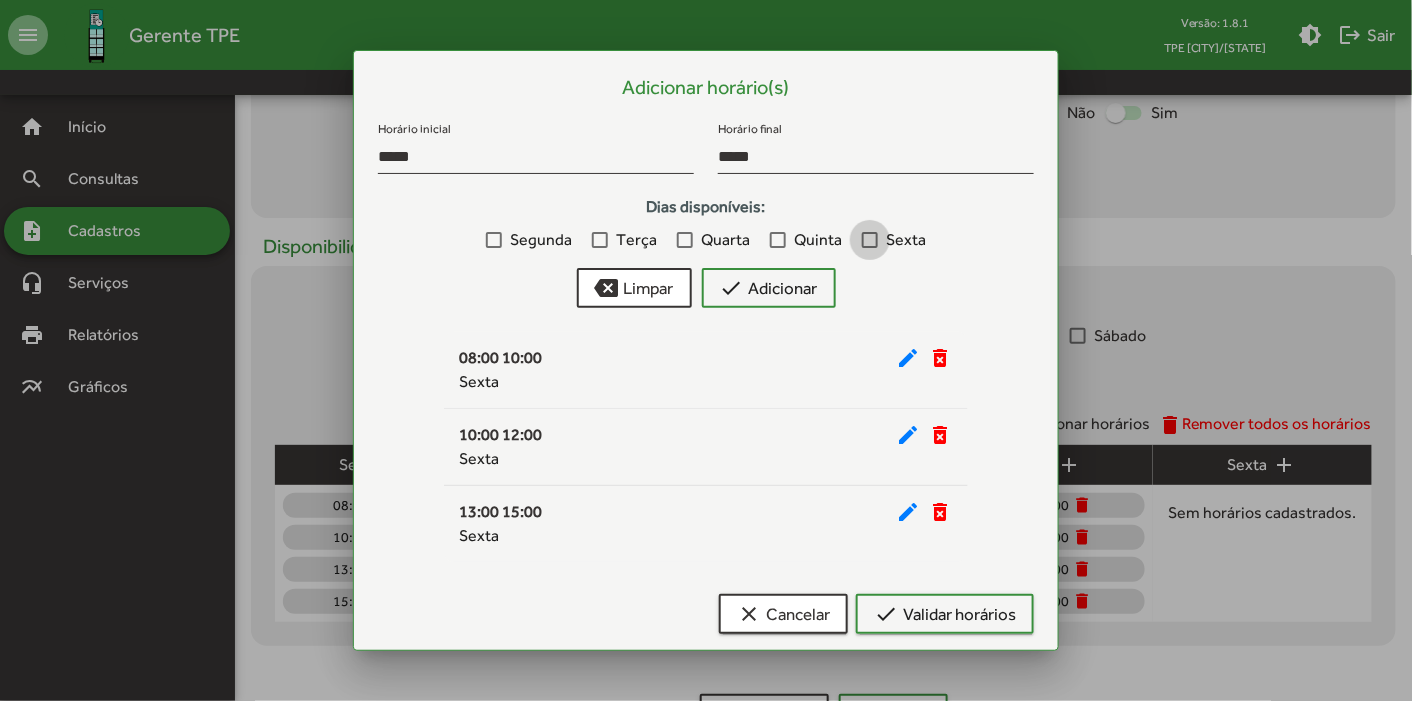 click at bounding box center (870, 240) 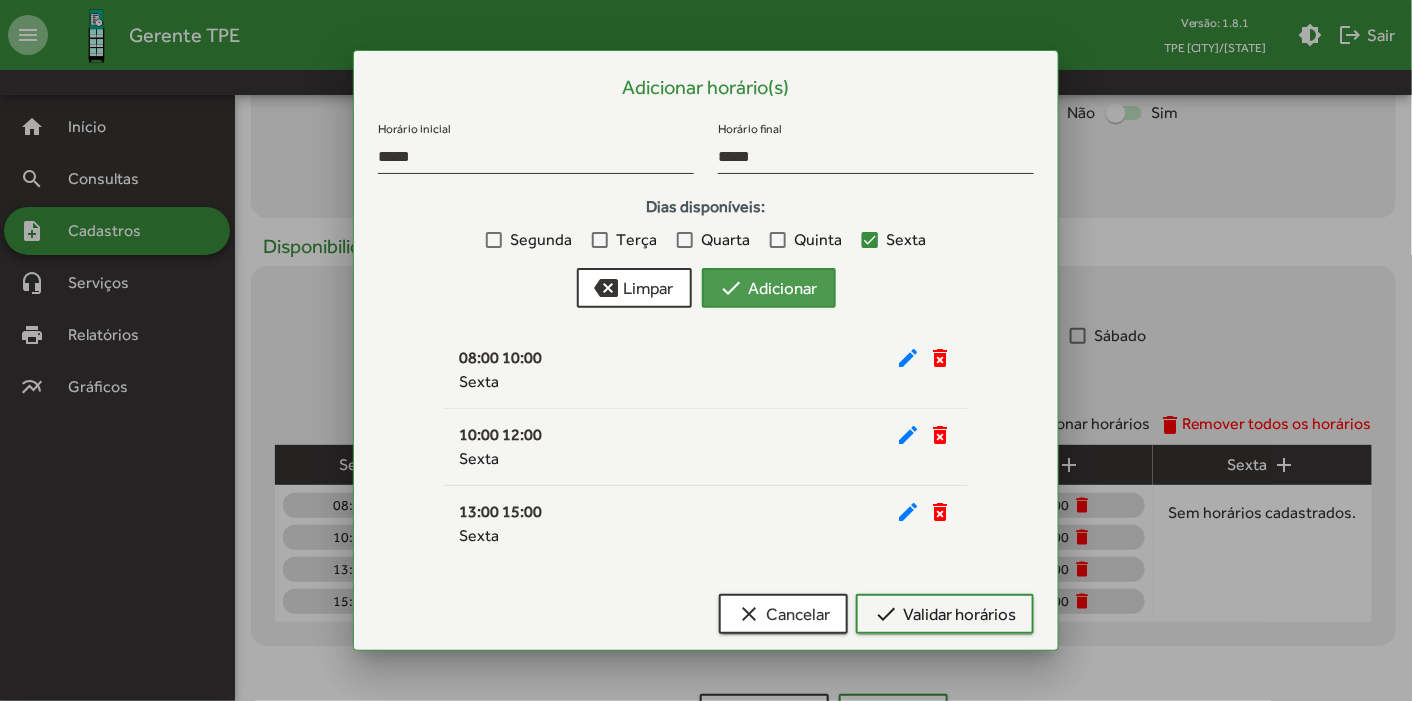 click on "check  Adicionar" at bounding box center [769, 288] 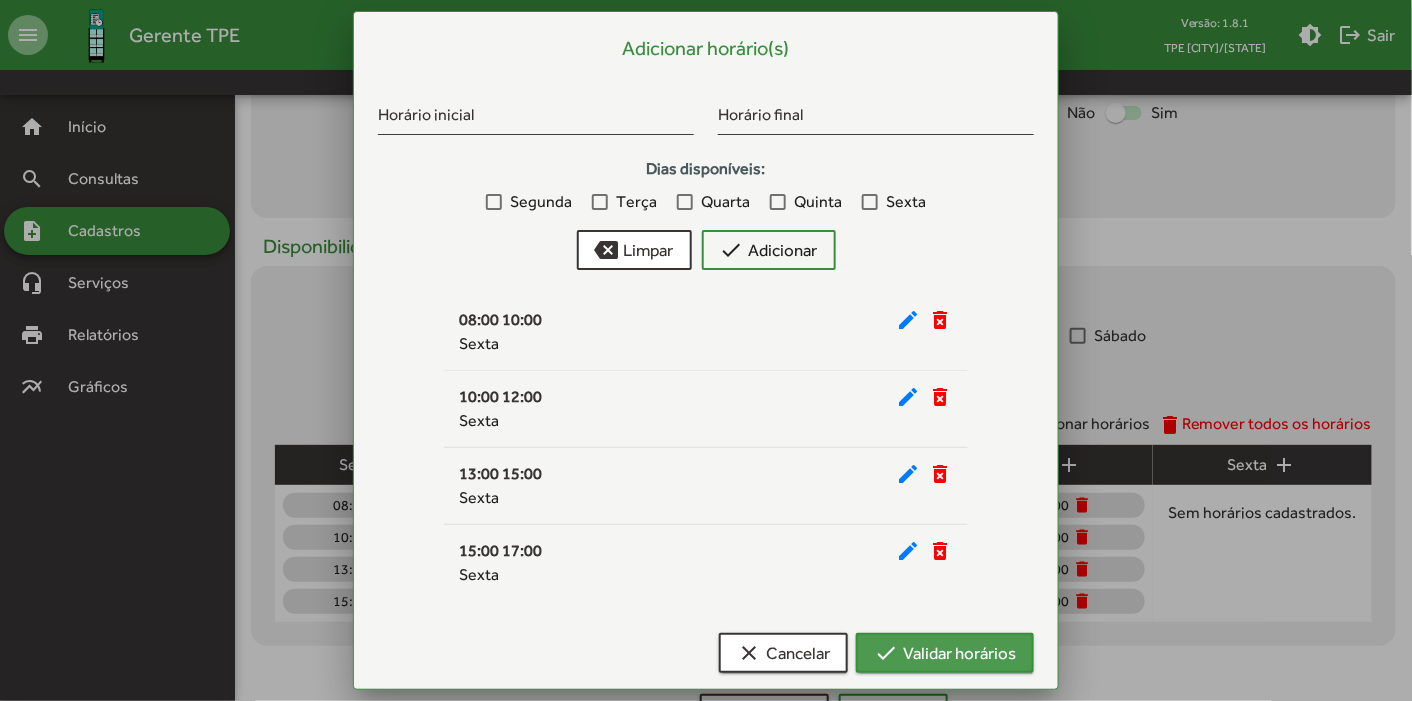 click on "check  Validar horários" at bounding box center [945, 653] 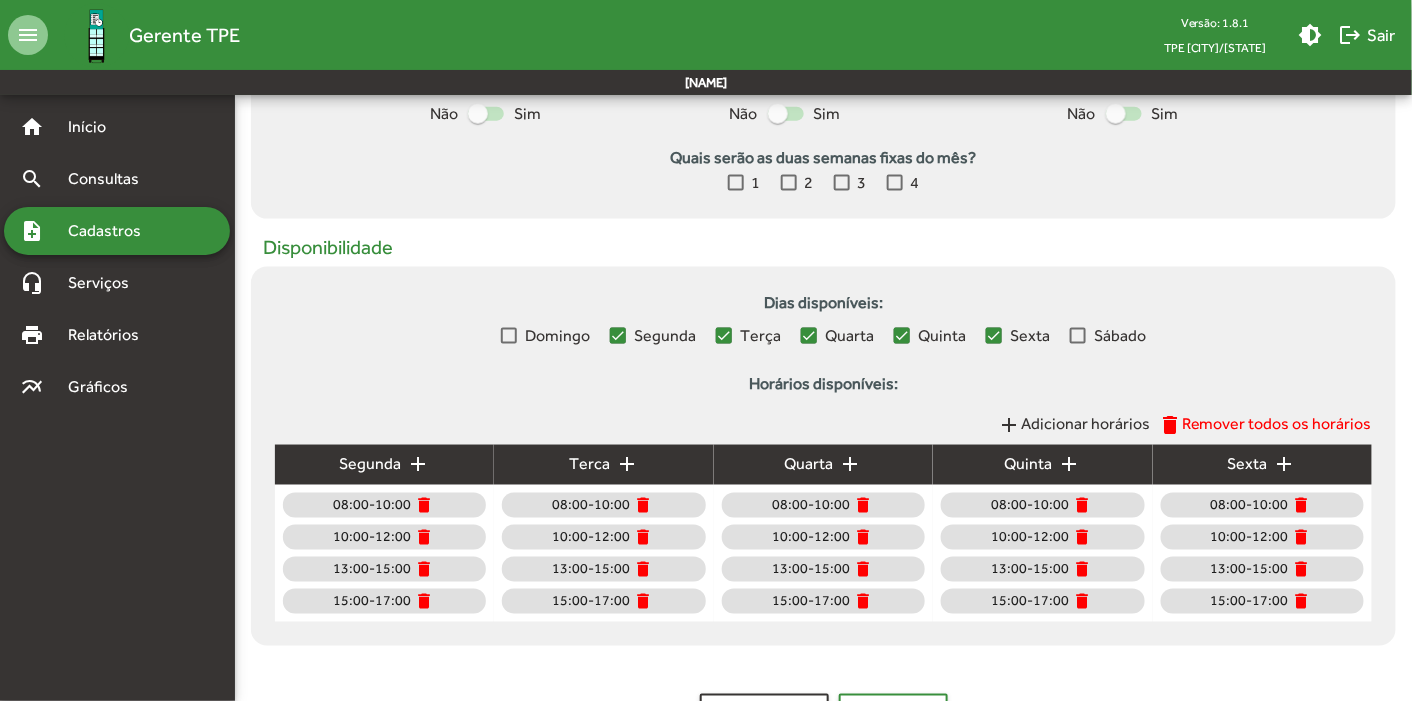click at bounding box center [1078, 336] 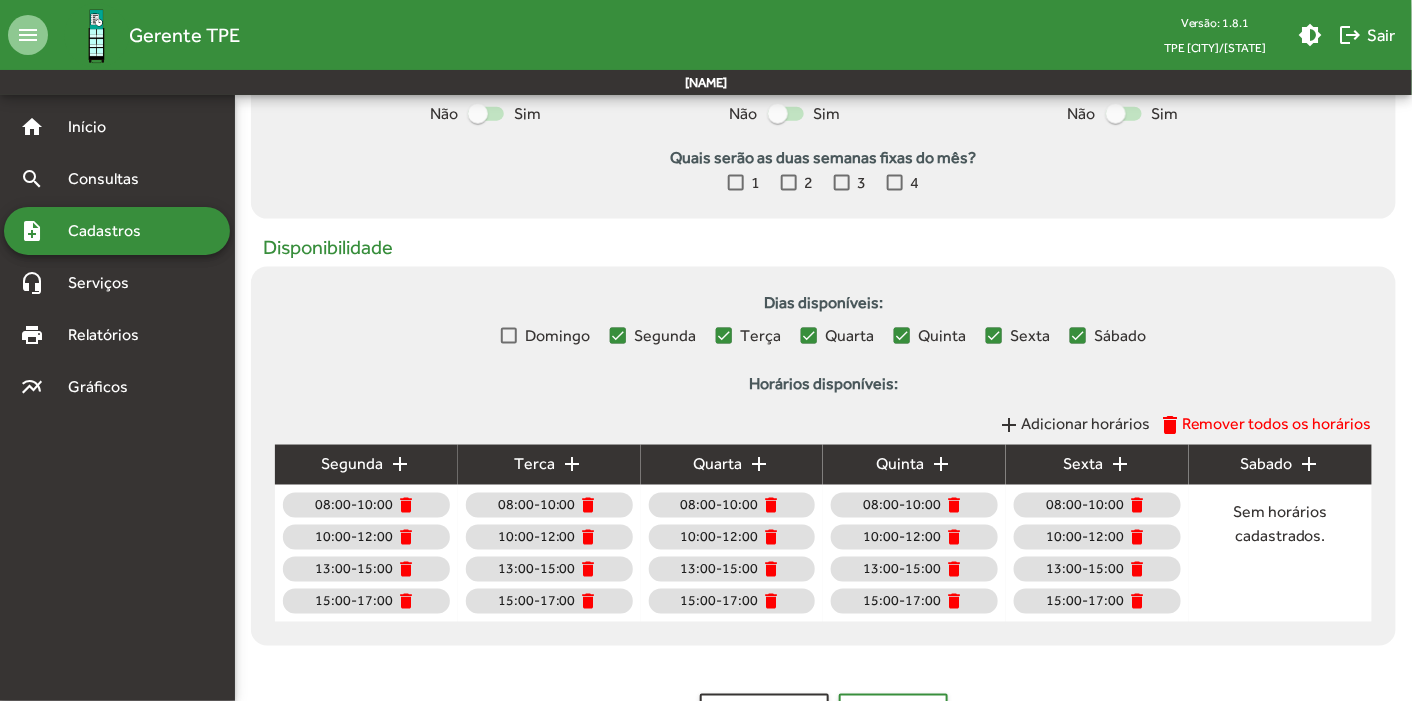 click on "add" 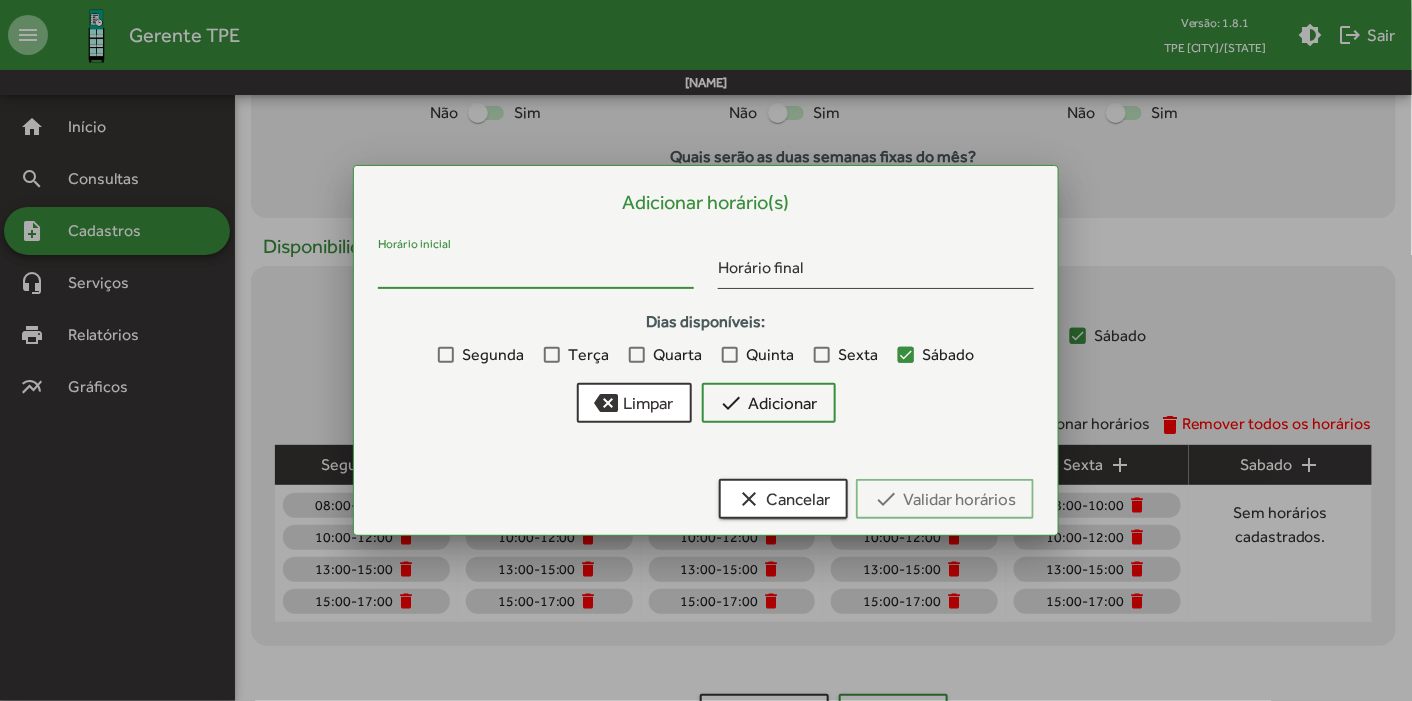 click on "Horário inicial" at bounding box center (536, 272) 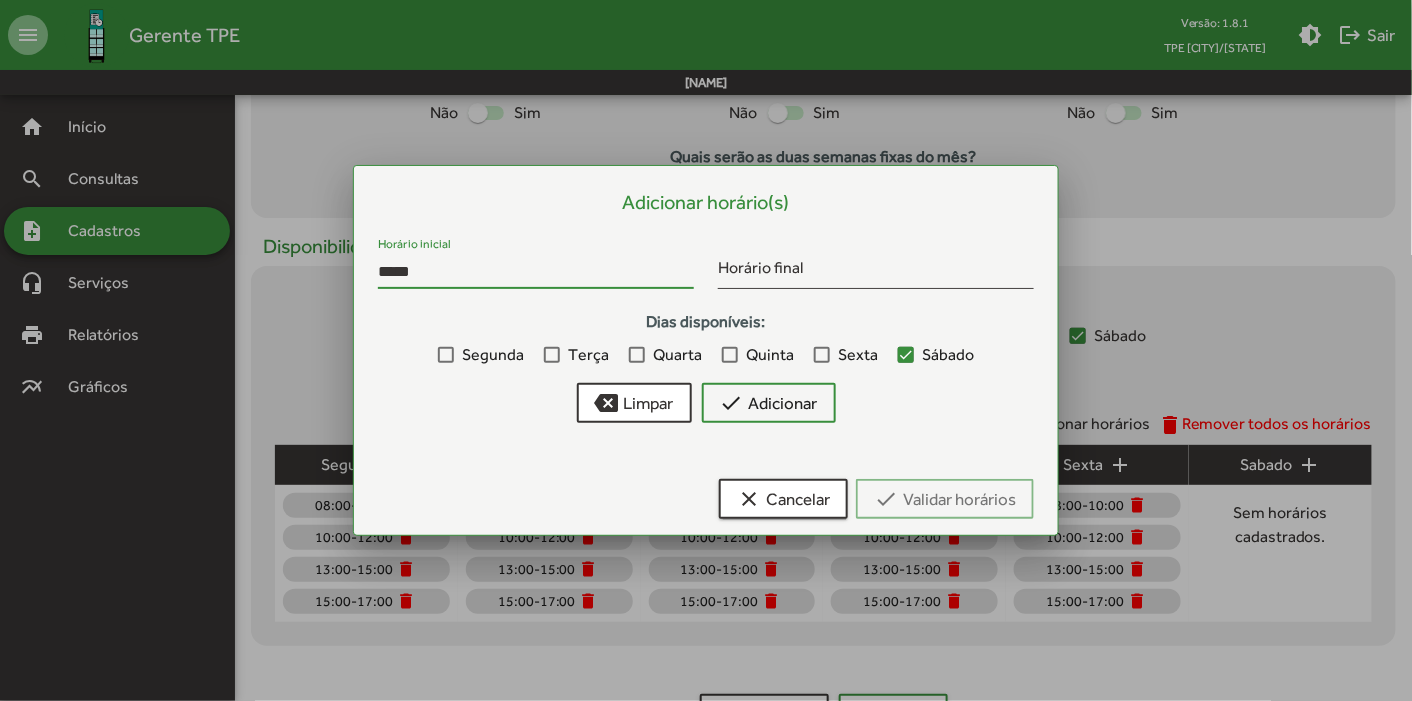 type on "*****" 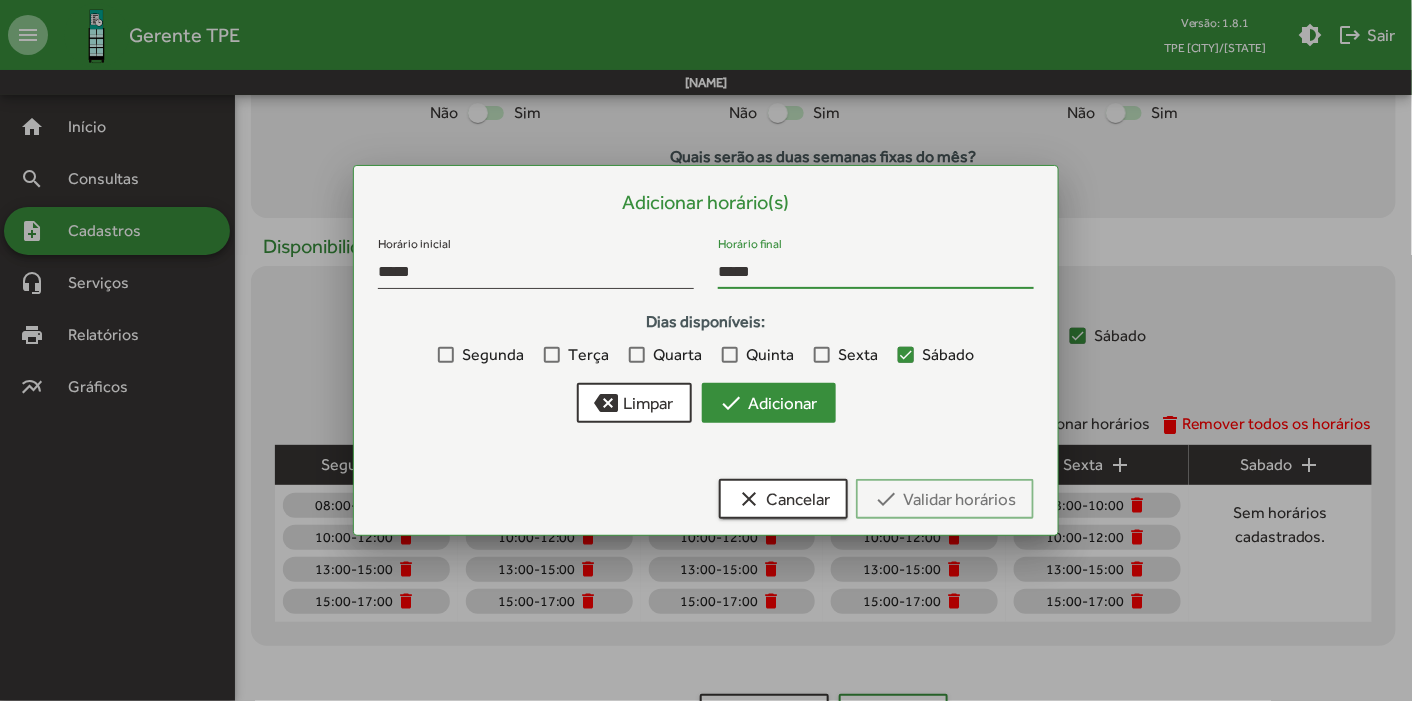type on "*****" 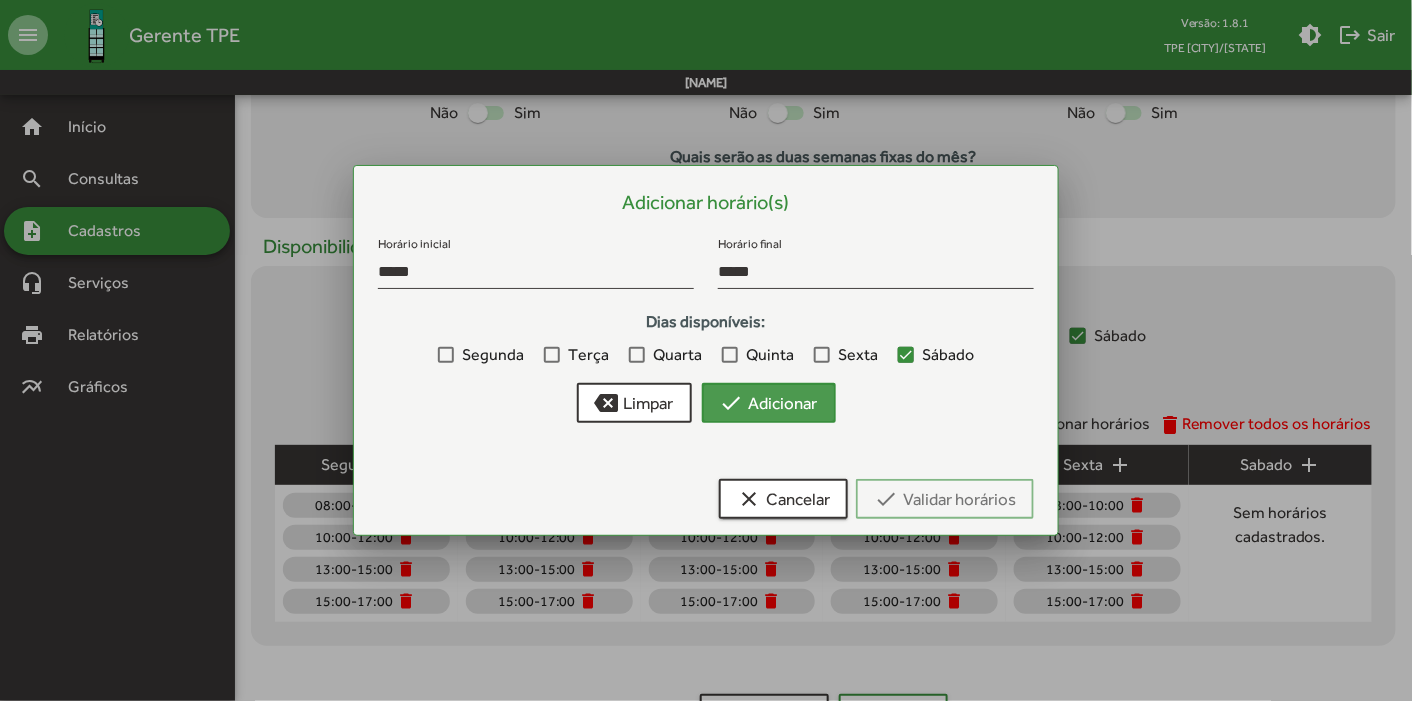 click on "check  Adicionar" at bounding box center [769, 403] 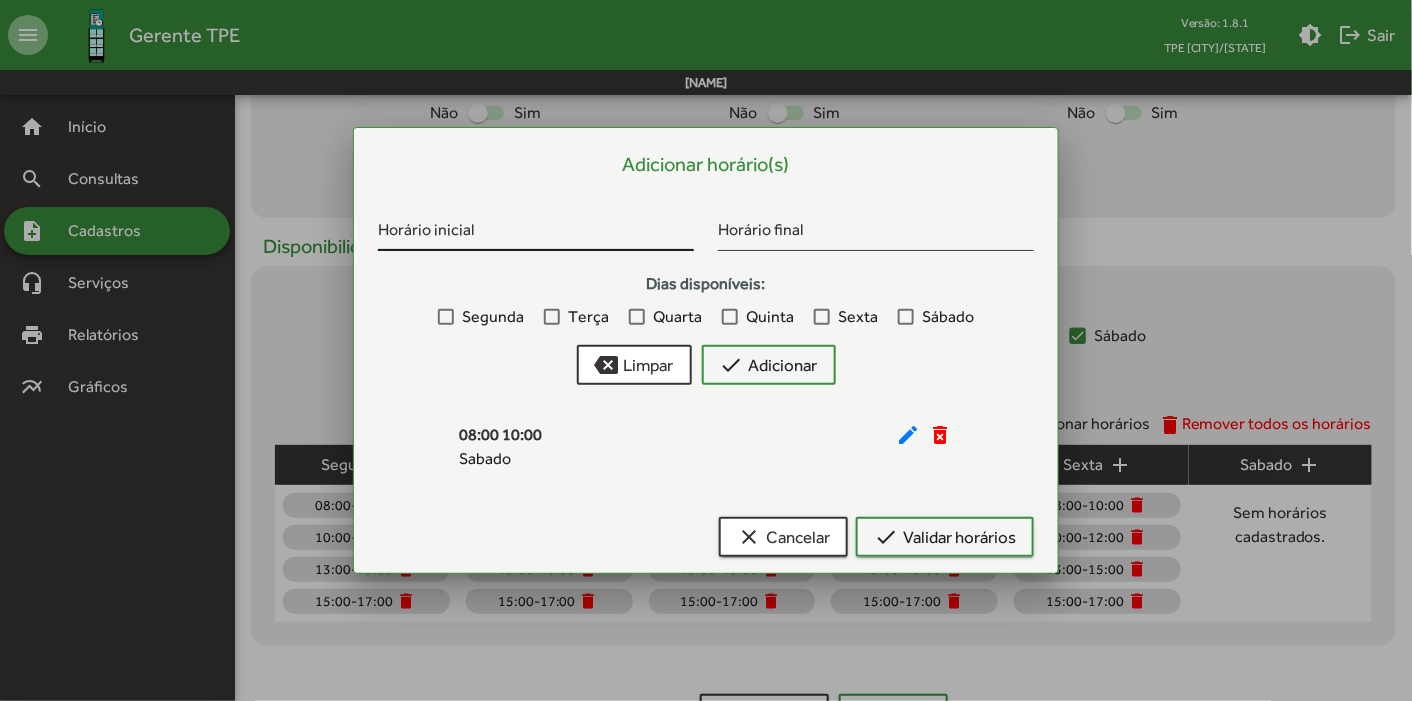 click on "Horário inicial" at bounding box center [536, 234] 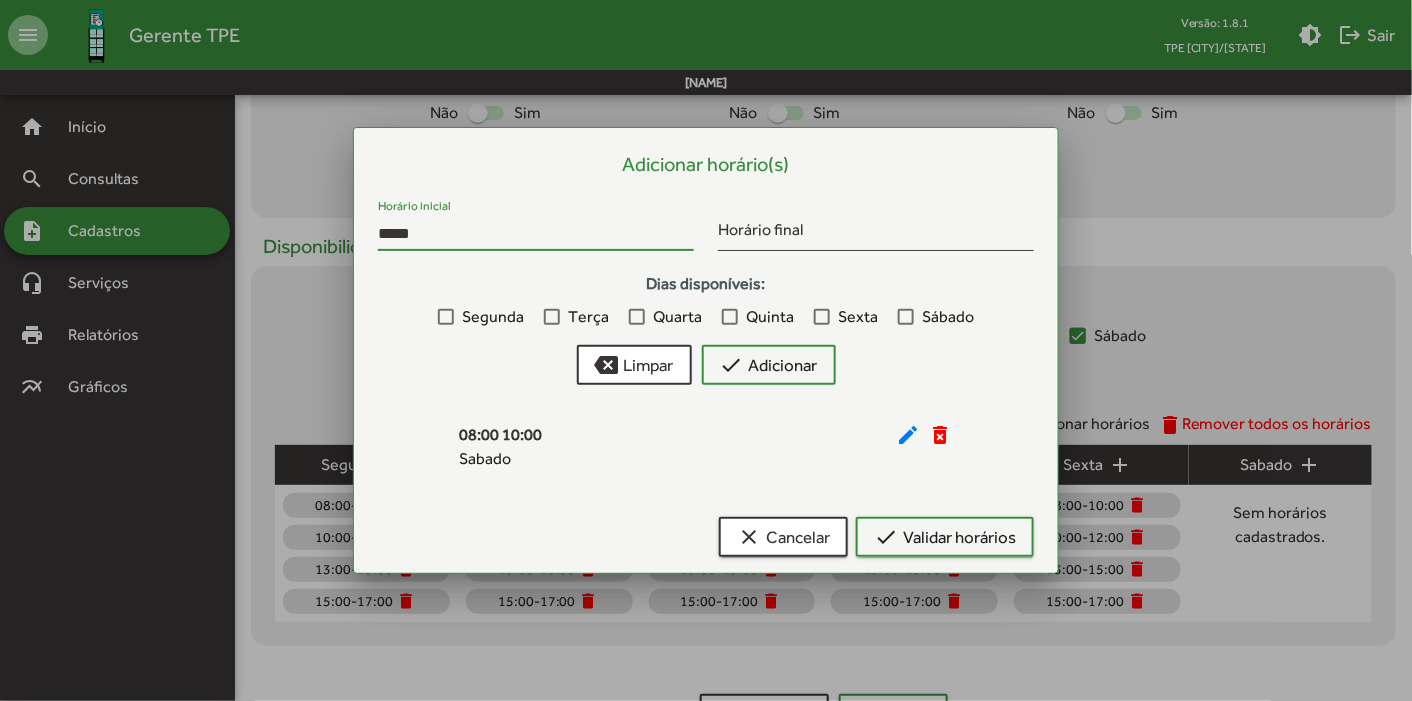 type on "*****" 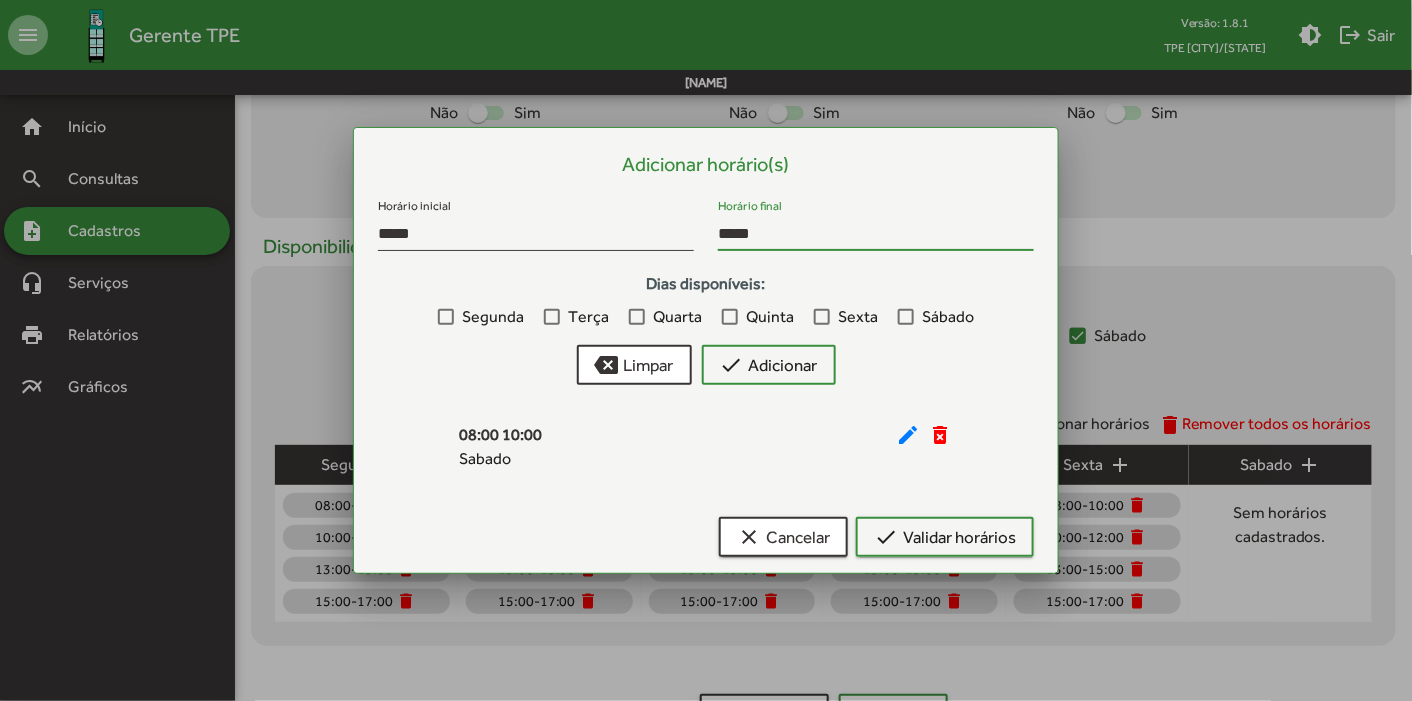 type on "*****" 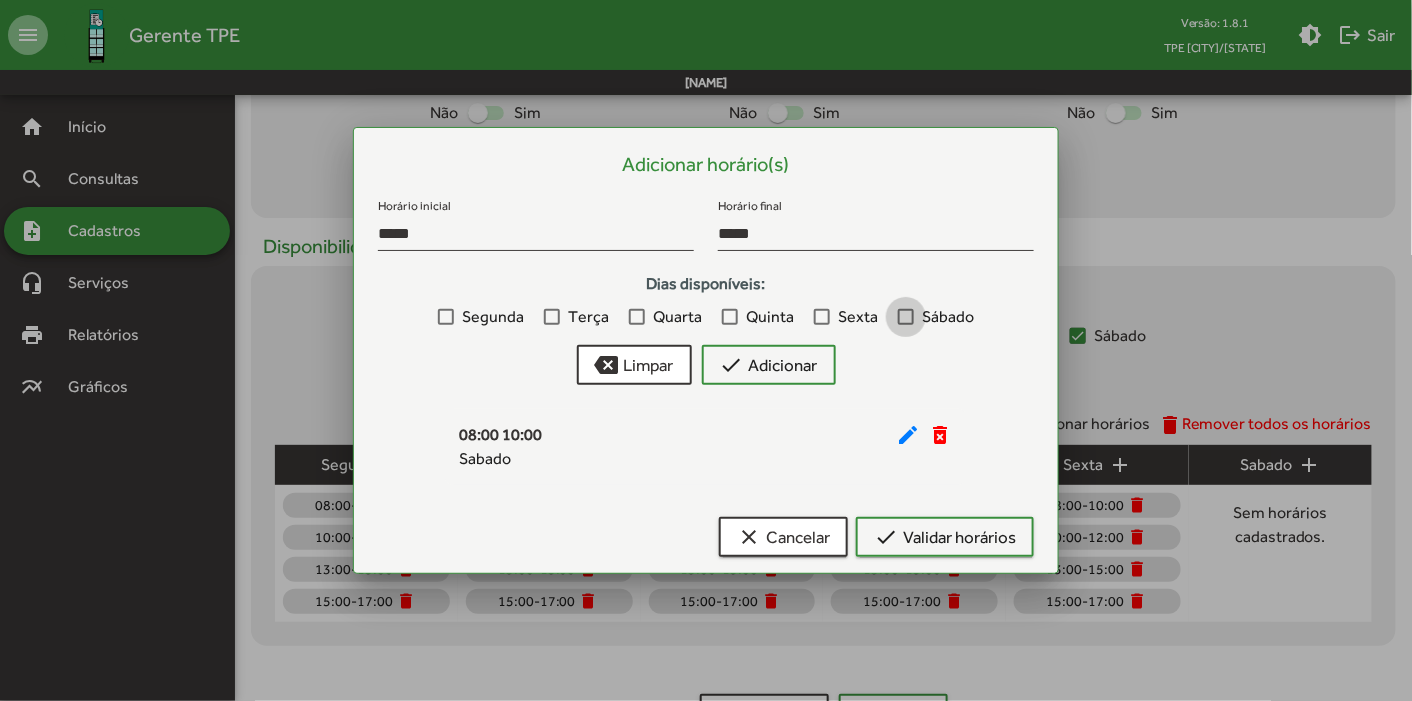 click at bounding box center [906, 317] 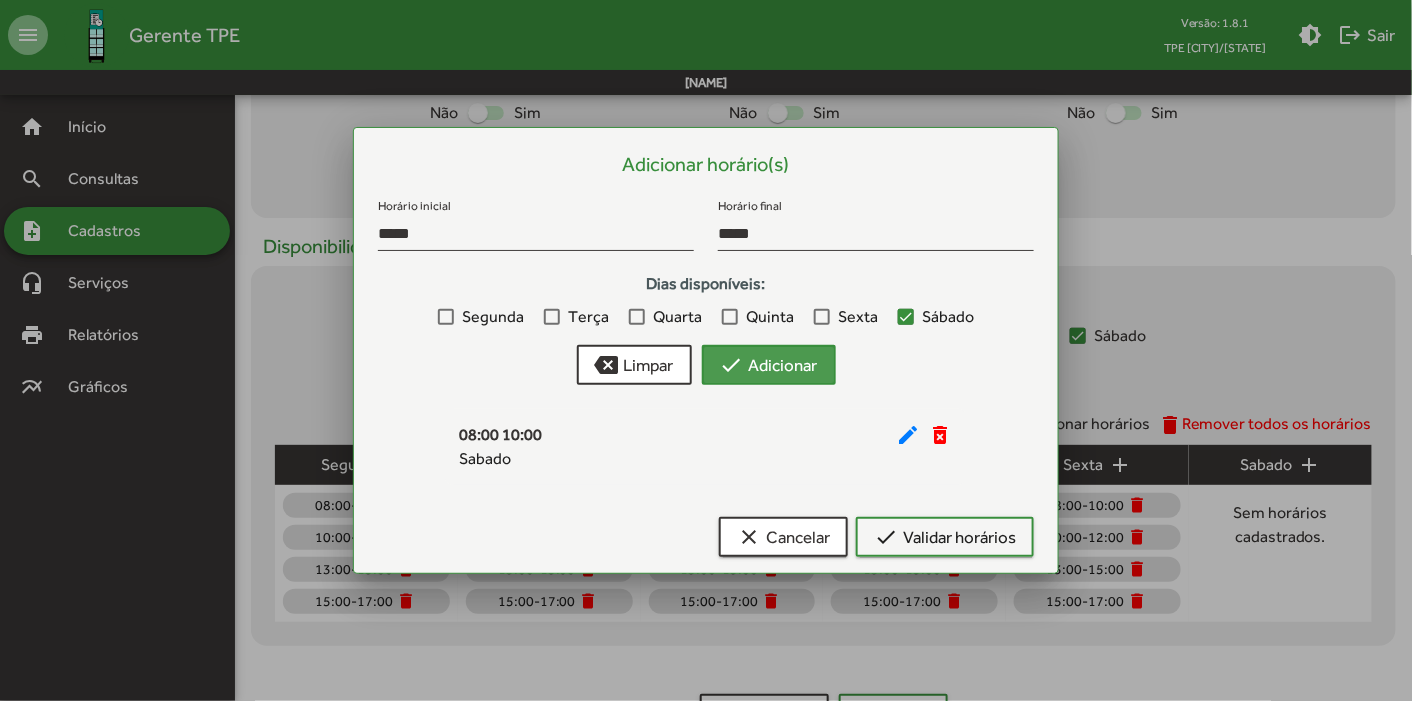 click on "check  Adicionar" at bounding box center [769, 365] 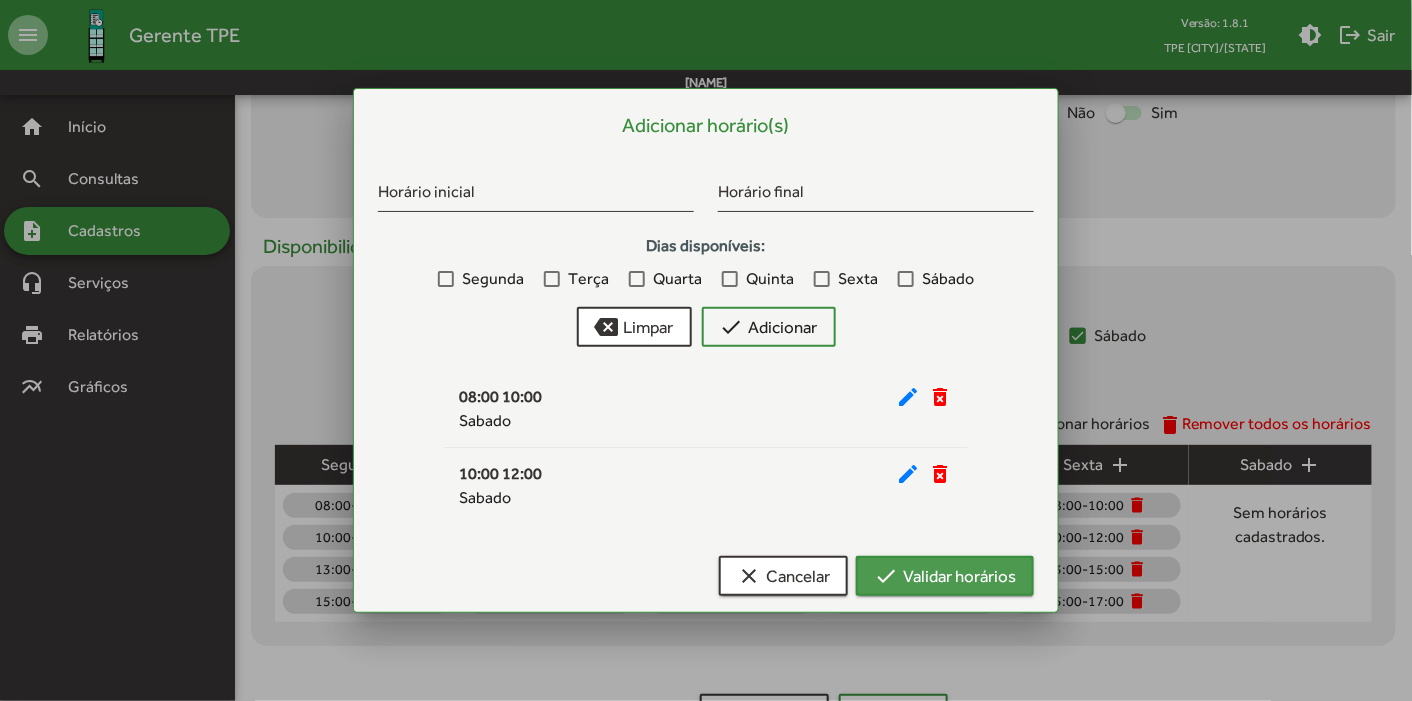 click on "check  Validar horários" at bounding box center [945, 576] 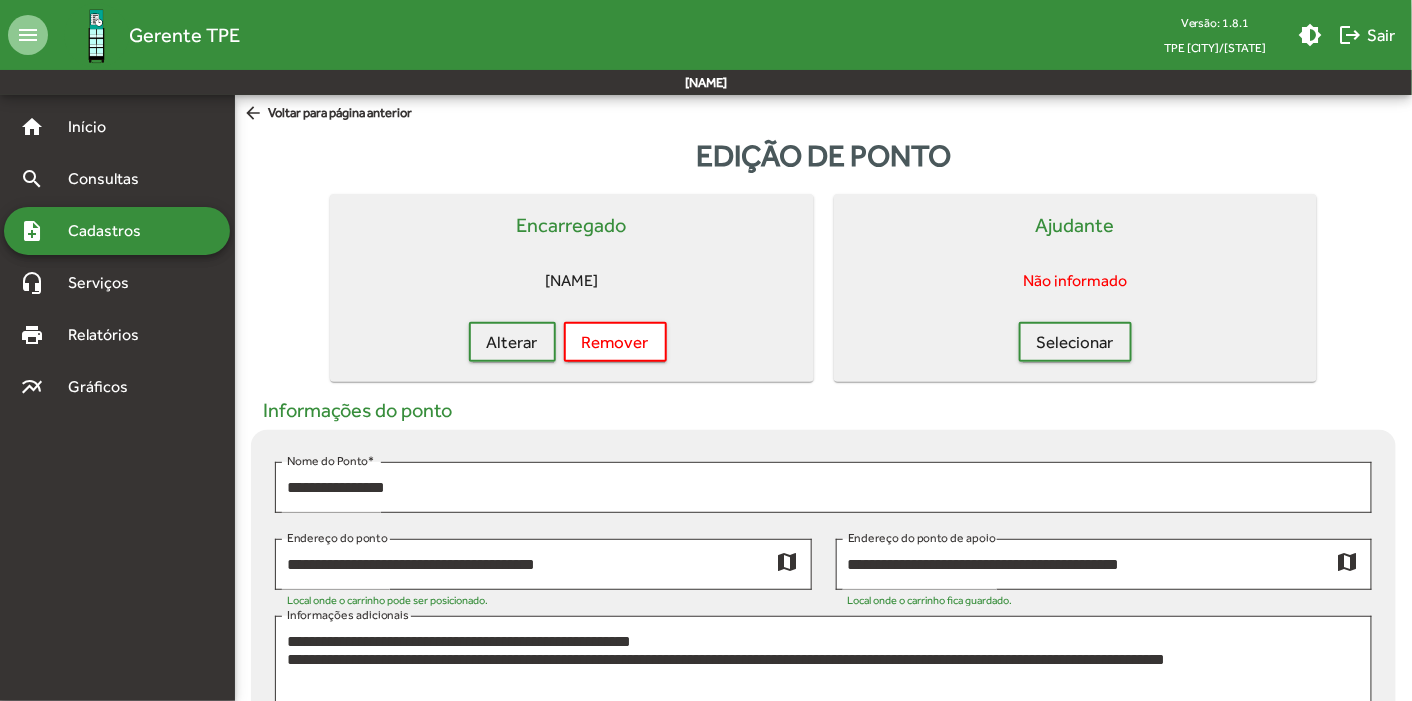 scroll, scrollTop: 738, scrollLeft: 0, axis: vertical 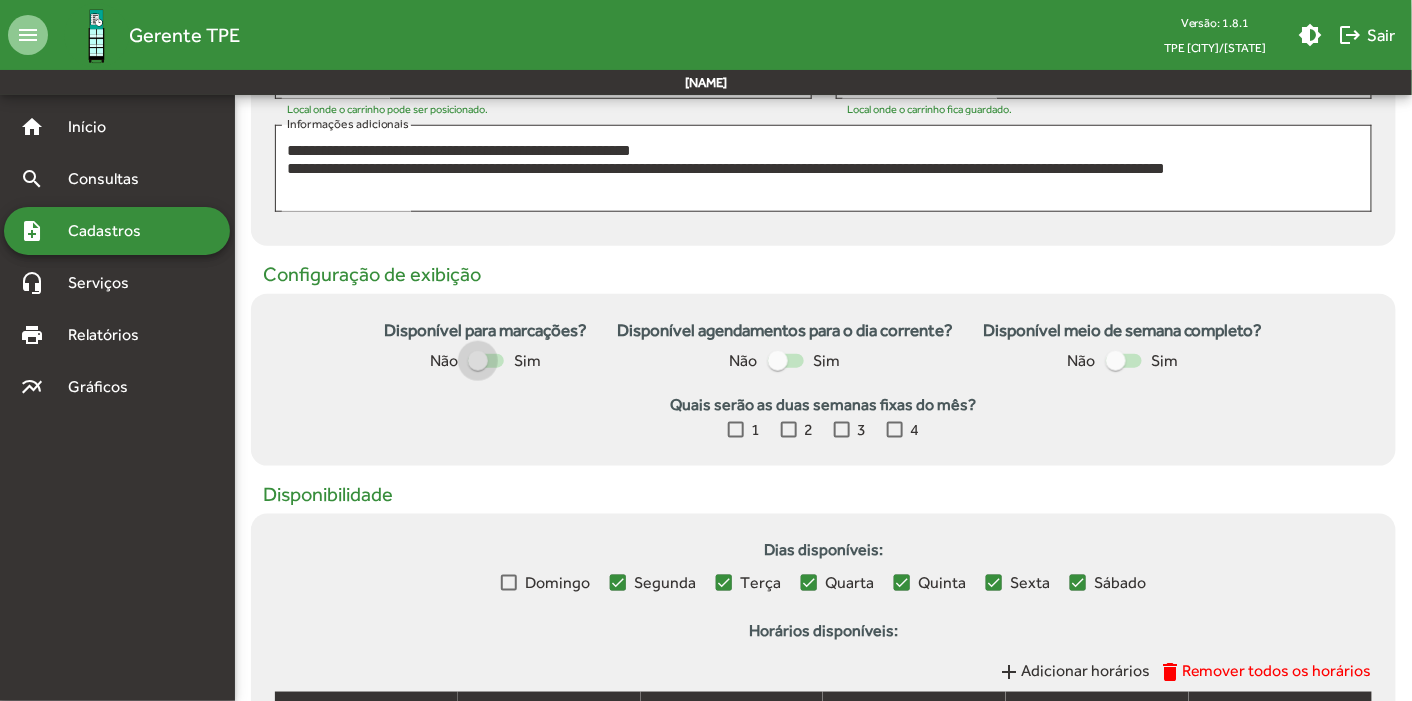 click at bounding box center (486, 361) 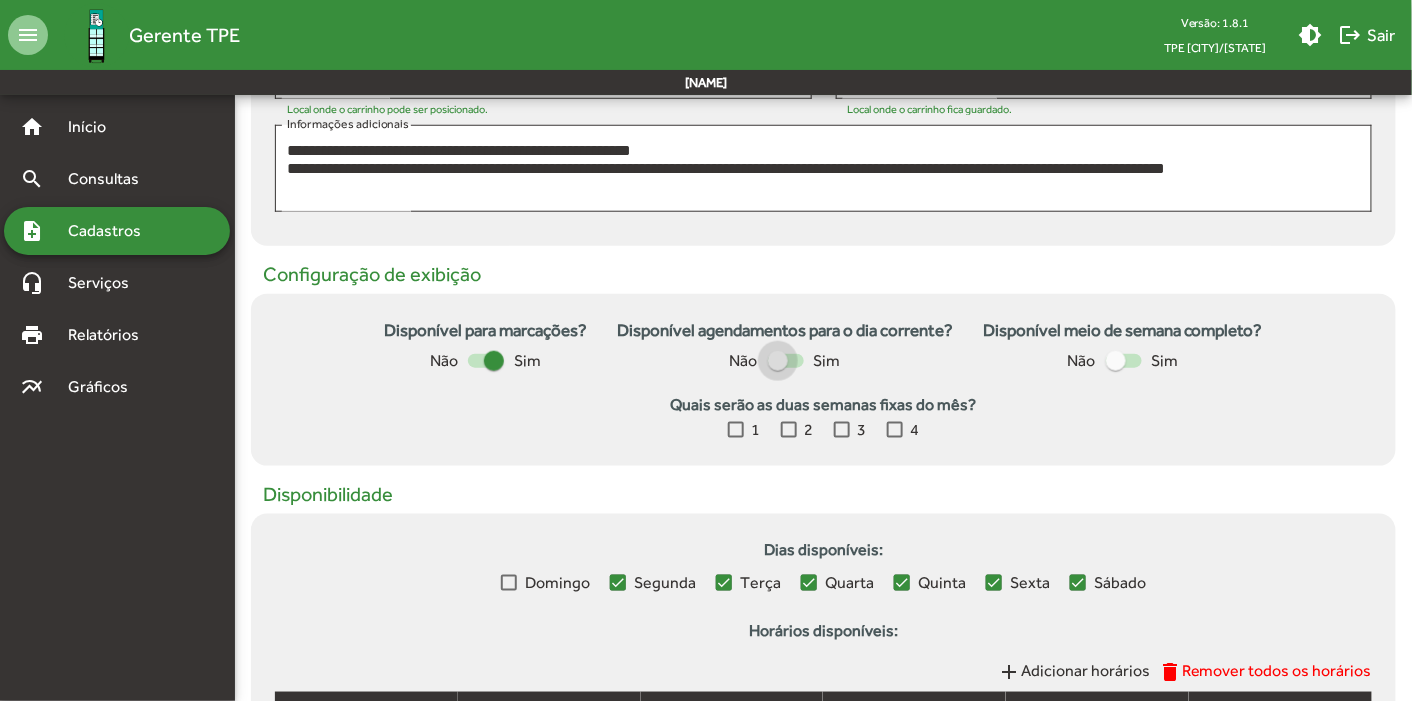 click at bounding box center [786, 361] 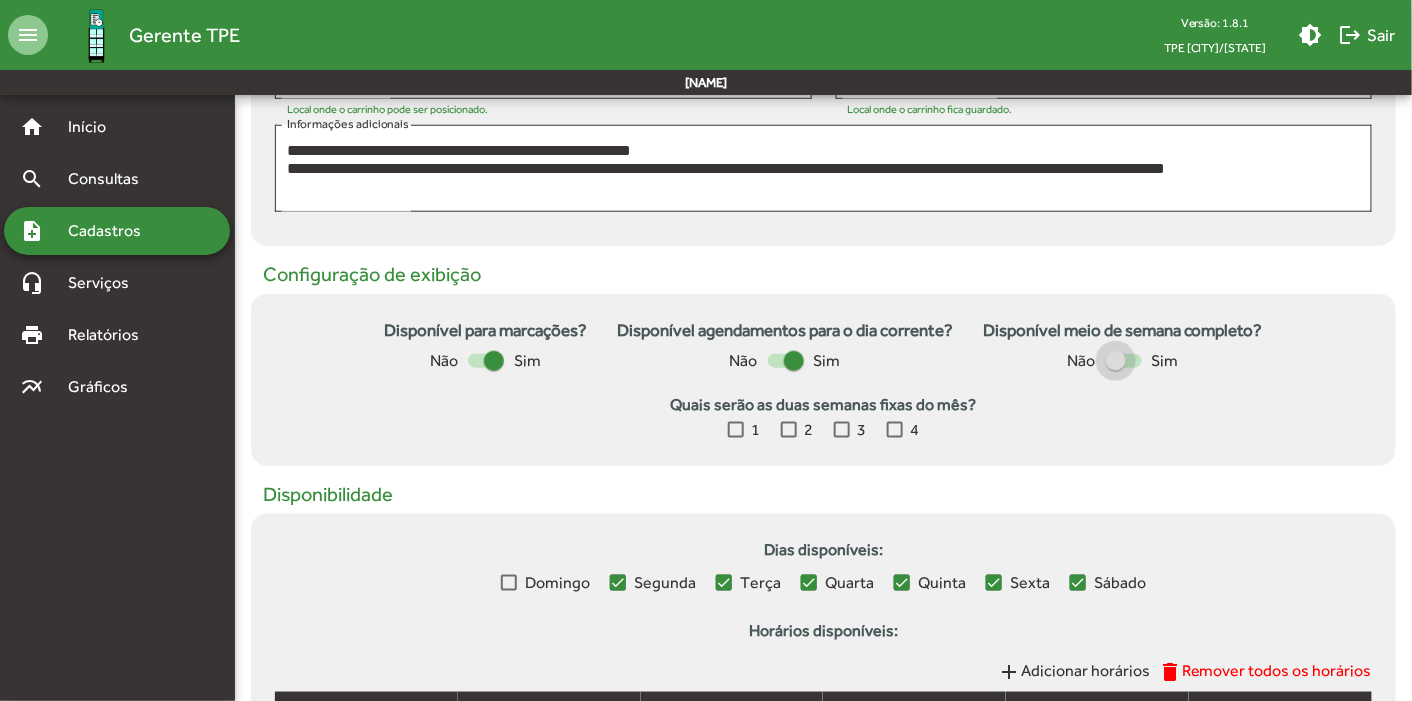 click at bounding box center [1124, 361] 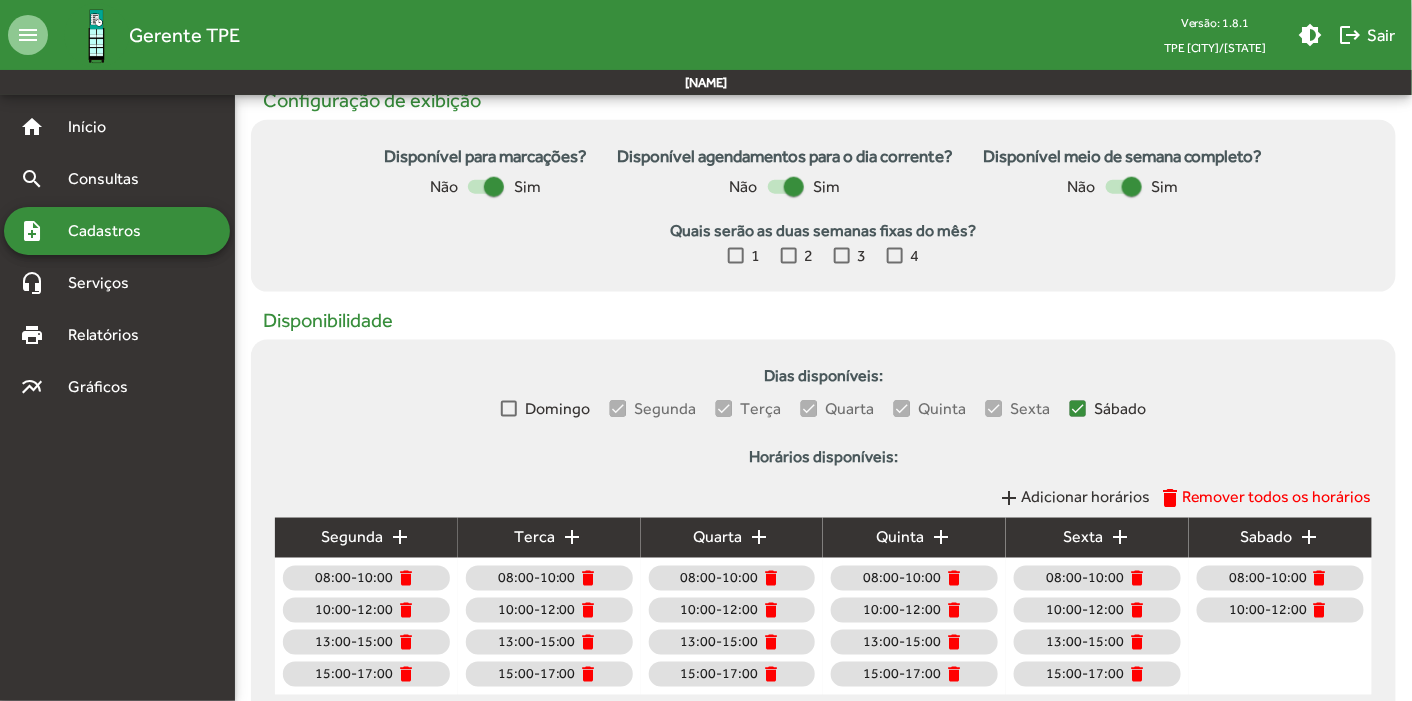 scroll, scrollTop: 820, scrollLeft: 0, axis: vertical 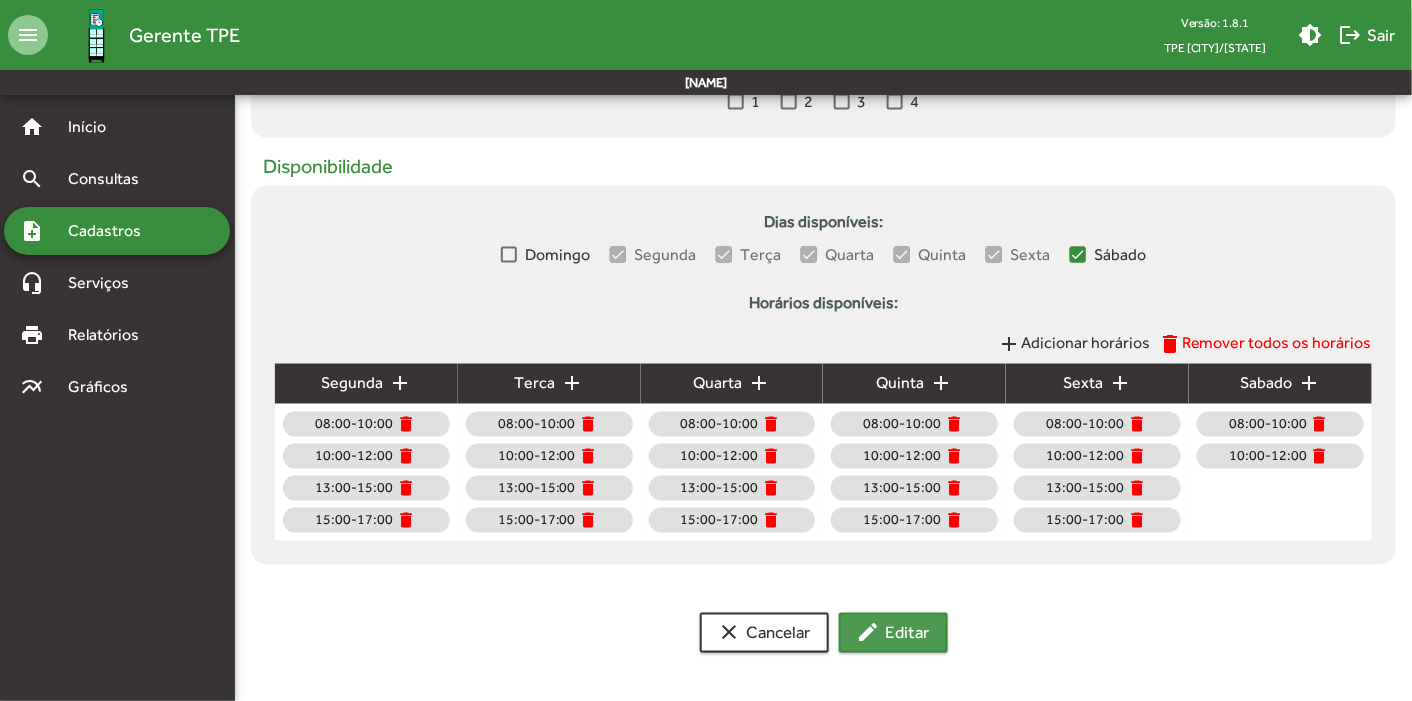 click on "edit  Editar" 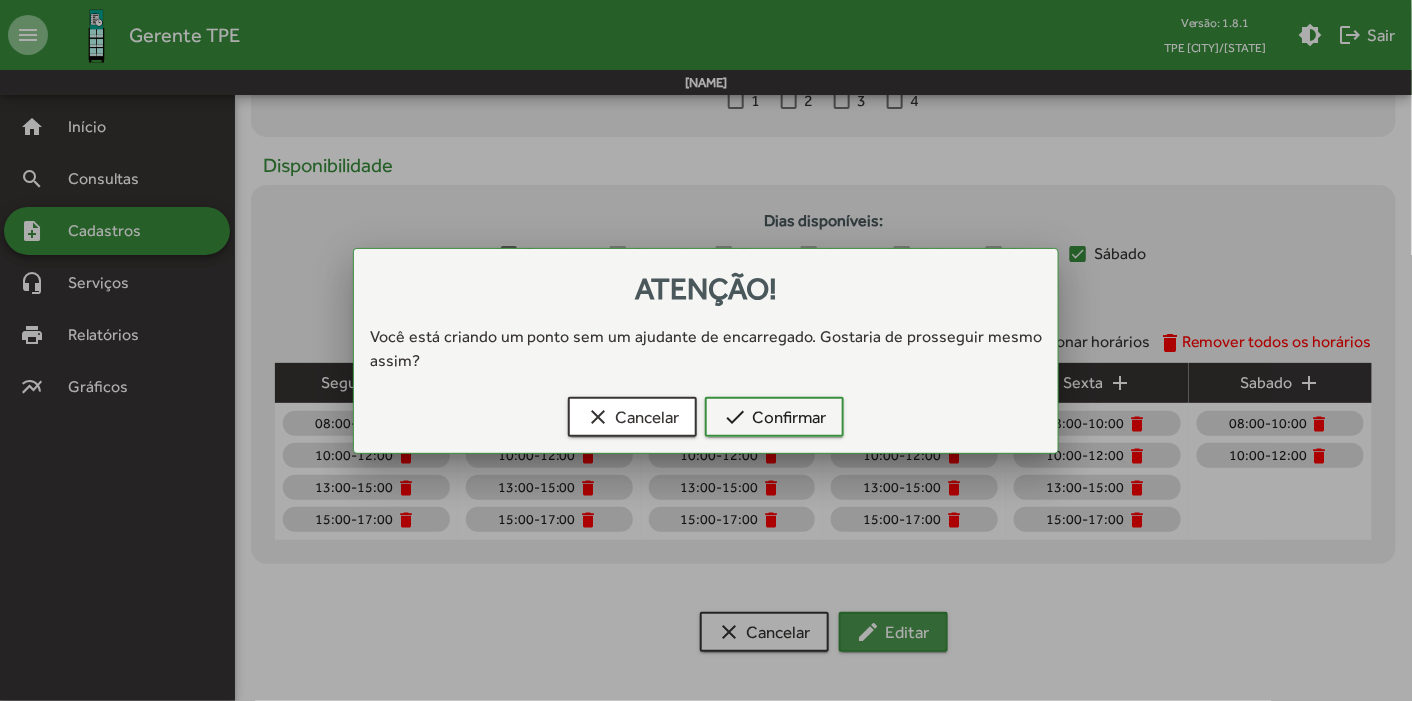 scroll, scrollTop: 0, scrollLeft: 0, axis: both 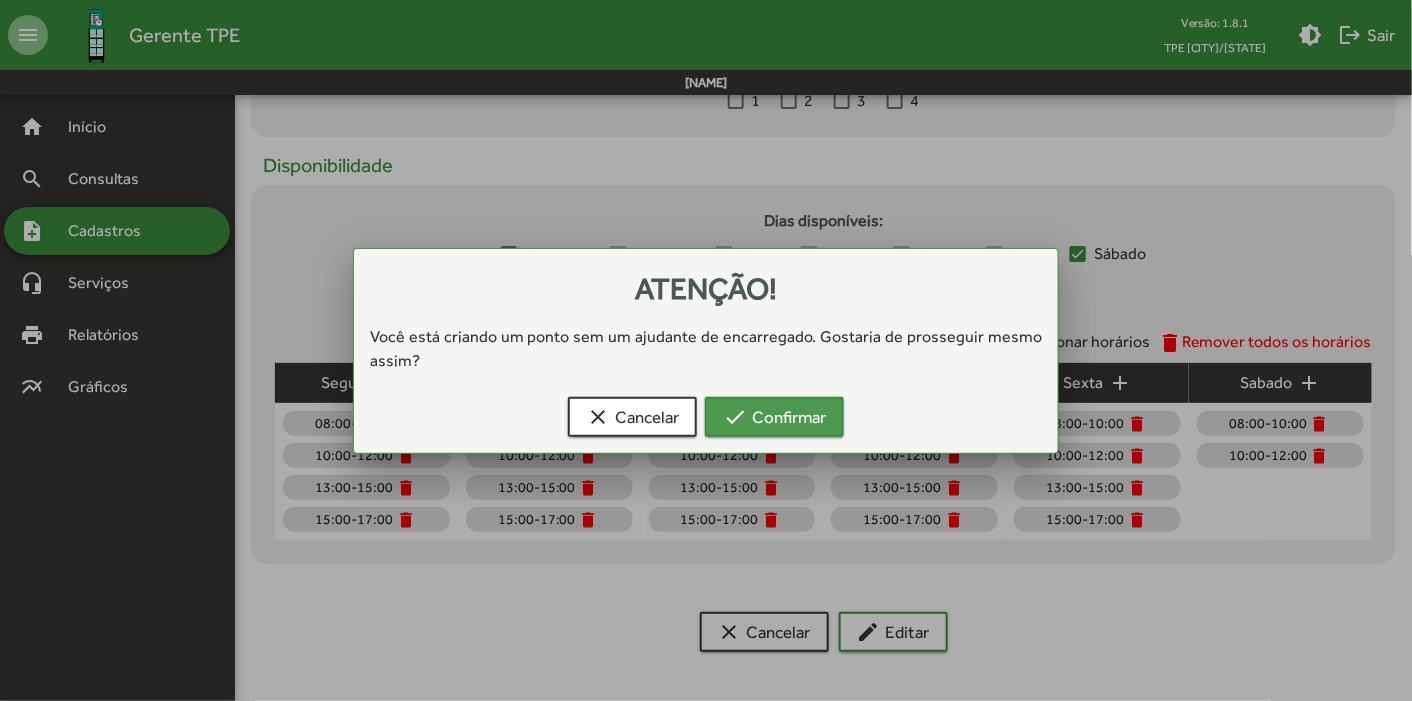click on "check  Confirmar" at bounding box center (774, 417) 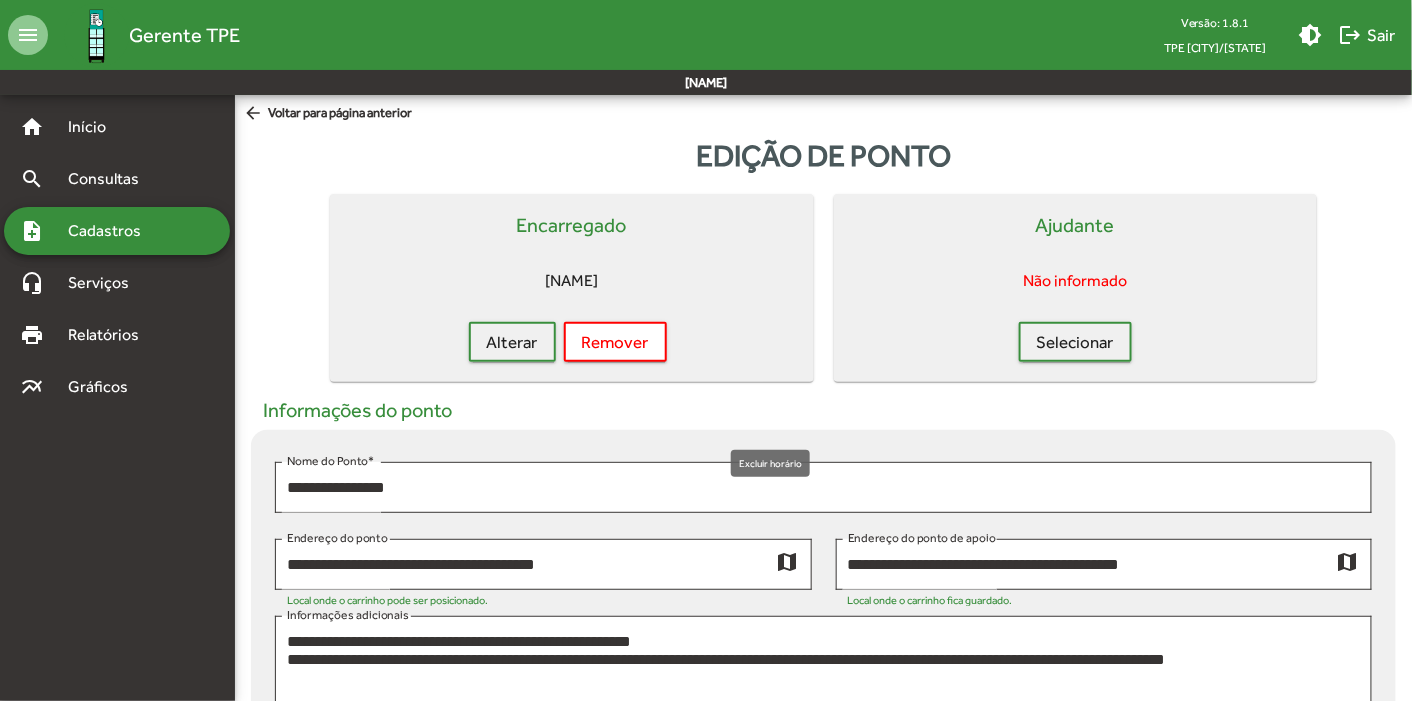 scroll, scrollTop: 820, scrollLeft: 0, axis: vertical 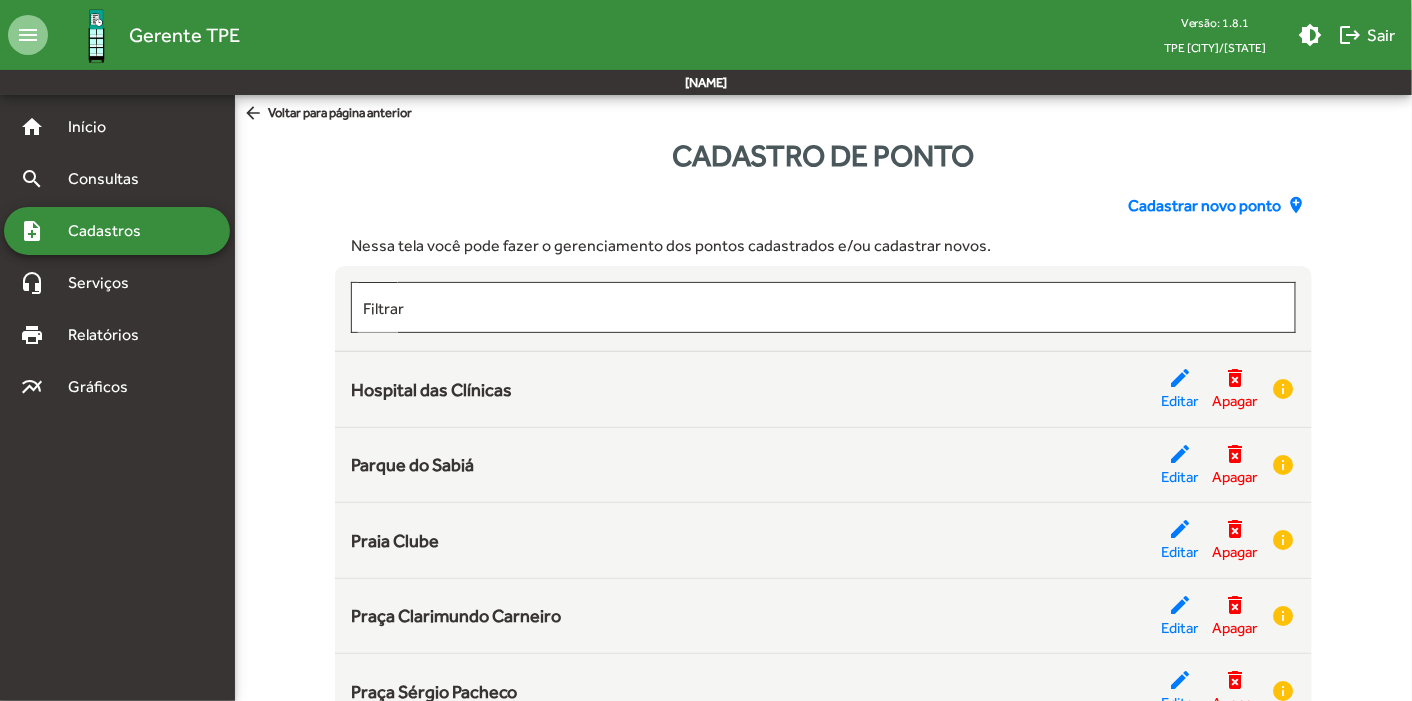 drag, startPoint x: 1410, startPoint y: 204, endPoint x: 1406, endPoint y: 254, distance: 50.159744 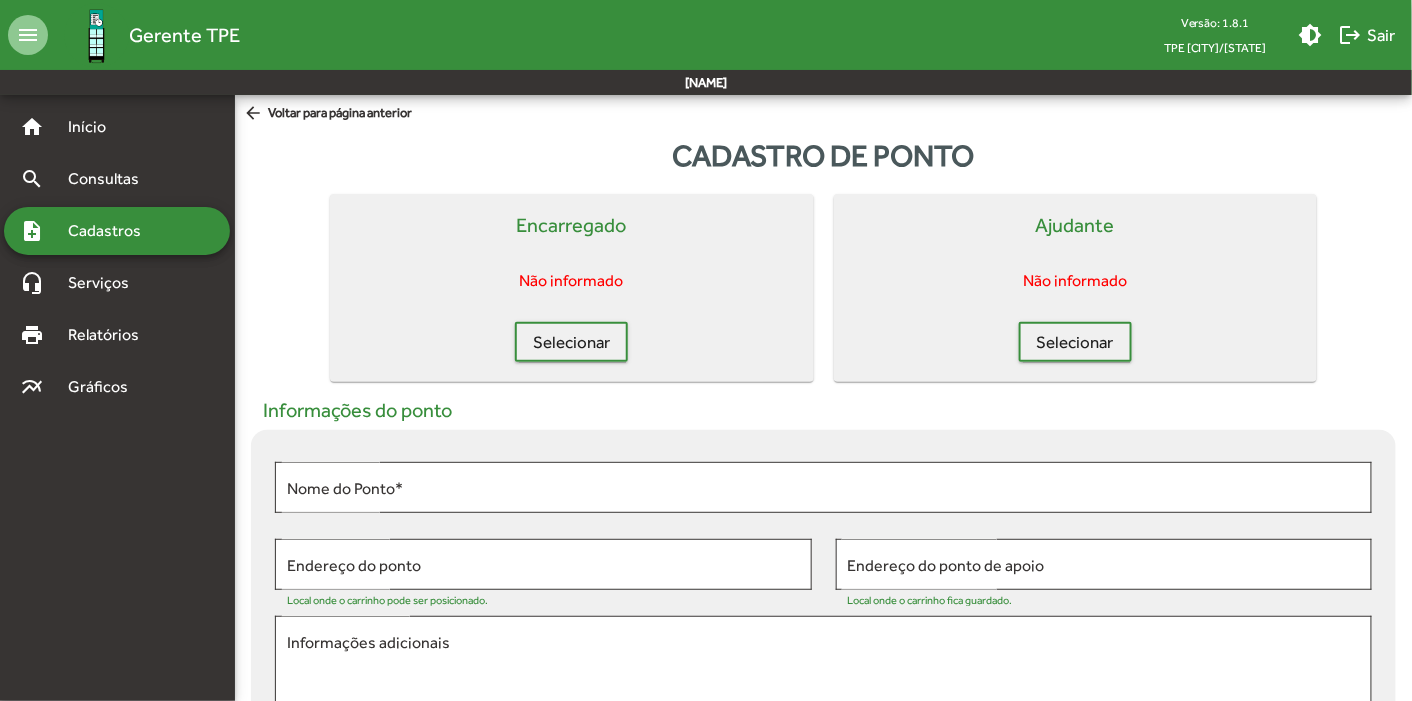 drag, startPoint x: 1411, startPoint y: 181, endPoint x: 1409, endPoint y: 247, distance: 66.0303 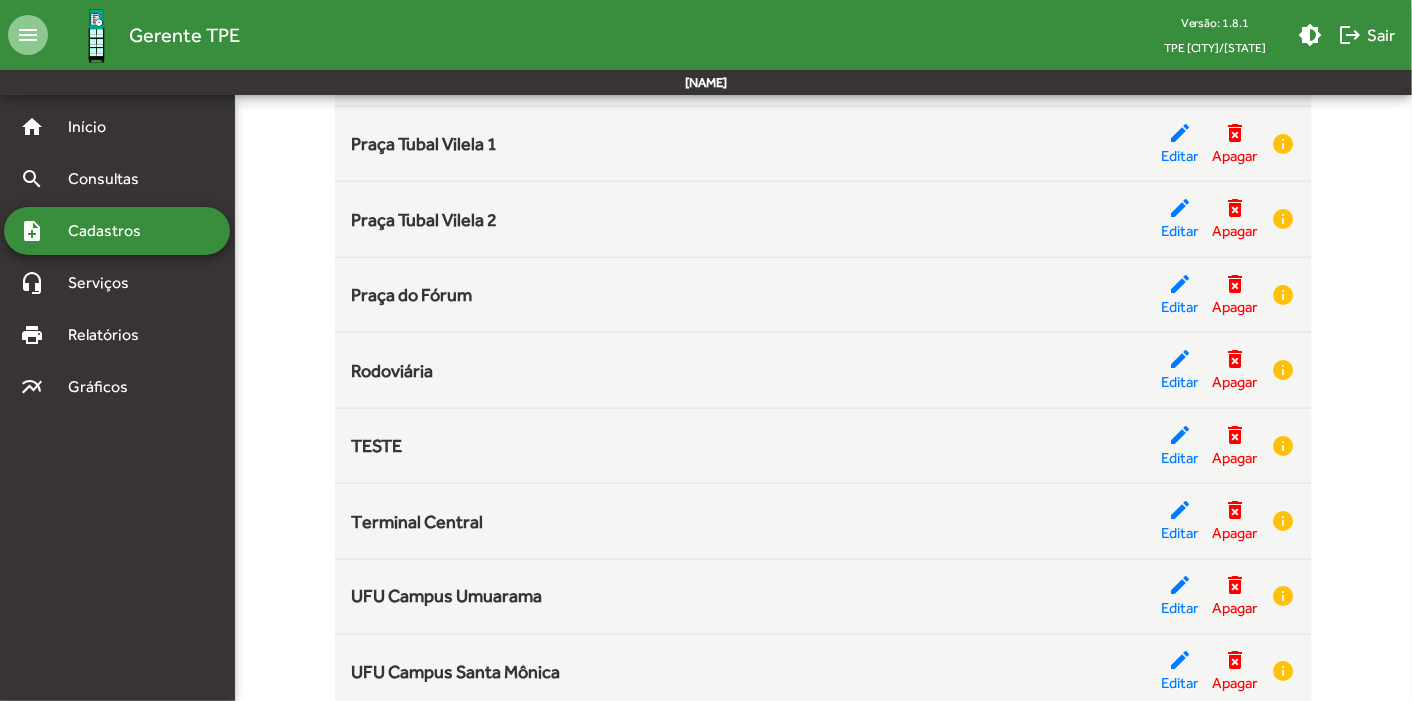 scroll, scrollTop: 675, scrollLeft: 0, axis: vertical 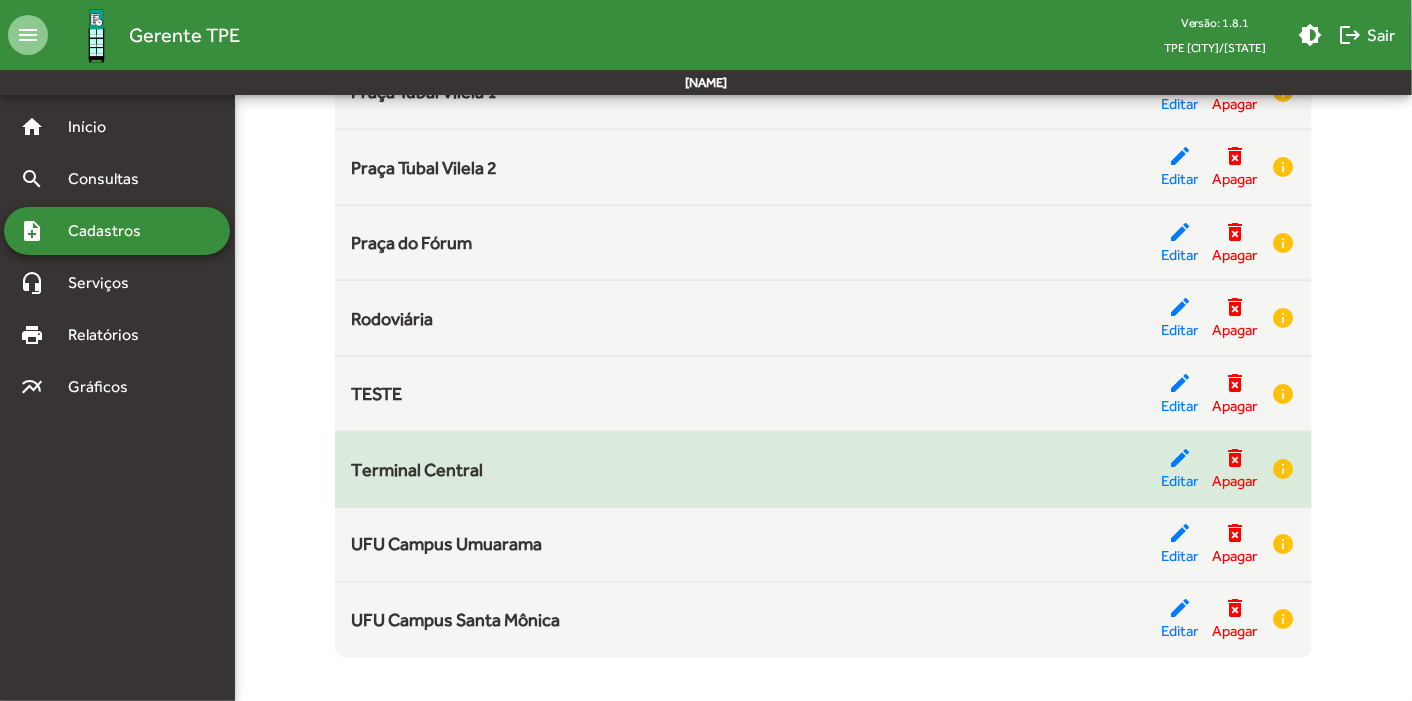 click on "Terminal Central edit  Editar  delete_forever  Apagar  info" 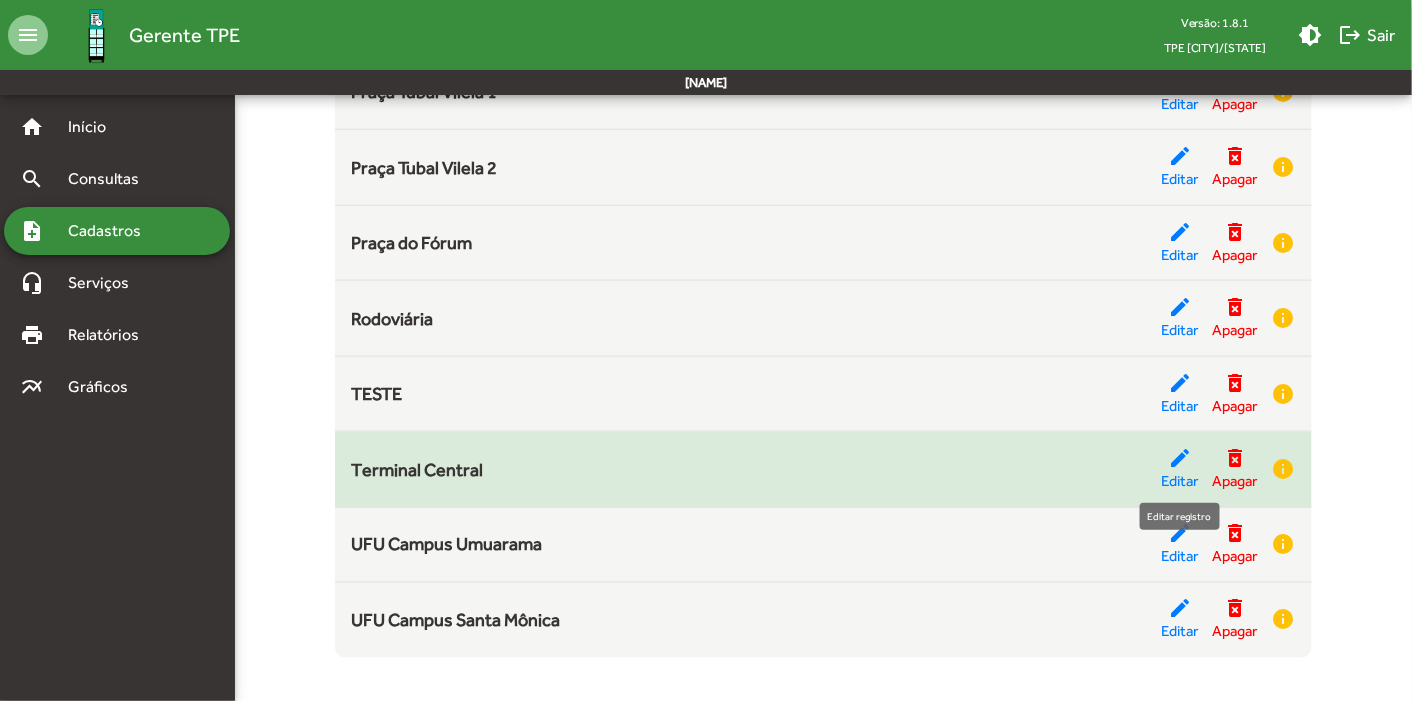 click on "edit" 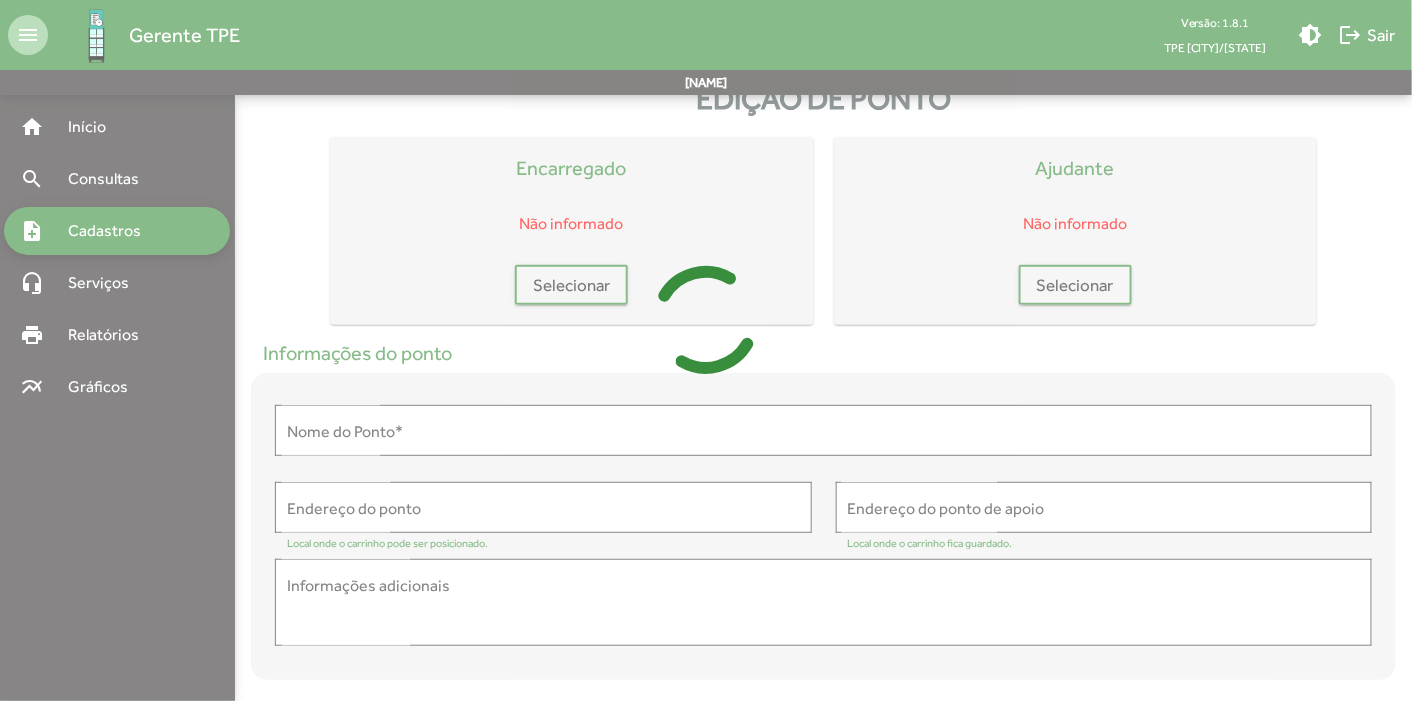 scroll, scrollTop: 0, scrollLeft: 0, axis: both 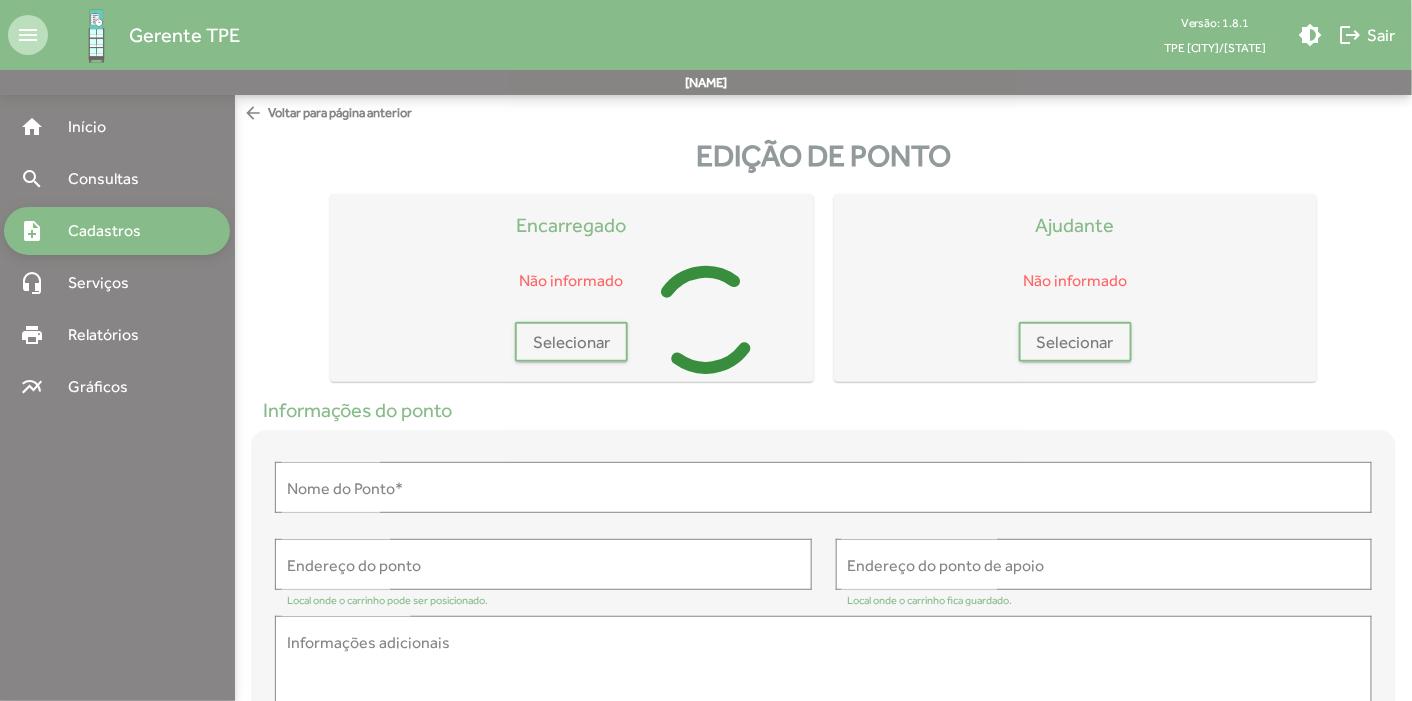 type on "**********" 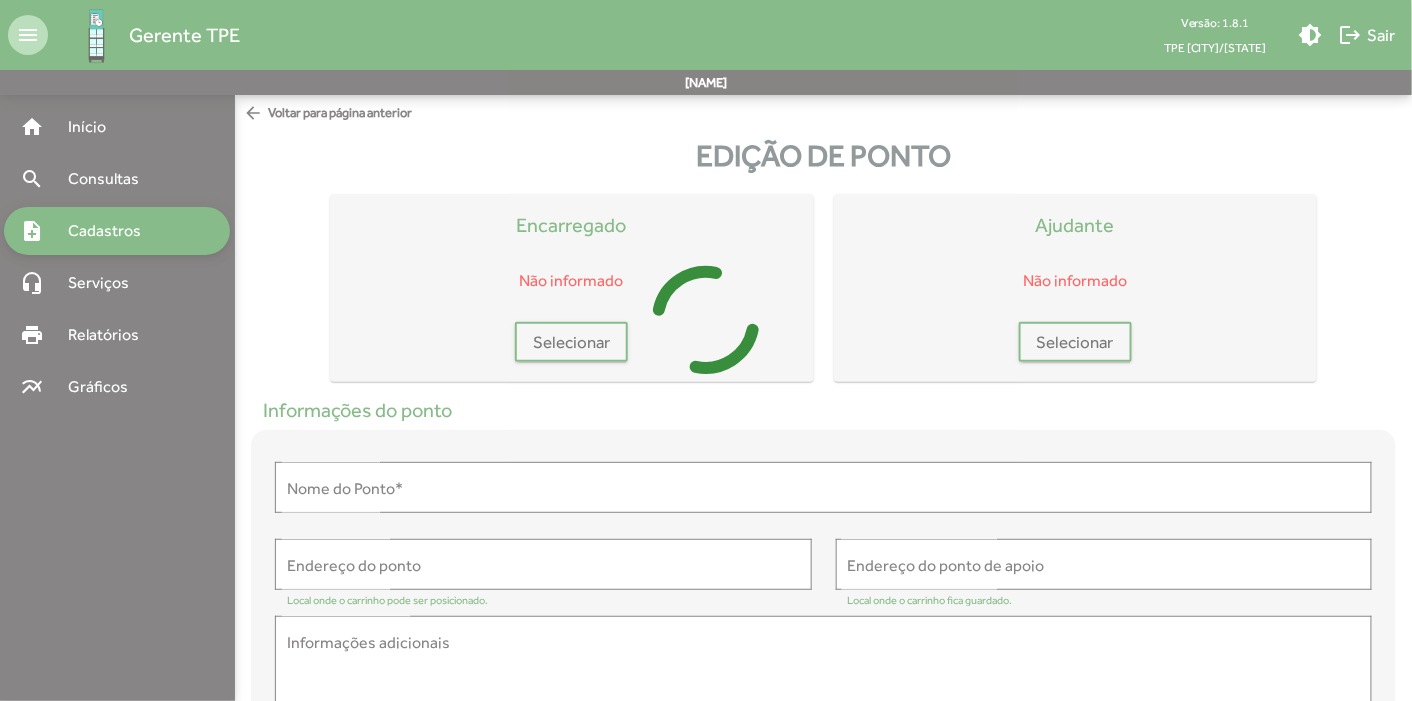 type on "**********" 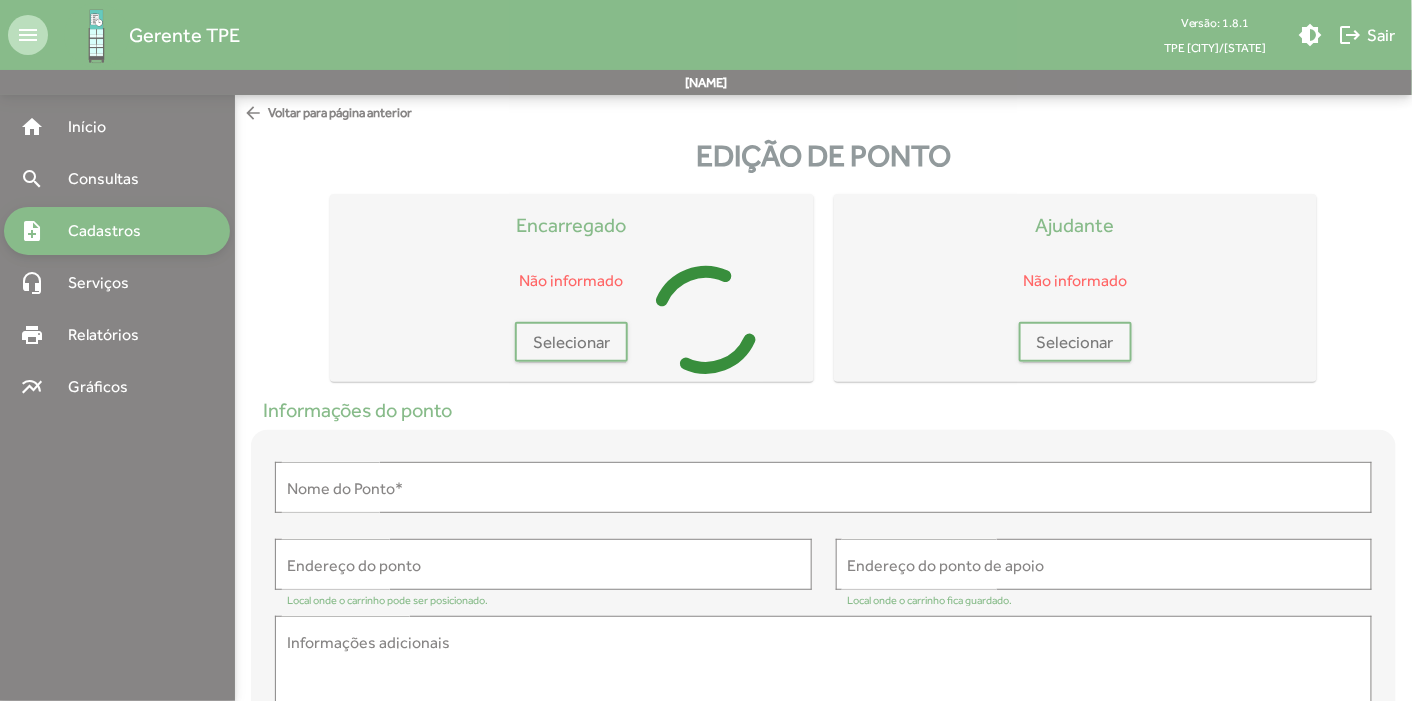 type on "**********" 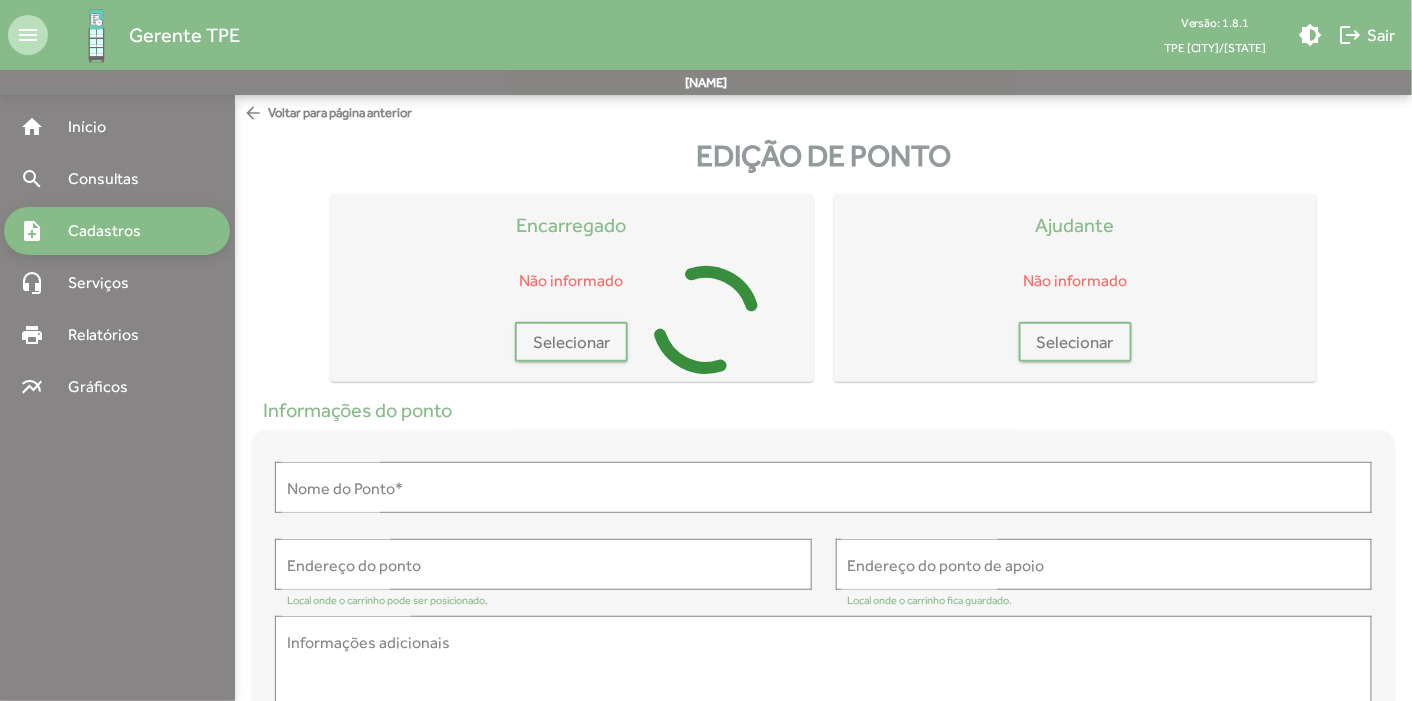 type on "**********" 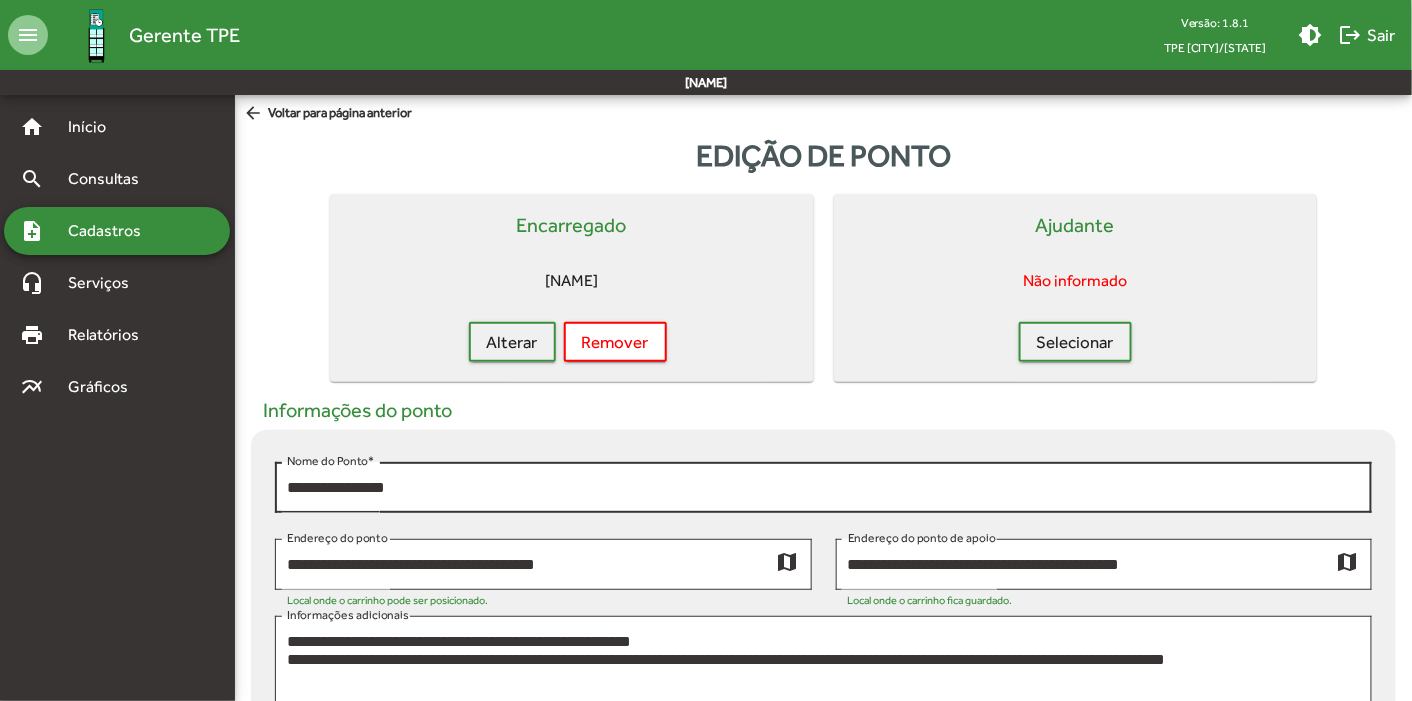 click on "**********" 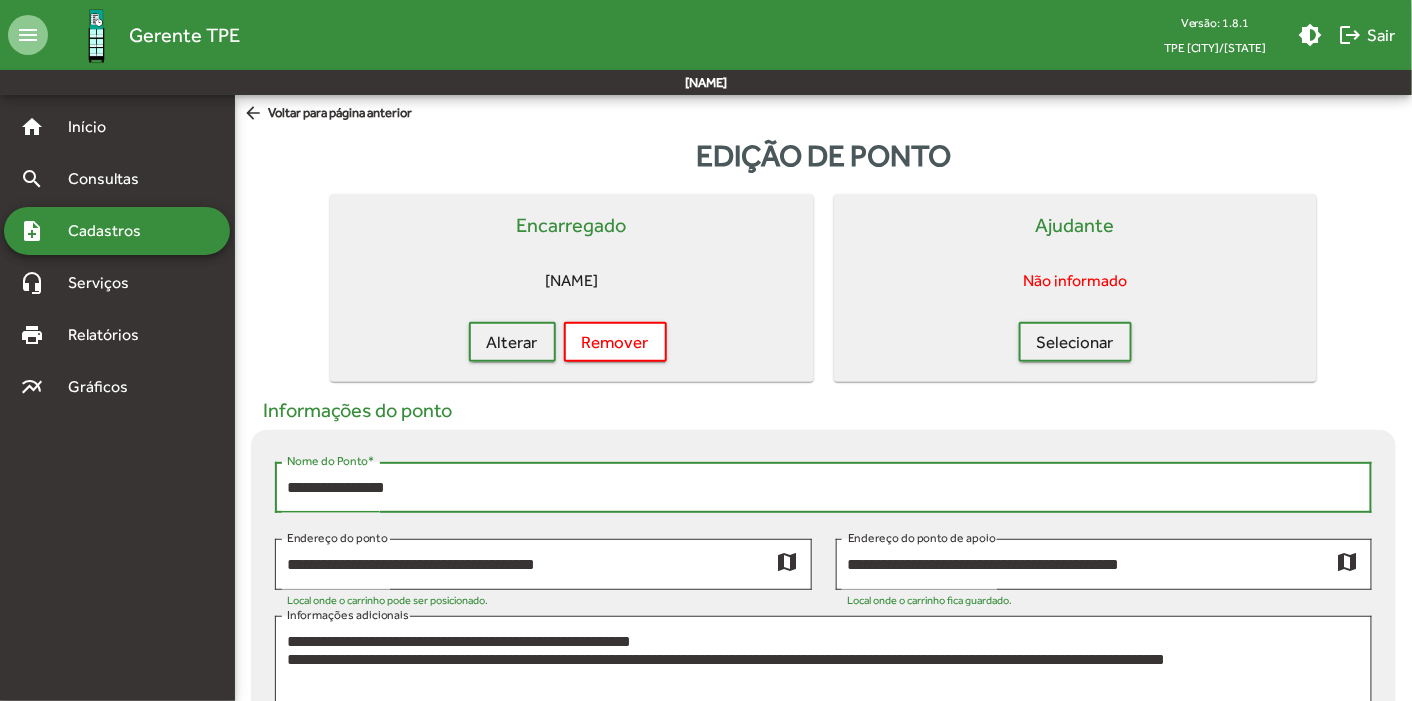 click on "**********" at bounding box center [823, 488] 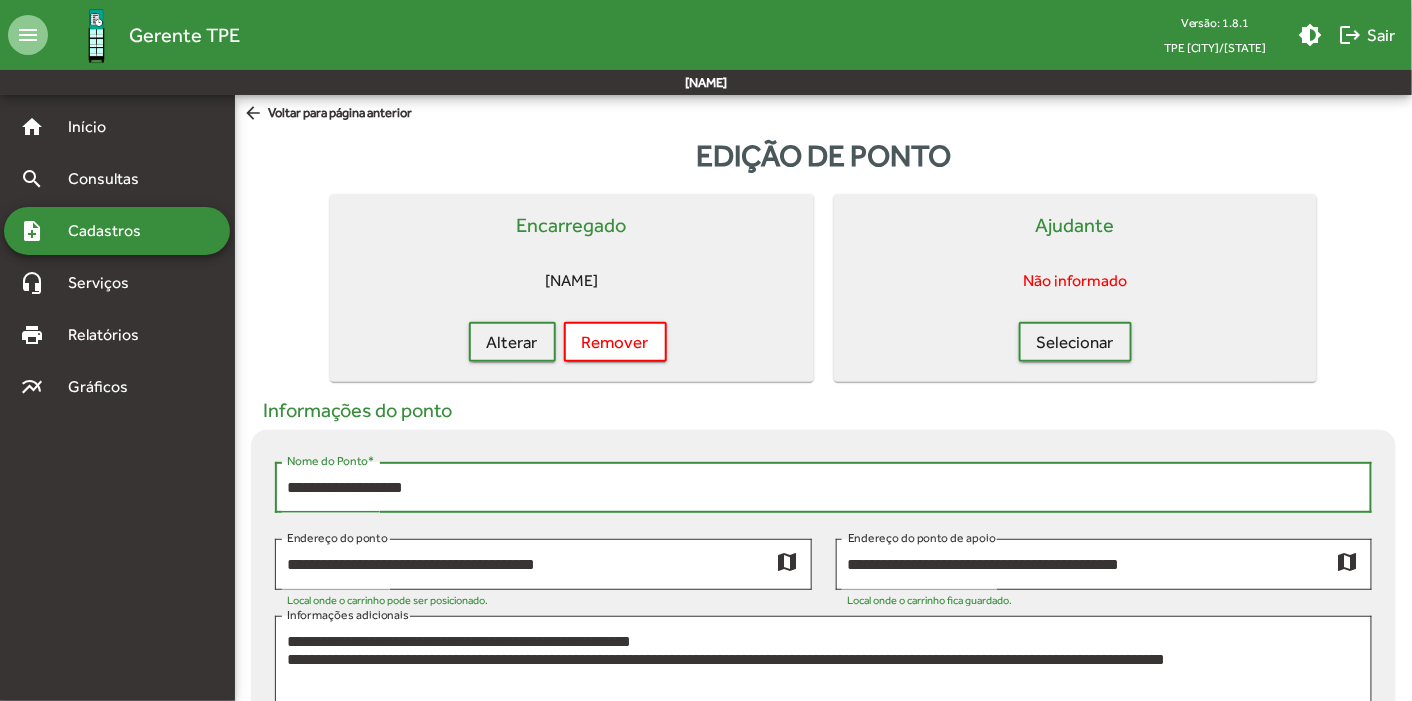 click on "**********" at bounding box center (823, 488) 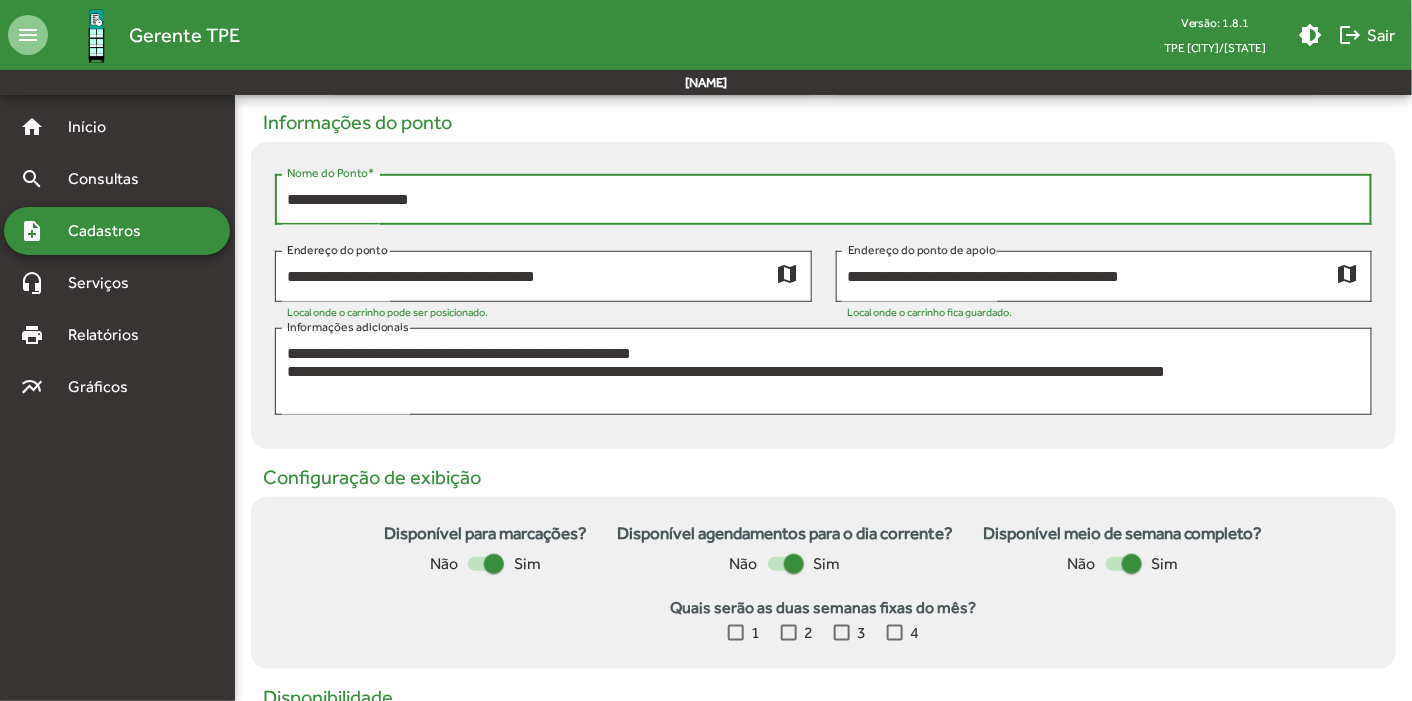 scroll, scrollTop: 286, scrollLeft: 0, axis: vertical 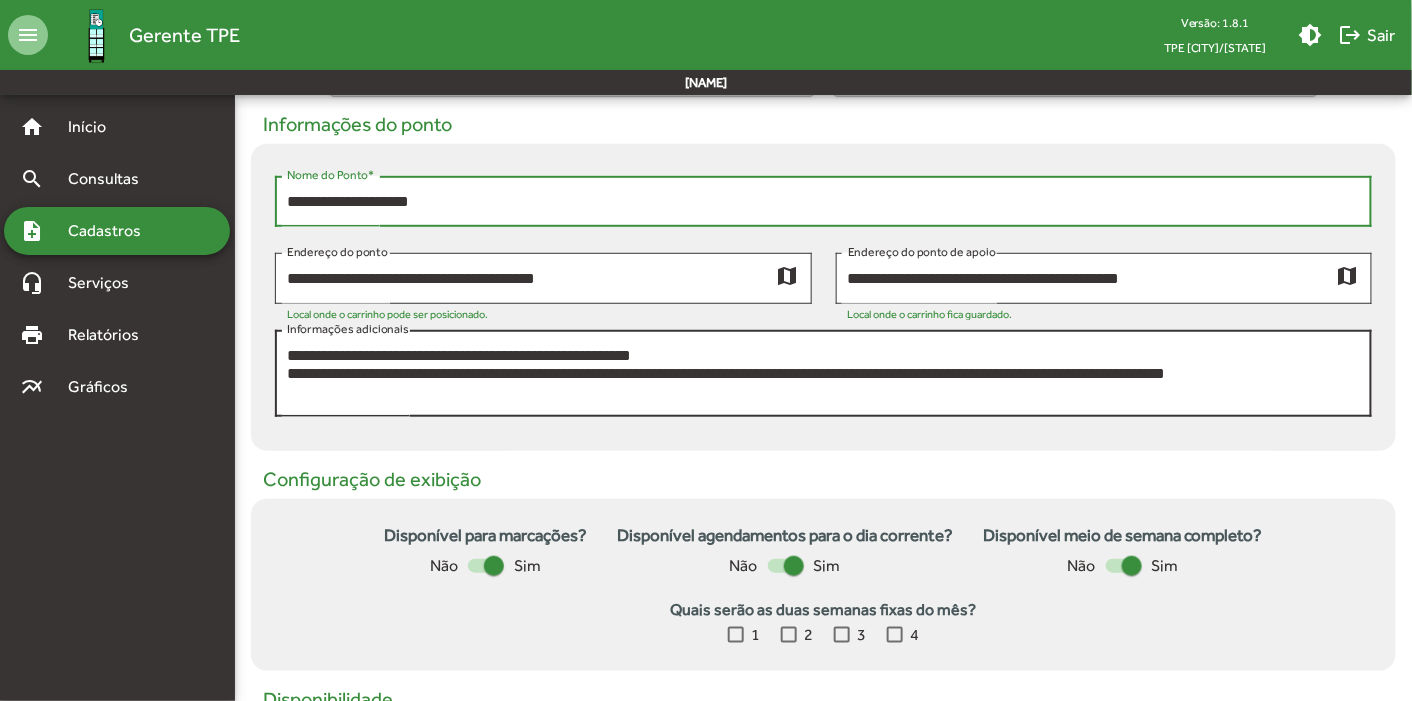 type on "**********" 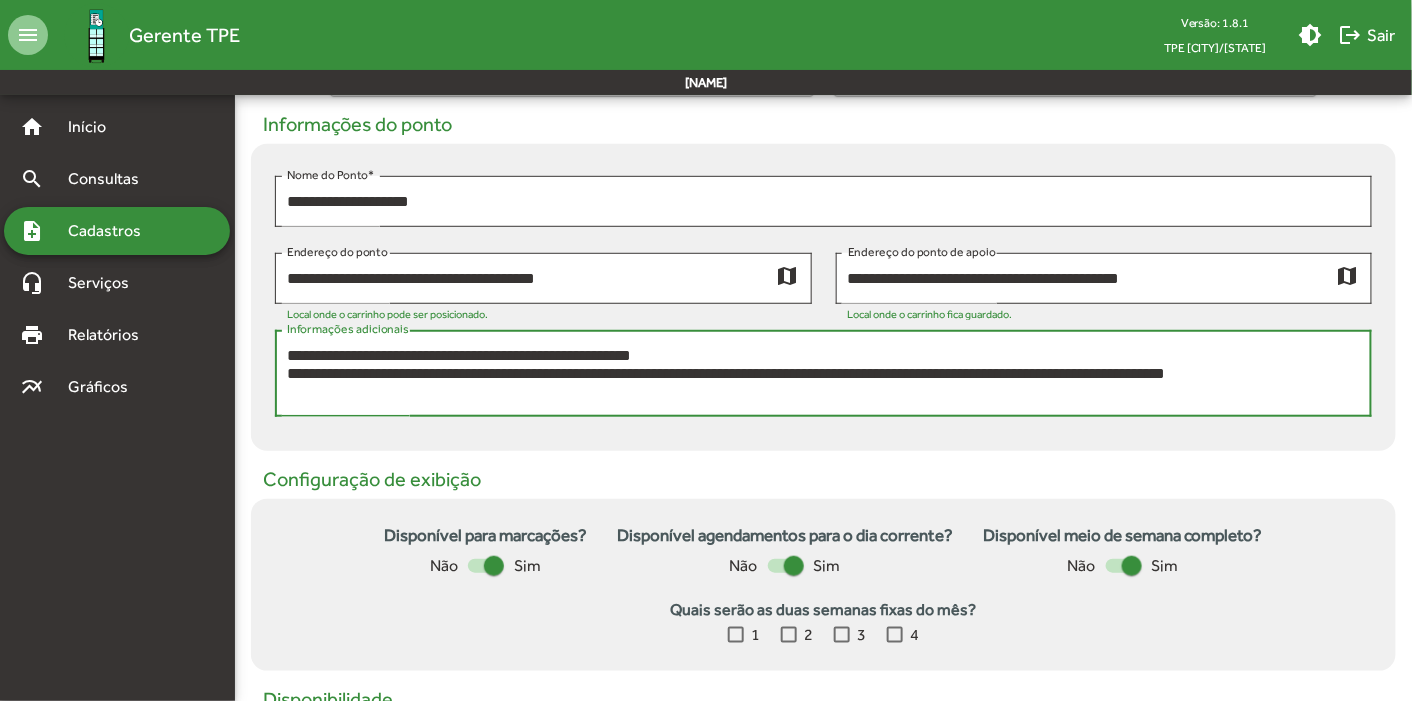 drag, startPoint x: 287, startPoint y: 374, endPoint x: 643, endPoint y: 386, distance: 356.20218 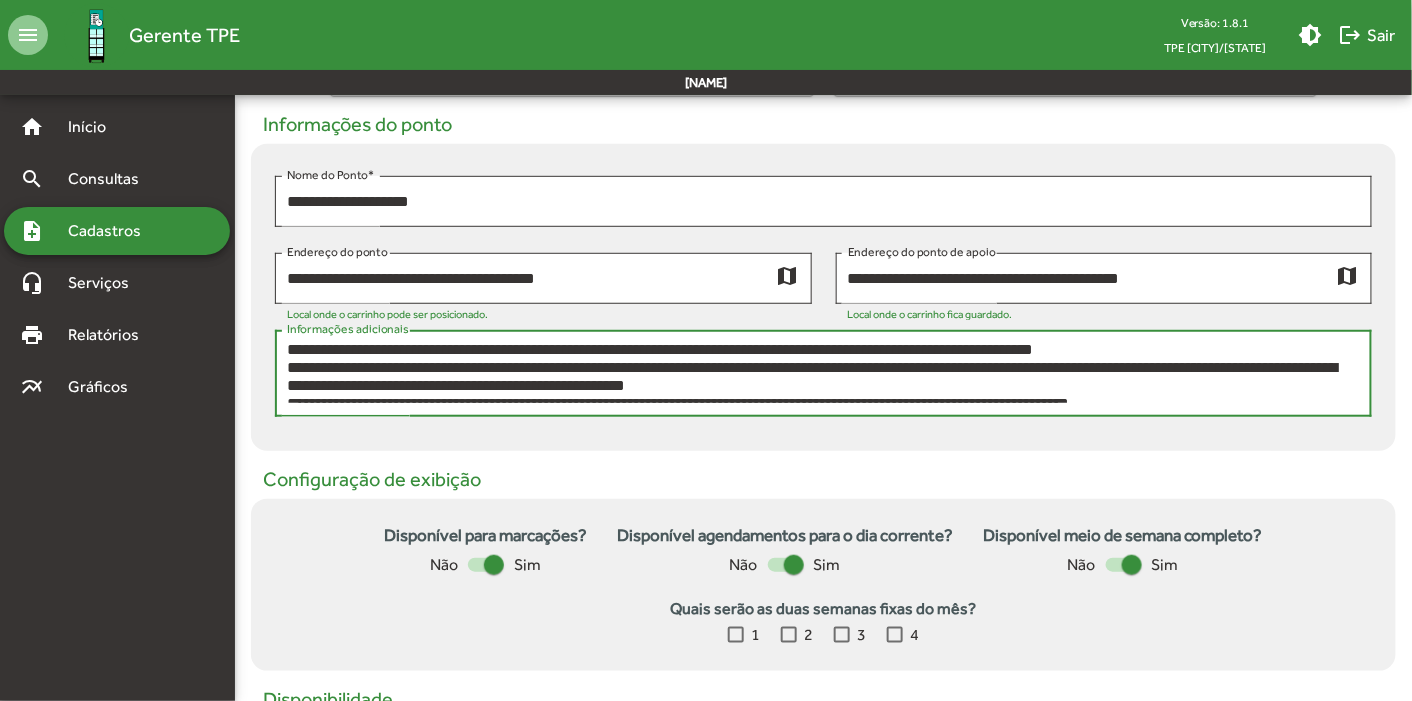 scroll, scrollTop: 125, scrollLeft: 0, axis: vertical 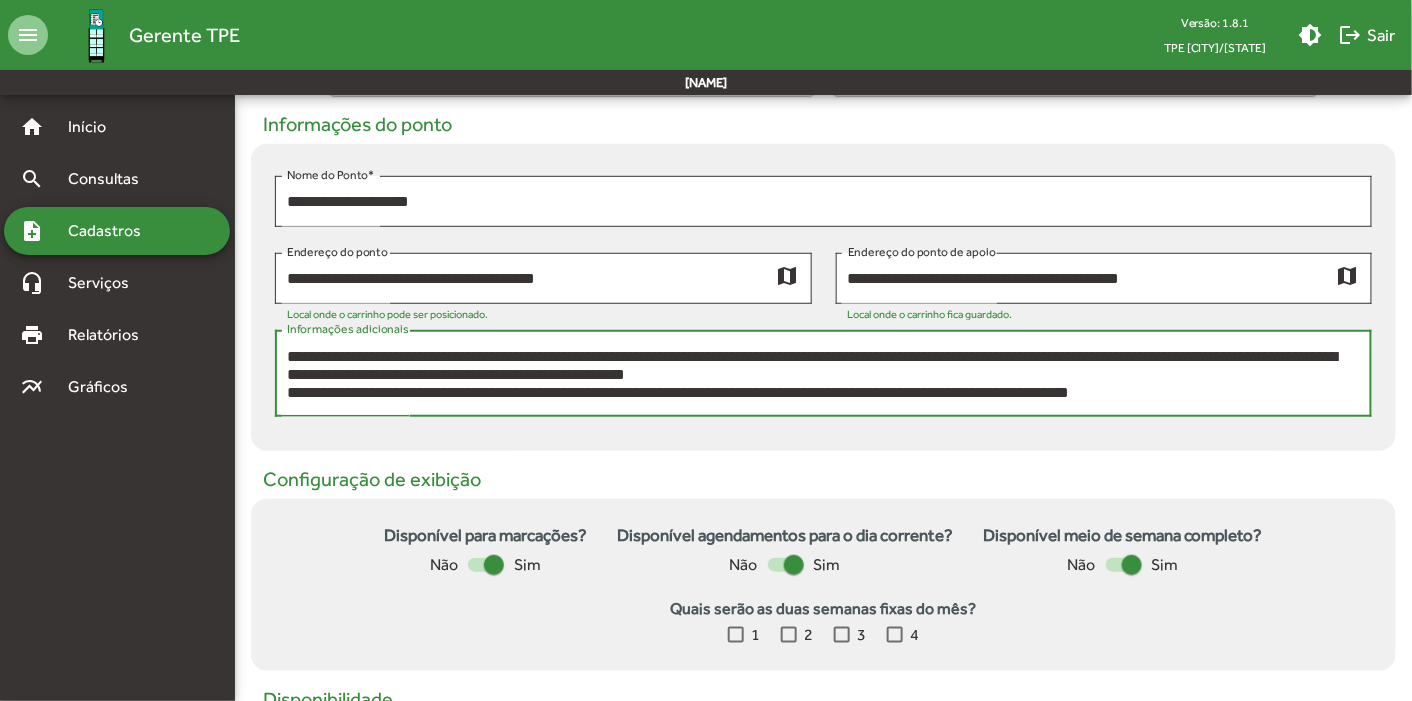 click on "**********" at bounding box center [824, 374] 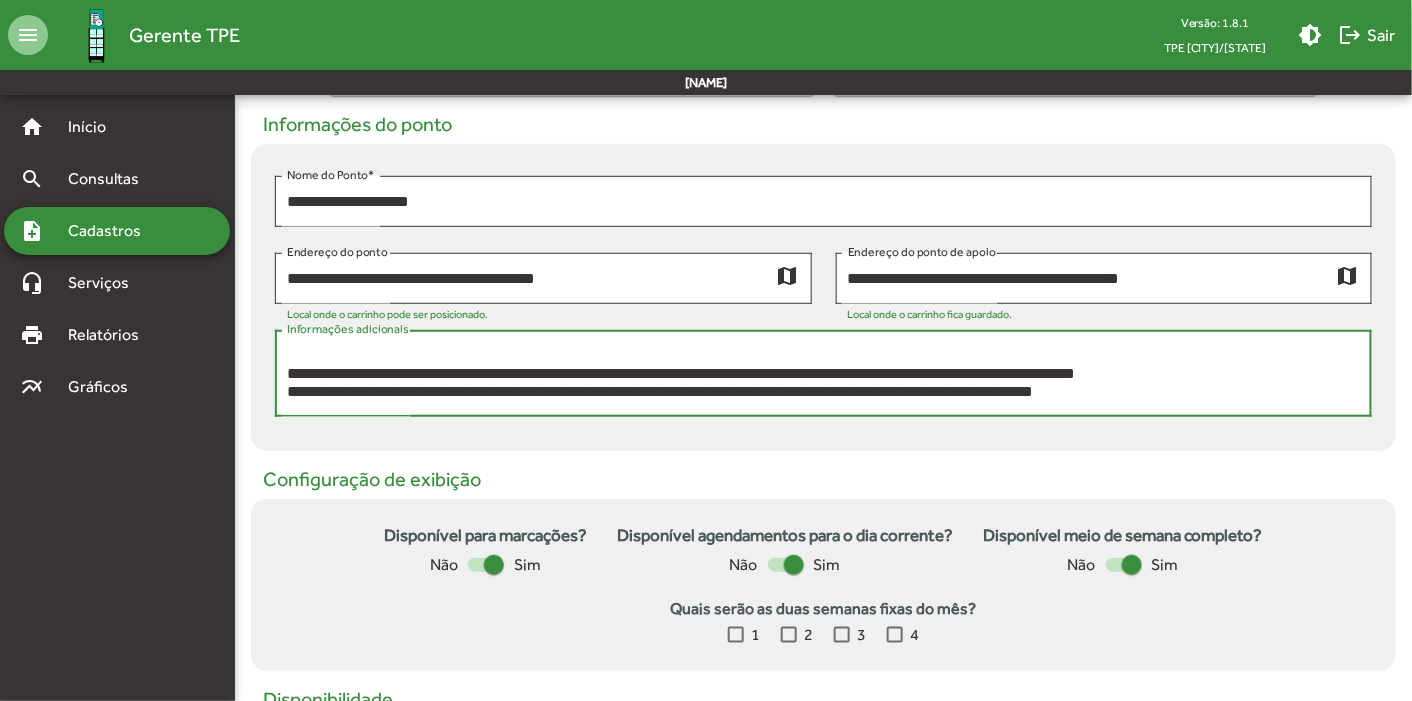 scroll, scrollTop: 0, scrollLeft: 0, axis: both 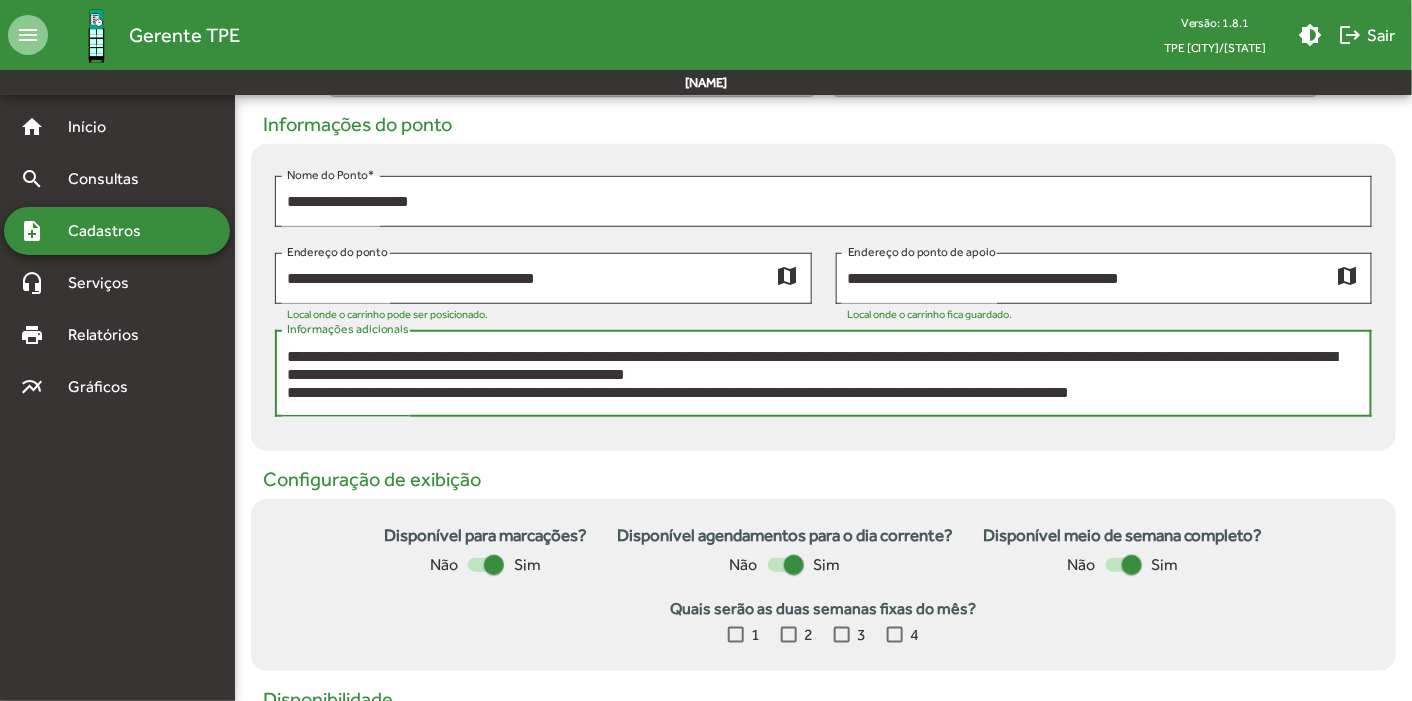 drag, startPoint x: 289, startPoint y: 387, endPoint x: 1200, endPoint y: 396, distance: 911.04443 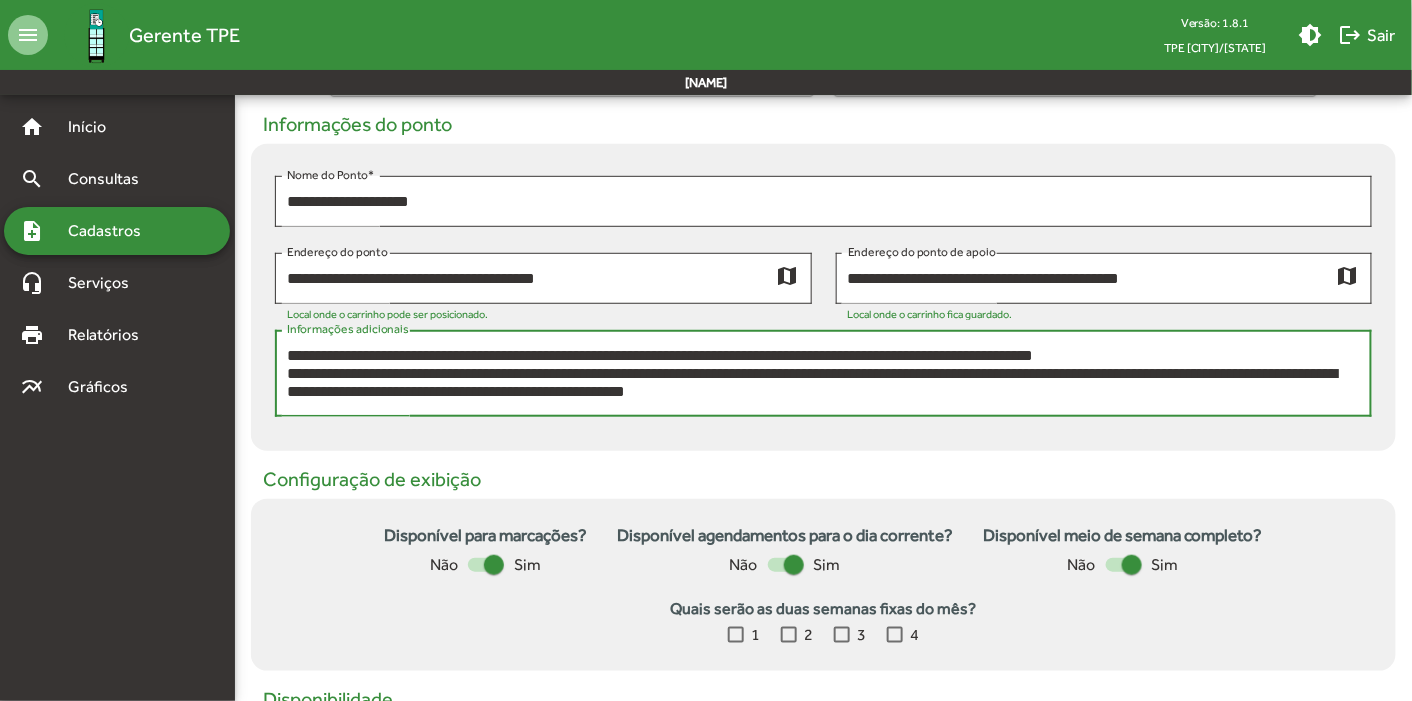 scroll, scrollTop: 90, scrollLeft: 0, axis: vertical 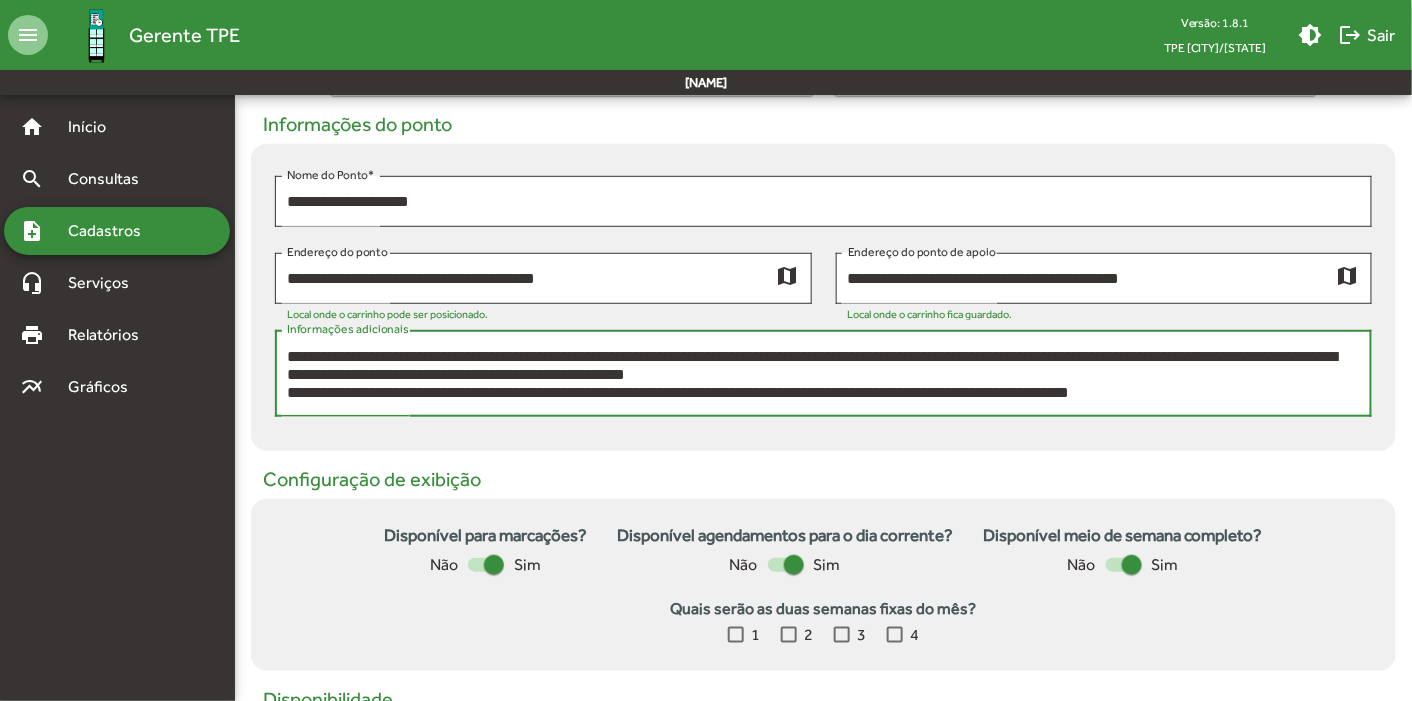 drag, startPoint x: 290, startPoint y: 355, endPoint x: 1218, endPoint y: 394, distance: 928.81915 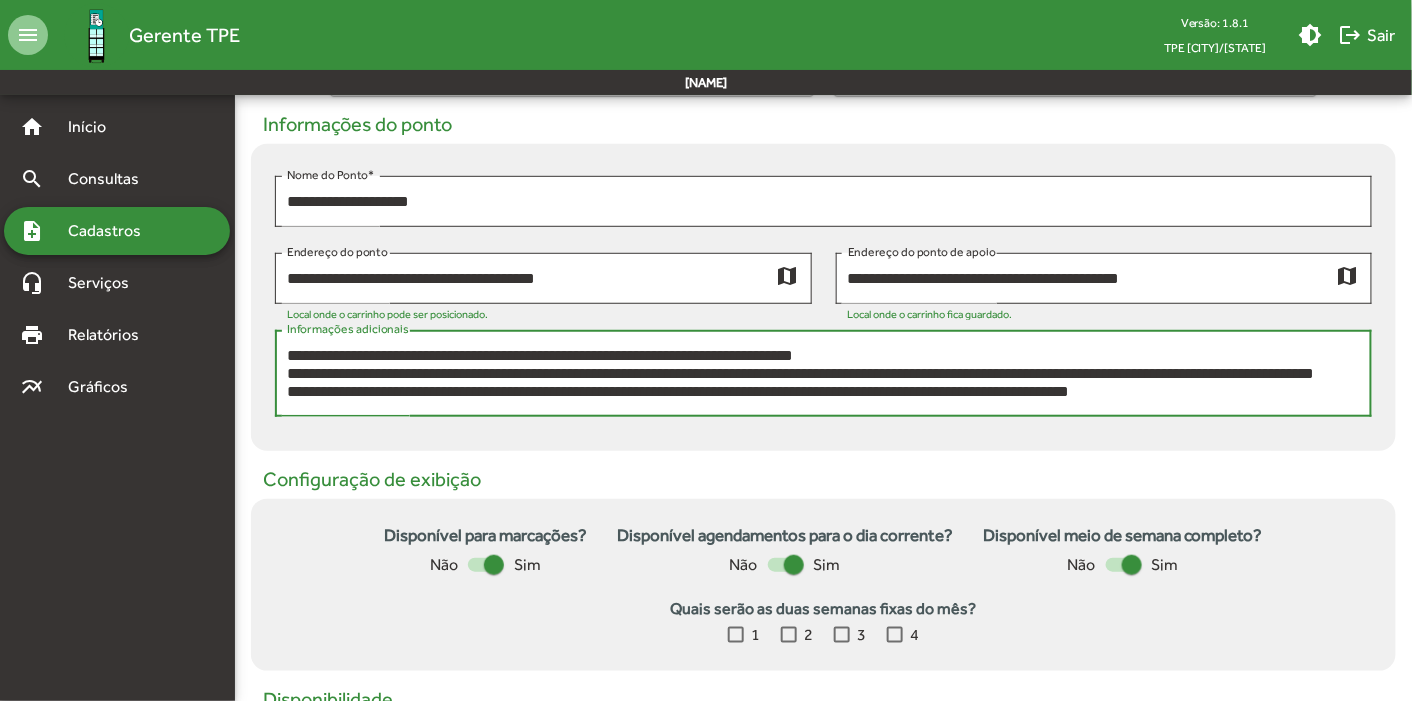 scroll, scrollTop: 124, scrollLeft: 0, axis: vertical 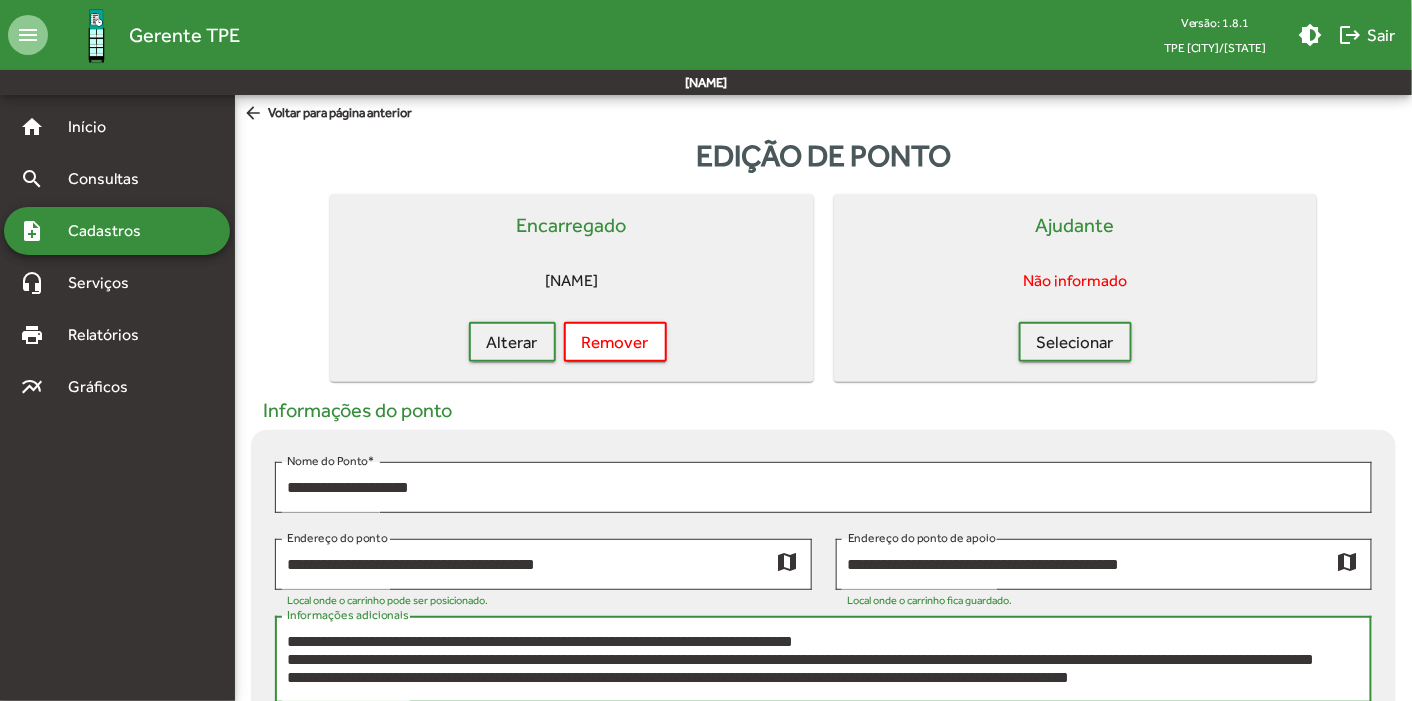 type on "**********" 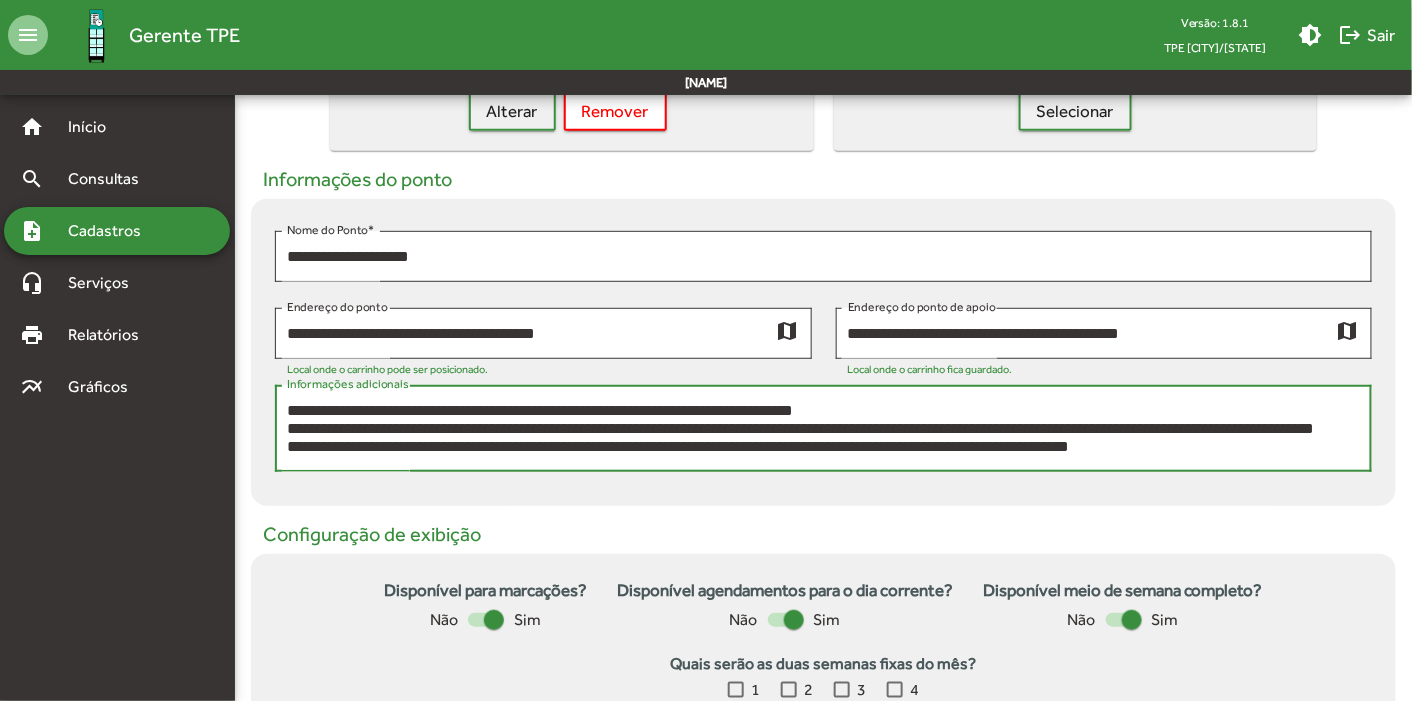 scroll, scrollTop: 240, scrollLeft: 0, axis: vertical 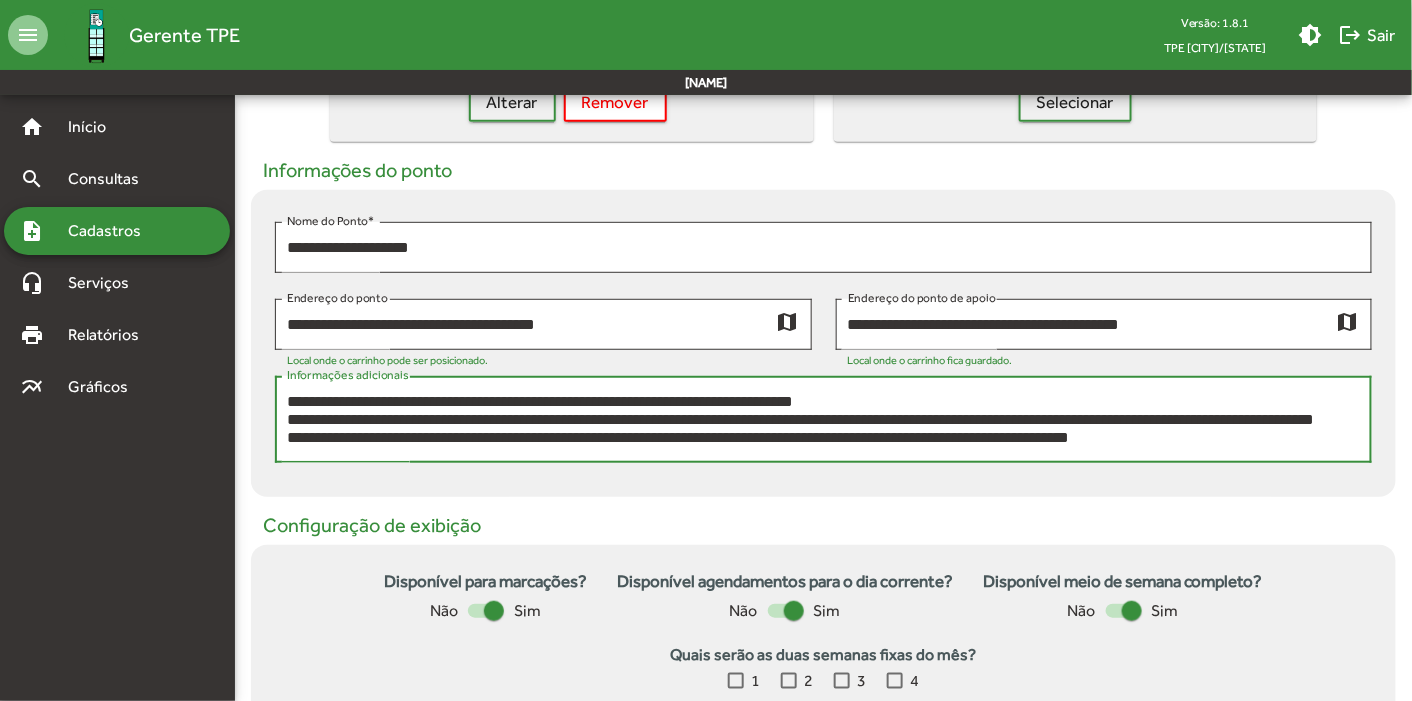 click on "**********" at bounding box center (824, 420) 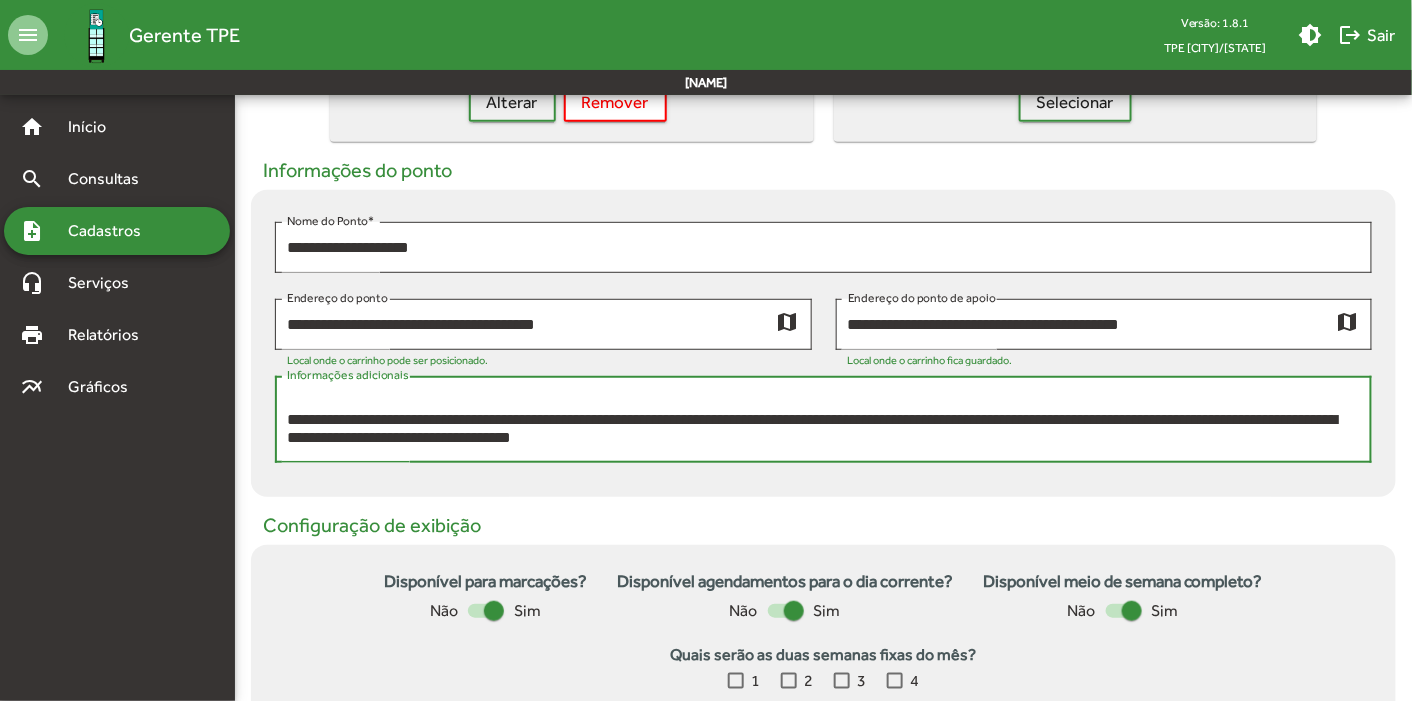 scroll, scrollTop: 0, scrollLeft: 0, axis: both 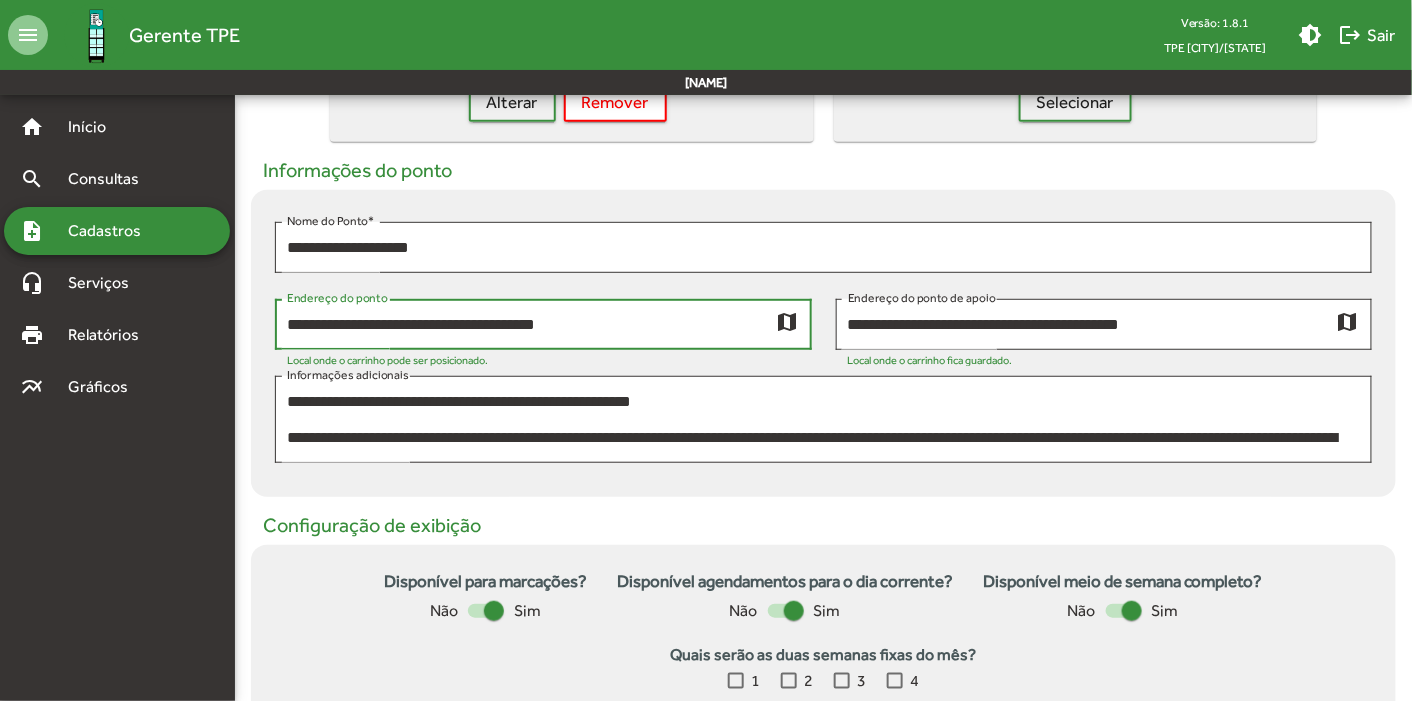drag, startPoint x: 287, startPoint y: 325, endPoint x: 605, endPoint y: 321, distance: 318.02515 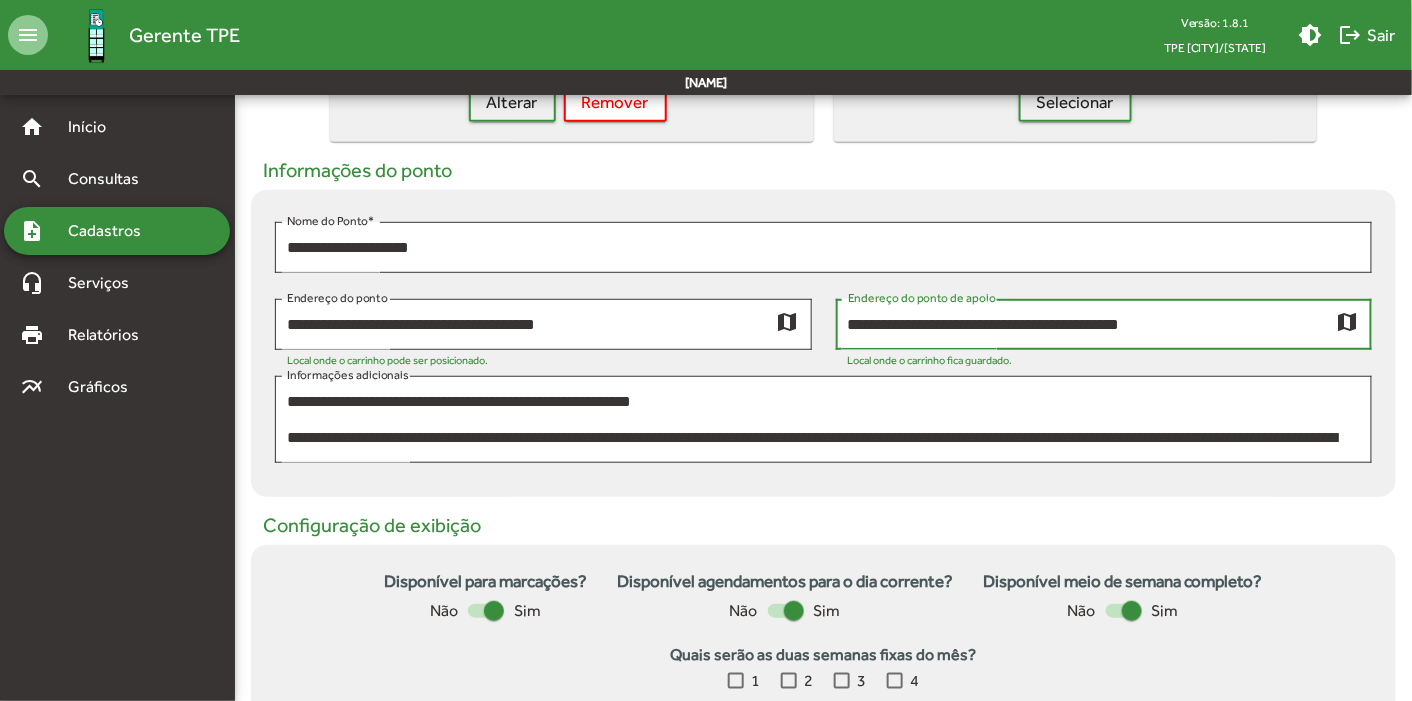 drag, startPoint x: 852, startPoint y: 329, endPoint x: 1185, endPoint y: 314, distance: 333.33768 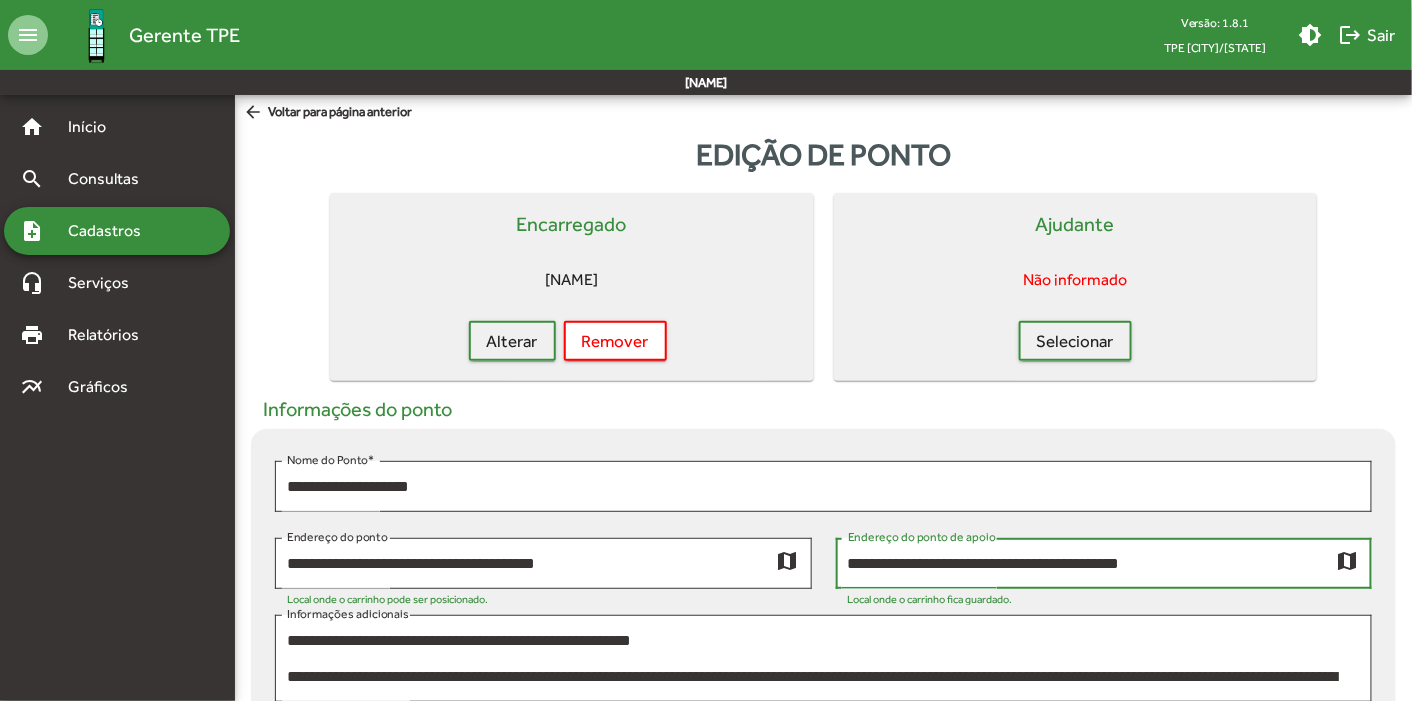 scroll, scrollTop: 0, scrollLeft: 0, axis: both 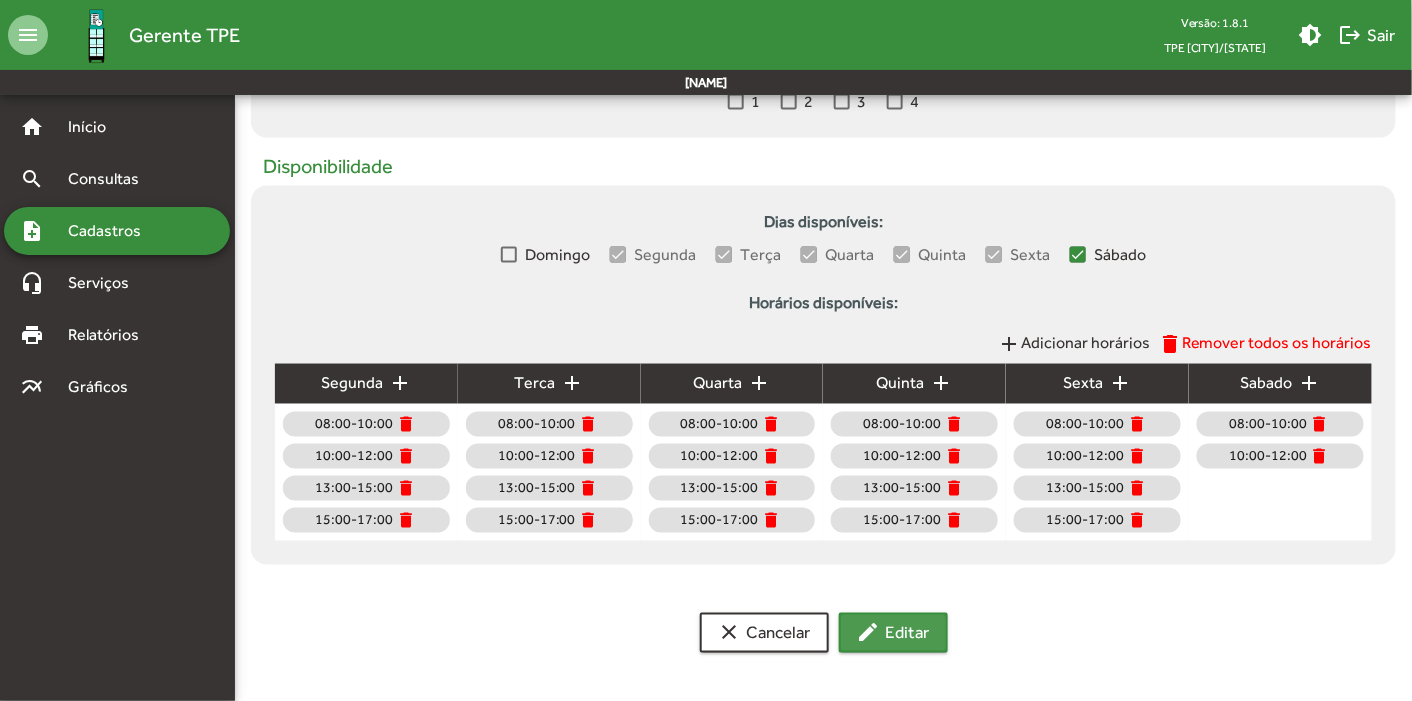 click on "edit  Editar" 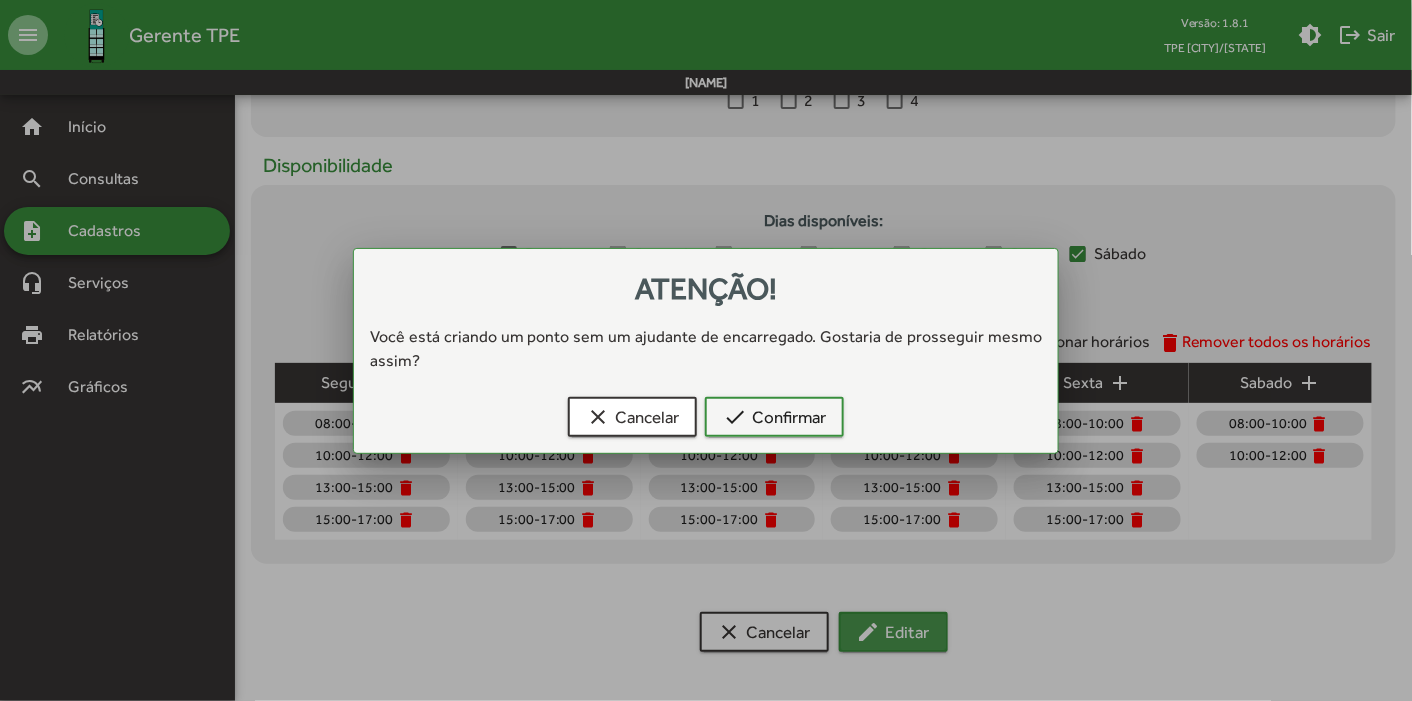 scroll, scrollTop: 0, scrollLeft: 0, axis: both 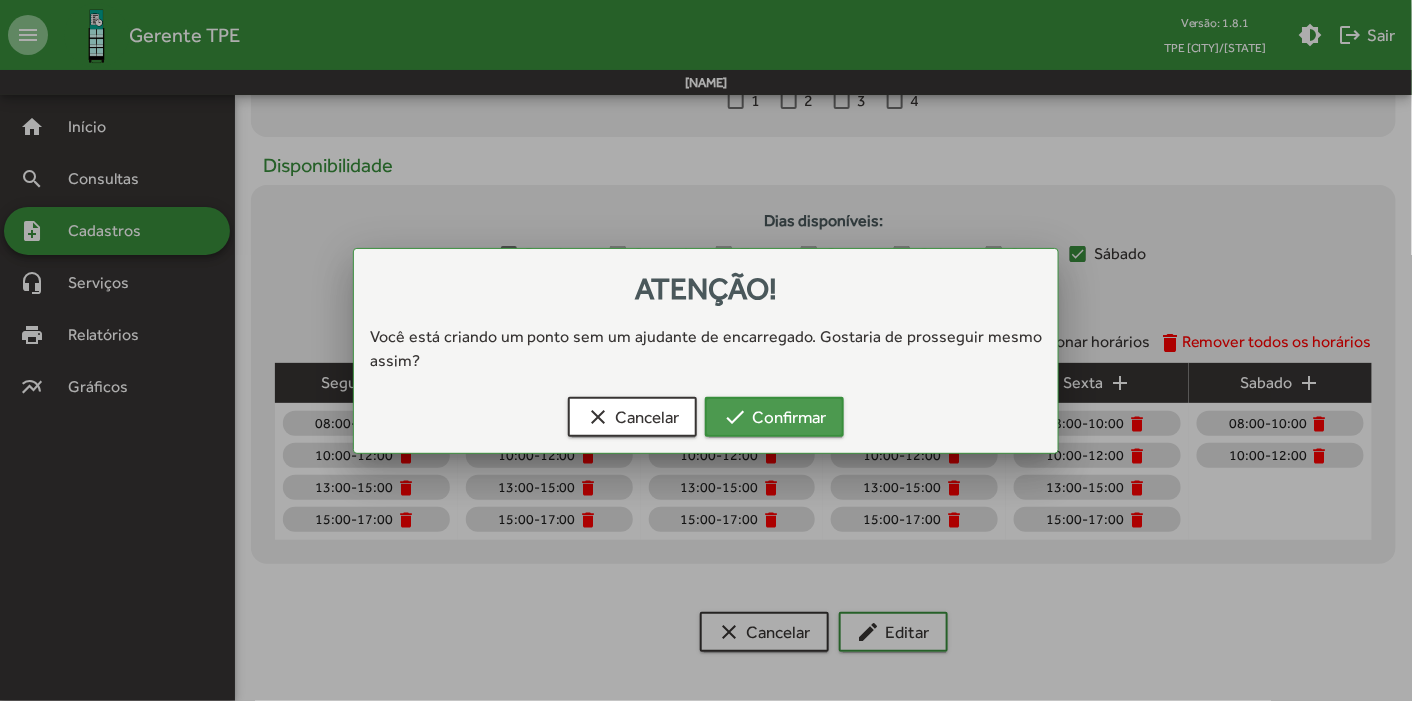 click on "check  Confirmar" at bounding box center [774, 417] 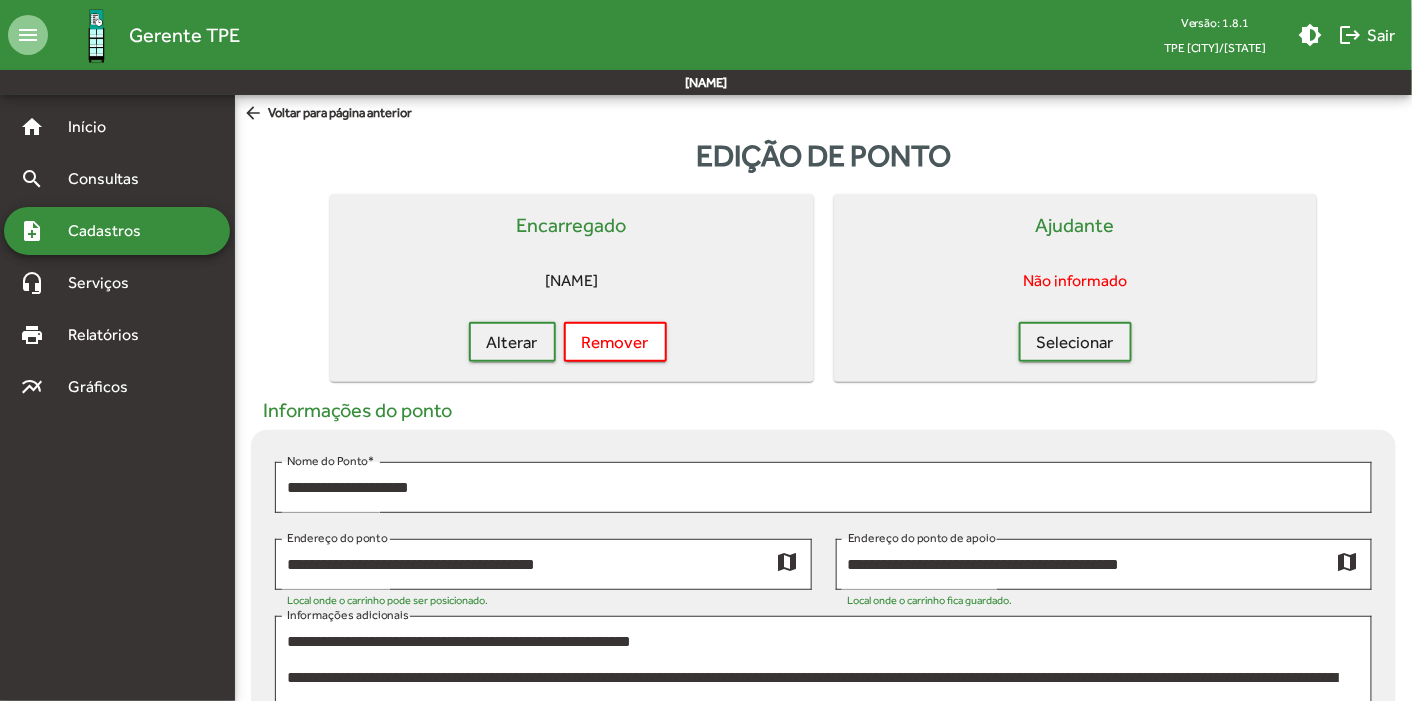 scroll, scrollTop: 820, scrollLeft: 0, axis: vertical 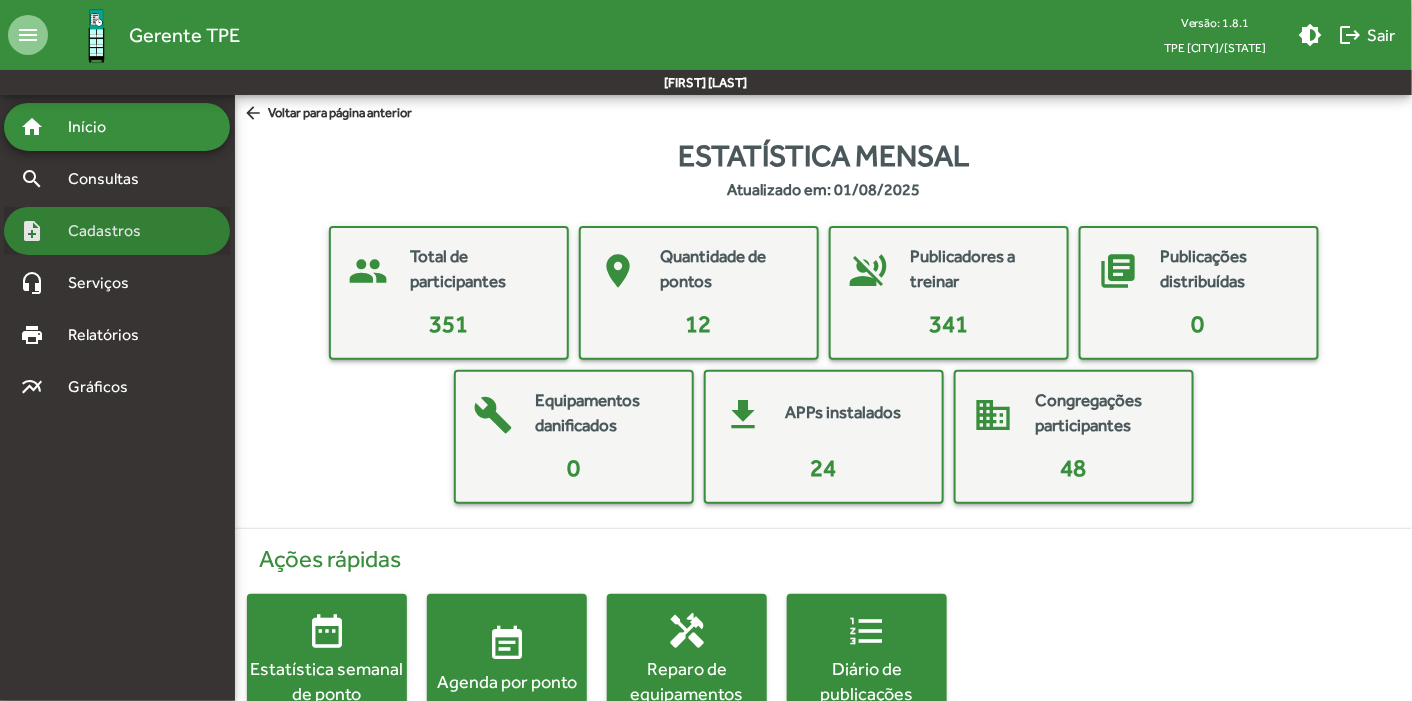 click on "Cadastros" at bounding box center [111, 231] 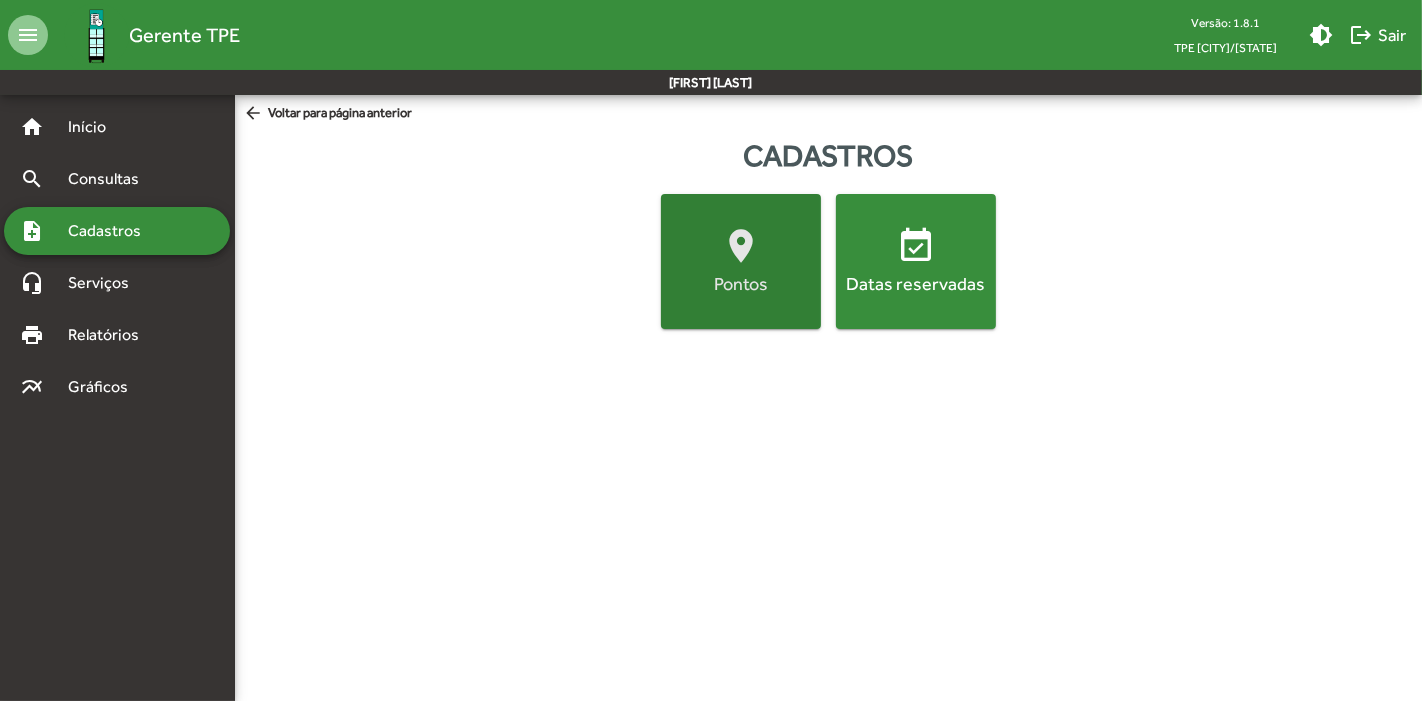 click on "Pontos" 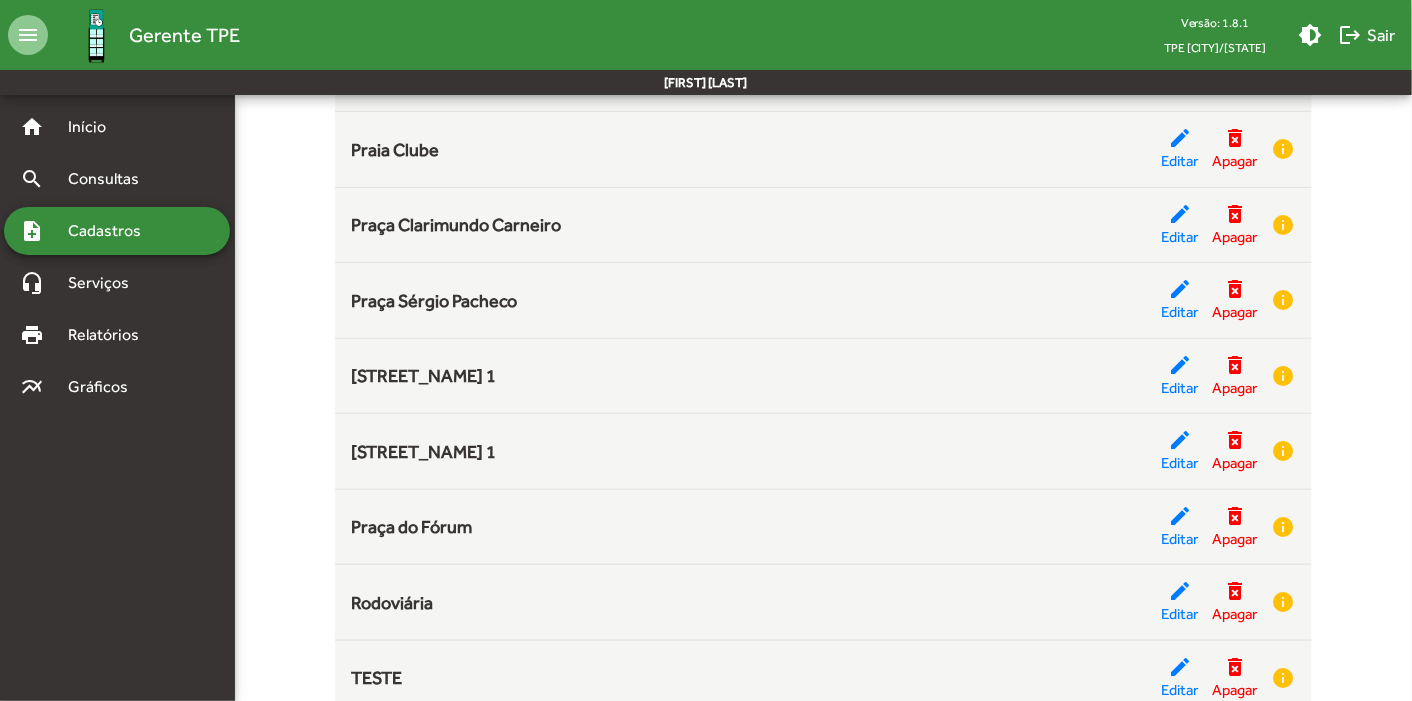 scroll, scrollTop: 510, scrollLeft: 0, axis: vertical 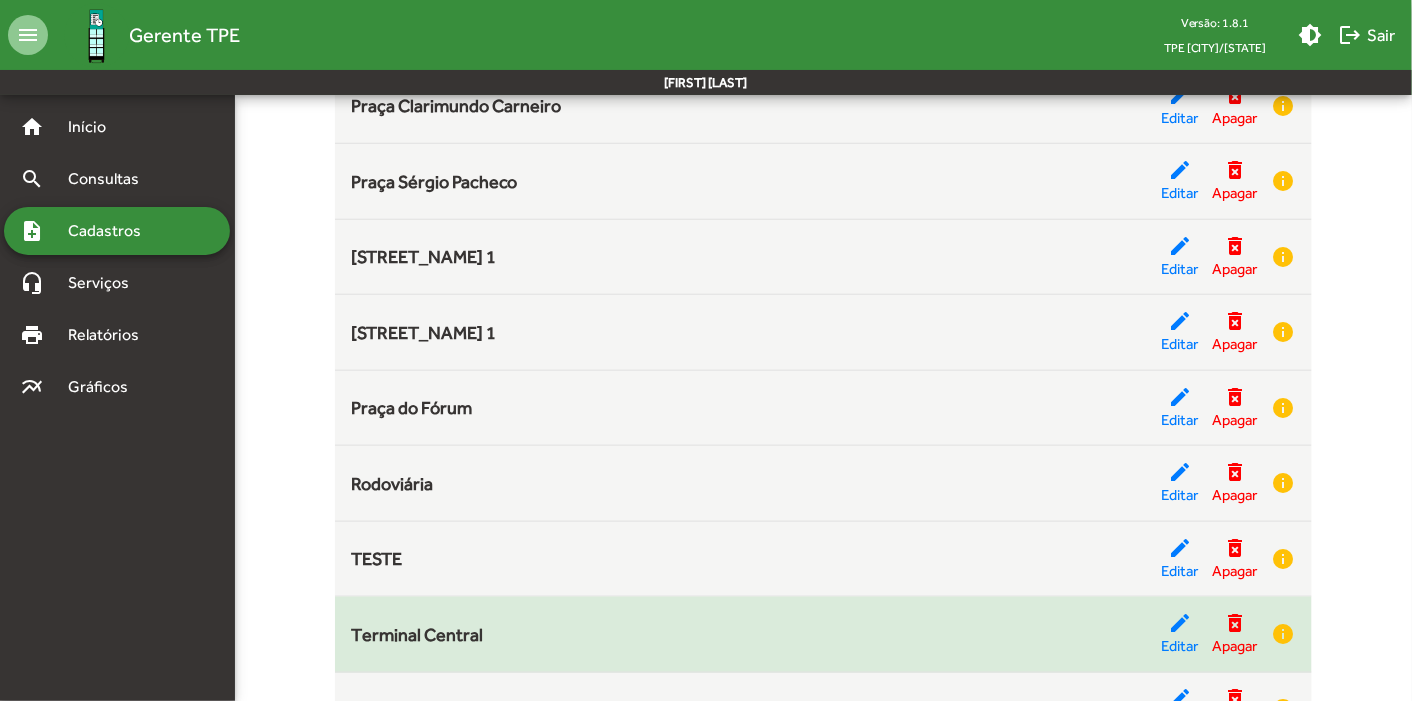 click on "Terminal Central" 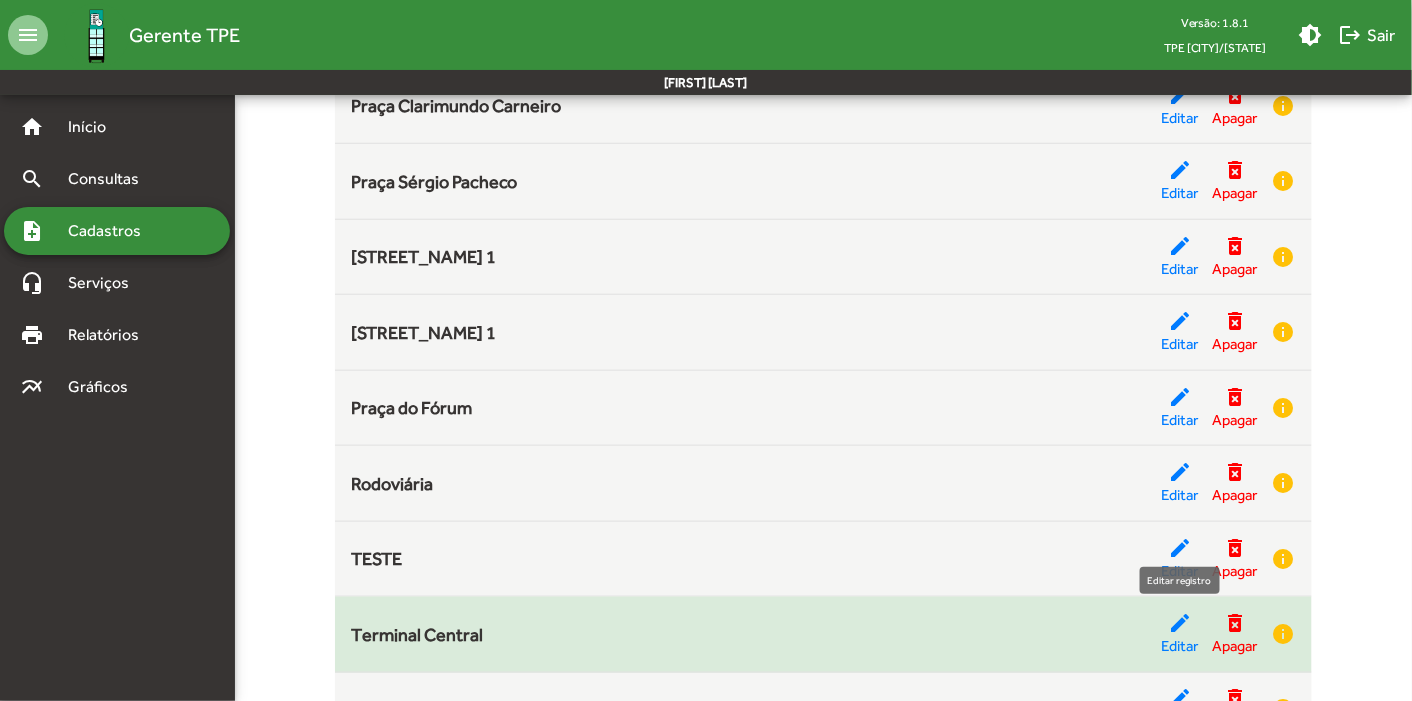 click on "edit" 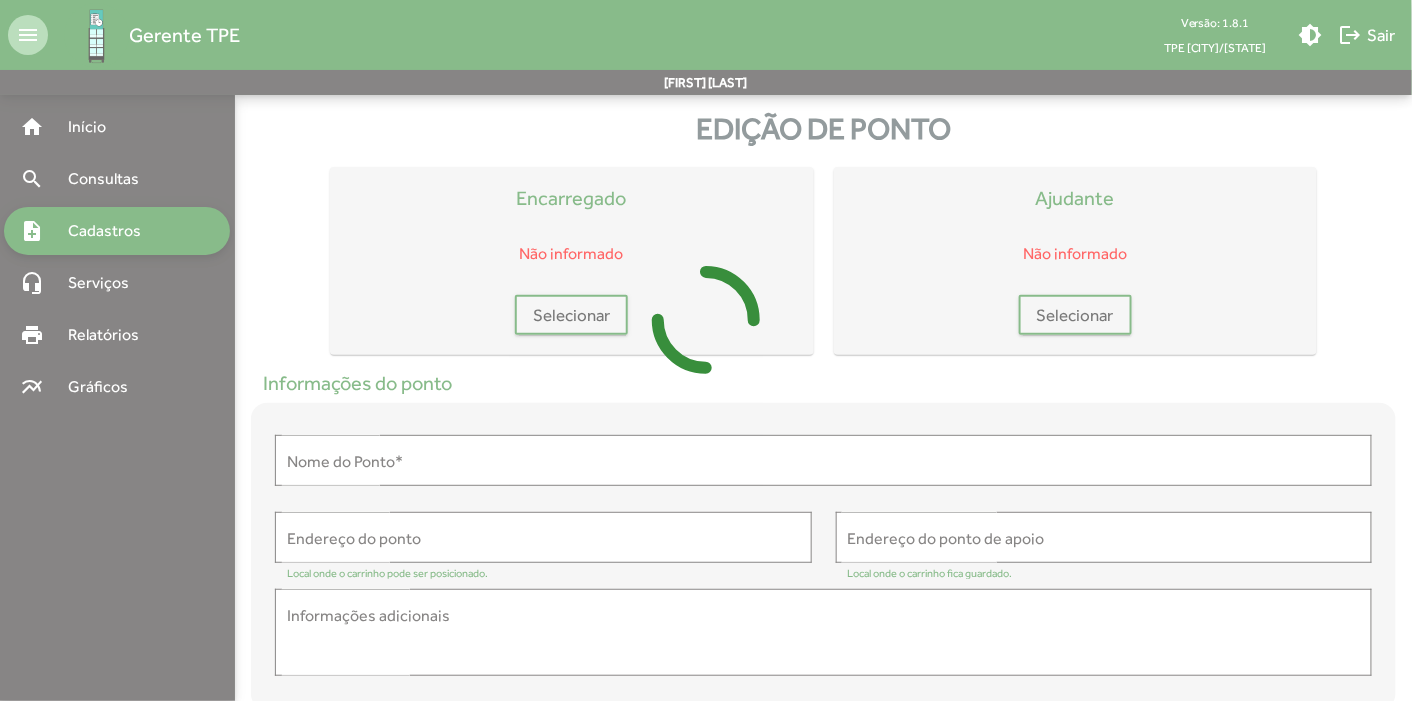 scroll, scrollTop: 0, scrollLeft: 0, axis: both 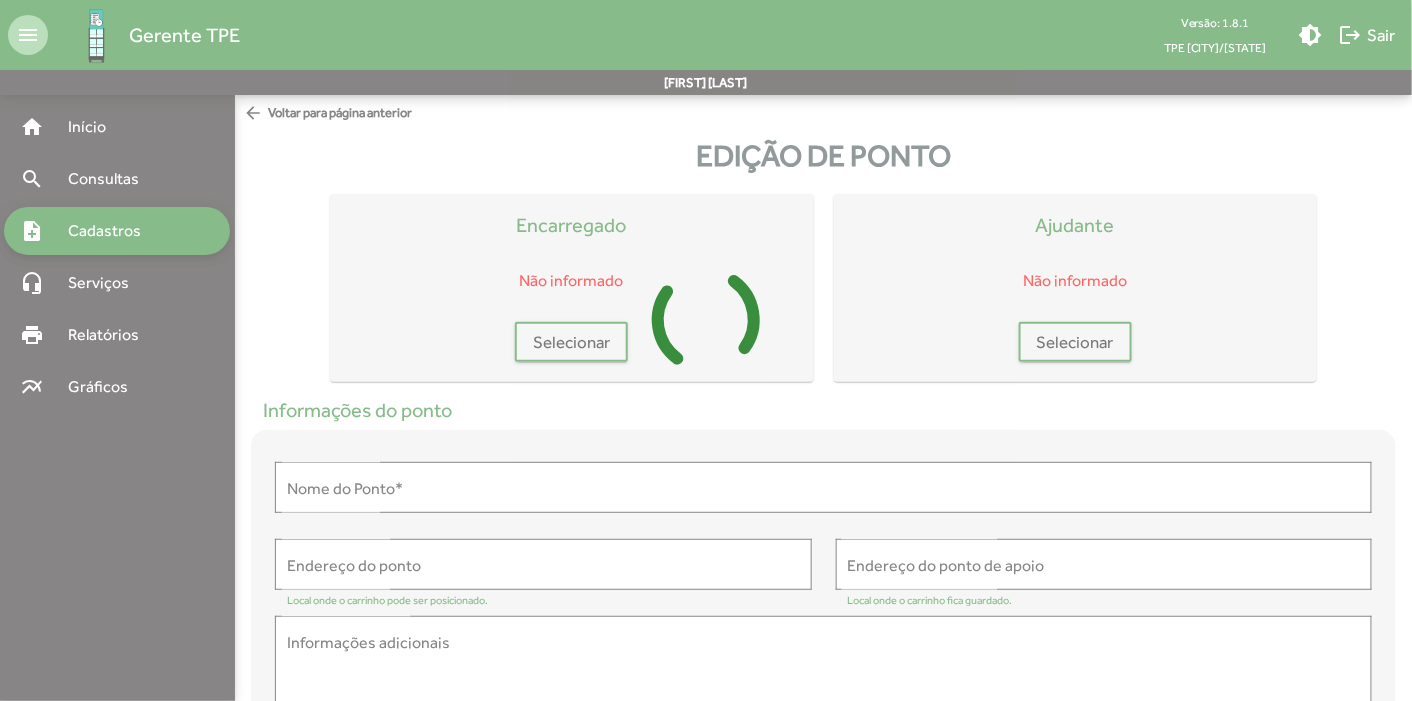type on "**********" 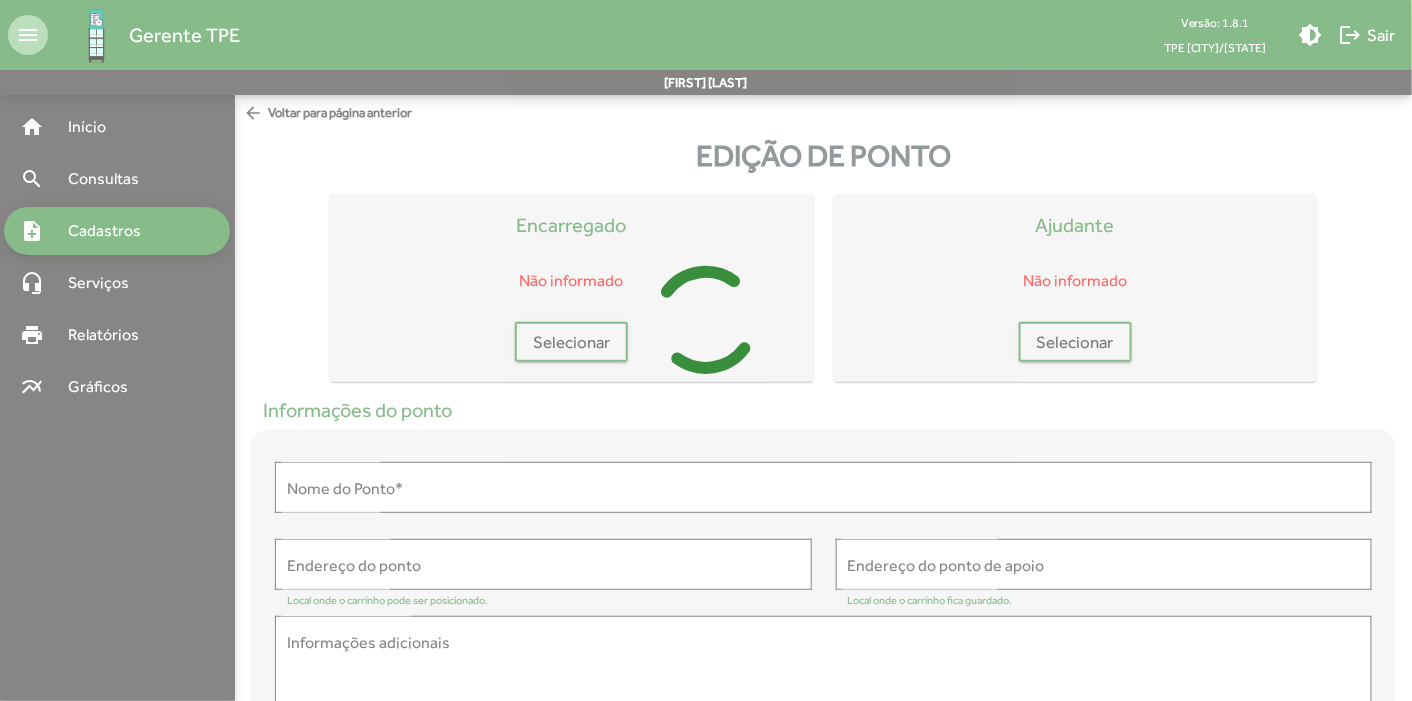 type on "**********" 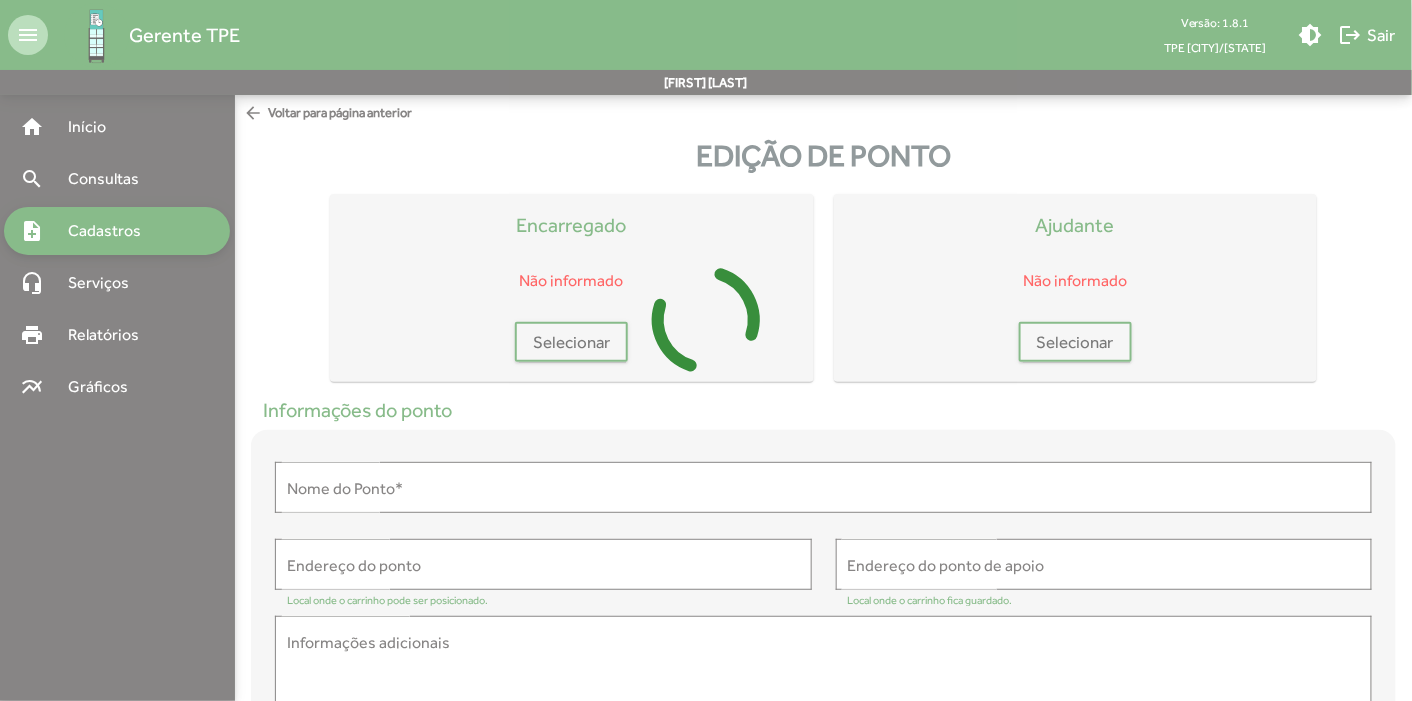 type on "**********" 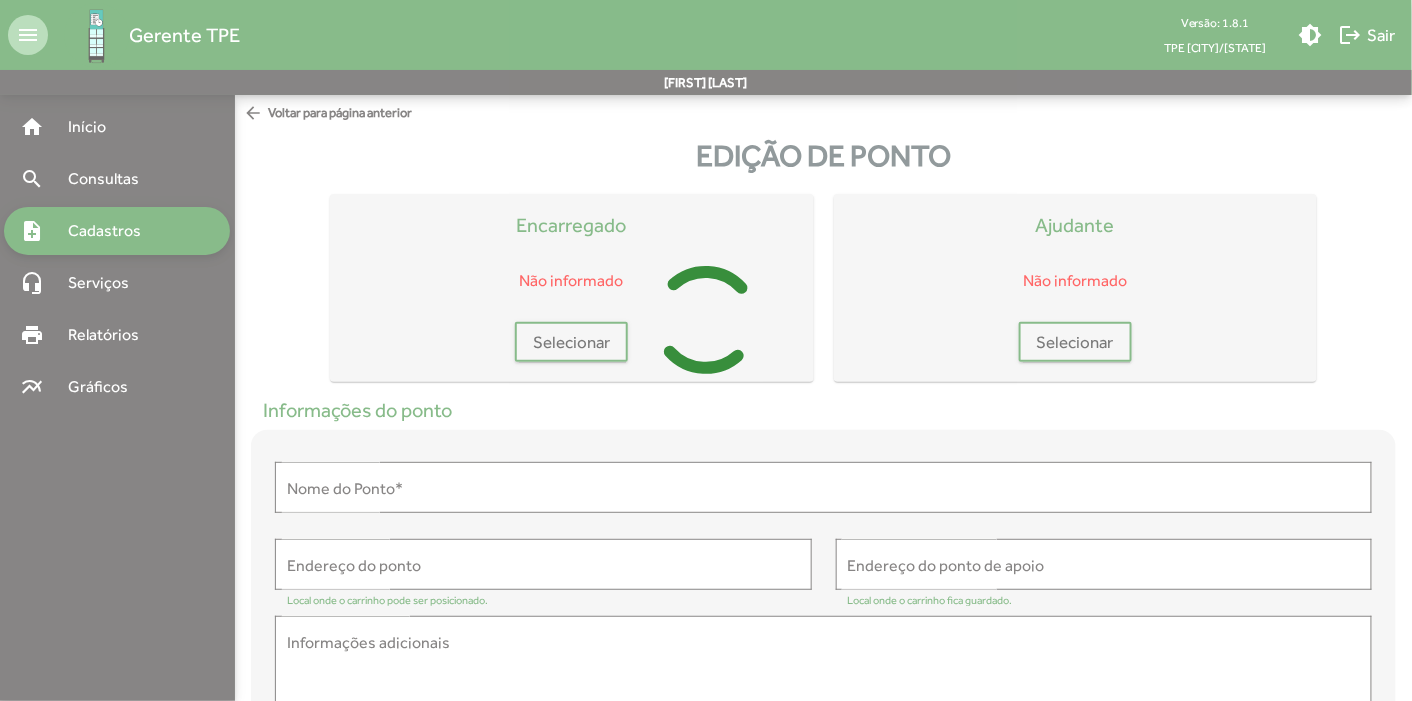 type on "**********" 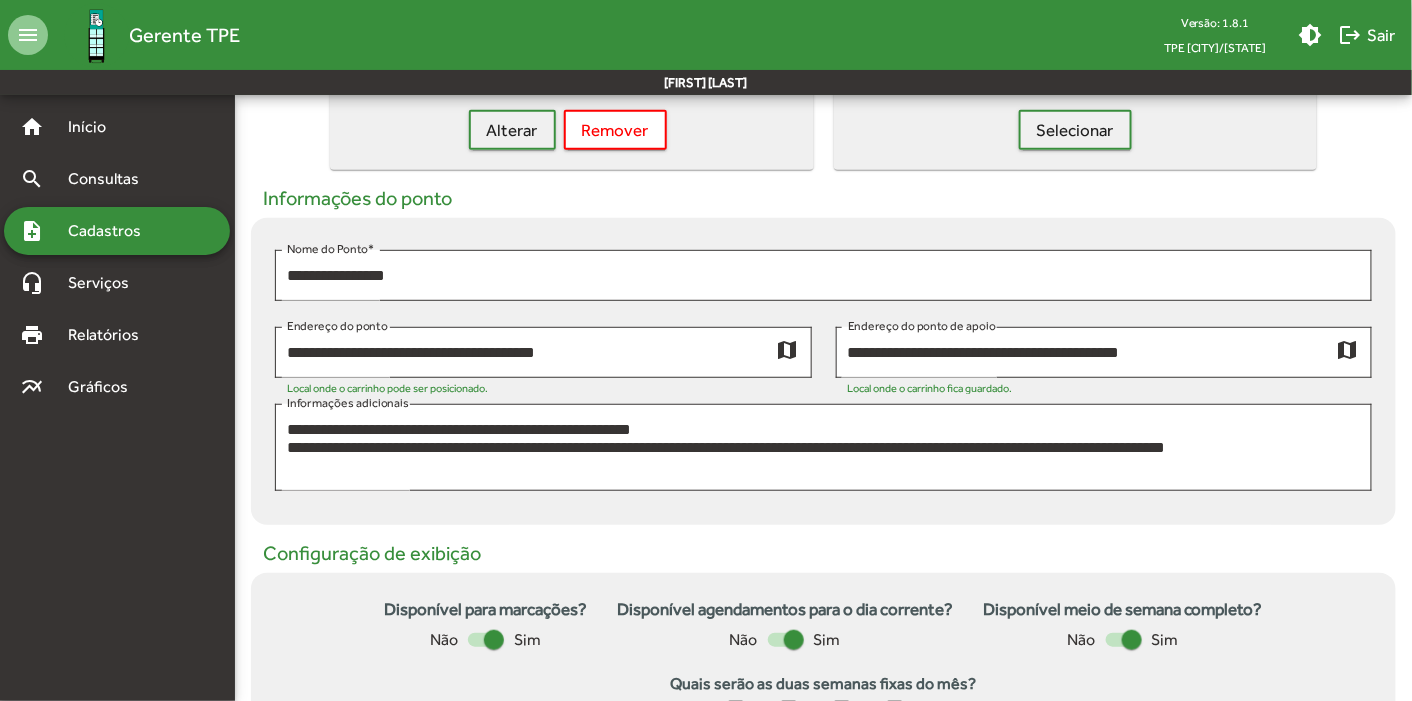 scroll, scrollTop: 213, scrollLeft: 0, axis: vertical 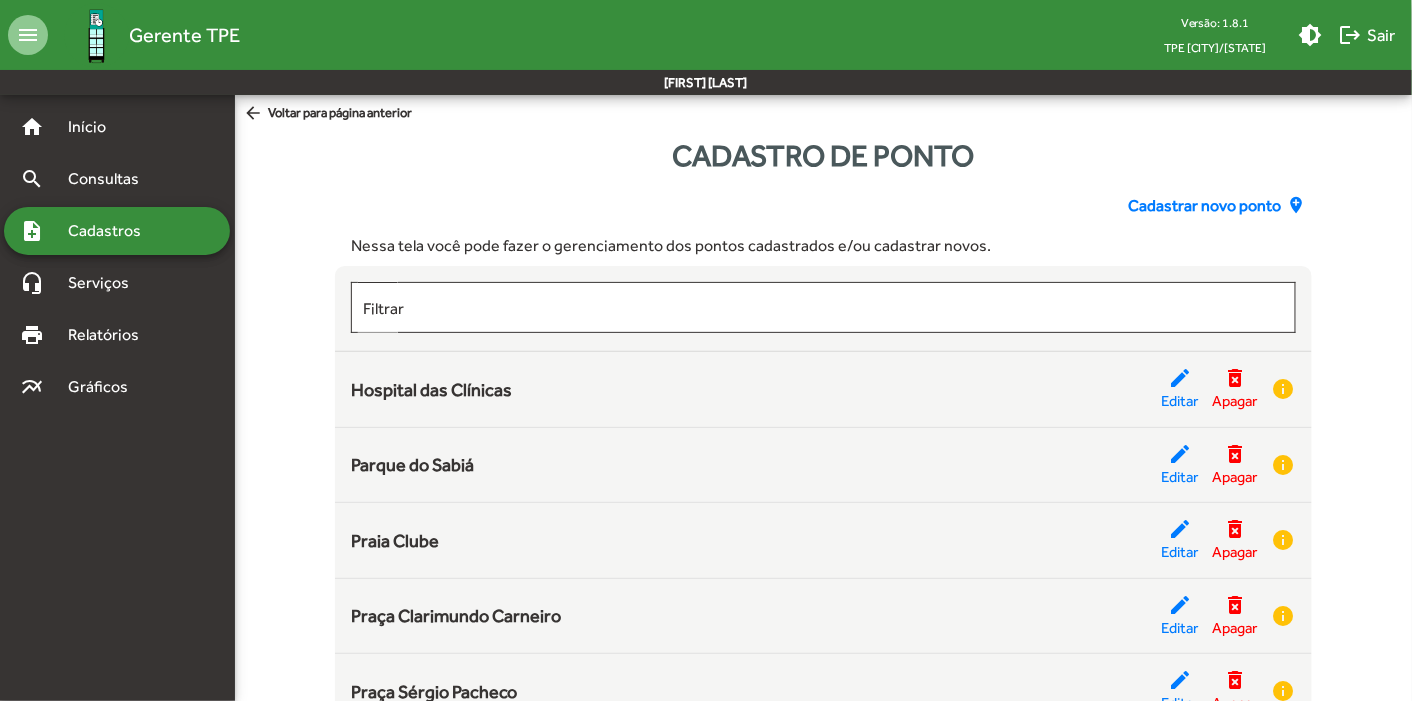 drag, startPoint x: 1122, startPoint y: 0, endPoint x: 762, endPoint y: 36, distance: 361.79553 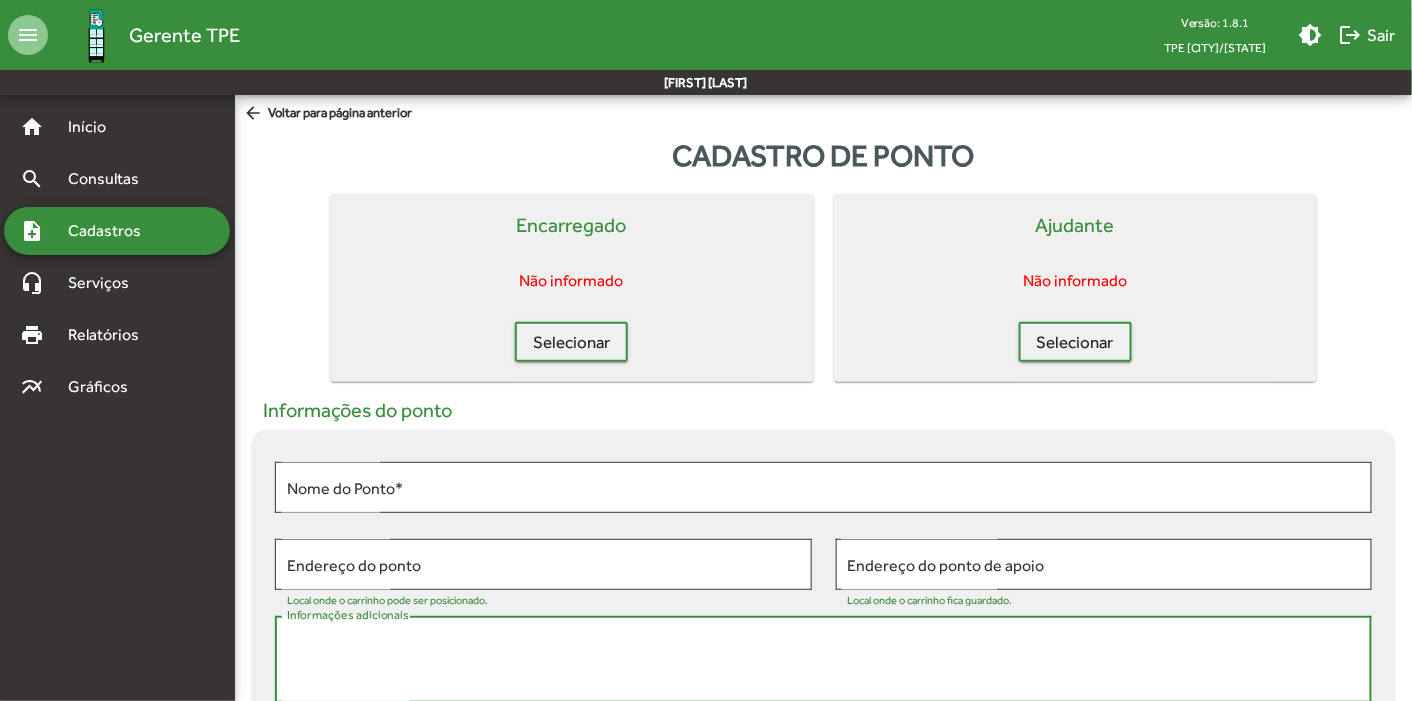 click on "Informações adicionais" at bounding box center [823, 660] 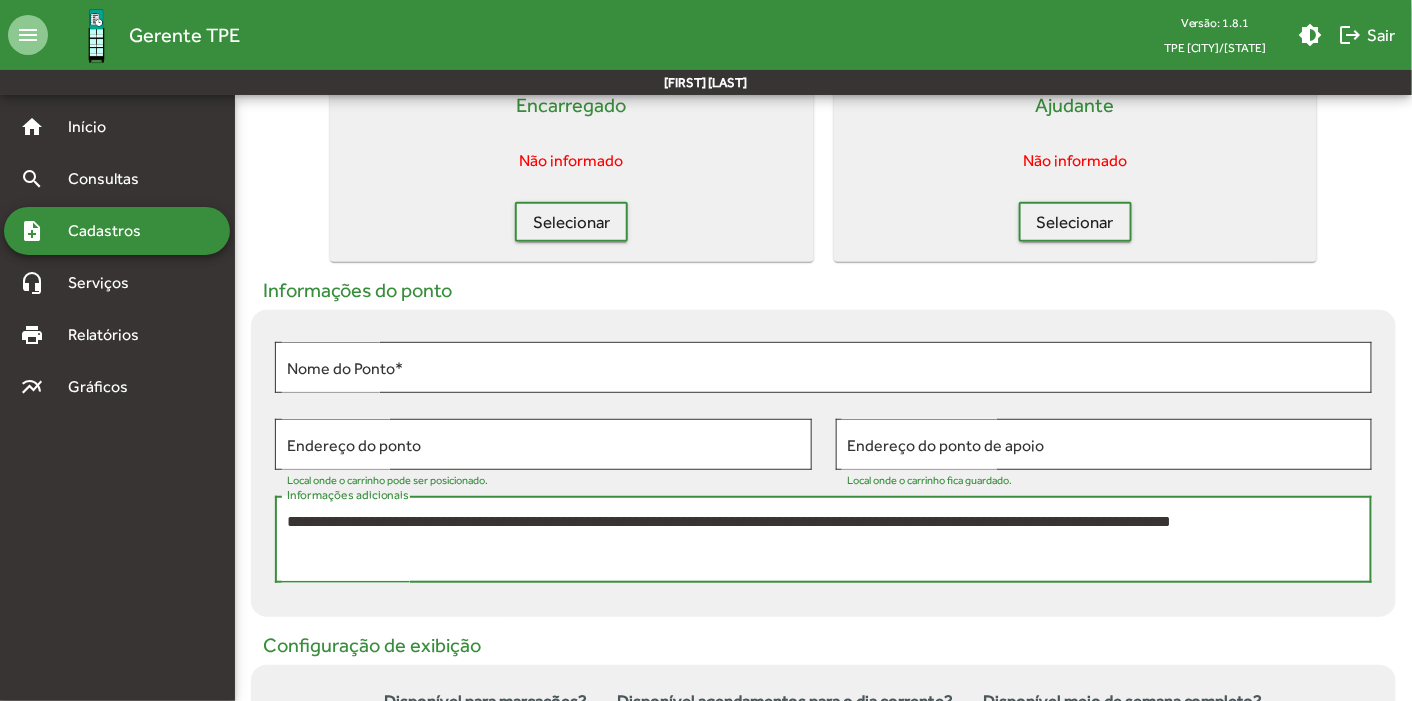 scroll, scrollTop: 134, scrollLeft: 0, axis: vertical 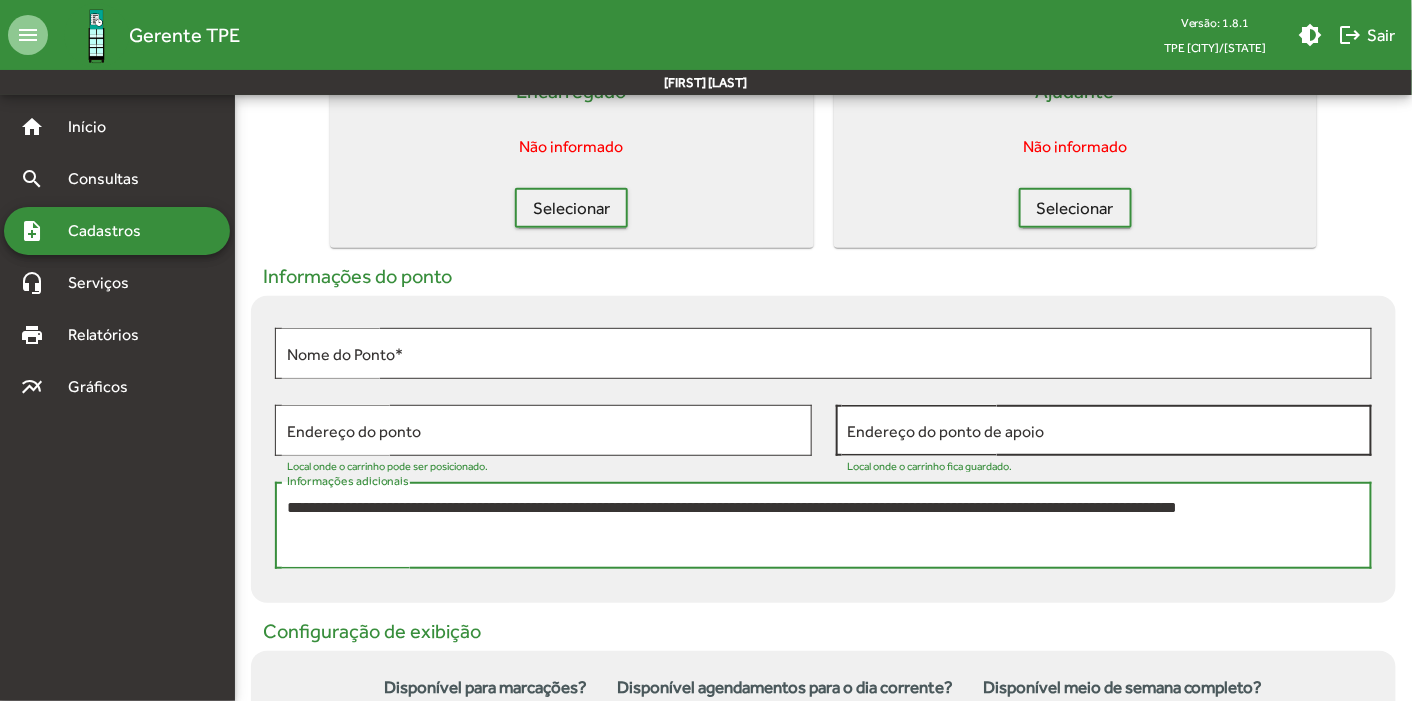 paste on "**********" 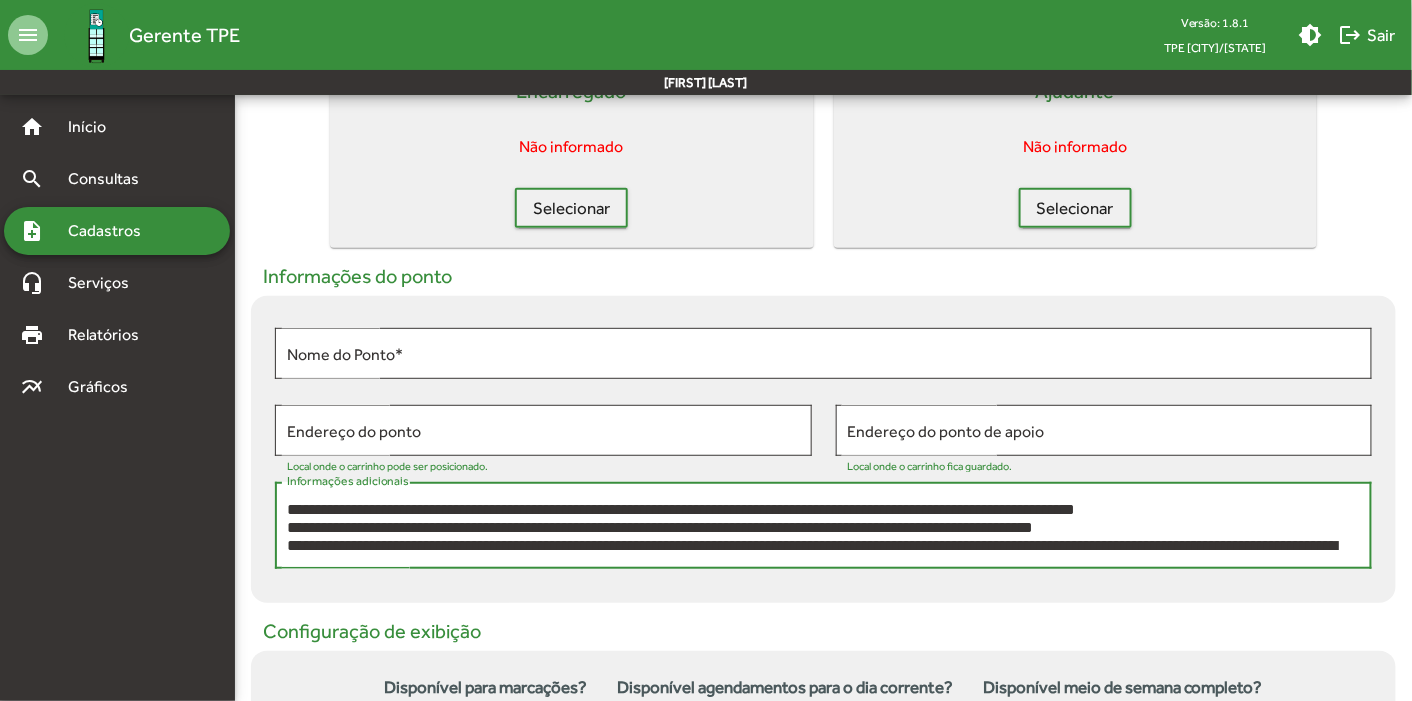 scroll, scrollTop: 106, scrollLeft: 0, axis: vertical 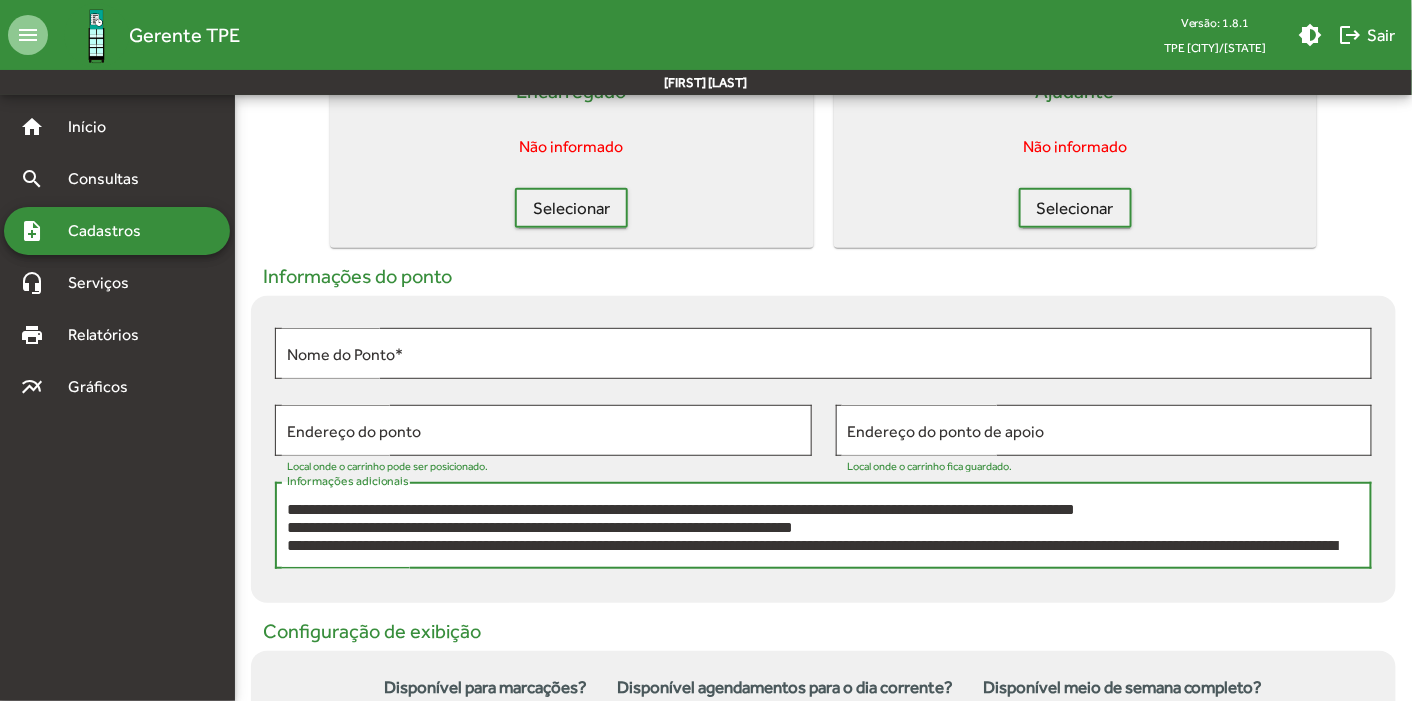 click on "**********" at bounding box center (824, 526) 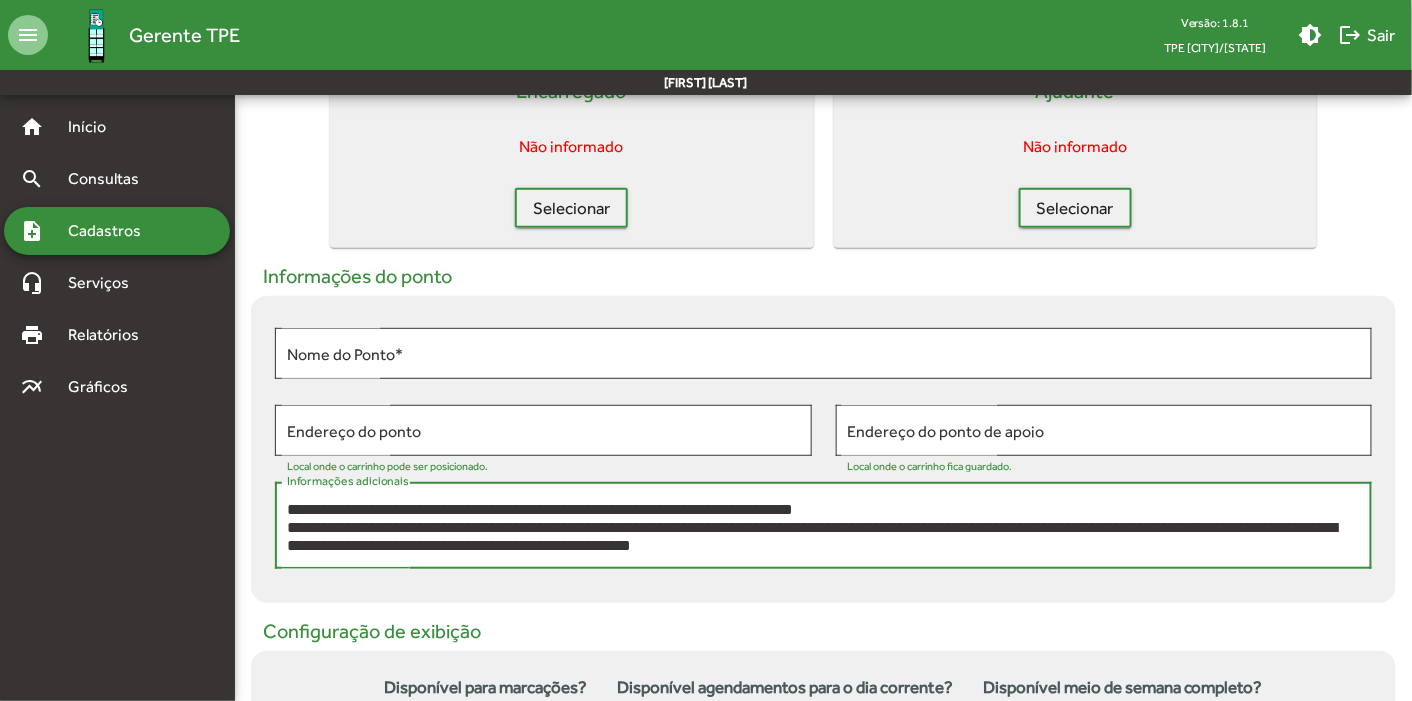 scroll, scrollTop: 125, scrollLeft: 0, axis: vertical 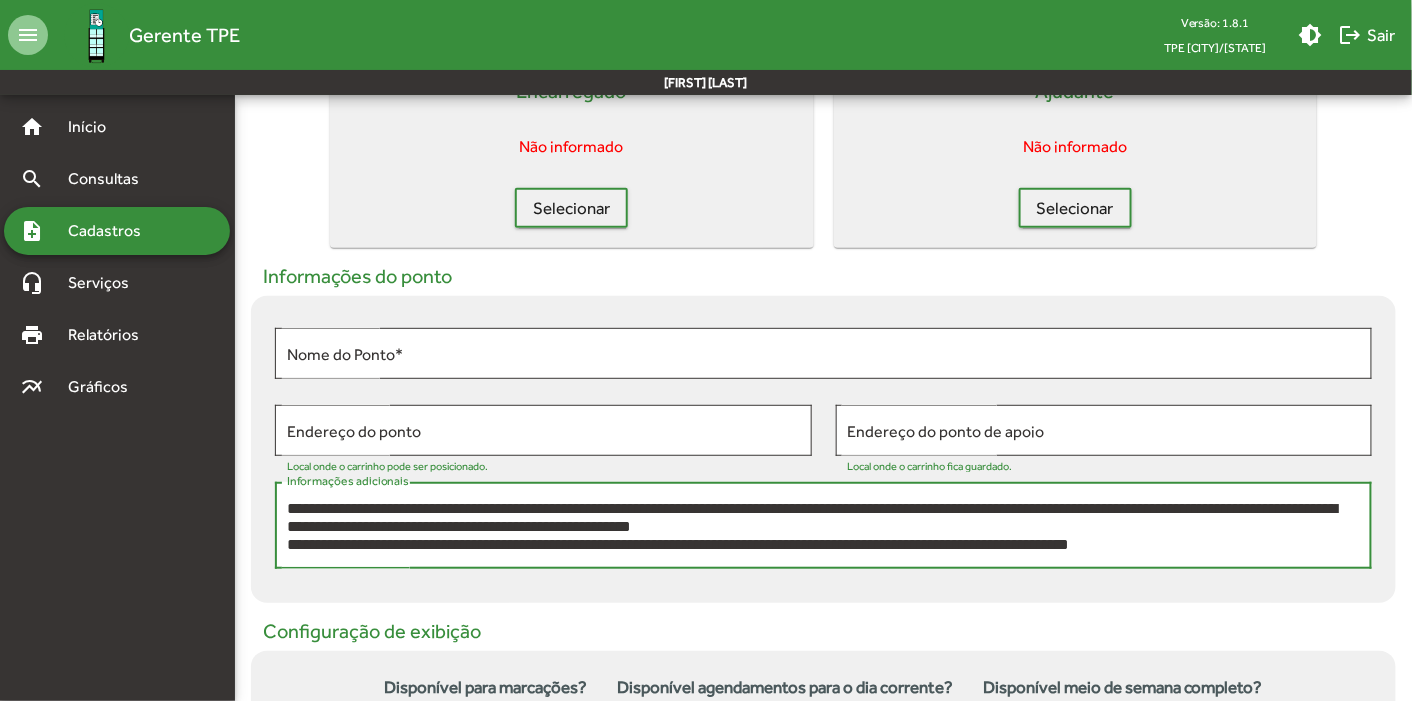 drag, startPoint x: 641, startPoint y: 546, endPoint x: 942, endPoint y: 512, distance: 302.91418 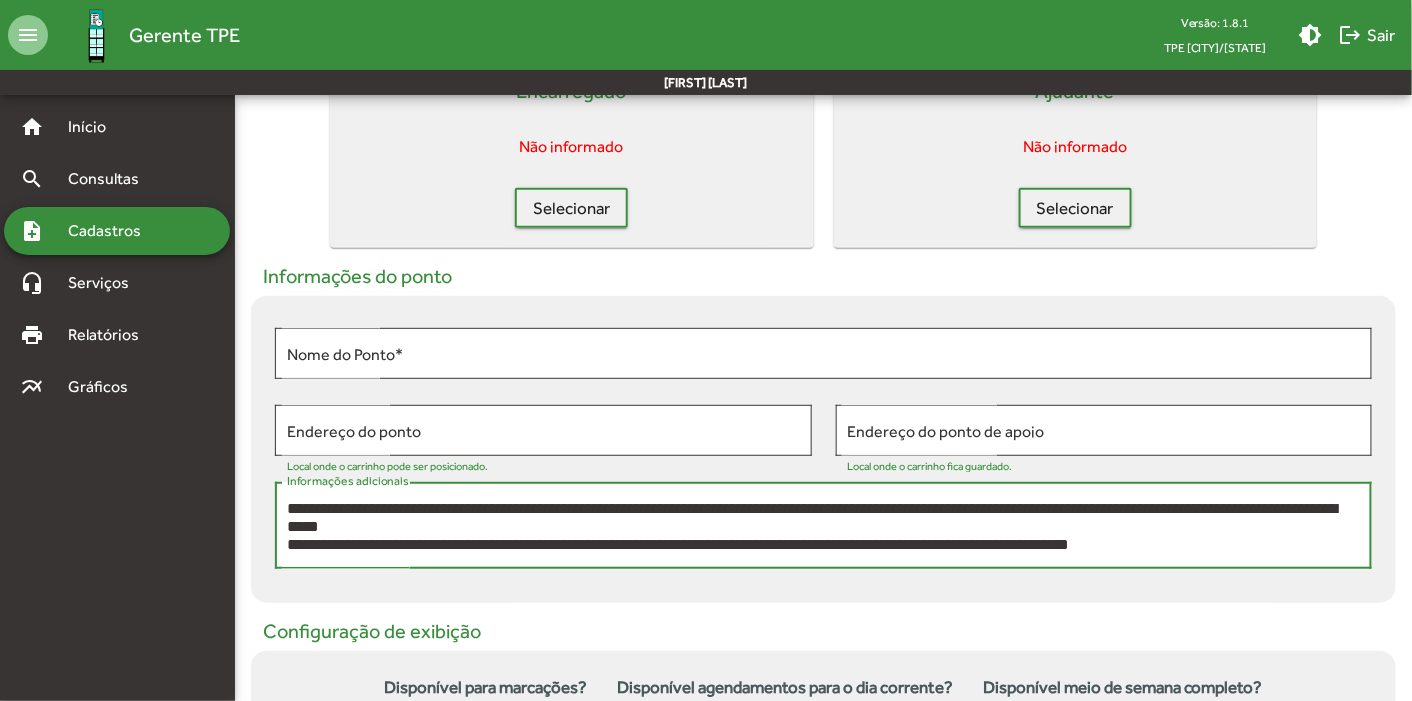 scroll, scrollTop: 121, scrollLeft: 0, axis: vertical 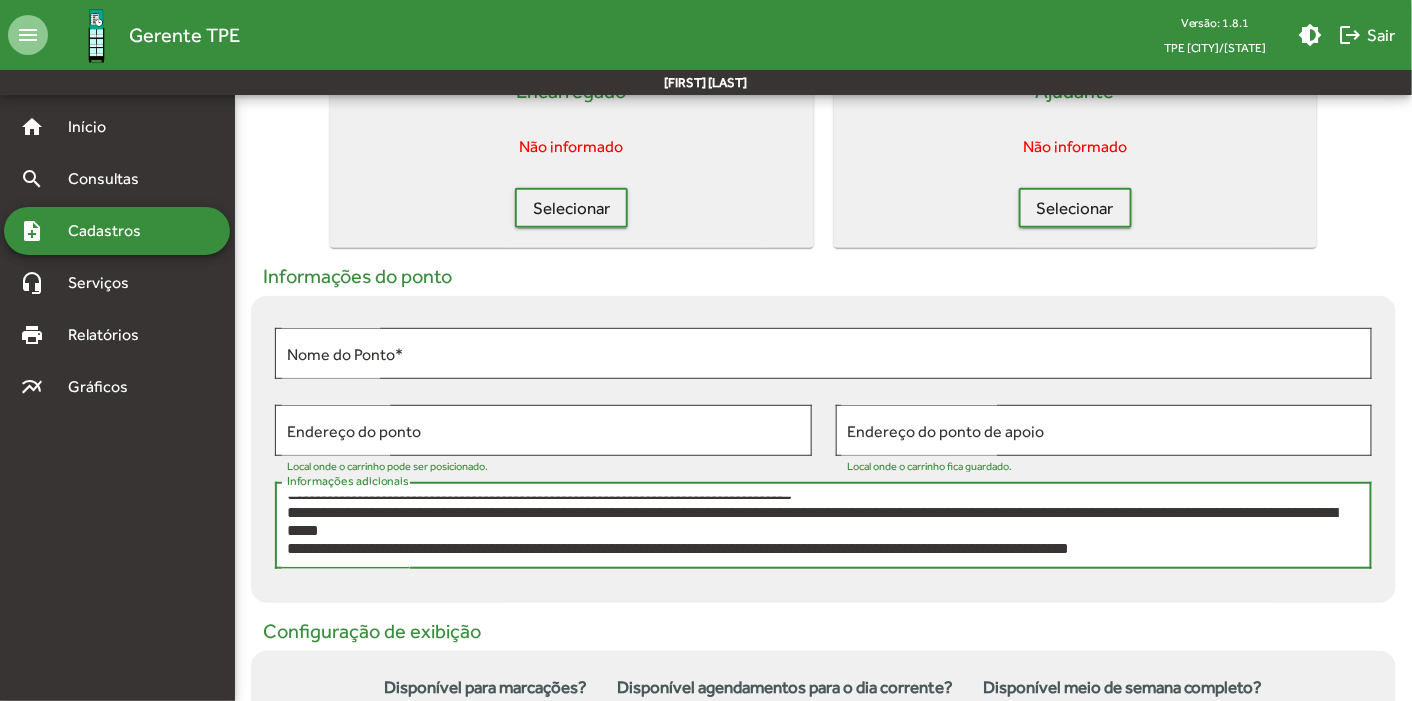 drag, startPoint x: 643, startPoint y: 507, endPoint x: 904, endPoint y: 519, distance: 261.27573 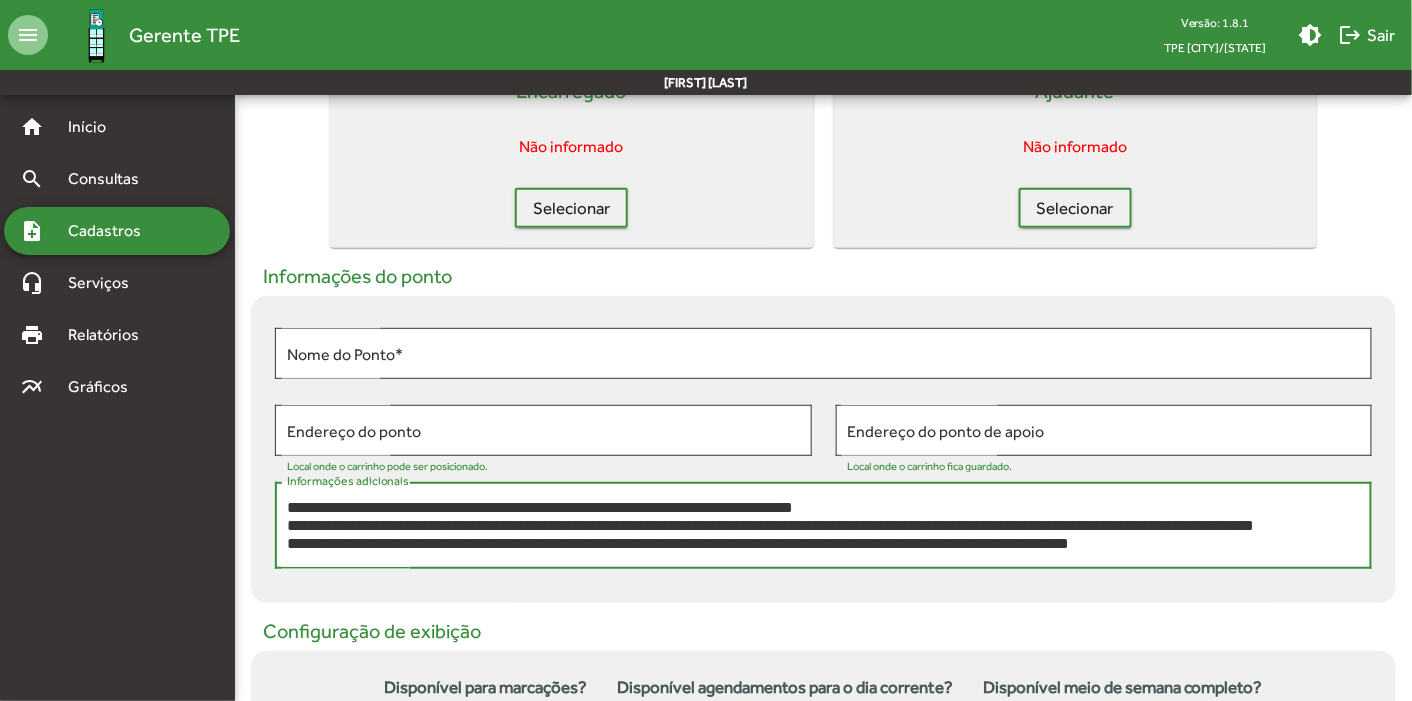 scroll, scrollTop: 121, scrollLeft: 0, axis: vertical 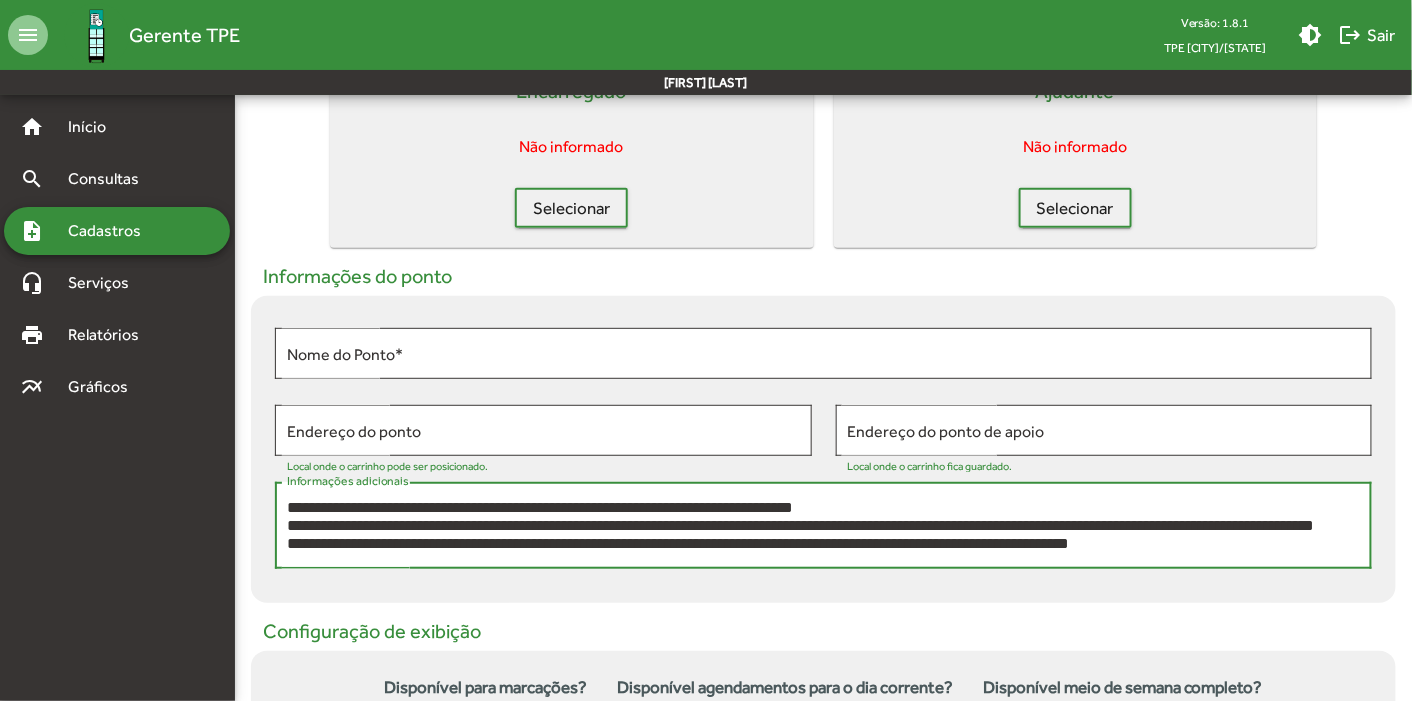 click on "**********" at bounding box center [824, 526] 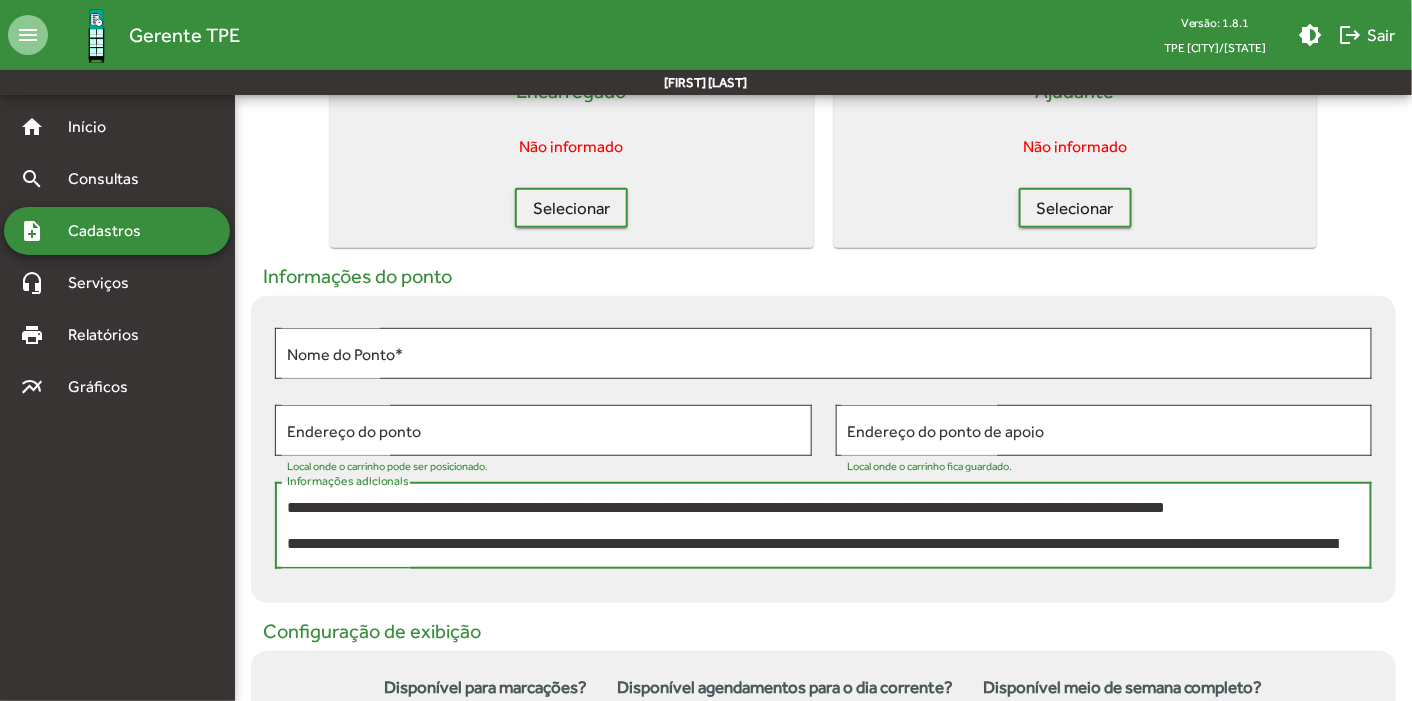 scroll, scrollTop: 125, scrollLeft: 0, axis: vertical 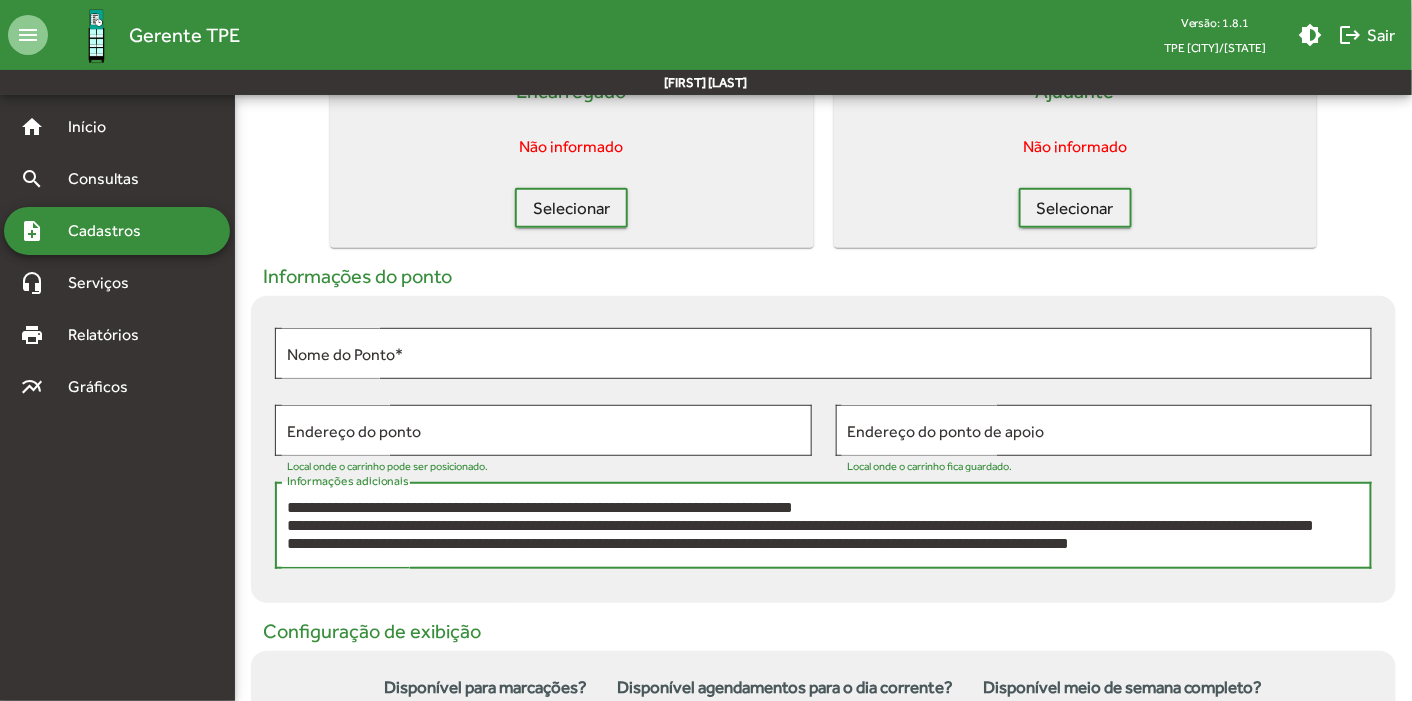 drag, startPoint x: 294, startPoint y: 524, endPoint x: 1239, endPoint y: 554, distance: 945.4761 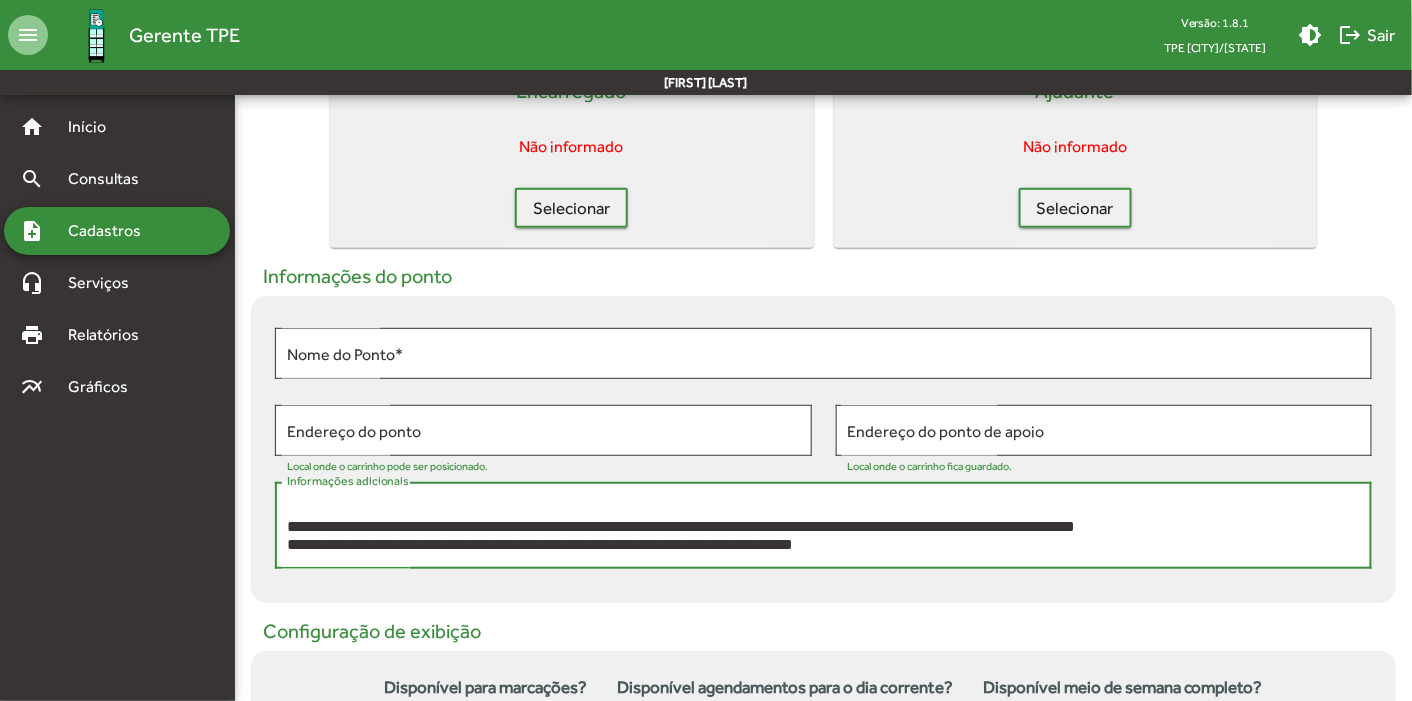 scroll, scrollTop: 88, scrollLeft: 0, axis: vertical 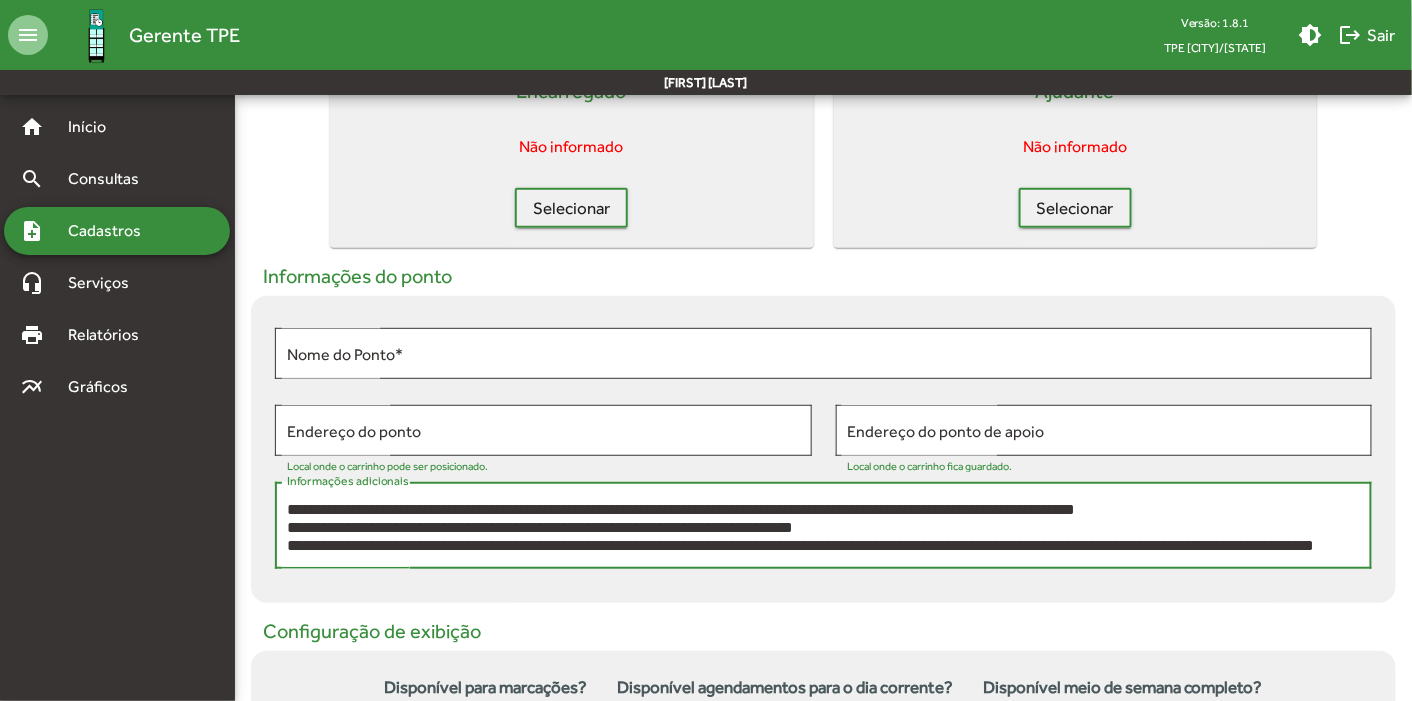 click on "**********" at bounding box center [824, 526] 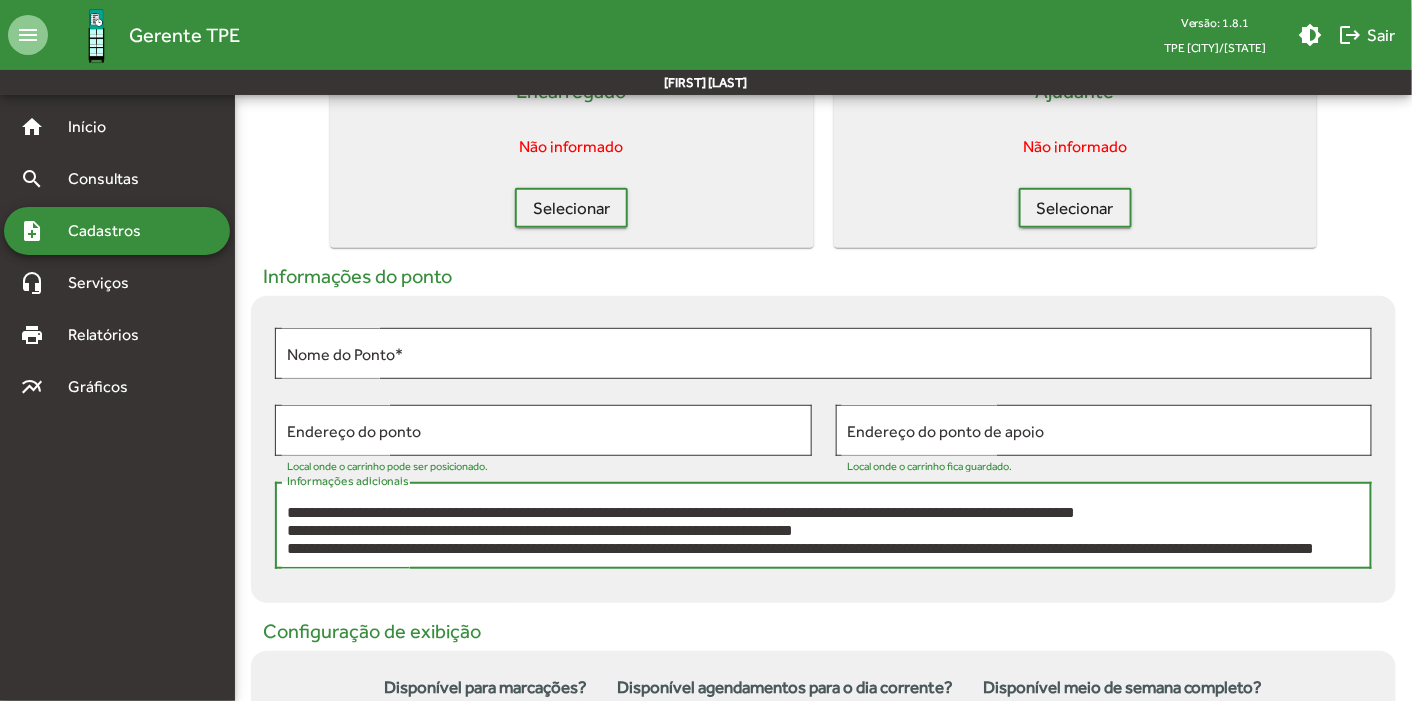 scroll, scrollTop: 125, scrollLeft: 0, axis: vertical 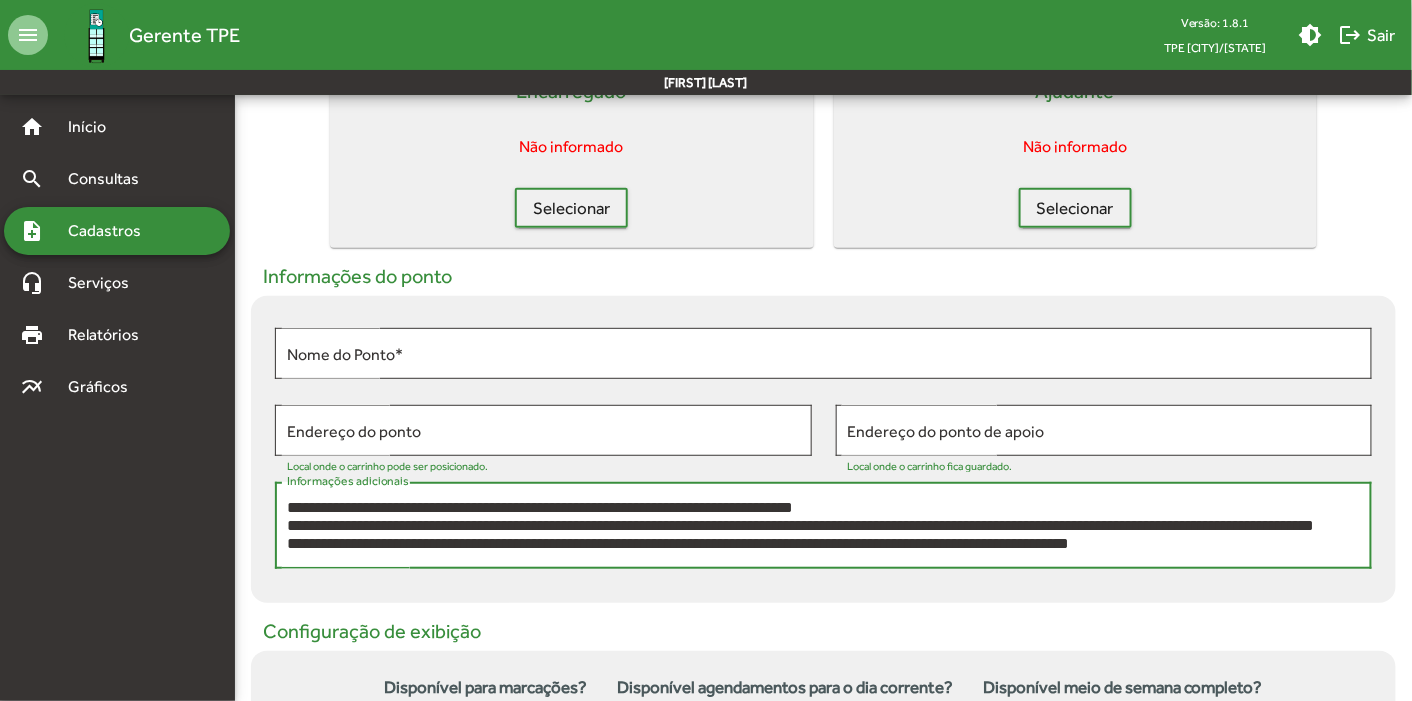 drag, startPoint x: 289, startPoint y: 510, endPoint x: 1259, endPoint y: 558, distance: 971.1869 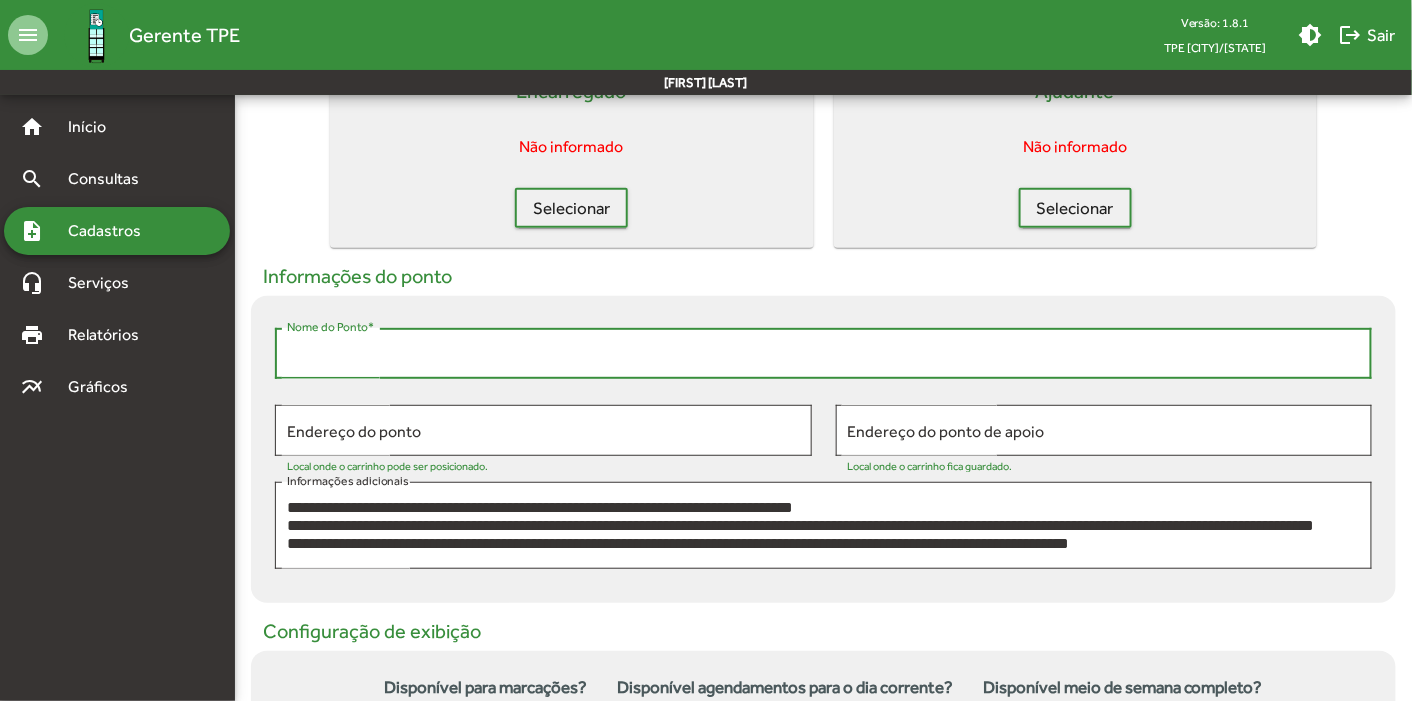 click on "Nome do Ponto  *" at bounding box center (823, 354) 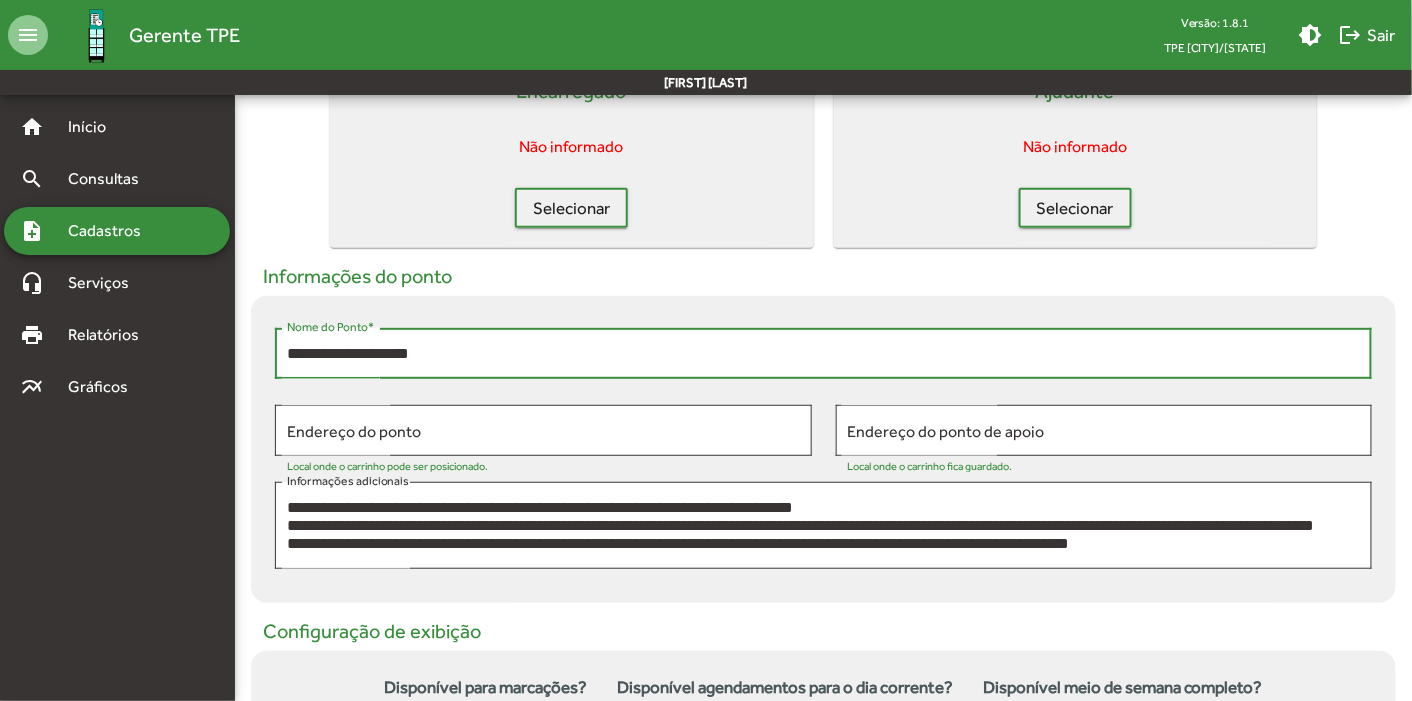 type on "**********" 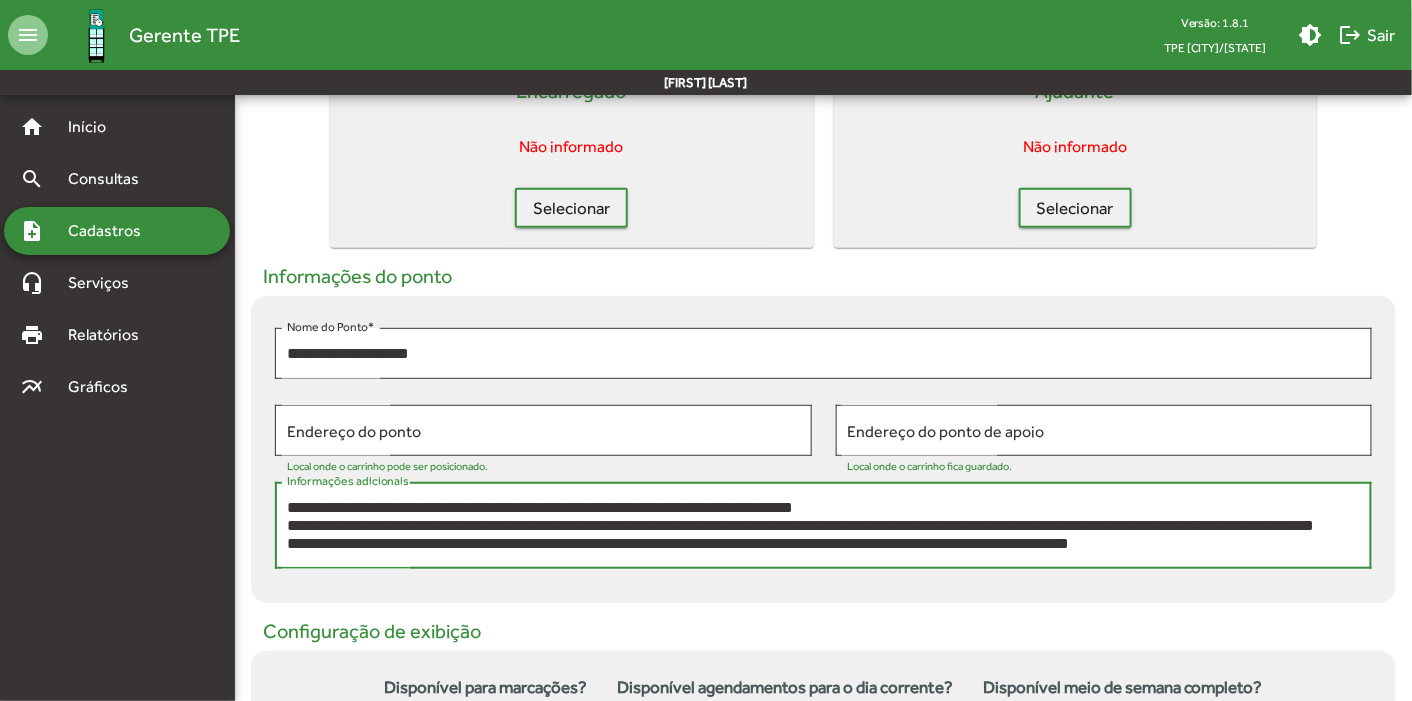 click on "**********" at bounding box center (824, 526) 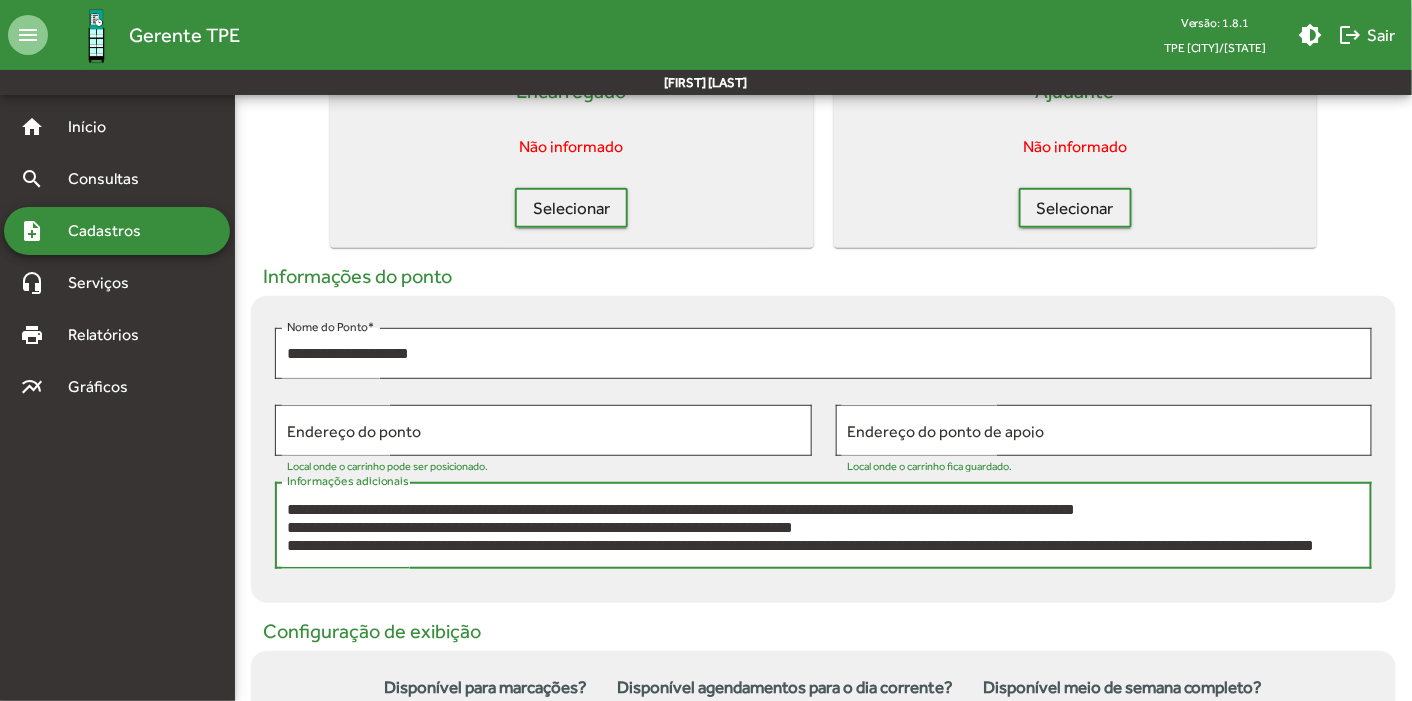 scroll, scrollTop: 124, scrollLeft: 0, axis: vertical 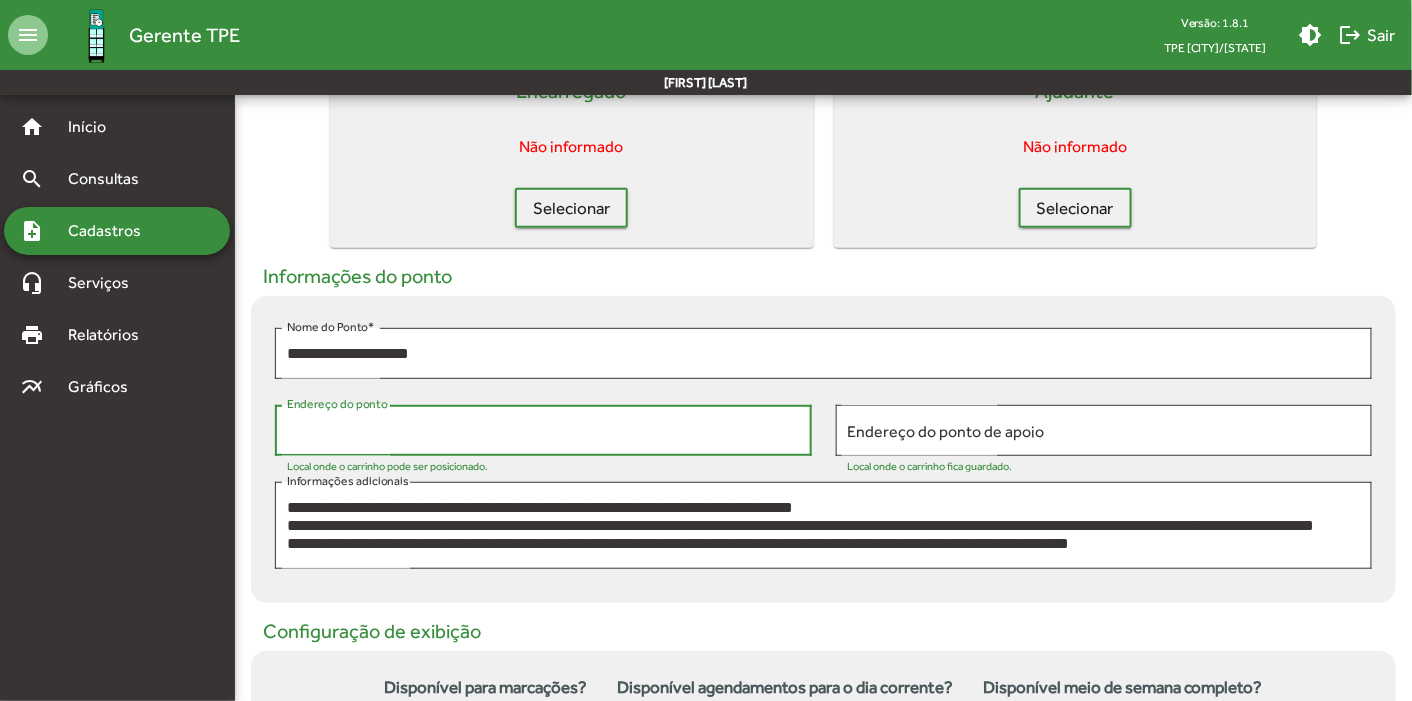 click on "Endereço do ponto" at bounding box center (543, 431) 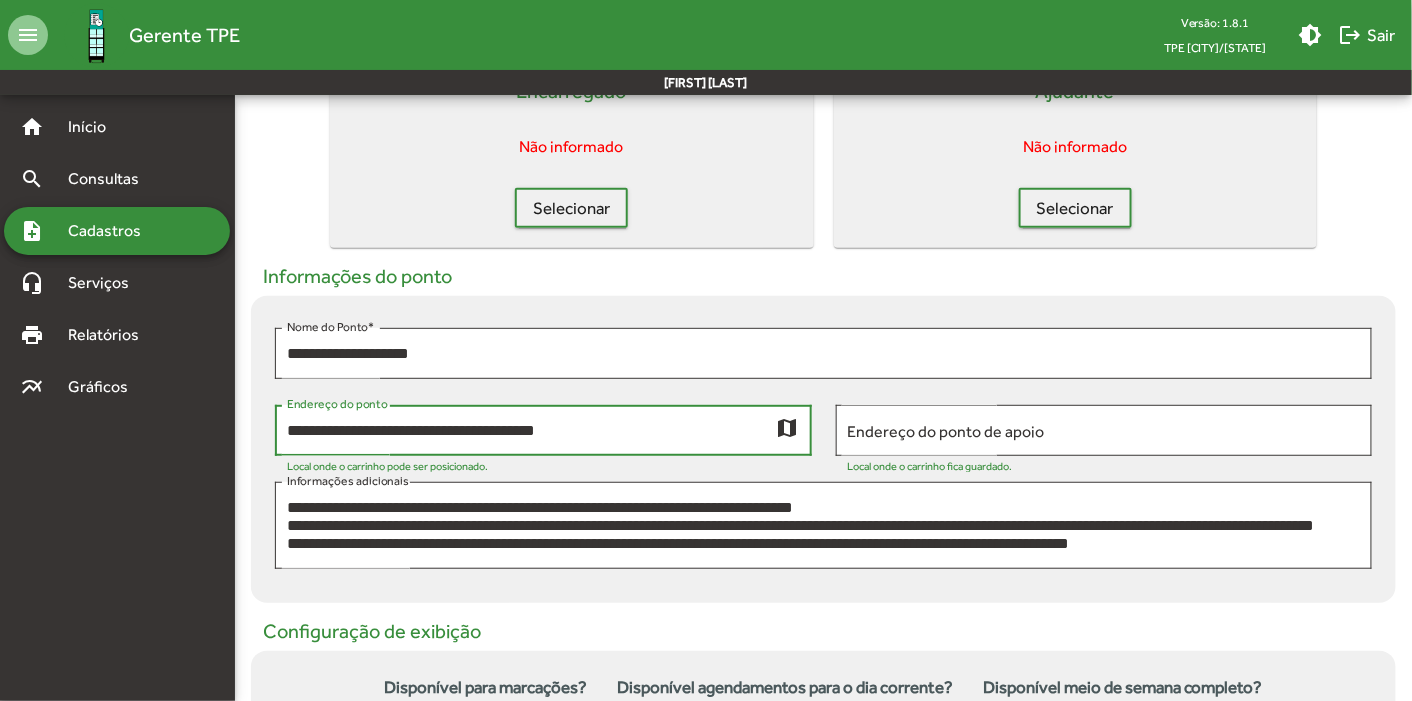 type on "**********" 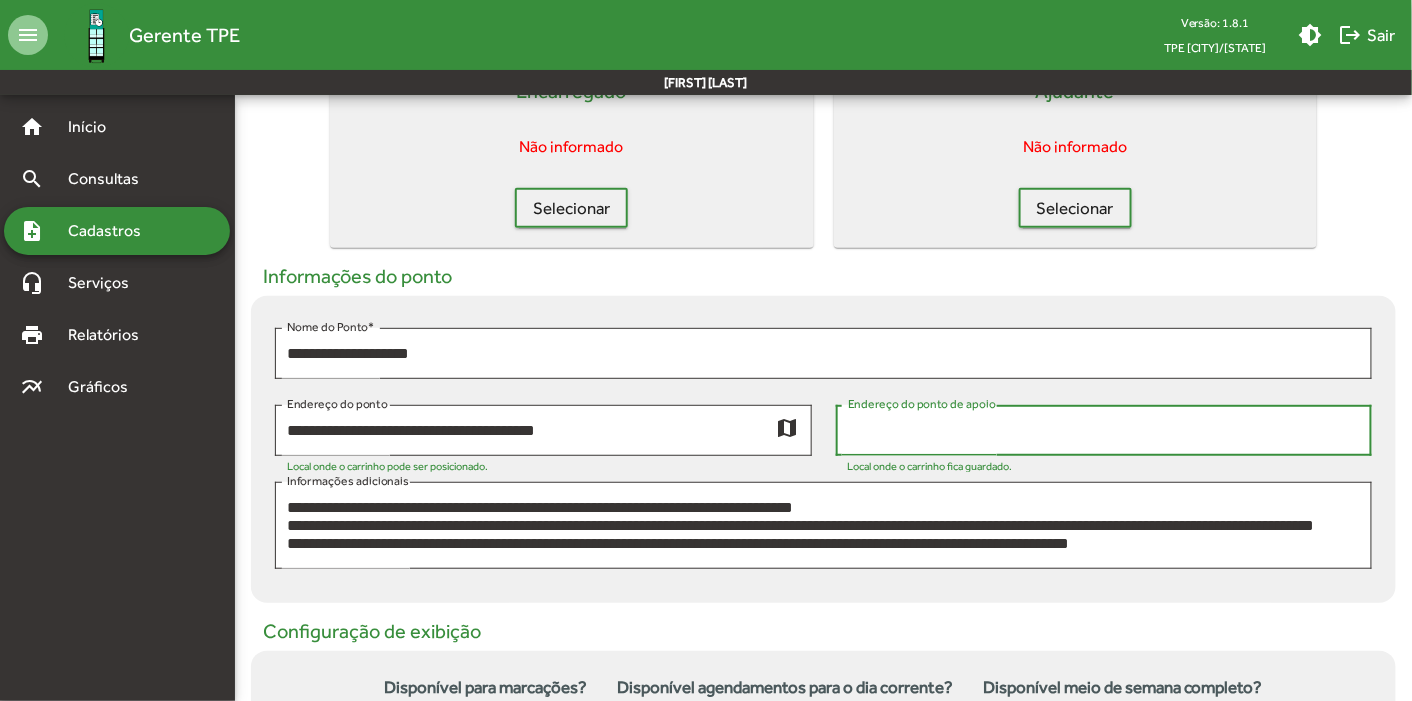 click on "Endereço do ponto de apoio" at bounding box center (1104, 431) 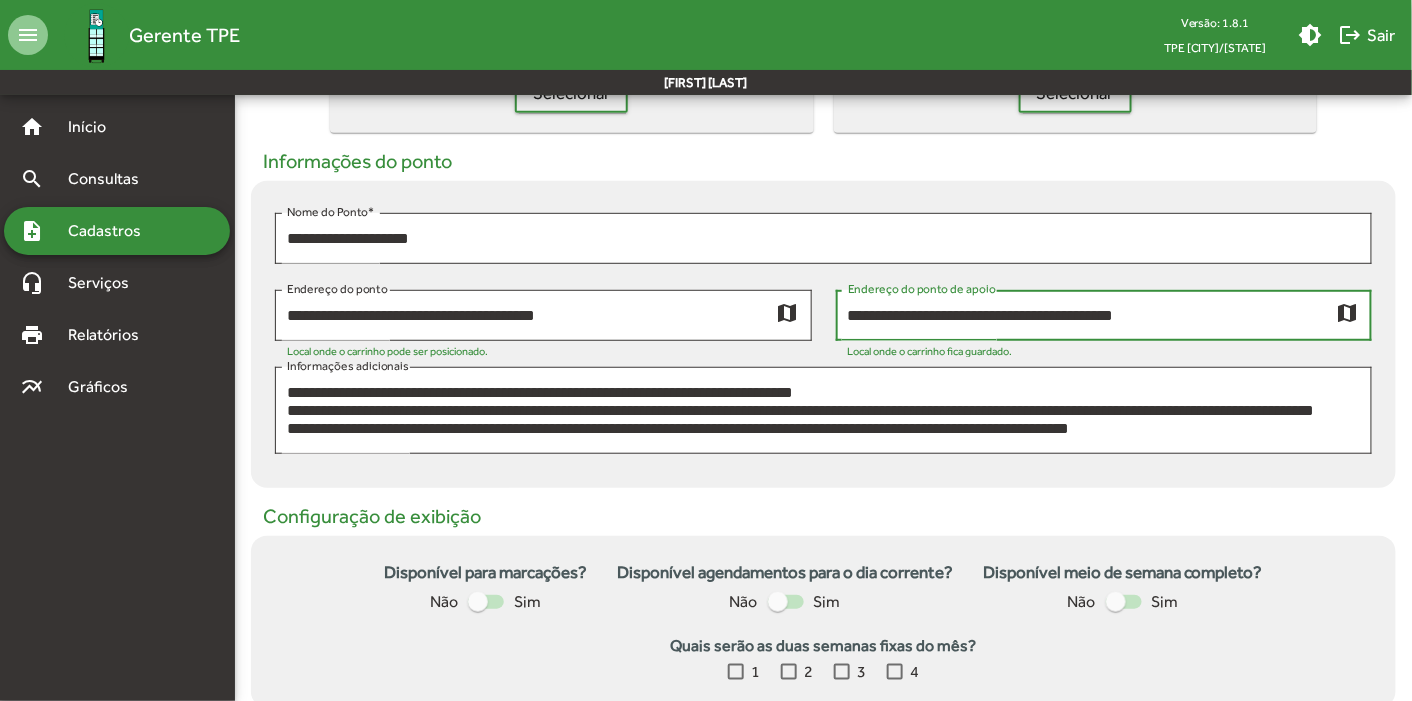 scroll, scrollTop: 0, scrollLeft: 0, axis: both 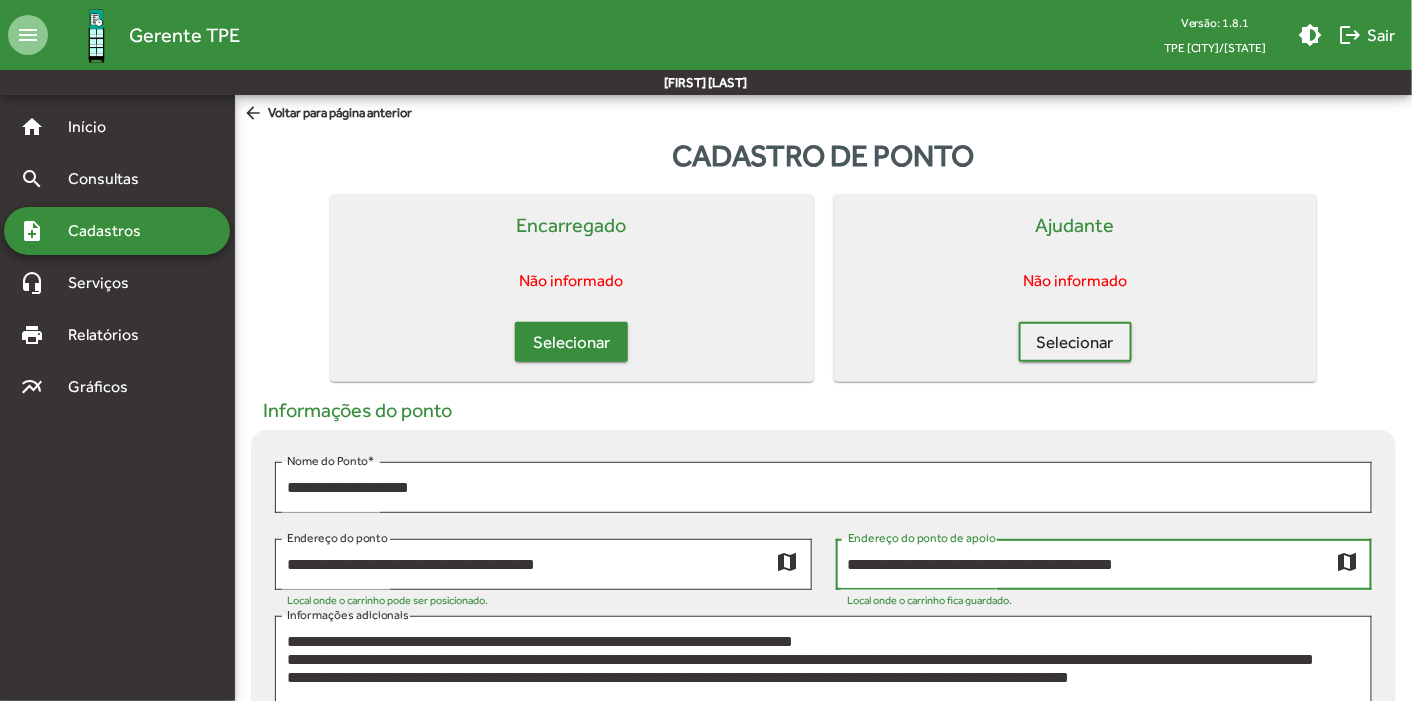type on "**********" 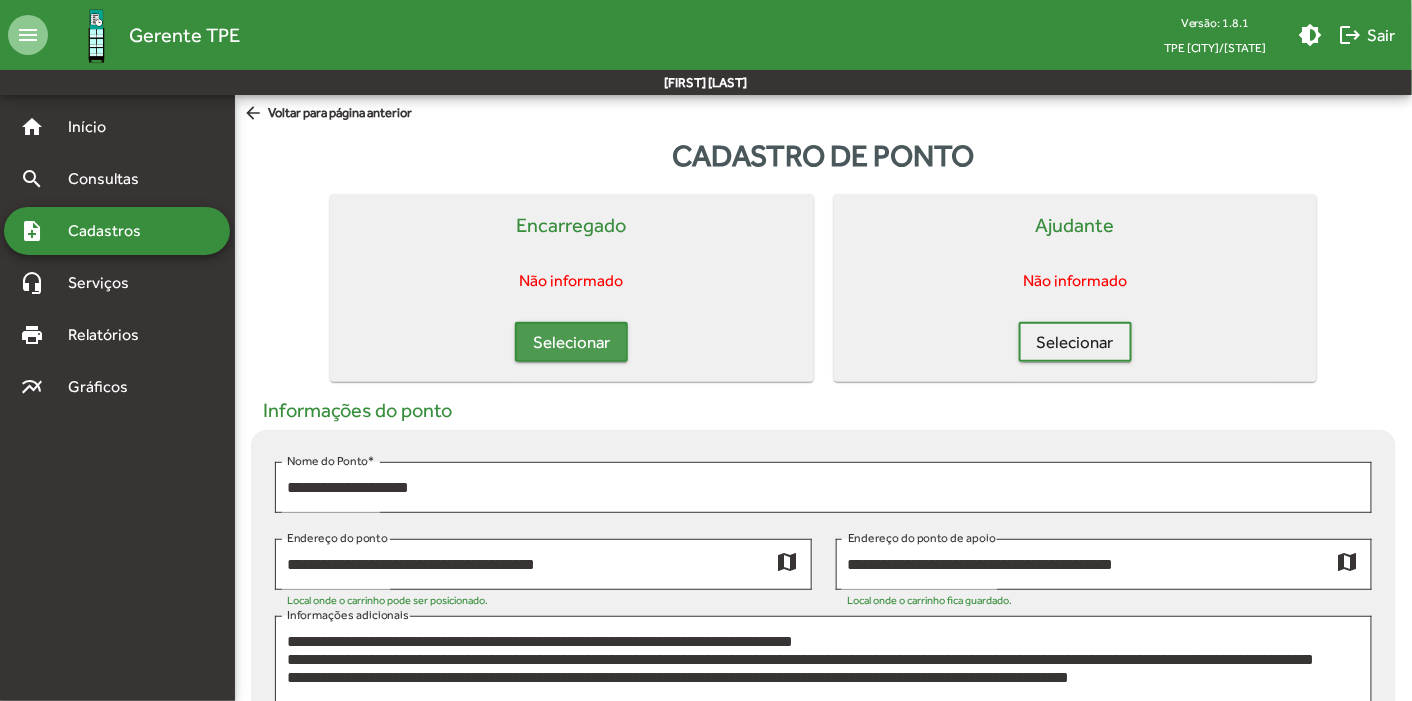 click on "Selecionar" 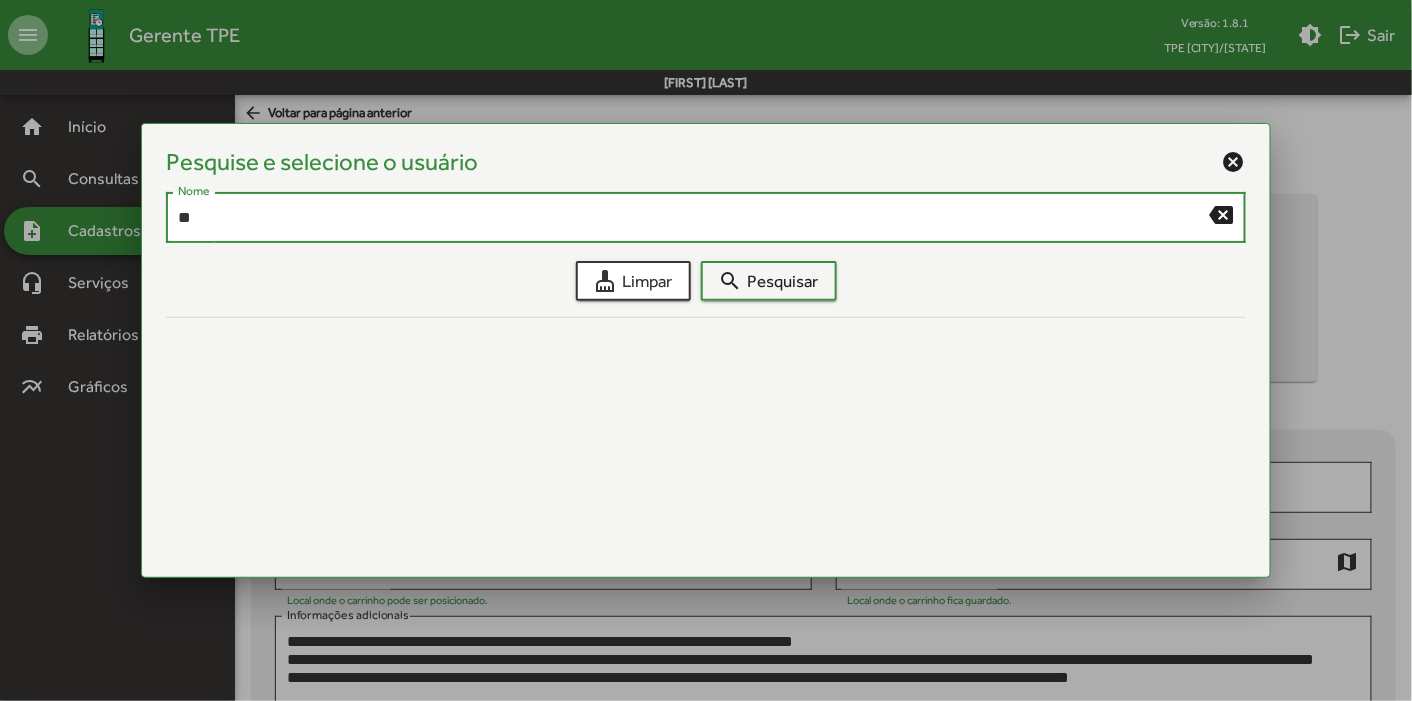 type on "*" 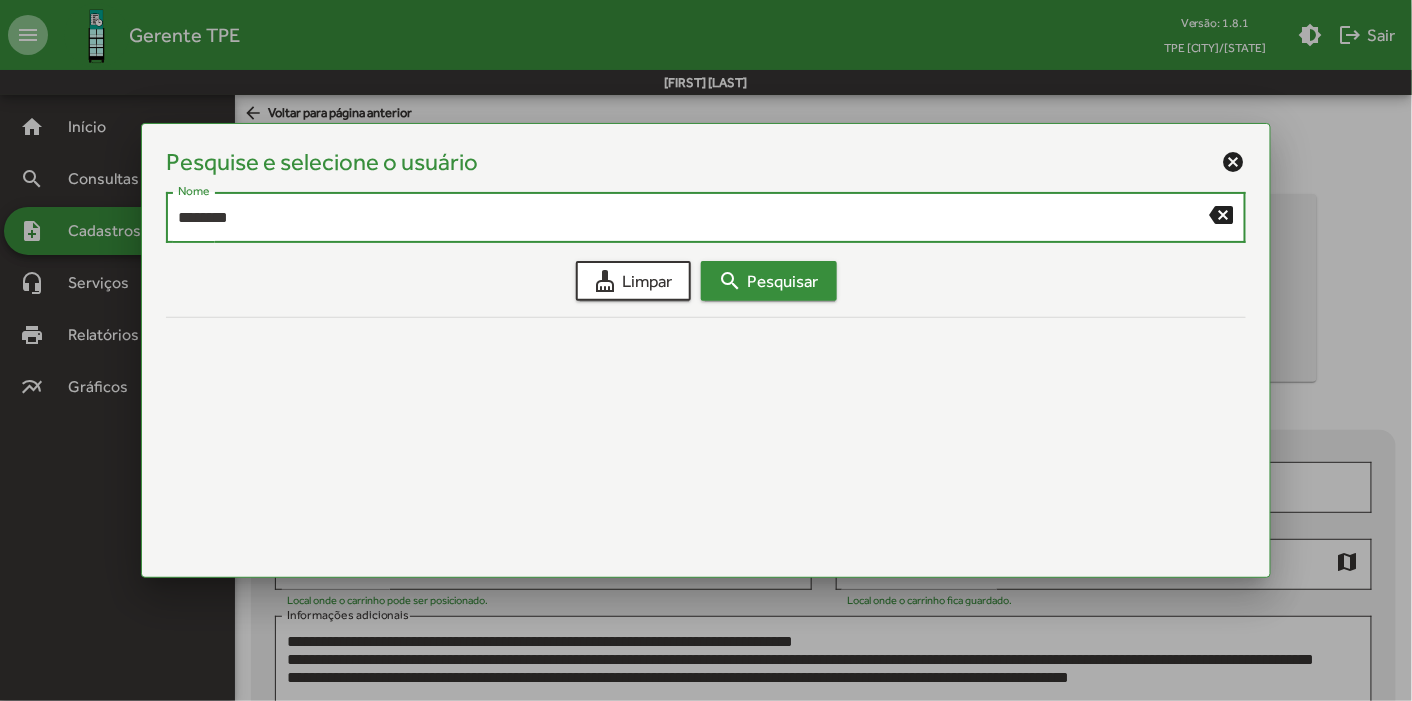 type on "********" 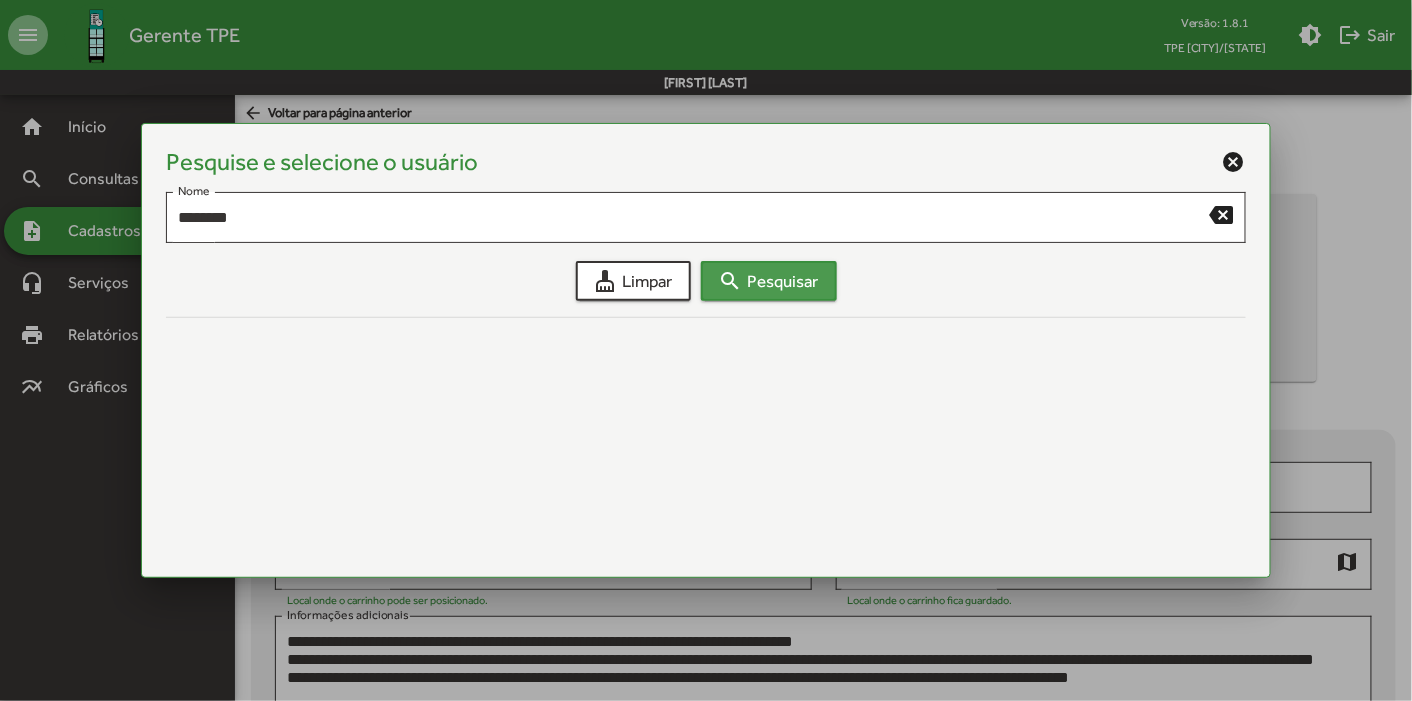 click on "search  Pesquisar" at bounding box center [769, 281] 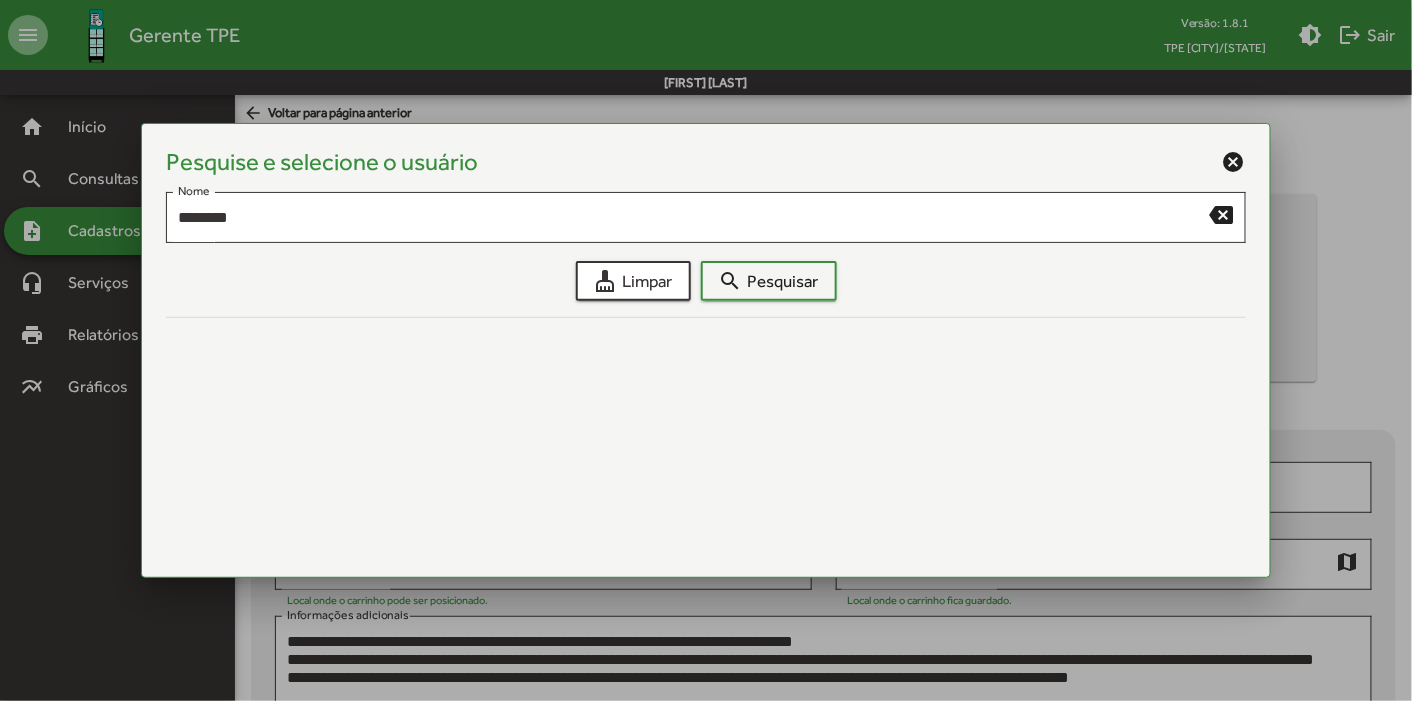 click on "cancel" at bounding box center (1234, 162) 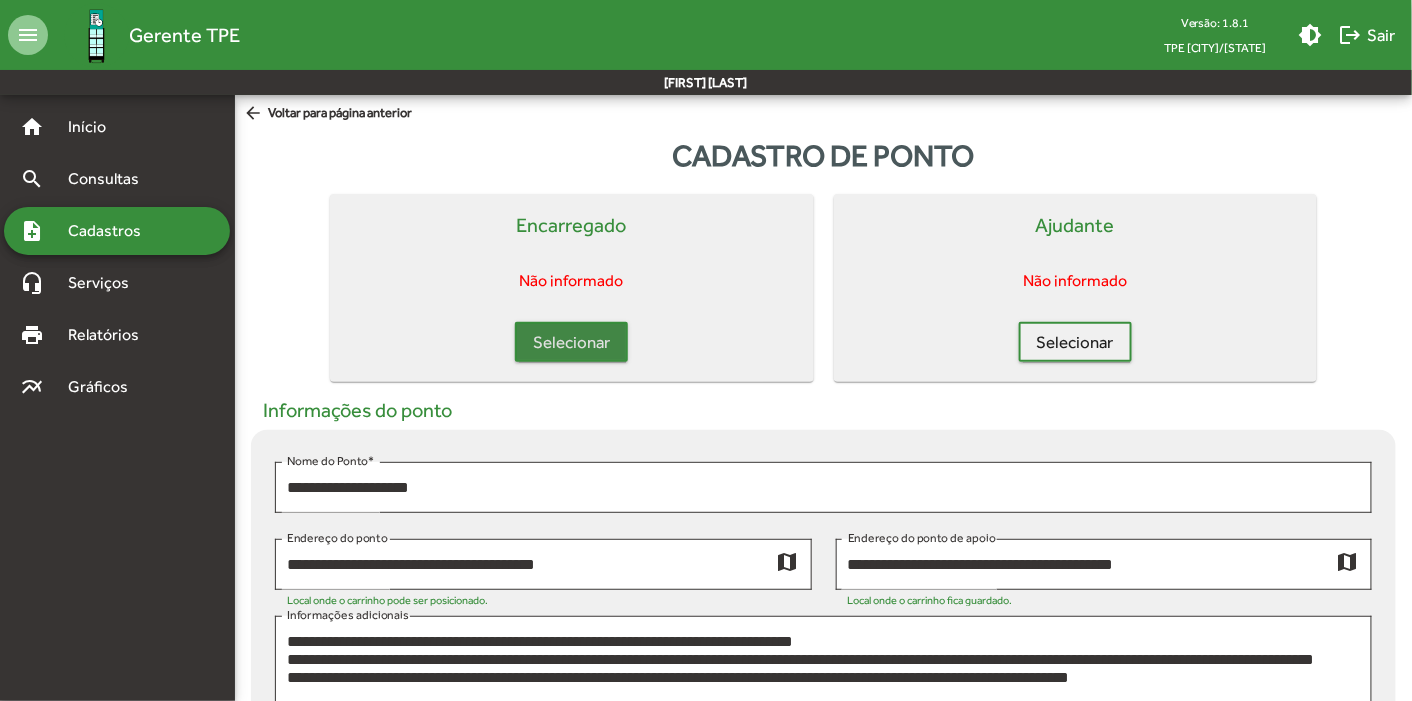 click on "Selecionar" 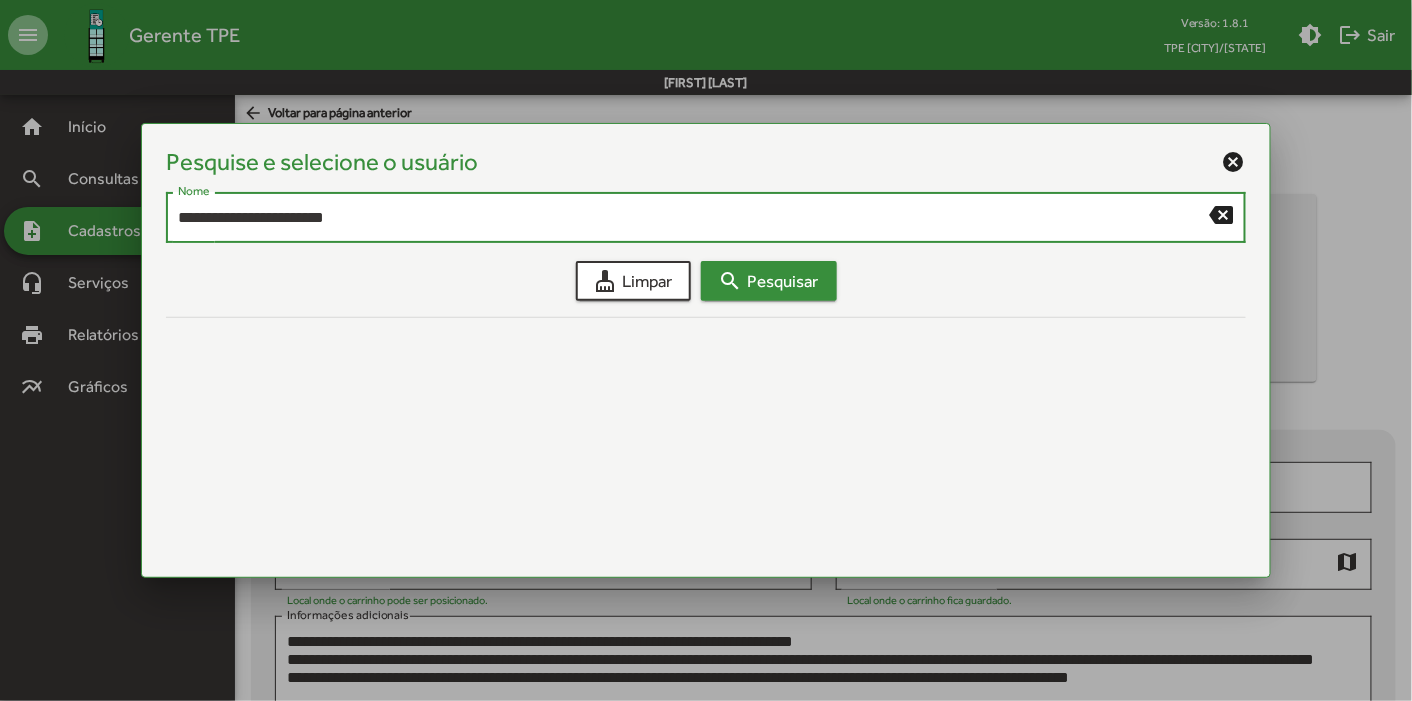 type on "**********" 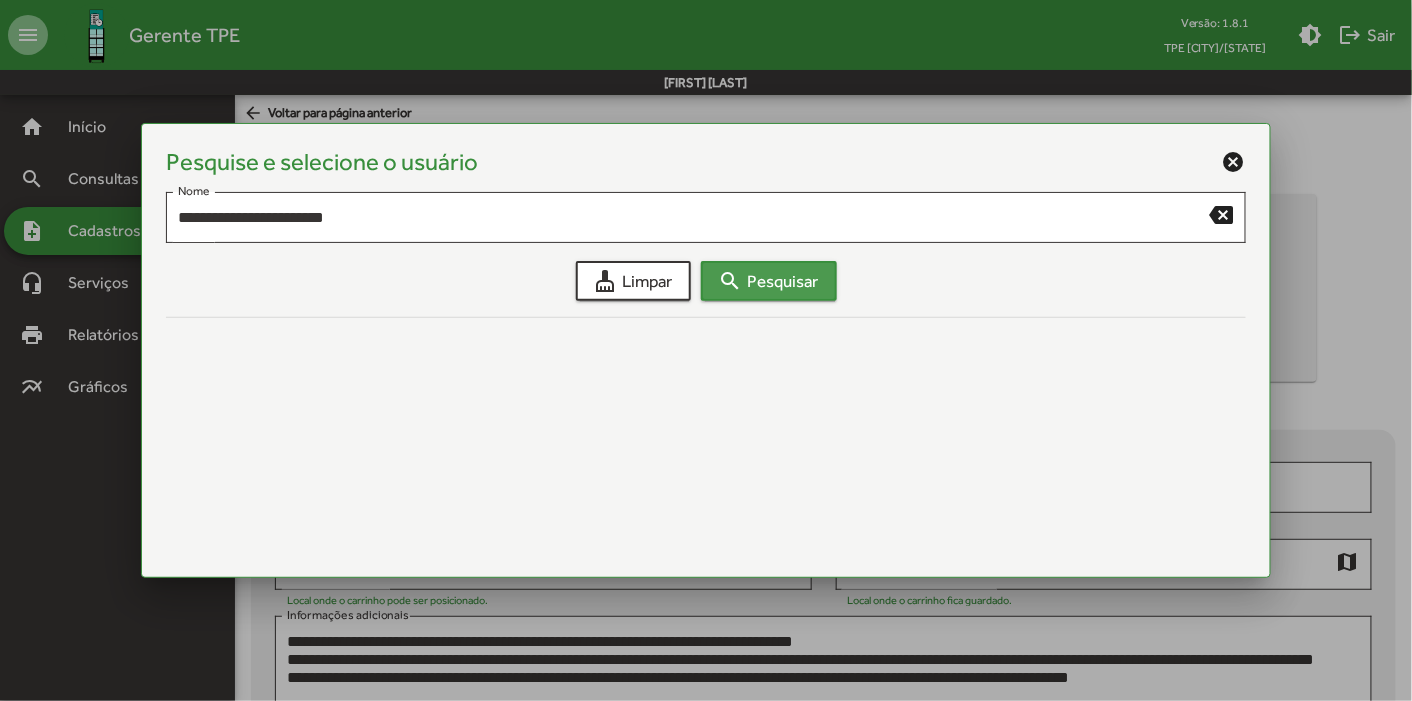 click on "search  Pesquisar" at bounding box center [769, 281] 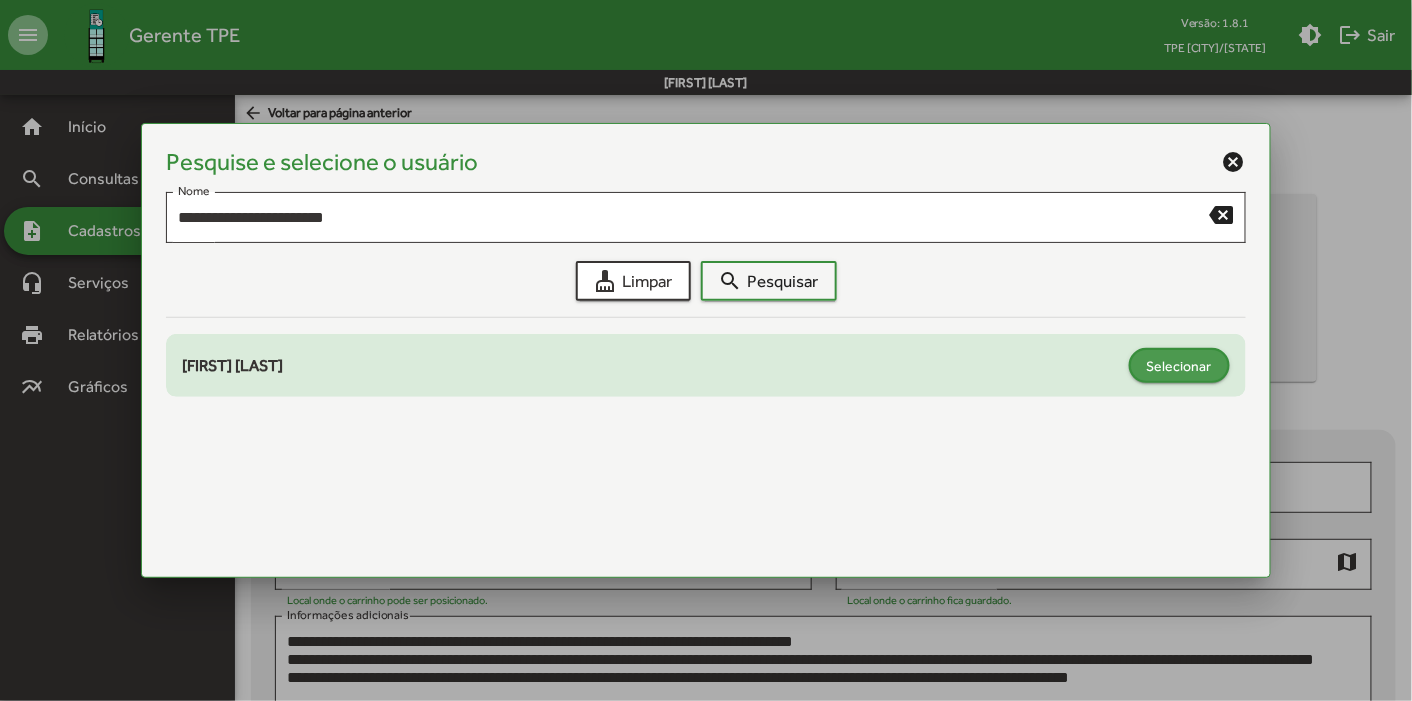 click on "Selecionar" 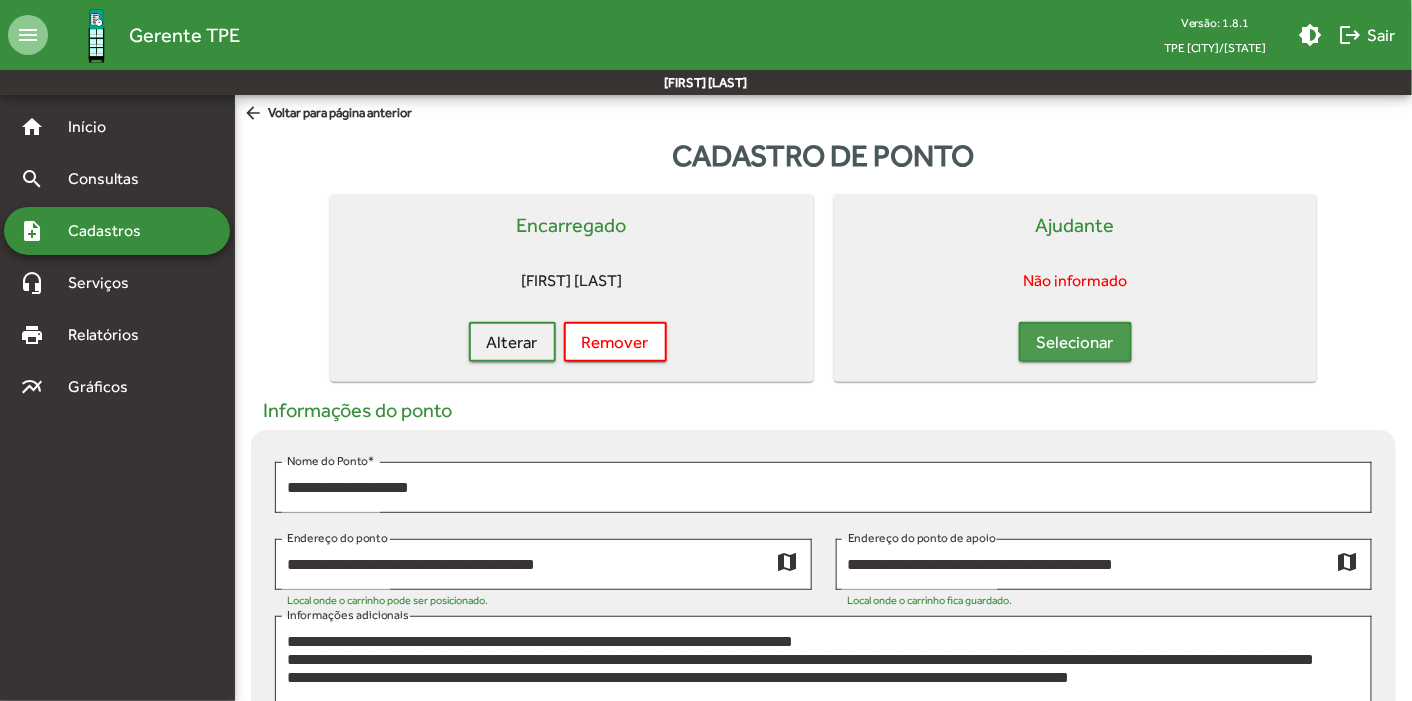 click on "Selecionar" 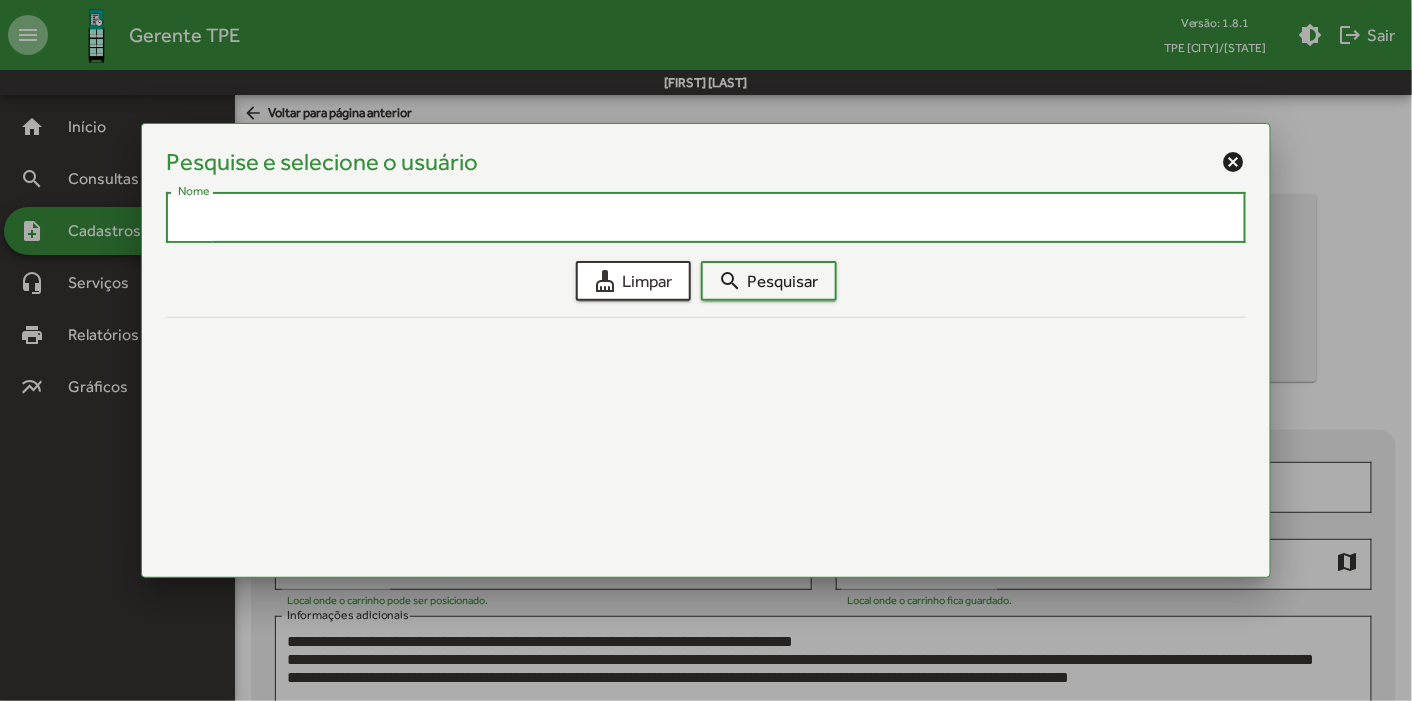 click on "Nome" at bounding box center (706, 218) 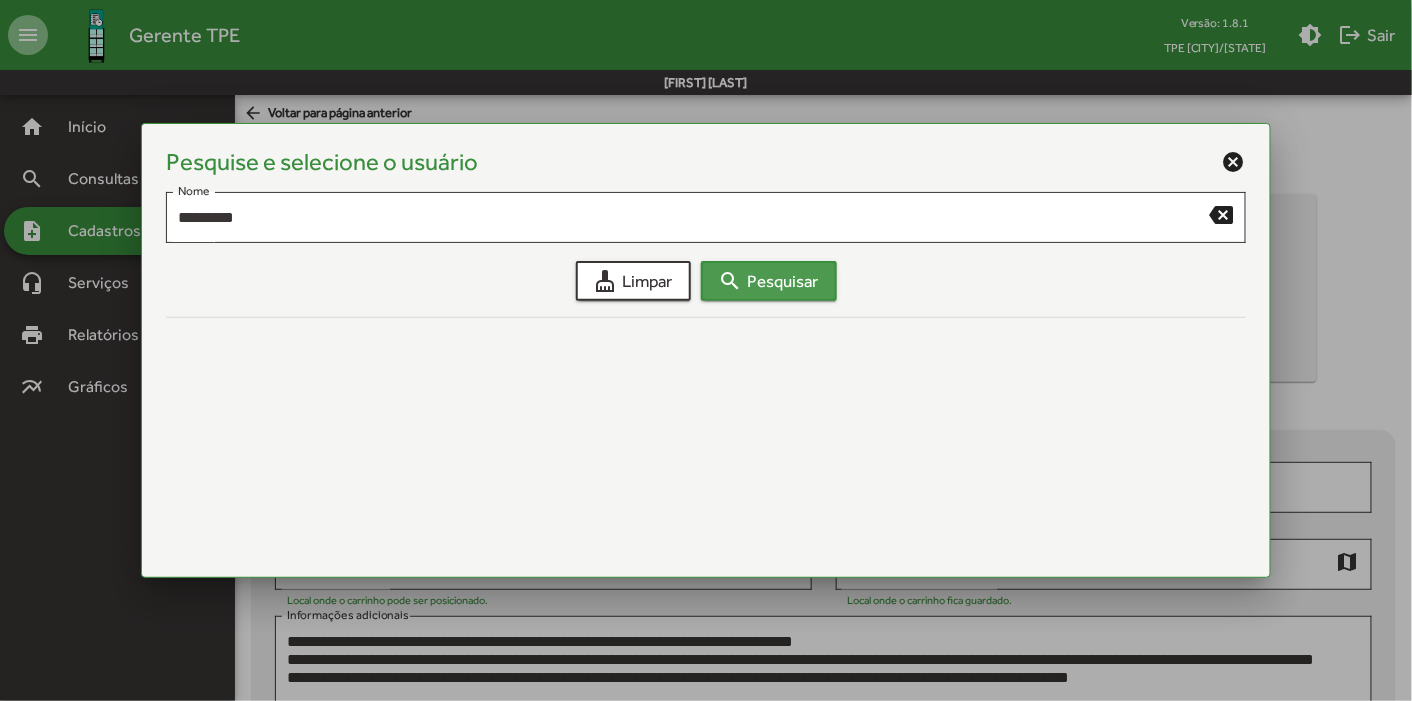 click on "search  Pesquisar" at bounding box center [769, 281] 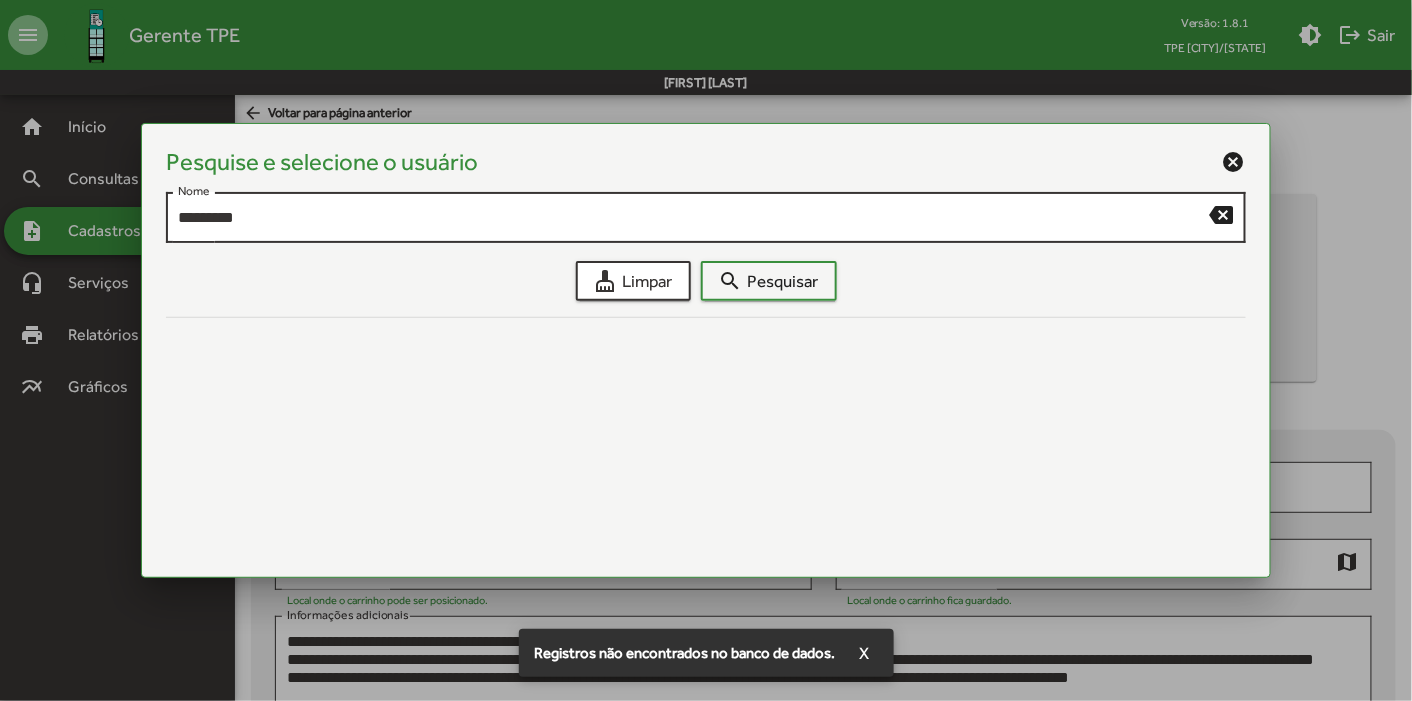 click on "********* Nome" at bounding box center (694, 215) 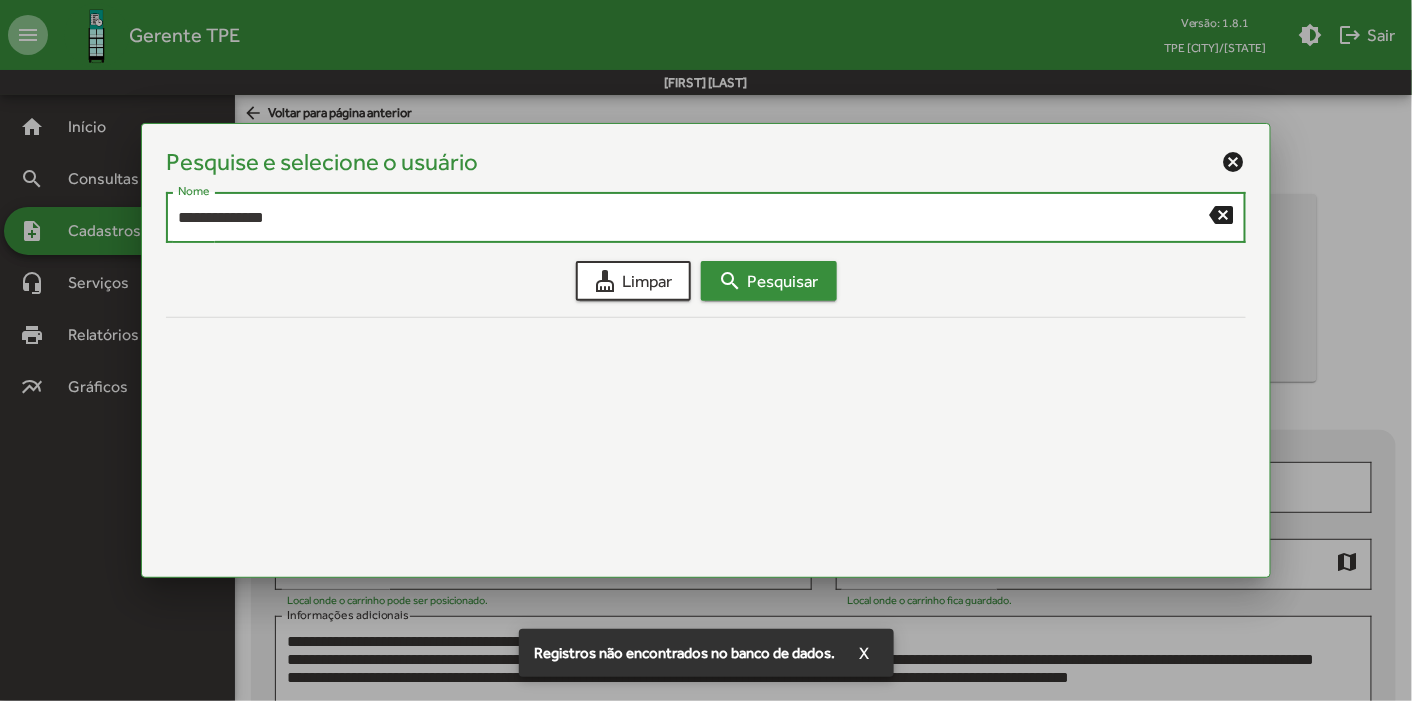 click on "search  Pesquisar" at bounding box center [769, 281] 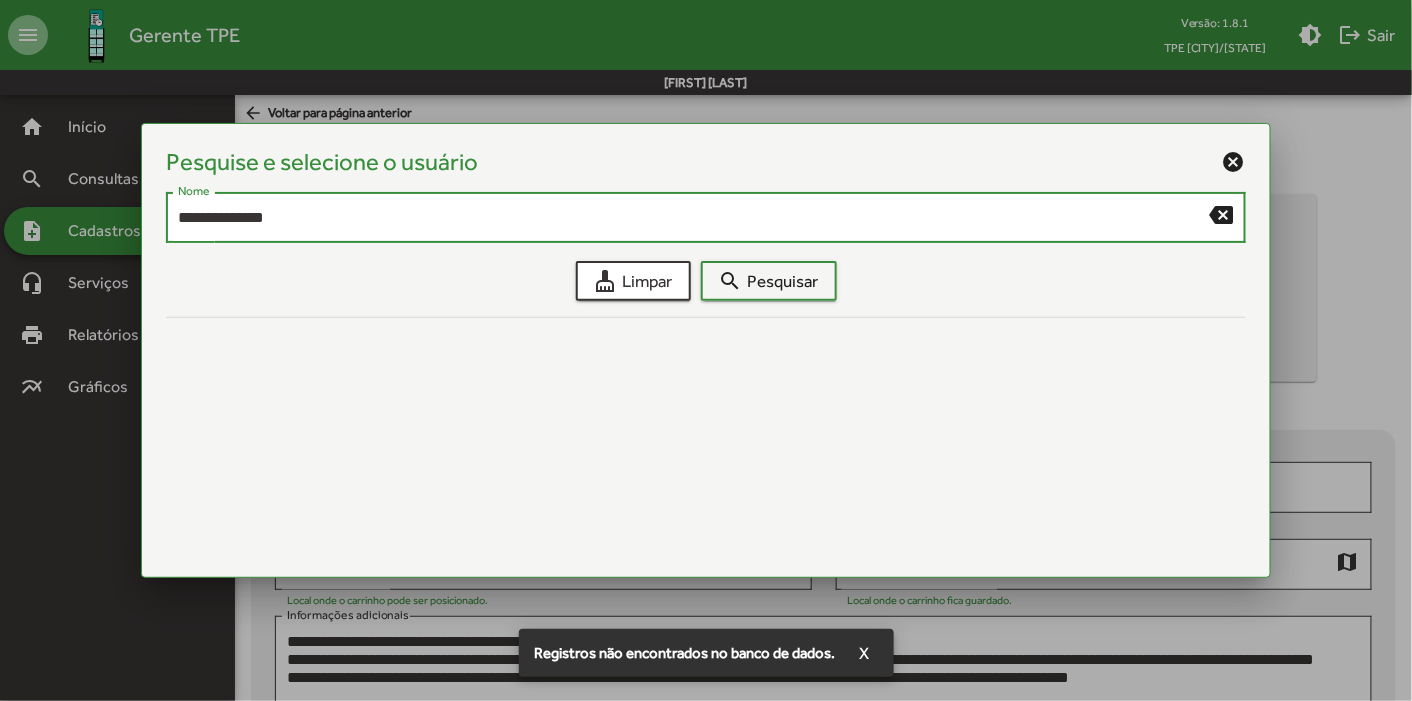click on "**********" at bounding box center [694, 218] 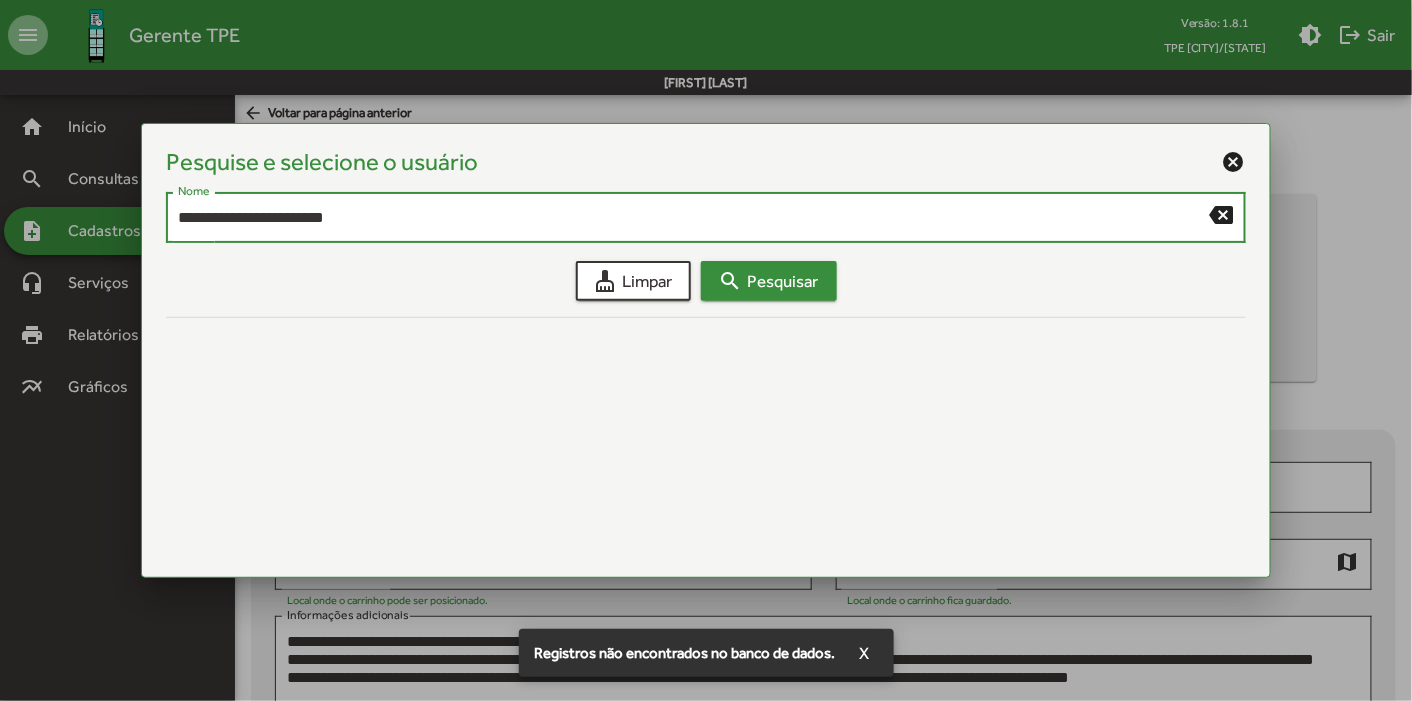 type on "**********" 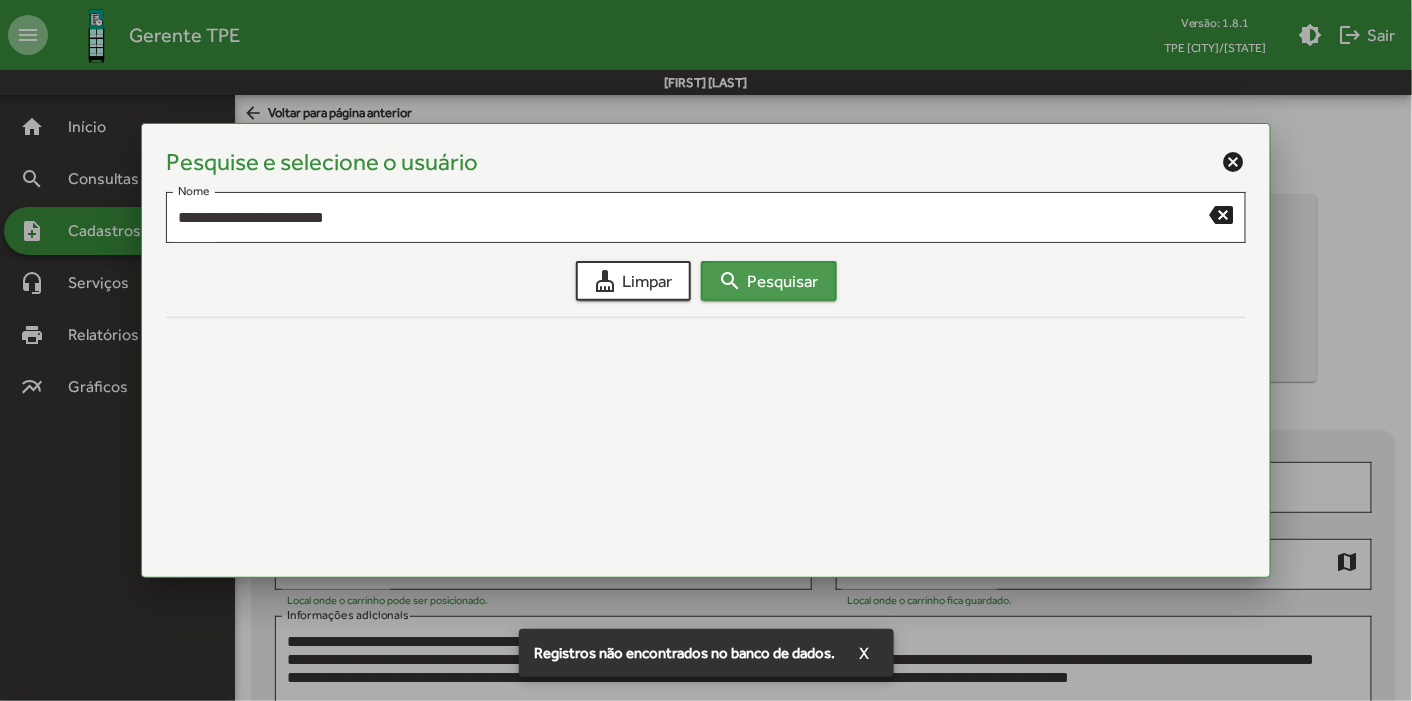 click on "search  Pesquisar" at bounding box center (769, 281) 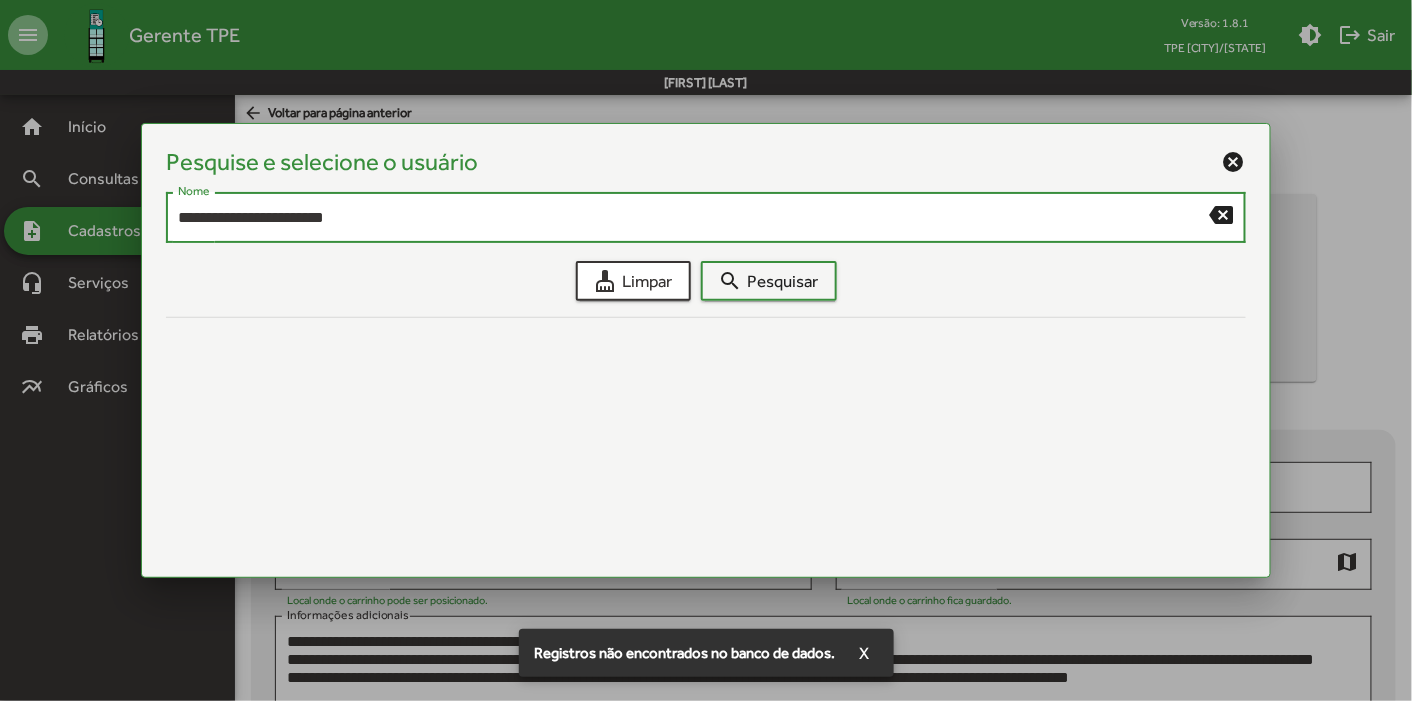click on "**********" at bounding box center [694, 218] 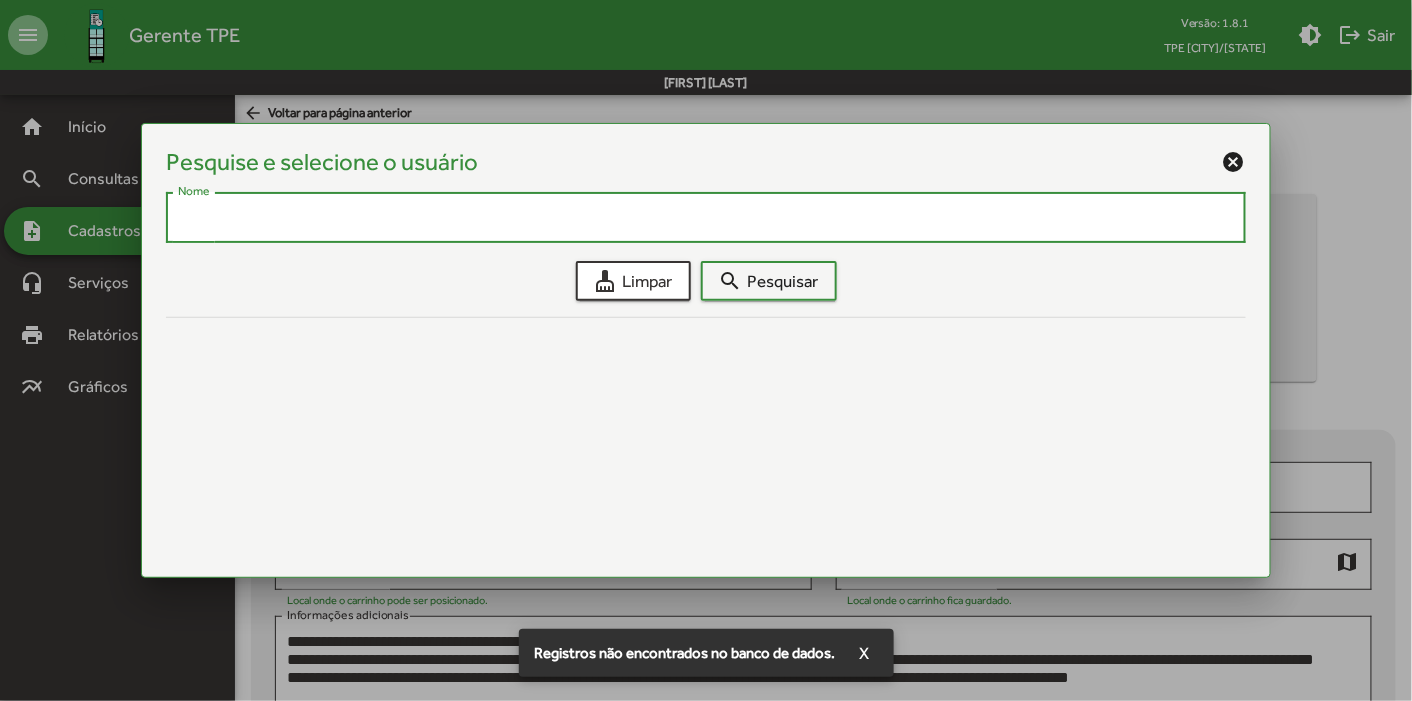 type 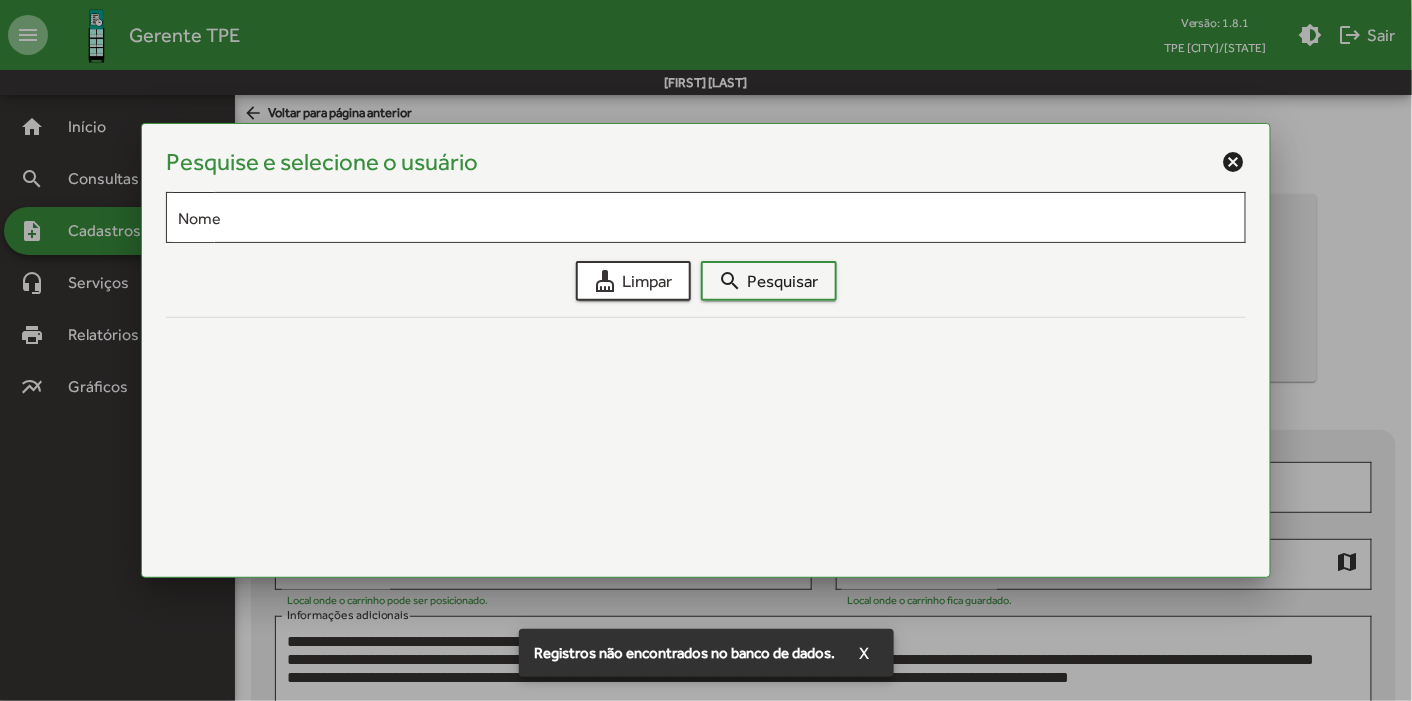click on "cancel" at bounding box center [1234, 162] 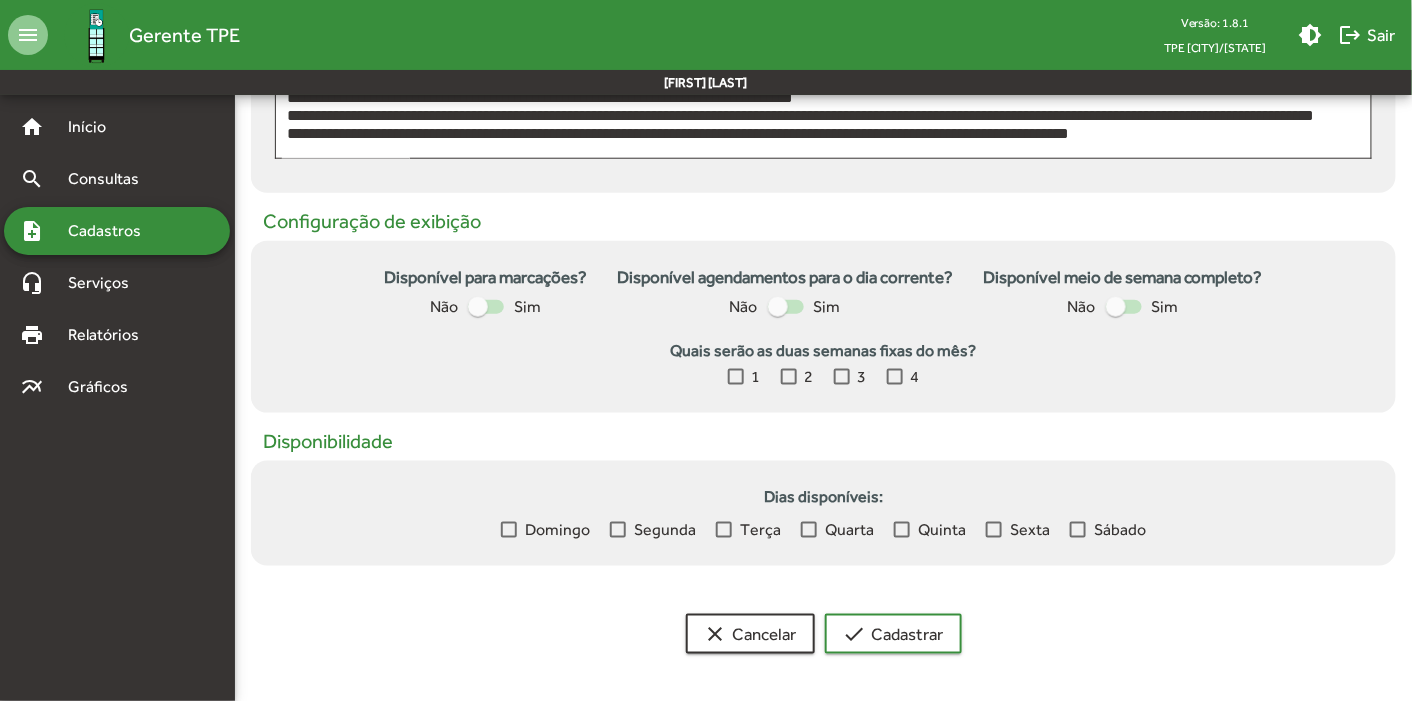 scroll, scrollTop: 0, scrollLeft: 0, axis: both 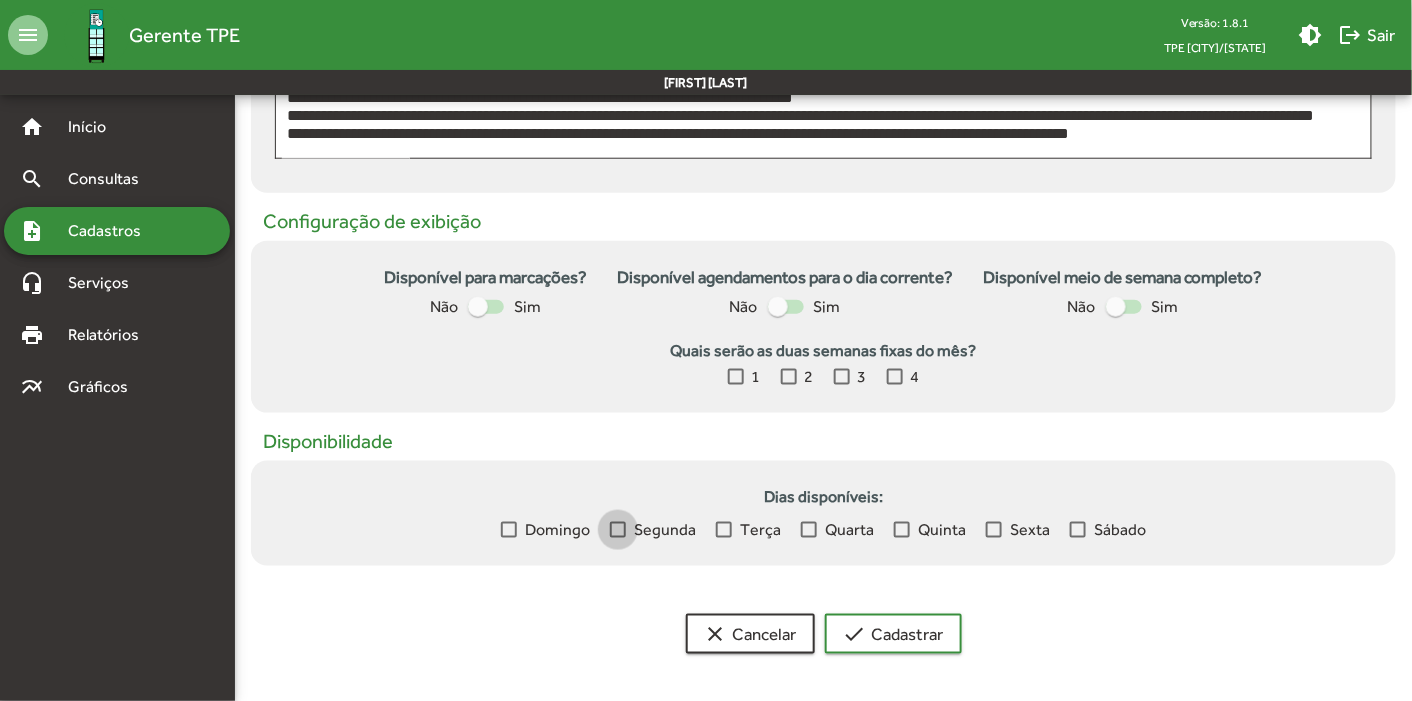 click at bounding box center [618, 530] 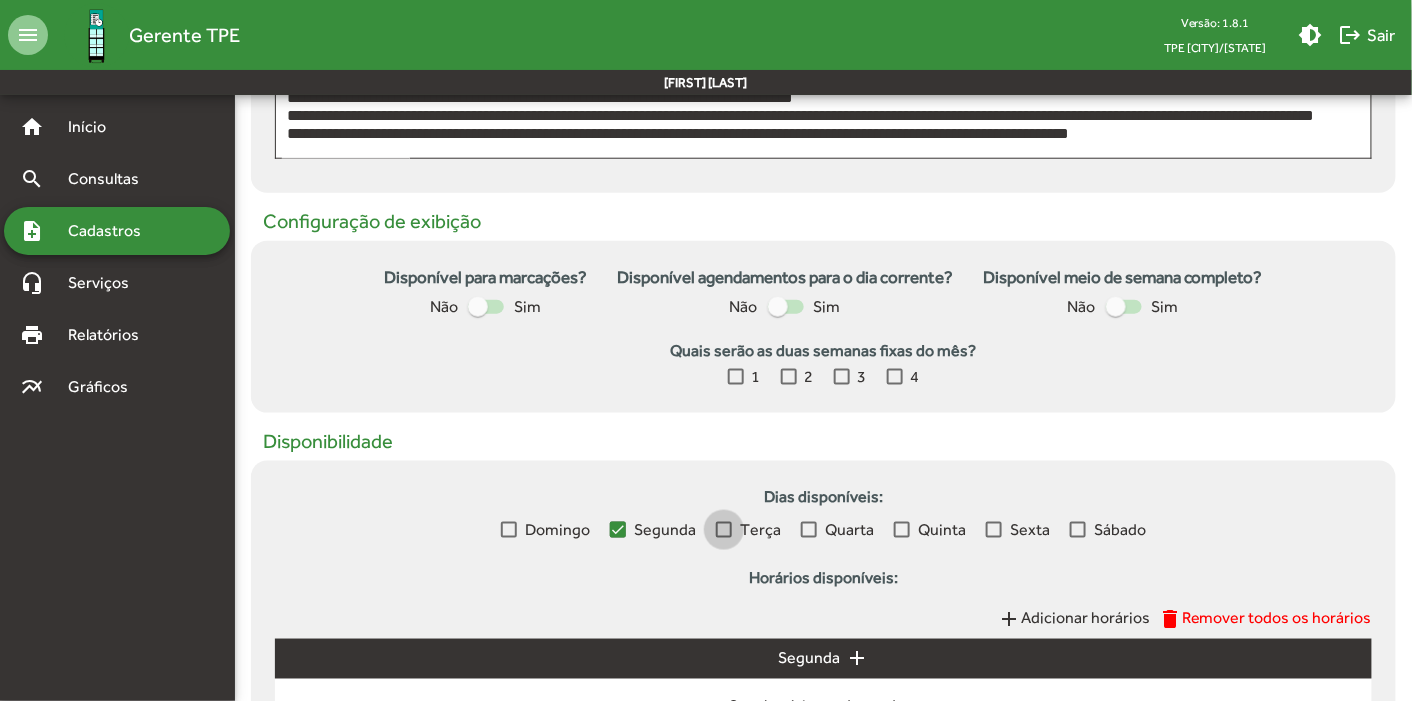 click at bounding box center [724, 530] 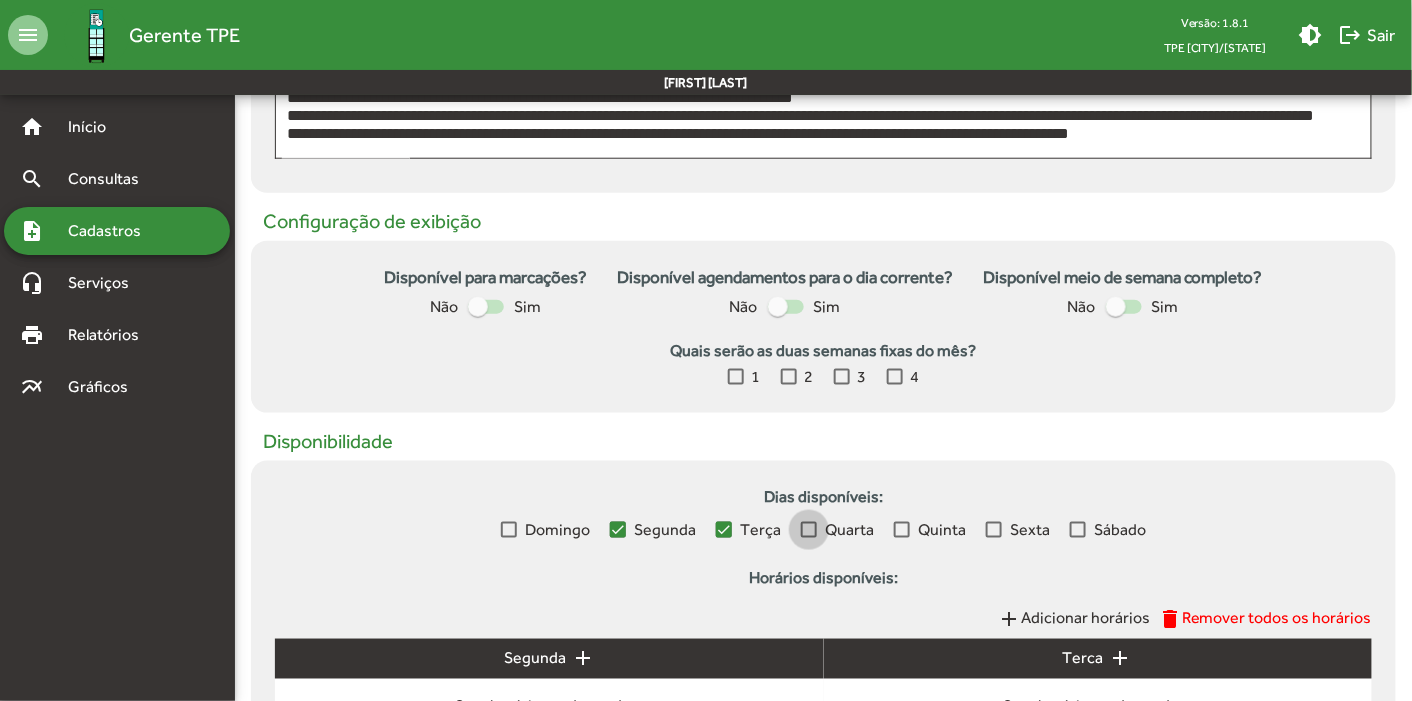 click at bounding box center [809, 530] 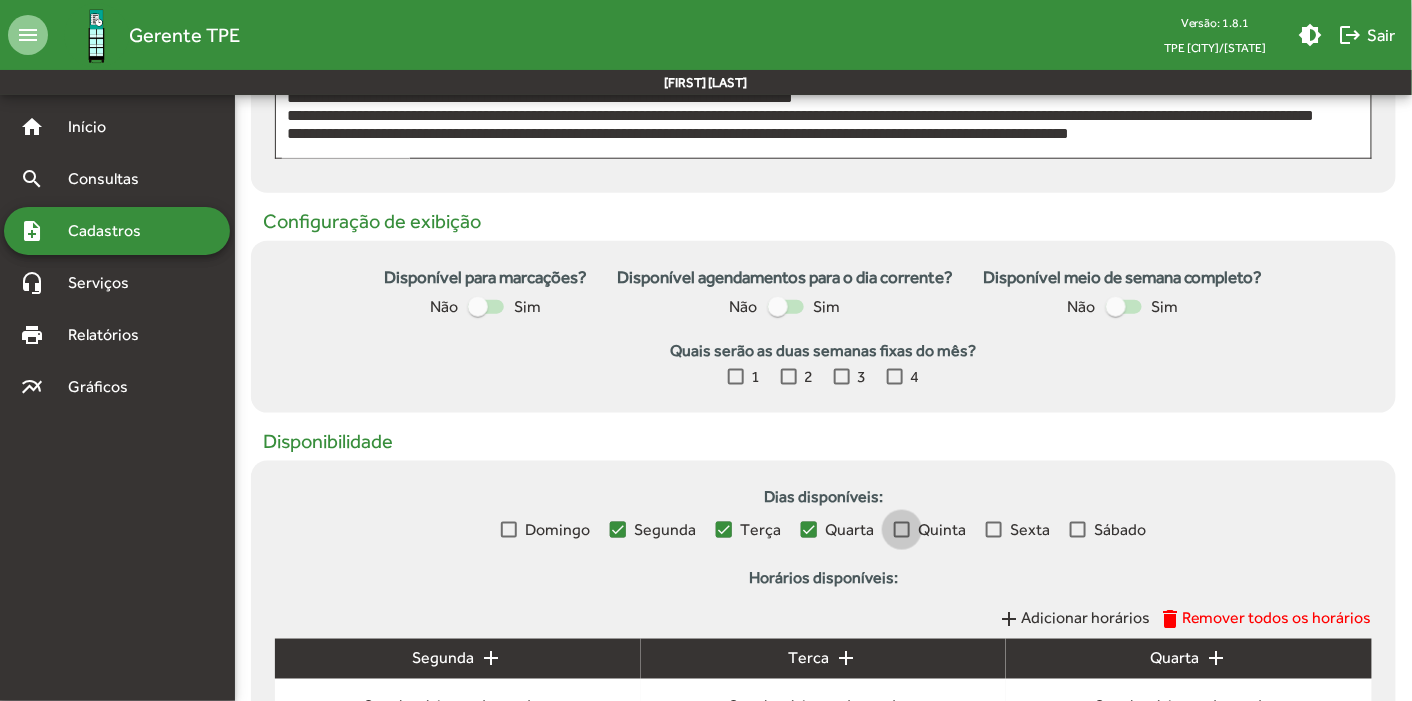 click at bounding box center (902, 530) 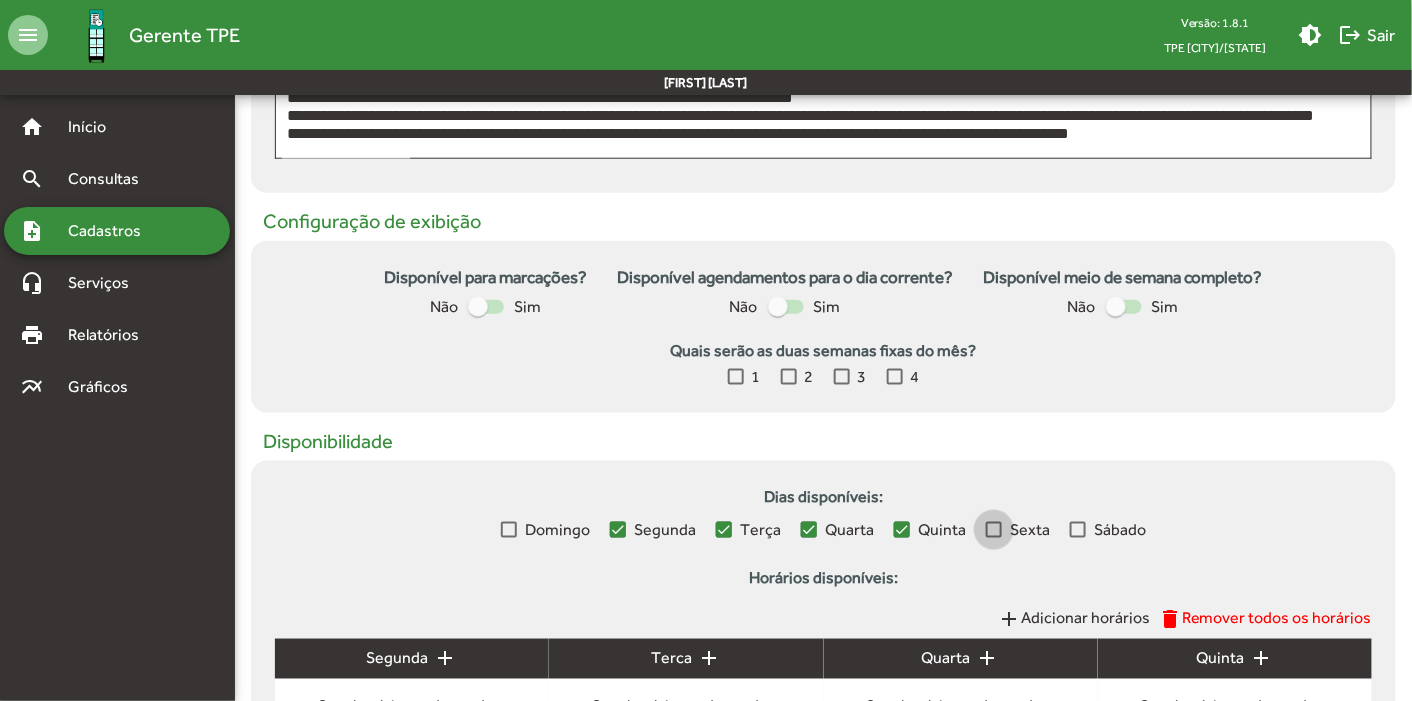 click on "Sexta" at bounding box center (1018, 530) 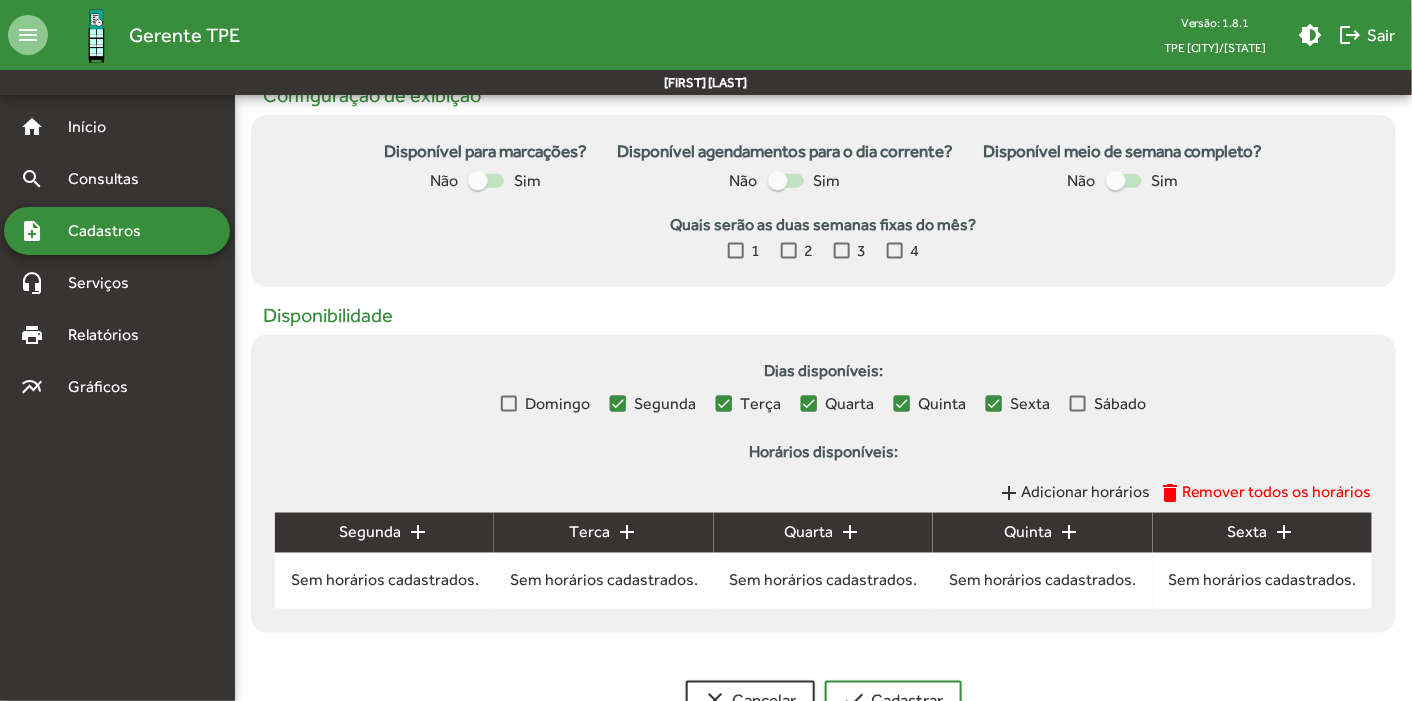 scroll, scrollTop: 738, scrollLeft: 0, axis: vertical 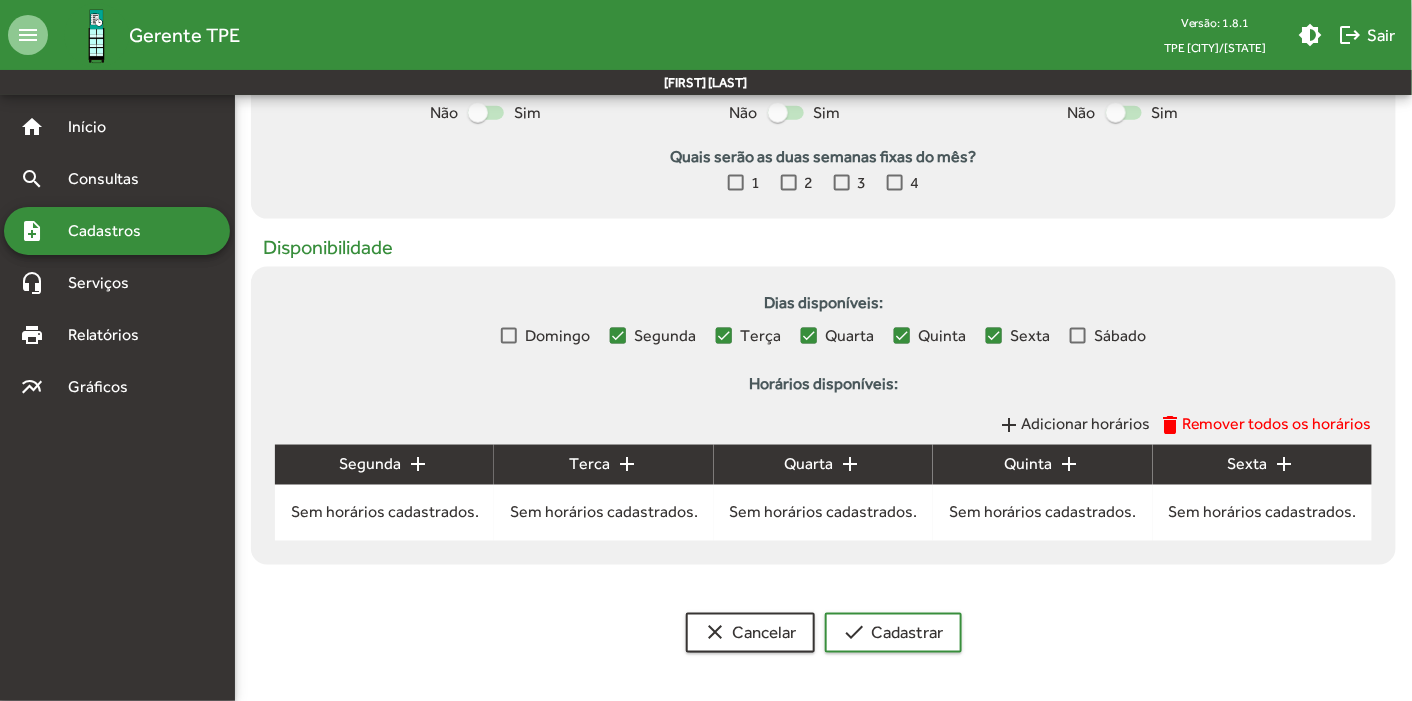 click on "add" 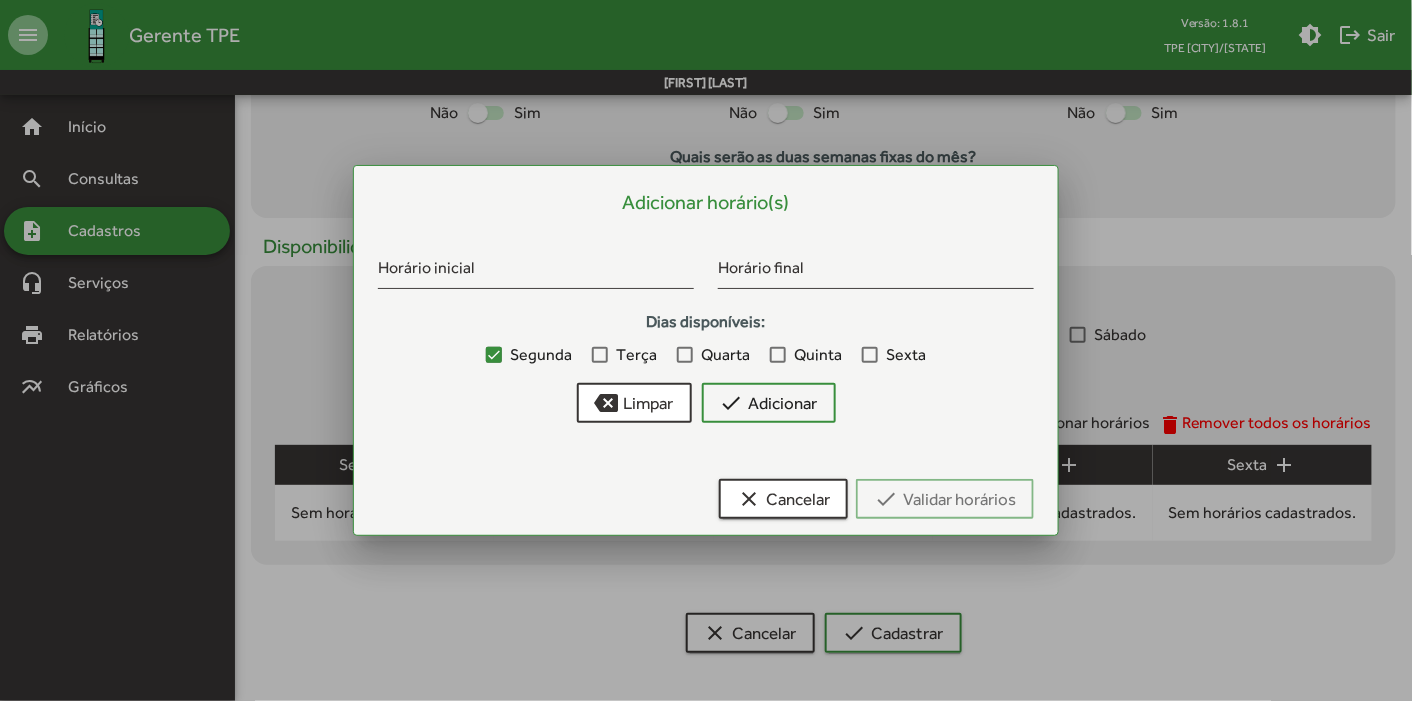 scroll, scrollTop: 0, scrollLeft: 0, axis: both 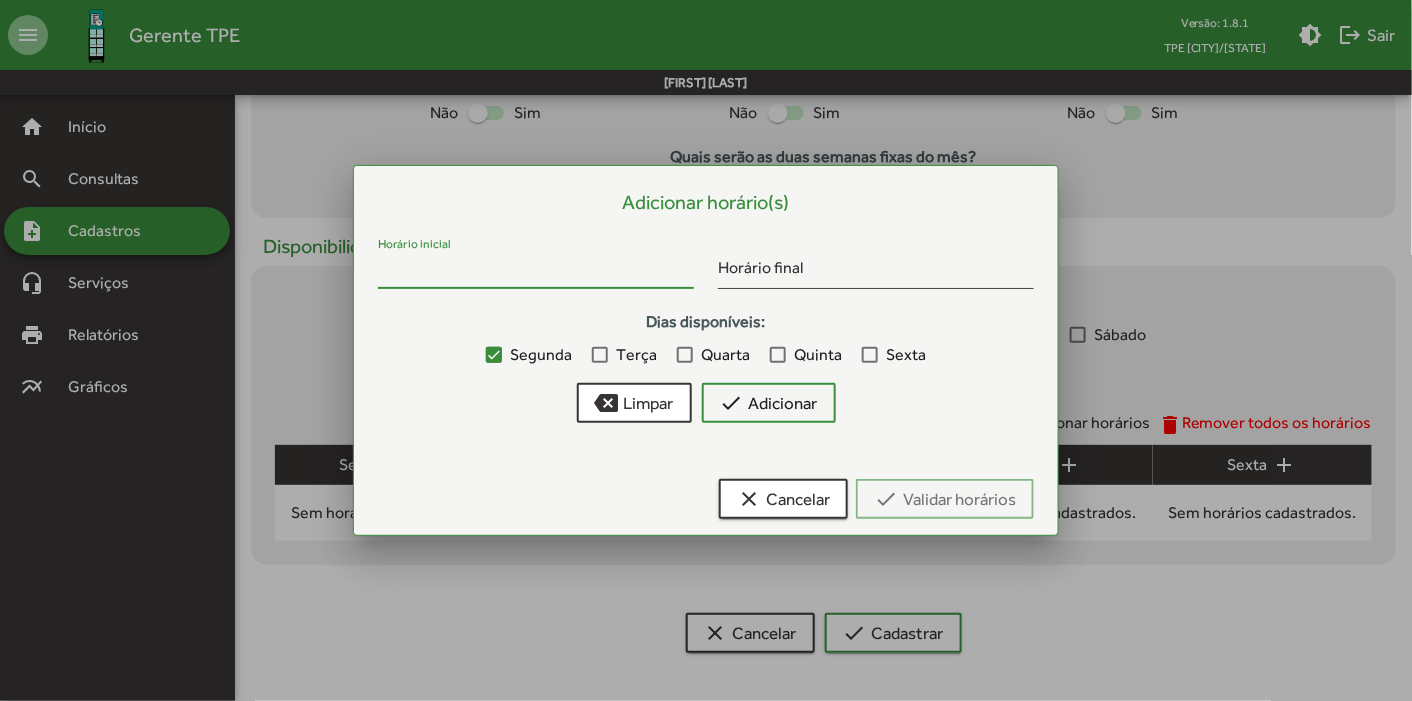 click on "Horário inicial" at bounding box center [536, 272] 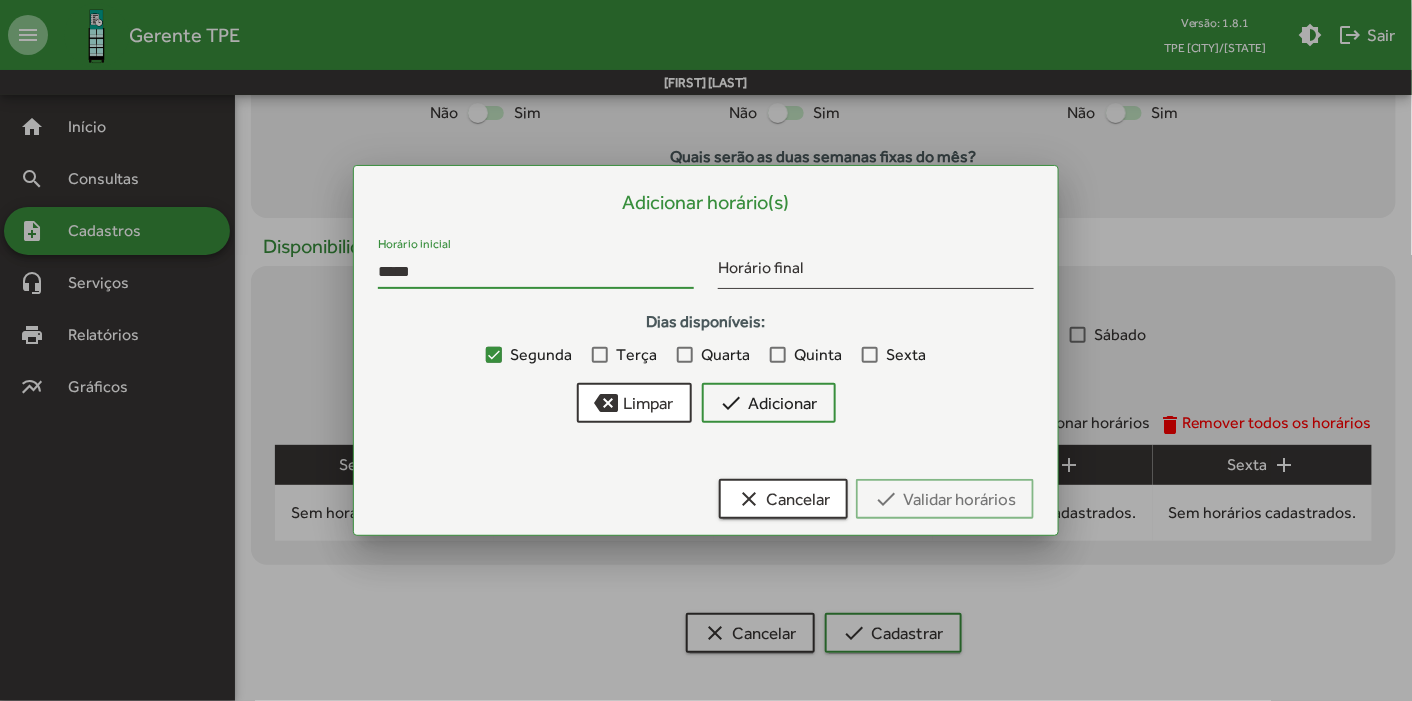 type on "*****" 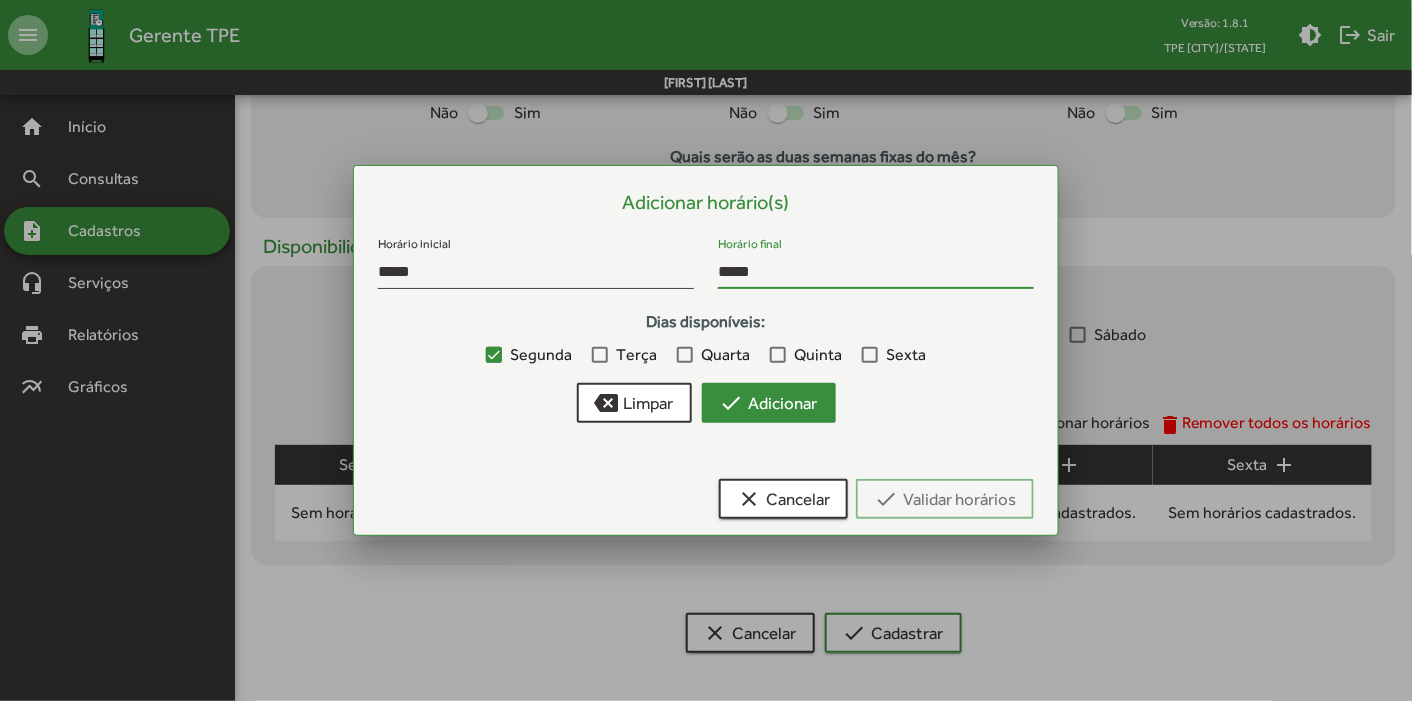 type on "*****" 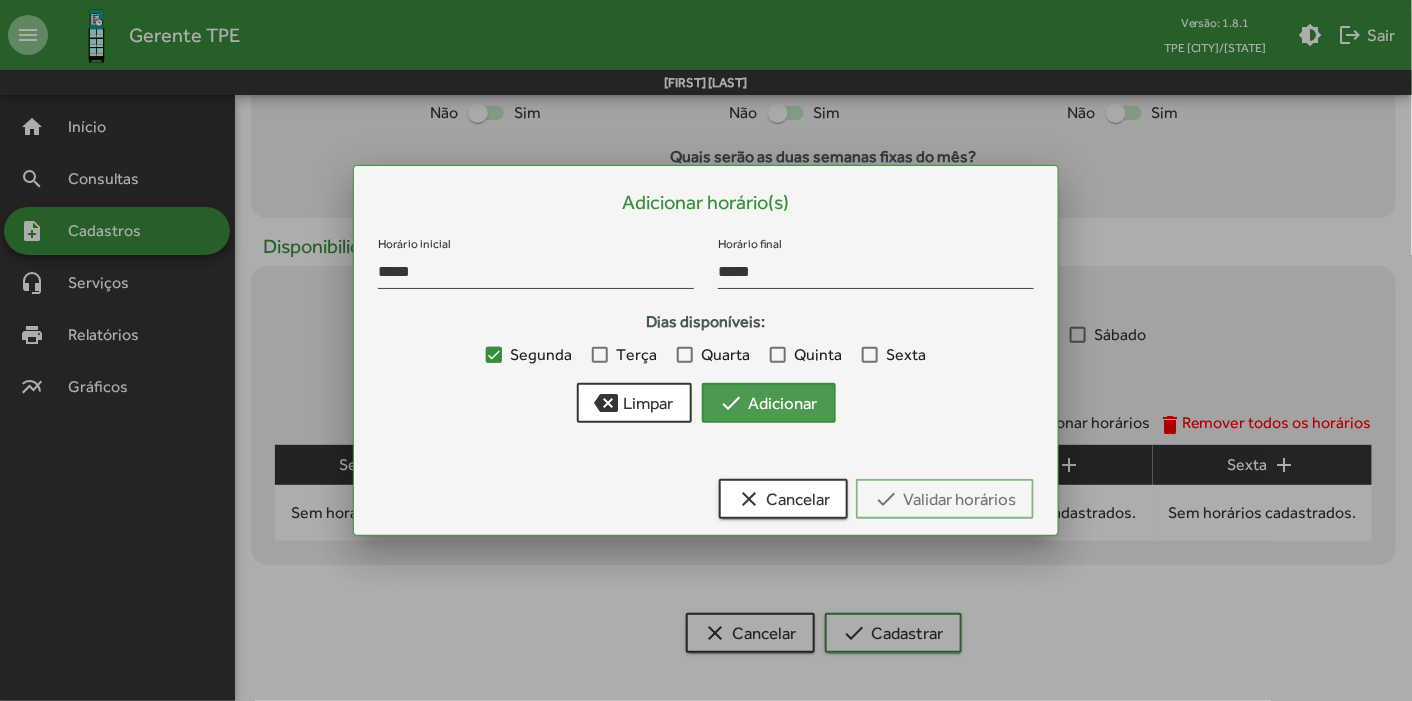 click on "check  Adicionar" at bounding box center (769, 403) 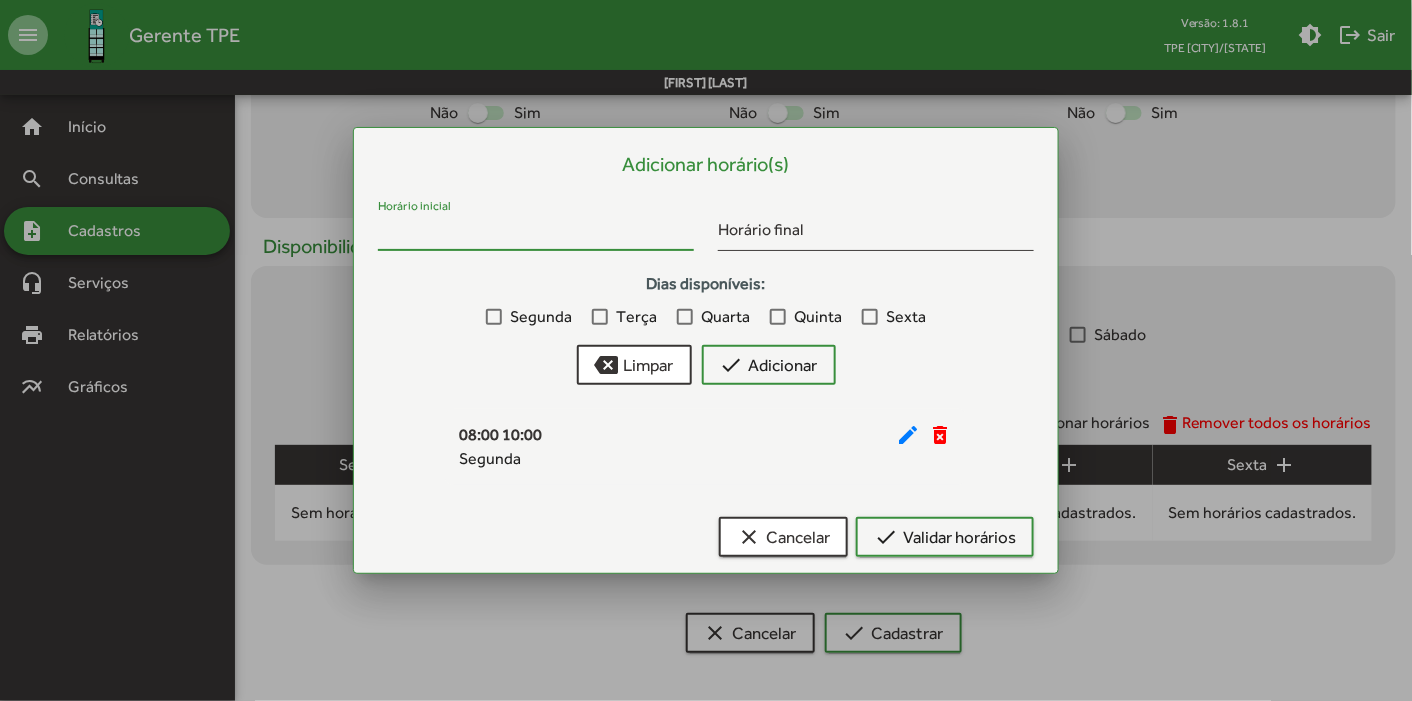click on "Horário inicial" at bounding box center (536, 234) 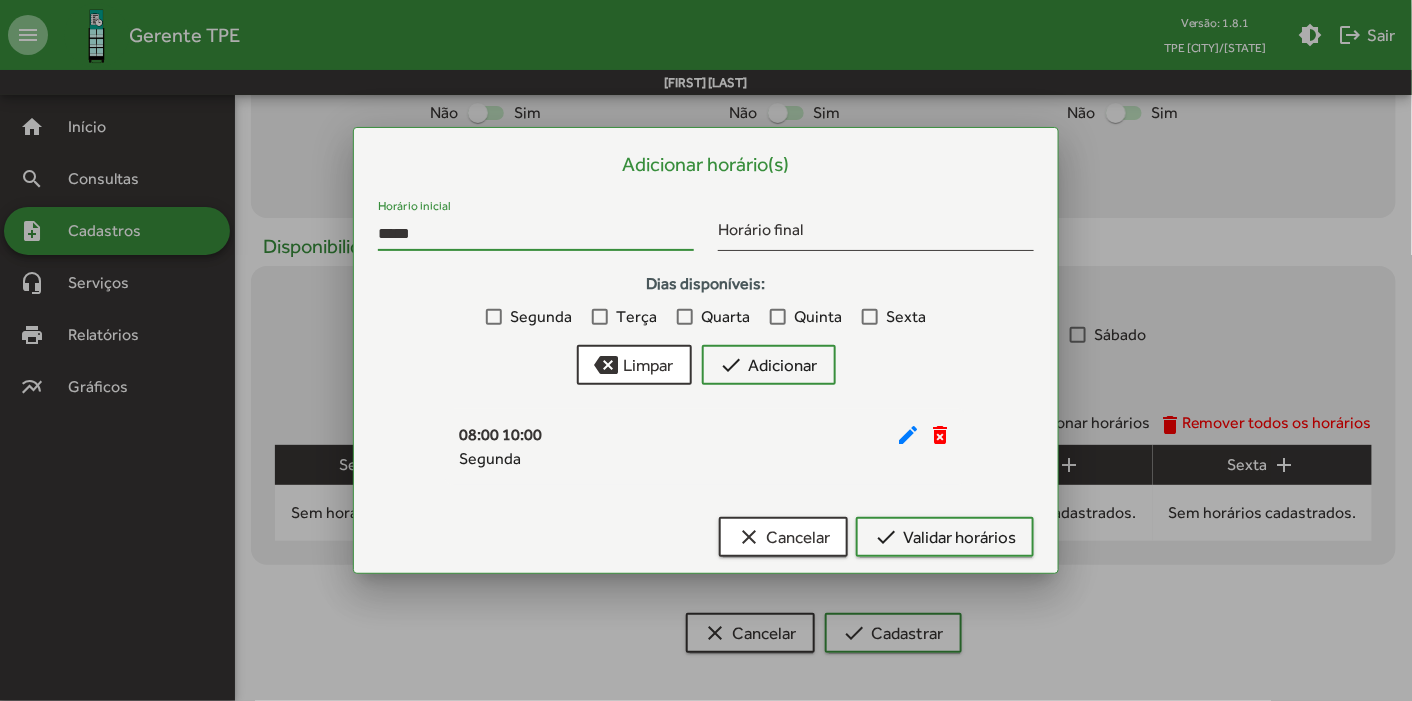 type on "*****" 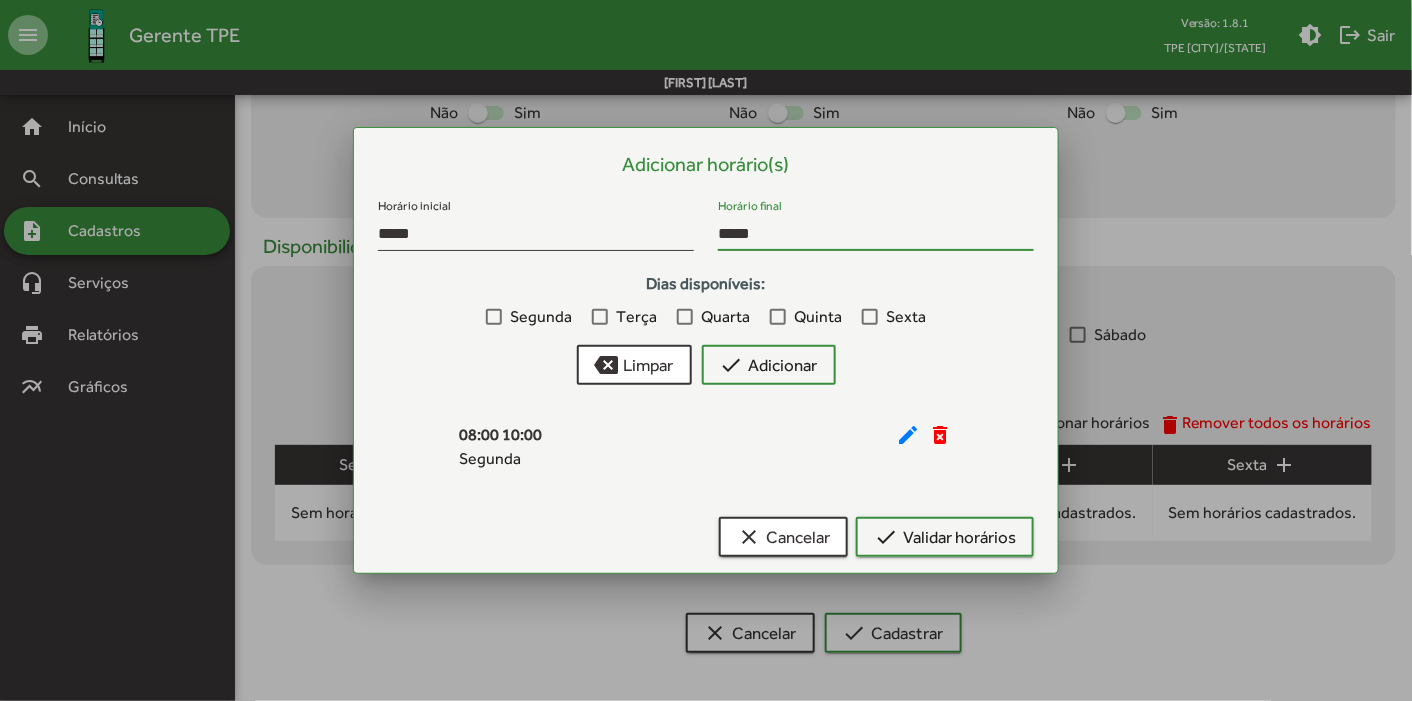 type on "*****" 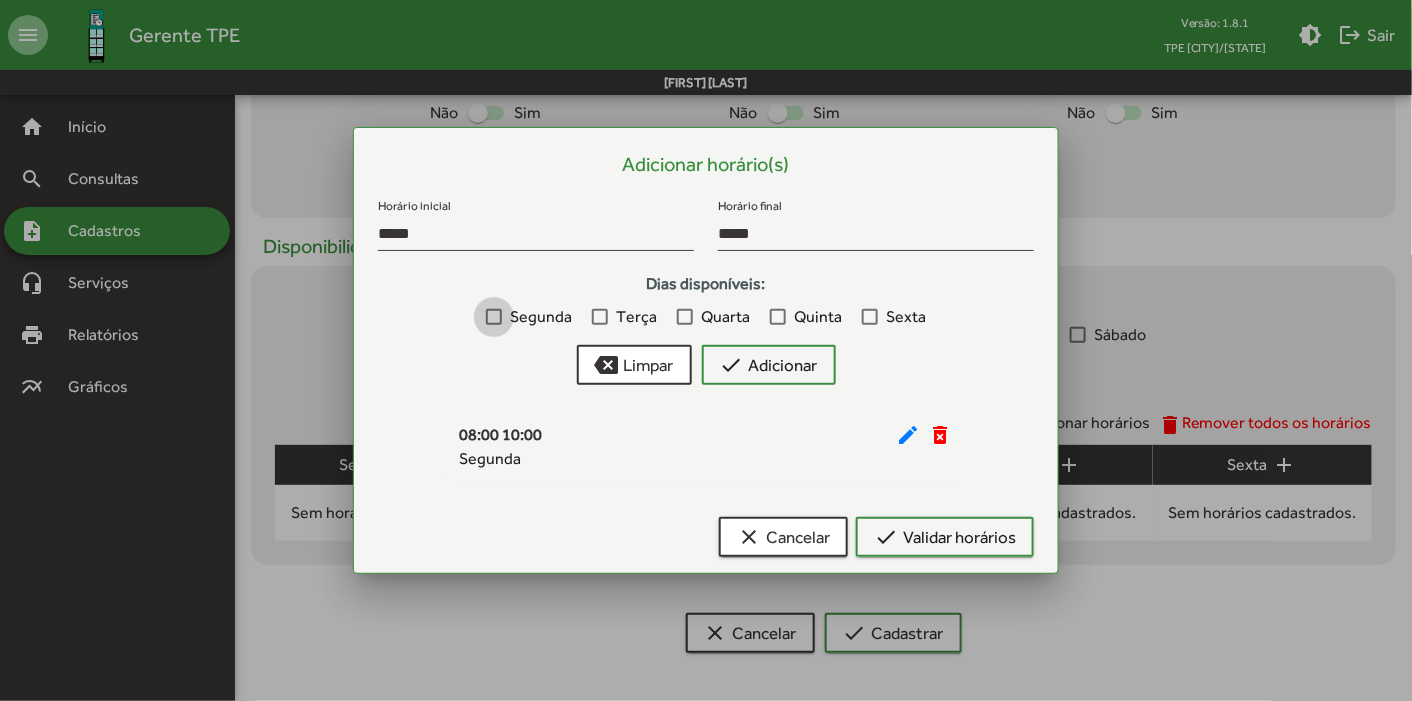 click at bounding box center [494, 317] 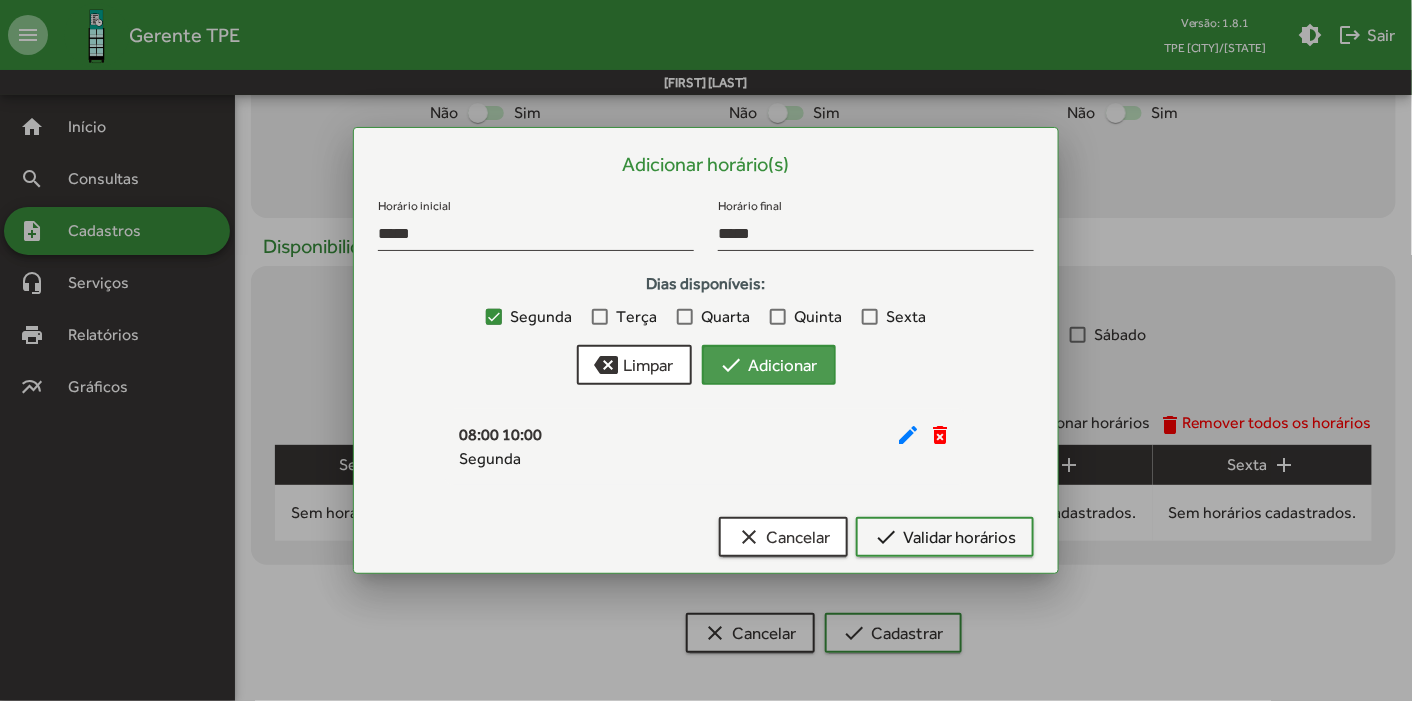 click on "check  Adicionar" at bounding box center [769, 365] 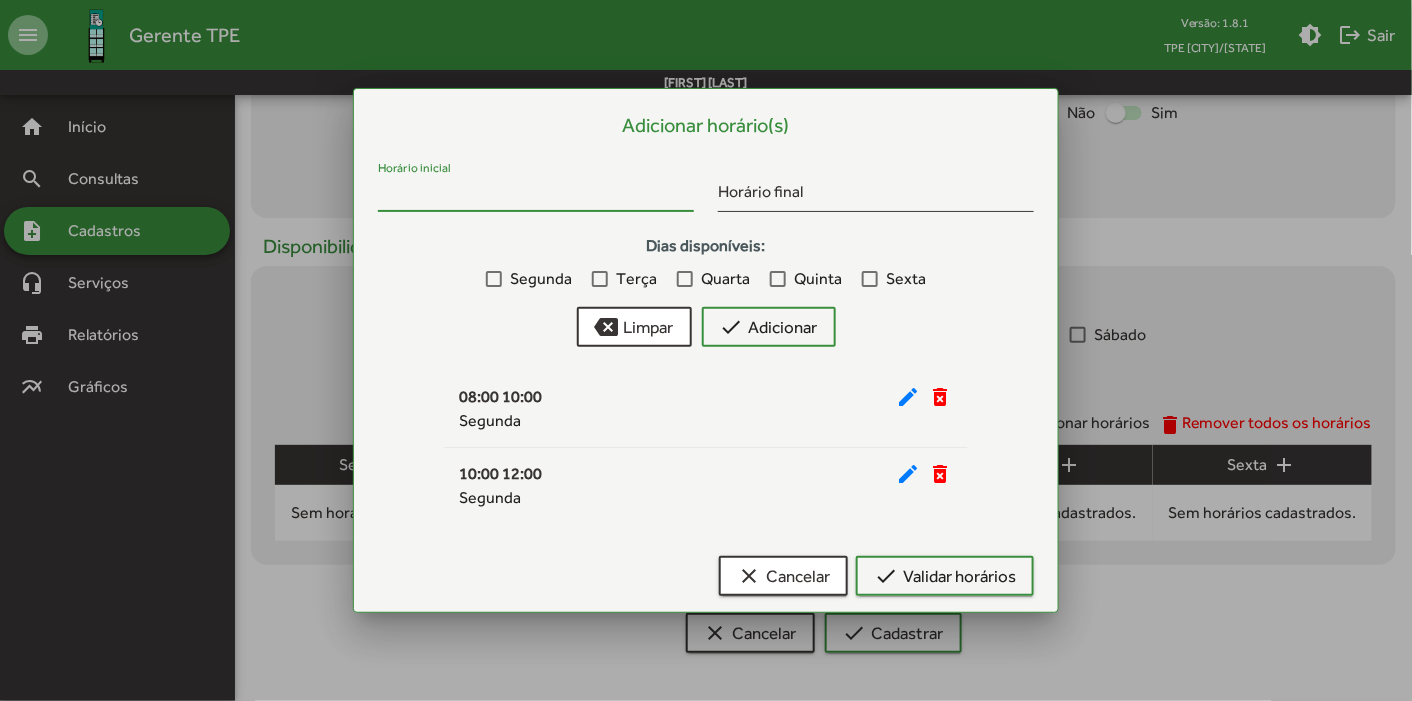 click on "Horário inicial" at bounding box center [536, 195] 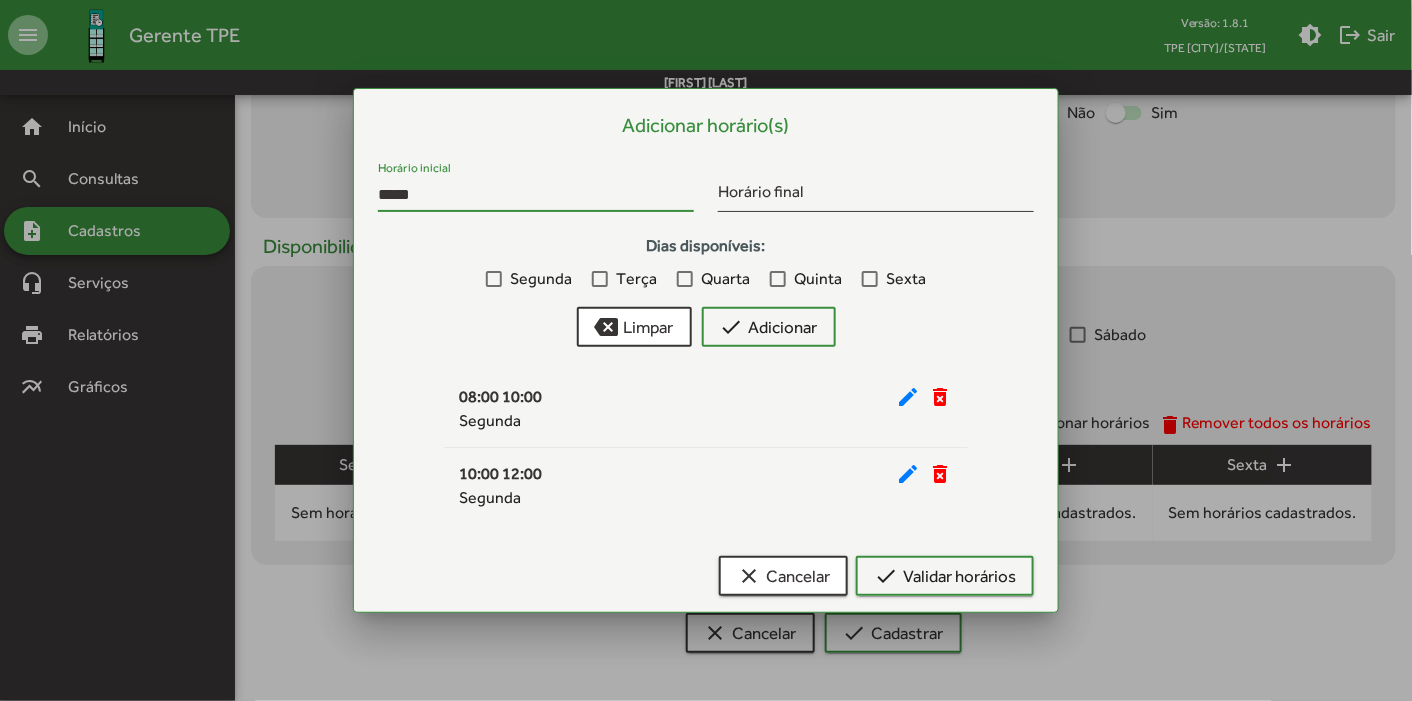 type on "*****" 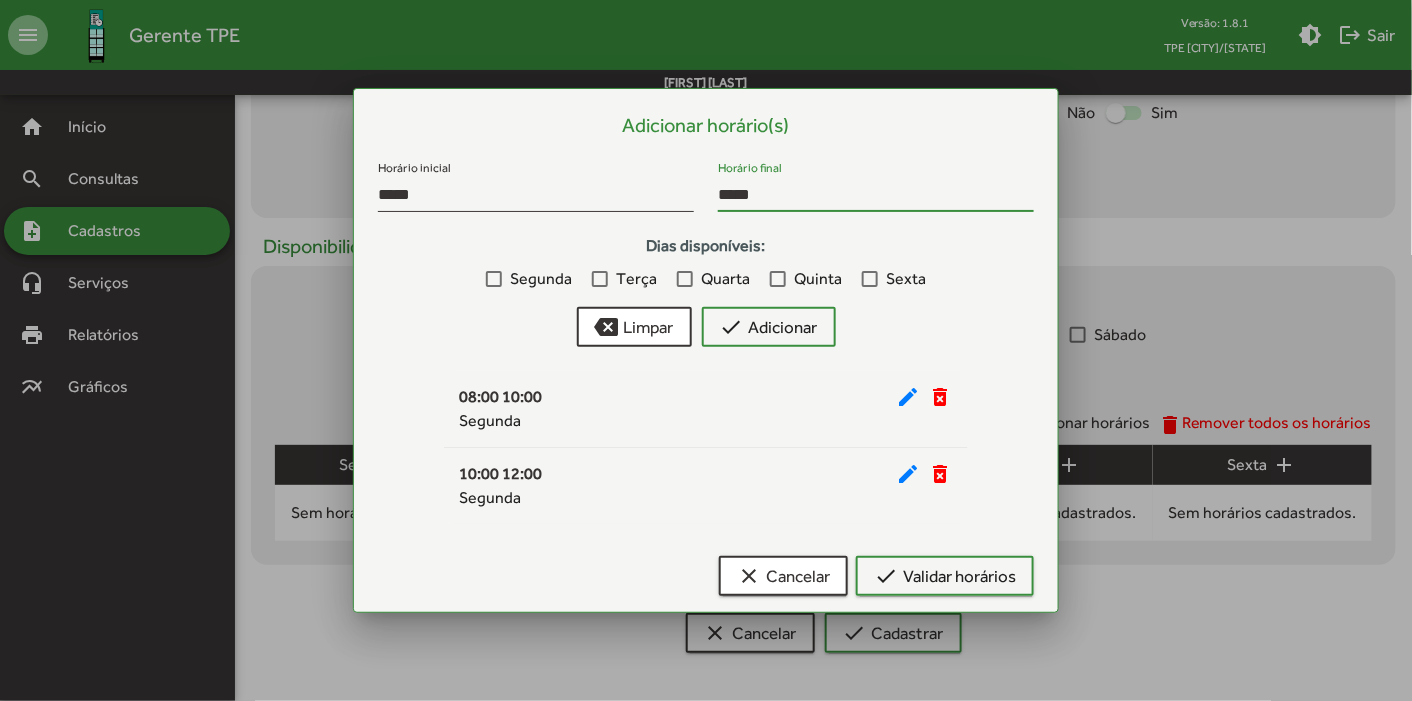 type on "*****" 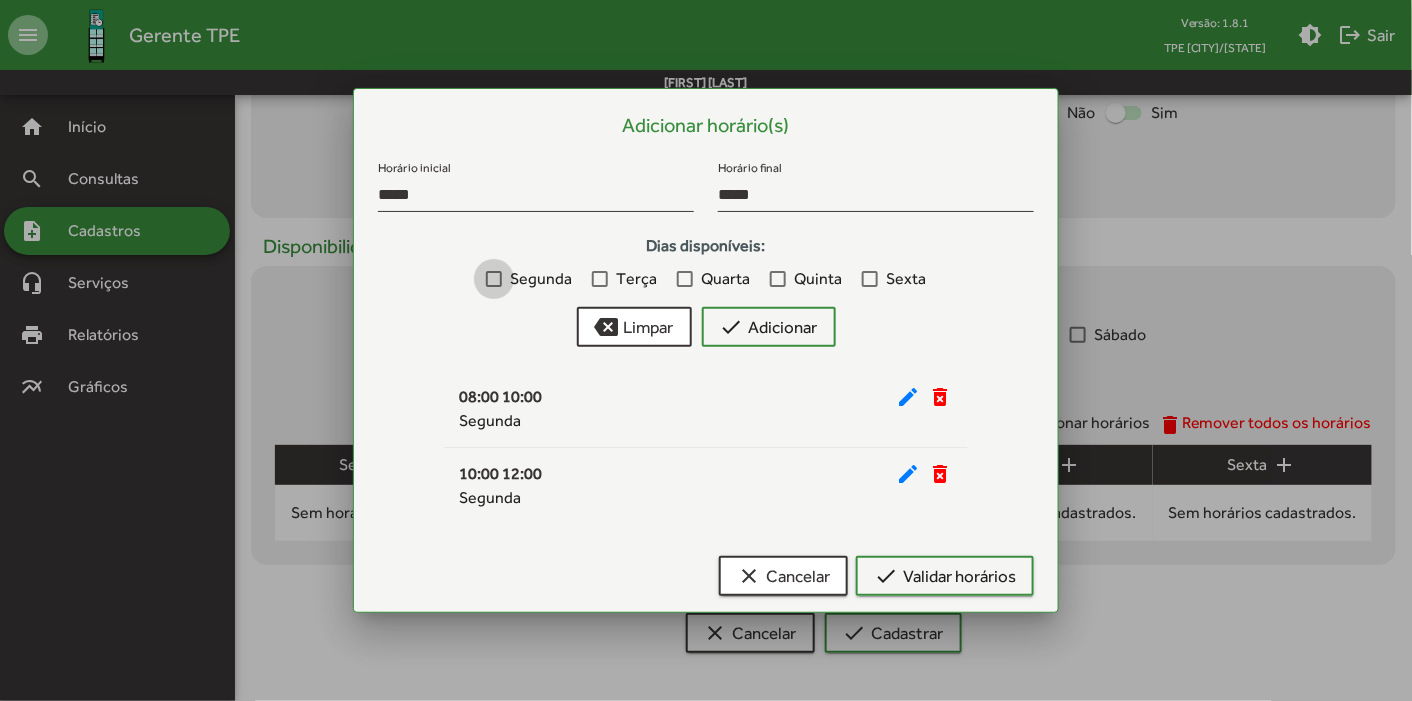 click at bounding box center [494, 279] 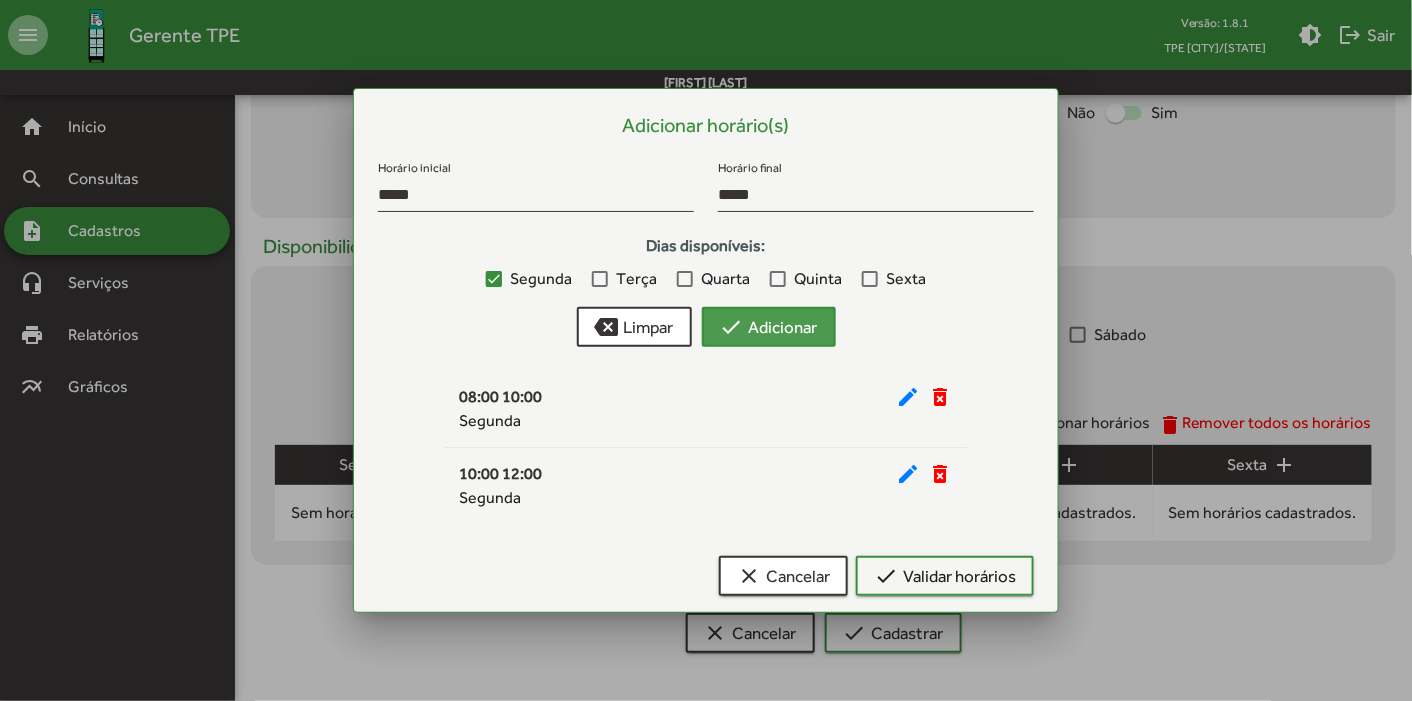 click on "check  Adicionar" at bounding box center (769, 327) 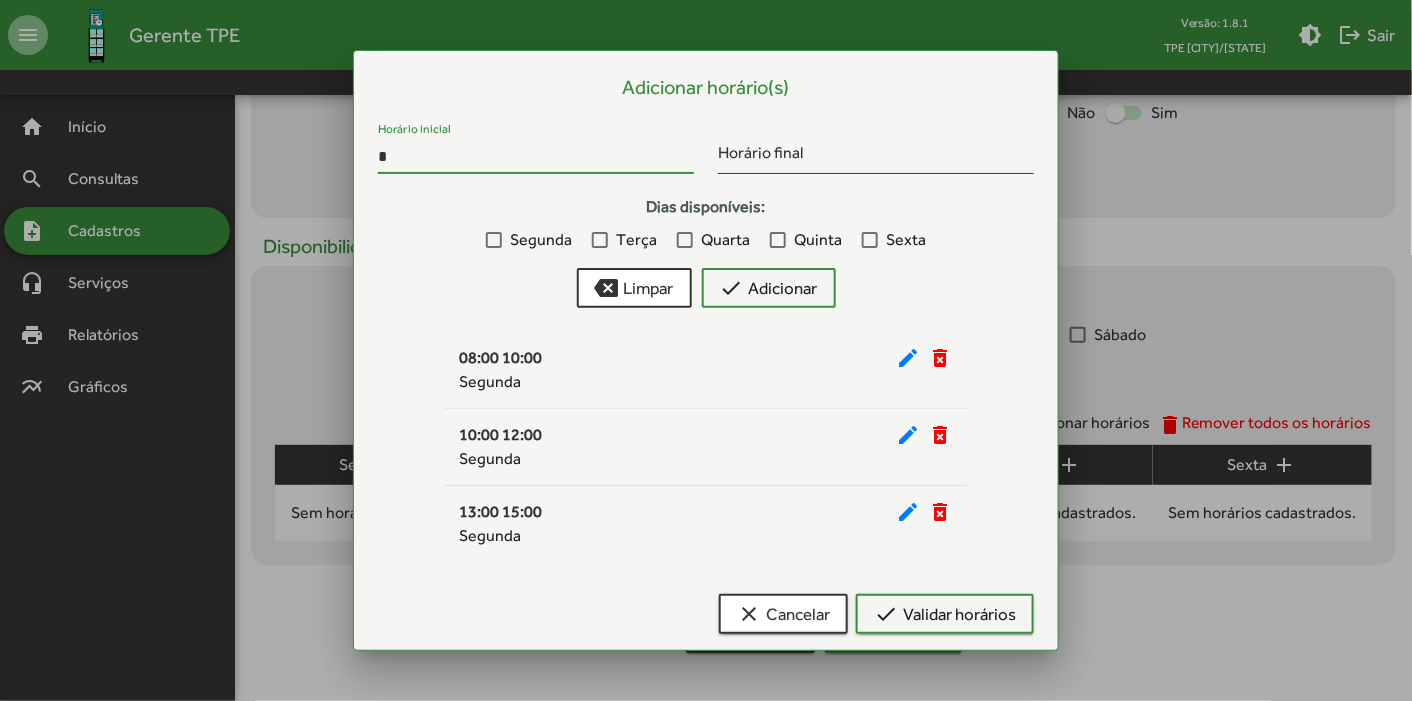 click on "*" at bounding box center (536, 157) 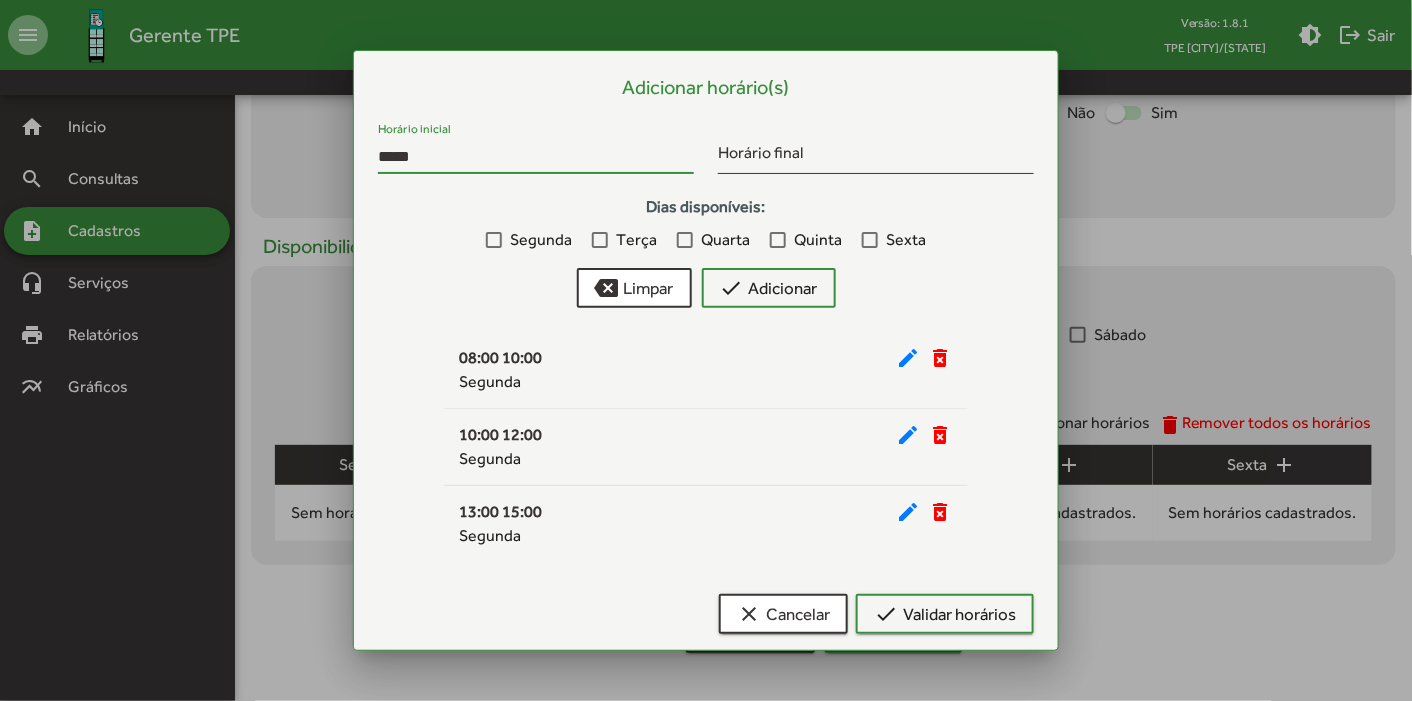 type on "*****" 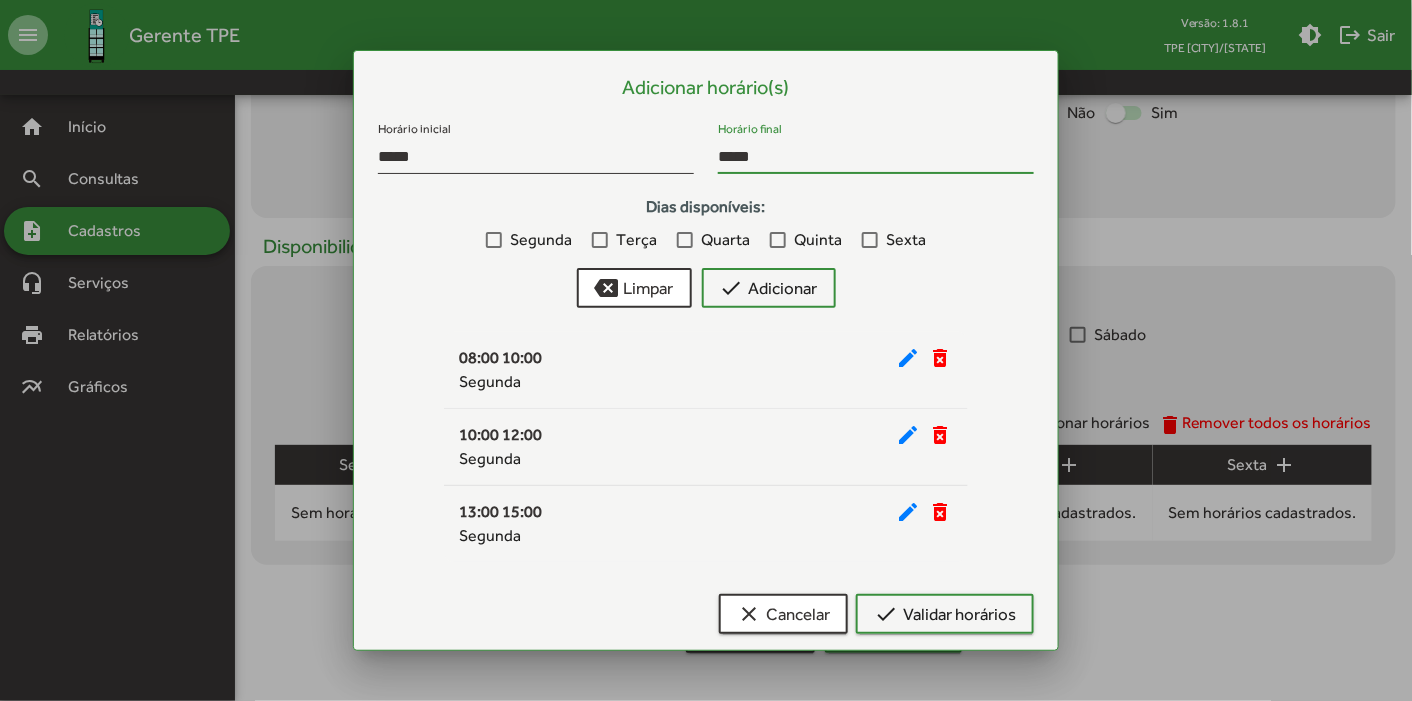 type on "*****" 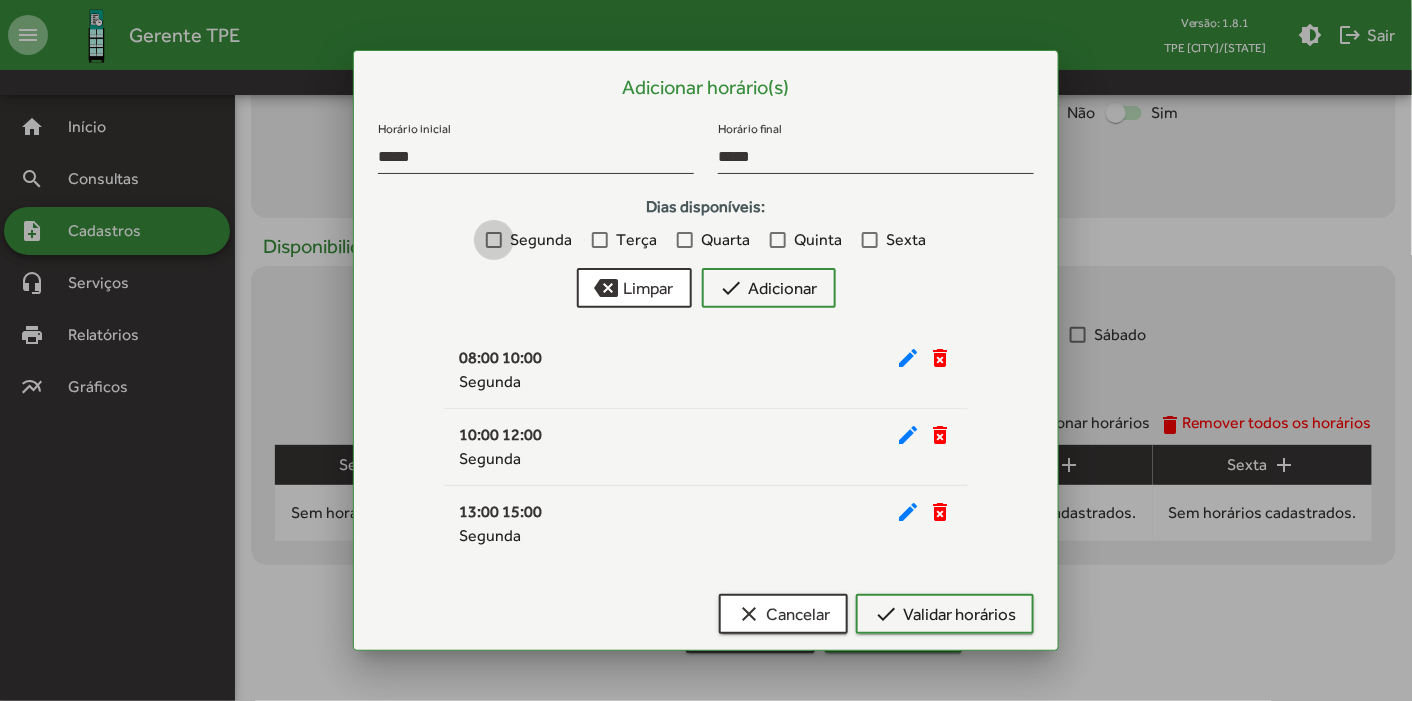 click at bounding box center [494, 240] 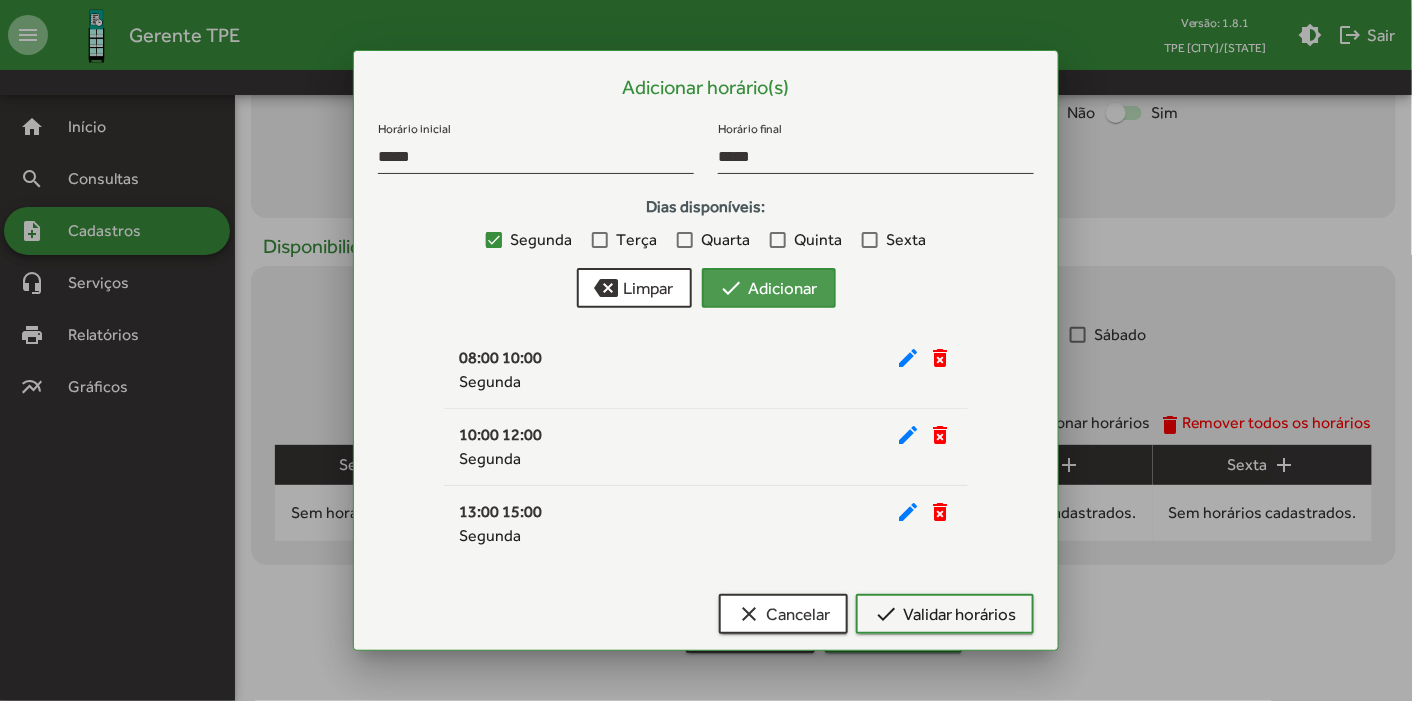 click on "check  Adicionar" at bounding box center (769, 288) 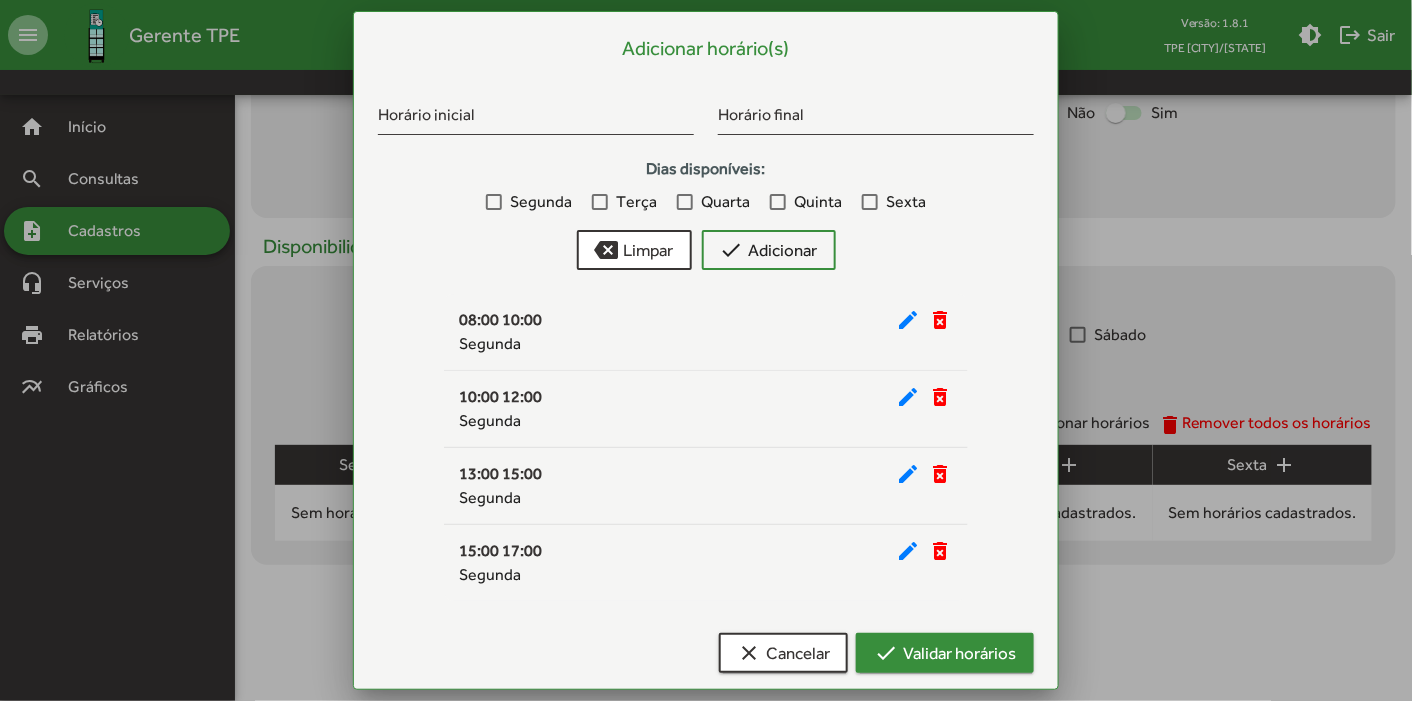 click on "check  Validar horários" at bounding box center (945, 653) 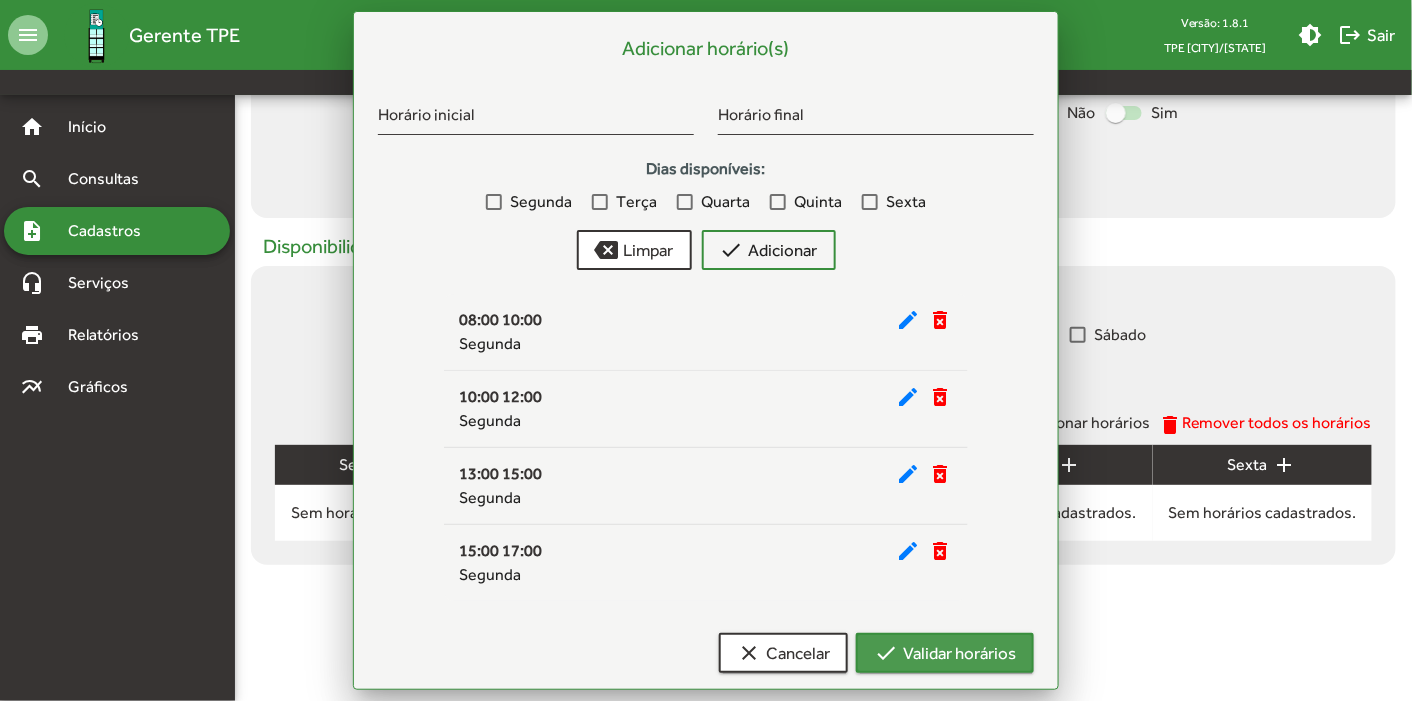 scroll, scrollTop: 738, scrollLeft: 0, axis: vertical 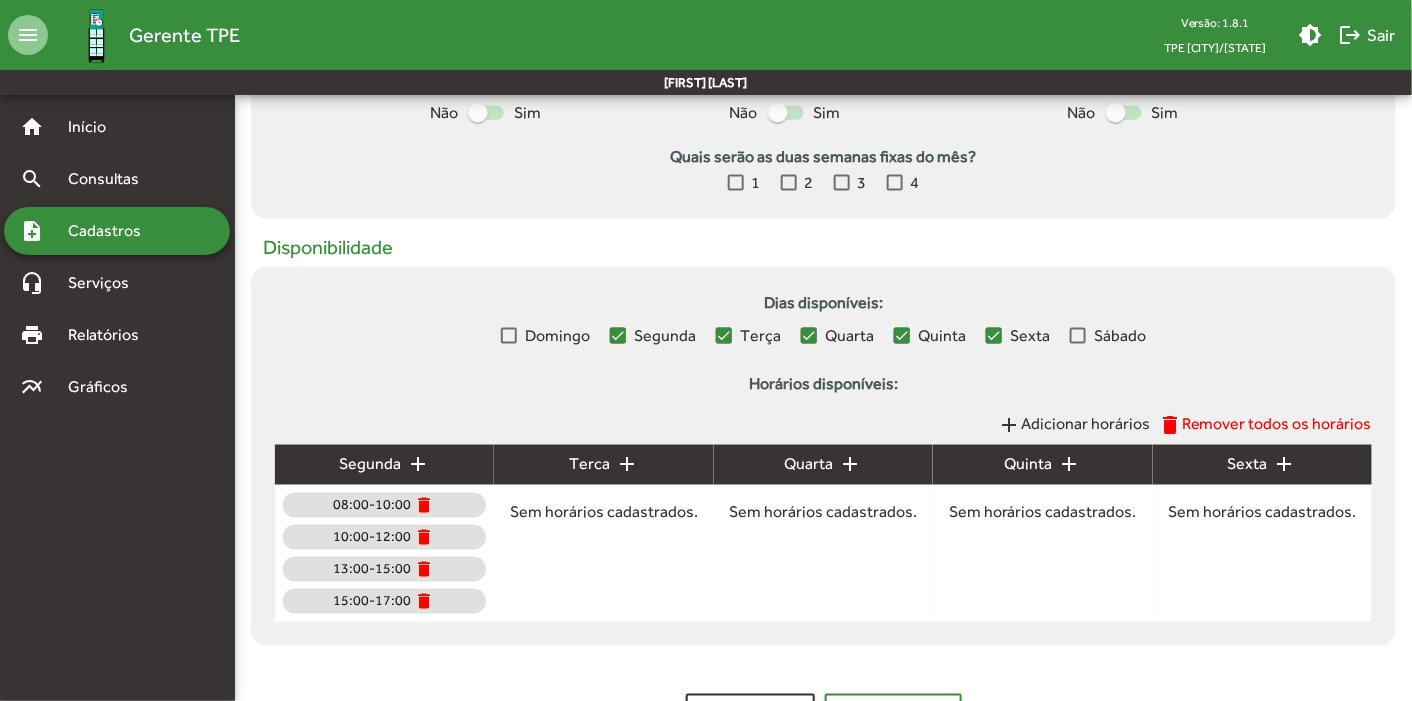 click on "add" 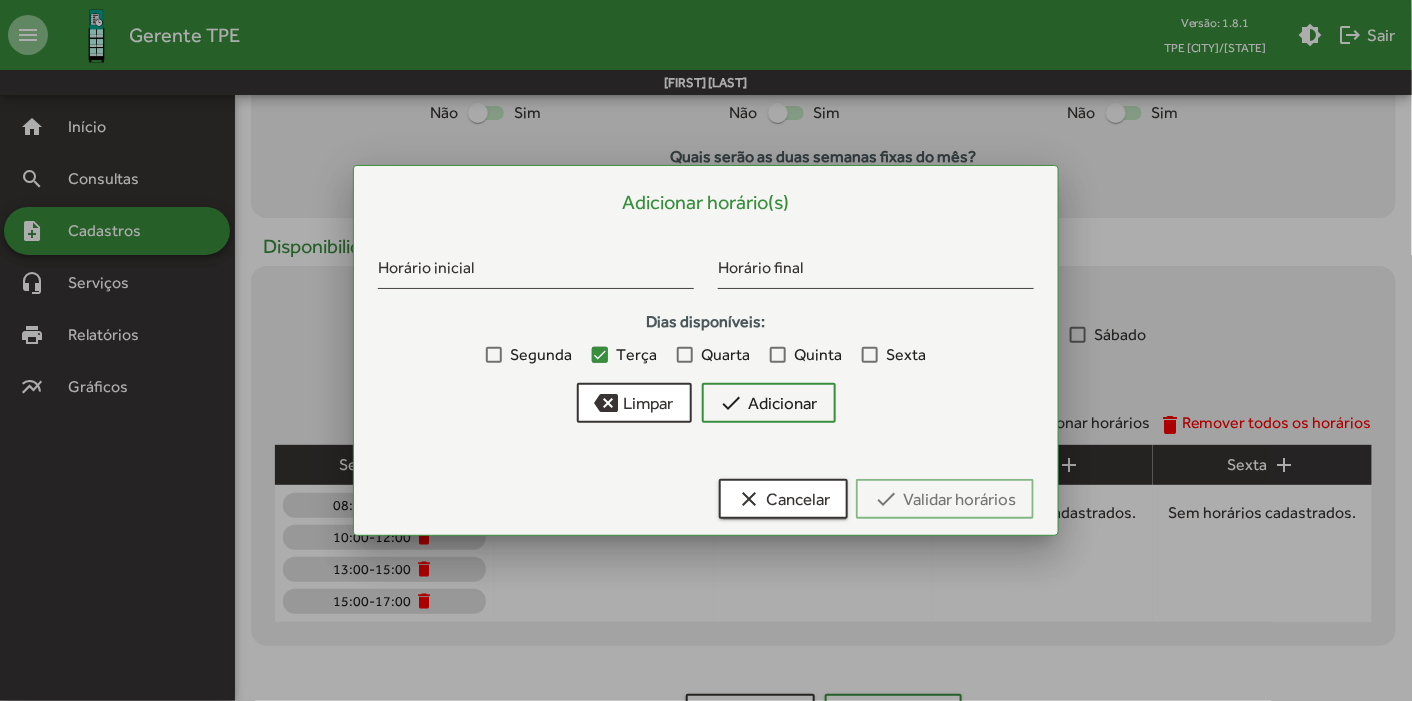 scroll, scrollTop: 0, scrollLeft: 0, axis: both 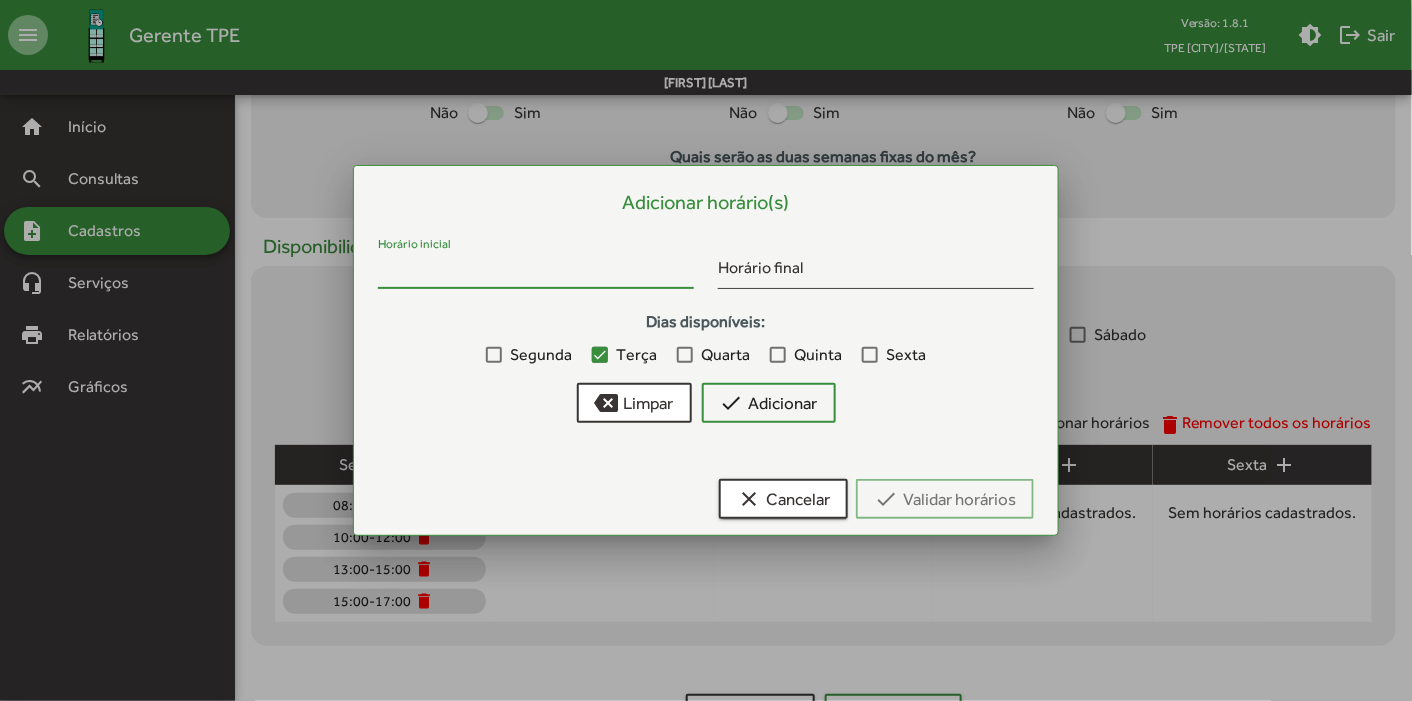 click on "Horário inicial" at bounding box center (536, 272) 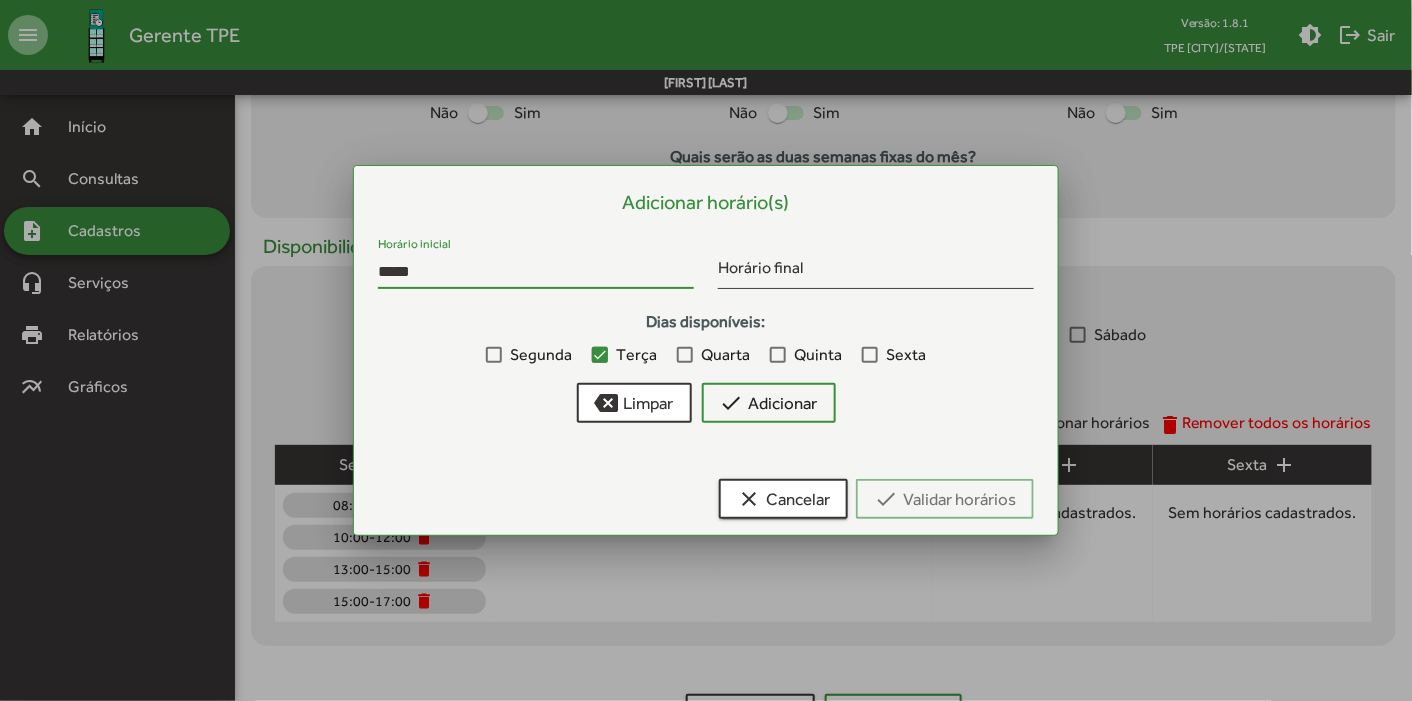 type on "*****" 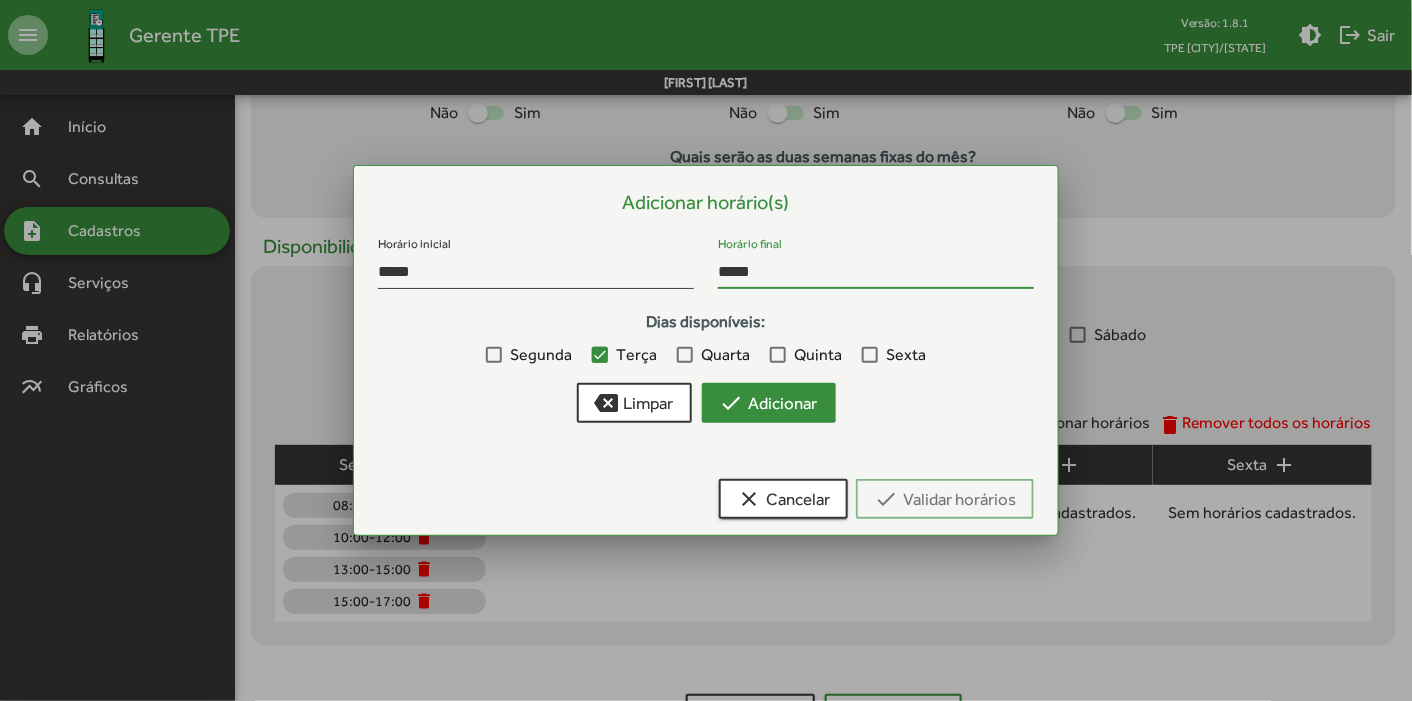 type on "*****" 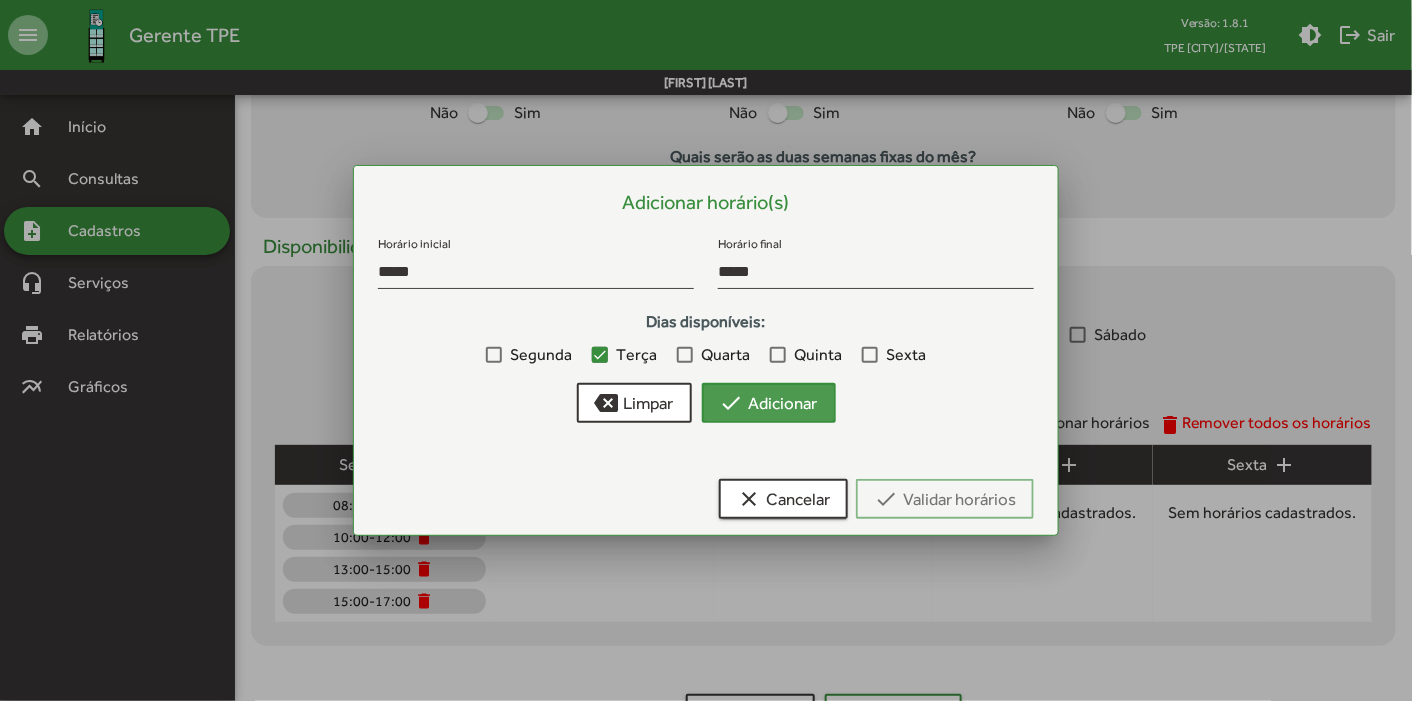 click on "check  Adicionar" at bounding box center (769, 403) 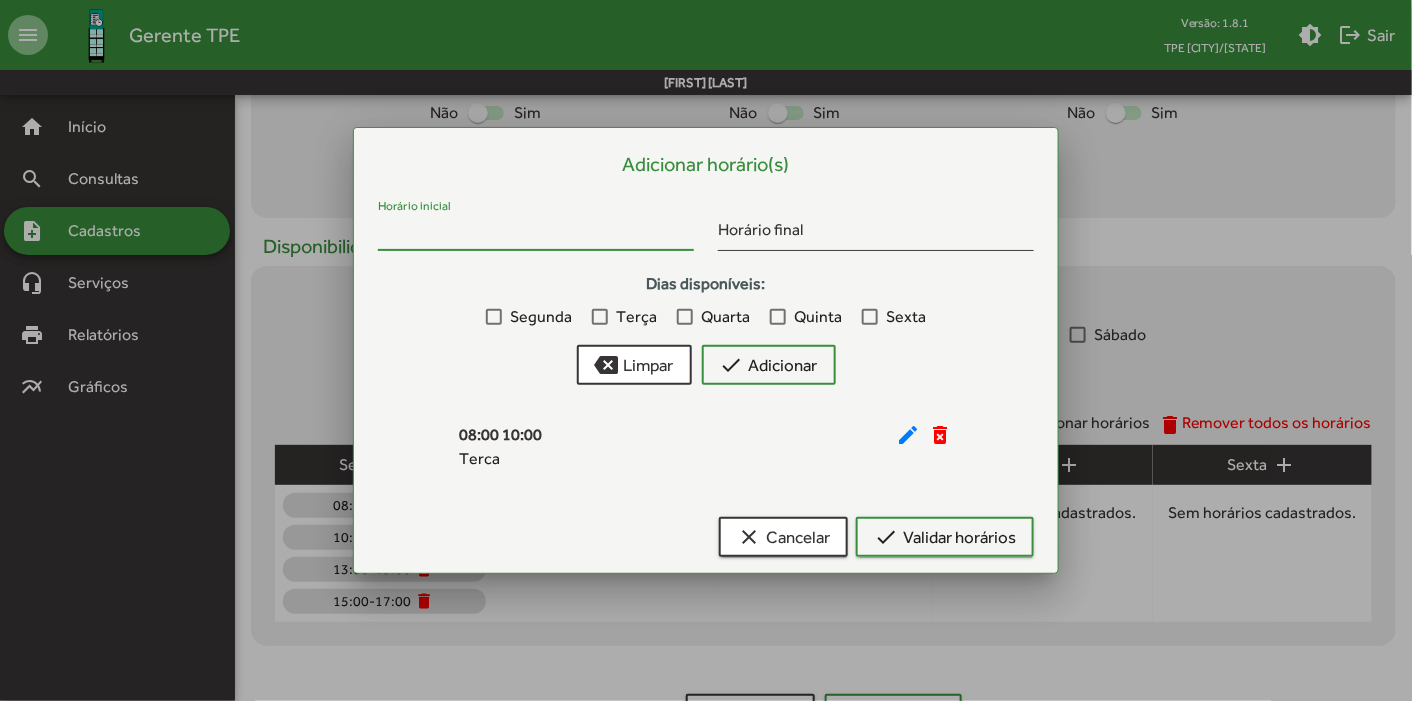click on "Horário inicial" at bounding box center (536, 234) 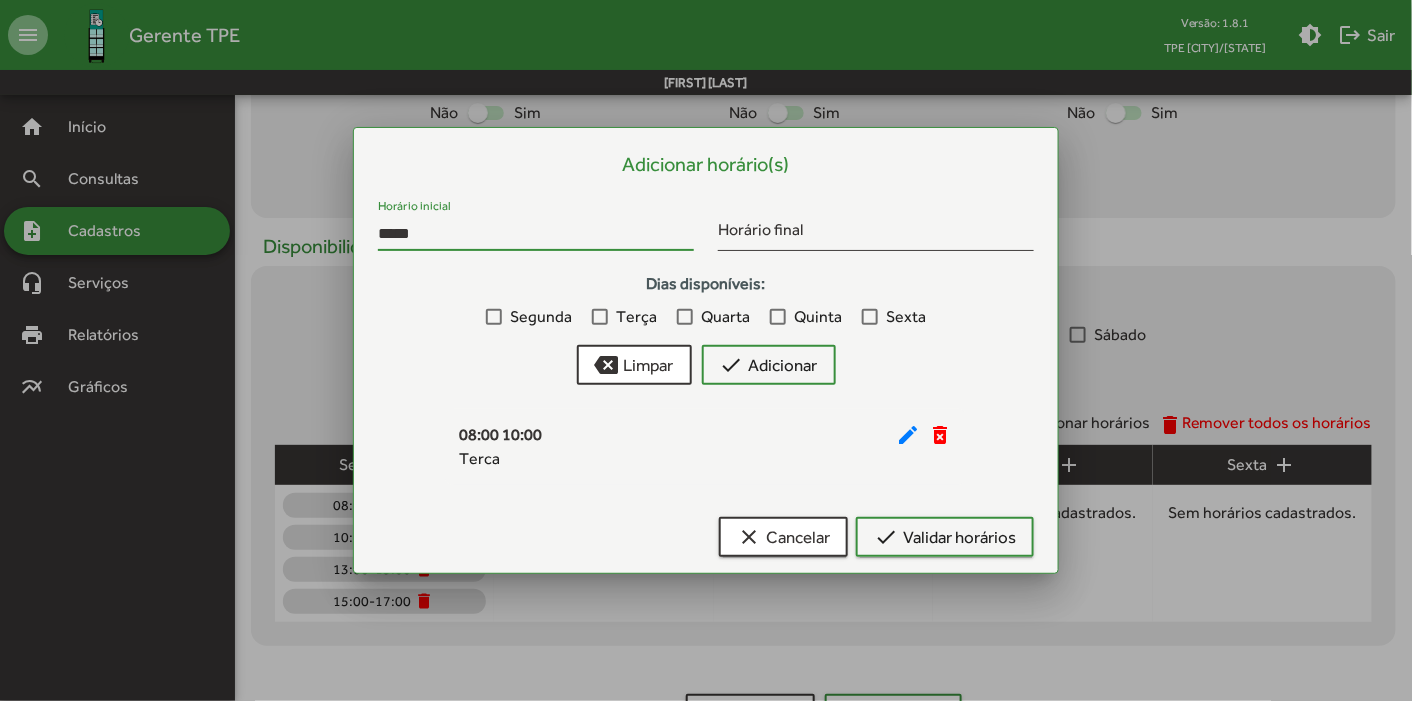 type on "*****" 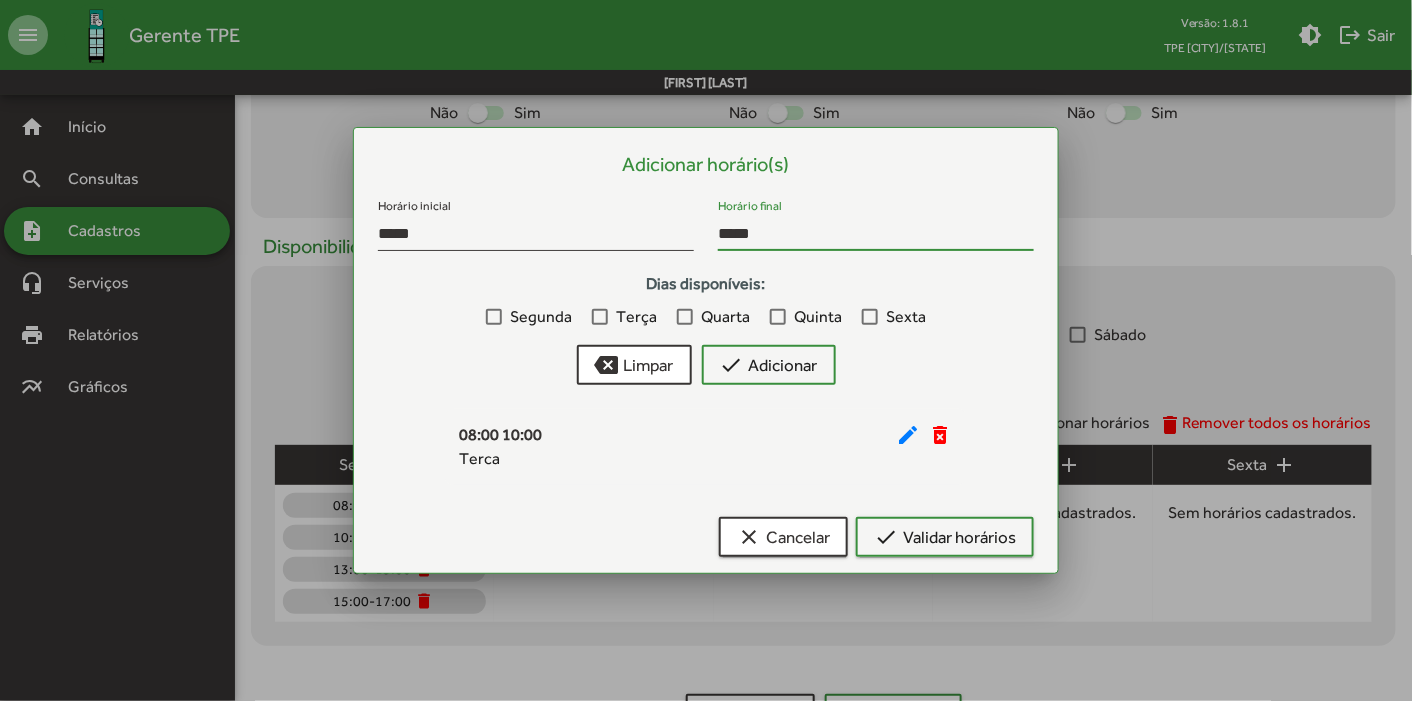 type on "*****" 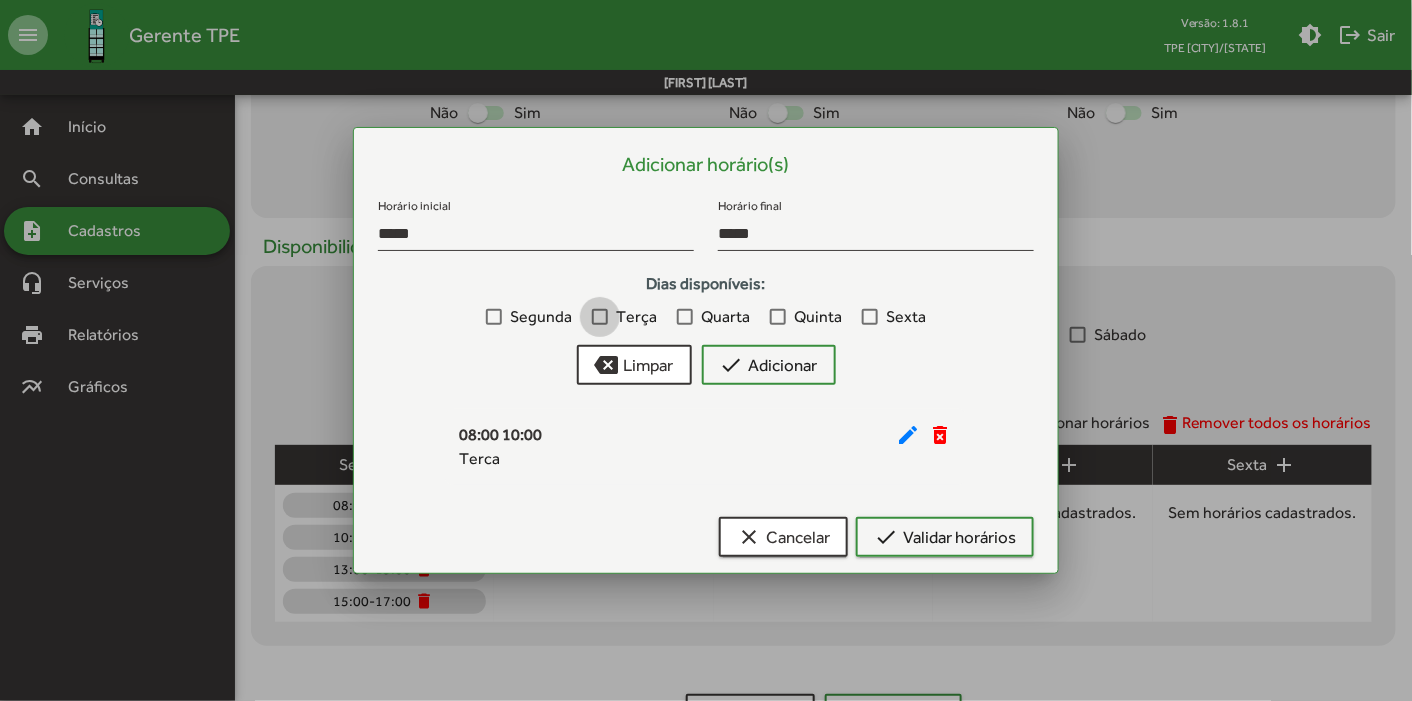 click at bounding box center [600, 317] 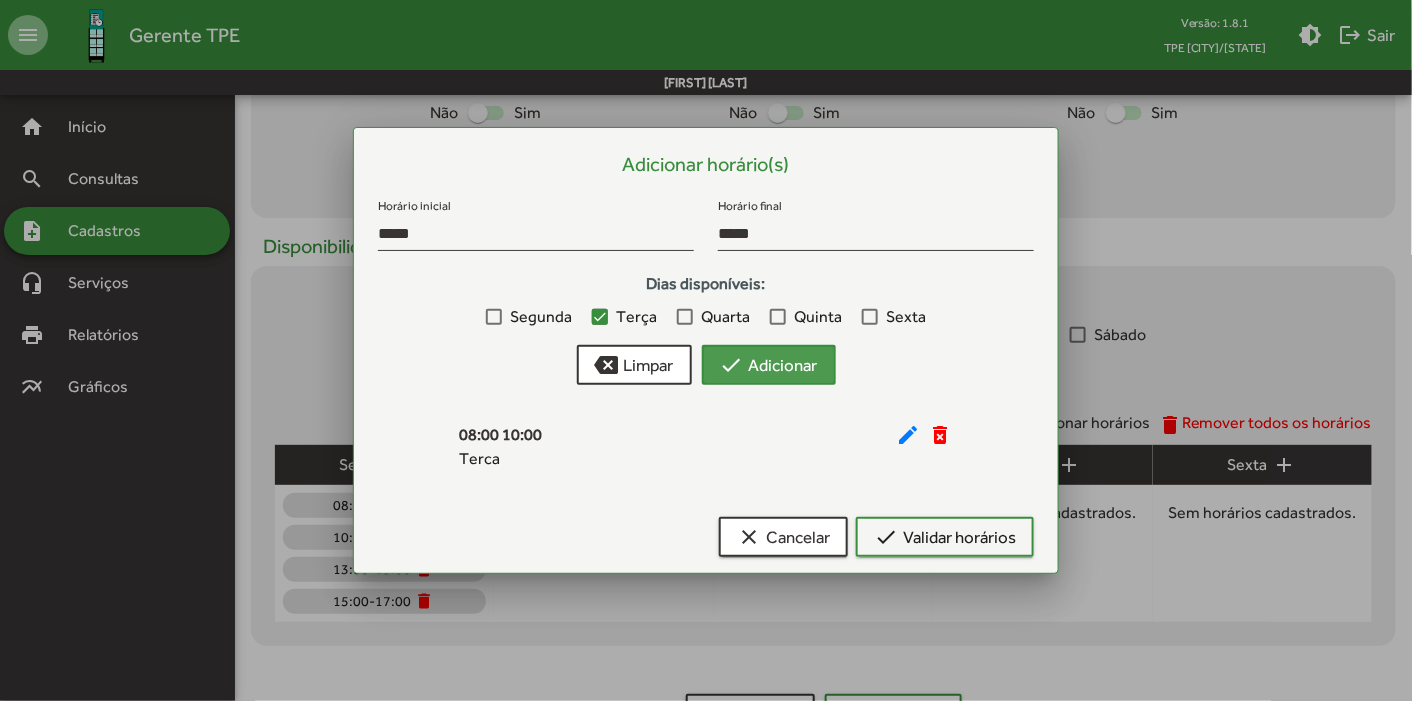 click on "check  Adicionar" at bounding box center [769, 365] 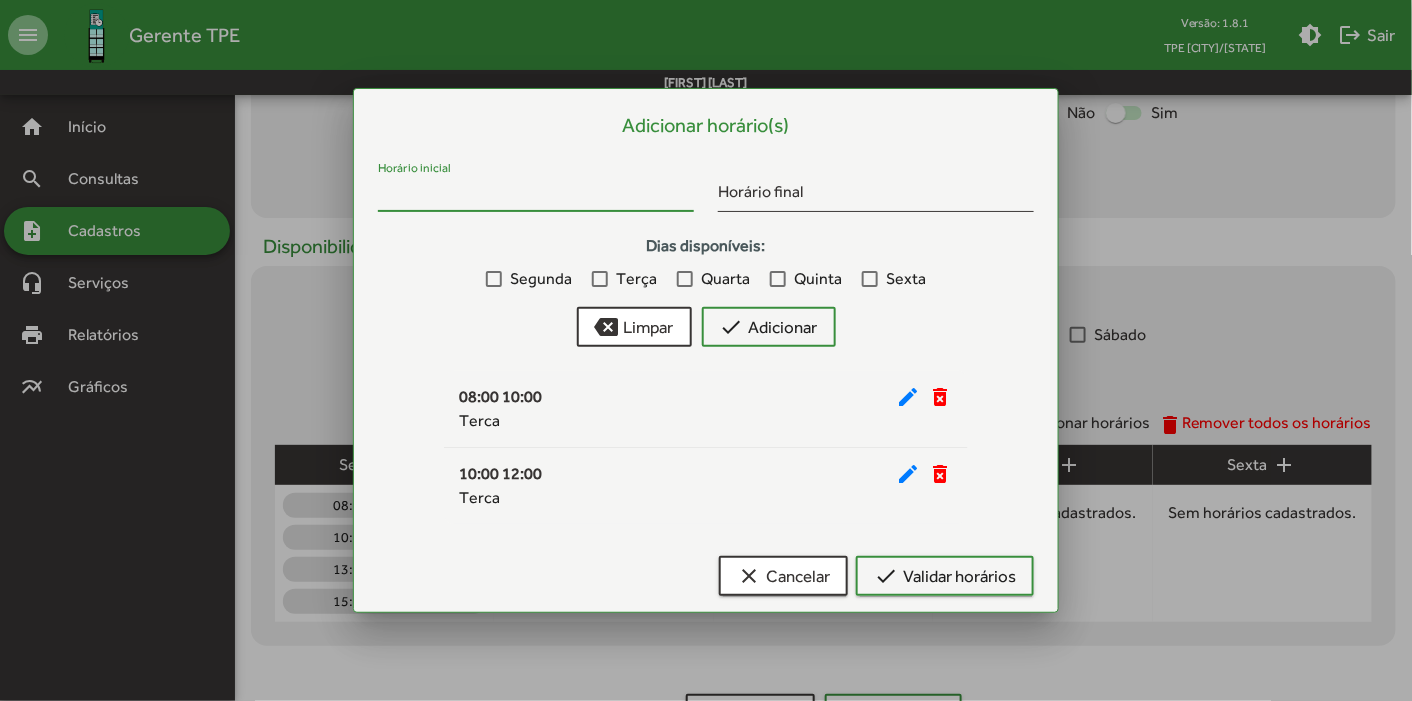 click on "Horário inicial" at bounding box center (536, 195) 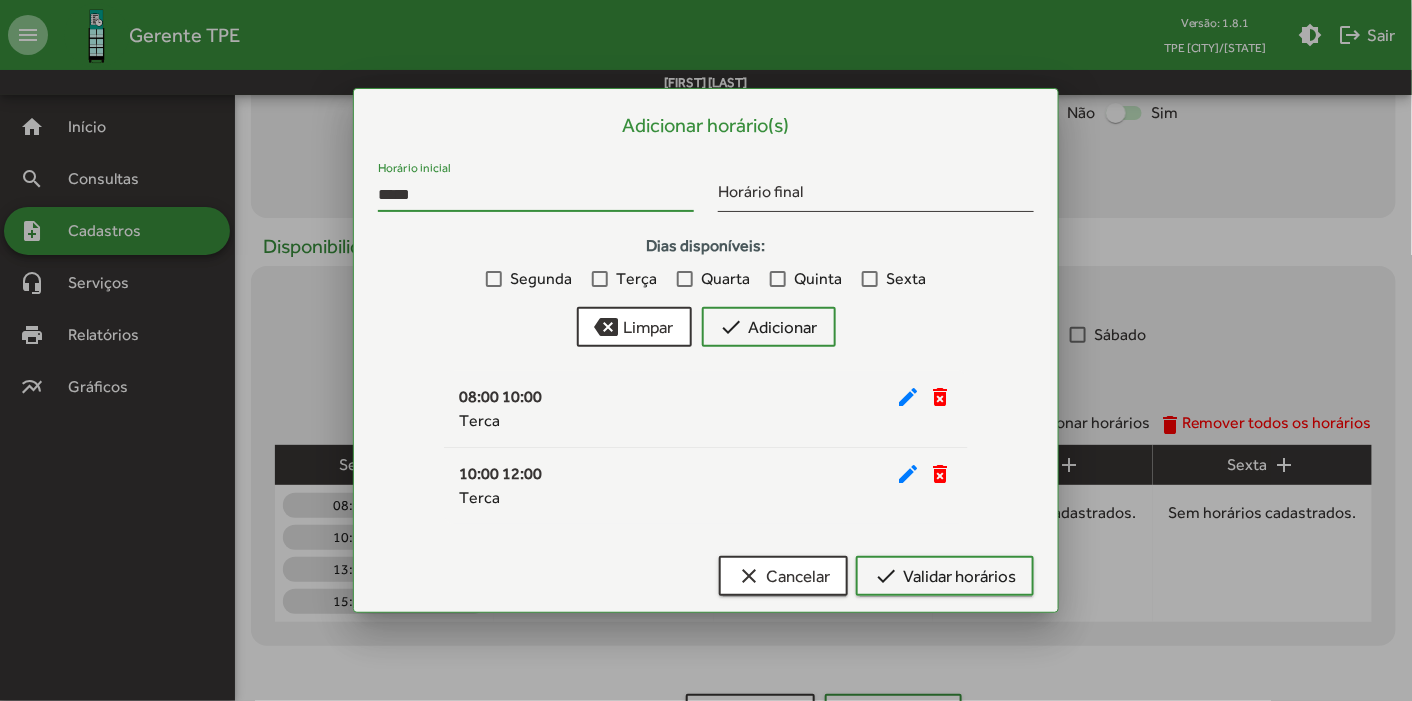 type on "*****" 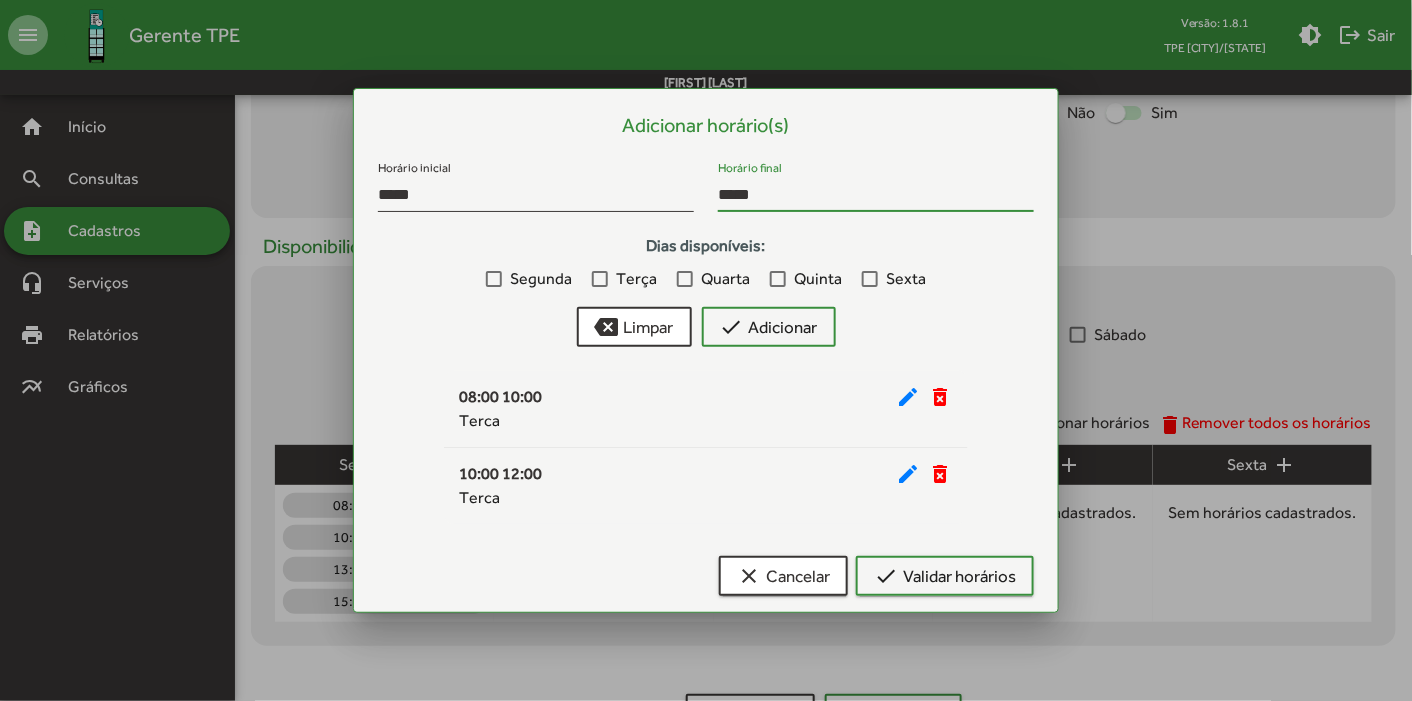 type on "*****" 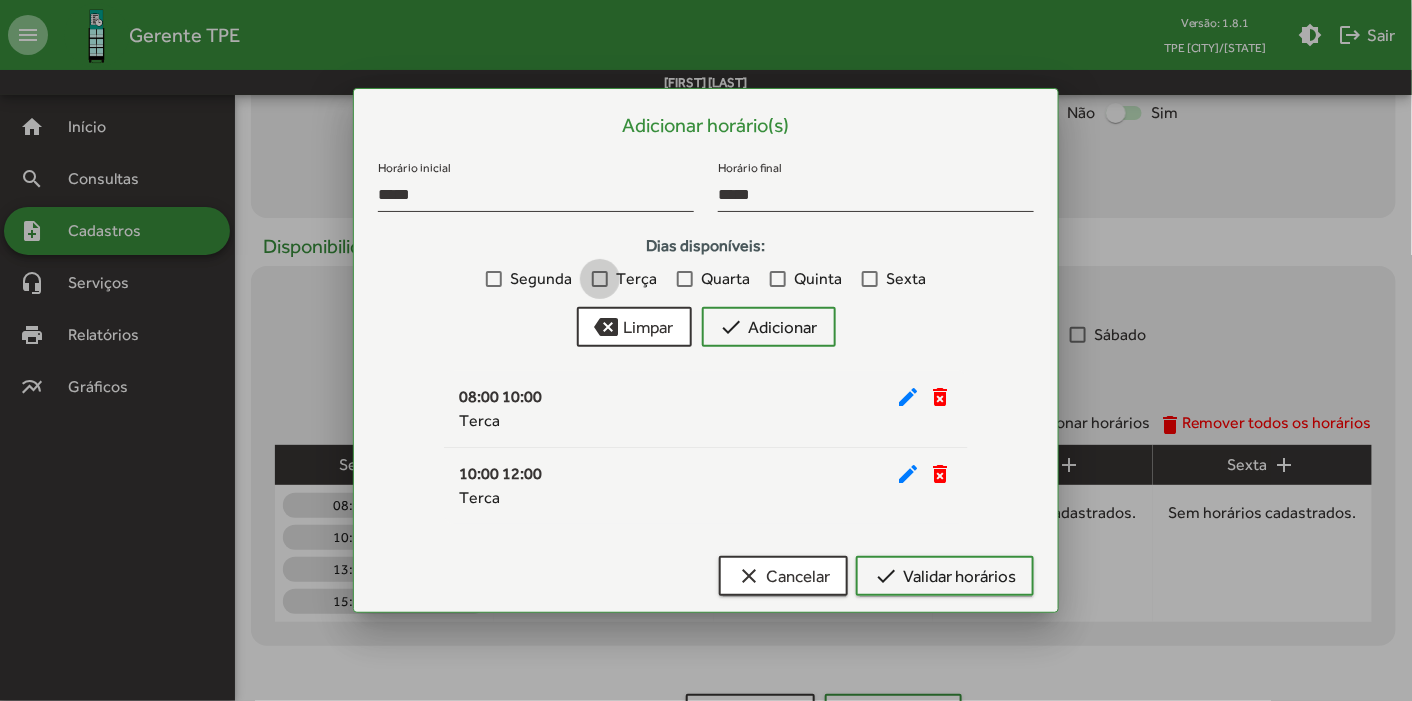 click at bounding box center (600, 279) 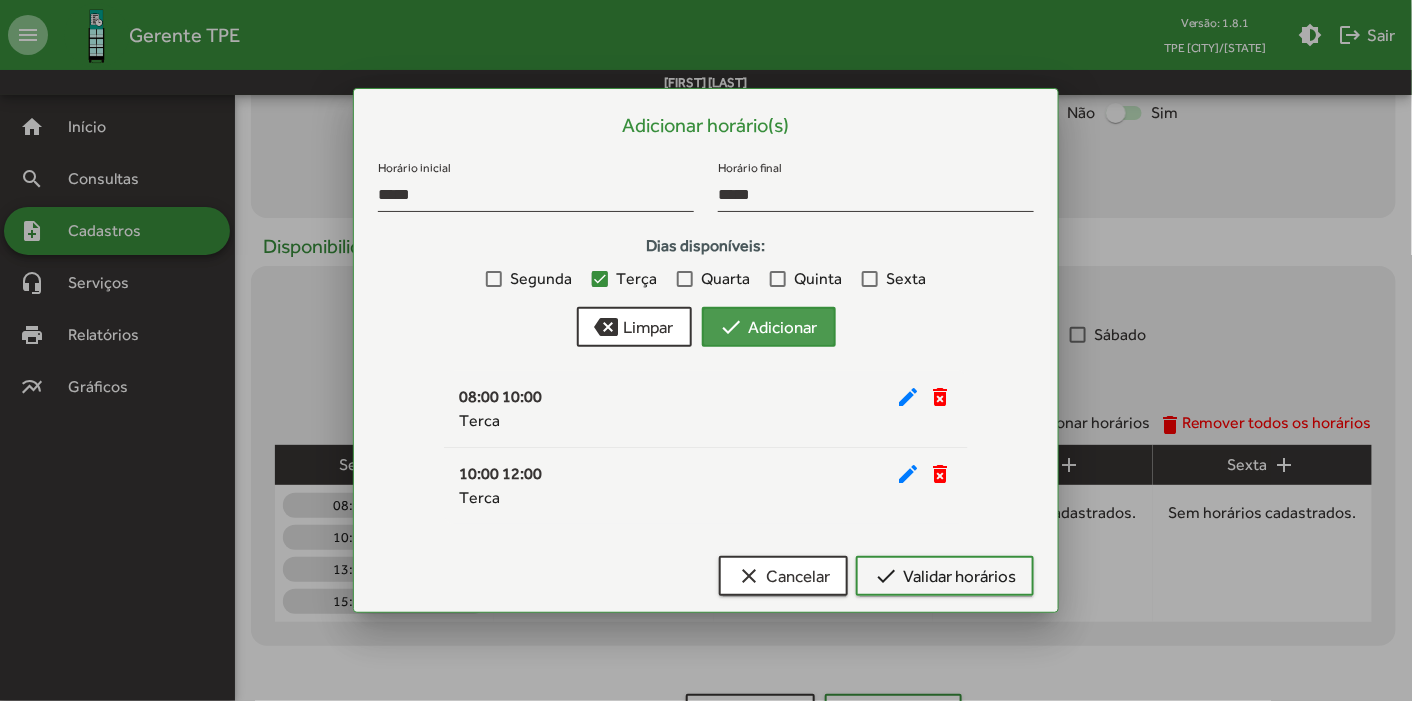 click on "check  Adicionar" at bounding box center [769, 327] 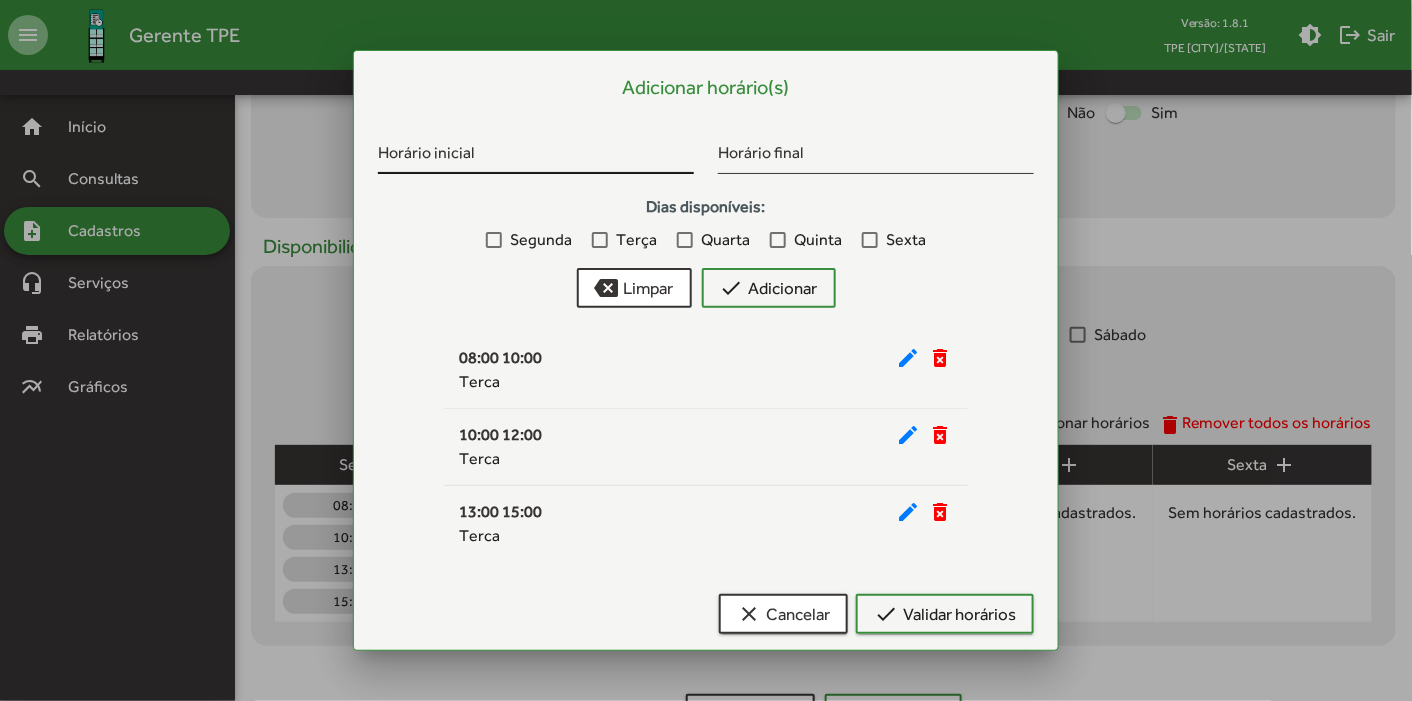 click on "Horário inicial" at bounding box center [536, 157] 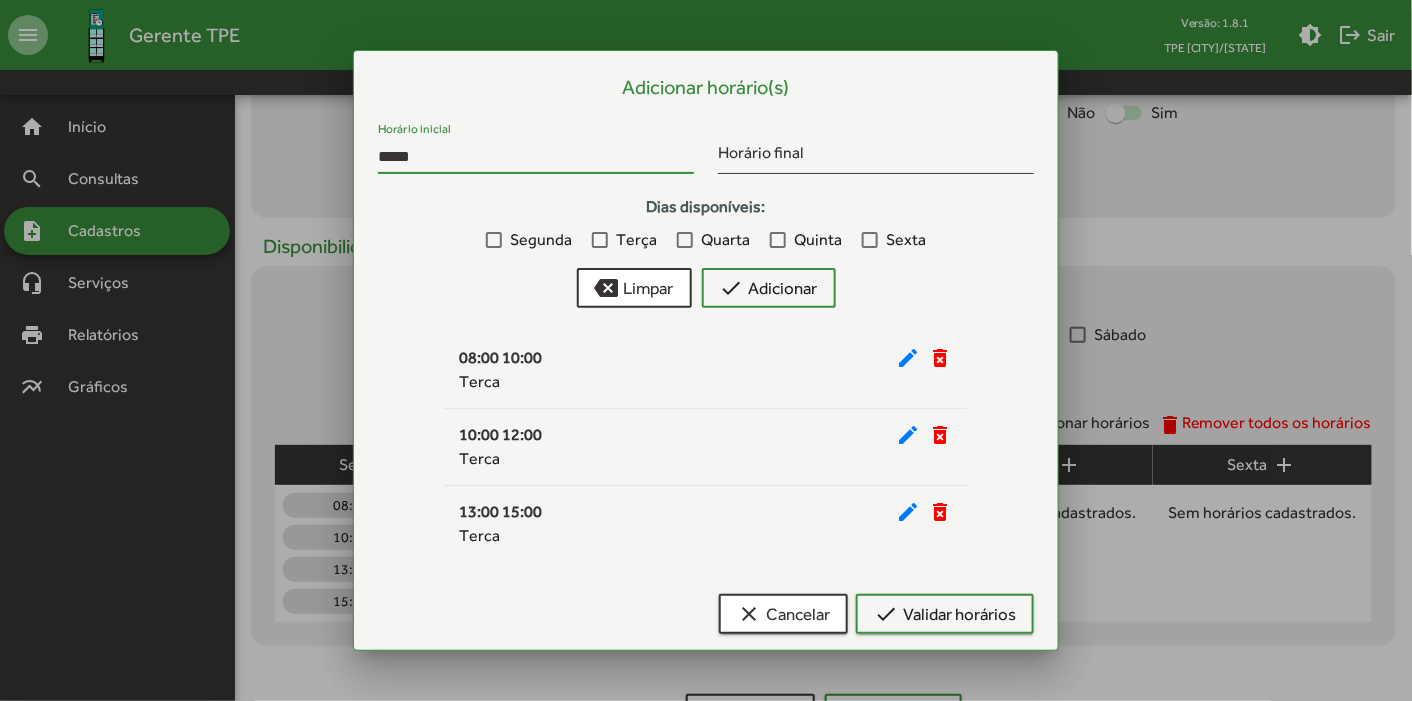 type on "*****" 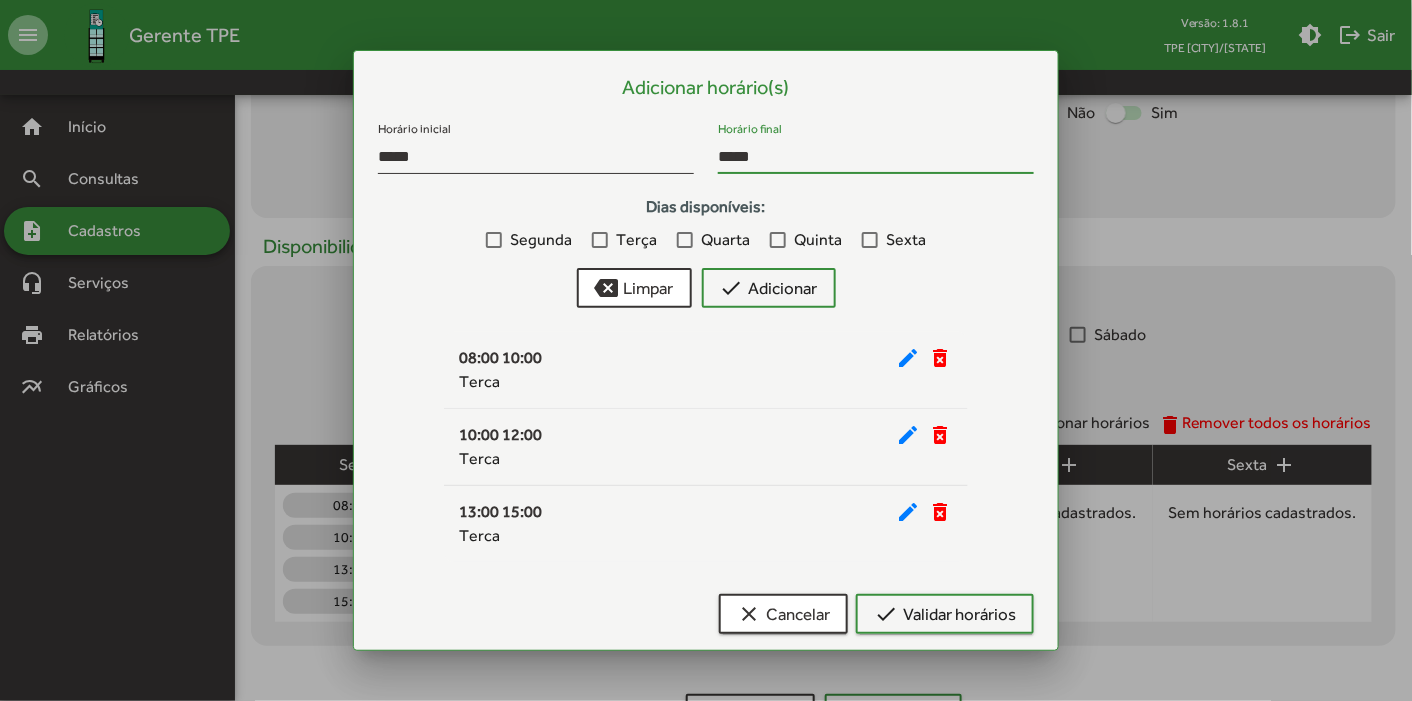 type on "*****" 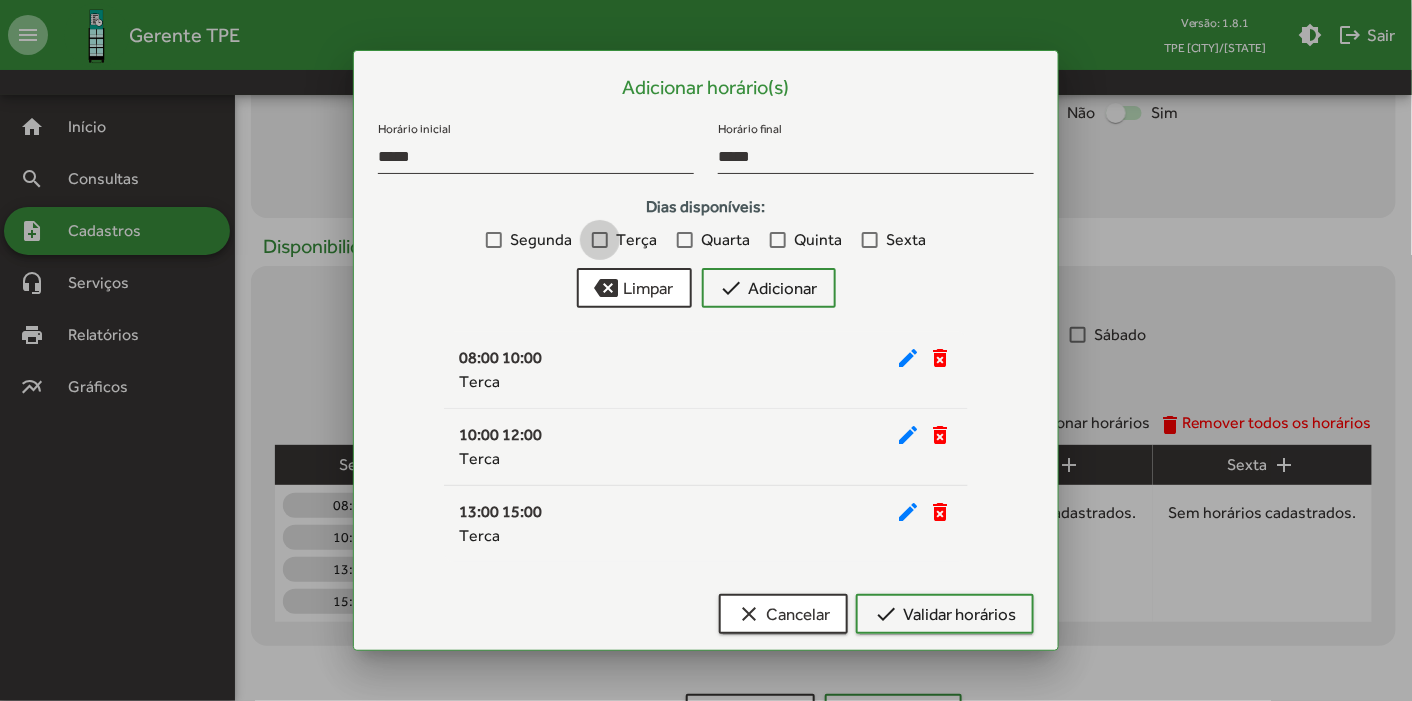 click at bounding box center (600, 240) 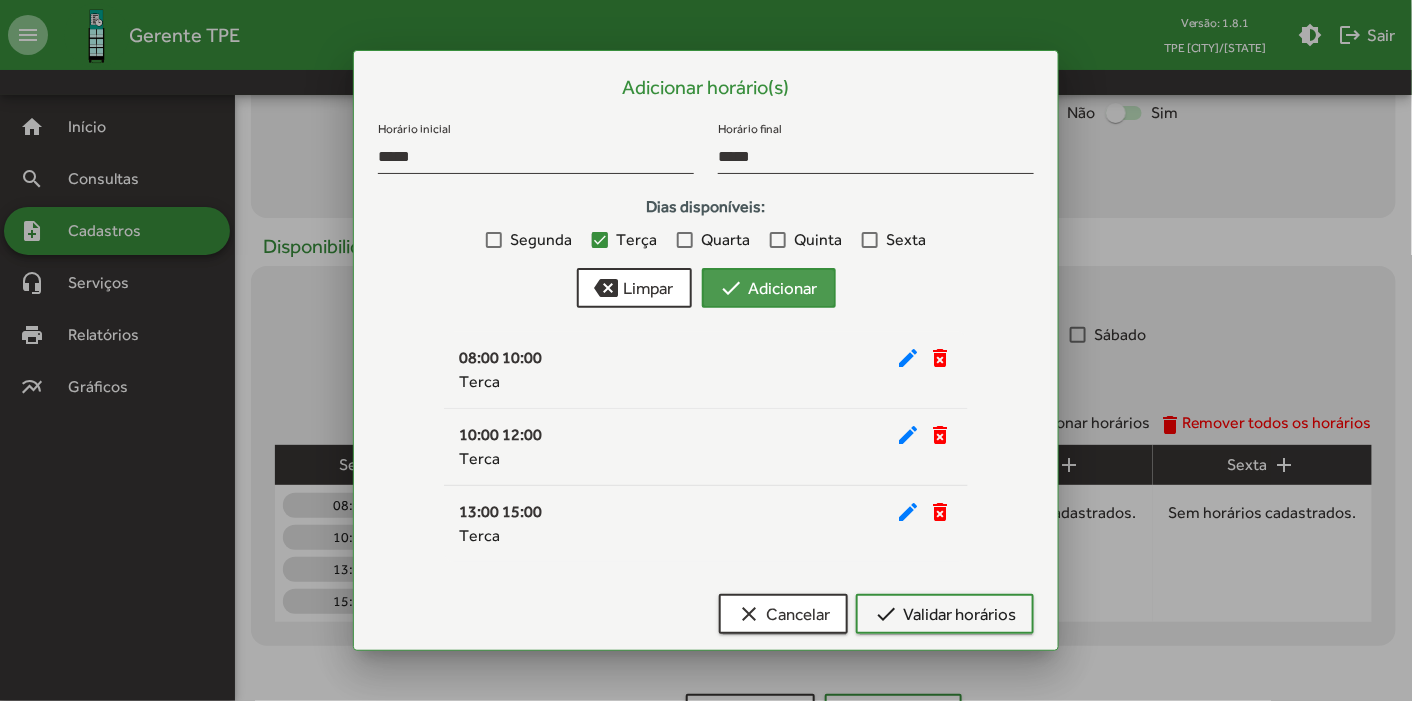 click on "check  Adicionar" at bounding box center (769, 288) 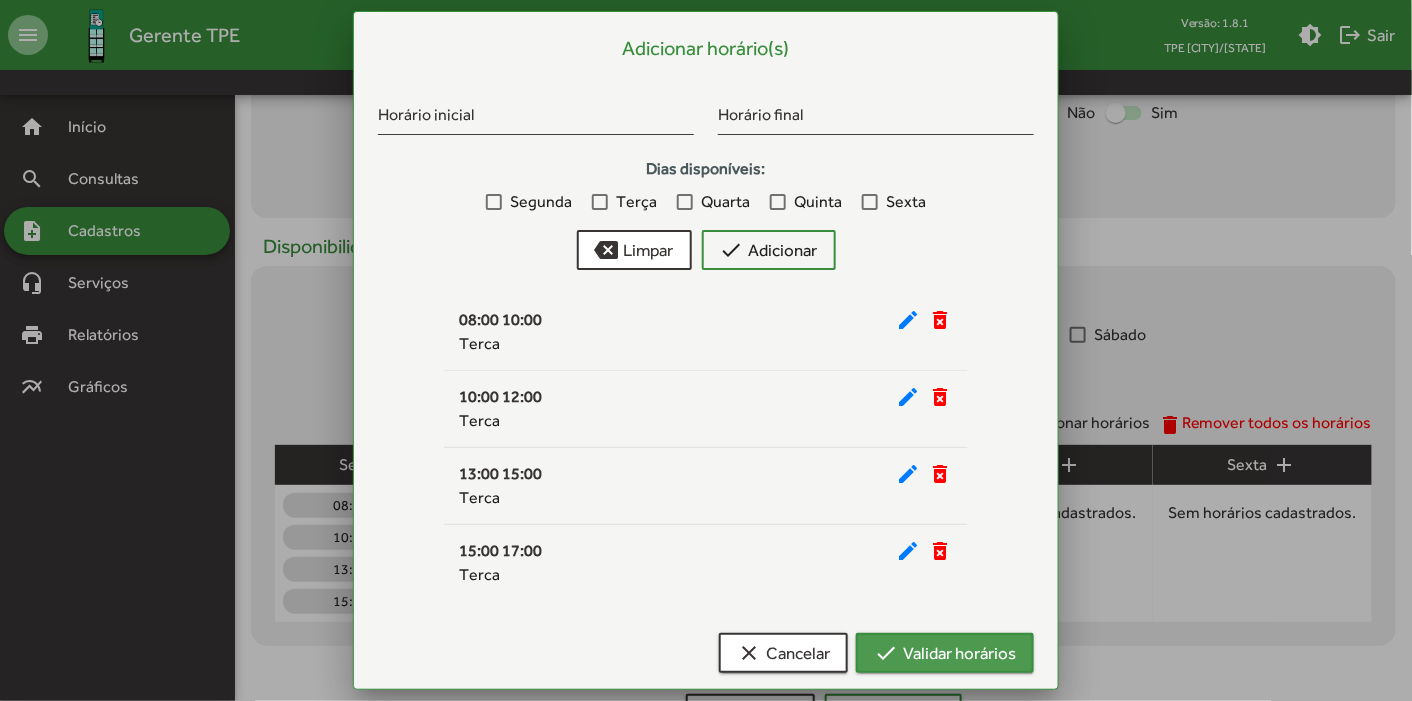 click on "check  Validar horários" at bounding box center [945, 653] 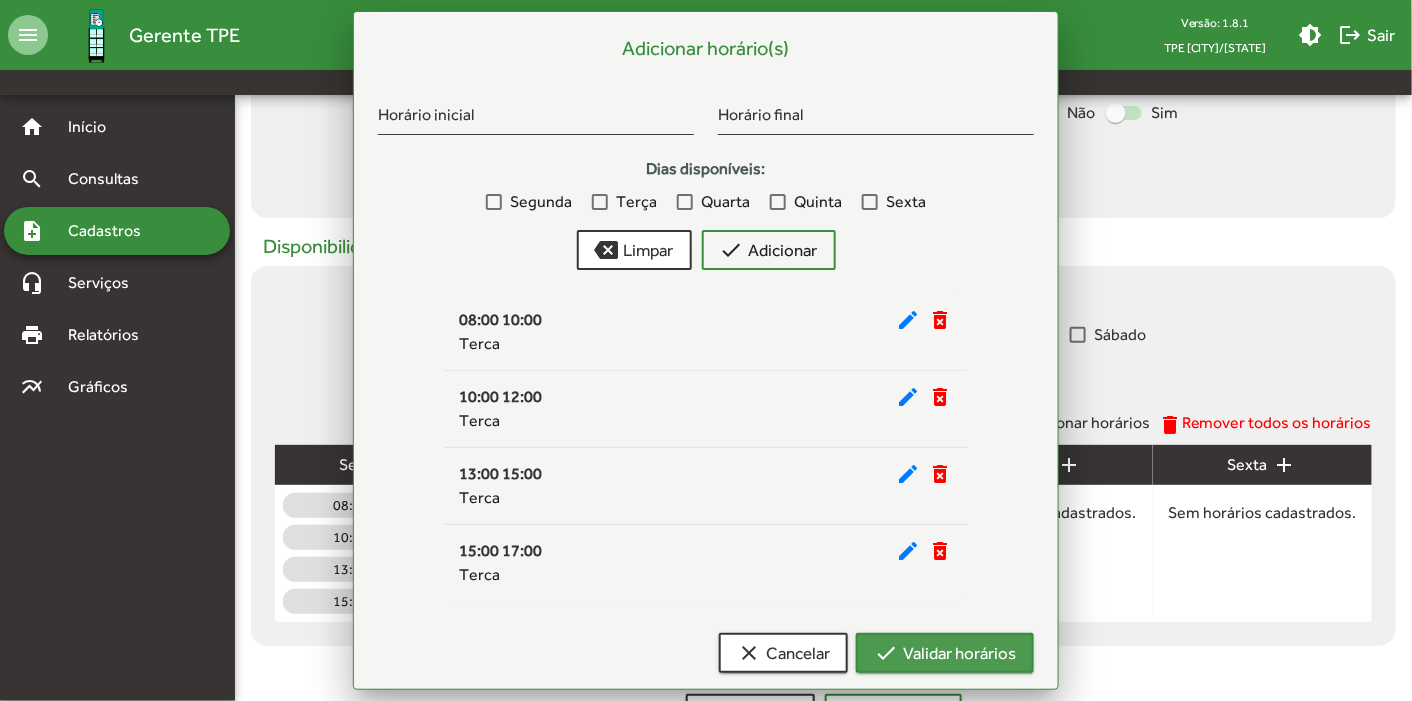 scroll, scrollTop: 738, scrollLeft: 0, axis: vertical 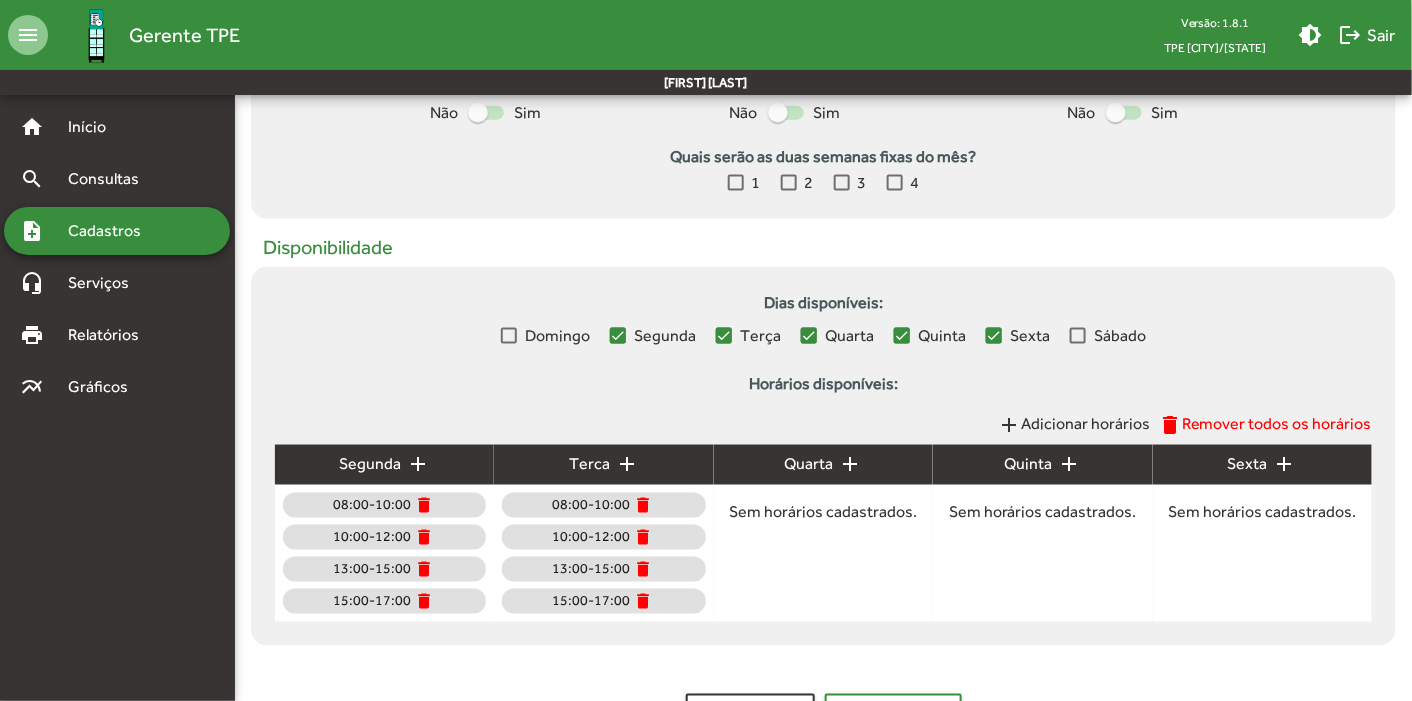 click on "quarta add" 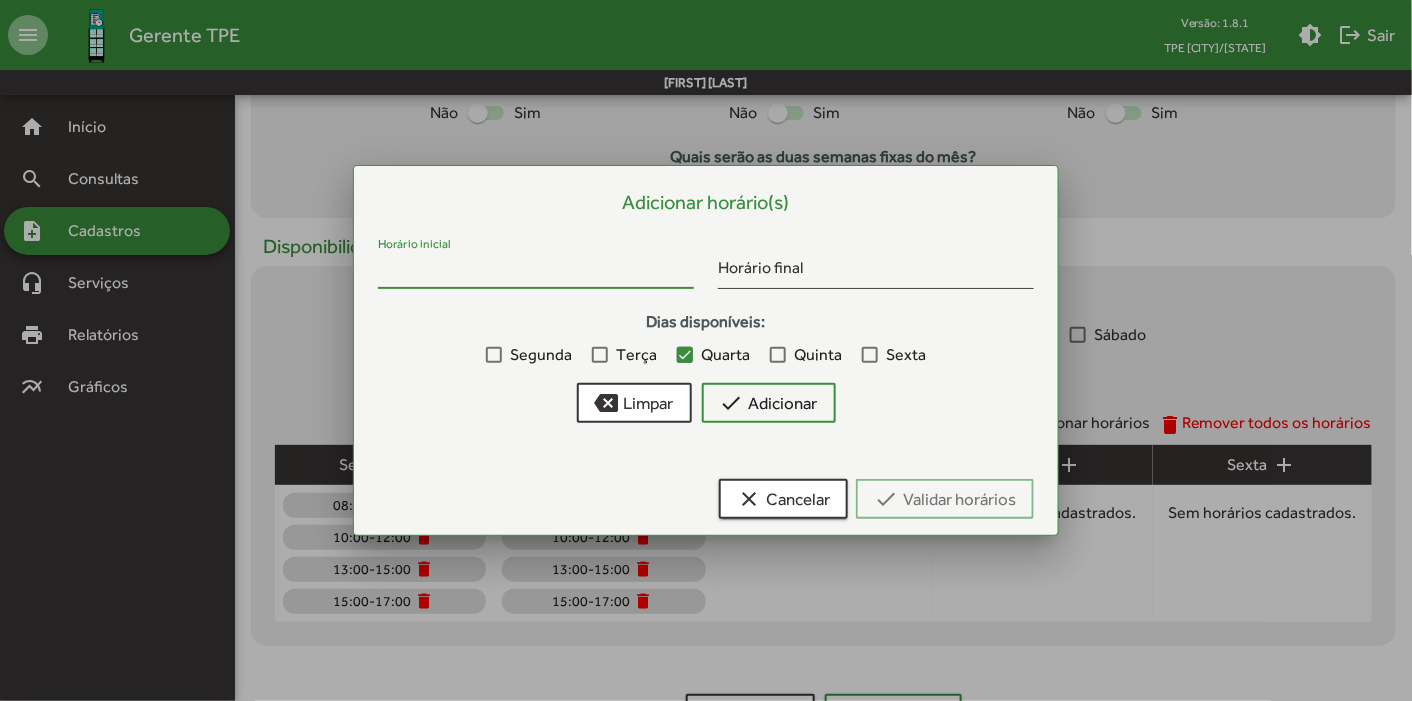 click on "Horário inicial" at bounding box center (536, 272) 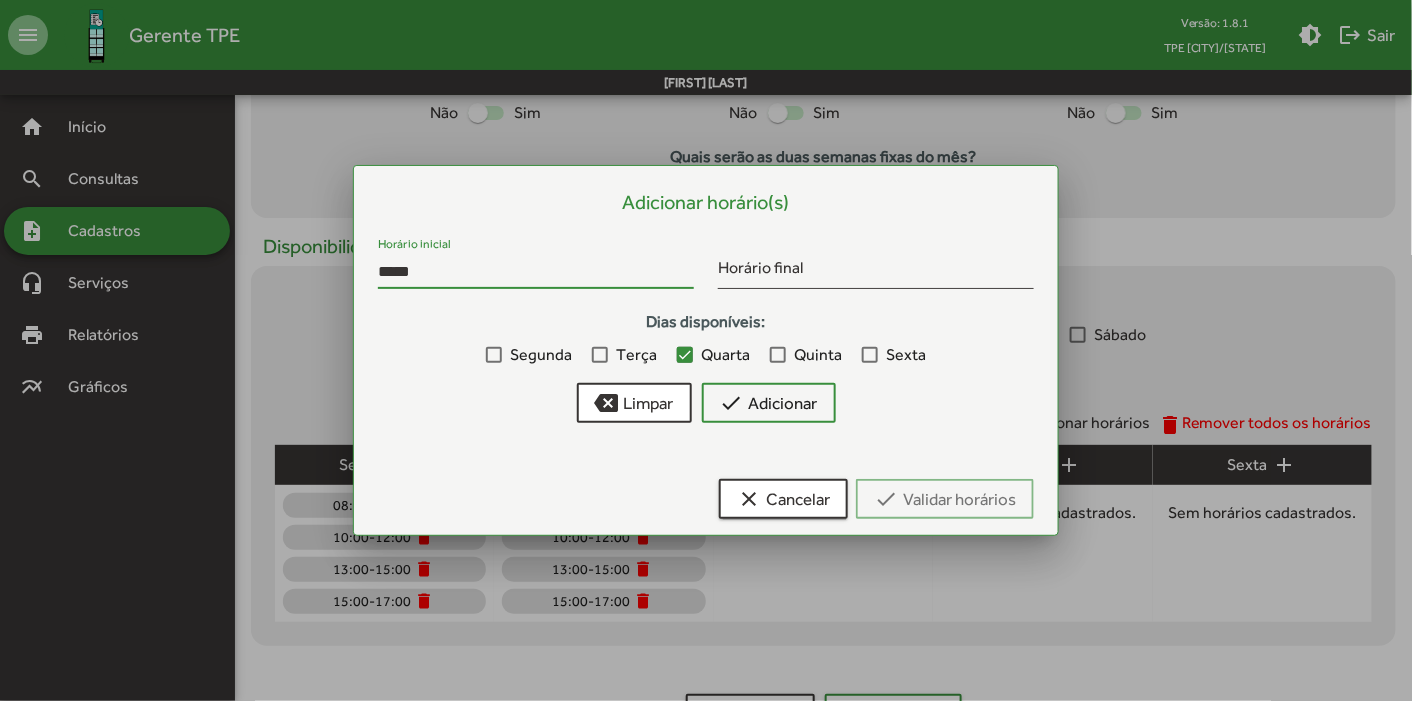 type on "*****" 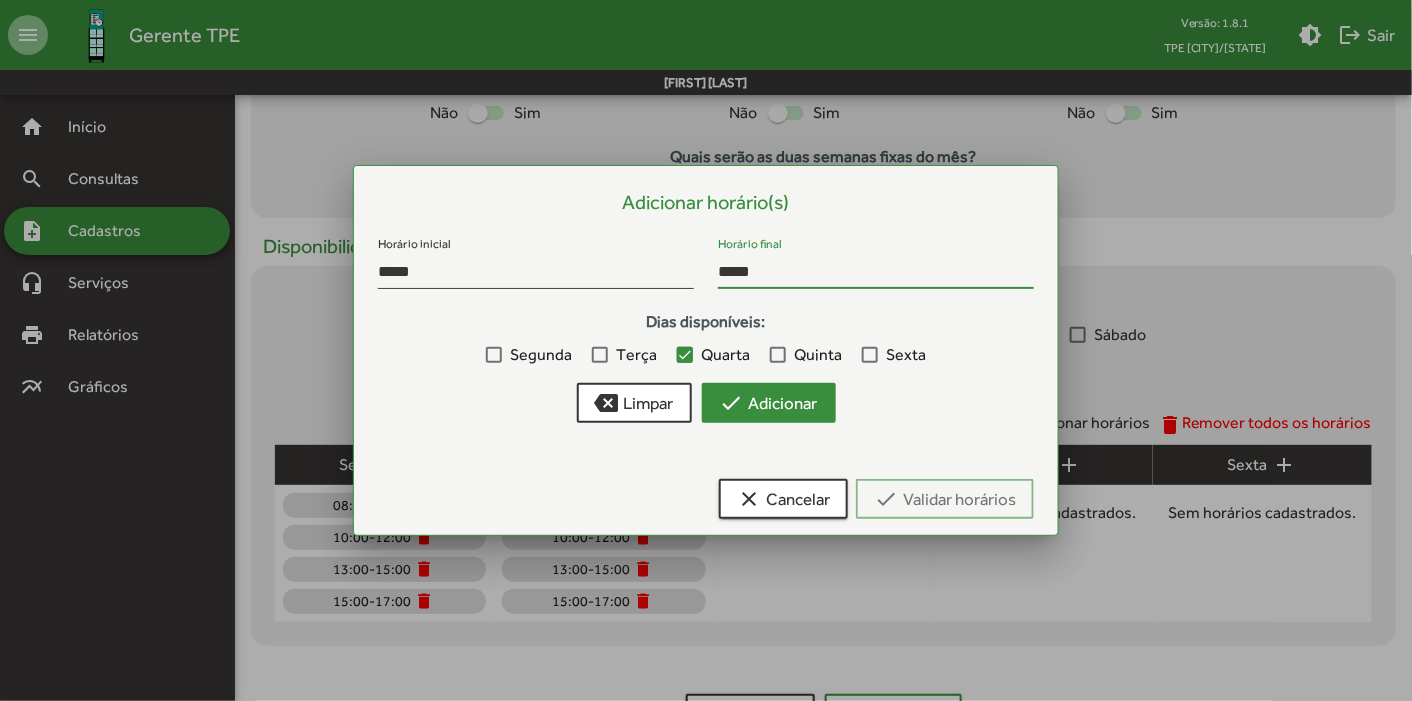 type on "*****" 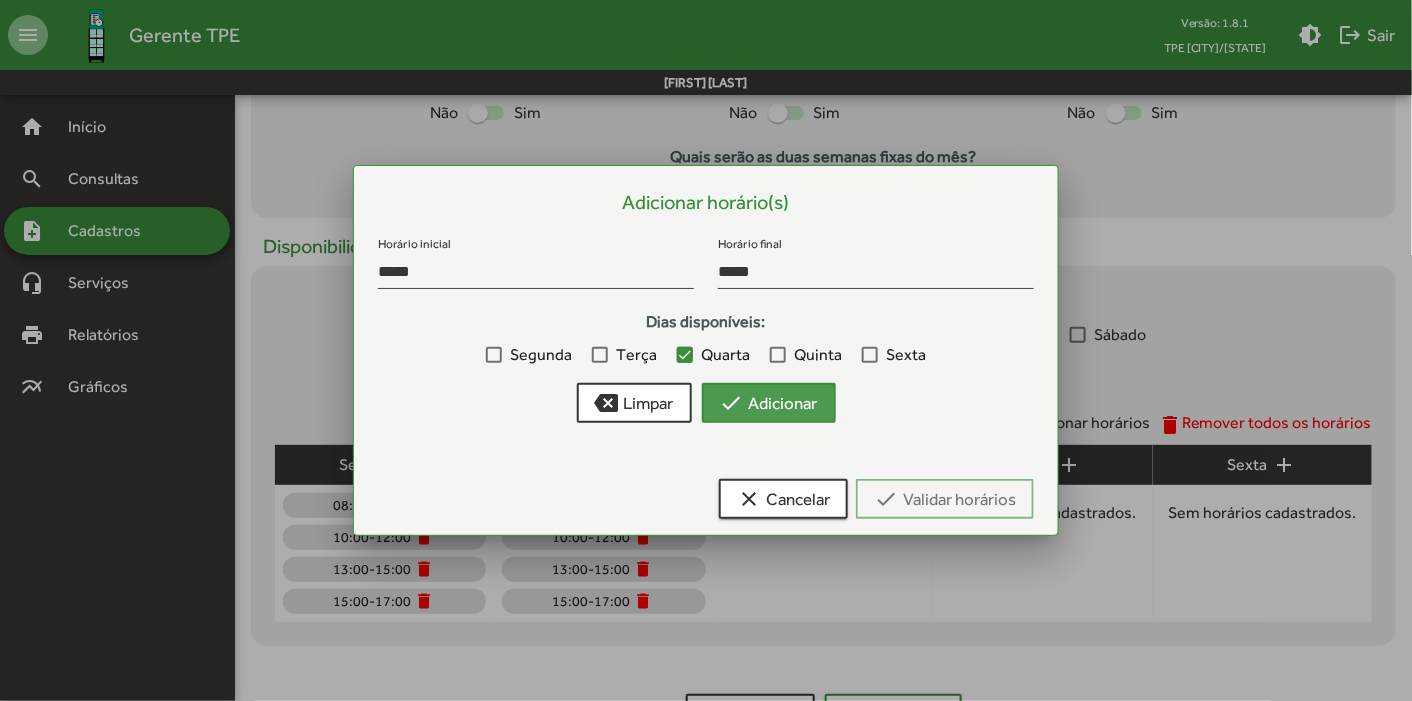 click on "check  Adicionar" at bounding box center [769, 403] 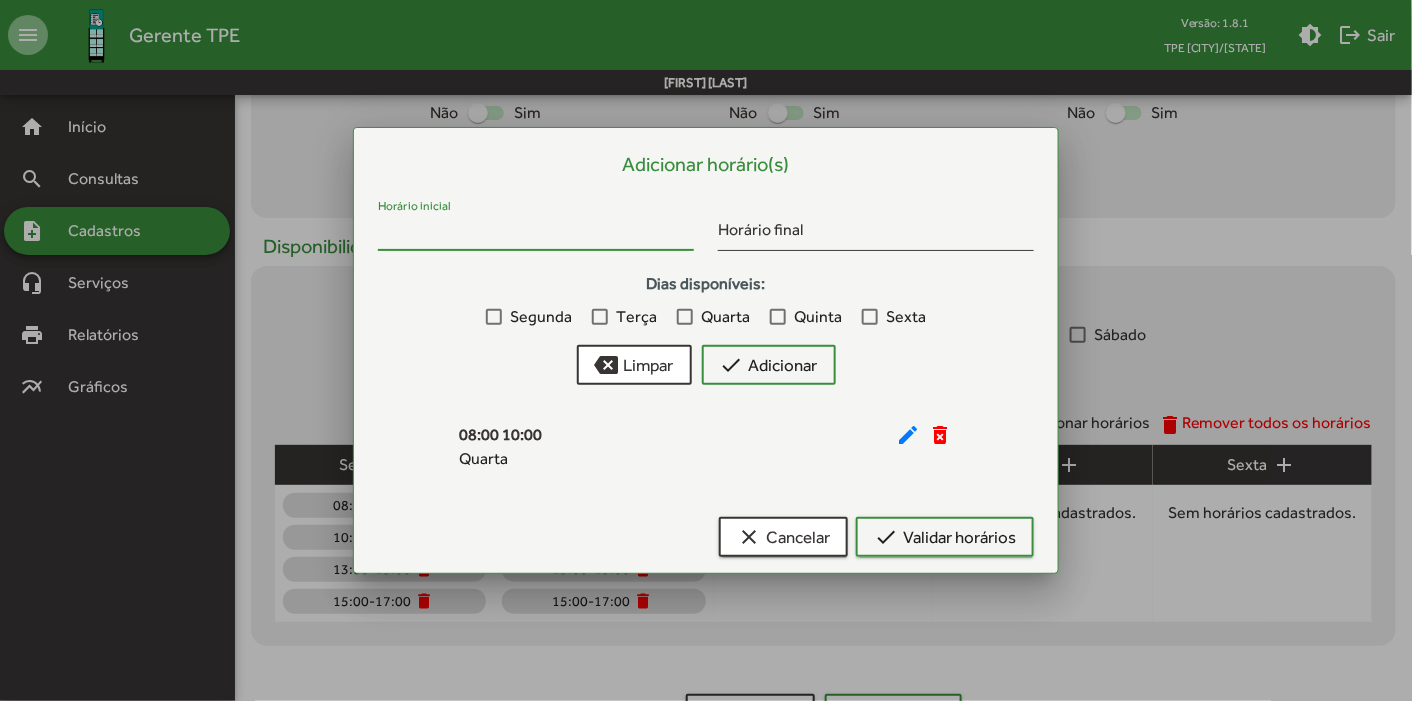 click on "Horário inicial" at bounding box center [536, 234] 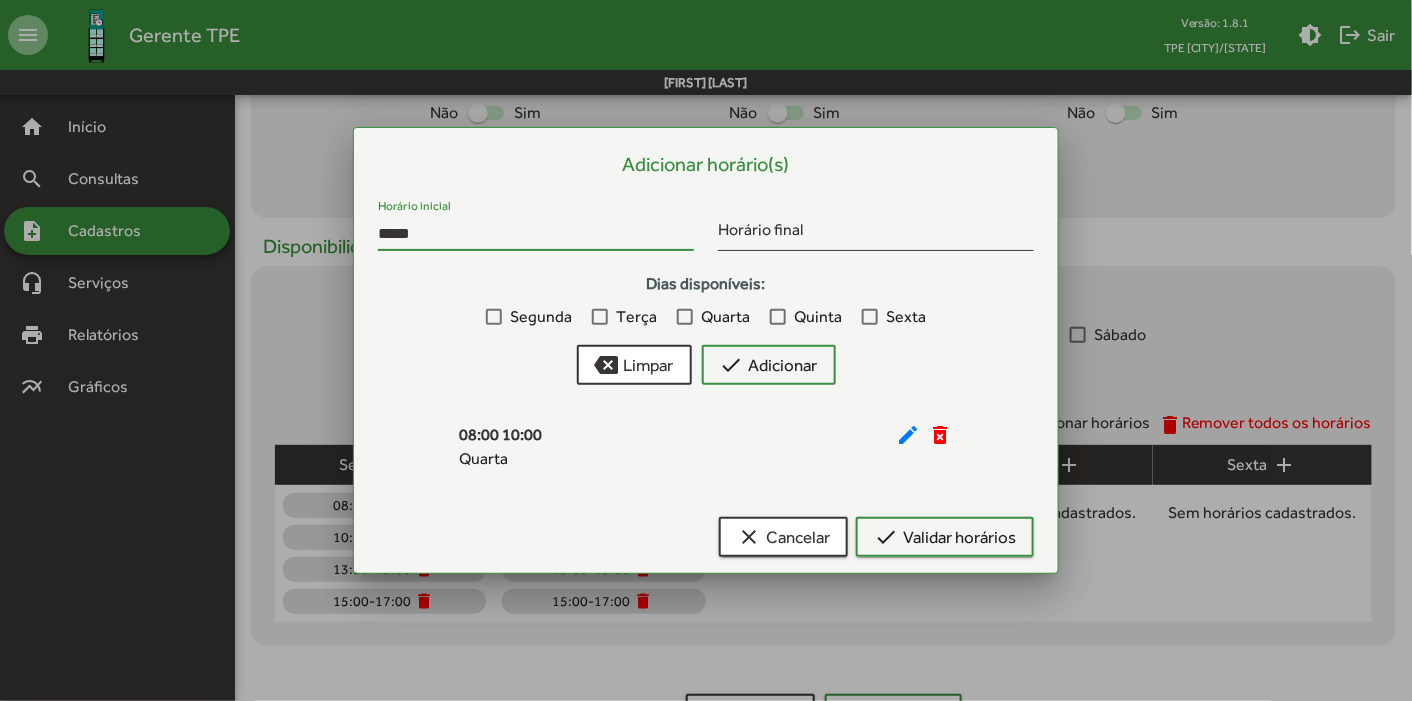 type on "*****" 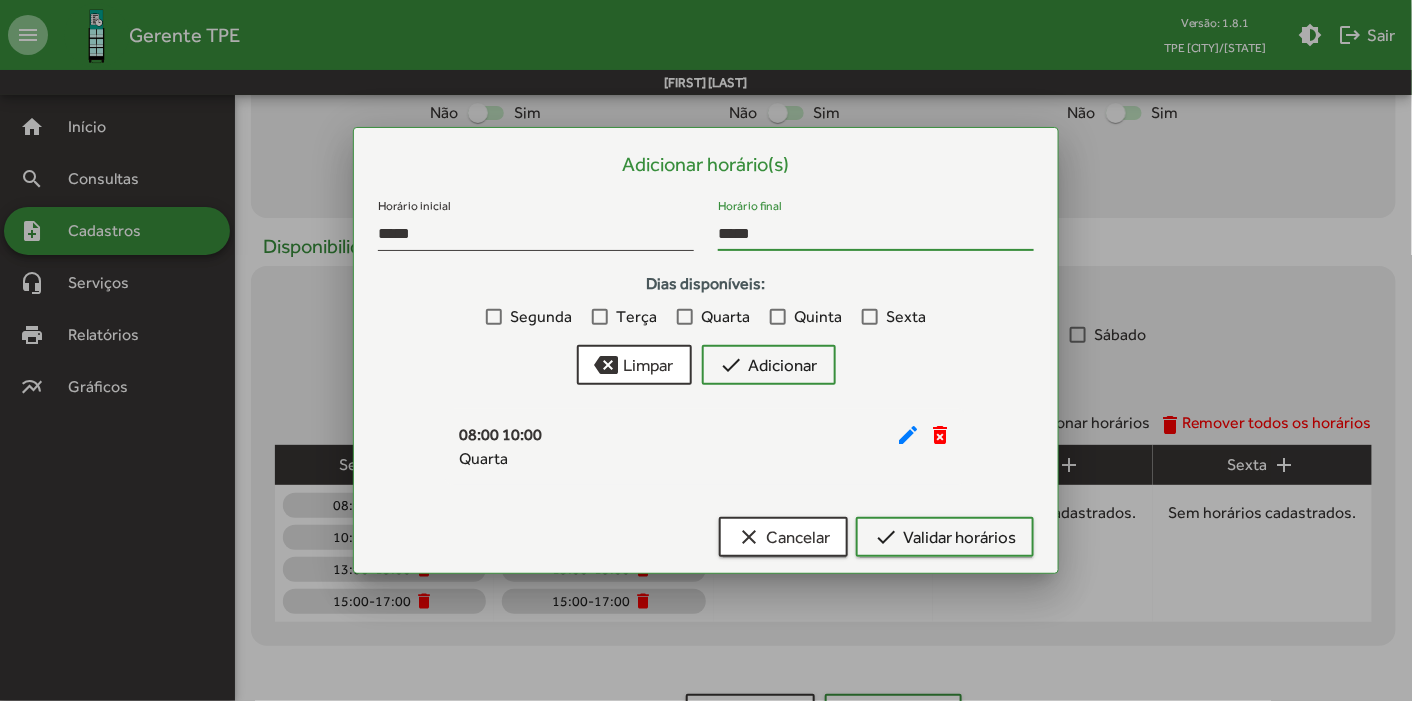 type on "*****" 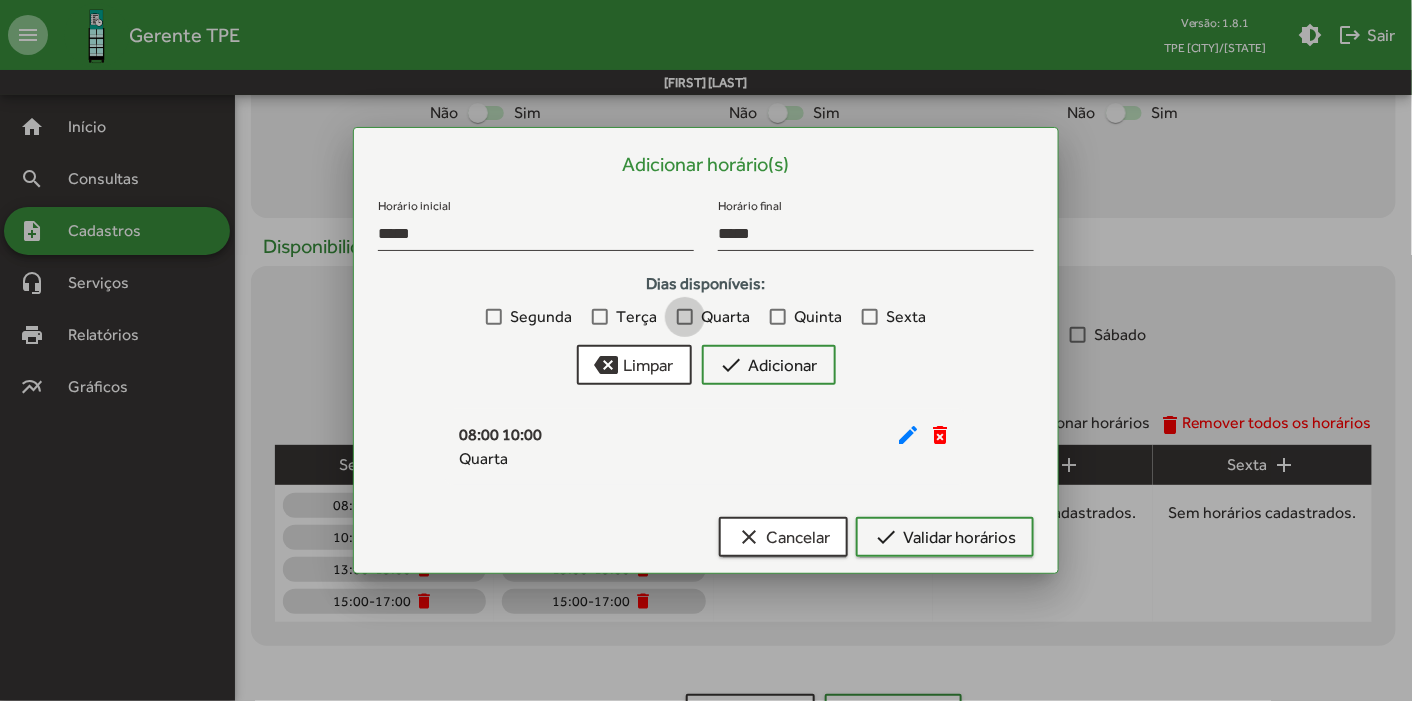 click at bounding box center [685, 317] 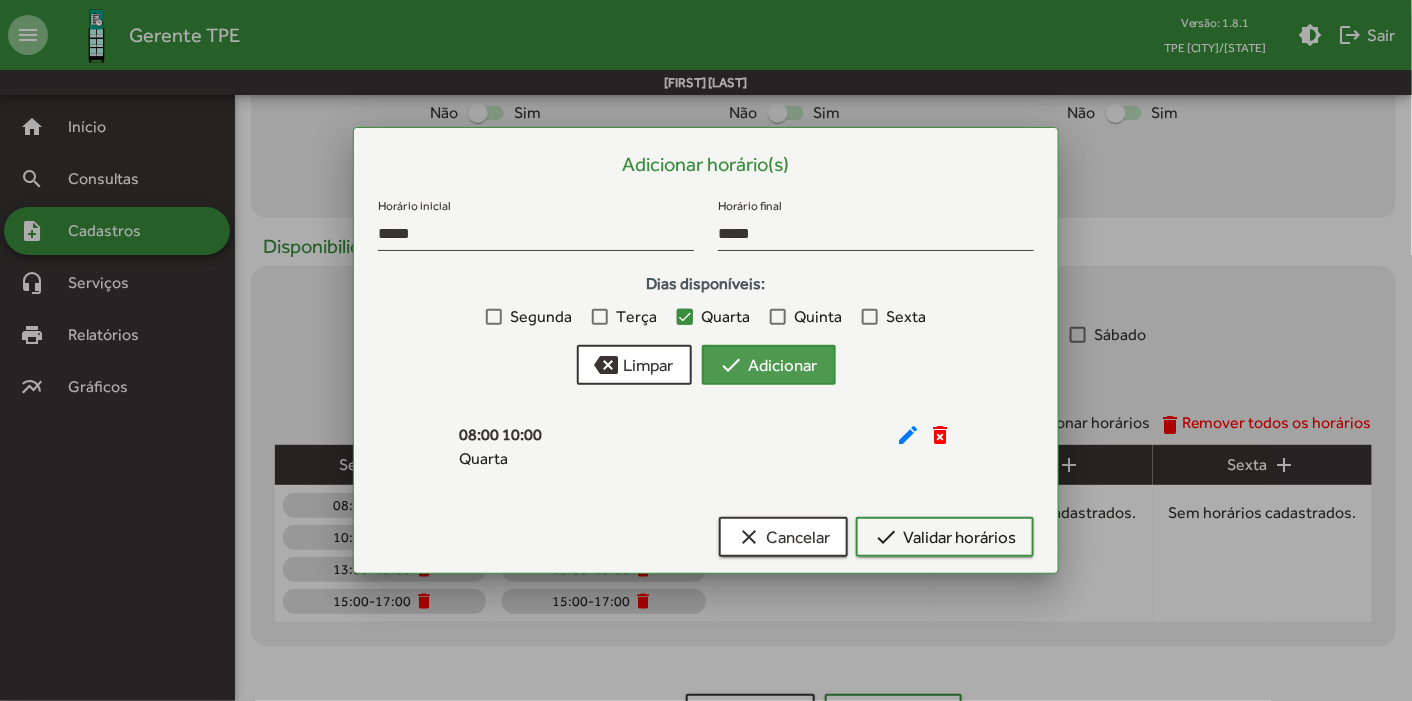click on "check  Adicionar" at bounding box center [769, 365] 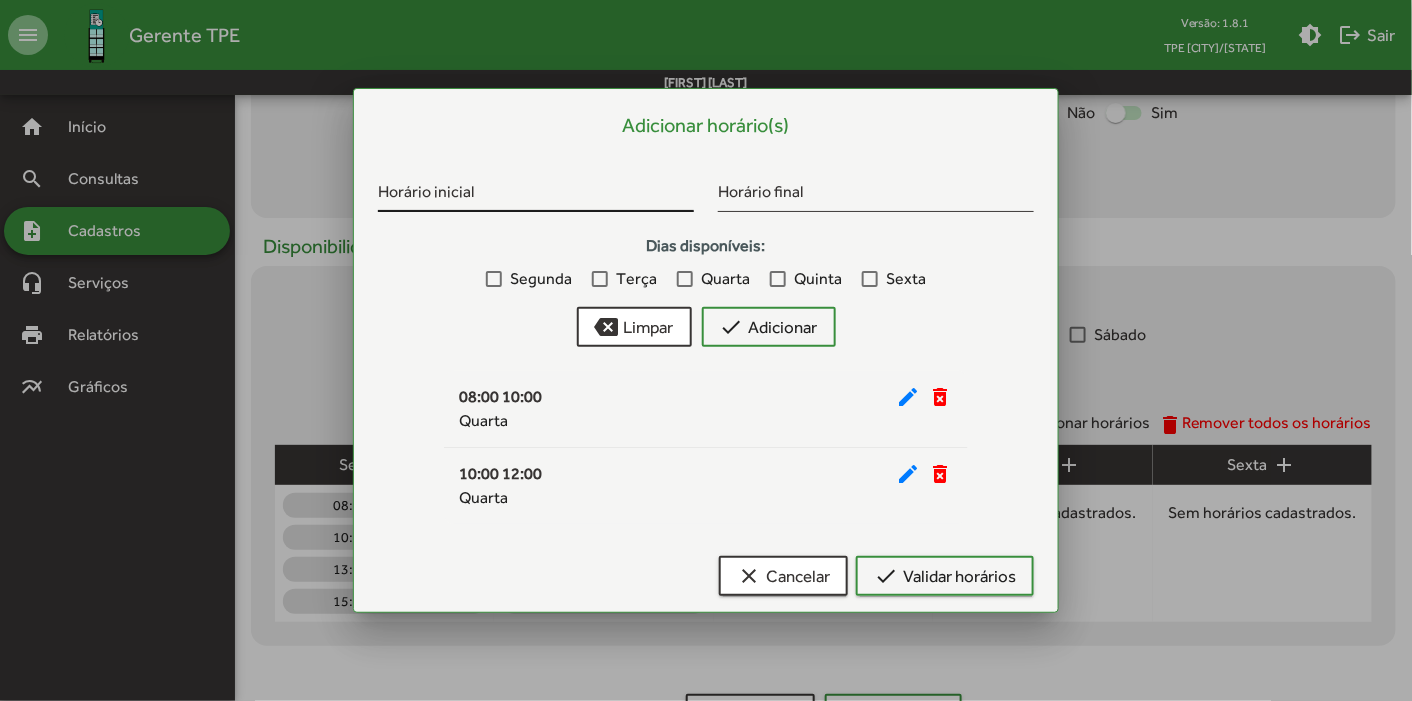 click on "Horário inicial" at bounding box center (536, 195) 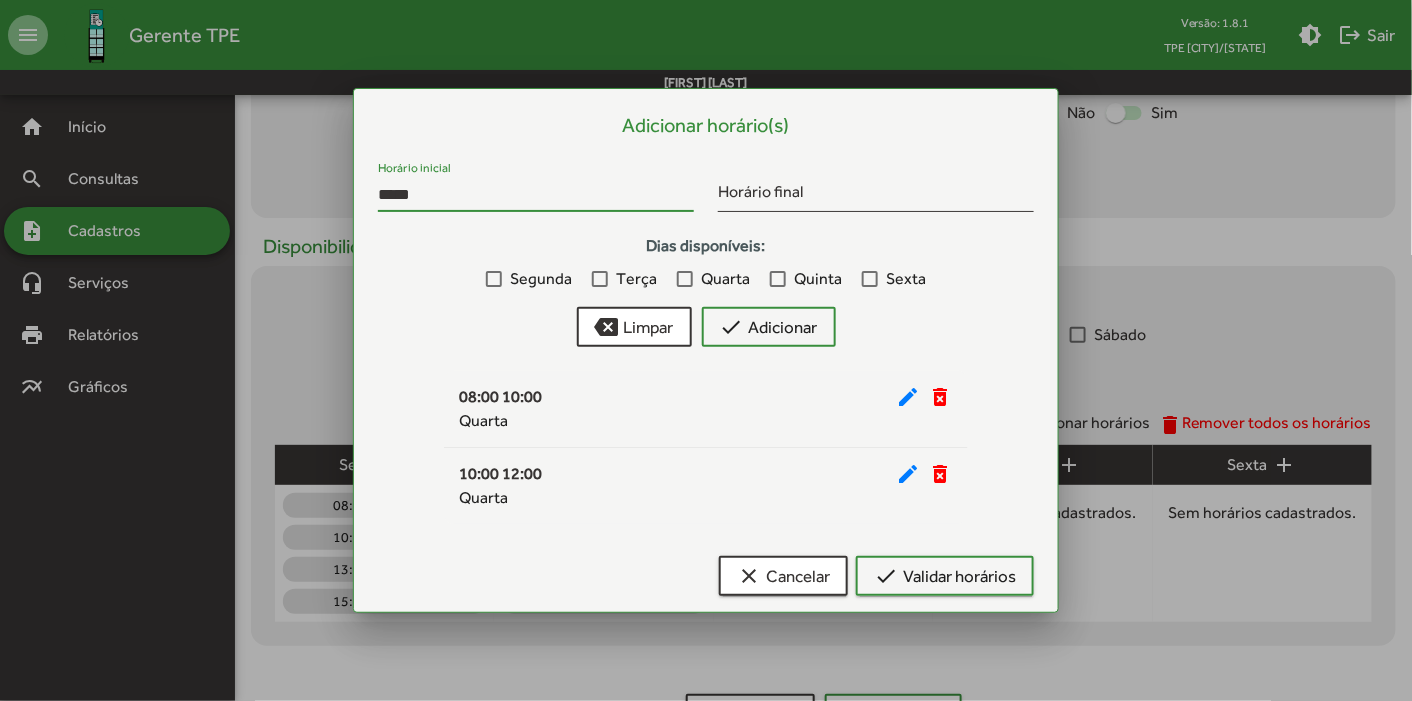 type on "*****" 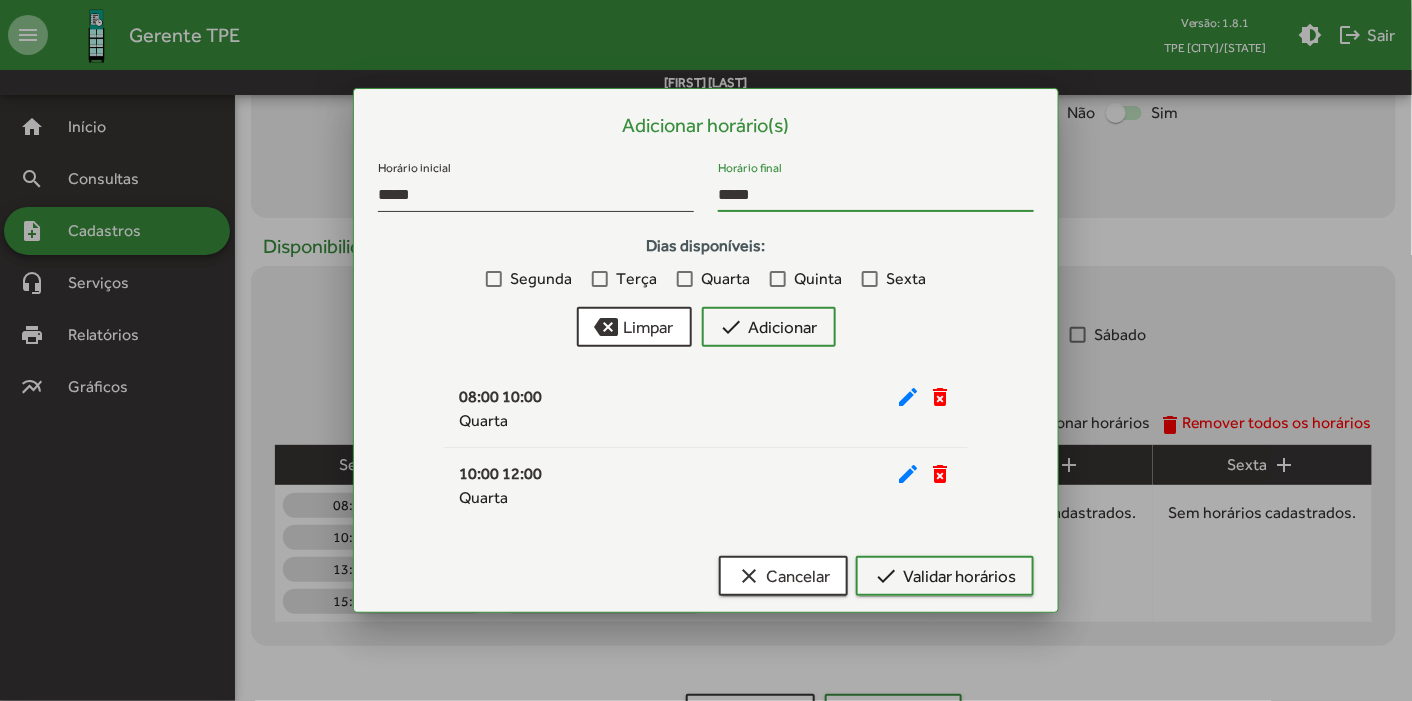type on "*****" 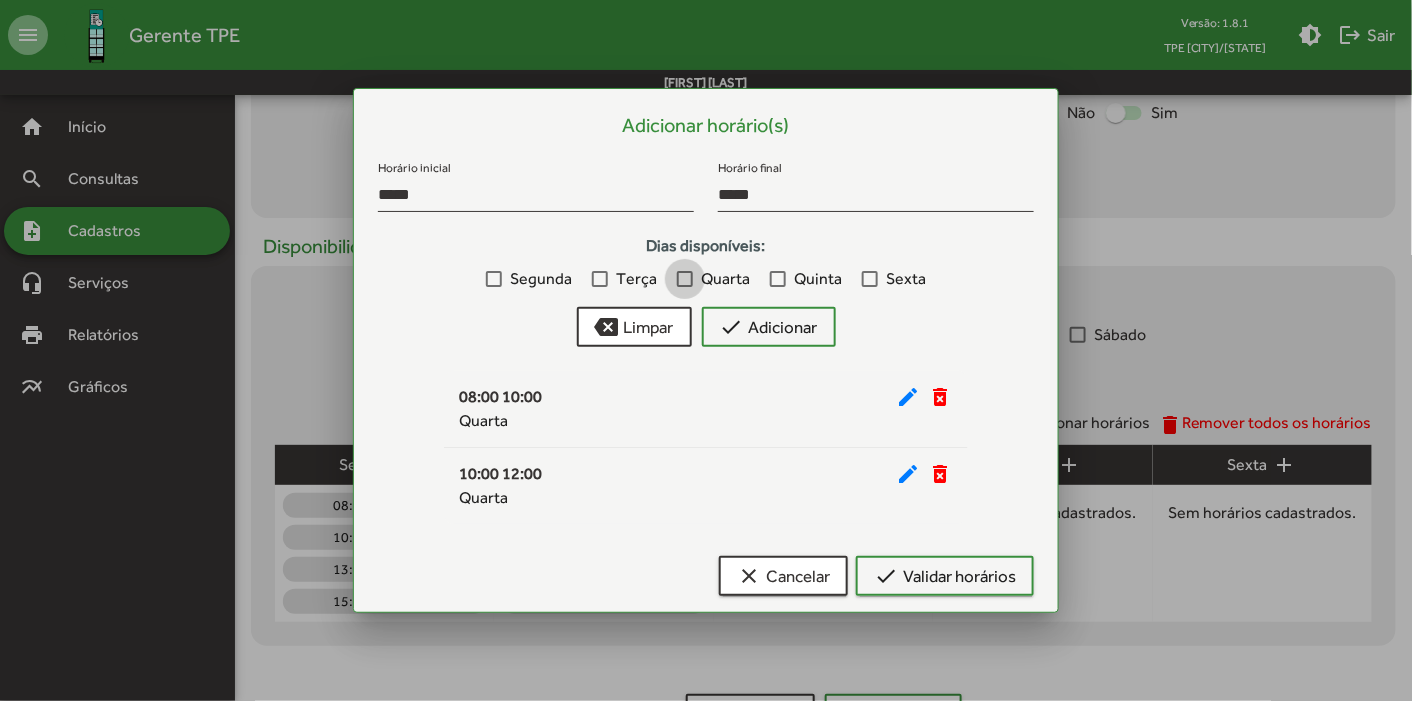 click at bounding box center (685, 279) 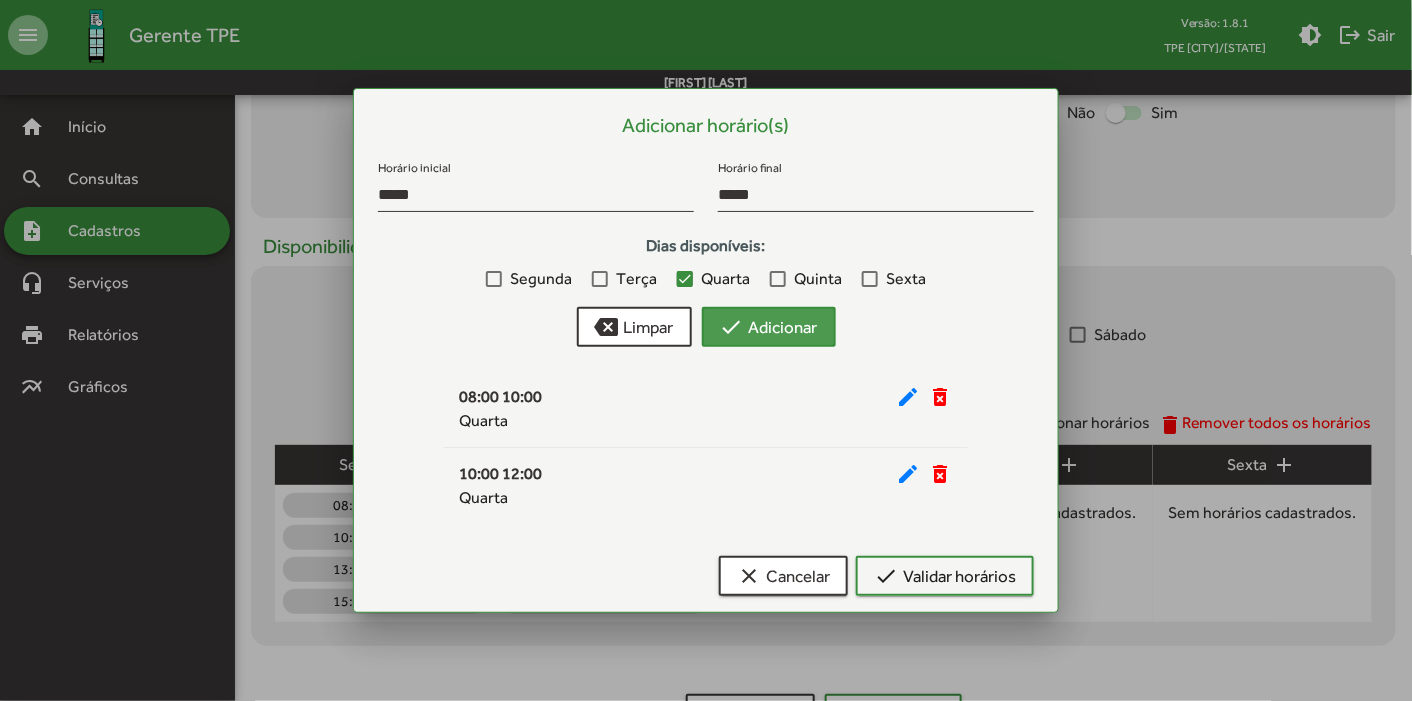 click on "check  Adicionar" at bounding box center (769, 327) 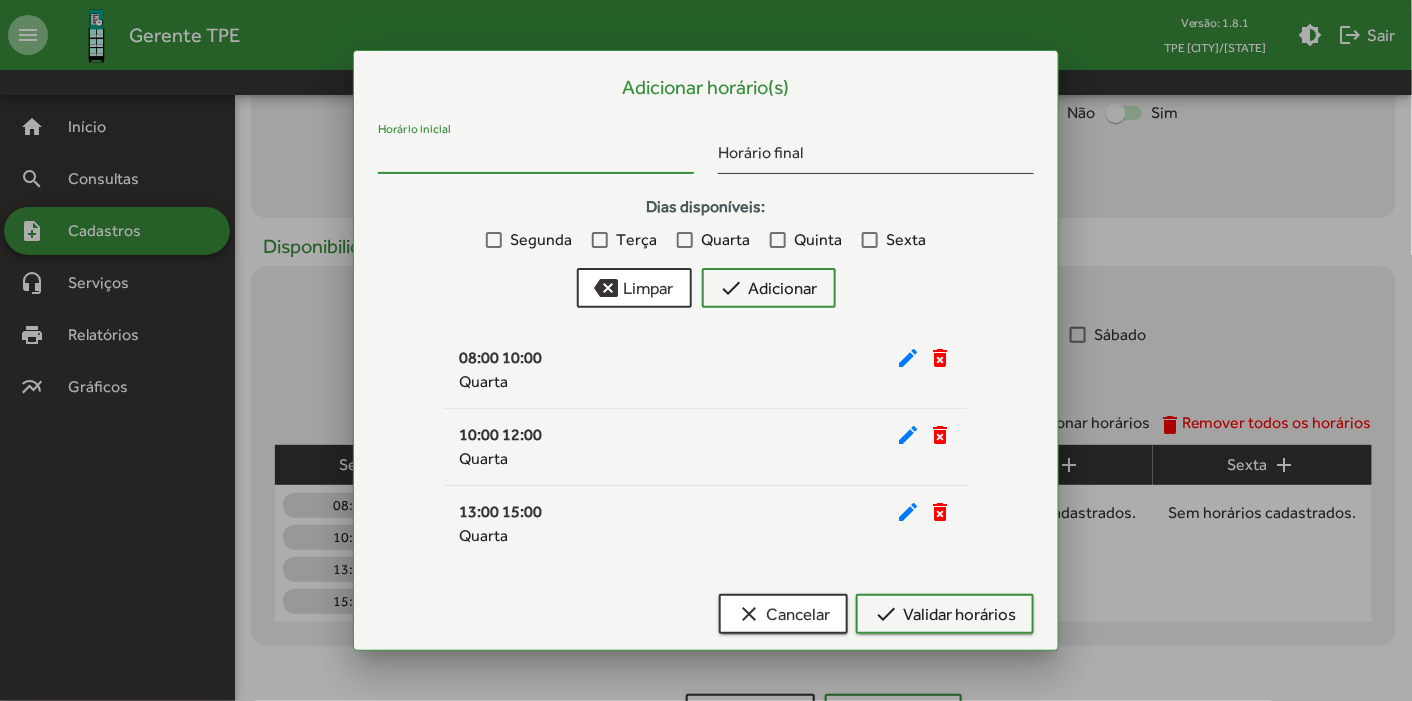 click on "Horário inicial" at bounding box center (536, 157) 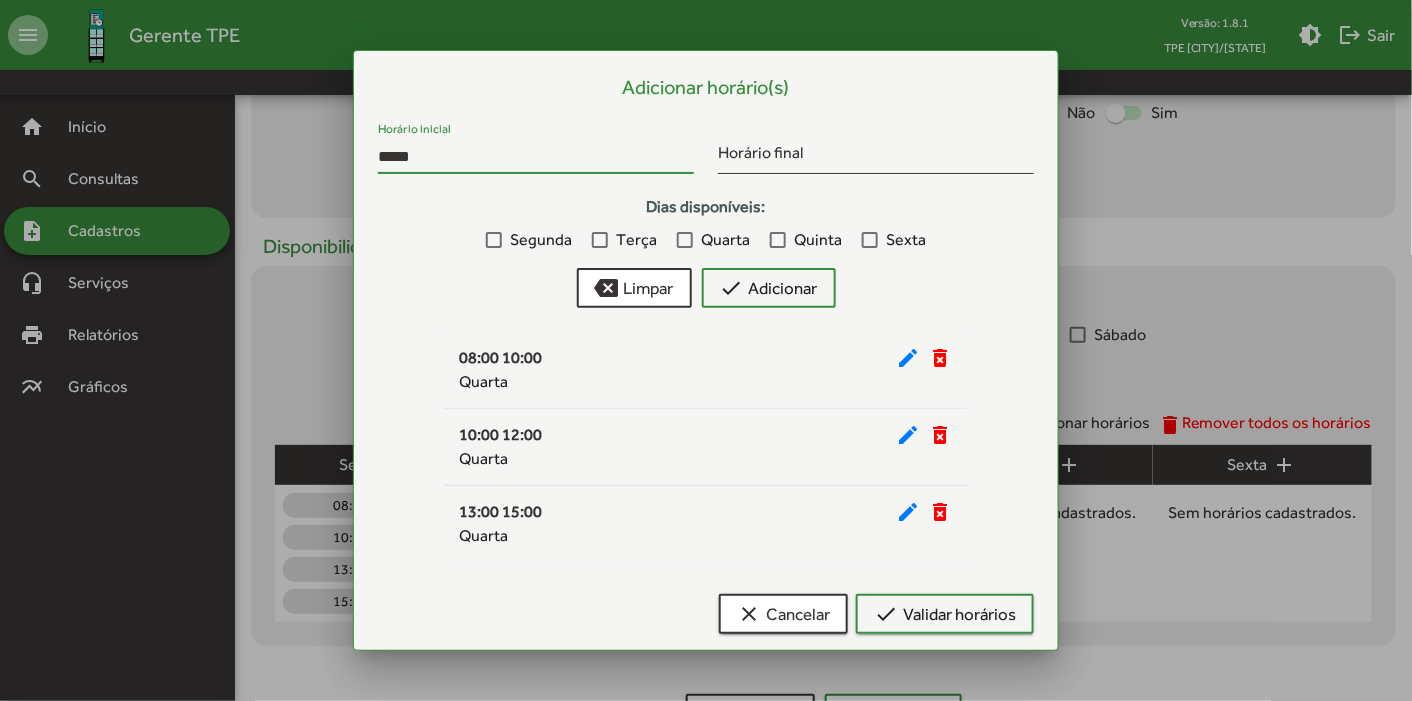 type on "*****" 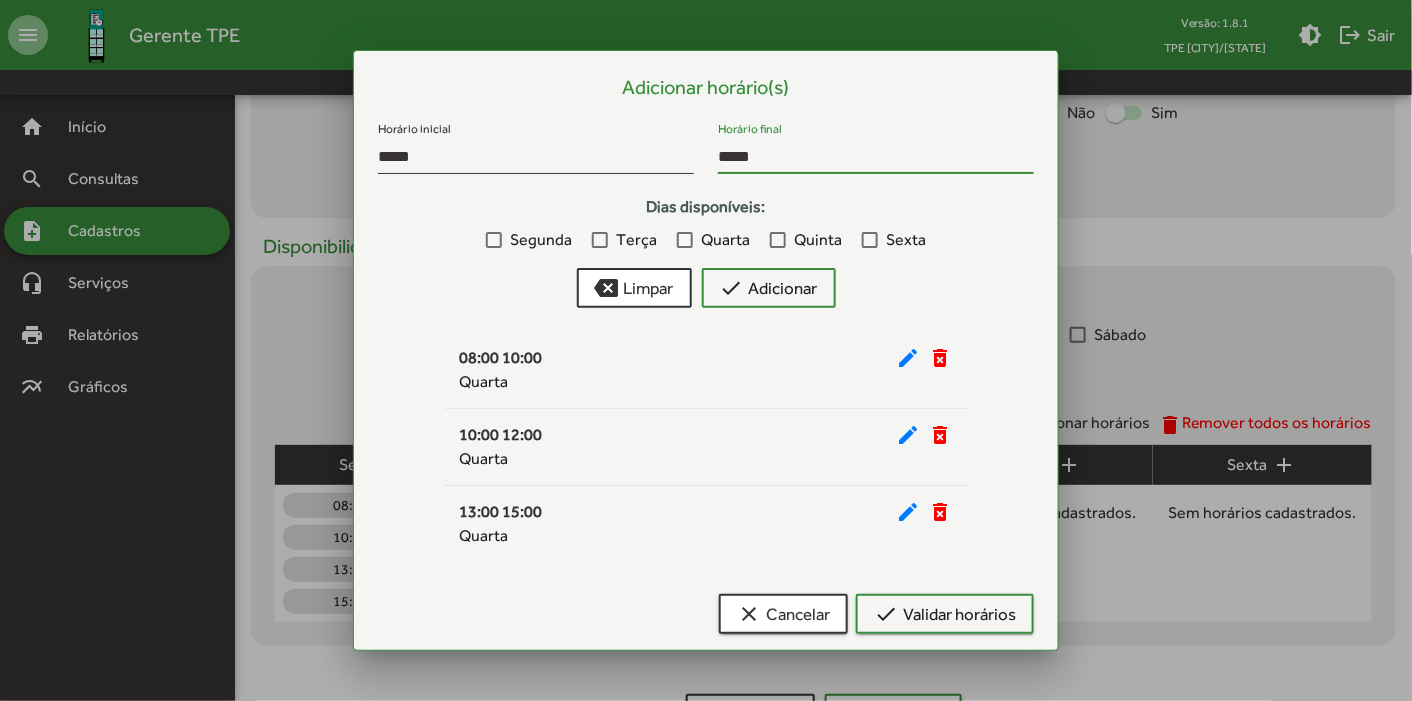 type on "*****" 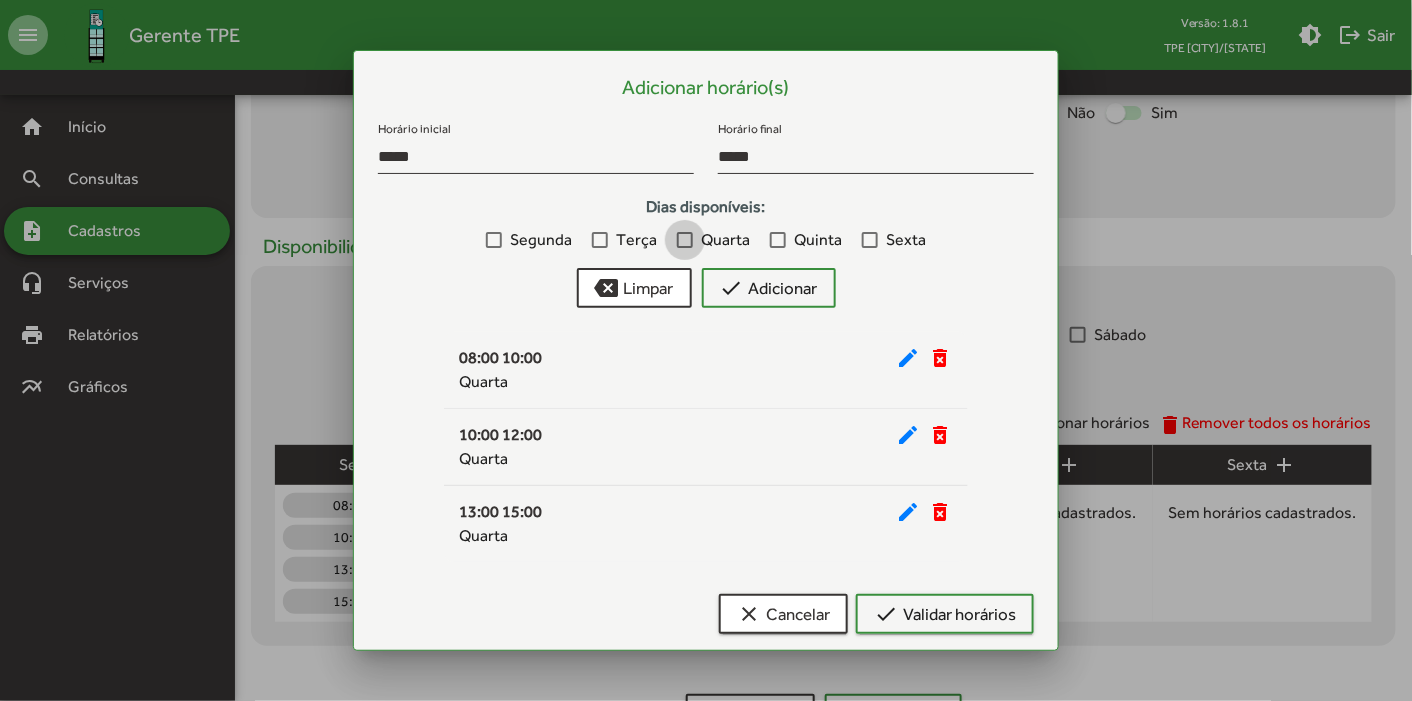 click at bounding box center (685, 240) 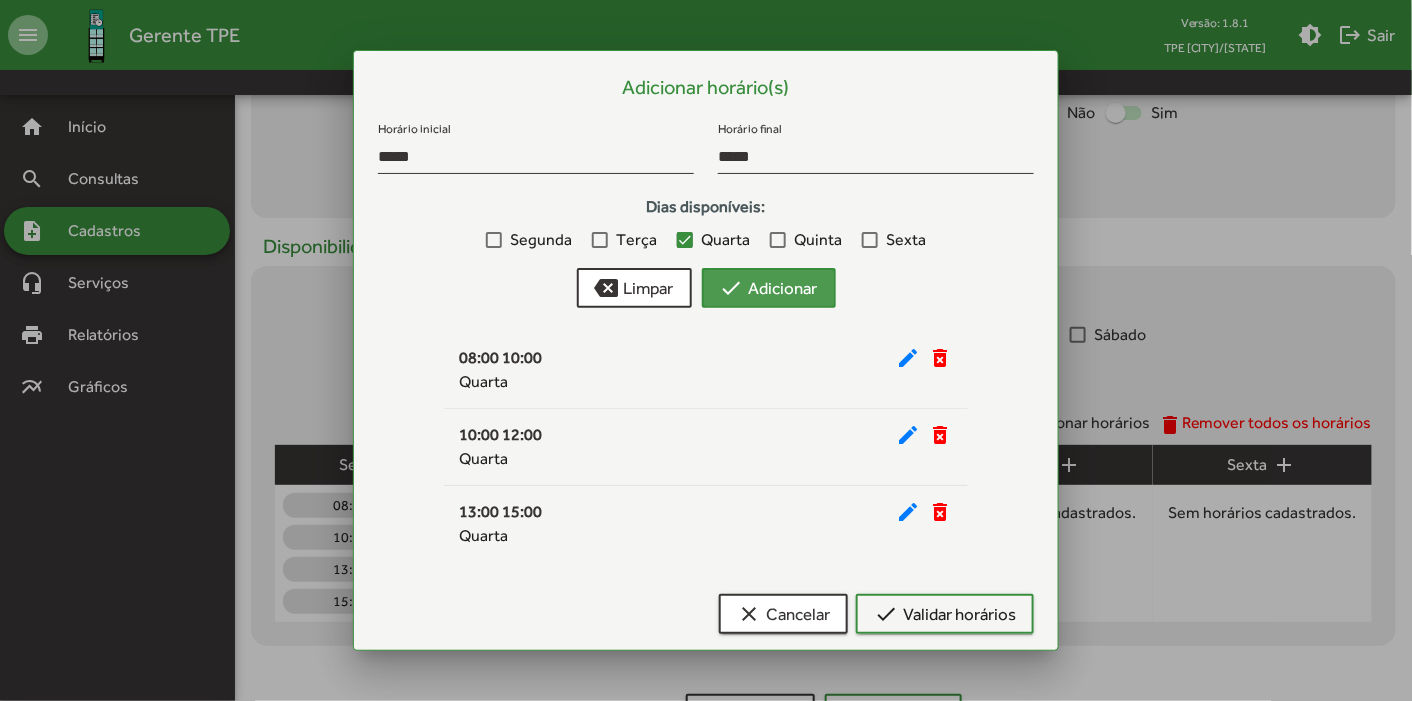 click on "check  Adicionar" at bounding box center (769, 288) 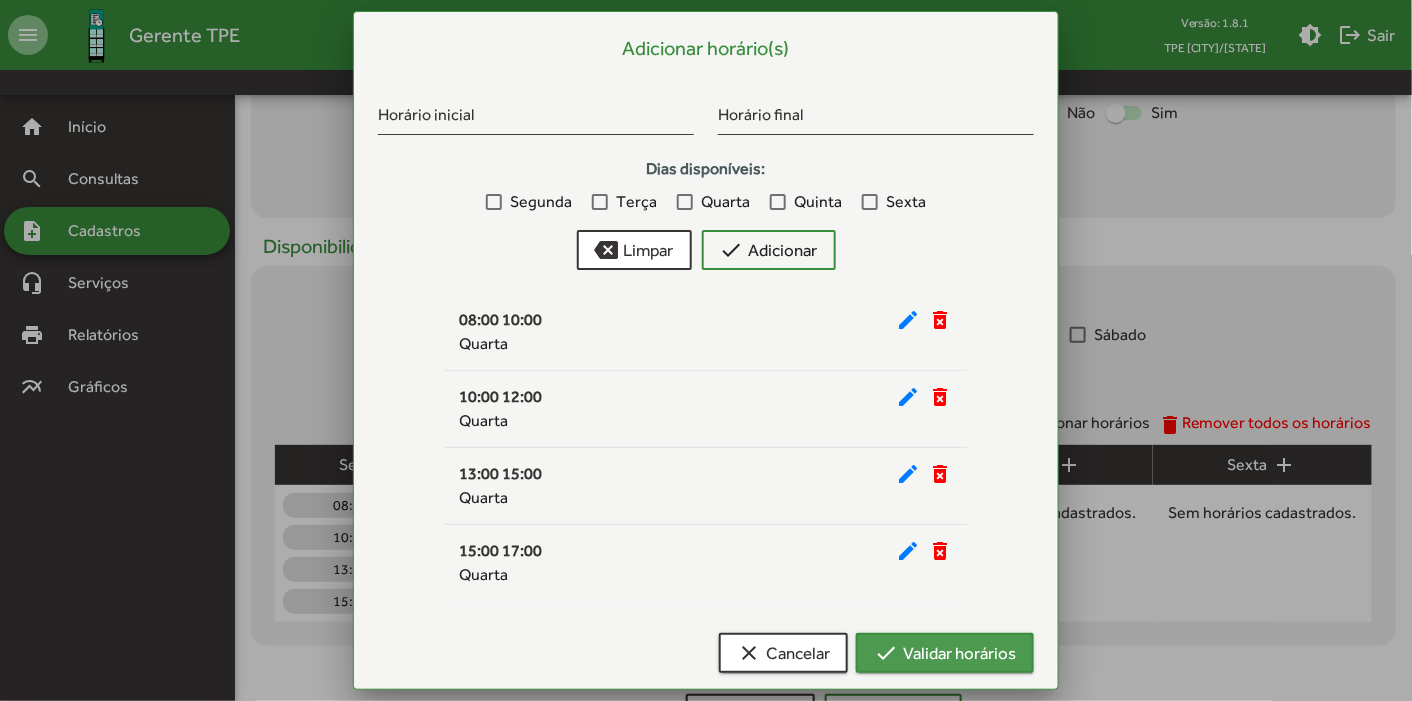 click on "check  Validar horários" at bounding box center [945, 653] 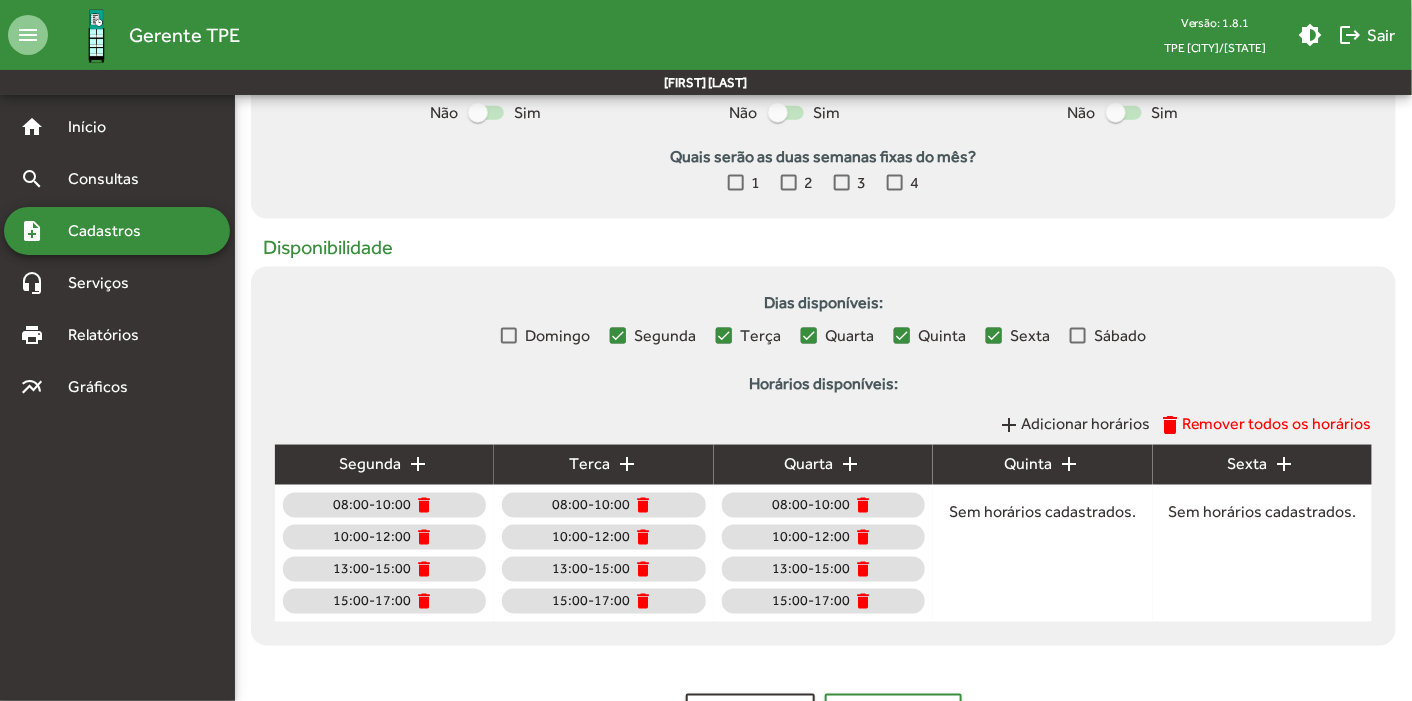 click on "add" 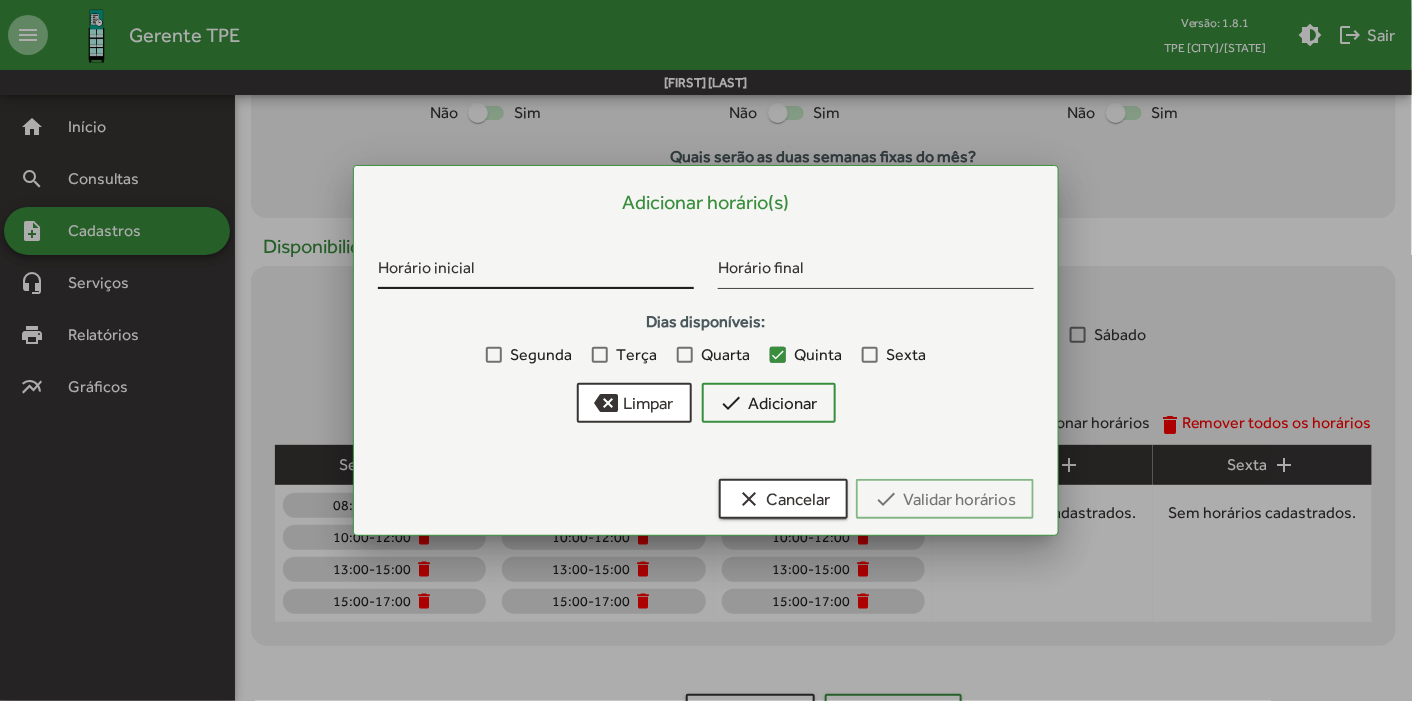 click on "Horário inicial" at bounding box center [536, 272] 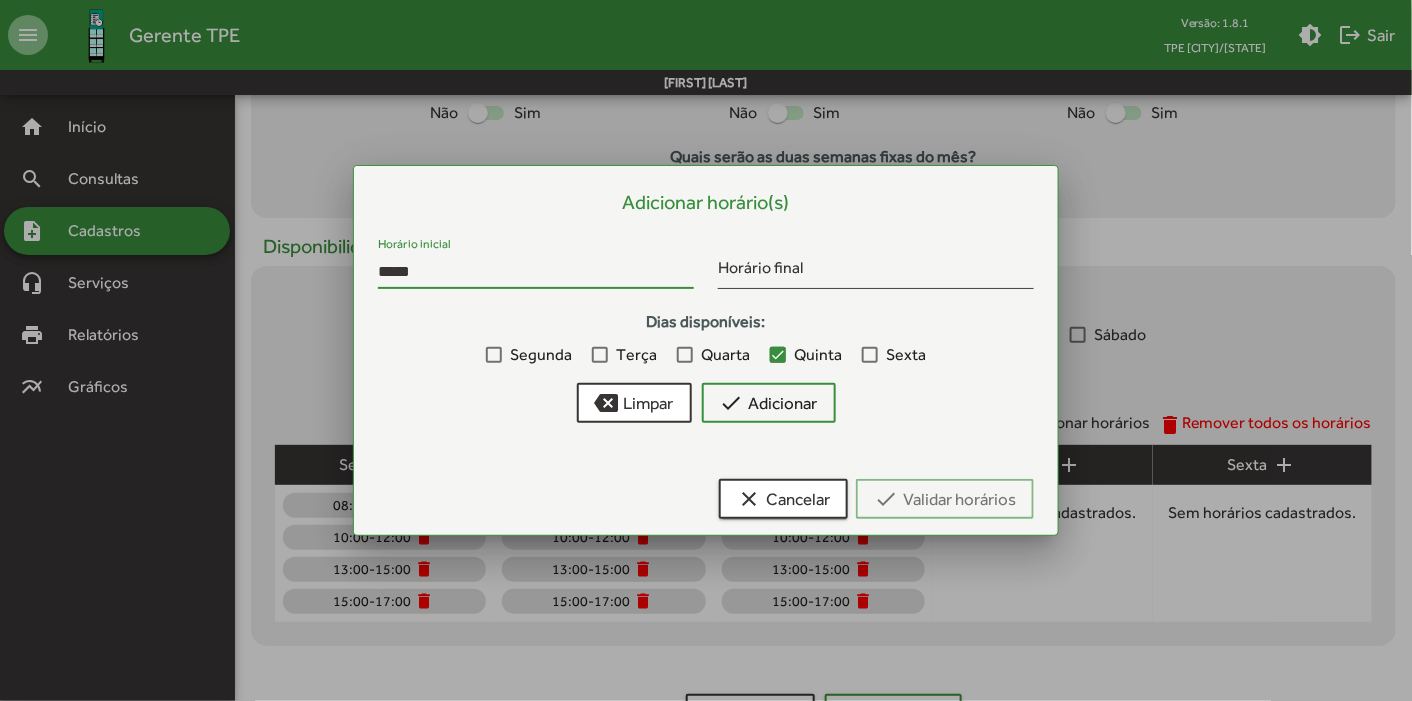 type on "*****" 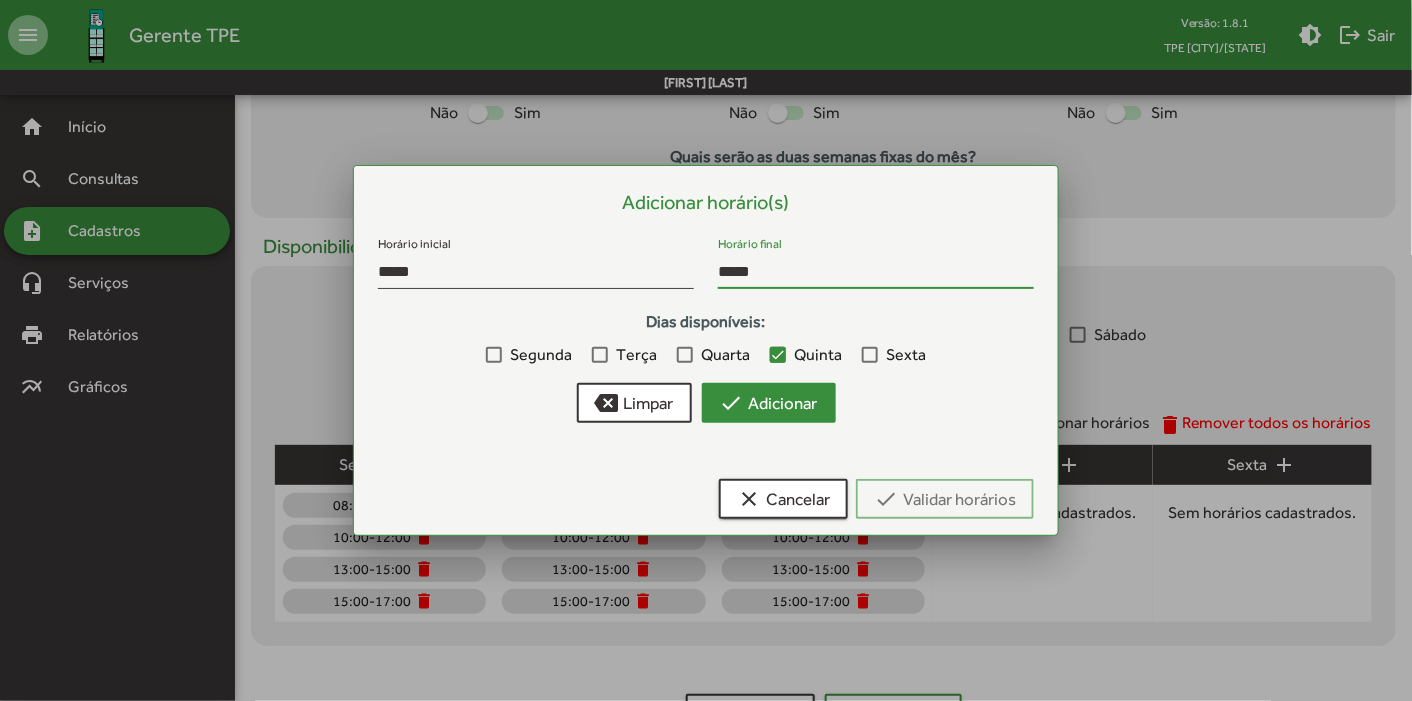 type on "*****" 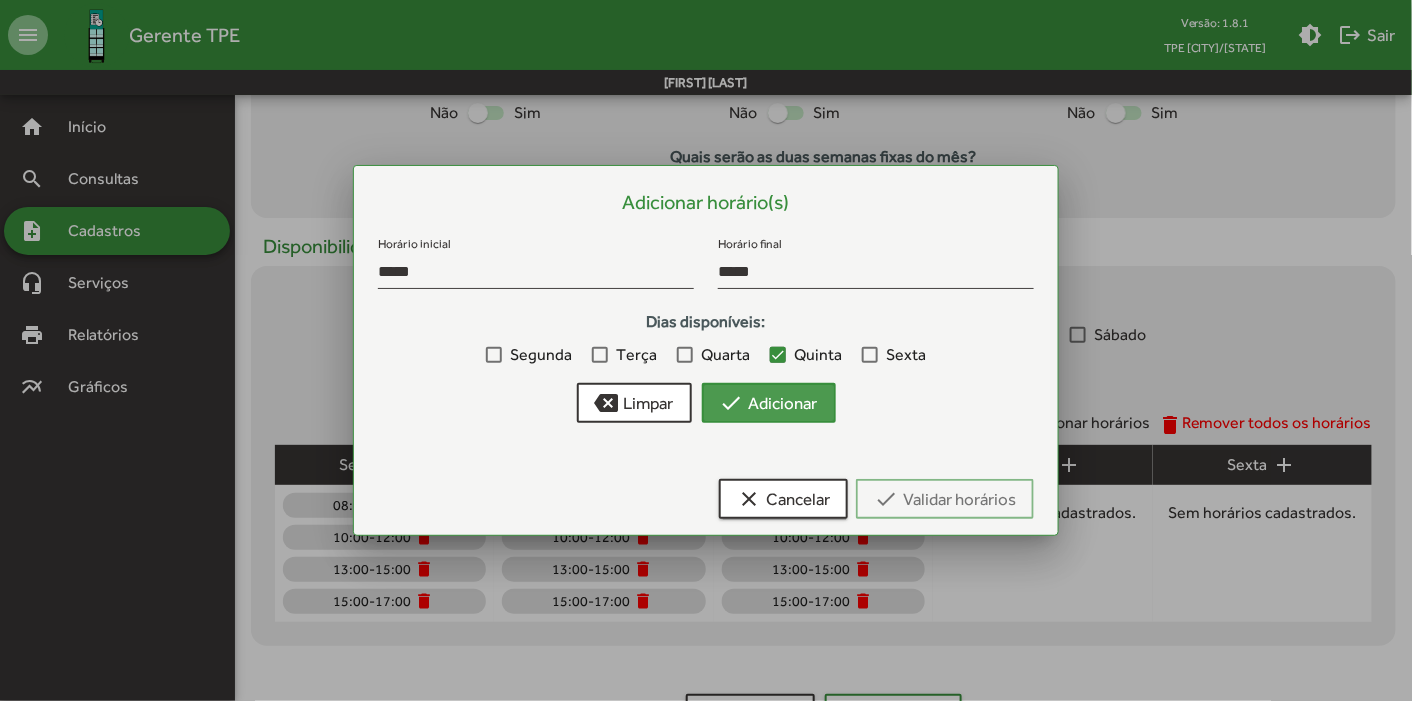 click on "check  Adicionar" at bounding box center [769, 403] 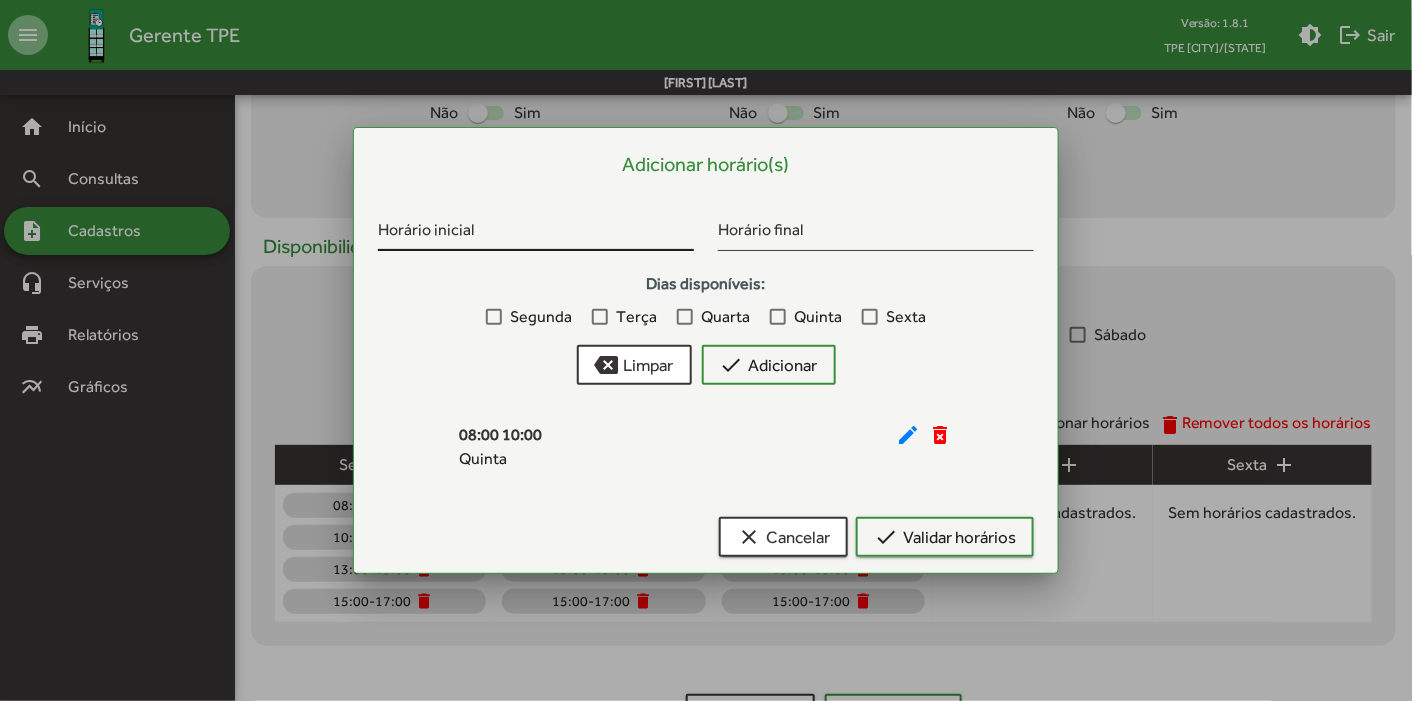 click on "Horário inicial" at bounding box center [536, 234] 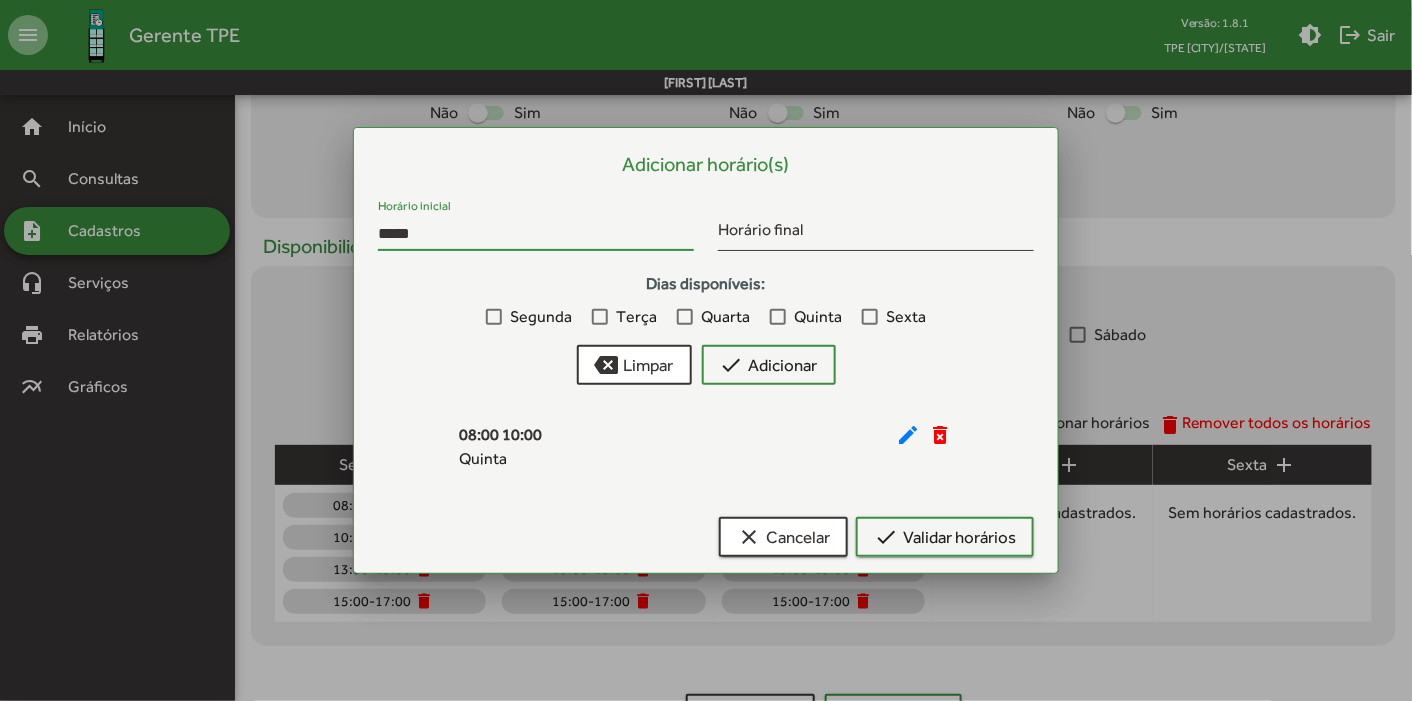 type on "*****" 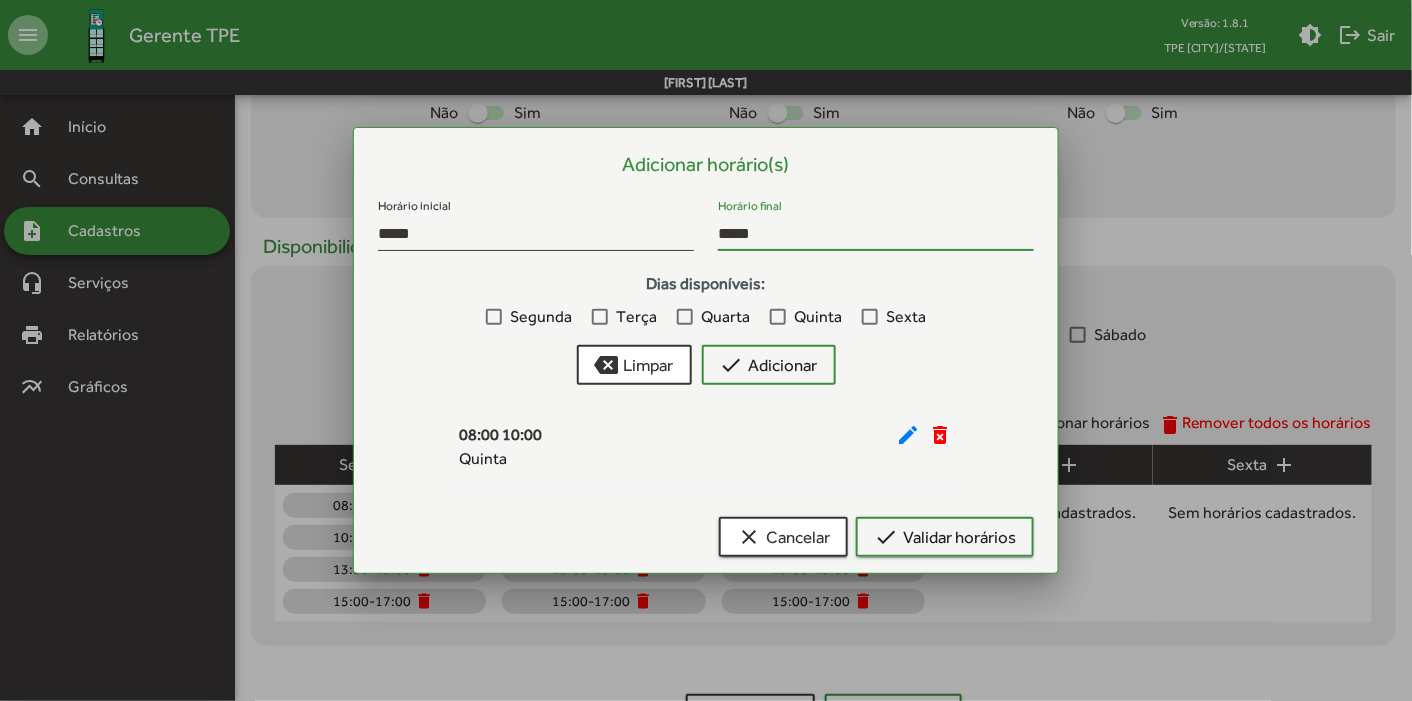 type on "*****" 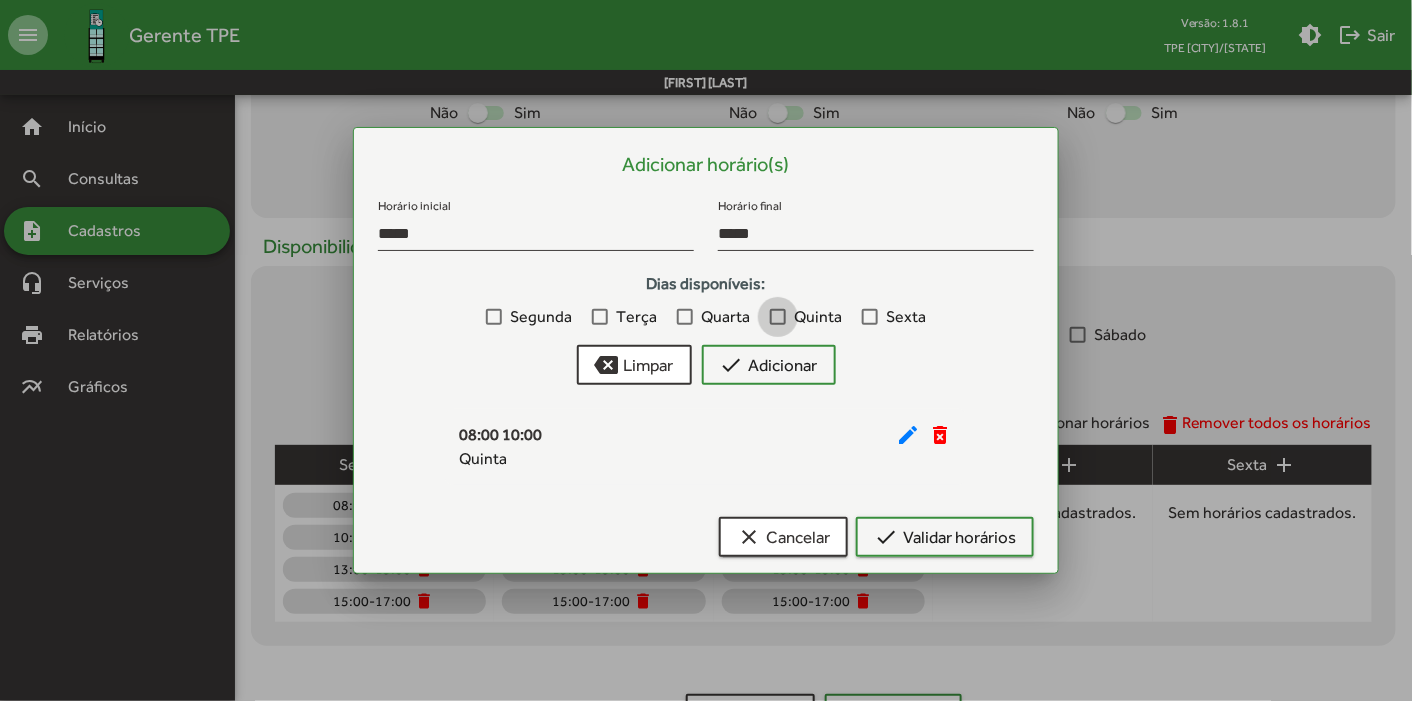 click at bounding box center [778, 317] 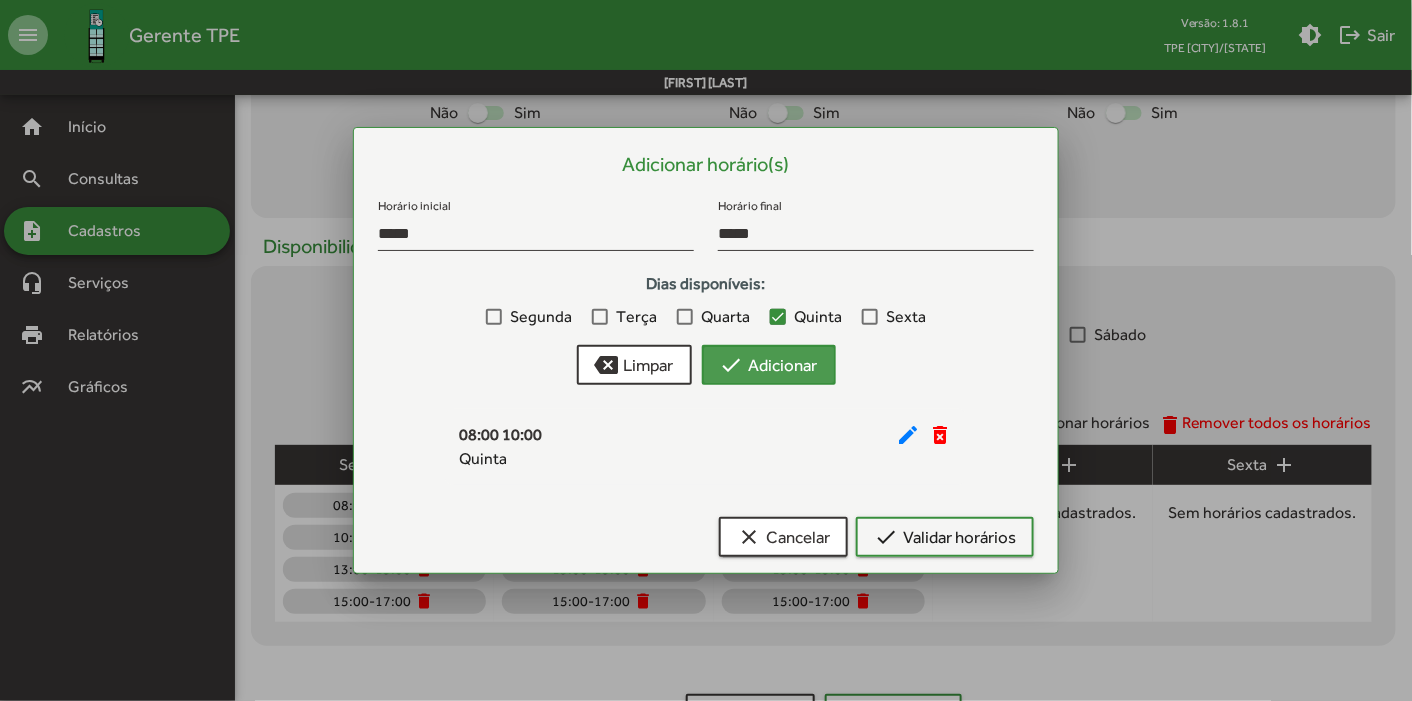 click on "check  Adicionar" at bounding box center [769, 365] 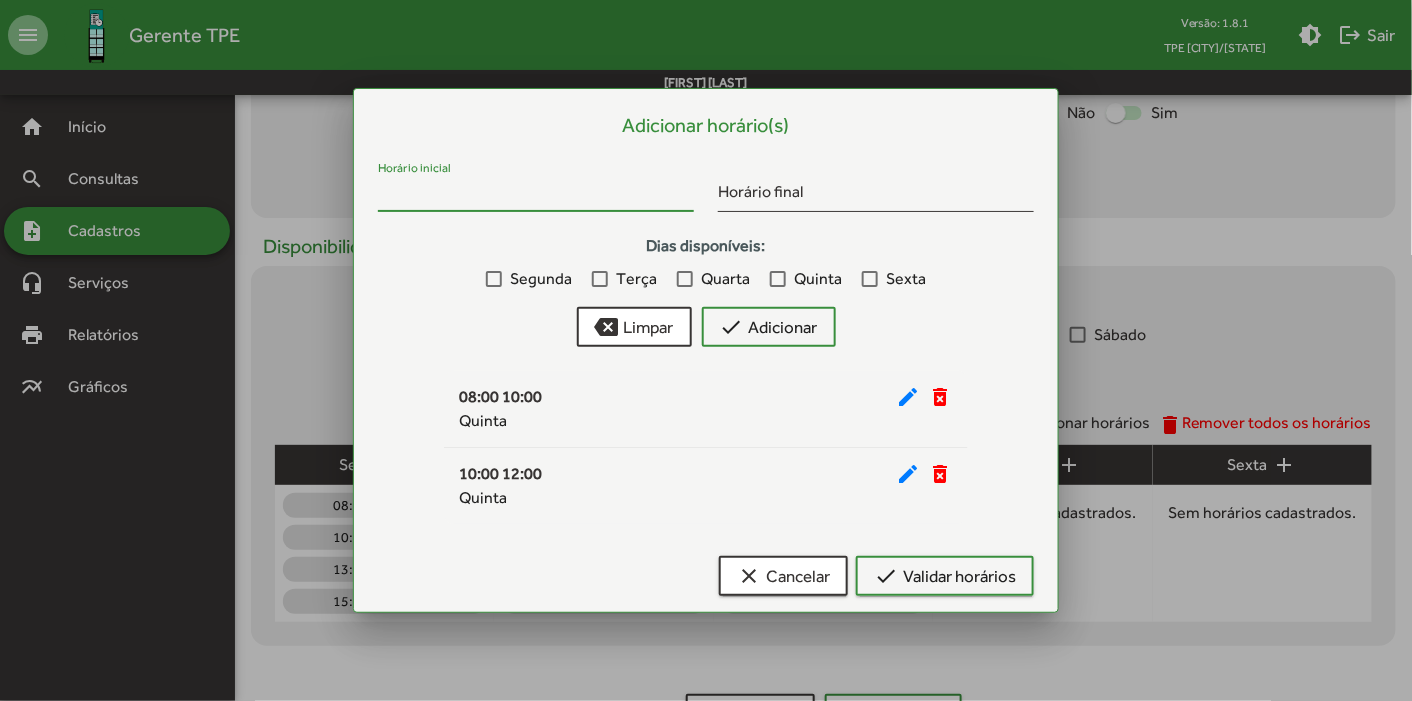 click on "Horário inicial" at bounding box center [536, 195] 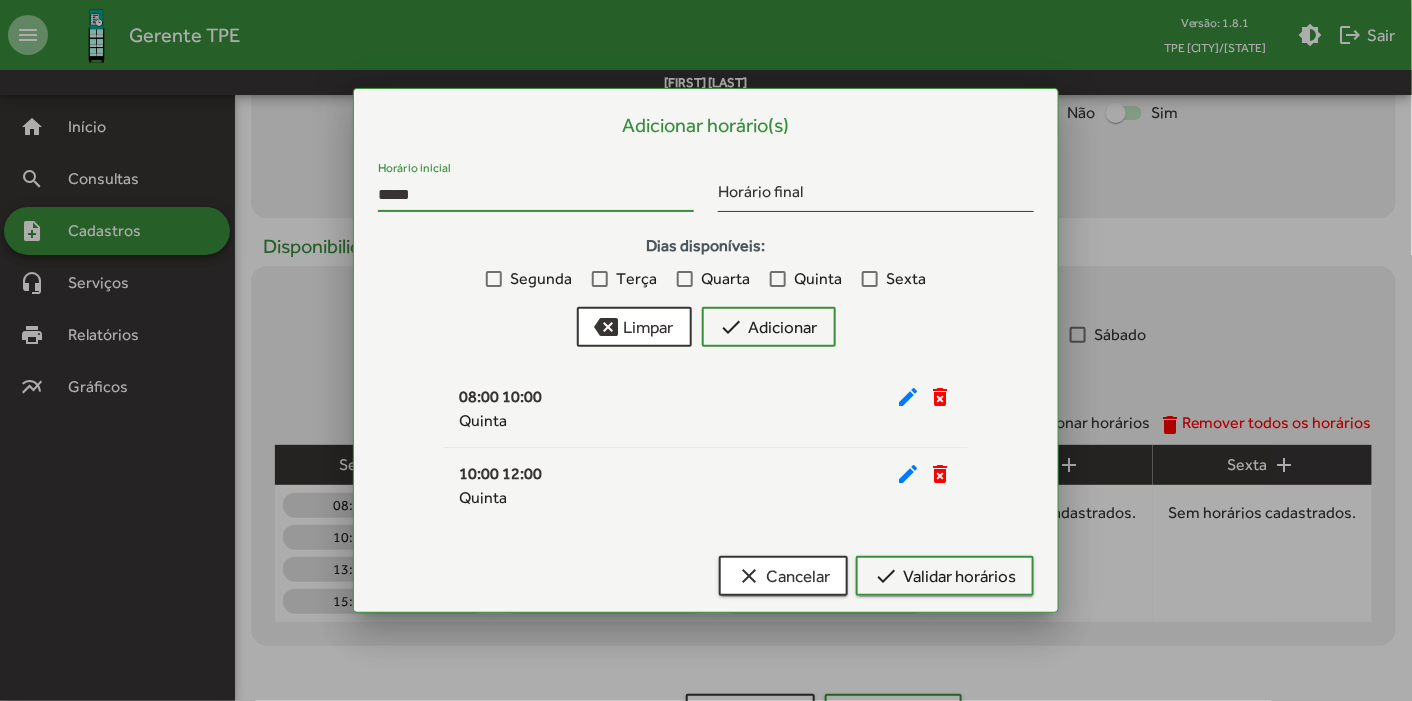 type on "*****" 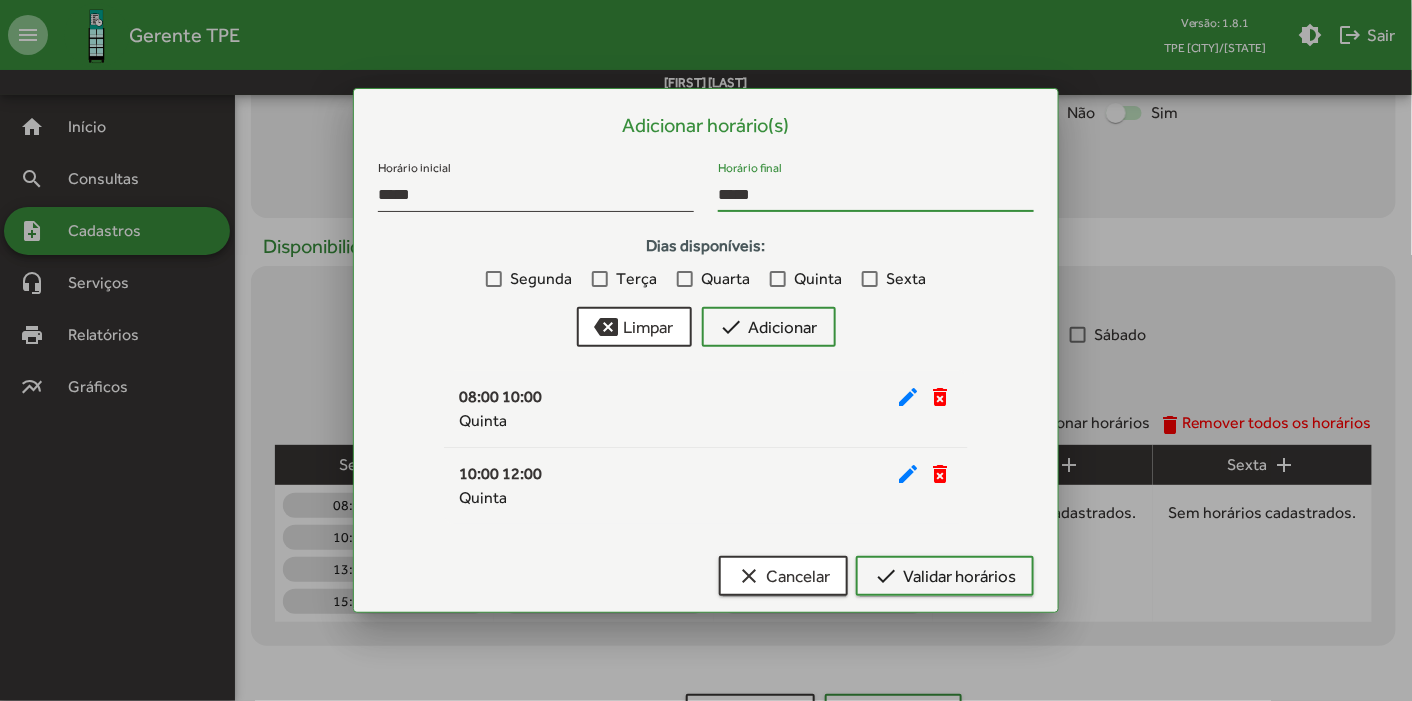 type on "*****" 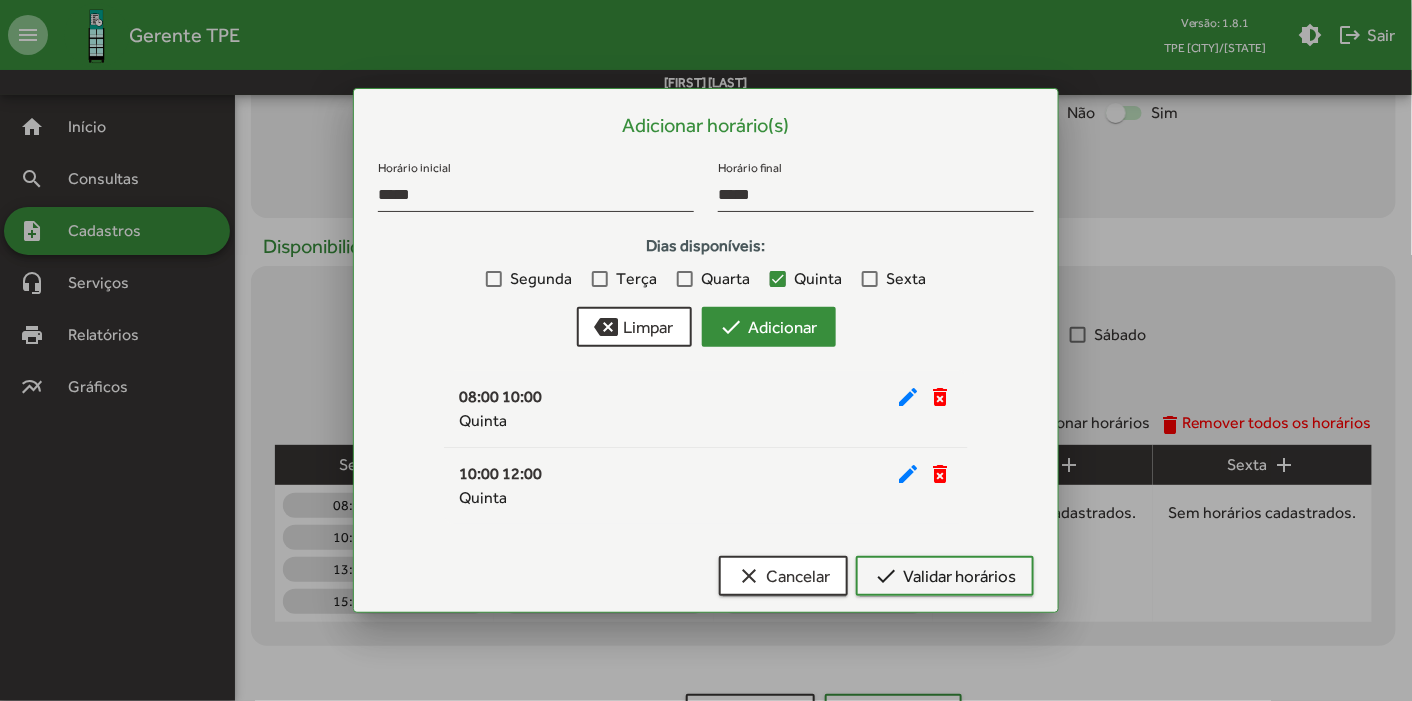 click on "check  Adicionar" at bounding box center (769, 327) 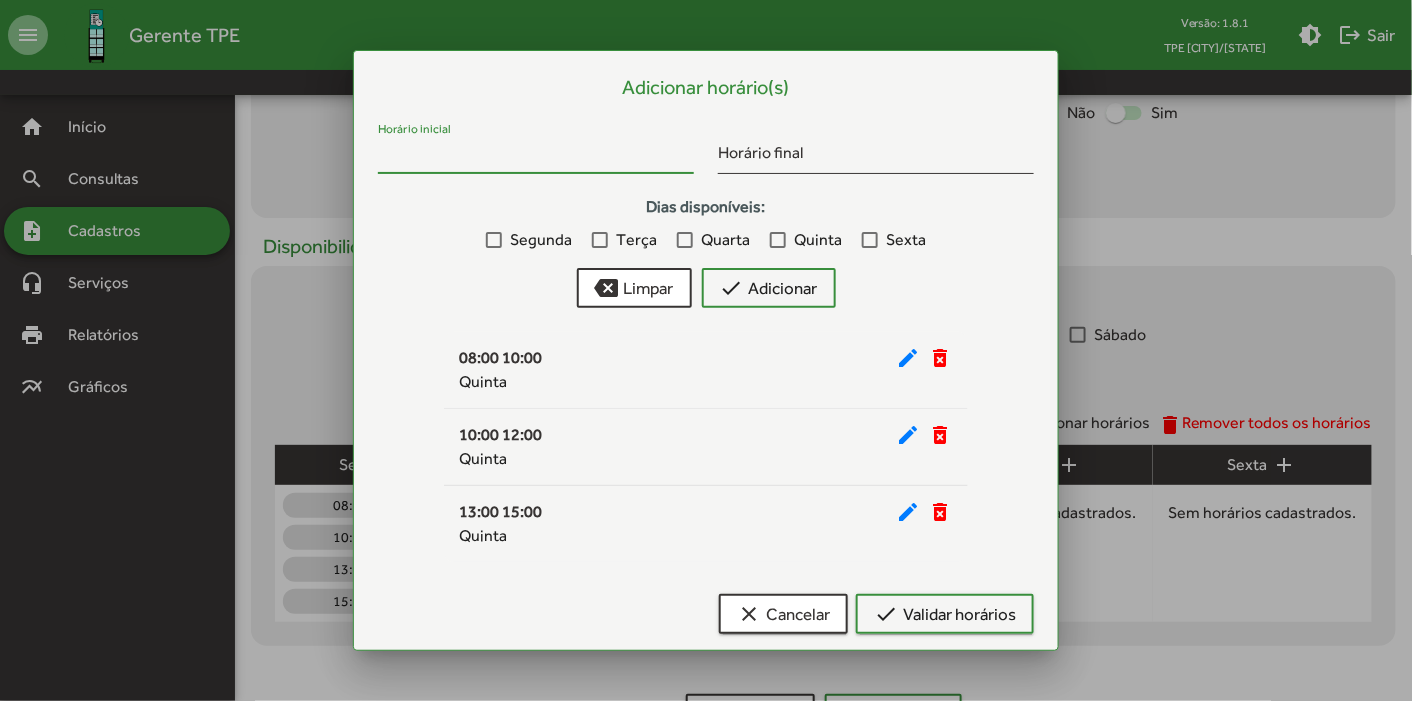 click on "Horário inicial" at bounding box center [536, 157] 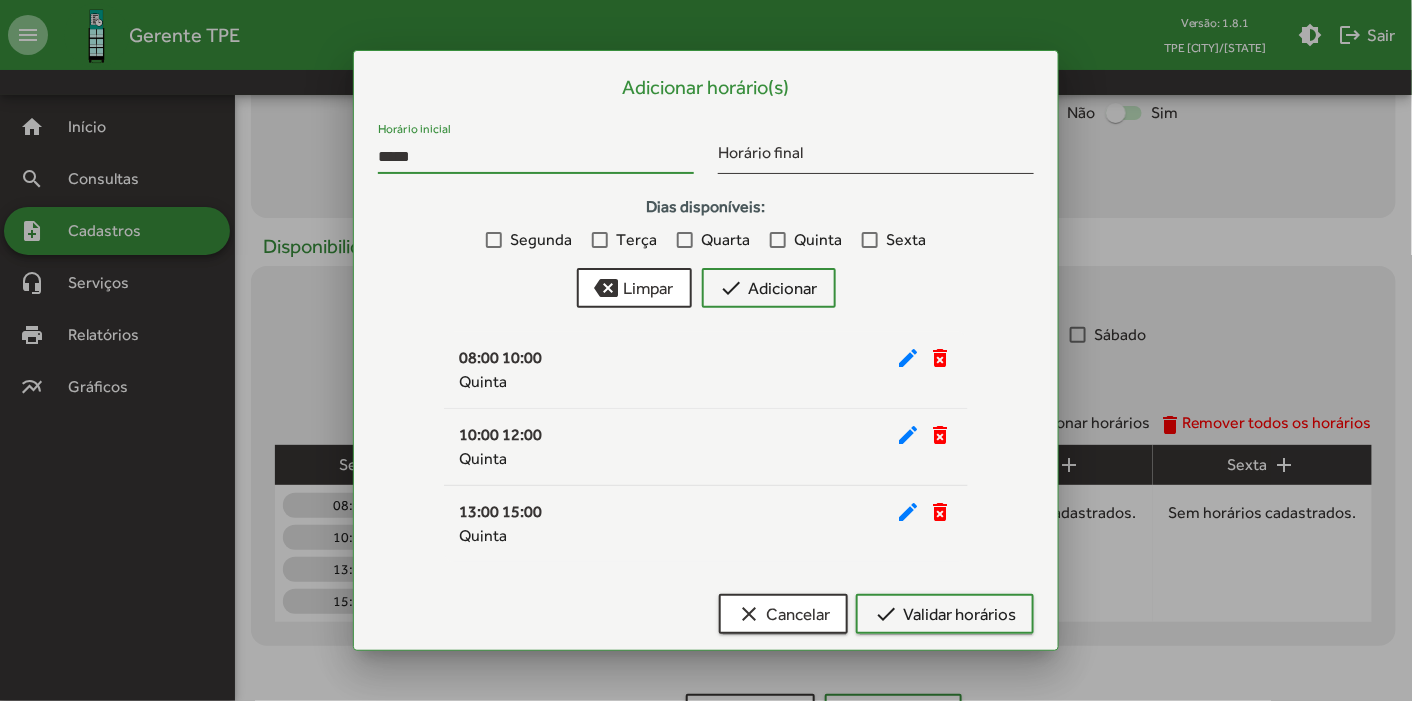 type on "*****" 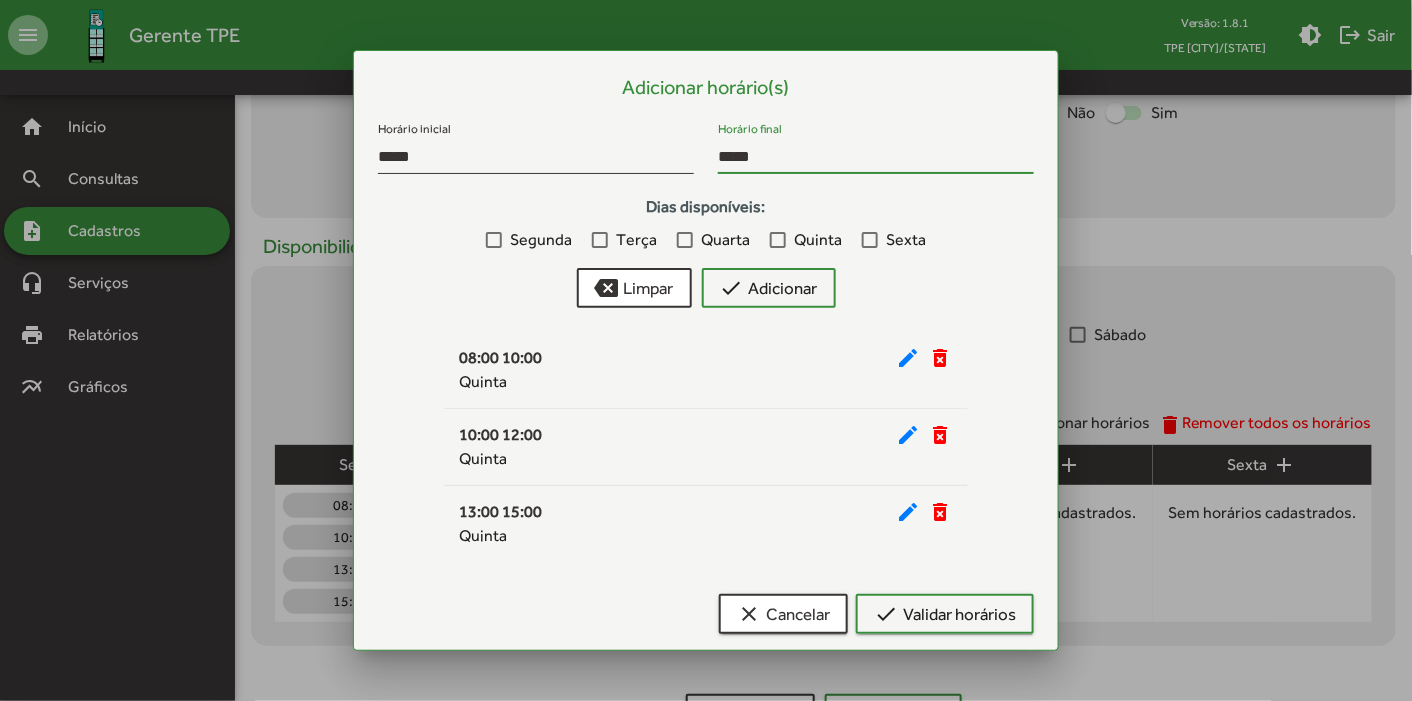 type on "*****" 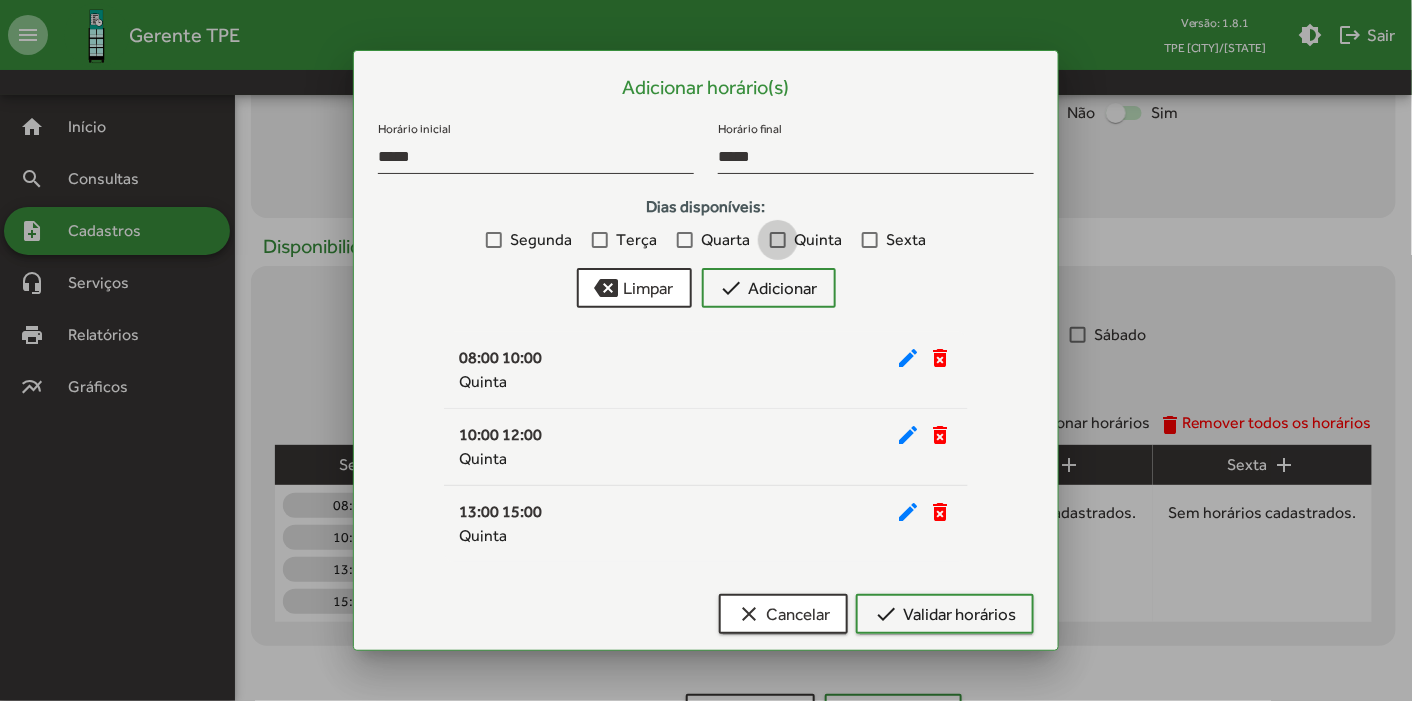 click at bounding box center [778, 240] 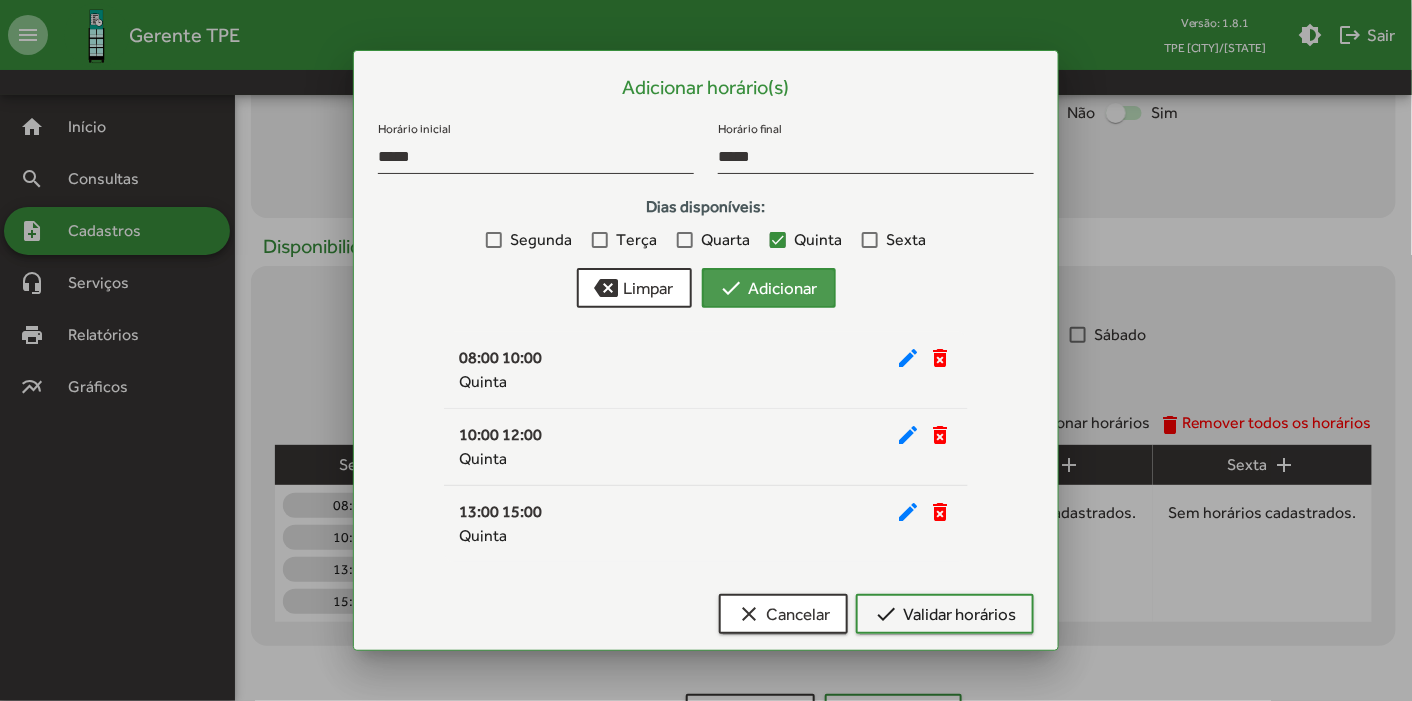 click on "check  Adicionar" at bounding box center [769, 288] 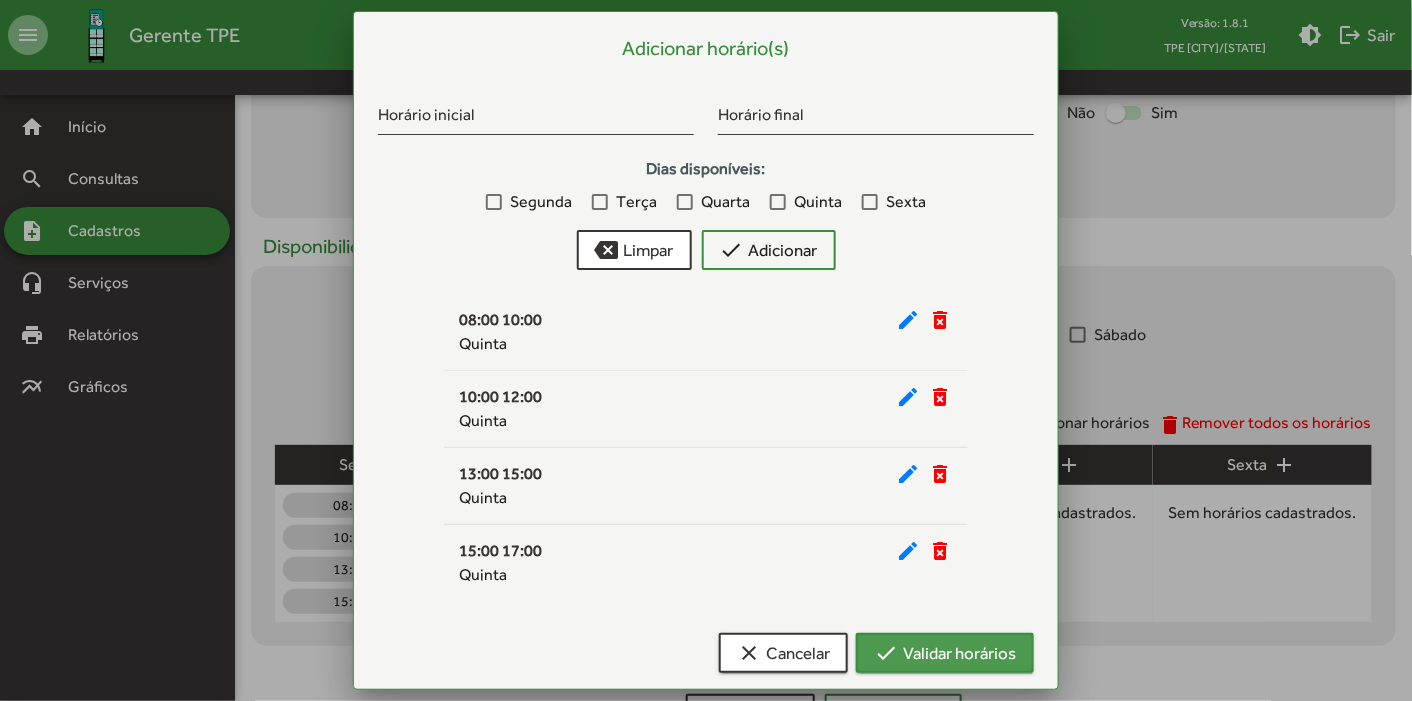 click on "check  Validar horários" at bounding box center [945, 653] 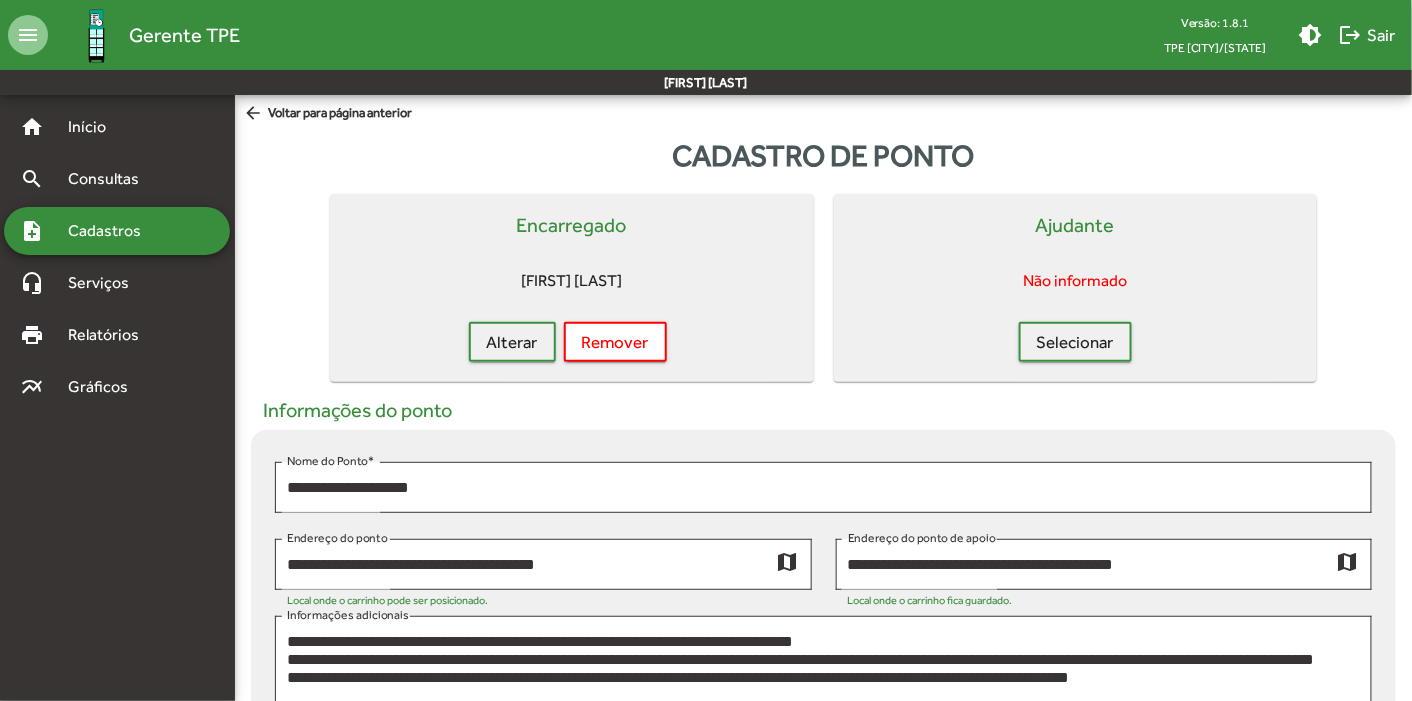 scroll, scrollTop: 738, scrollLeft: 0, axis: vertical 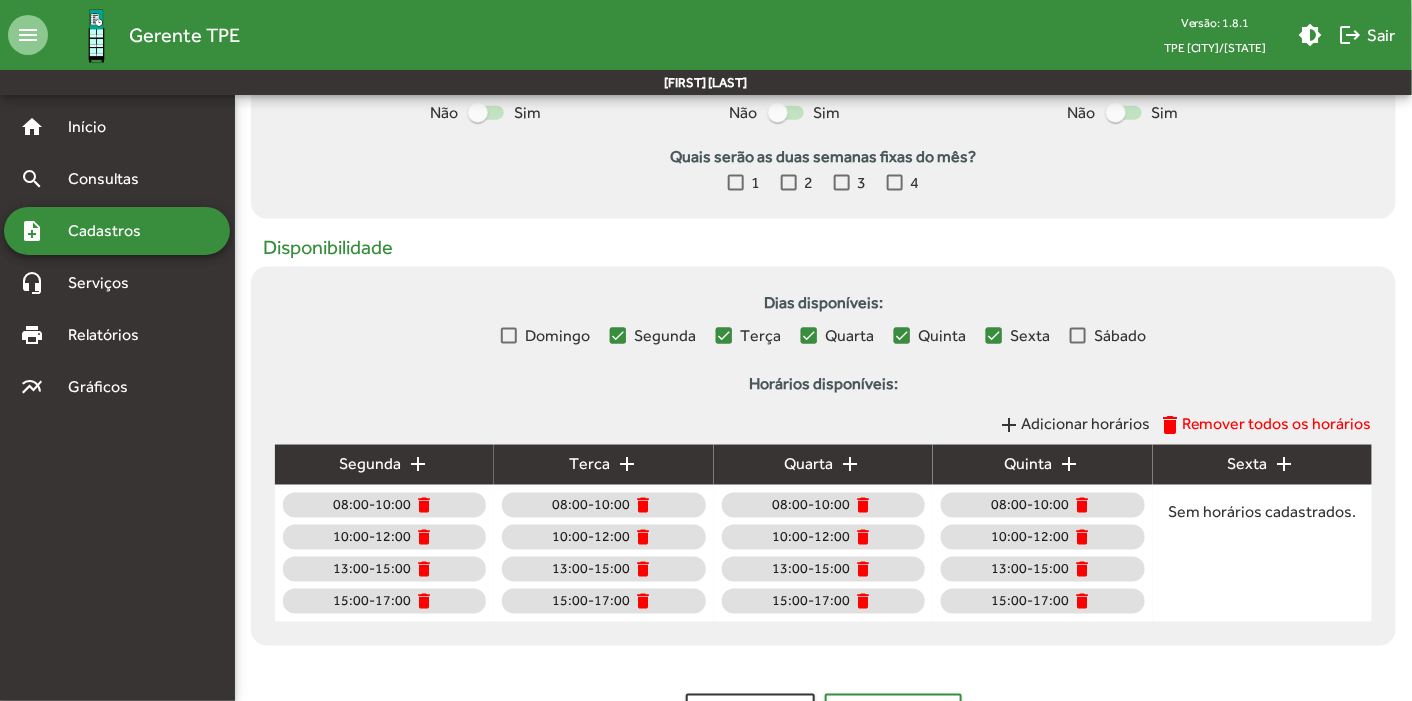 click on "add" 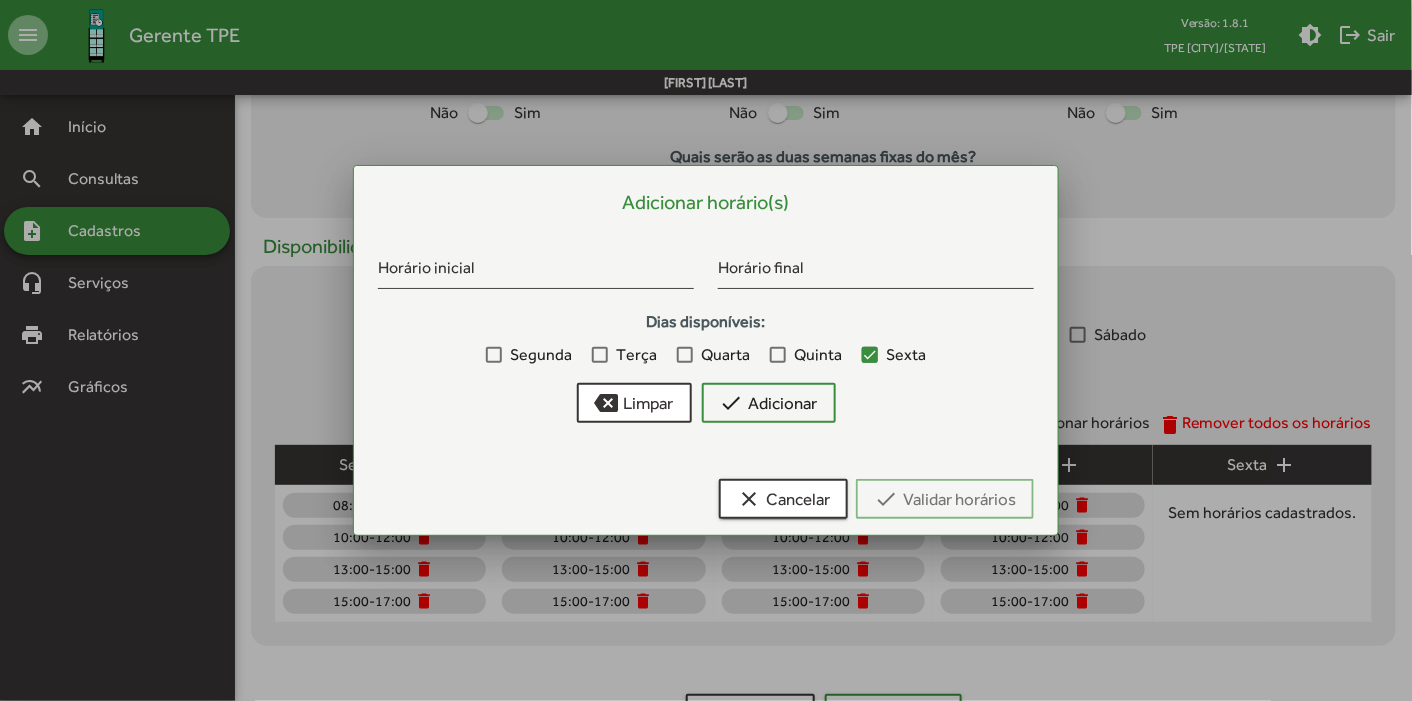 scroll, scrollTop: 0, scrollLeft: 0, axis: both 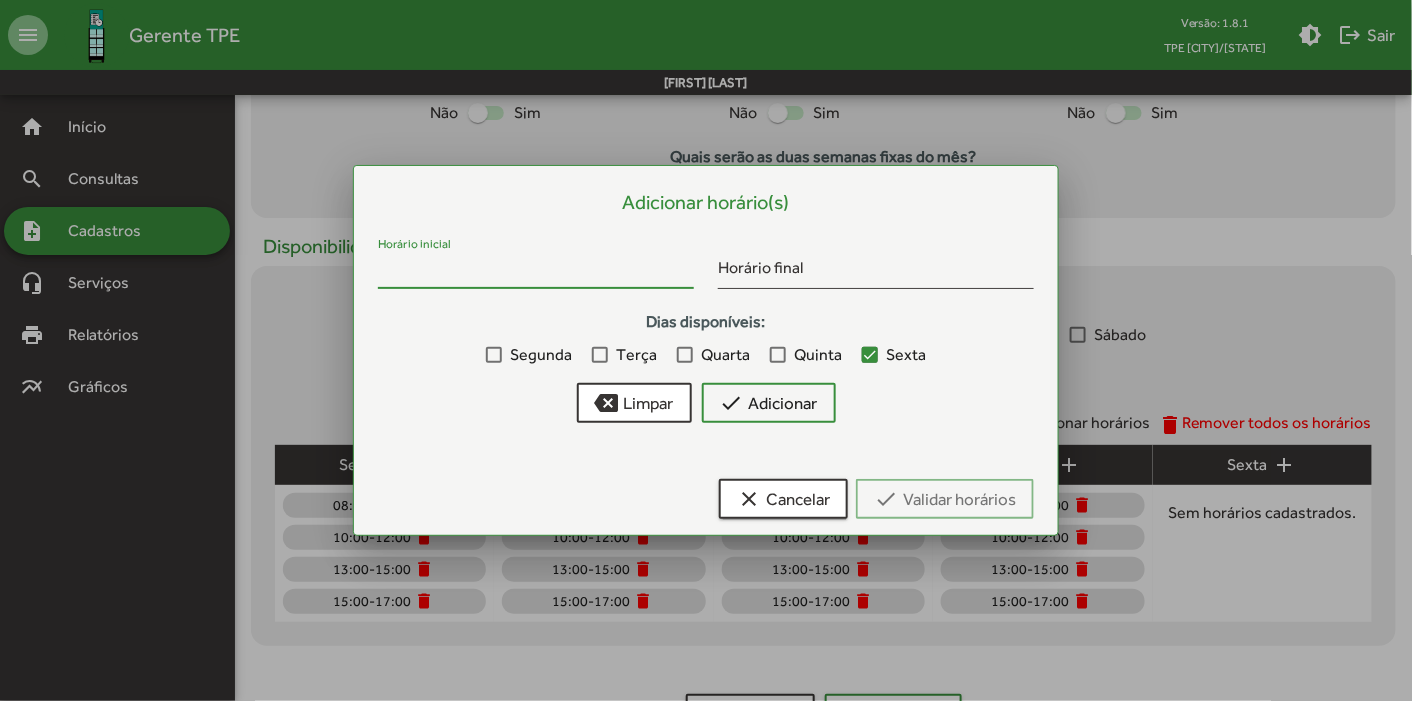 click on "Horário inicial" at bounding box center [536, 272] 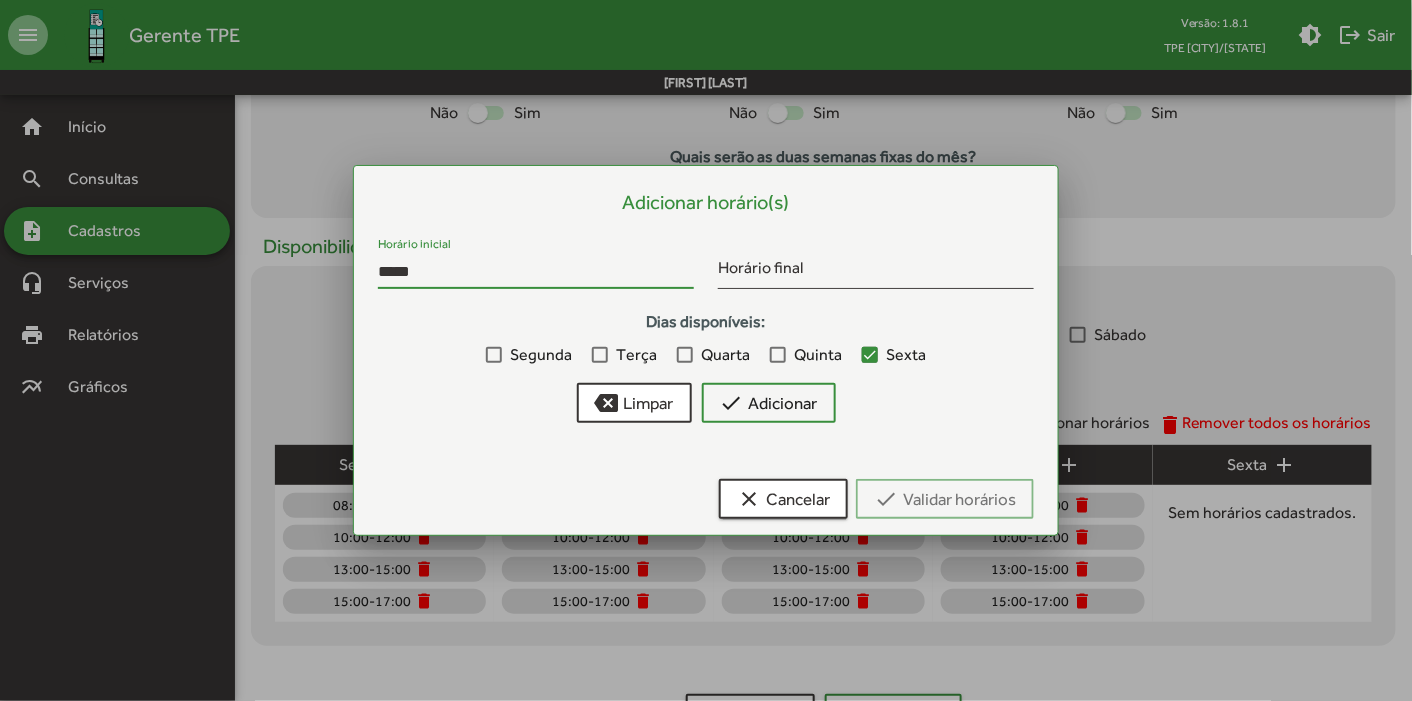 type on "*****" 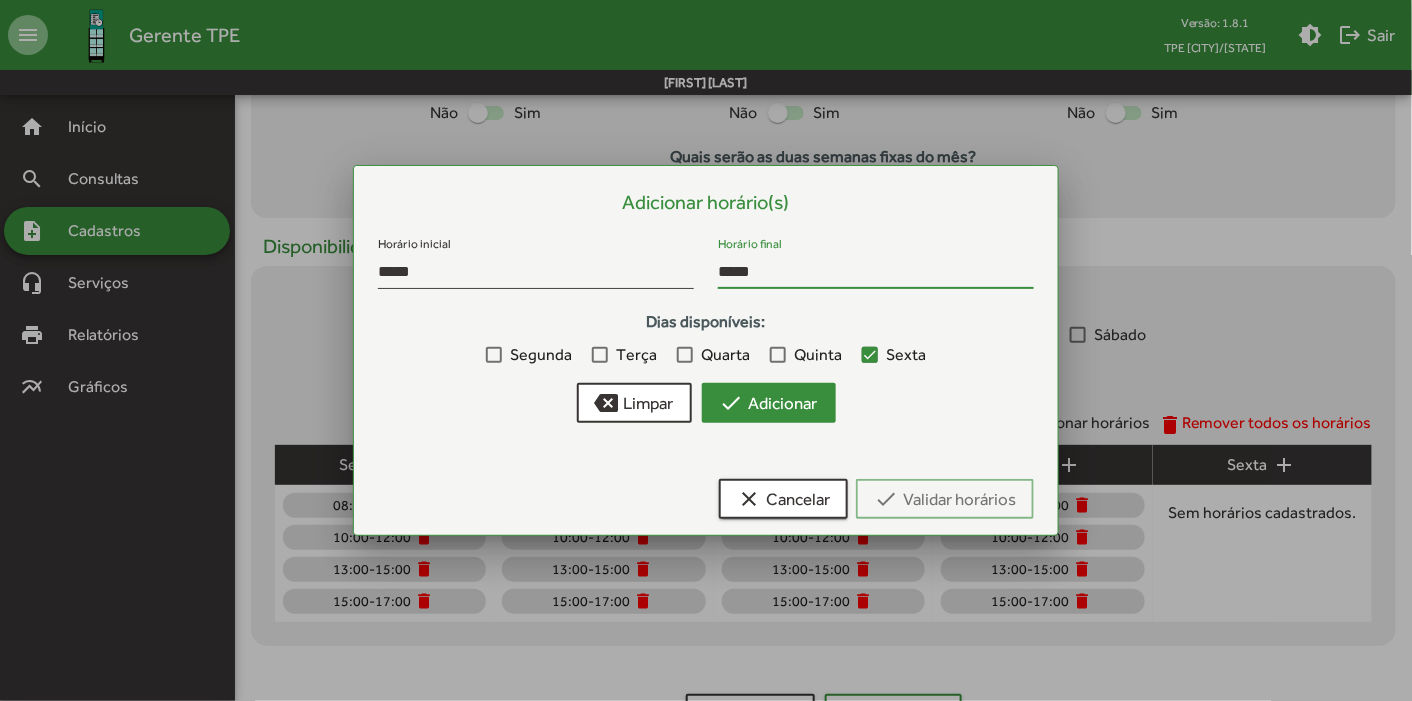 type on "*****" 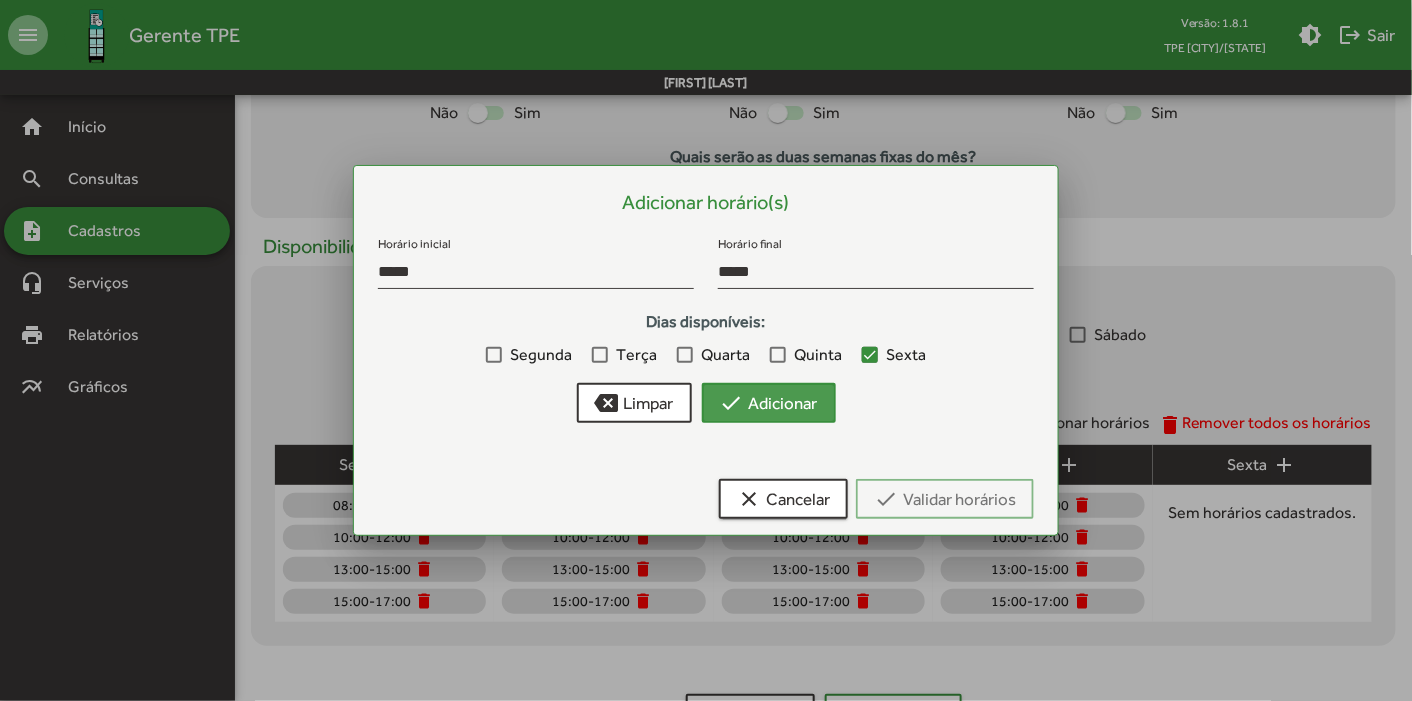 click on "check  Adicionar" at bounding box center [769, 403] 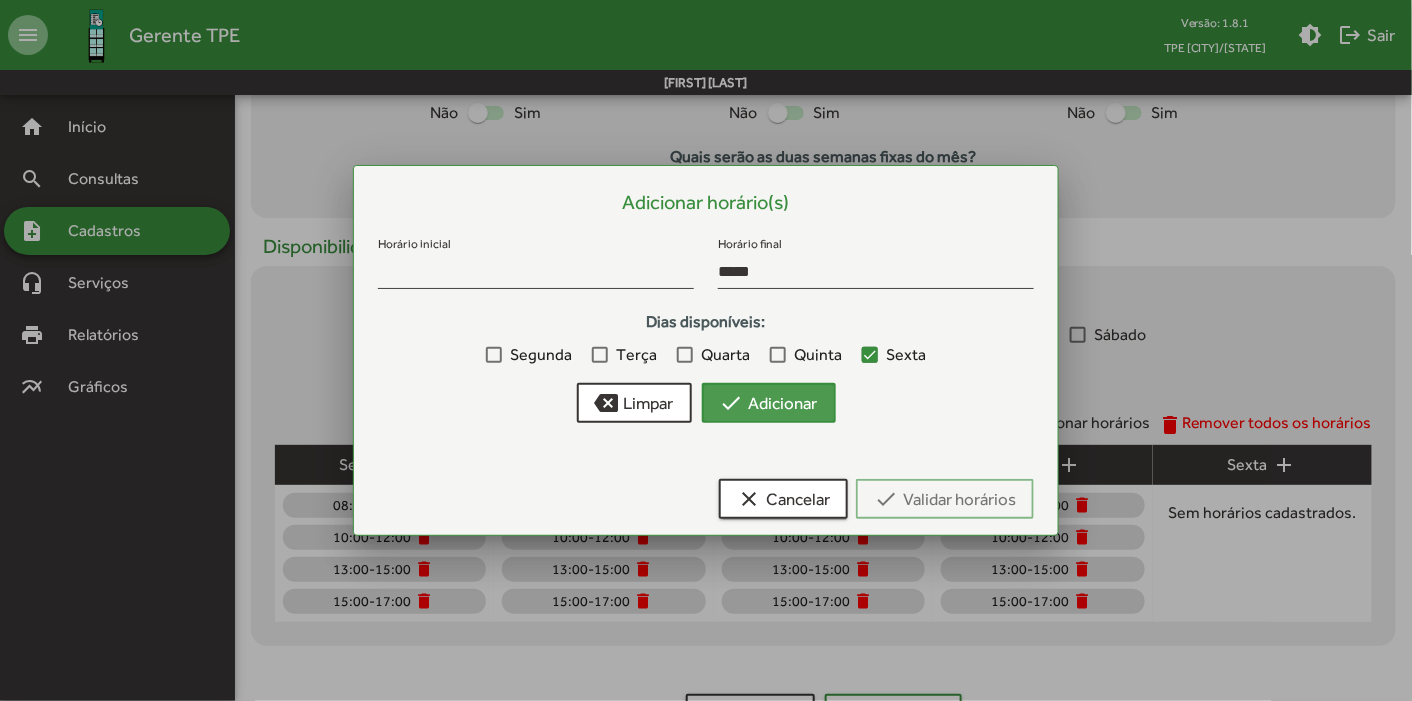 type 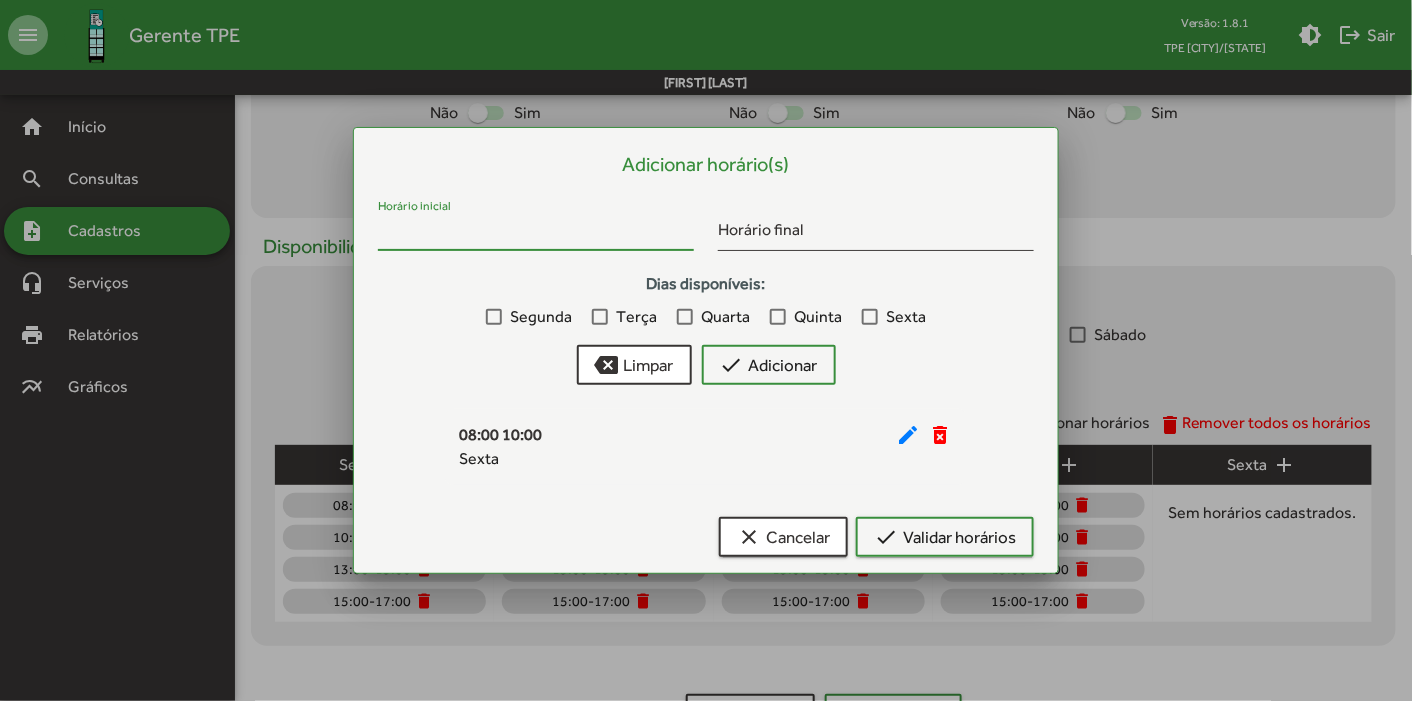 click on "Horário inicial" at bounding box center [536, 234] 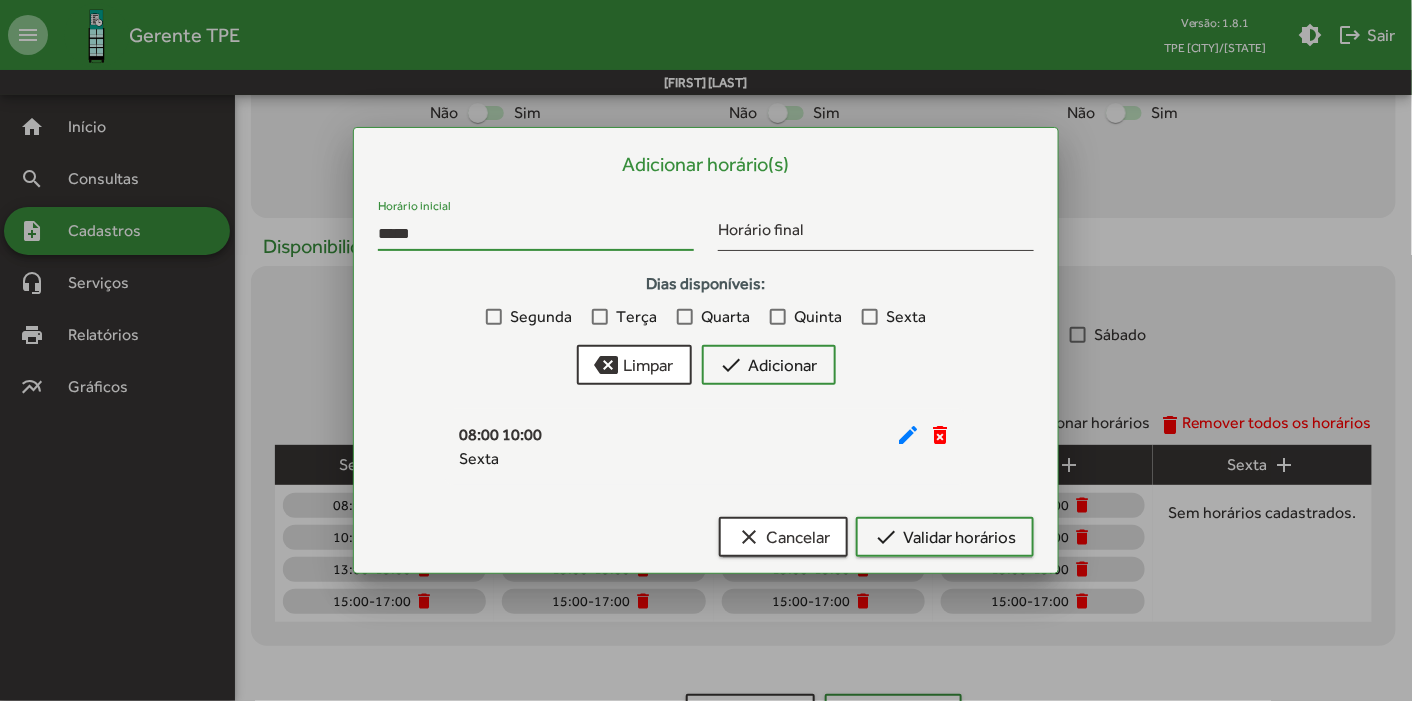 type on "*****" 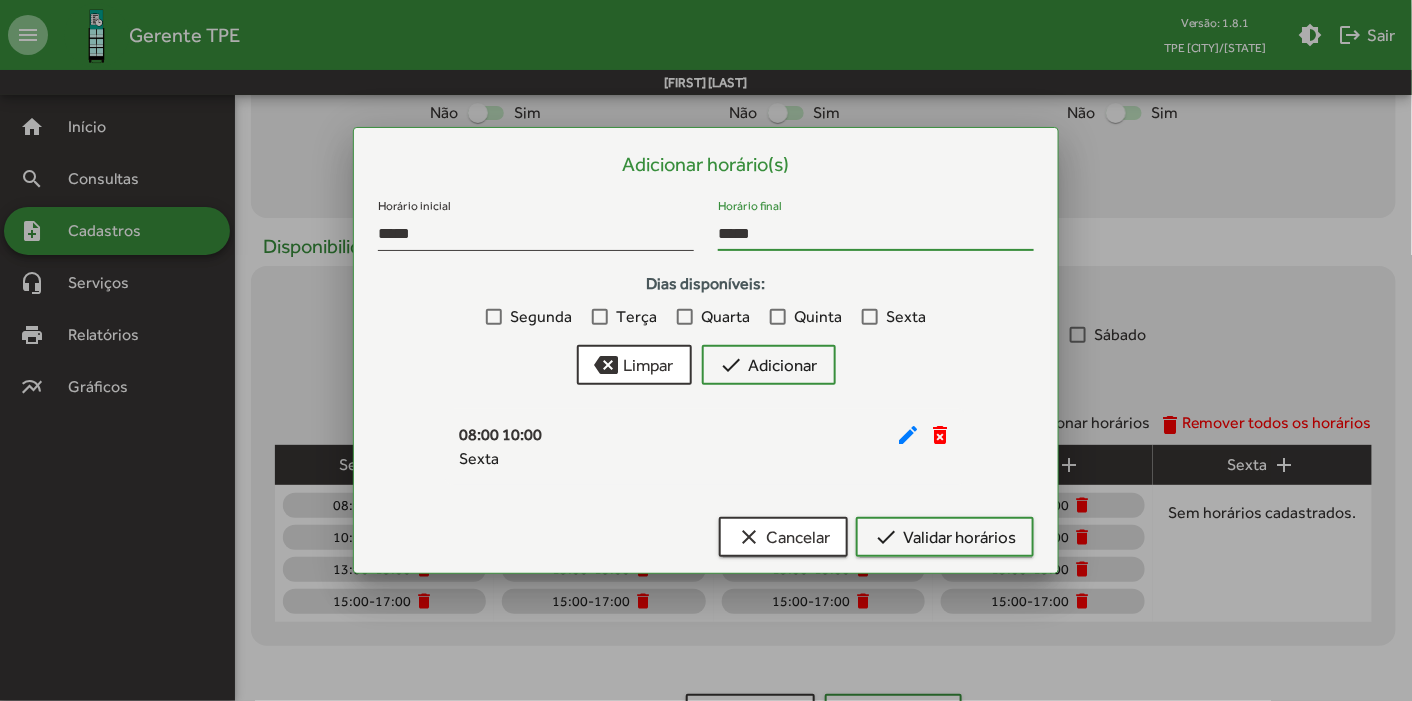 type on "*****" 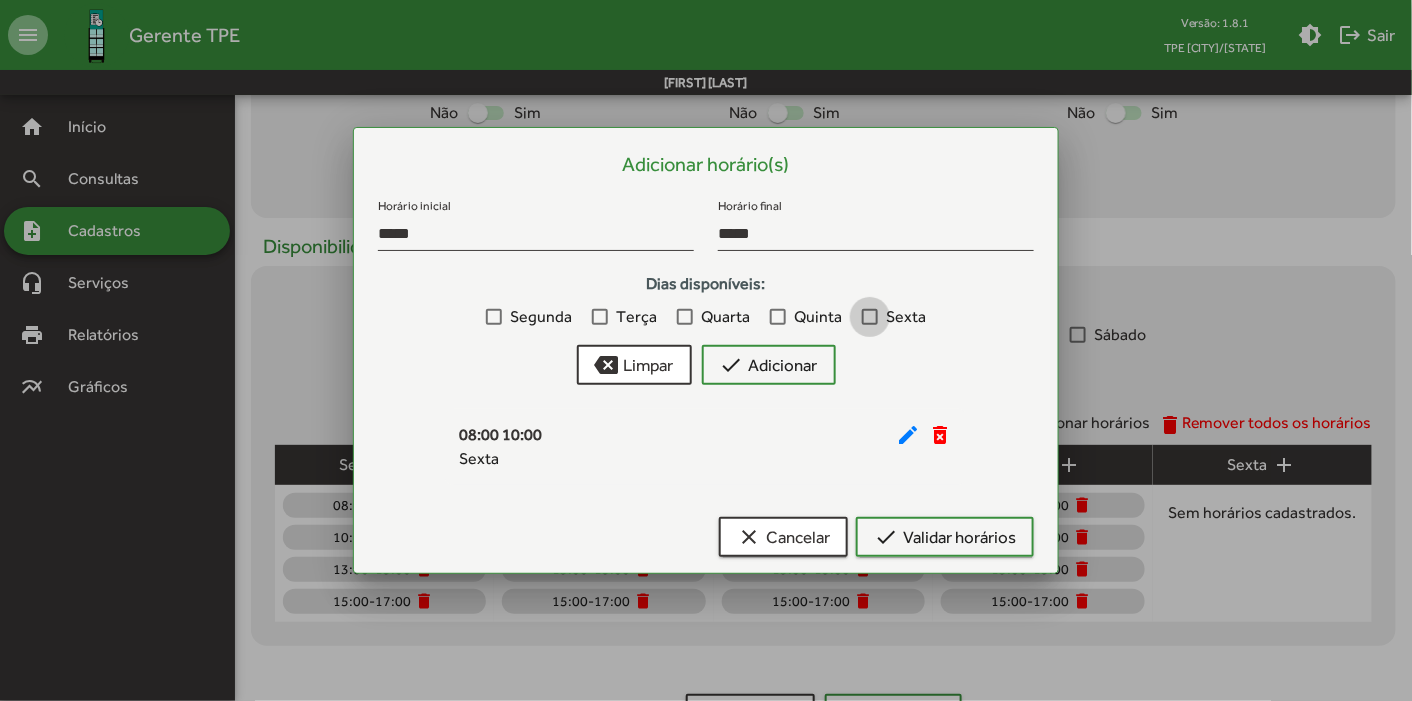 click at bounding box center [870, 317] 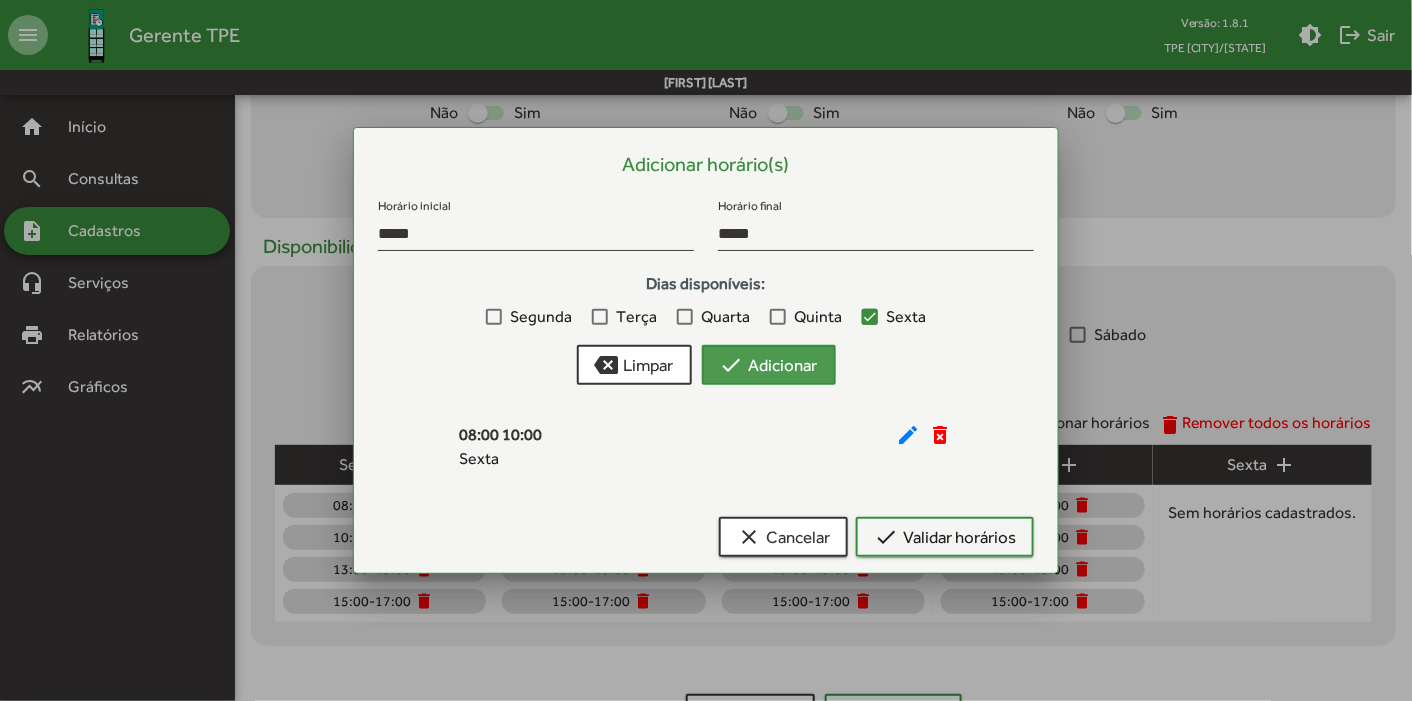 click on "check  Adicionar" at bounding box center [769, 365] 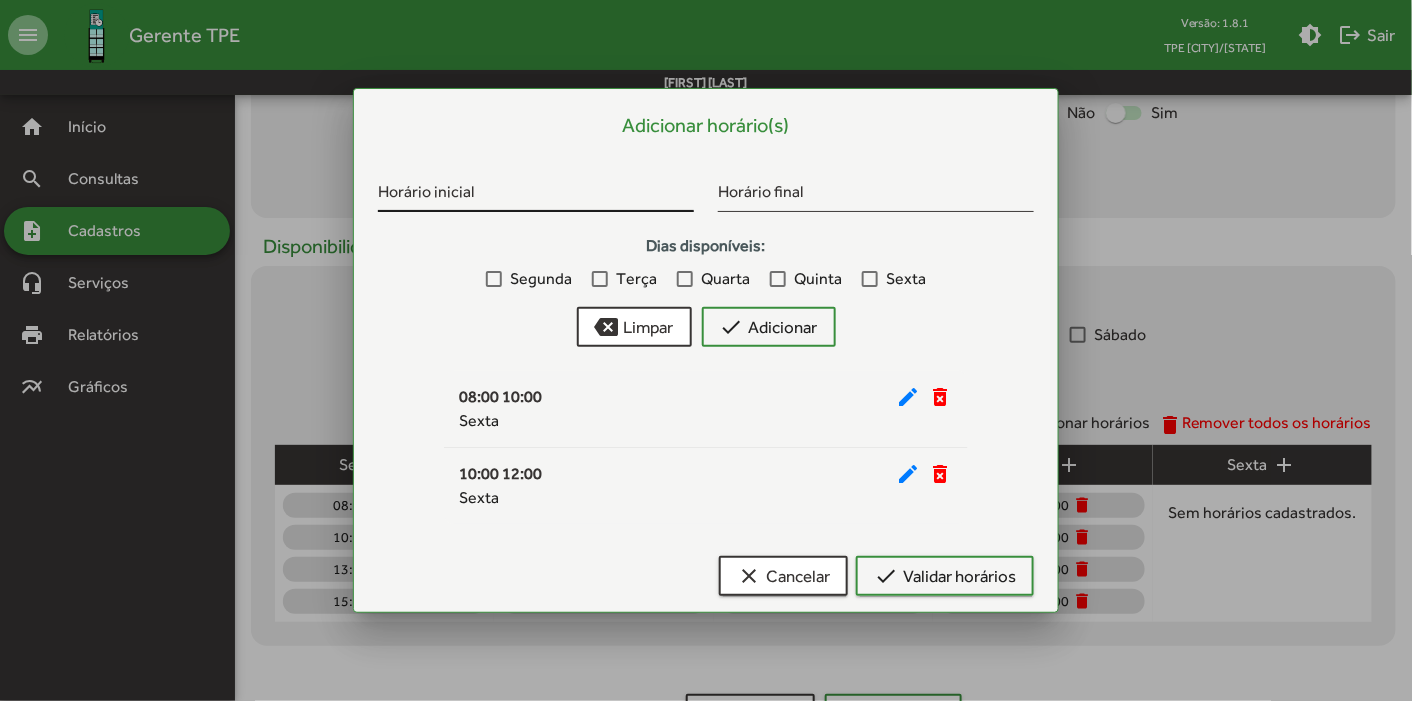 click on "Horário inicial" at bounding box center (536, 188) 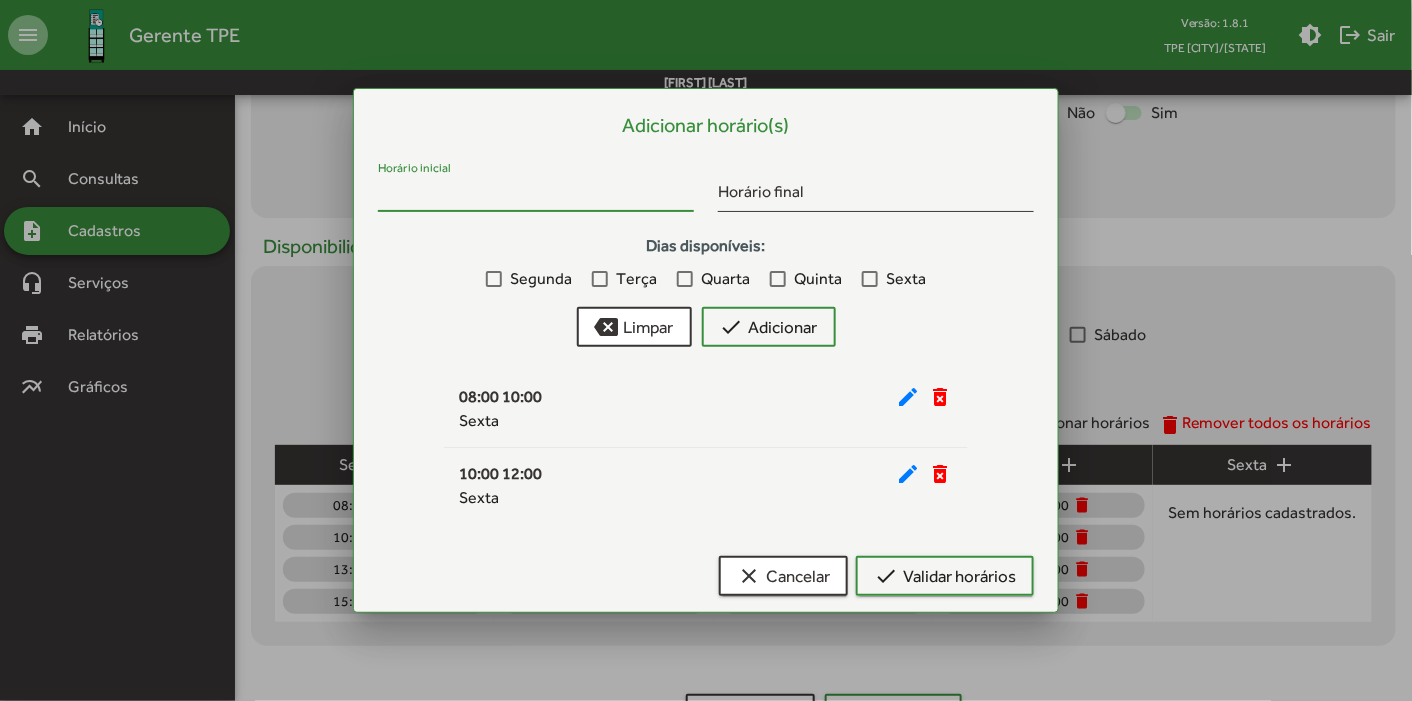 click on "Horário inicial" at bounding box center [536, 195] 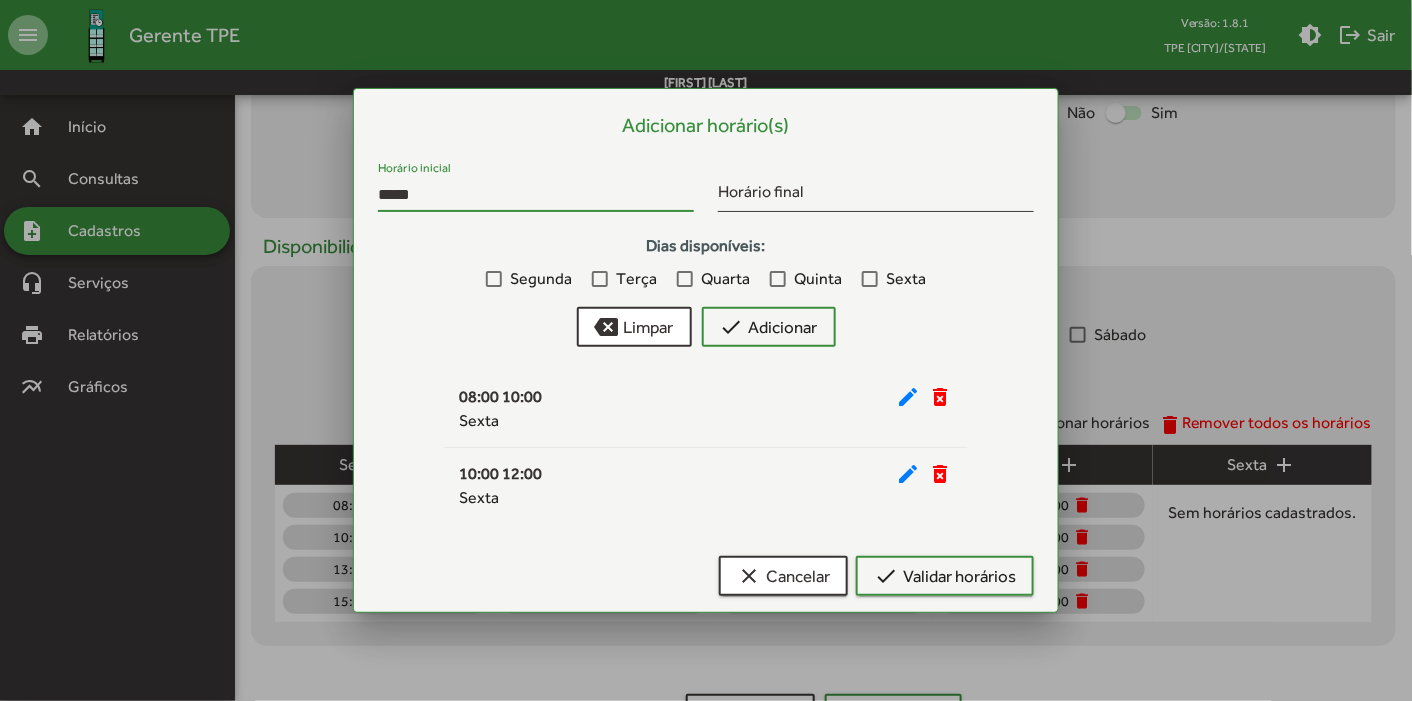 type on "*****" 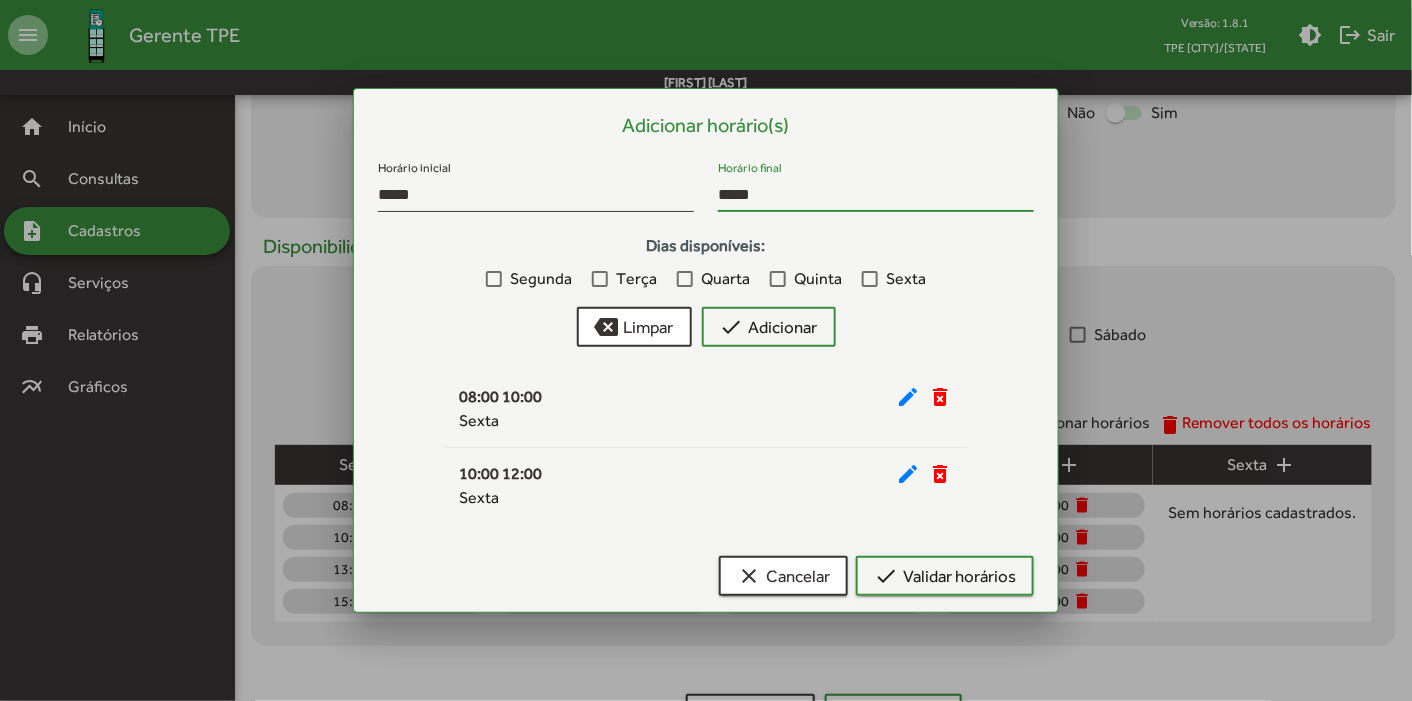 type on "*****" 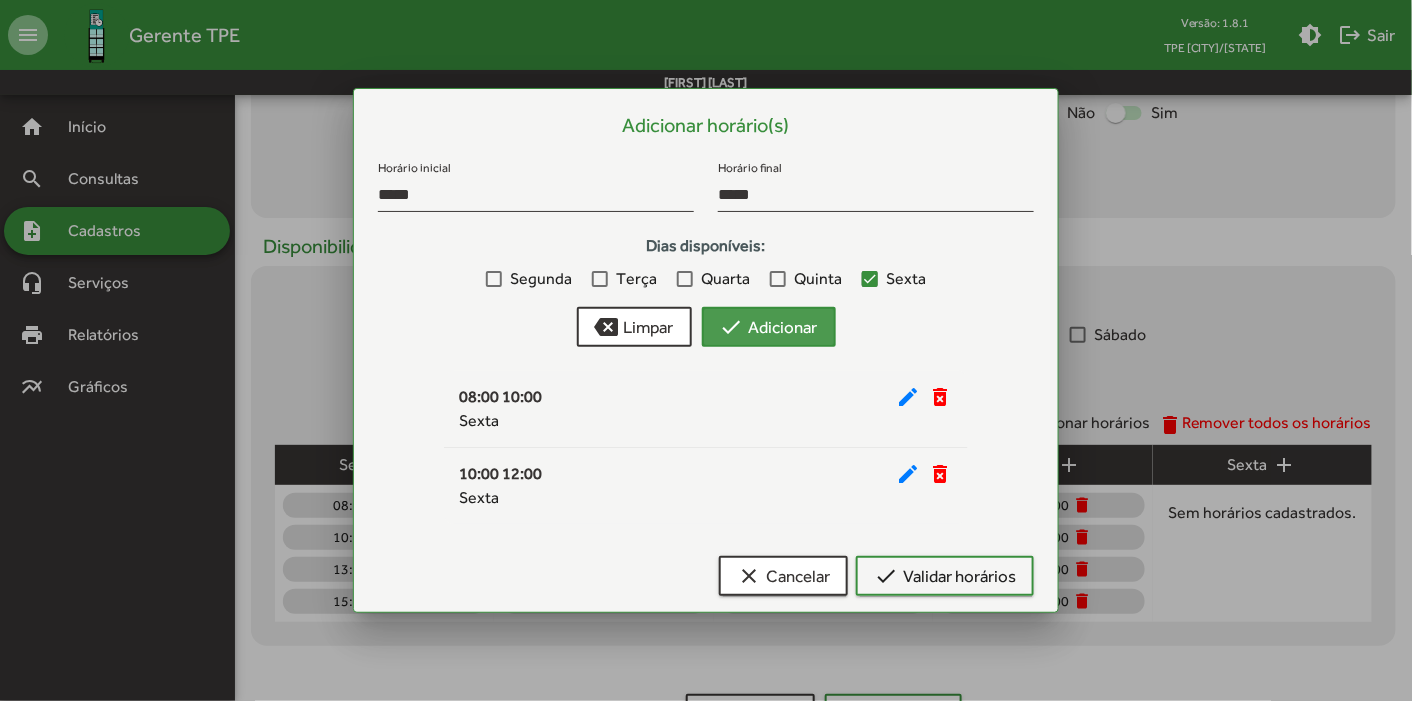 click on "check  Adicionar" at bounding box center [769, 327] 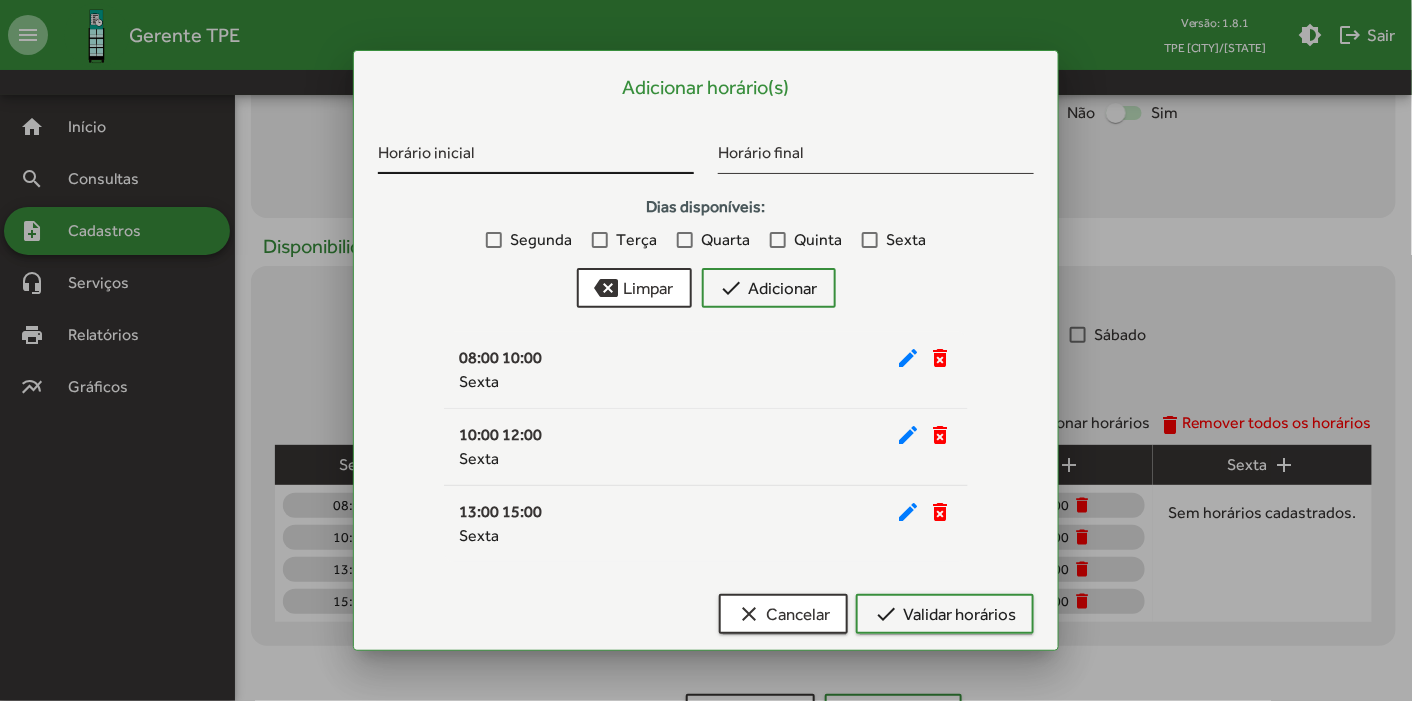 click on "Horário inicial" at bounding box center (536, 157) 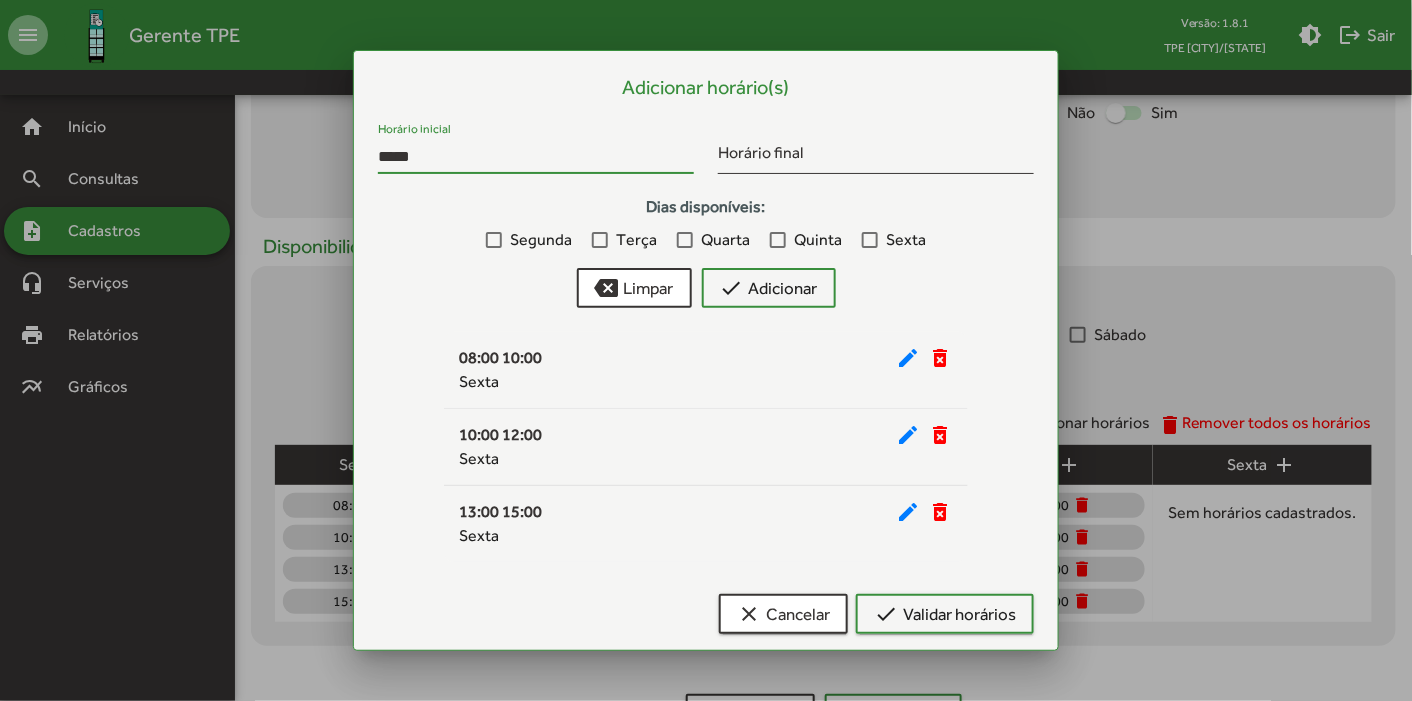 type on "*****" 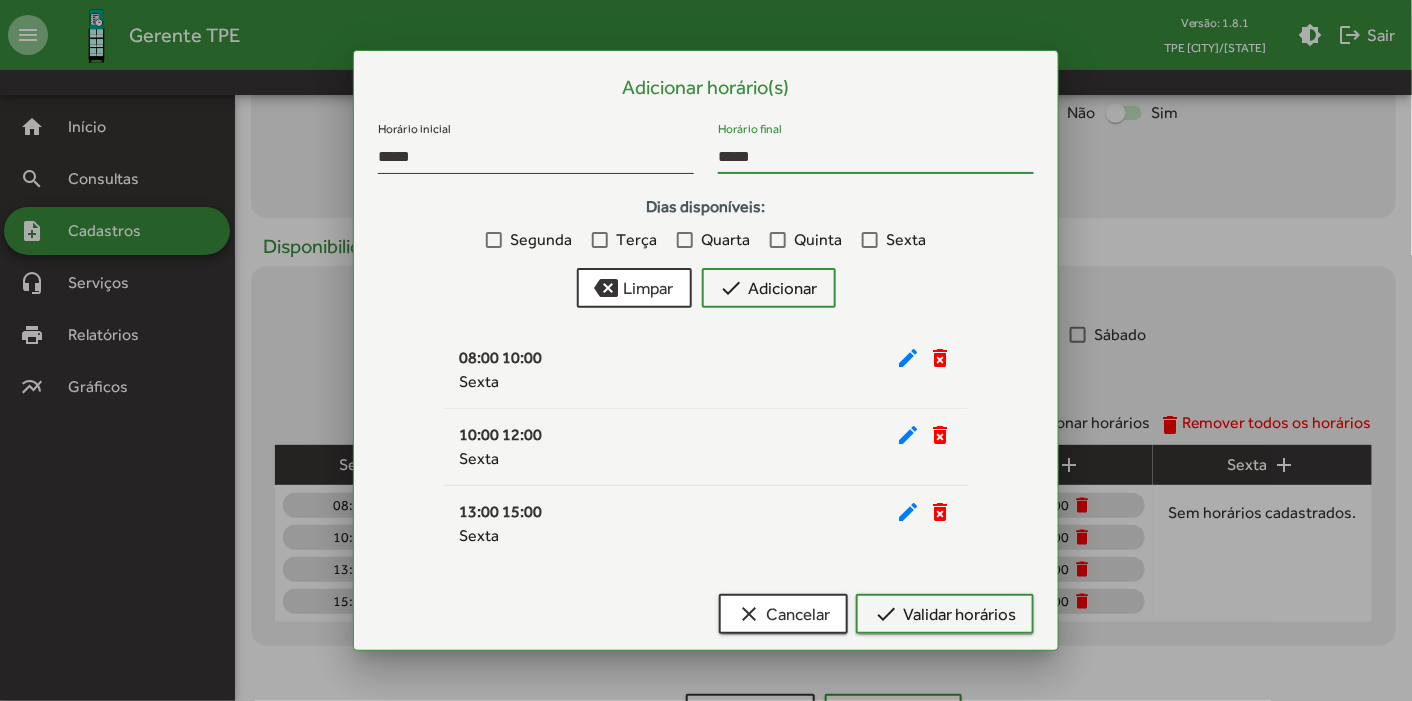 type on "*****" 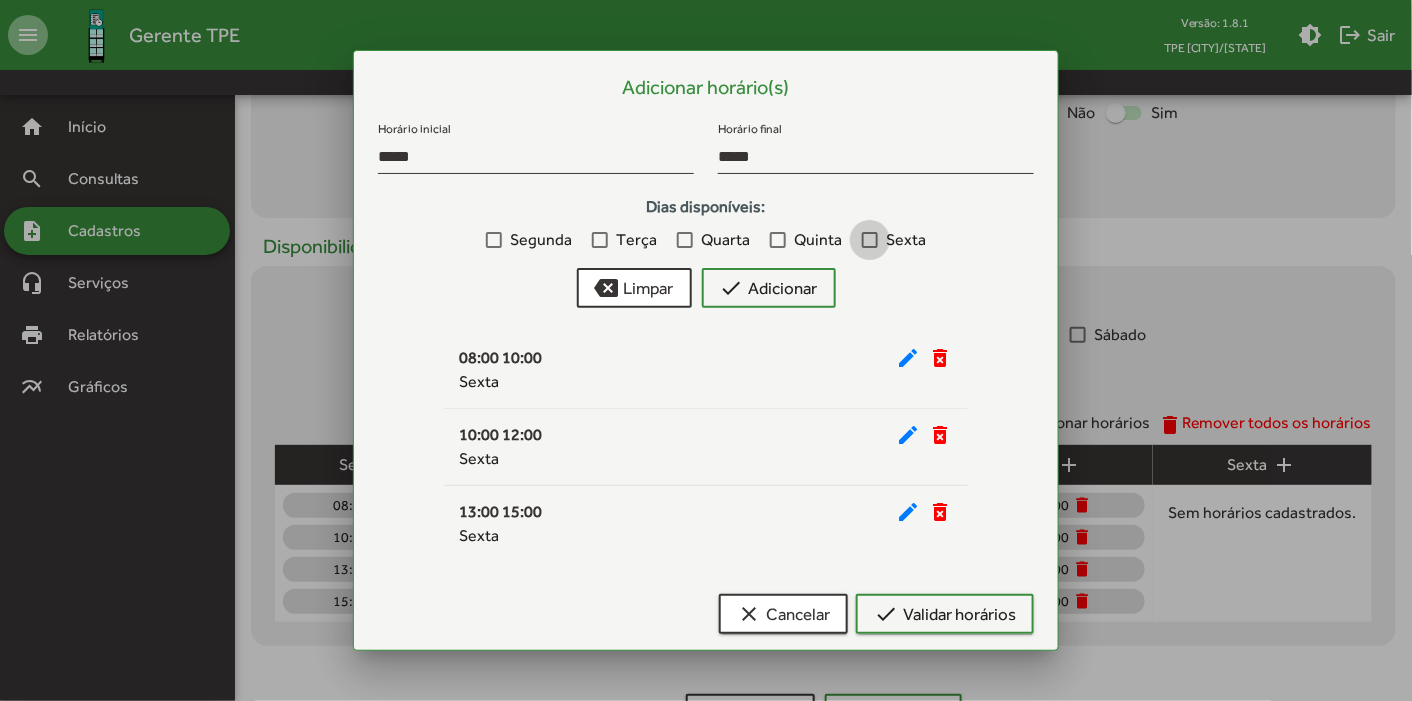 click at bounding box center [870, 240] 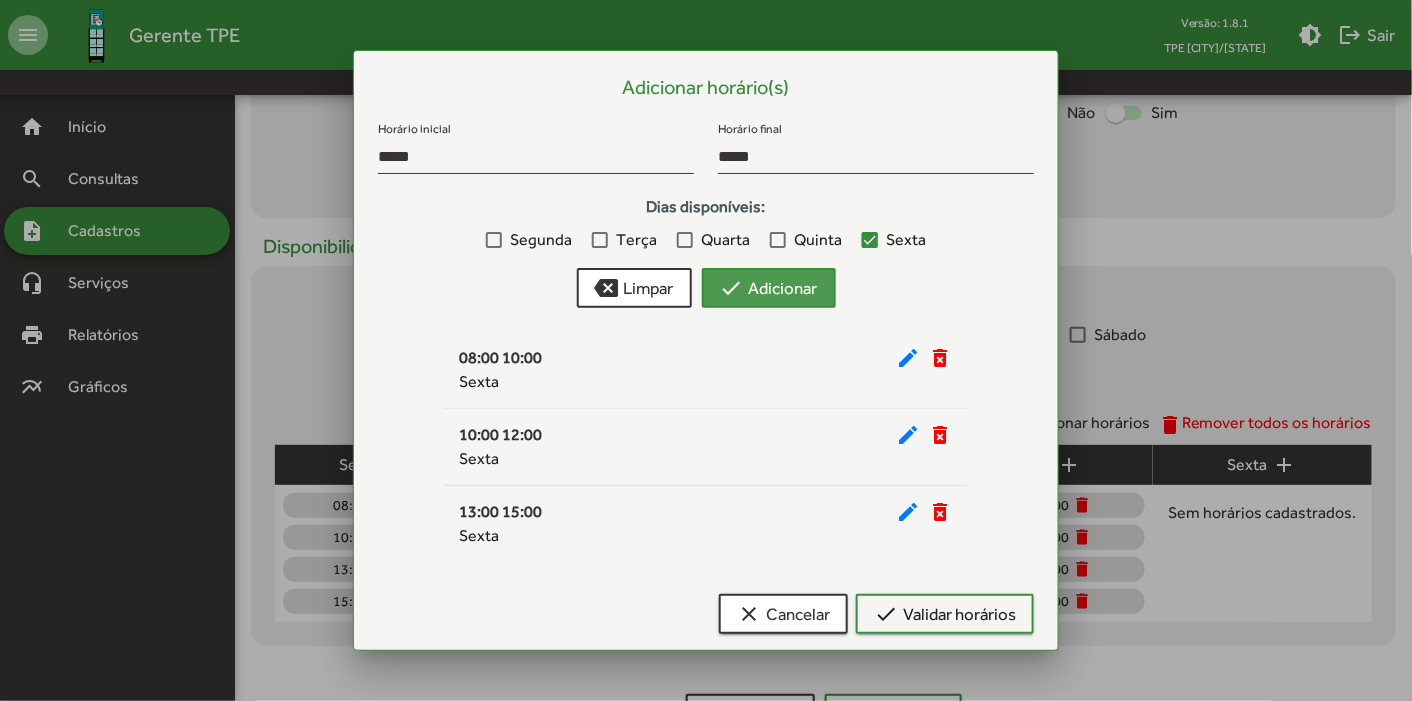 click on "check  Adicionar" at bounding box center (769, 288) 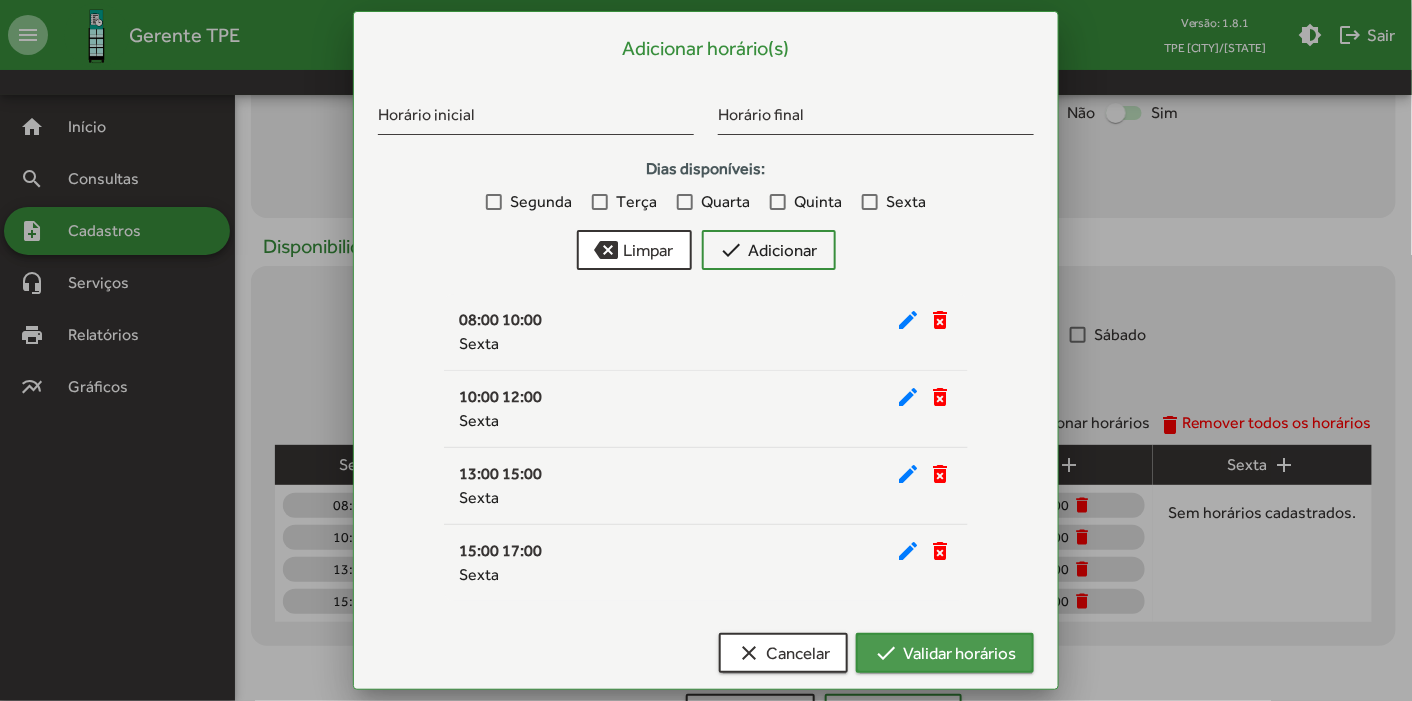 click on "check  Validar horários" at bounding box center (945, 653) 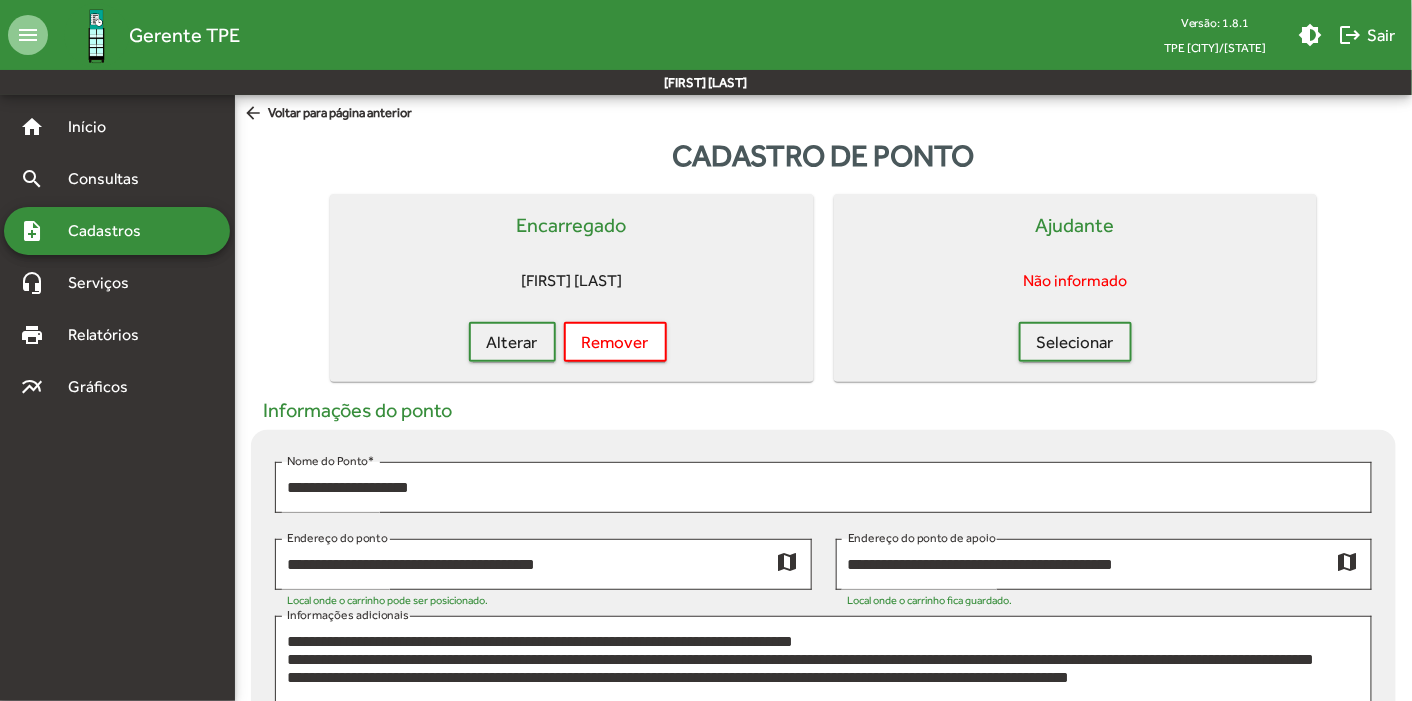 scroll, scrollTop: 738, scrollLeft: 0, axis: vertical 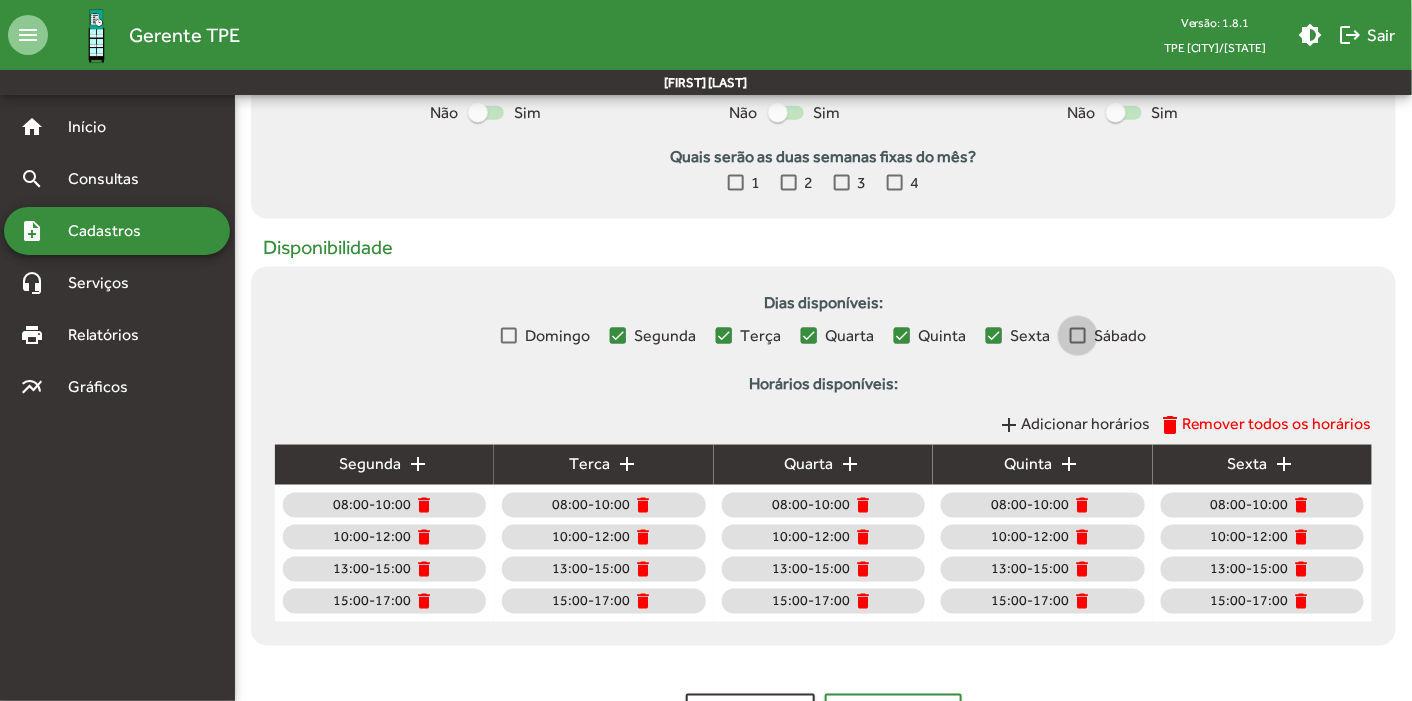 click at bounding box center [1078, 336] 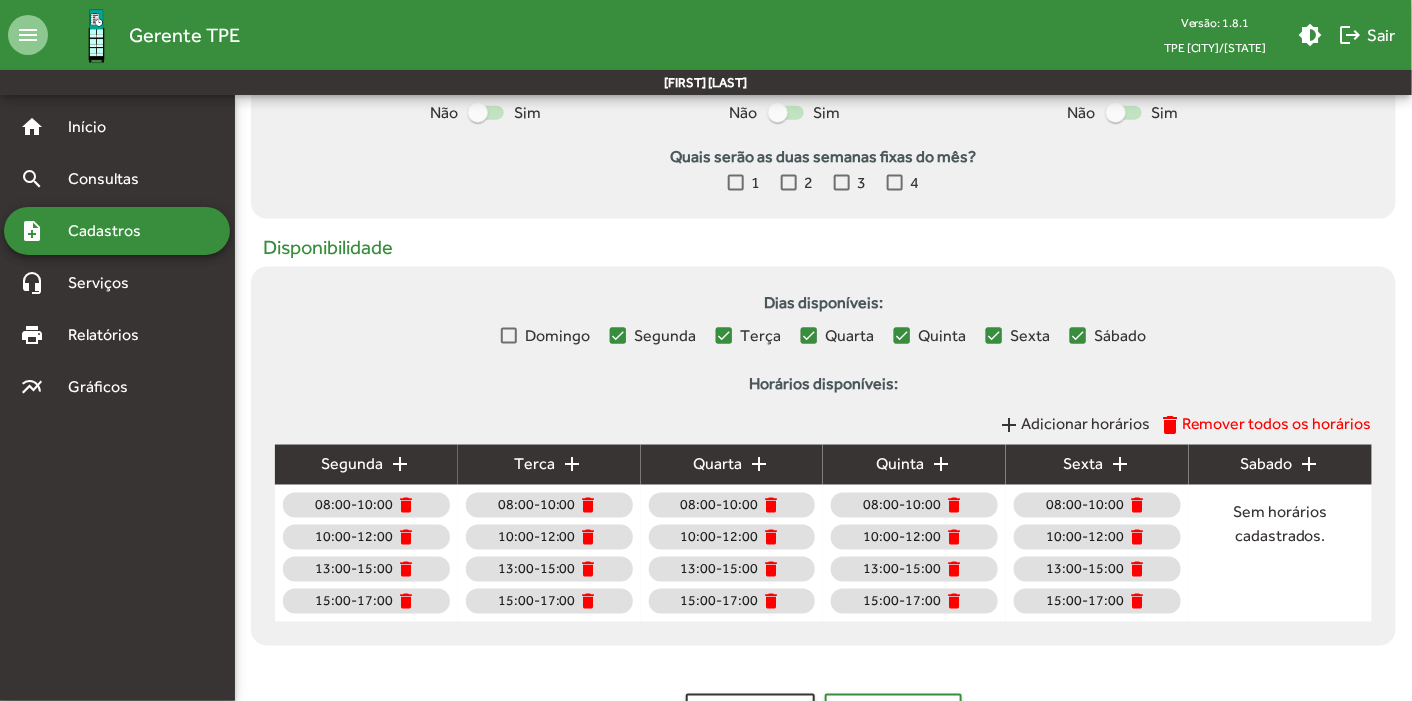 click on "add" 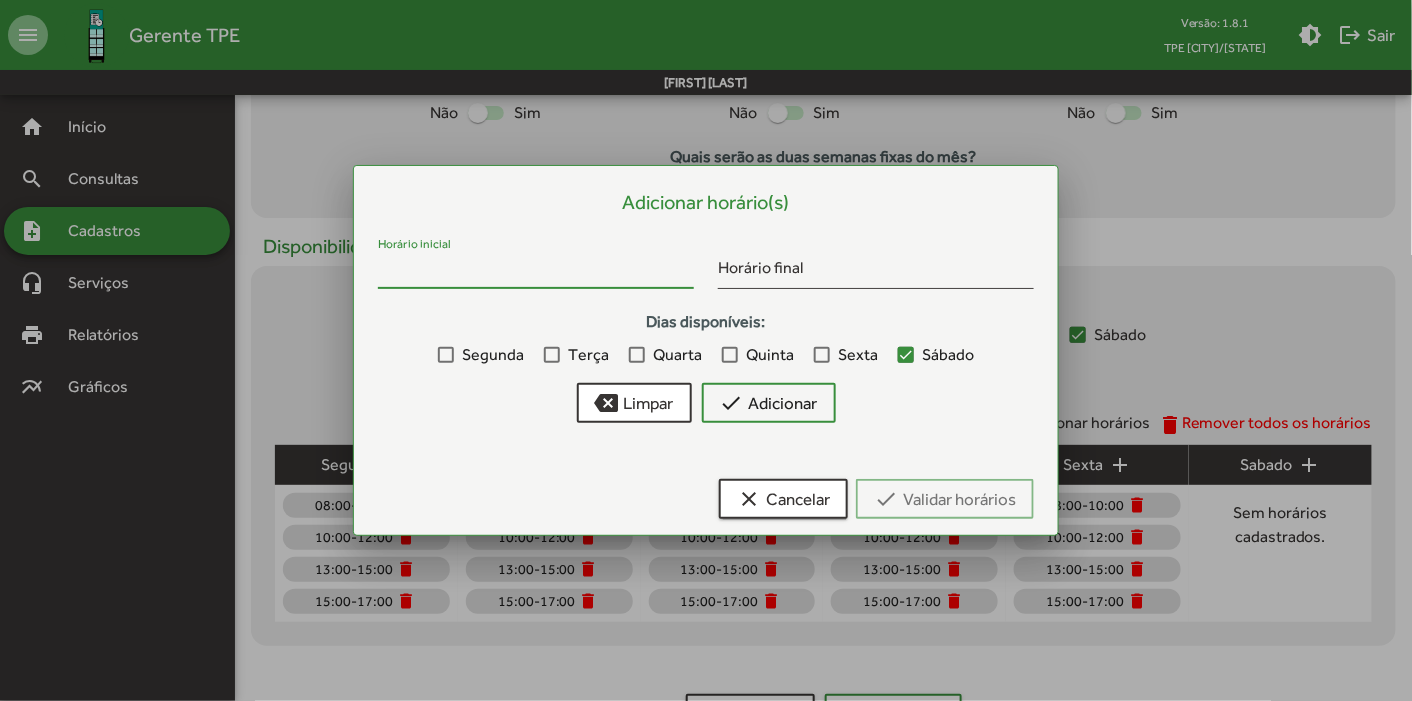 click on "Horário inicial" at bounding box center [536, 272] 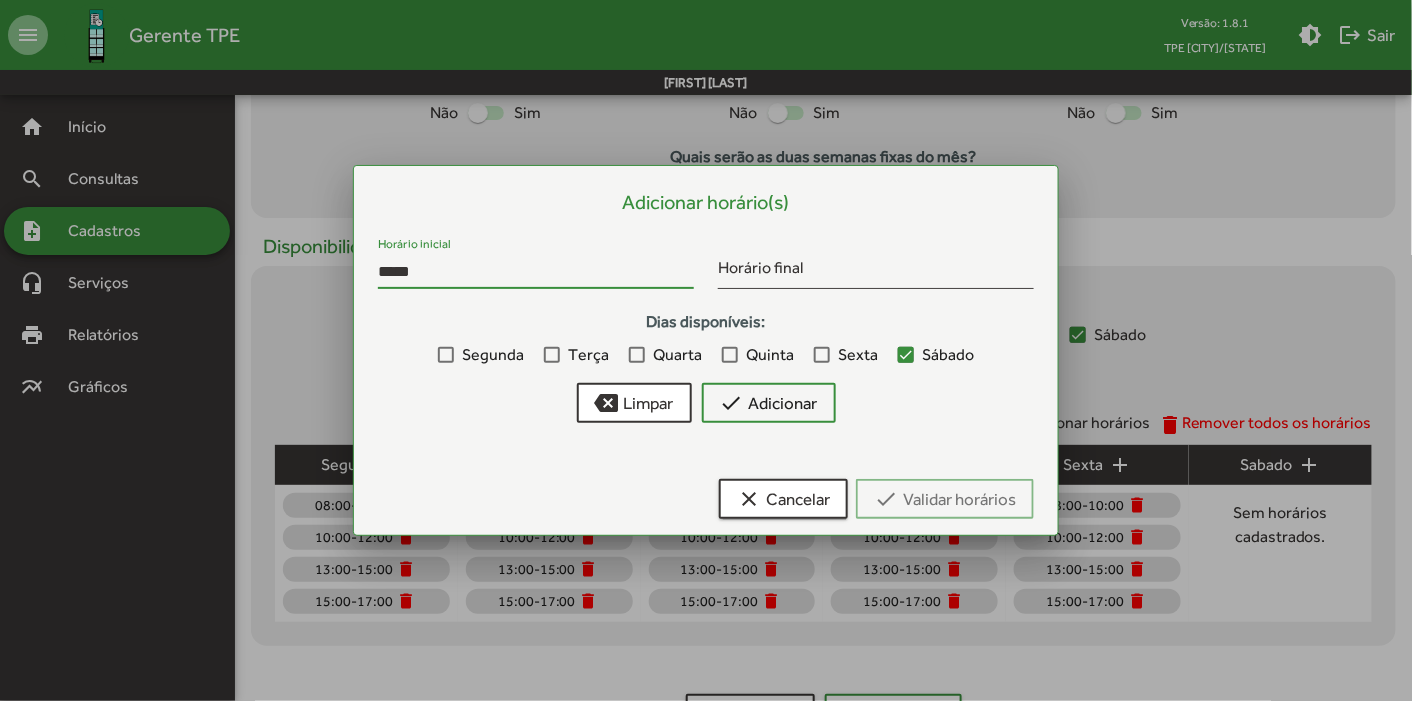 type on "*****" 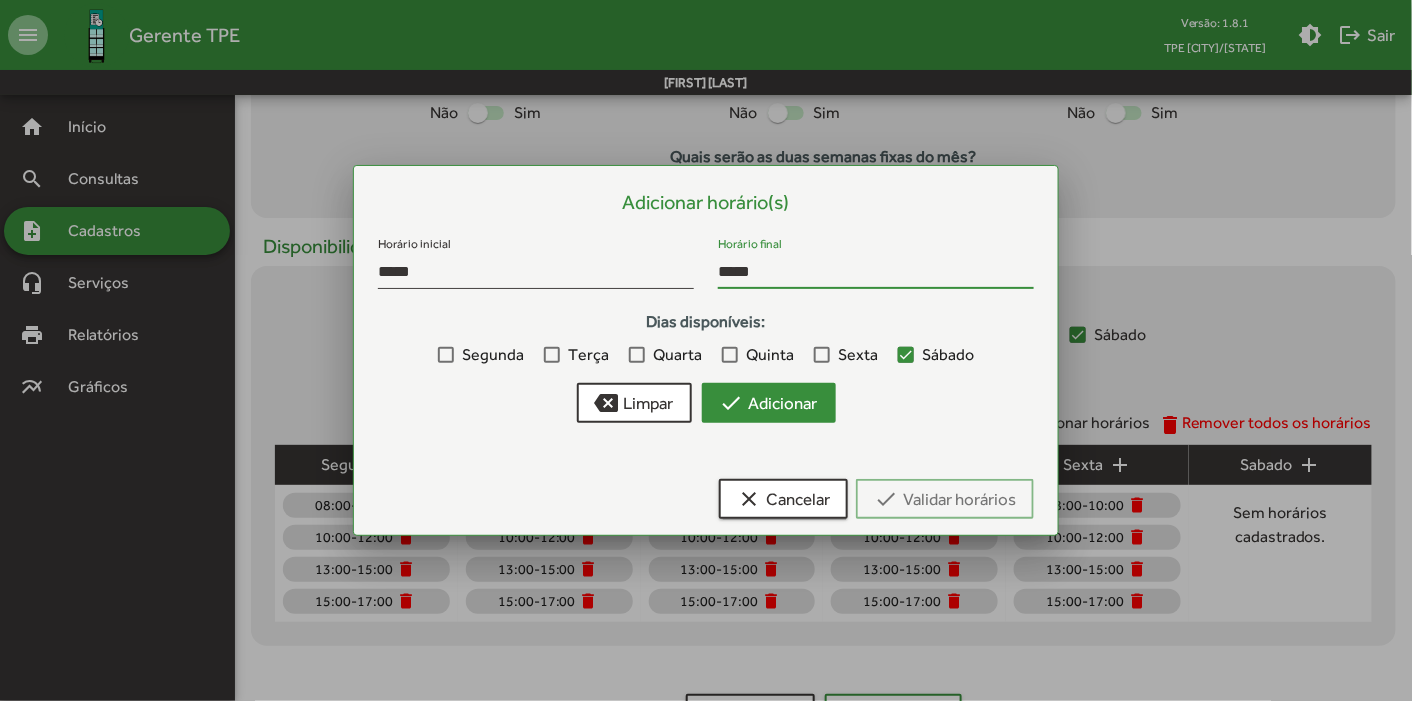 type on "*****" 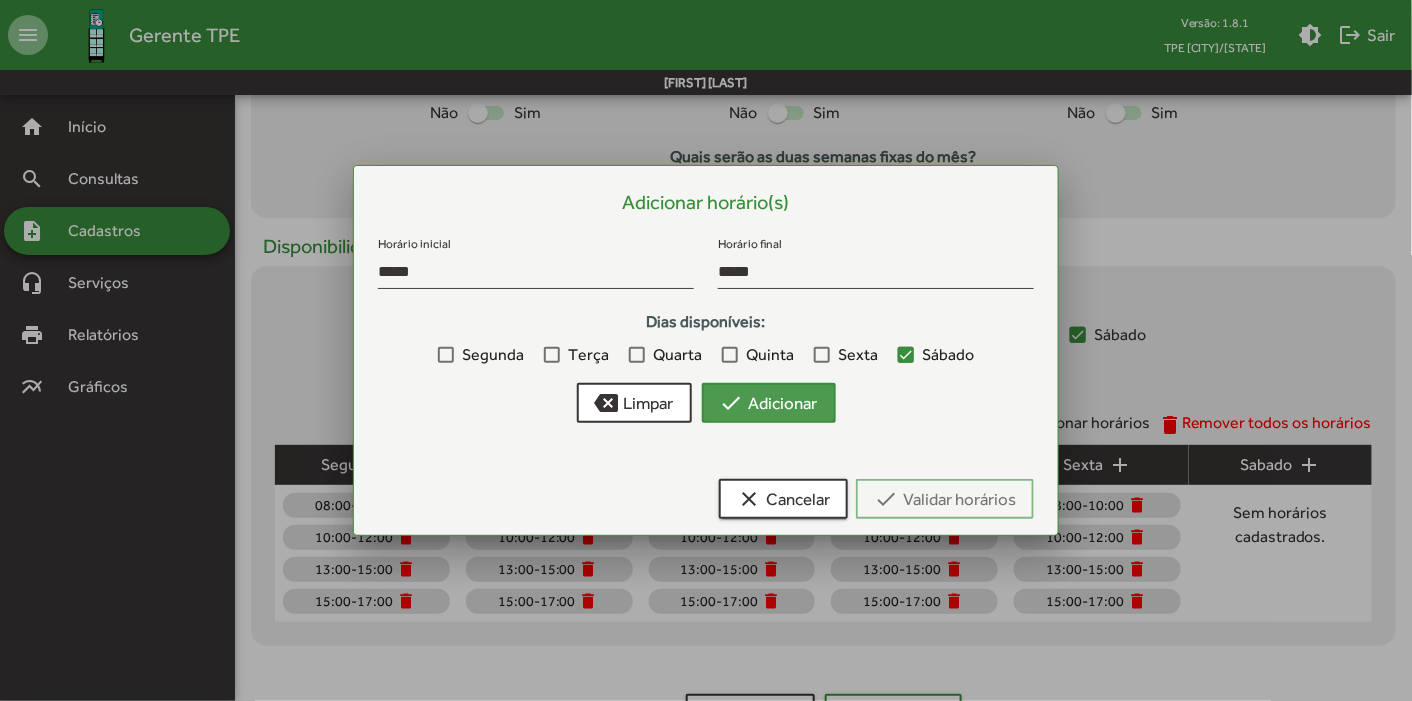 click on "check  Adicionar" at bounding box center (769, 403) 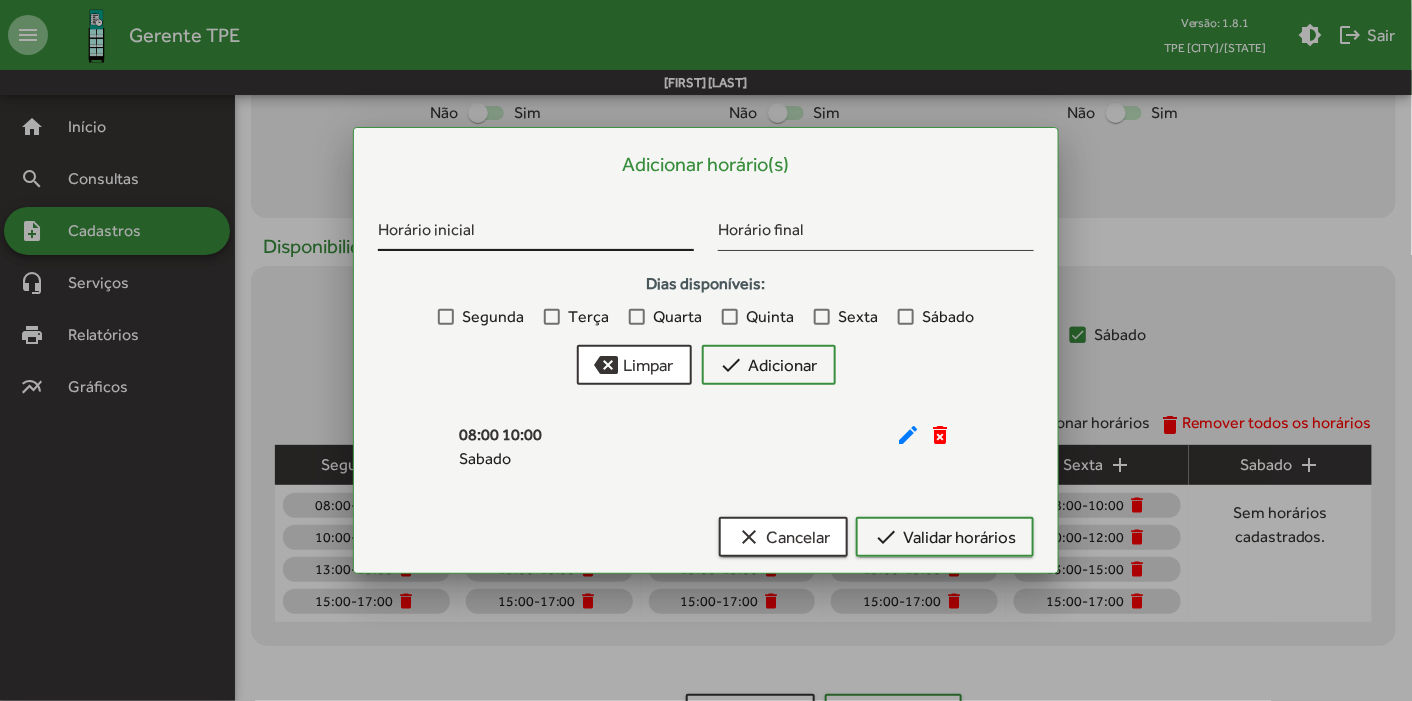 click on "Horário inicial" at bounding box center (536, 227) 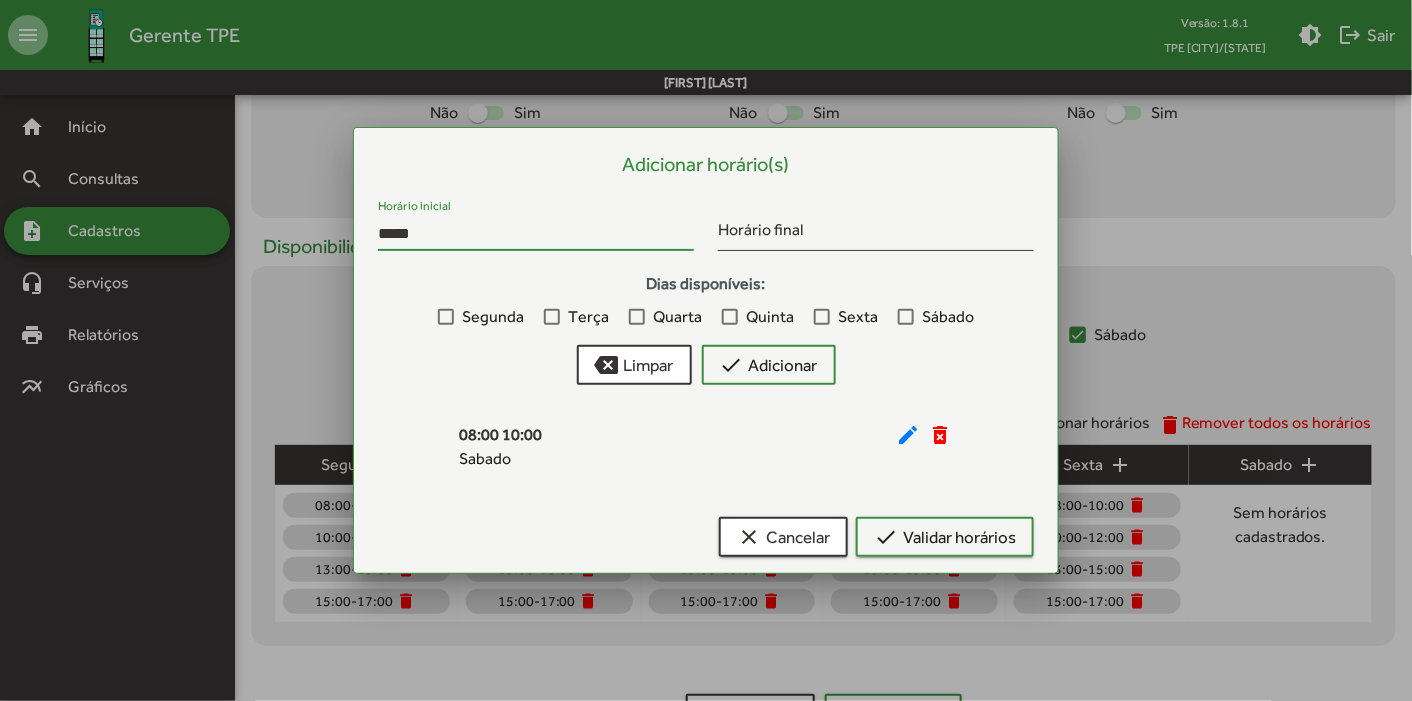 type on "*****" 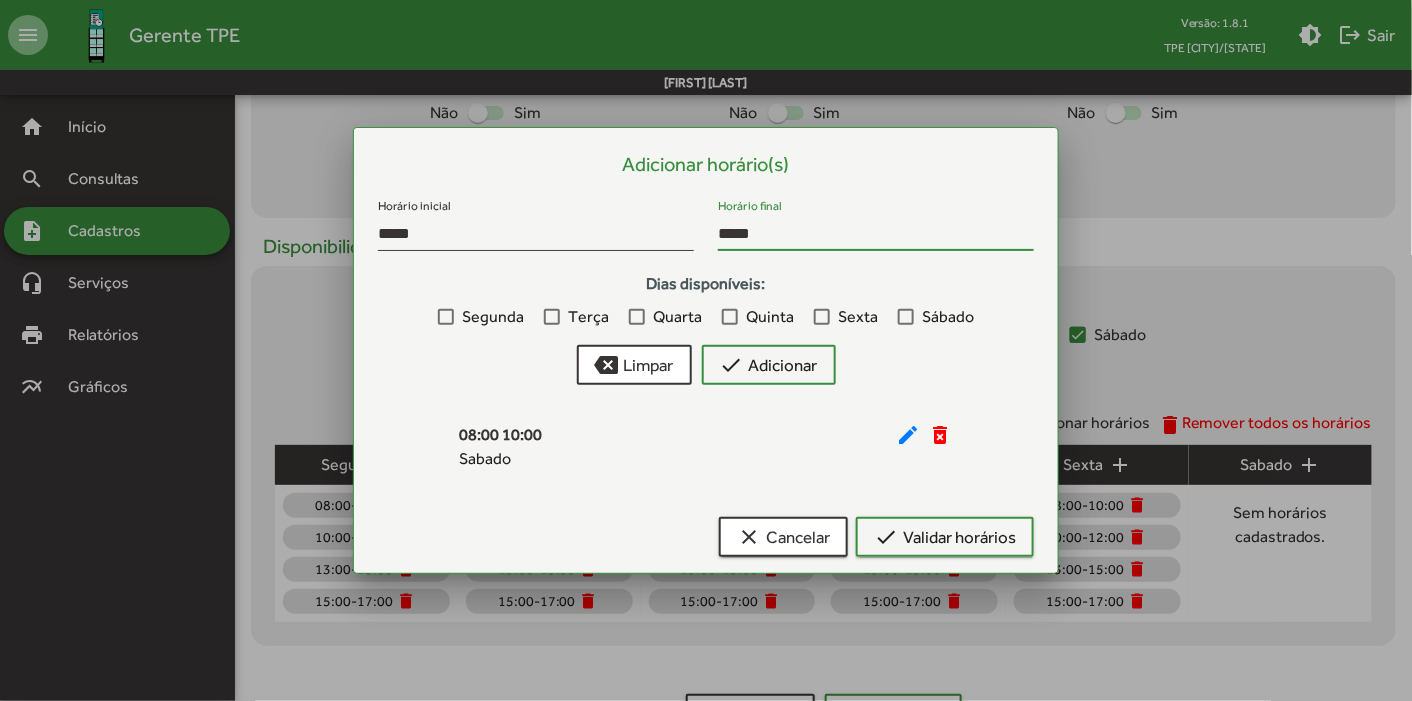 type on "*****" 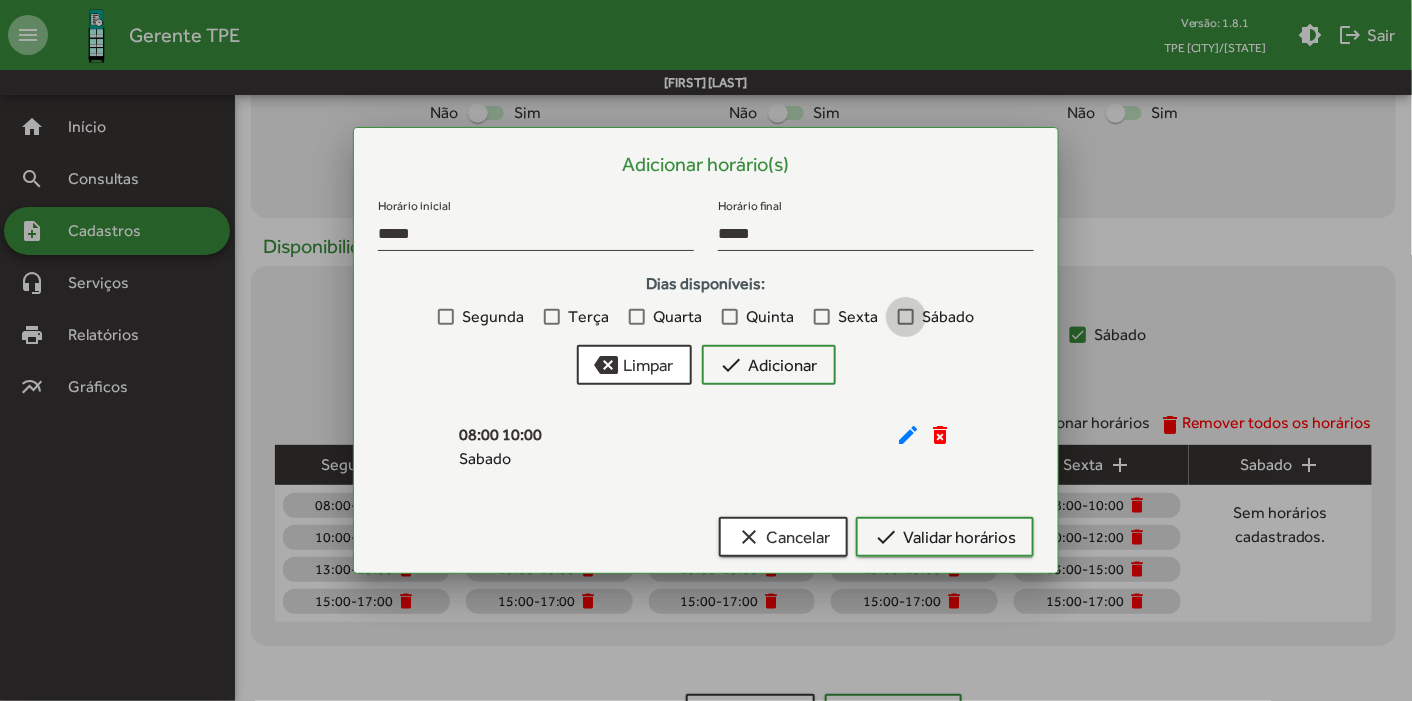 click at bounding box center (906, 317) 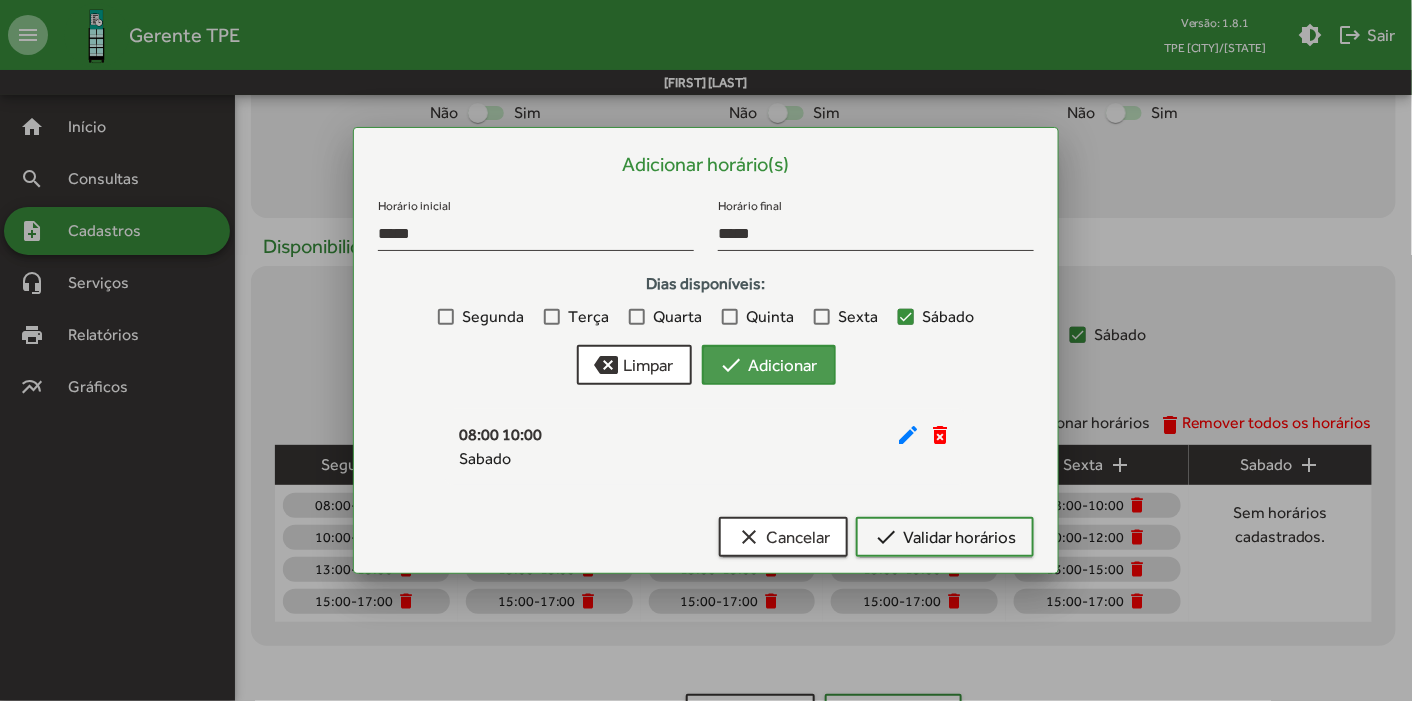 click on "check  Adicionar" at bounding box center (769, 365) 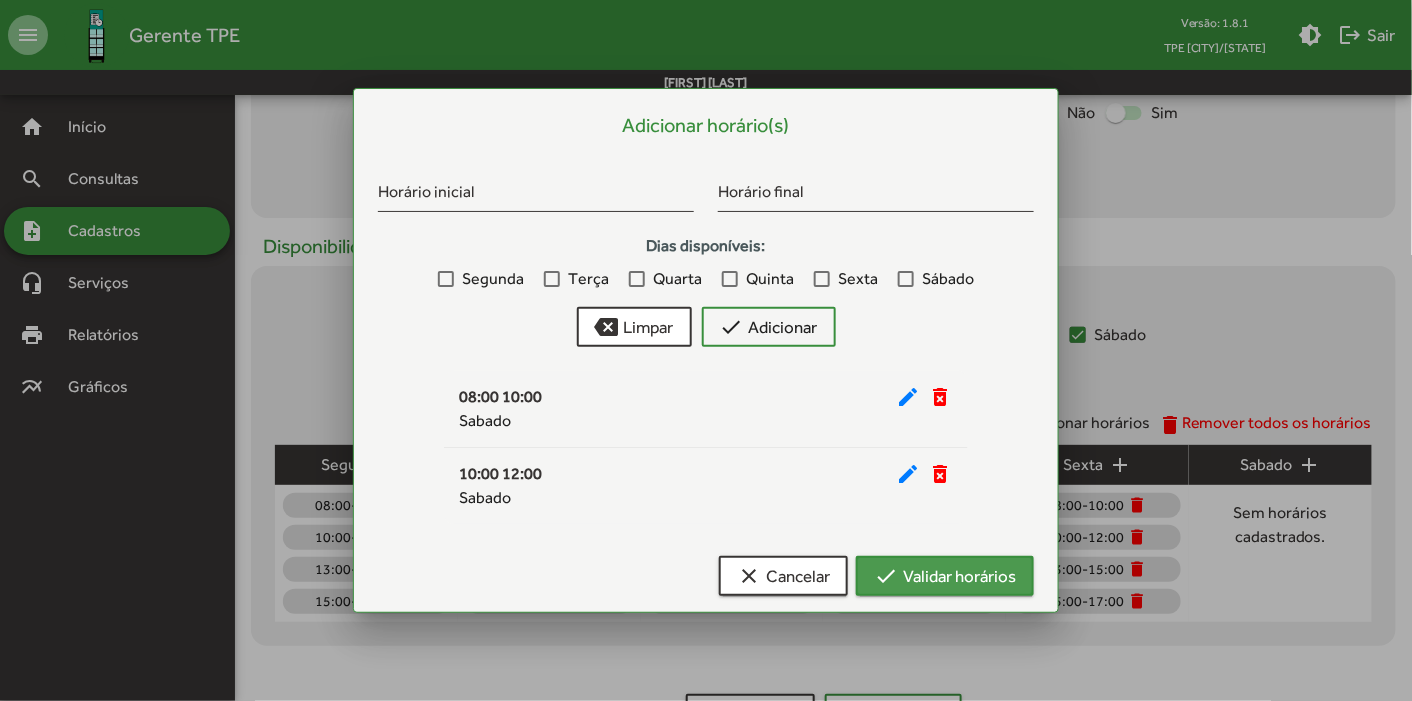click on "check  Validar horários" at bounding box center (945, 576) 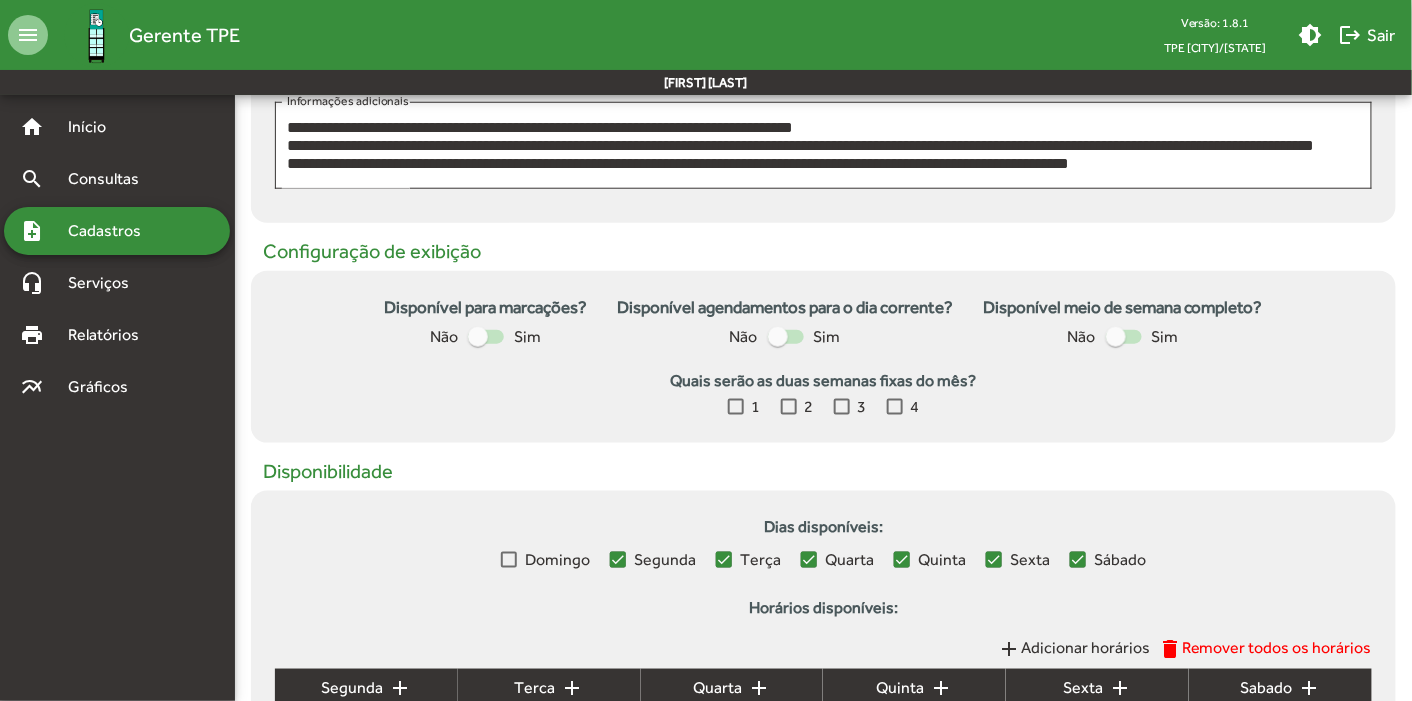 scroll, scrollTop: 512, scrollLeft: 0, axis: vertical 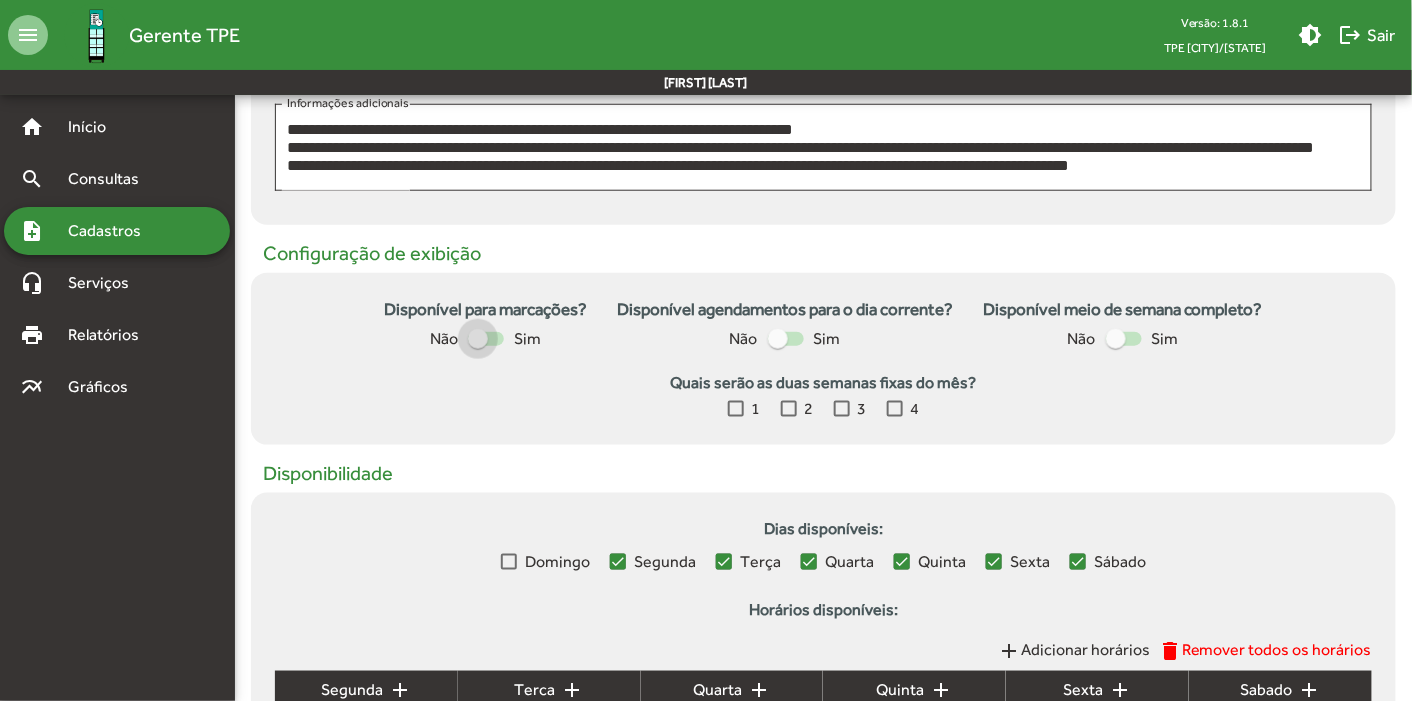 click at bounding box center (486, 339) 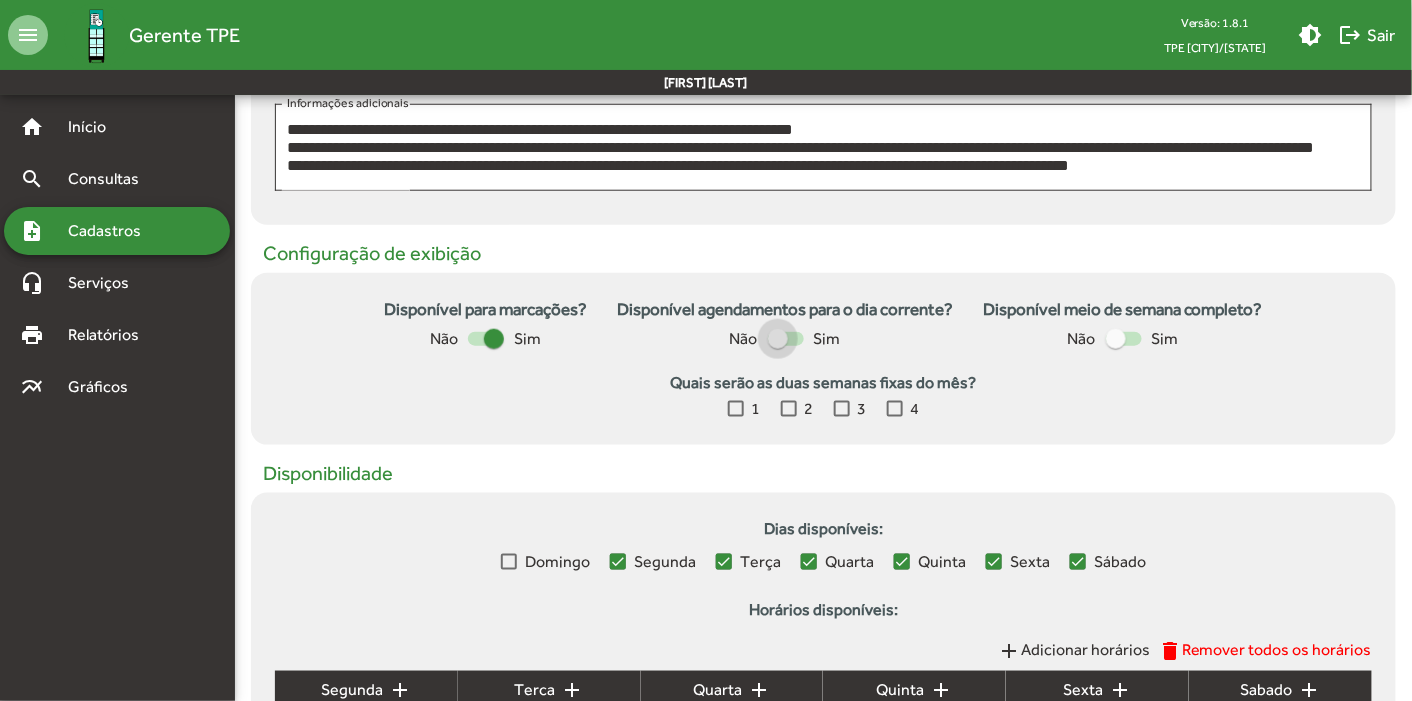 click at bounding box center (786, 339) 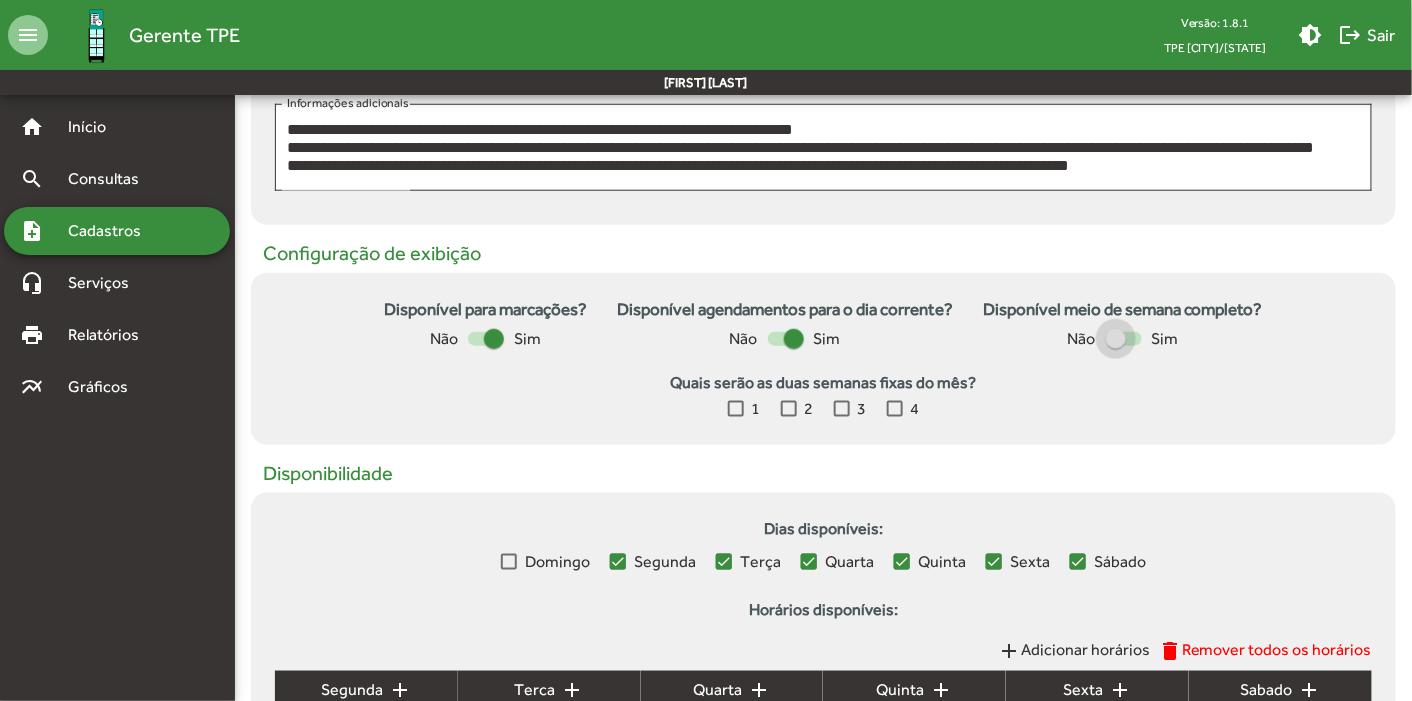 click at bounding box center [1124, 339] 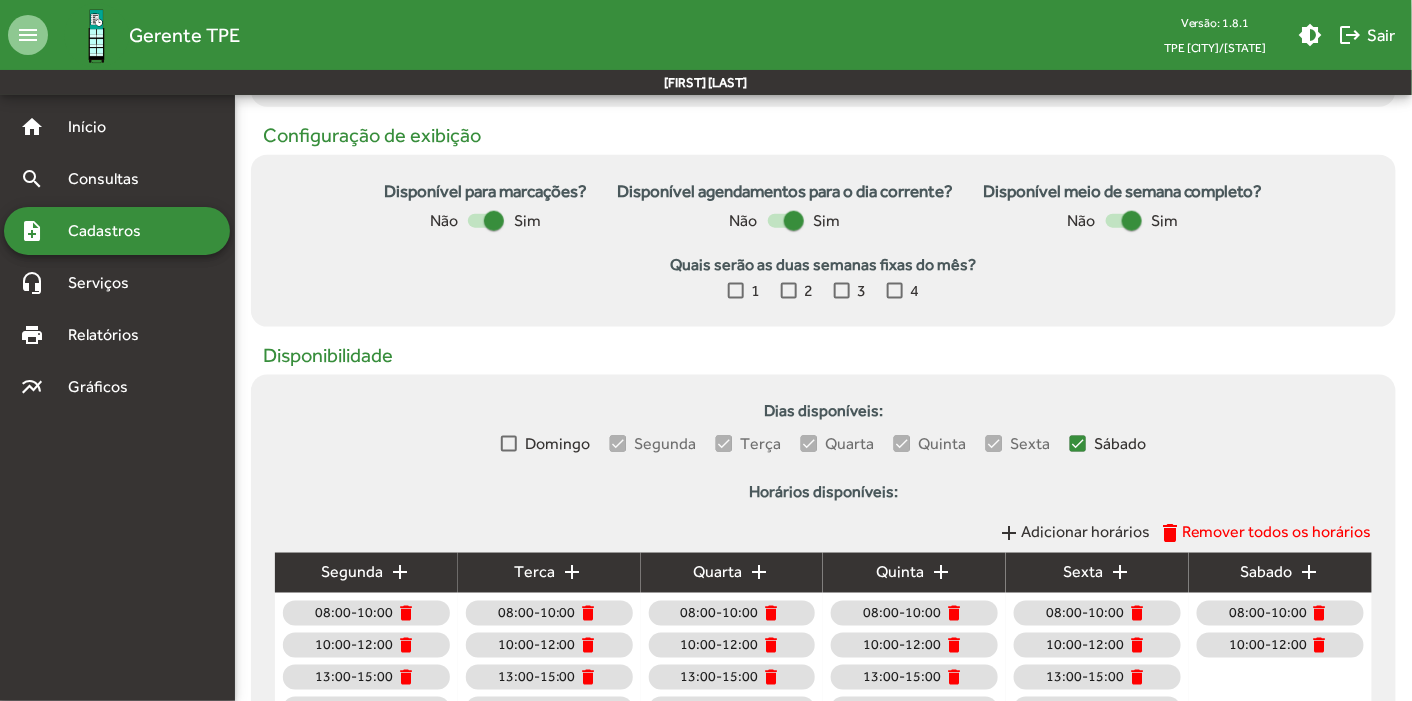scroll, scrollTop: 820, scrollLeft: 0, axis: vertical 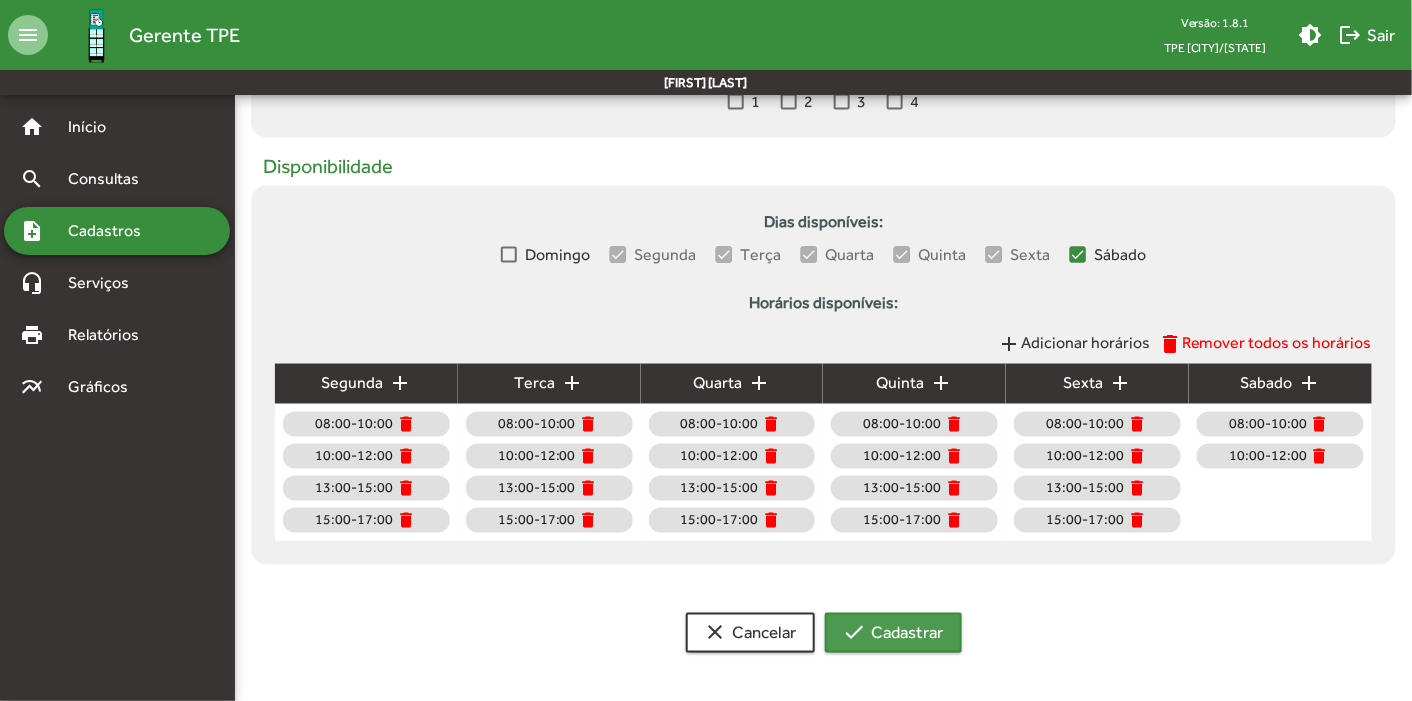 click on "check  Cadastrar" 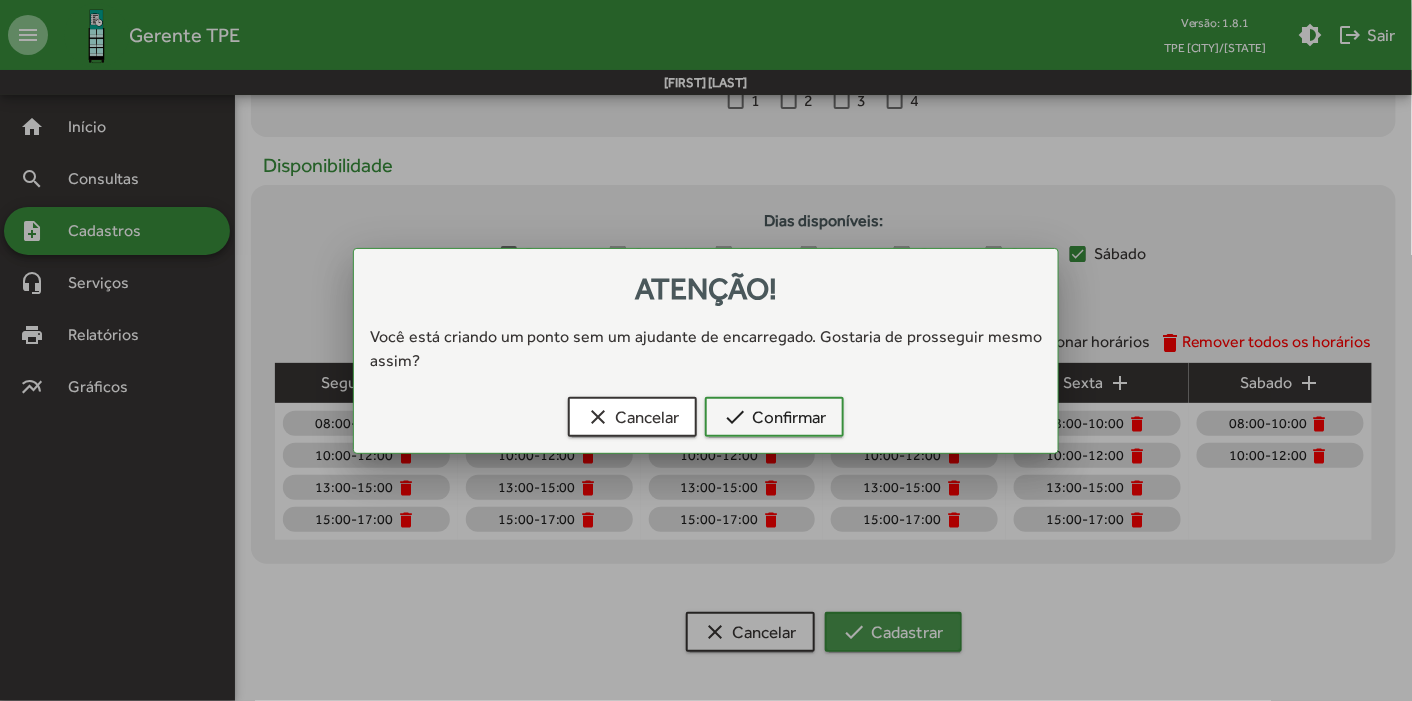 scroll, scrollTop: 0, scrollLeft: 0, axis: both 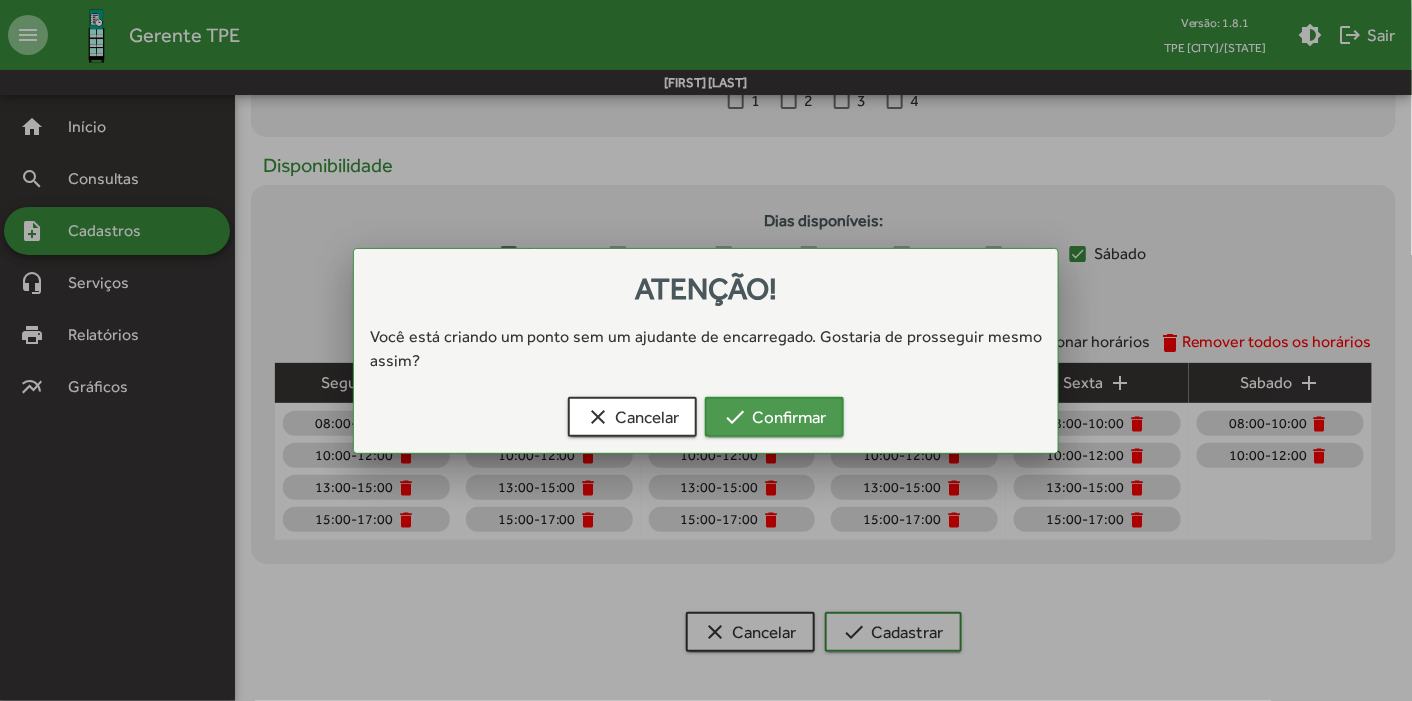 click on "check  Confirmar" at bounding box center (774, 417) 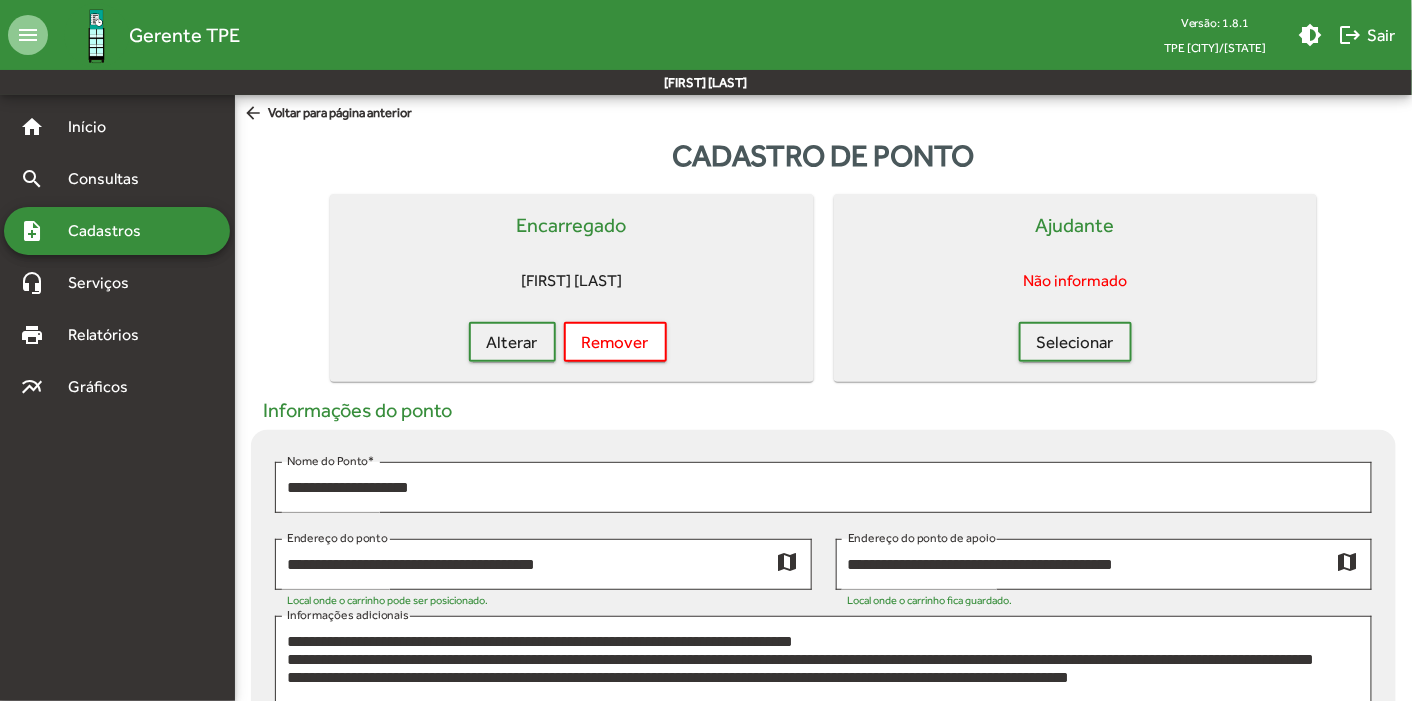 scroll, scrollTop: 820, scrollLeft: 0, axis: vertical 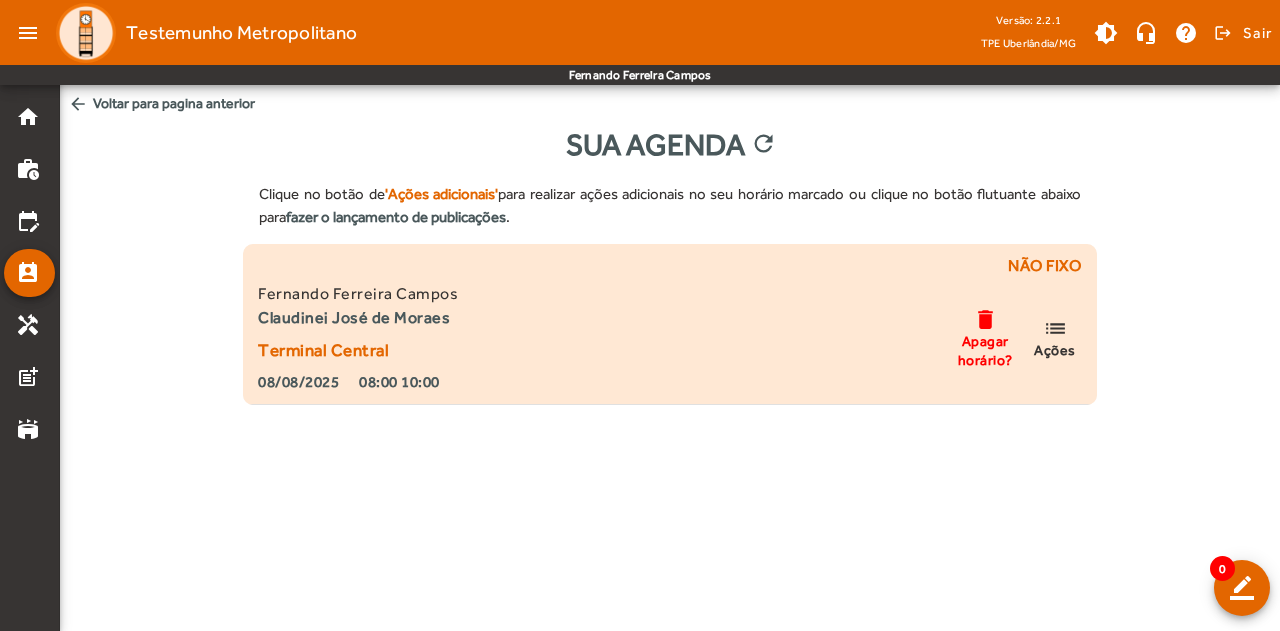 click on "delete" 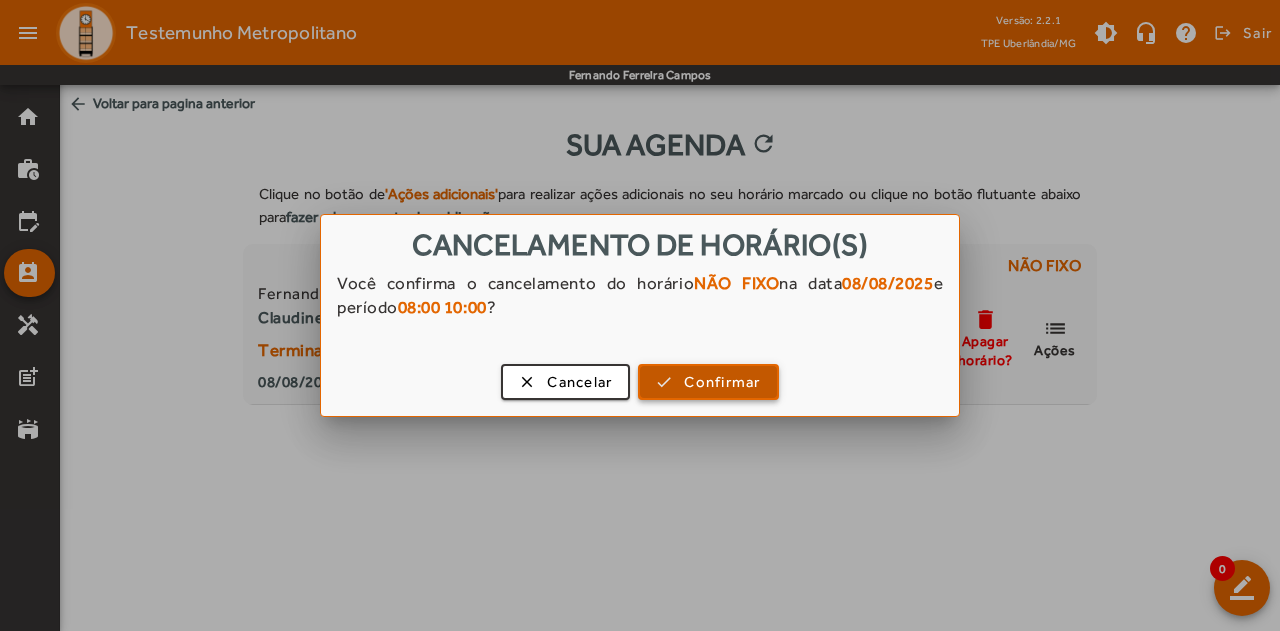 click at bounding box center (708, 382) 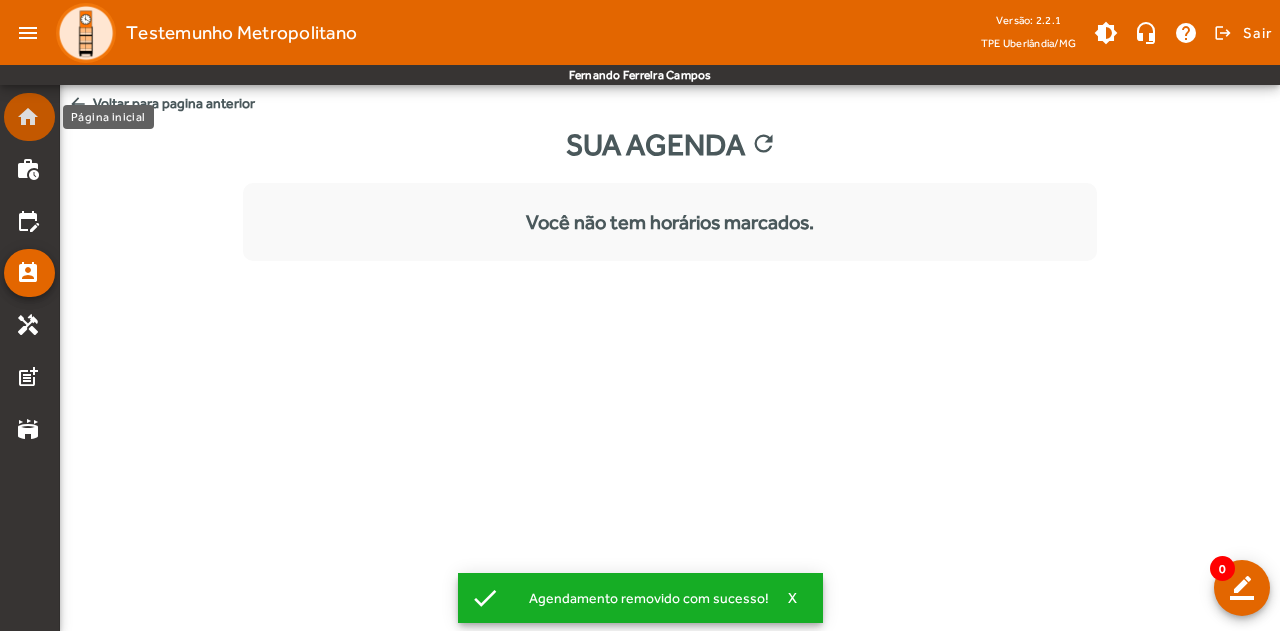 click on "home" 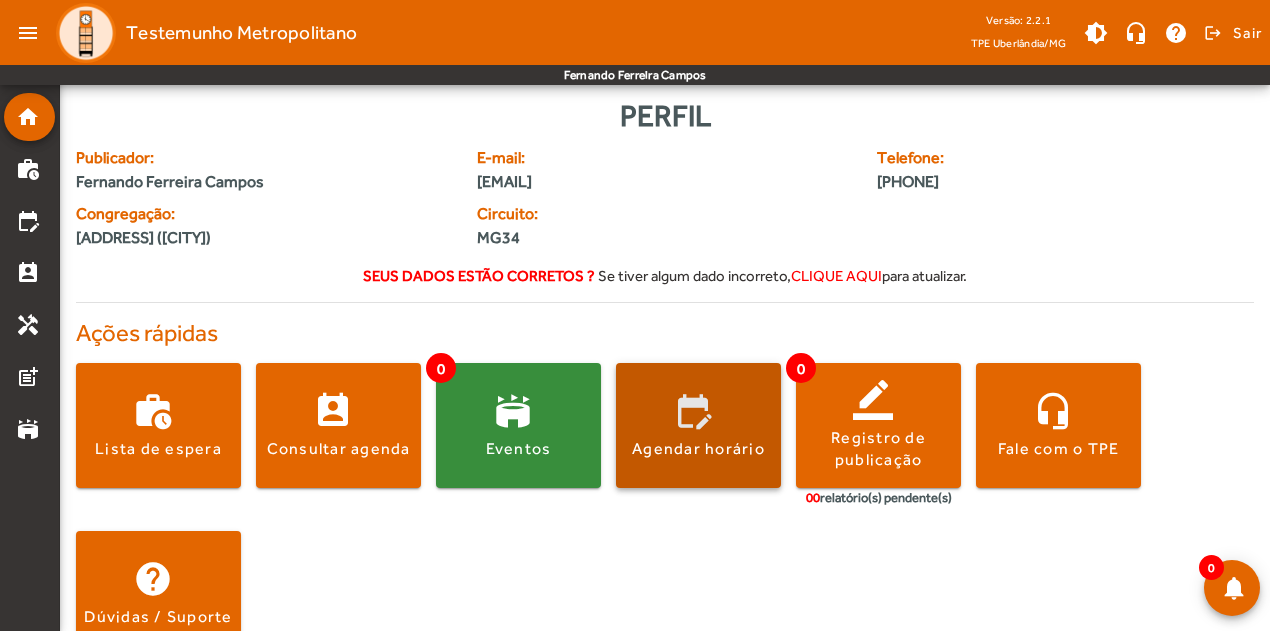 click 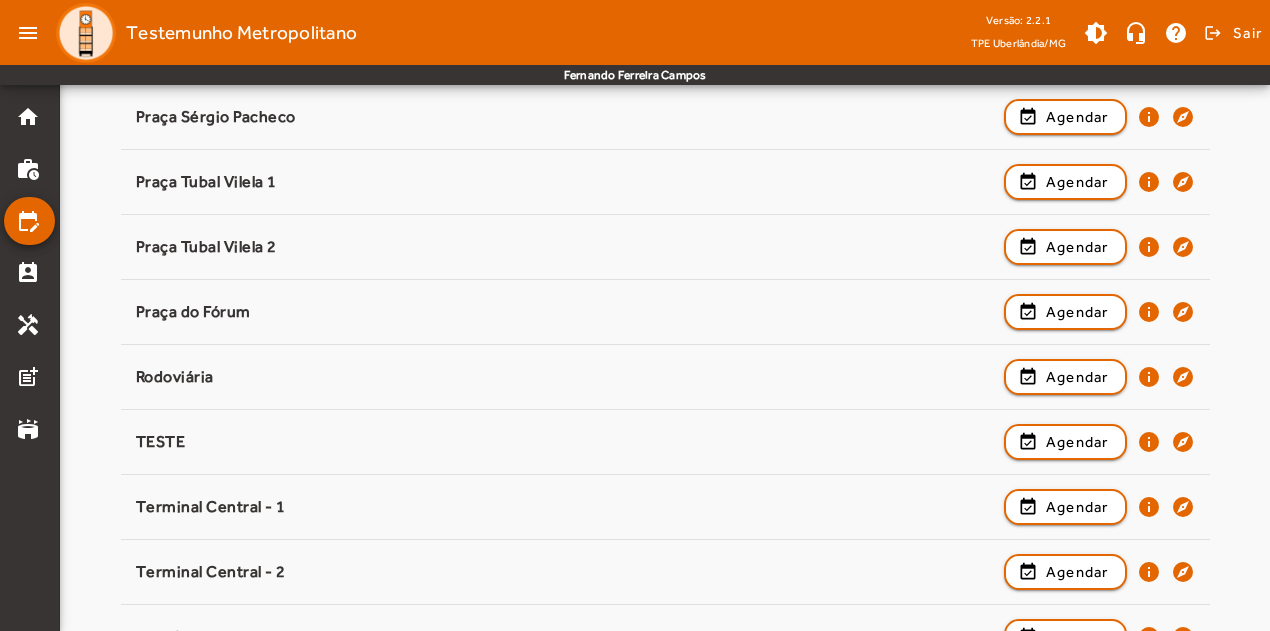 scroll, scrollTop: 609, scrollLeft: 0, axis: vertical 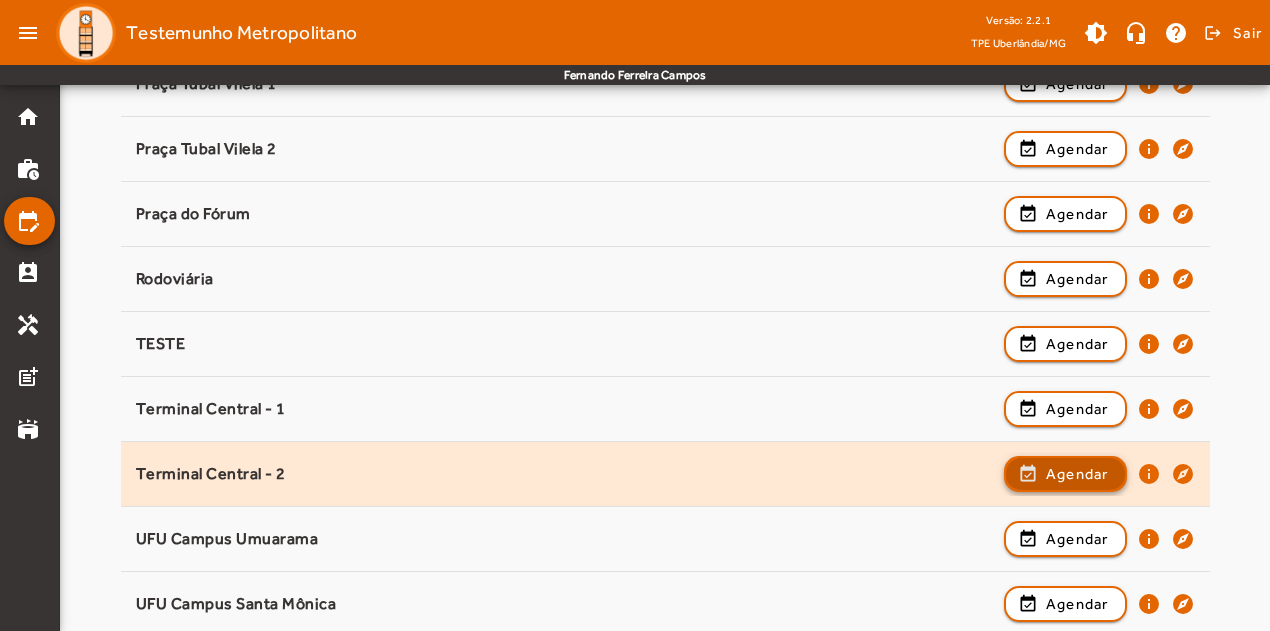 click on "Agendar" 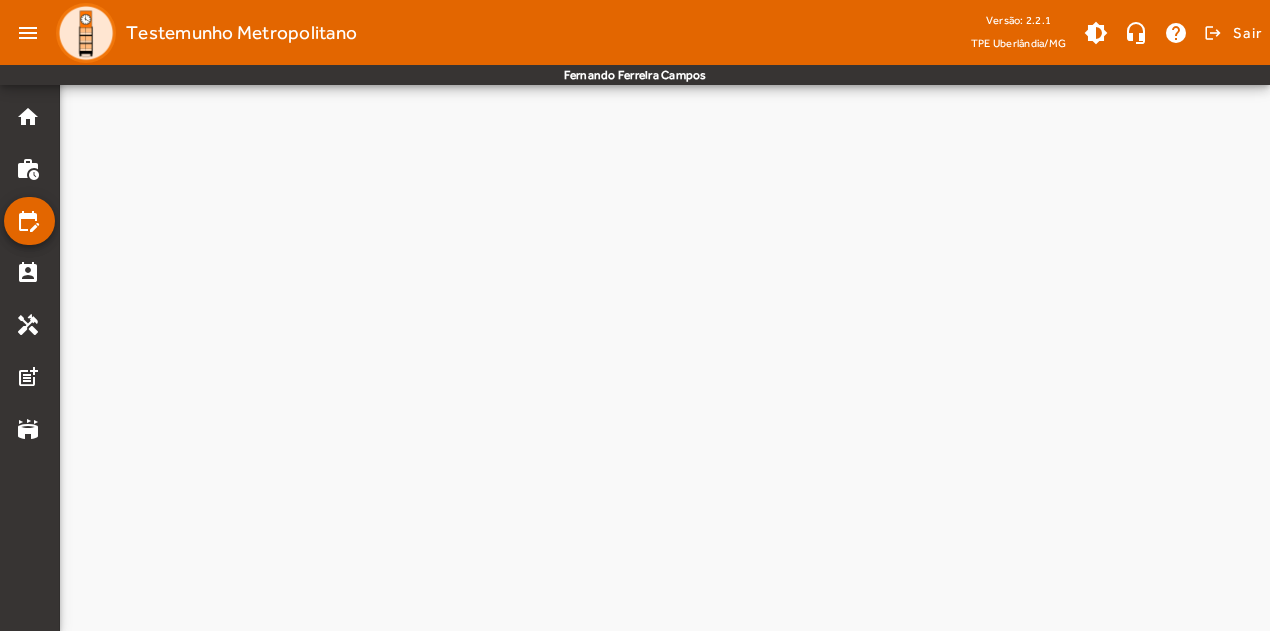 scroll, scrollTop: 0, scrollLeft: 0, axis: both 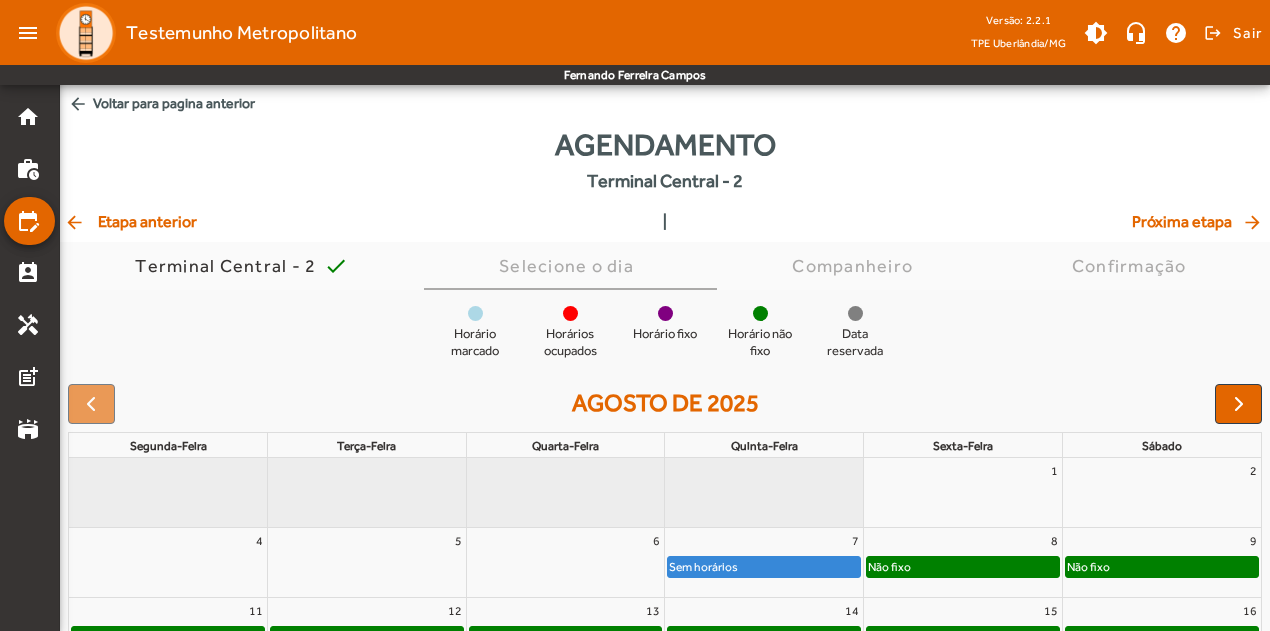 click on "Não fixo" 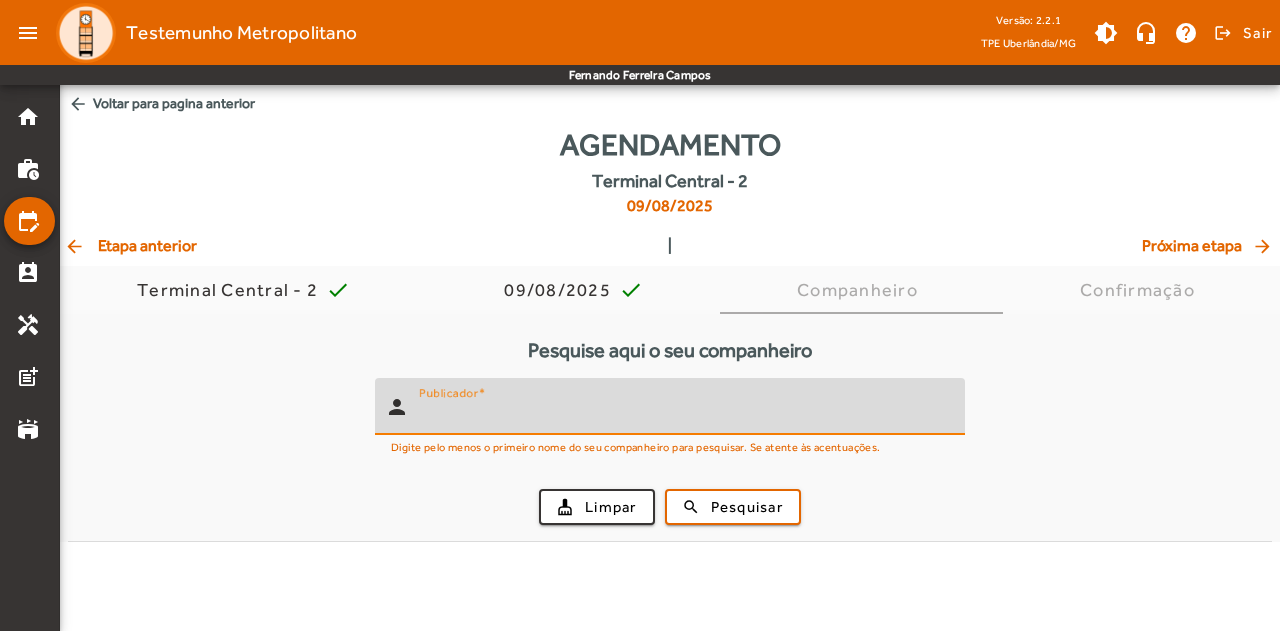 click on "Publicador" at bounding box center [684, 415] 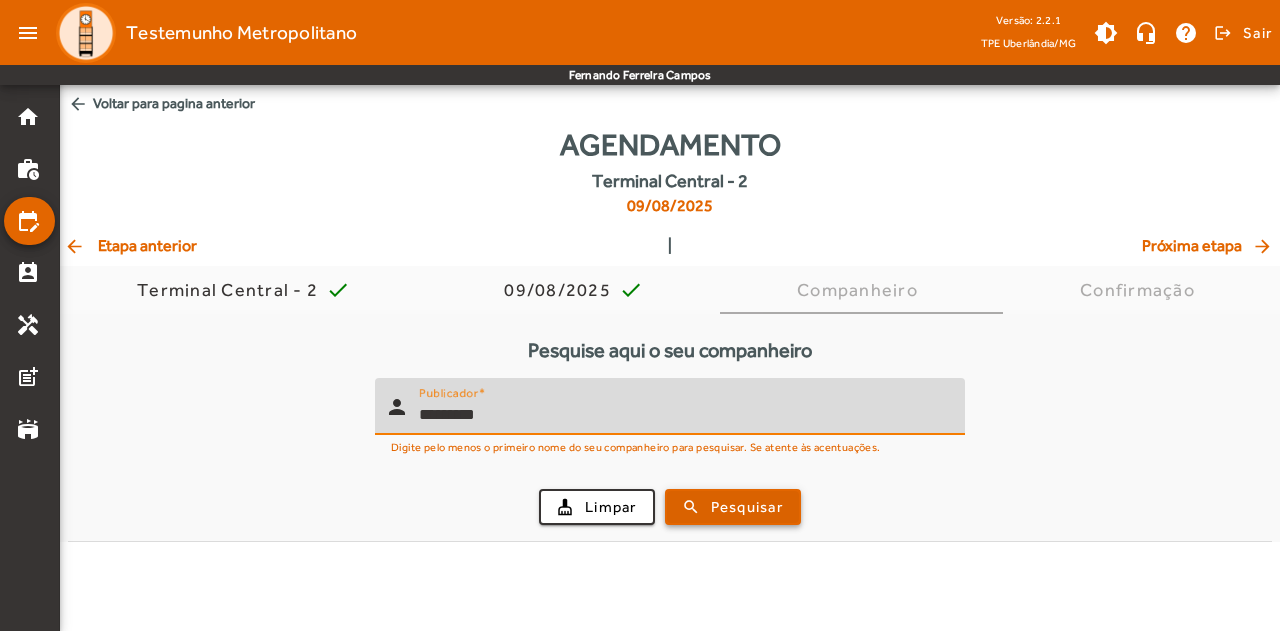 type on "*********" 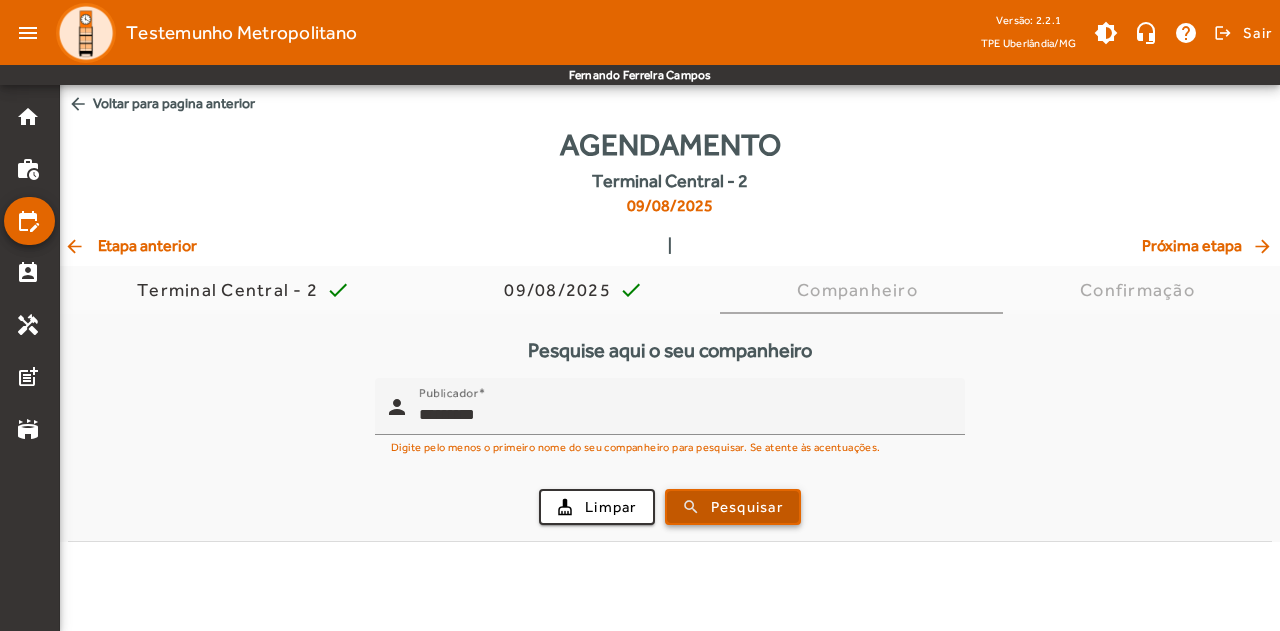 click on "Pesquisar" at bounding box center [747, 507] 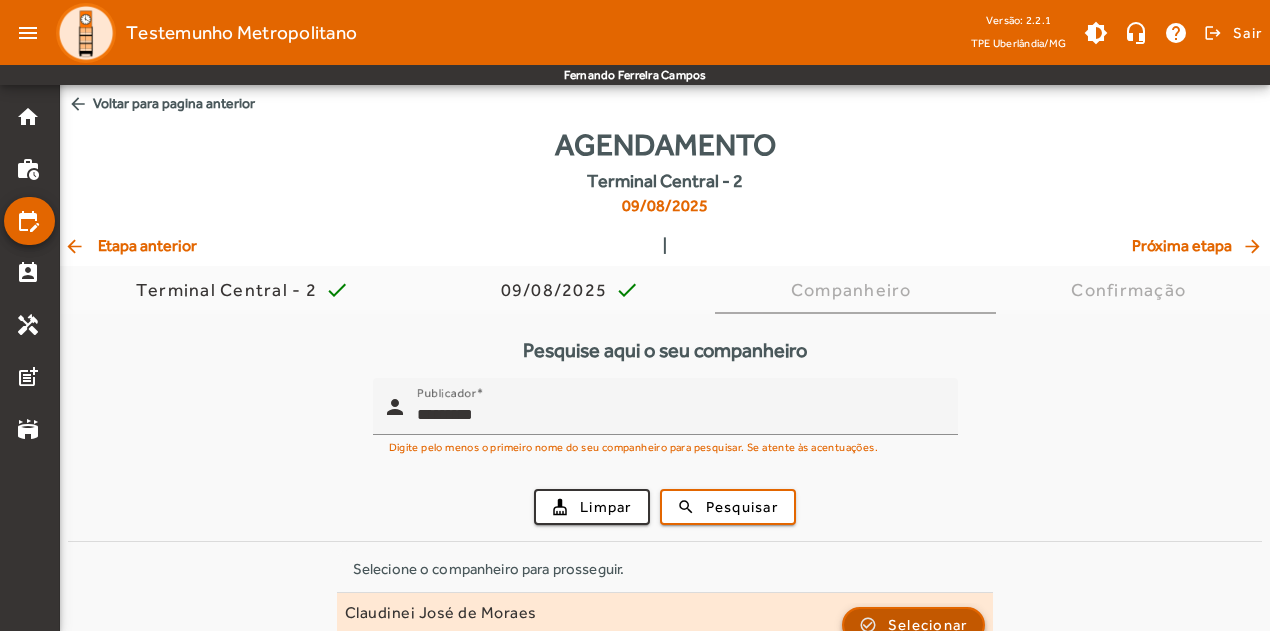 click on "Selecionar" 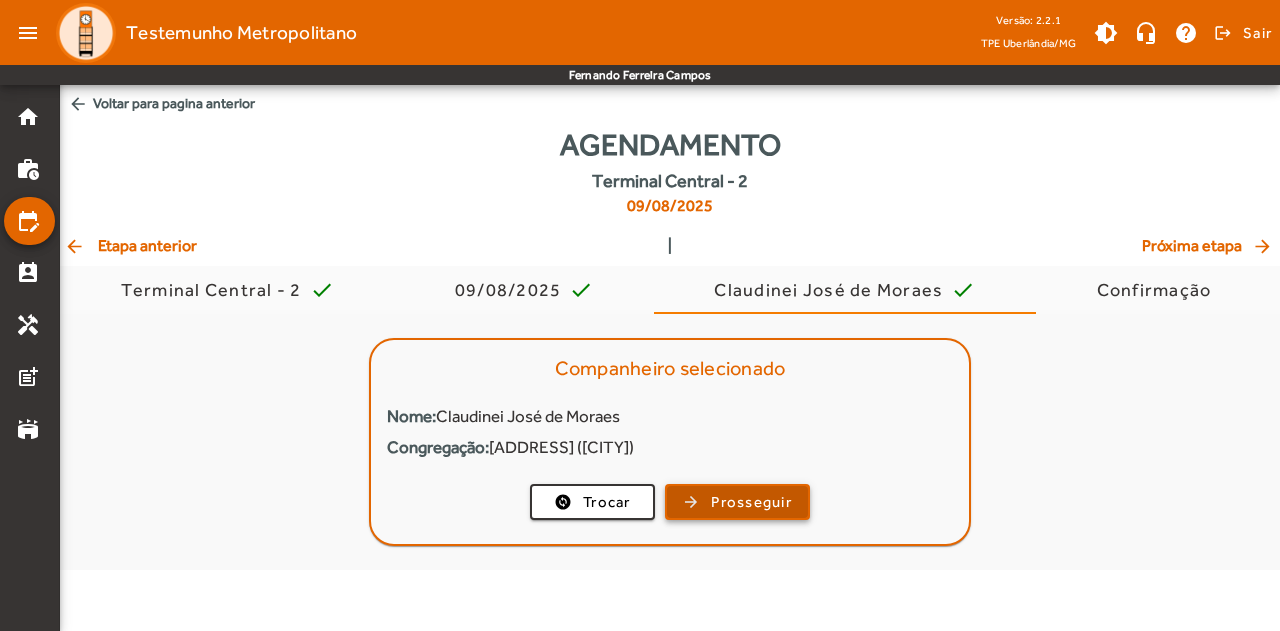 click on "Prosseguir" 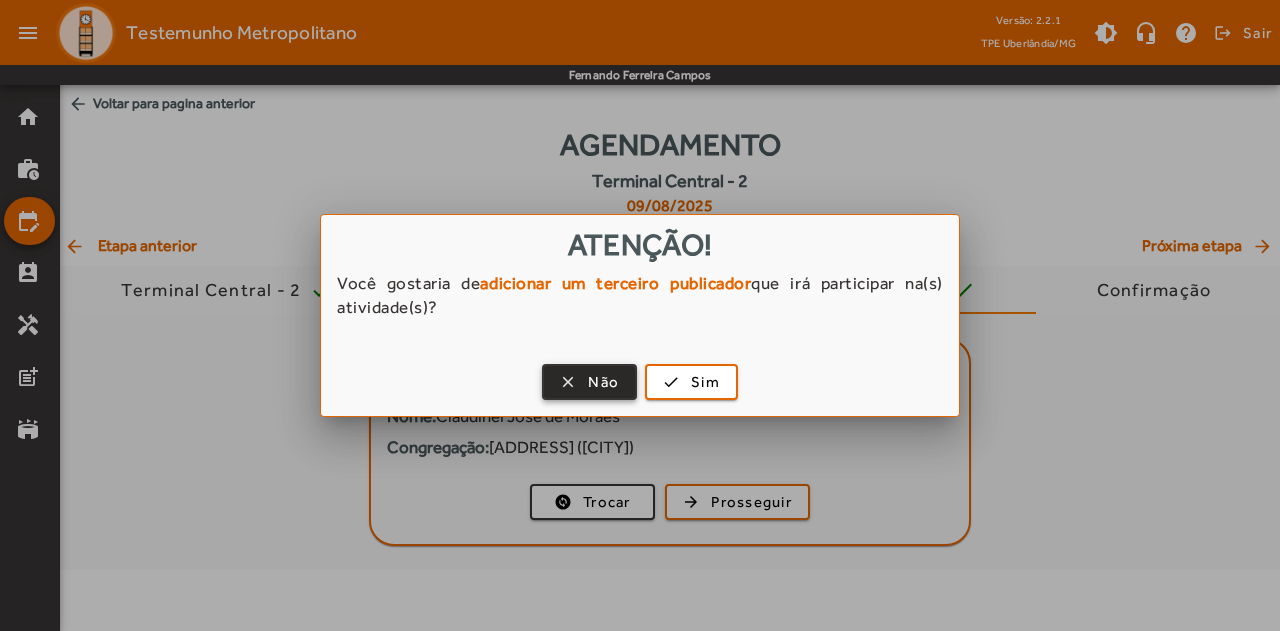 click on "Não" at bounding box center (603, 382) 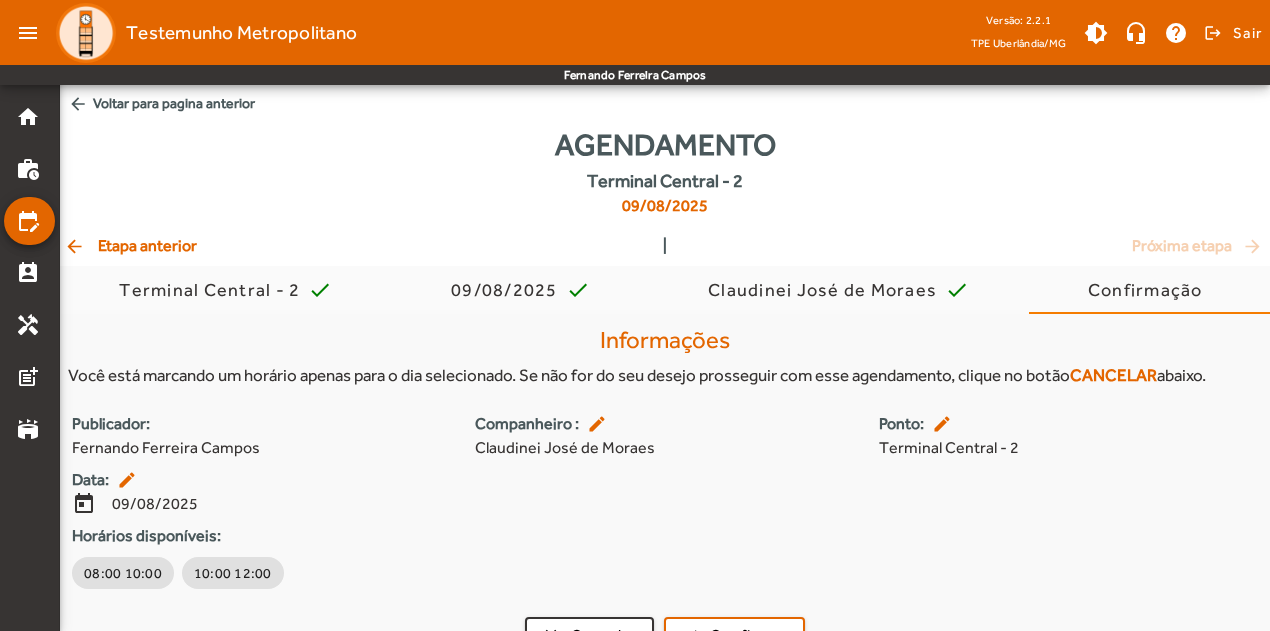 scroll, scrollTop: 38, scrollLeft: 0, axis: vertical 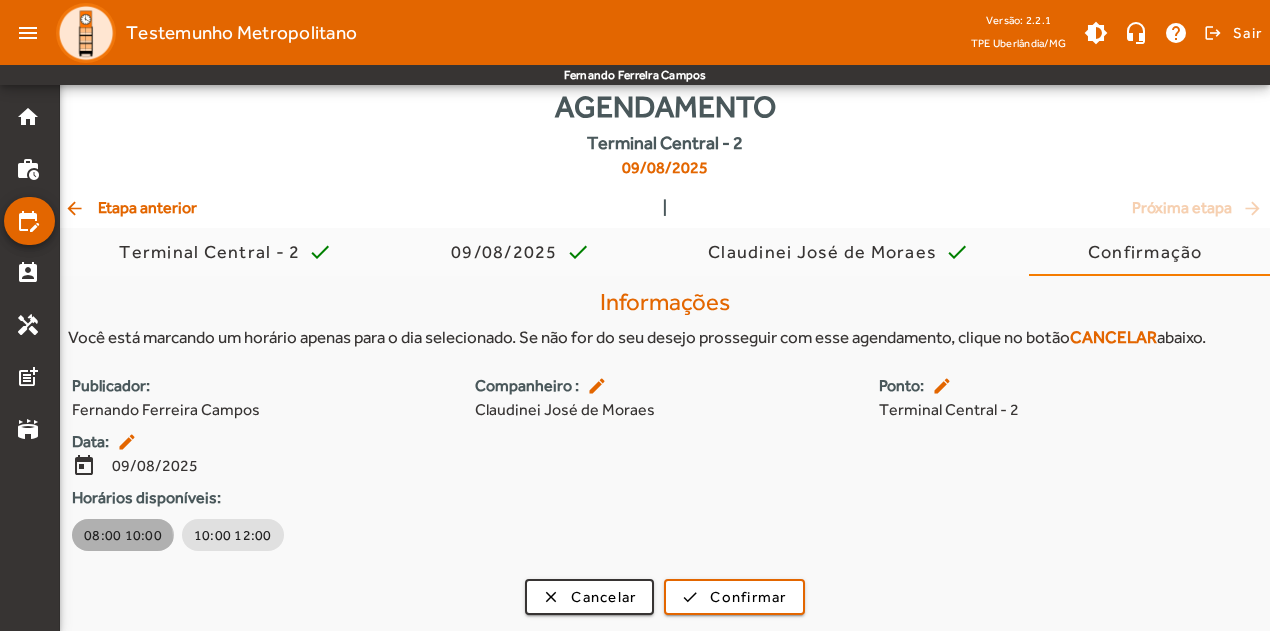 click on "08:00 10:00" at bounding box center [123, 535] 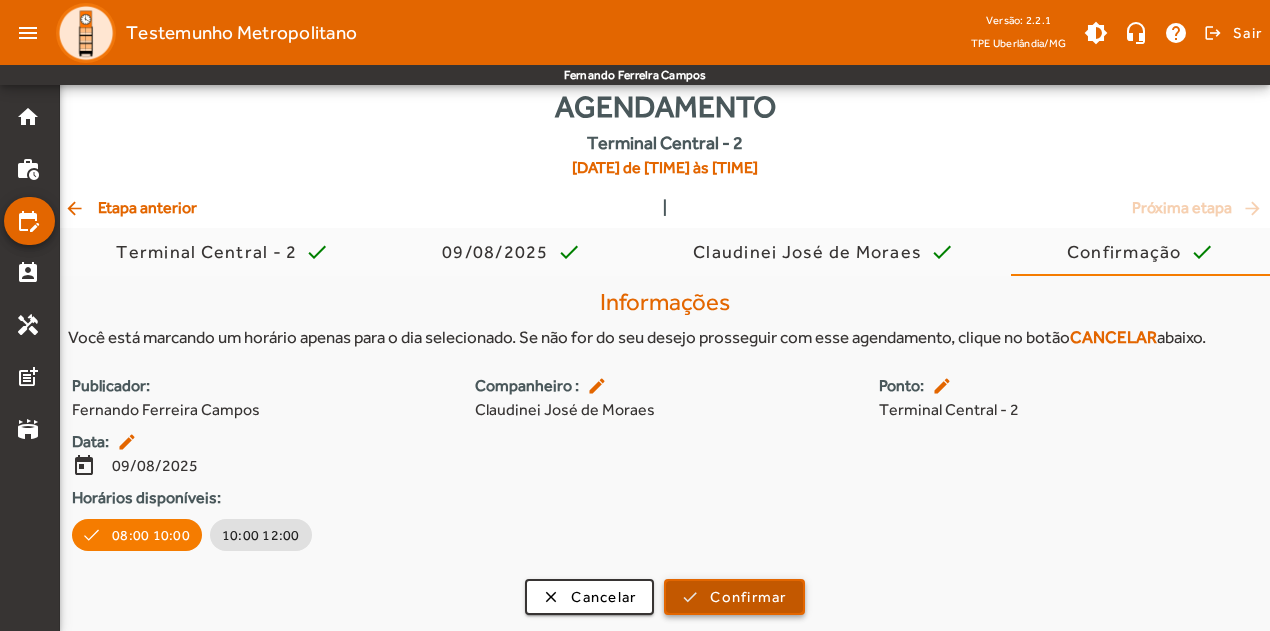 click on "Confirmar" at bounding box center [748, 597] 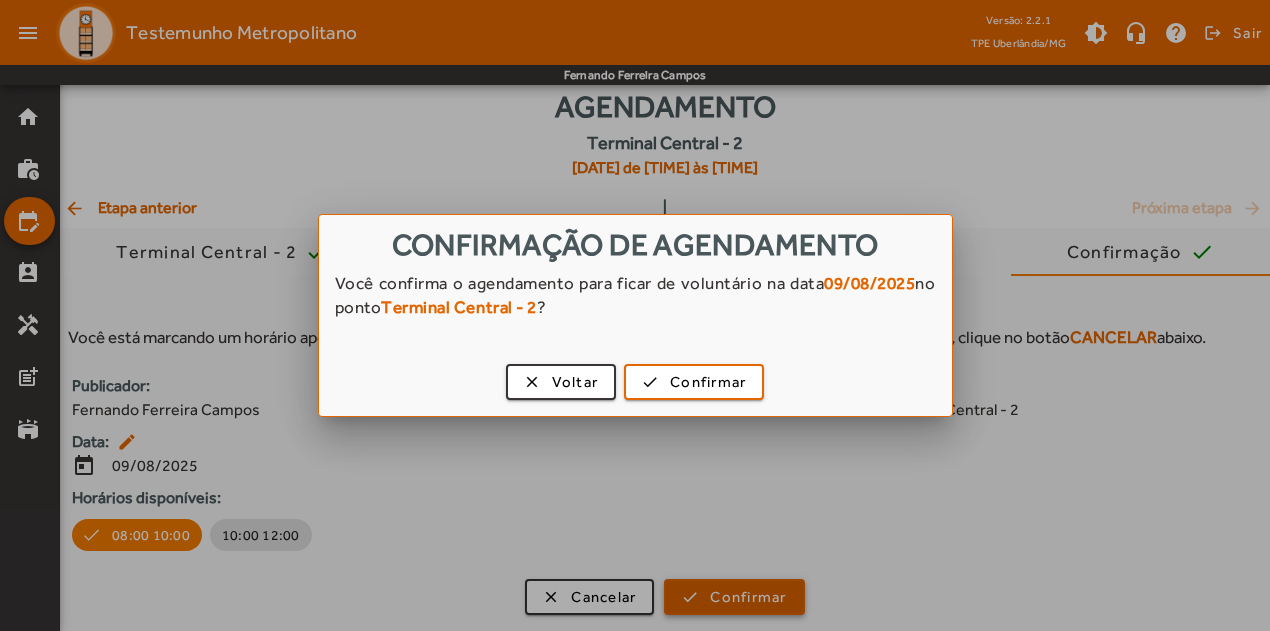 scroll, scrollTop: 0, scrollLeft: 0, axis: both 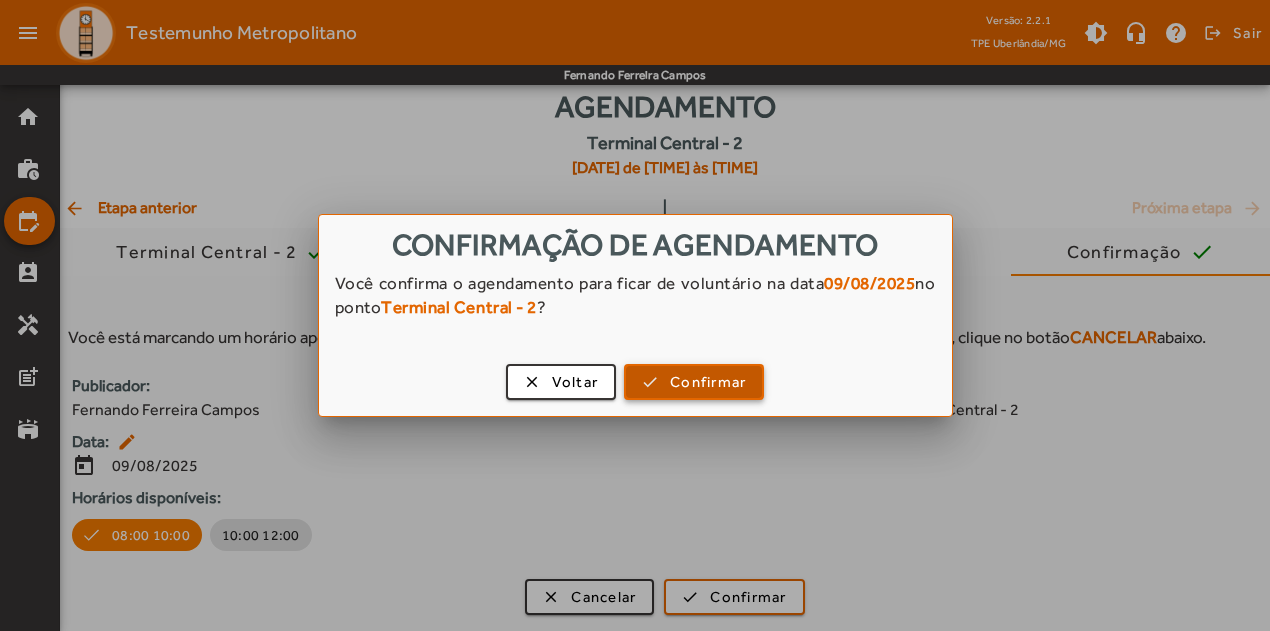 click on "Confirmar" at bounding box center (708, 382) 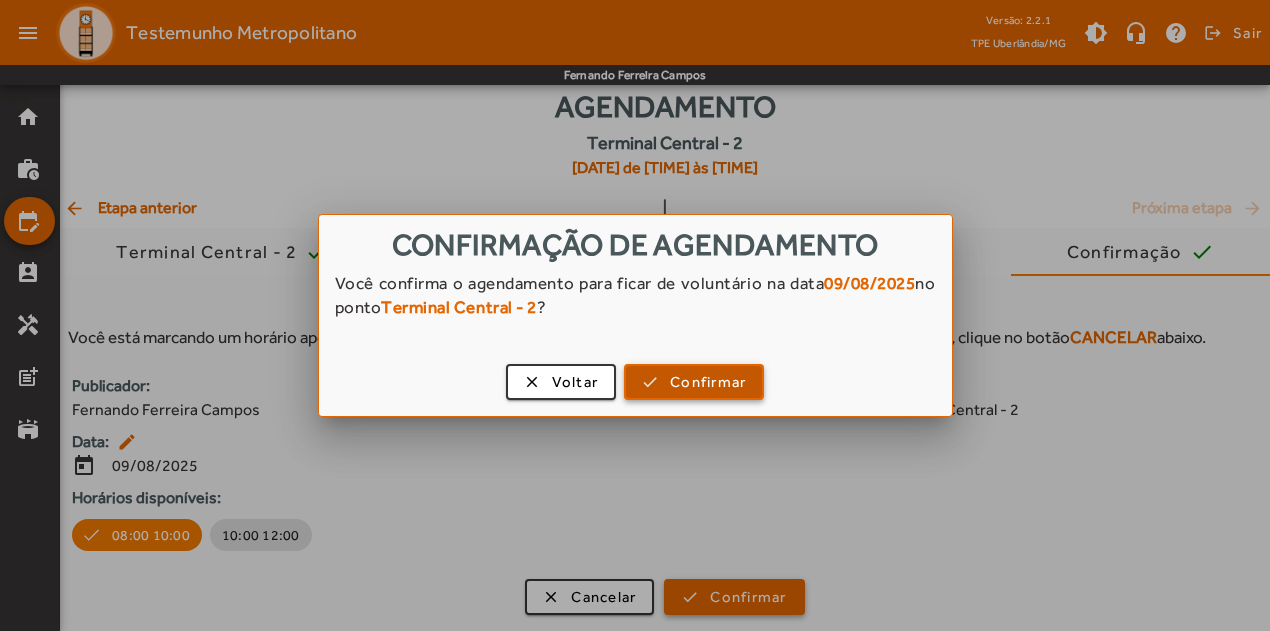 scroll, scrollTop: 38, scrollLeft: 0, axis: vertical 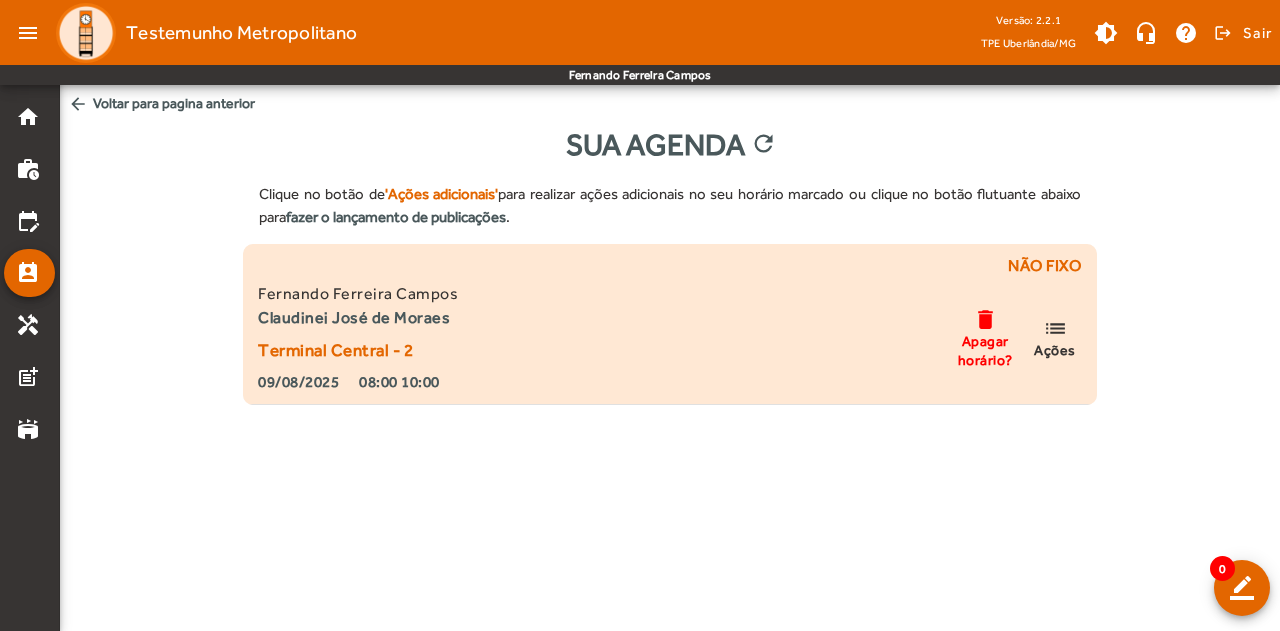 click on "delete" 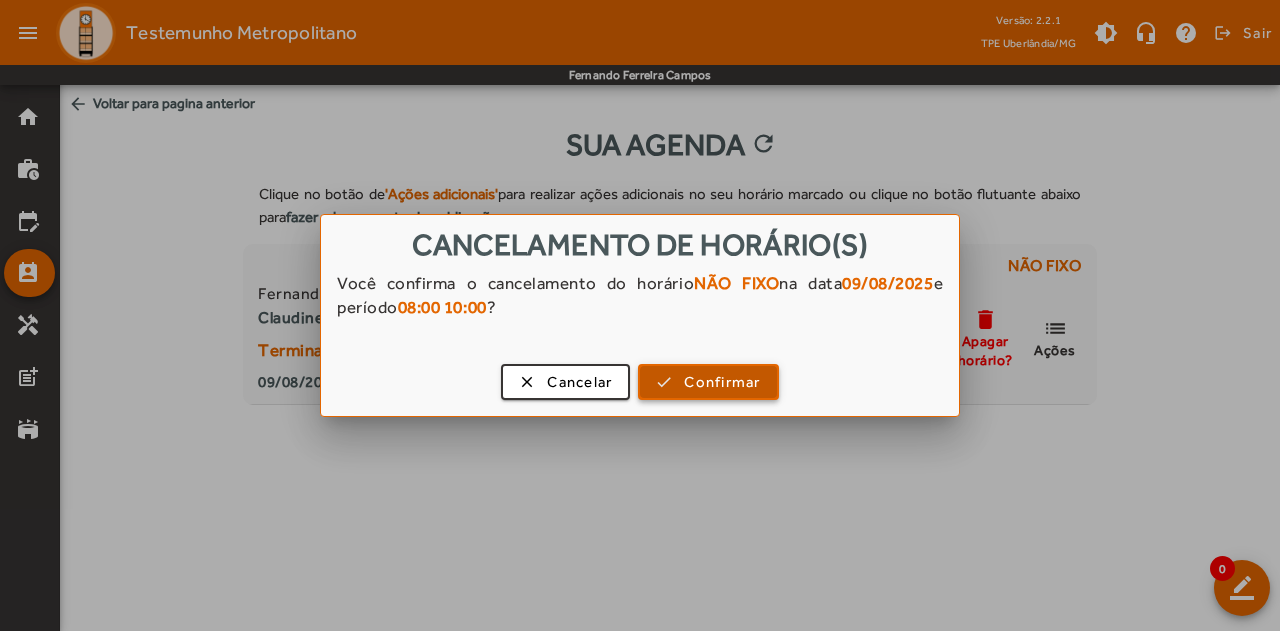 click on "Confirmar" at bounding box center (722, 382) 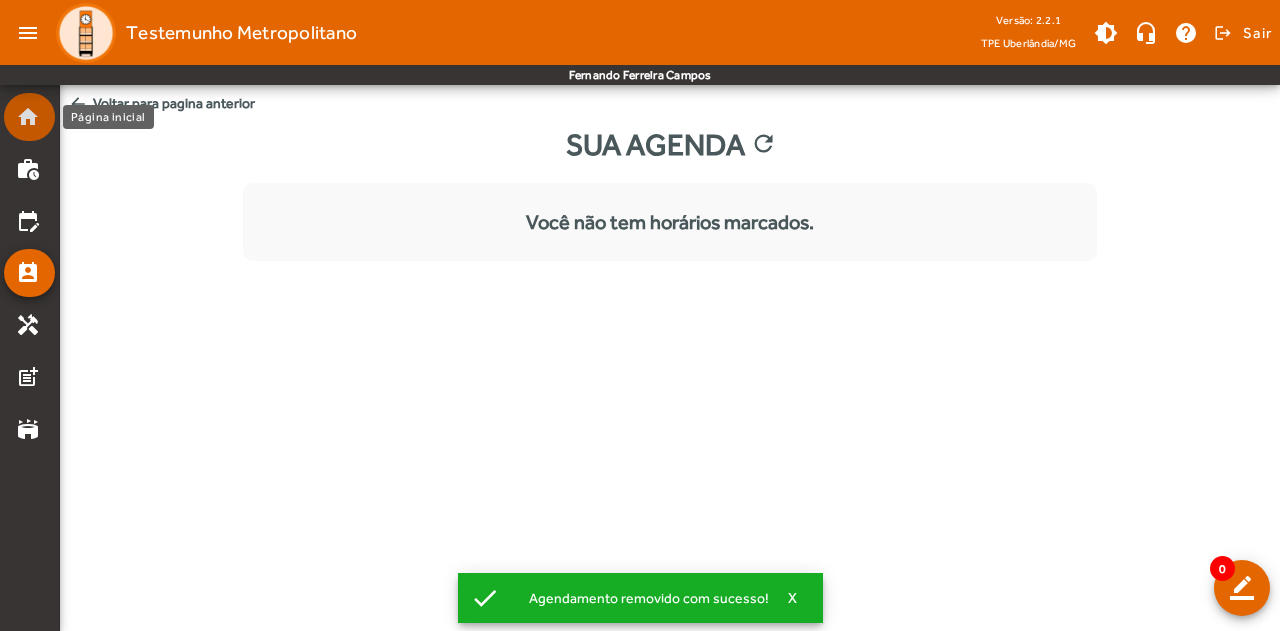 click on "home" 